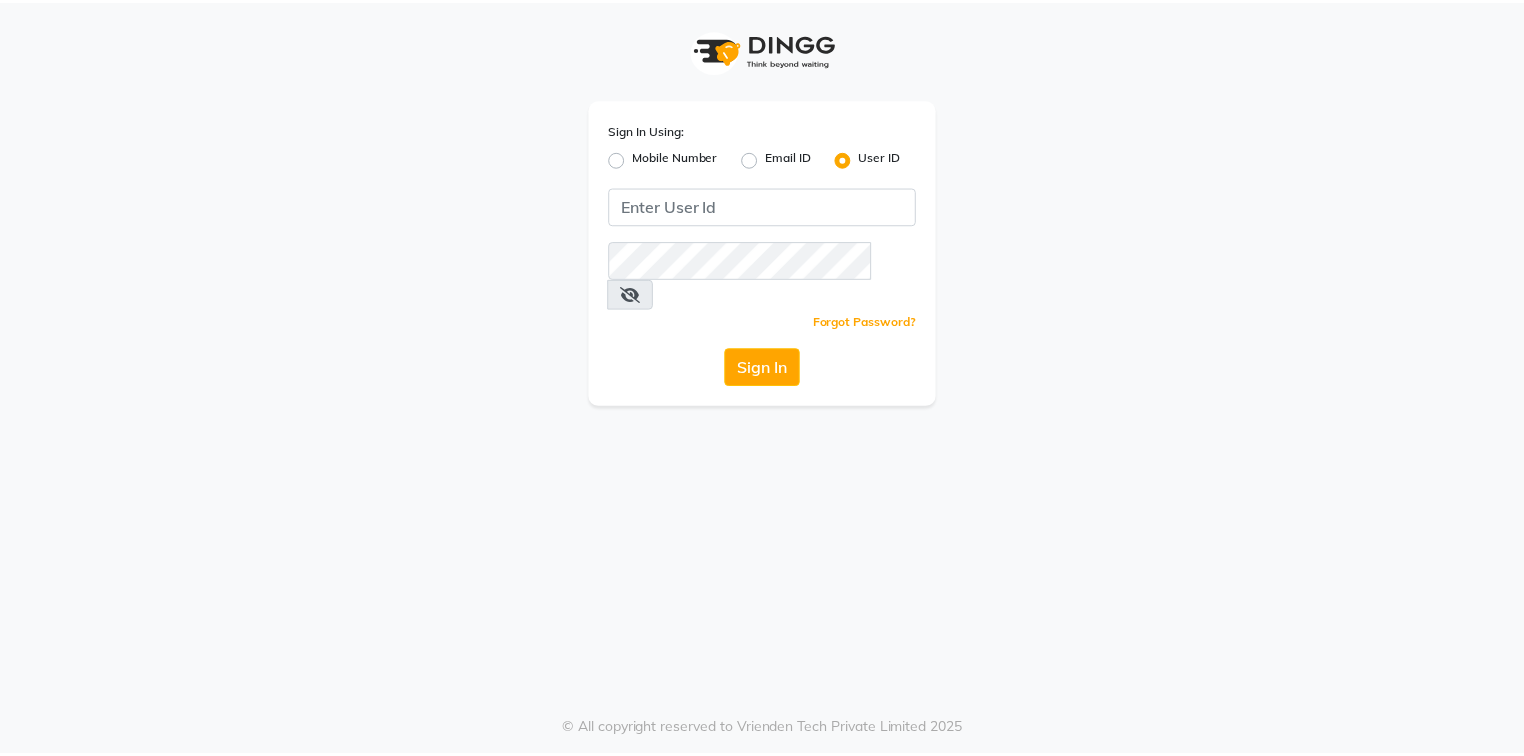 scroll, scrollTop: 0, scrollLeft: 0, axis: both 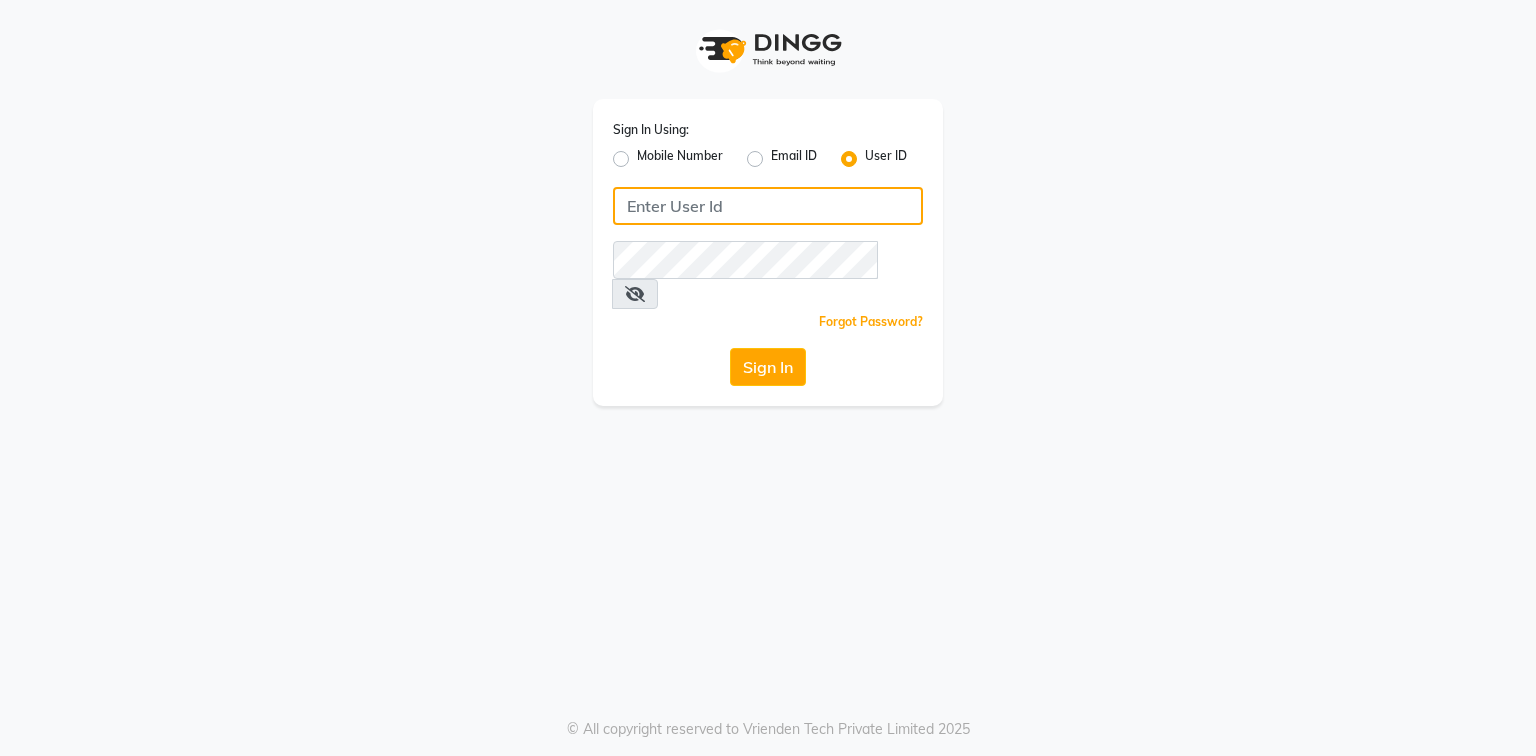 click 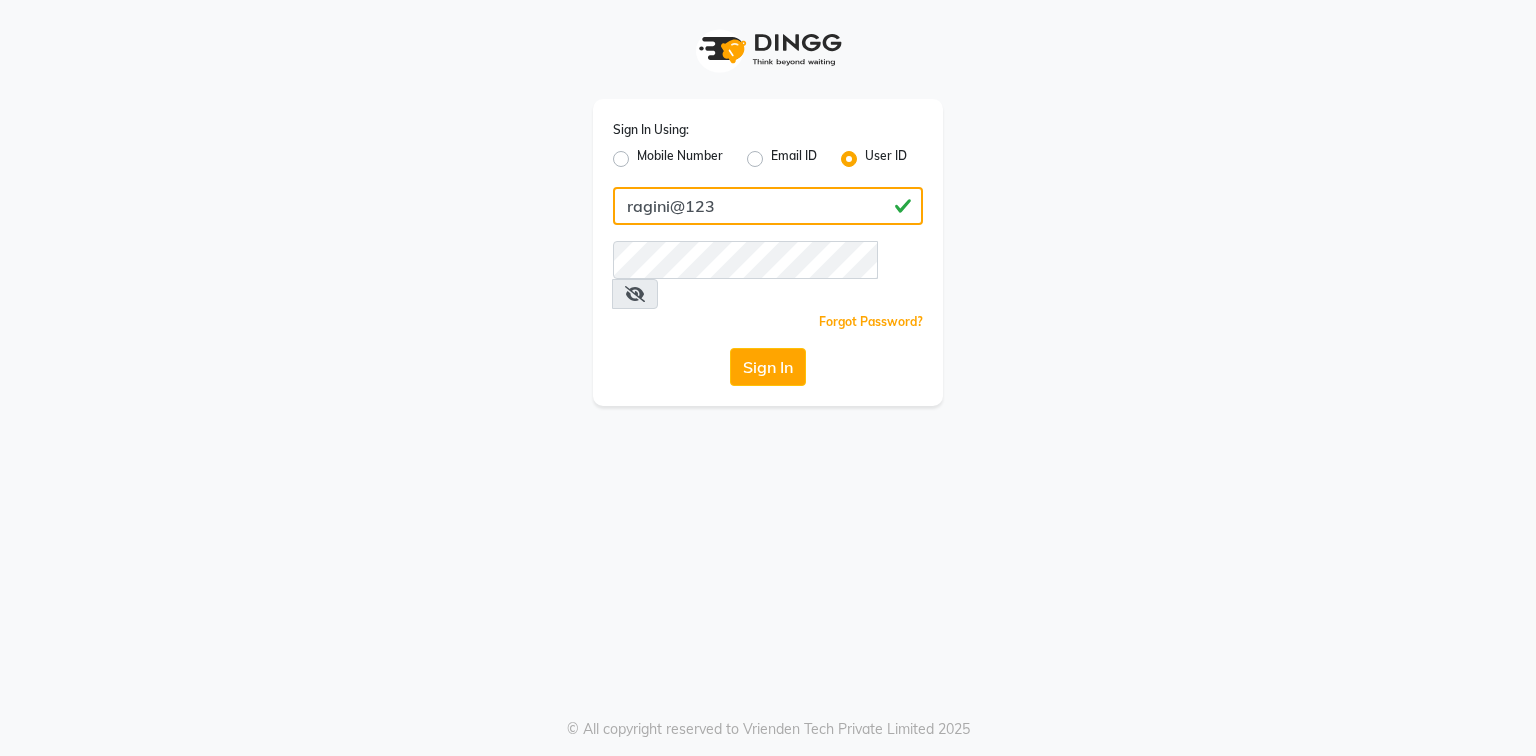 type on "ragini@123" 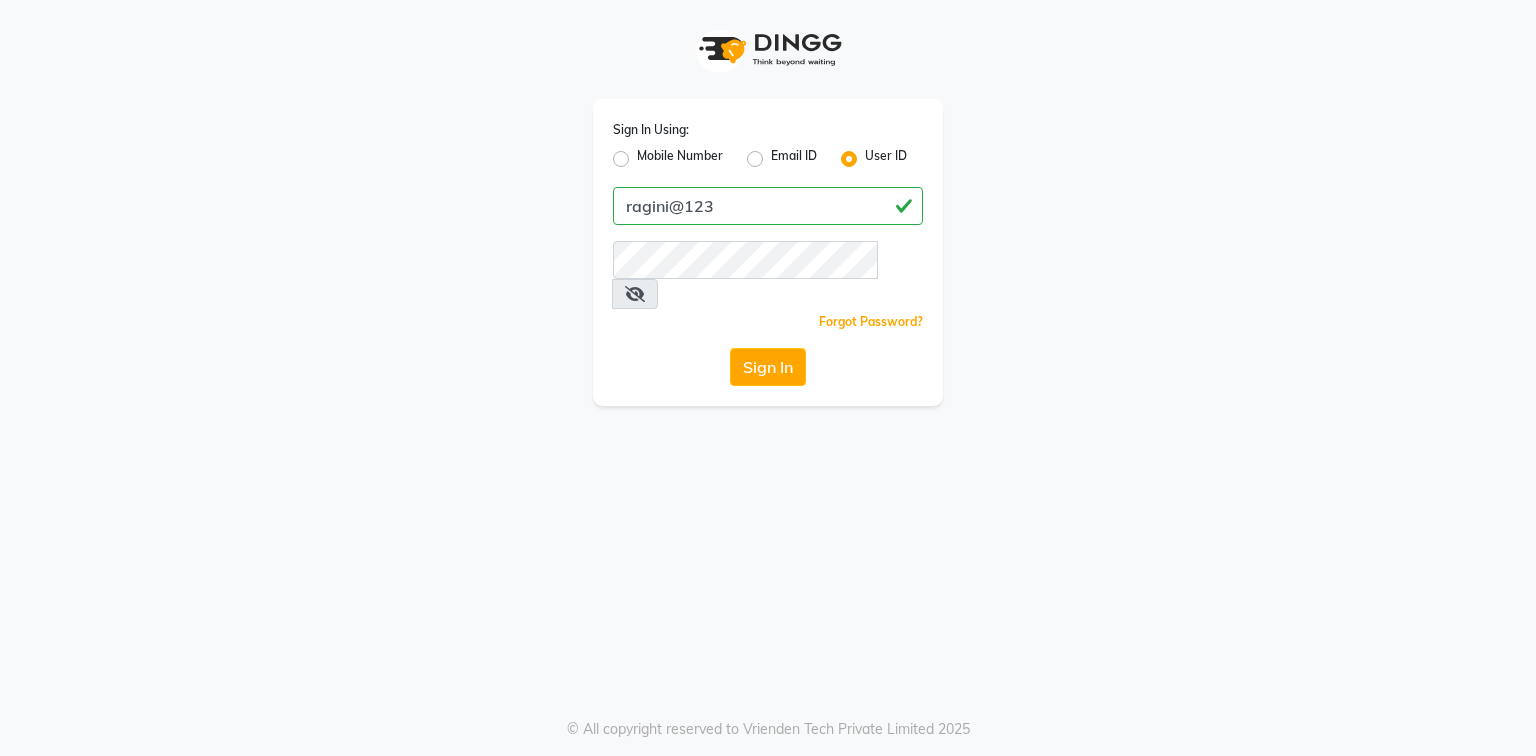 click on "Sign In Using: Mobile Number Email ID User ID ragini@123  Remember me Forgot Password?  Sign In" 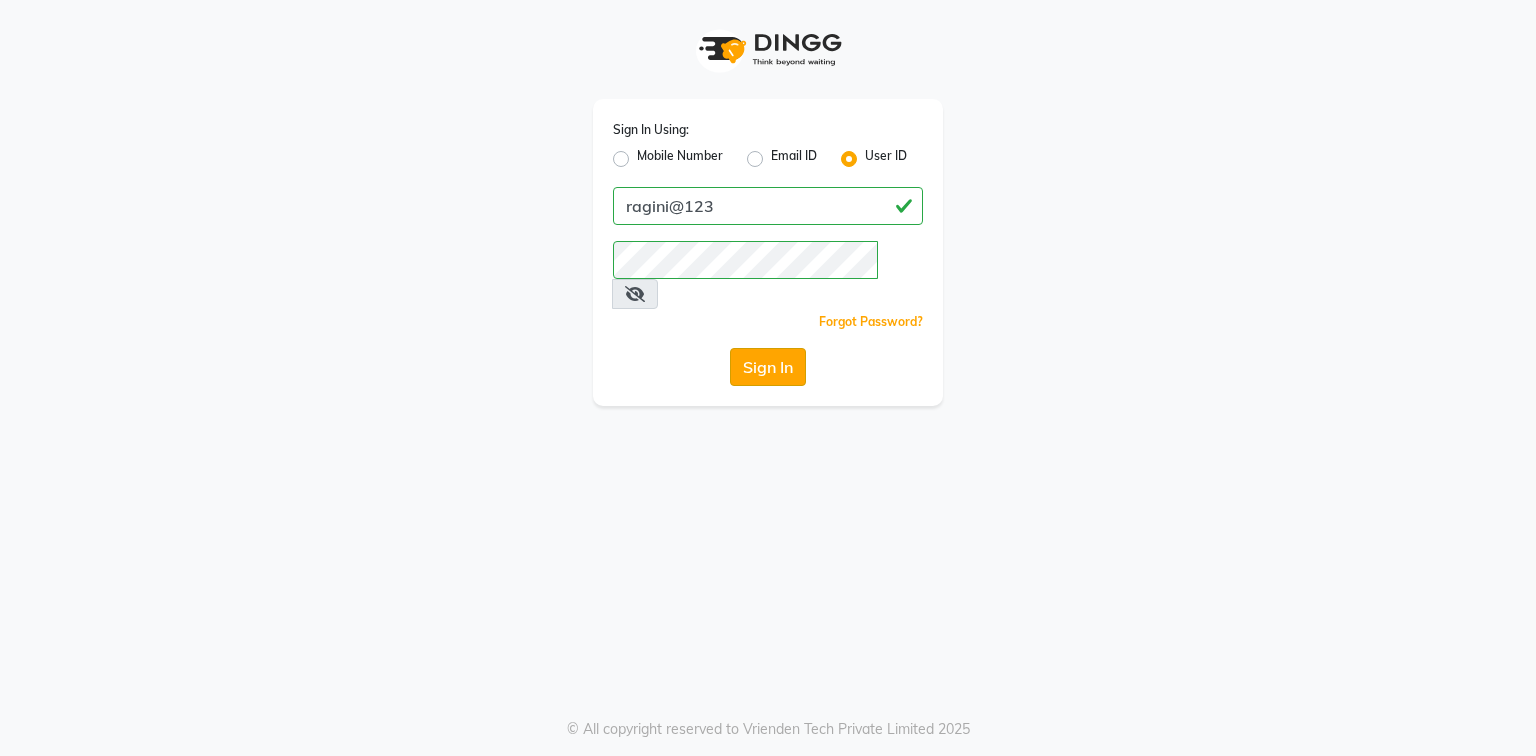 click on "Sign In" 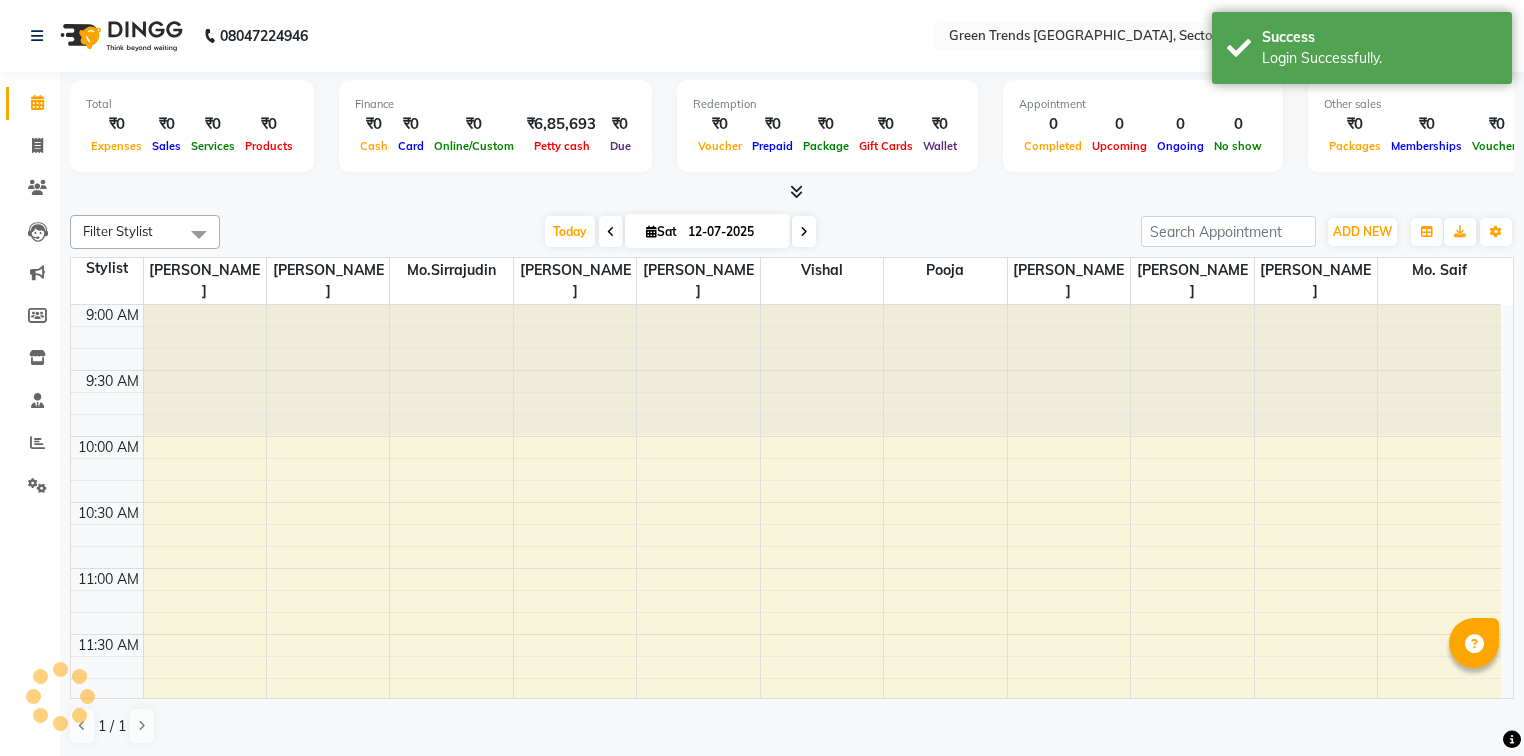 scroll, scrollTop: 0, scrollLeft: 0, axis: both 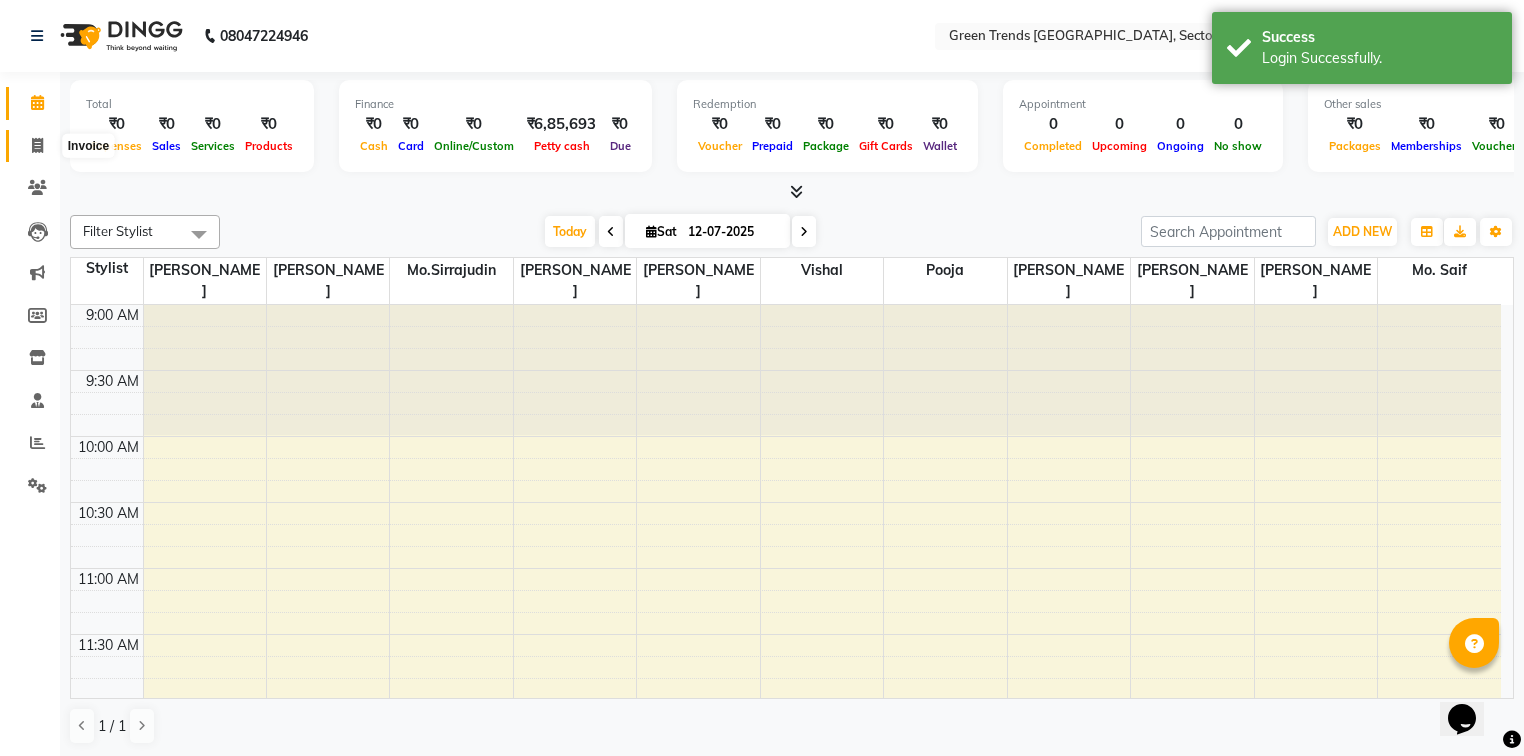 click 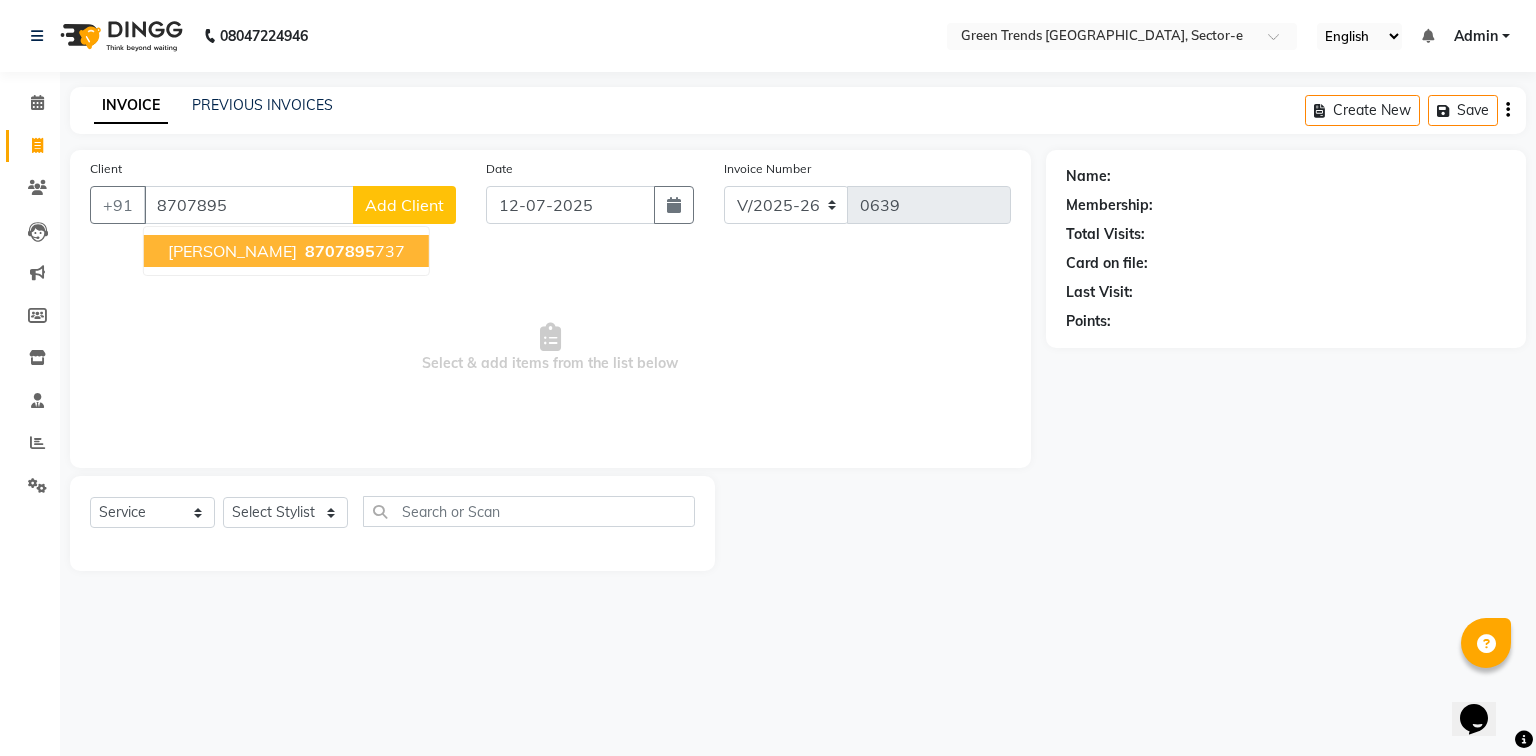 click on "8707895 737" at bounding box center [353, 251] 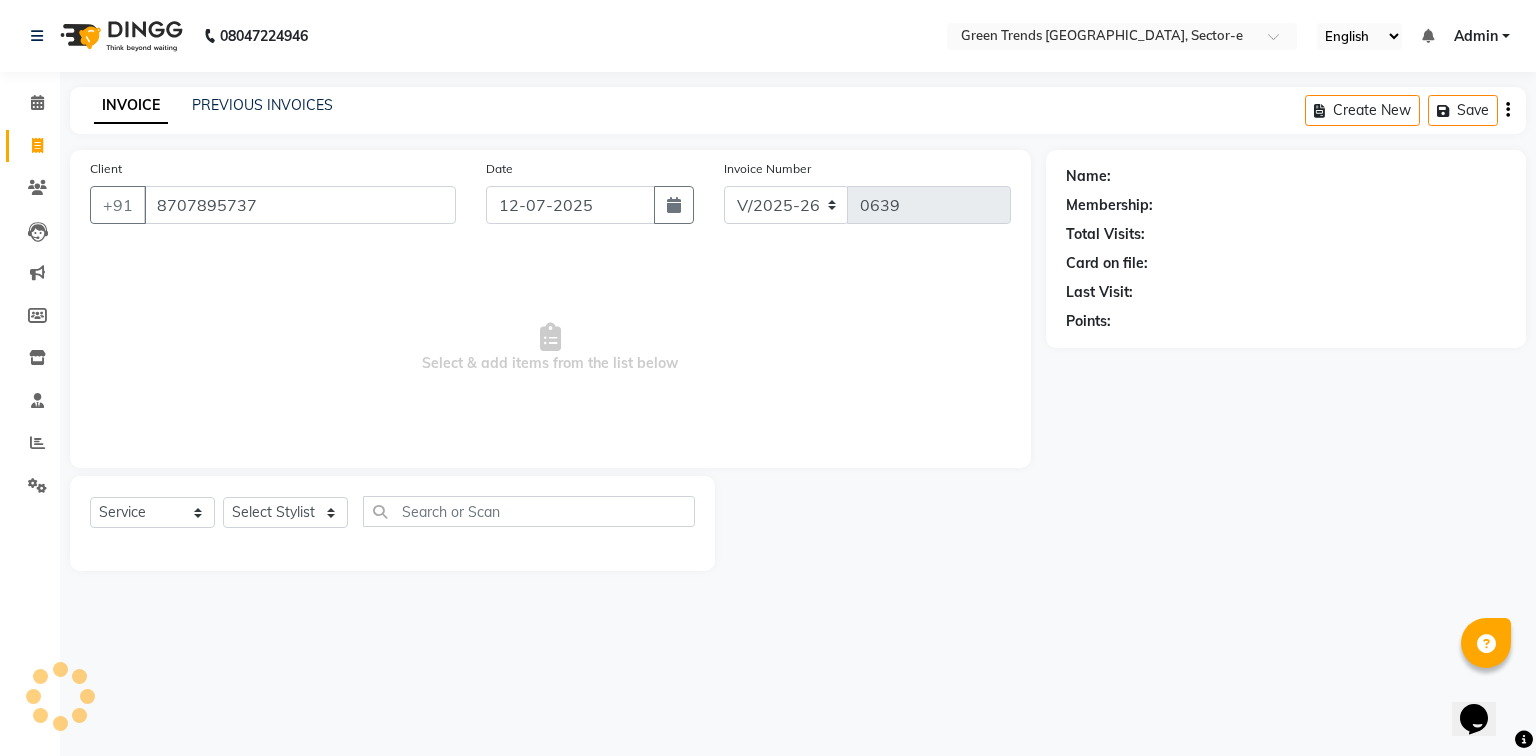 type on "8707895737" 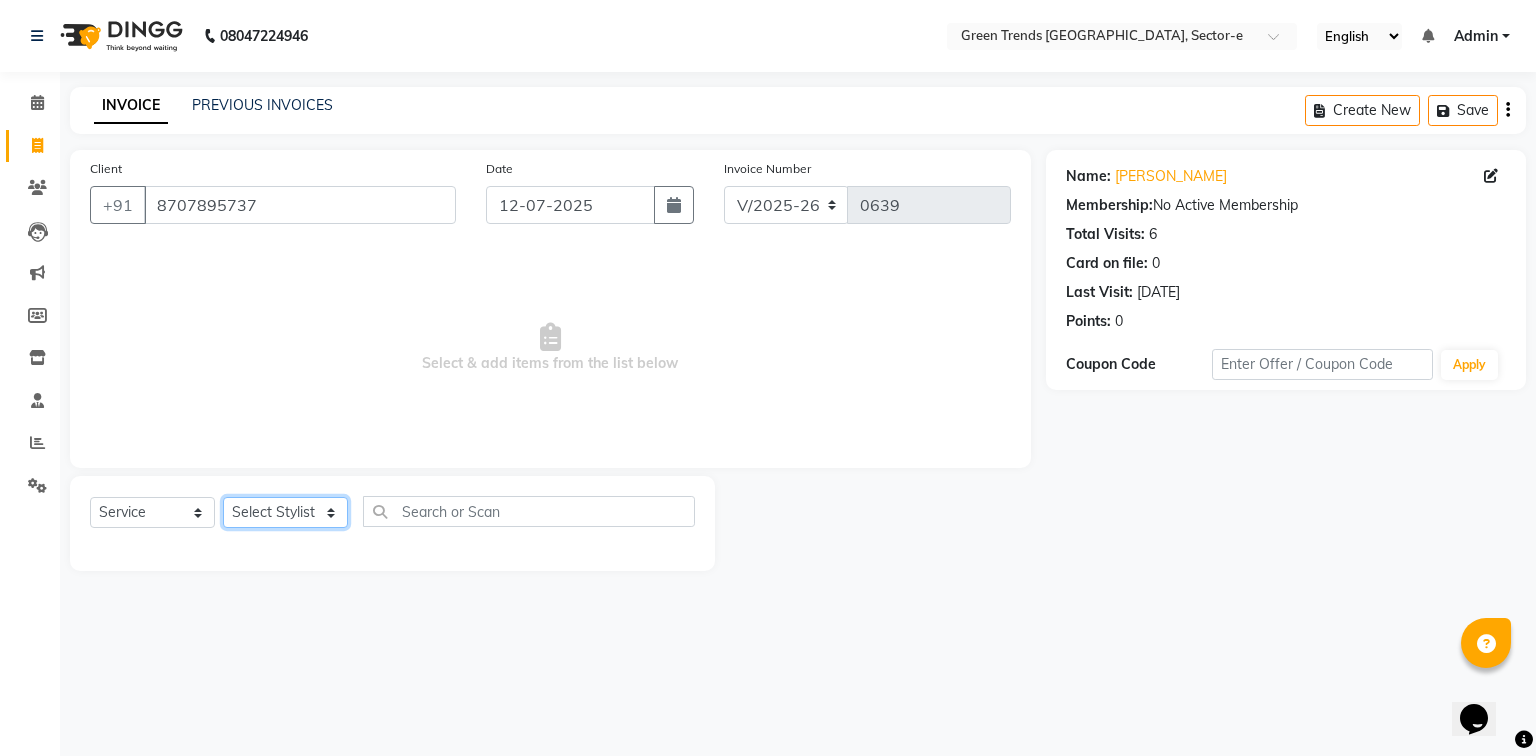 click on "Select Stylist [PERSON_NAME] [PERSON_NAME] Mo. [PERSON_NAME].[PERSON_NAME] [PERSON_NAME] Pooja [PERSON_NAME] [PERSON_NAME] [PERSON_NAME] Vishal" 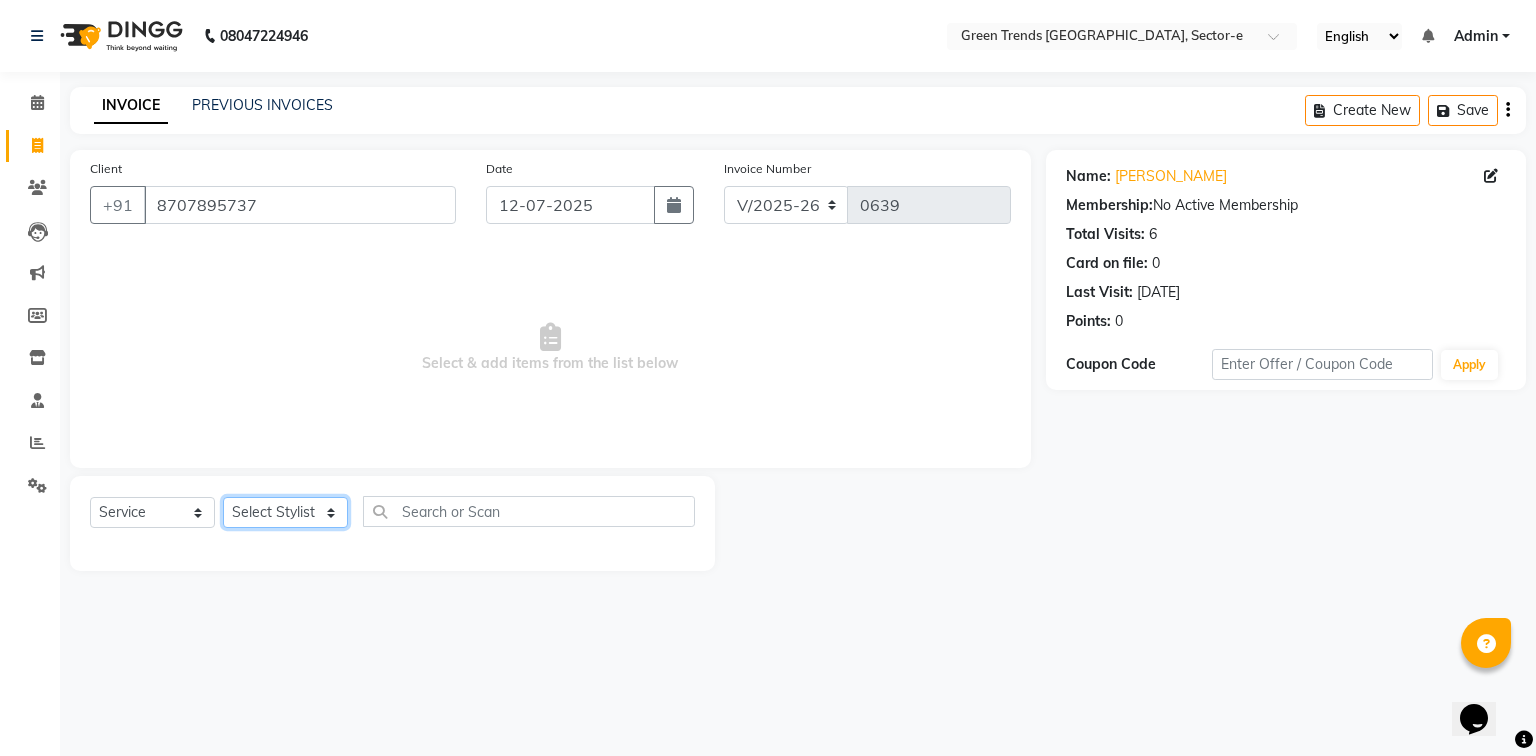 select on "58750" 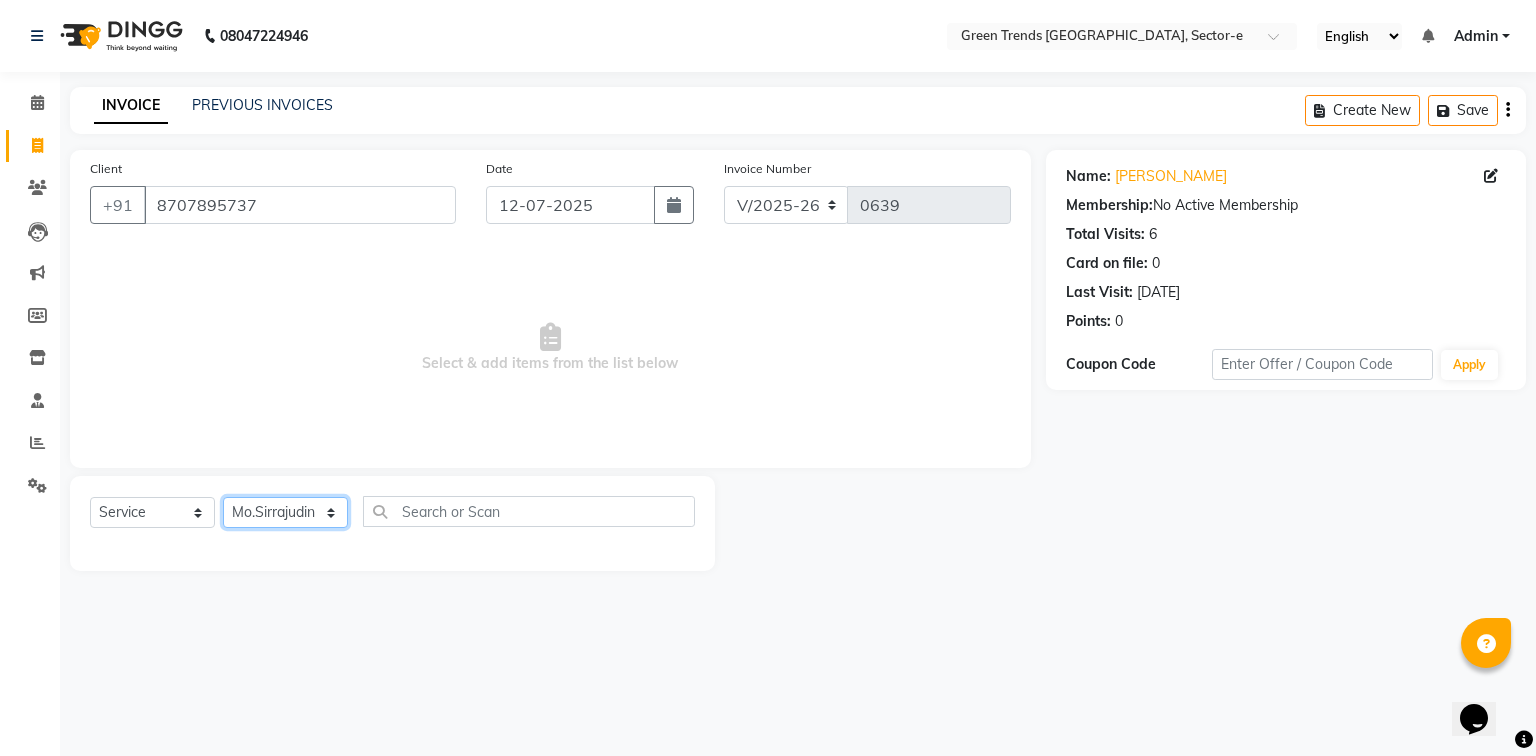 click on "Select Stylist [PERSON_NAME] [PERSON_NAME] Mo. [PERSON_NAME].[PERSON_NAME] [PERSON_NAME] Pooja [PERSON_NAME] [PERSON_NAME] [PERSON_NAME] Vishal" 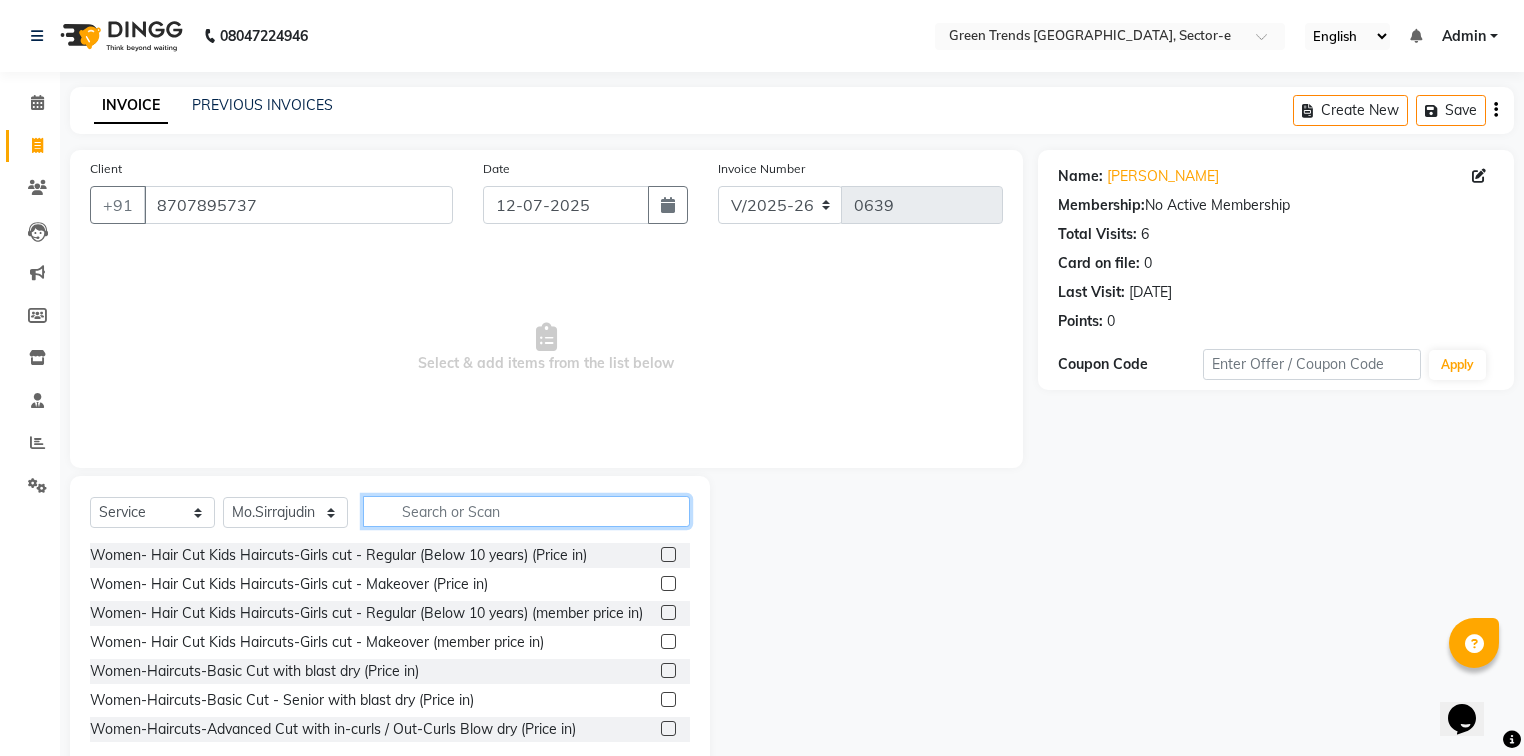 click 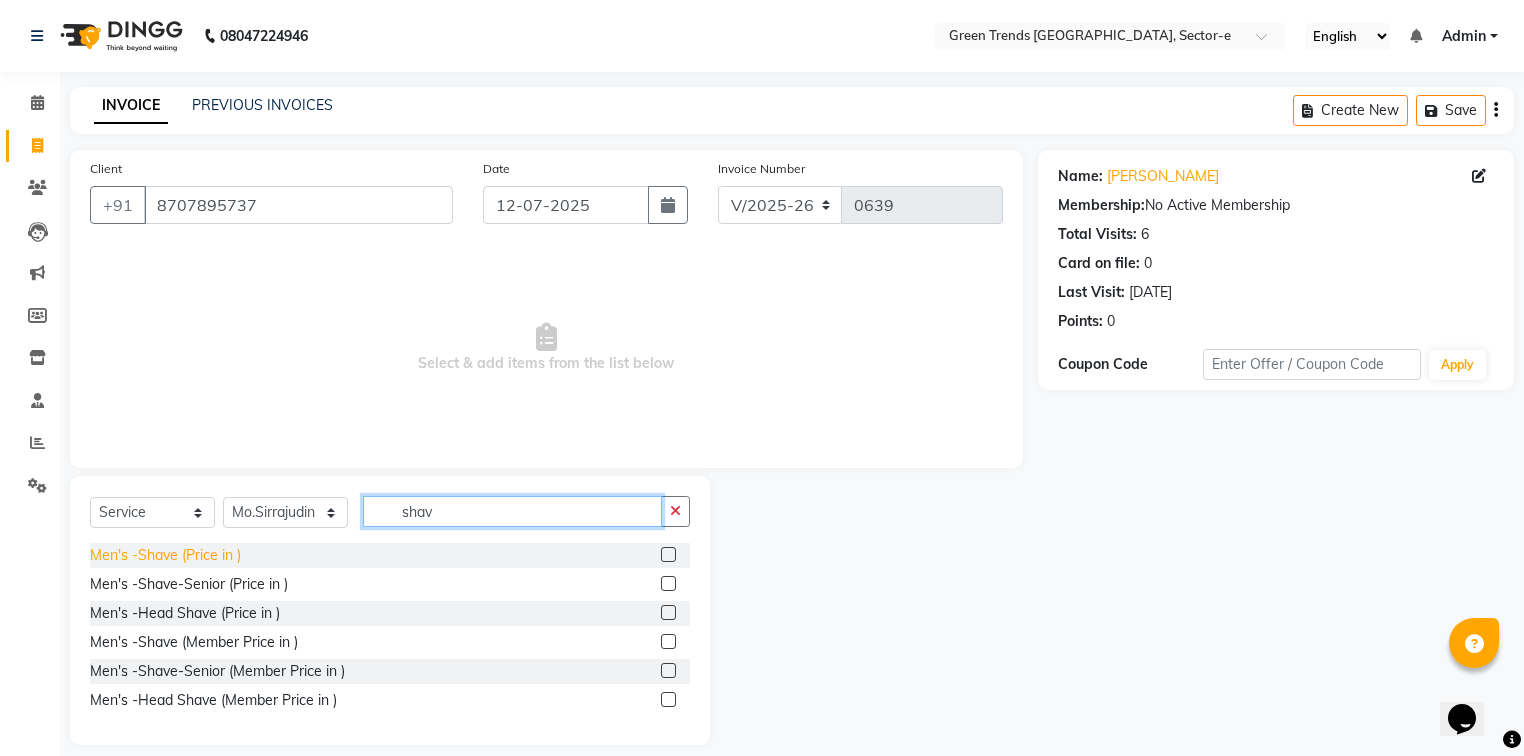 type on "shav" 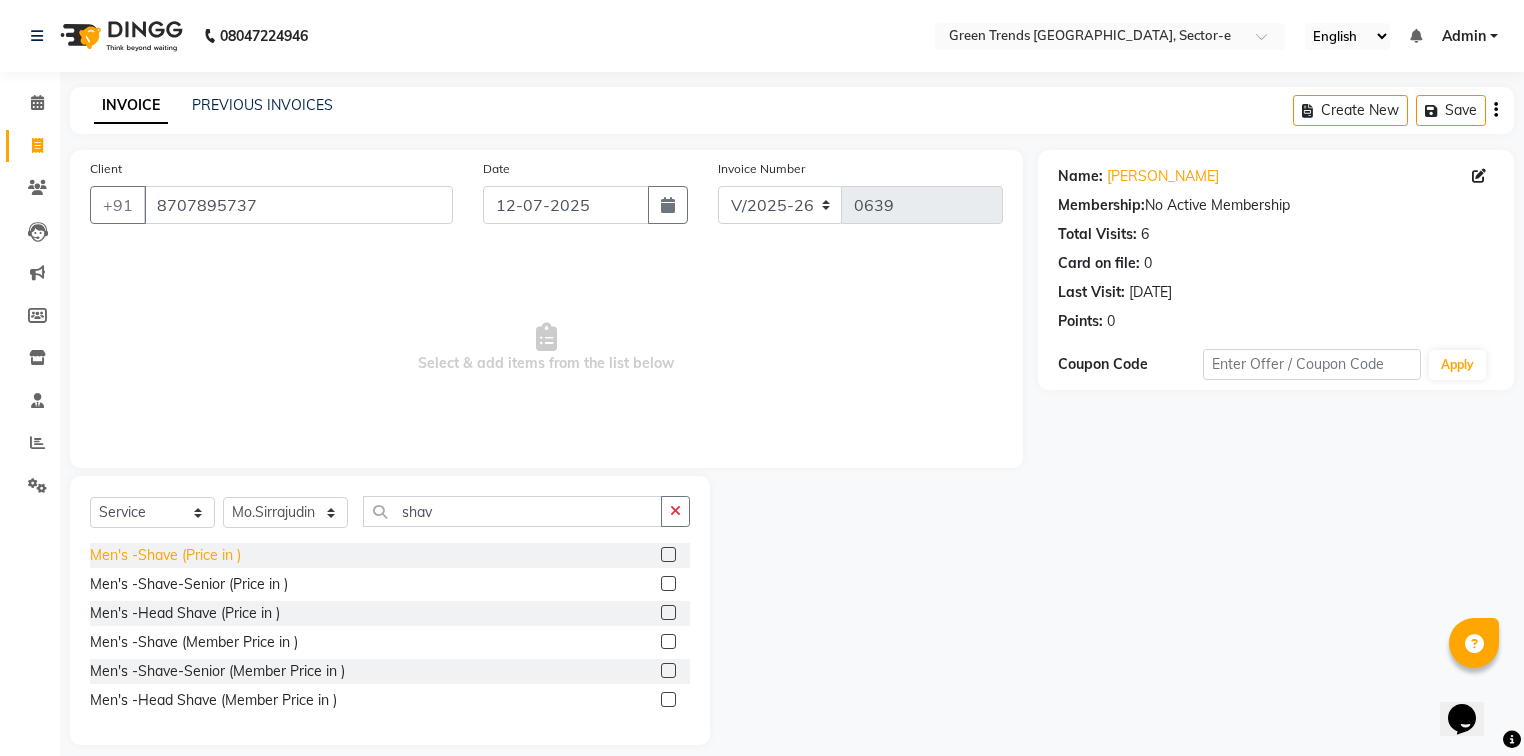 click on "Men's -Shave (Price in )" 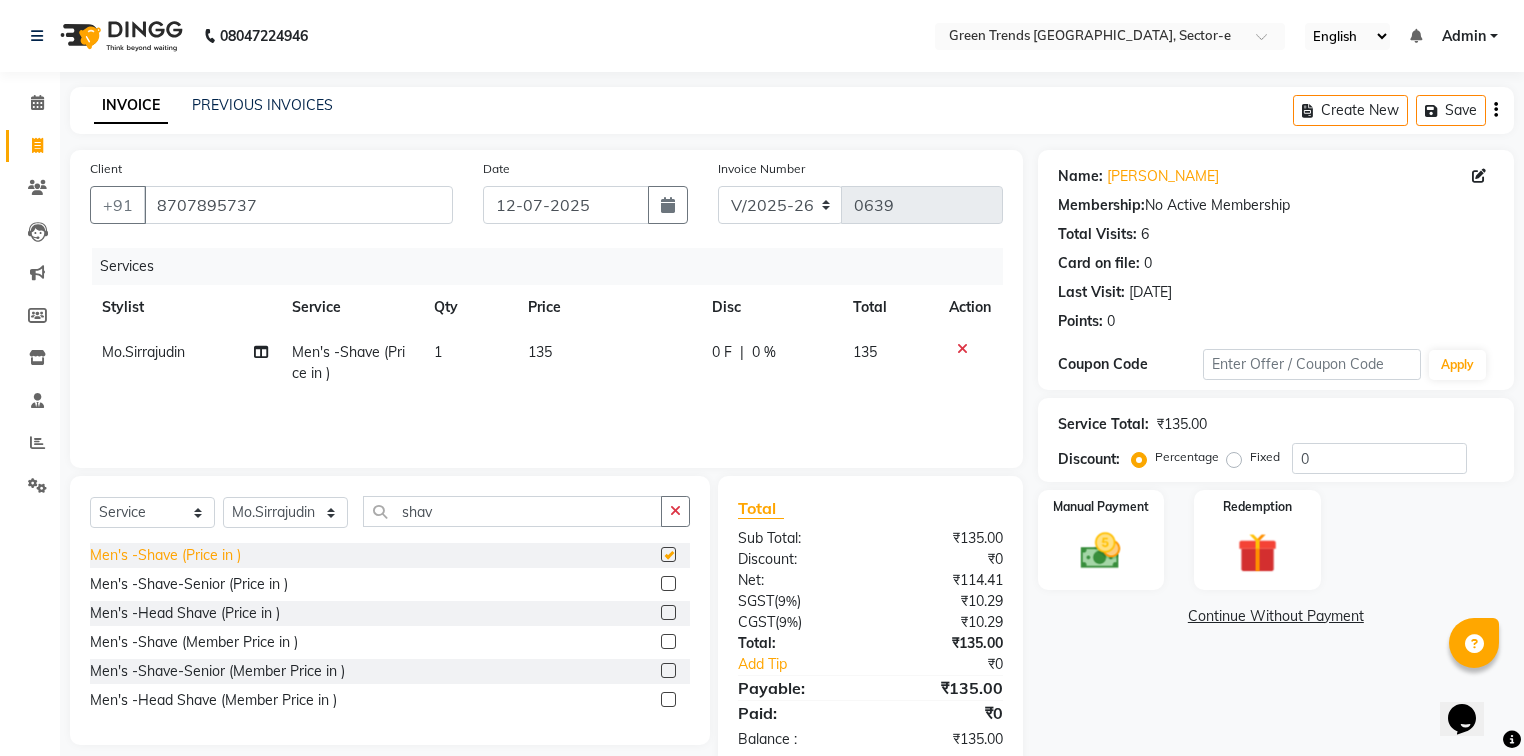 checkbox on "false" 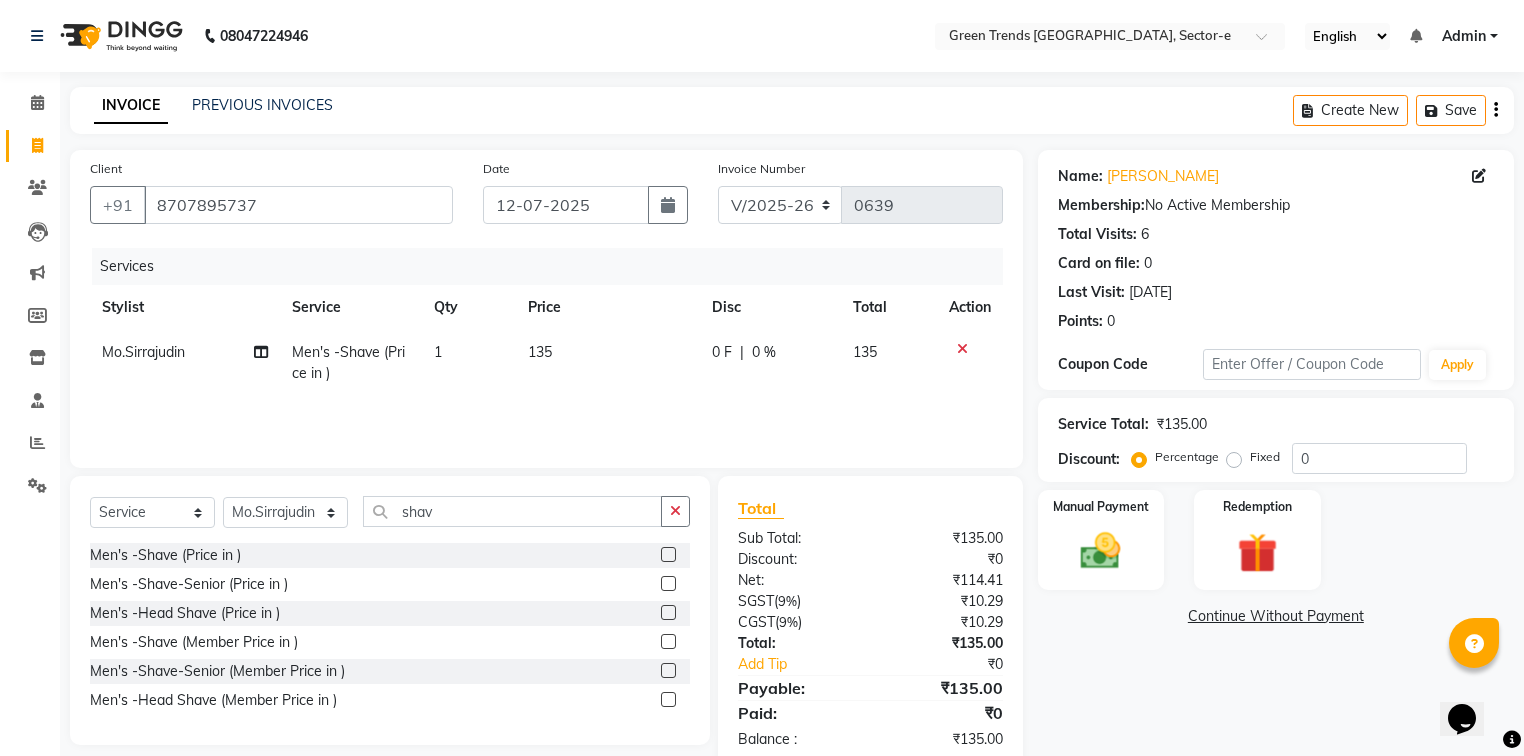 click on "0 F" 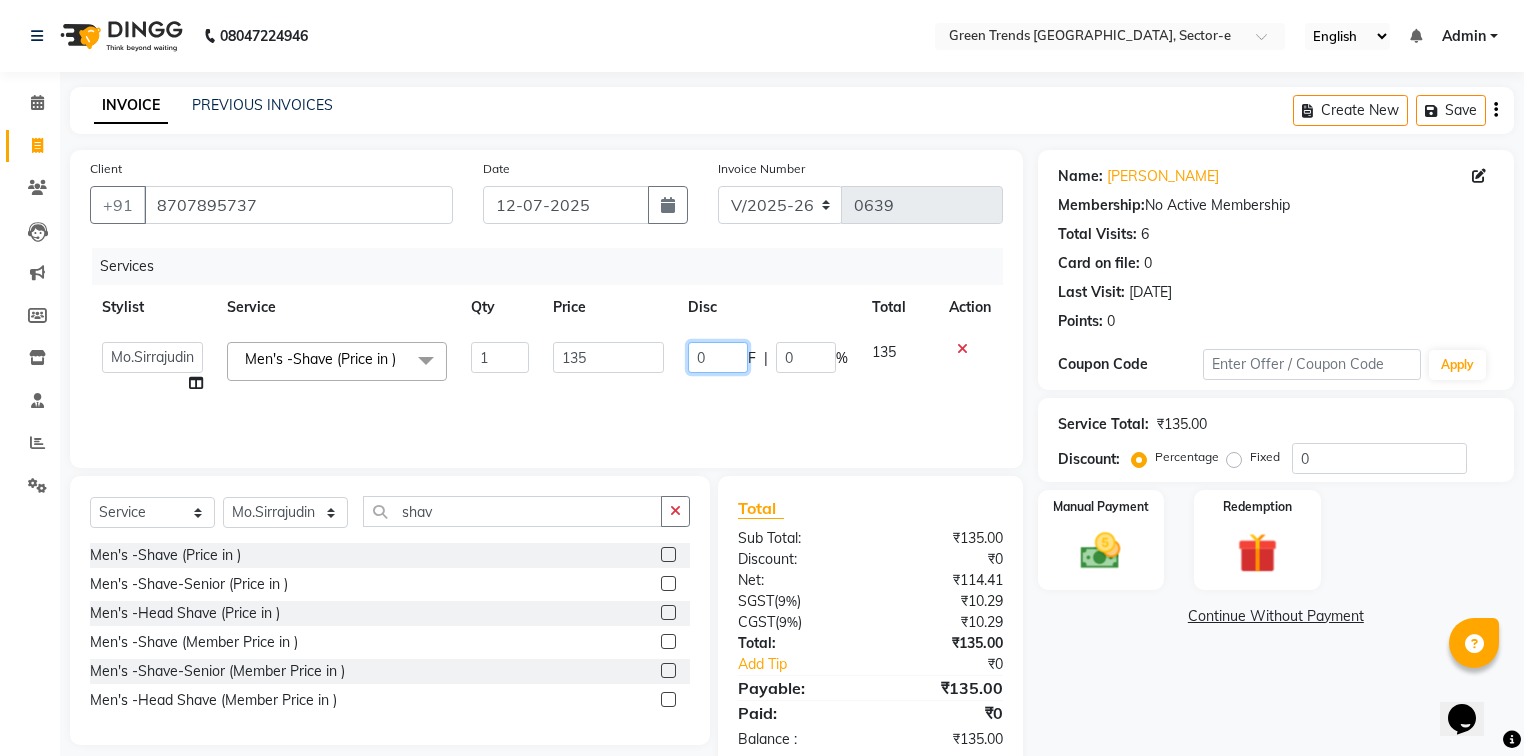 drag, startPoint x: 723, startPoint y: 356, endPoint x: 672, endPoint y: 372, distance: 53.450912 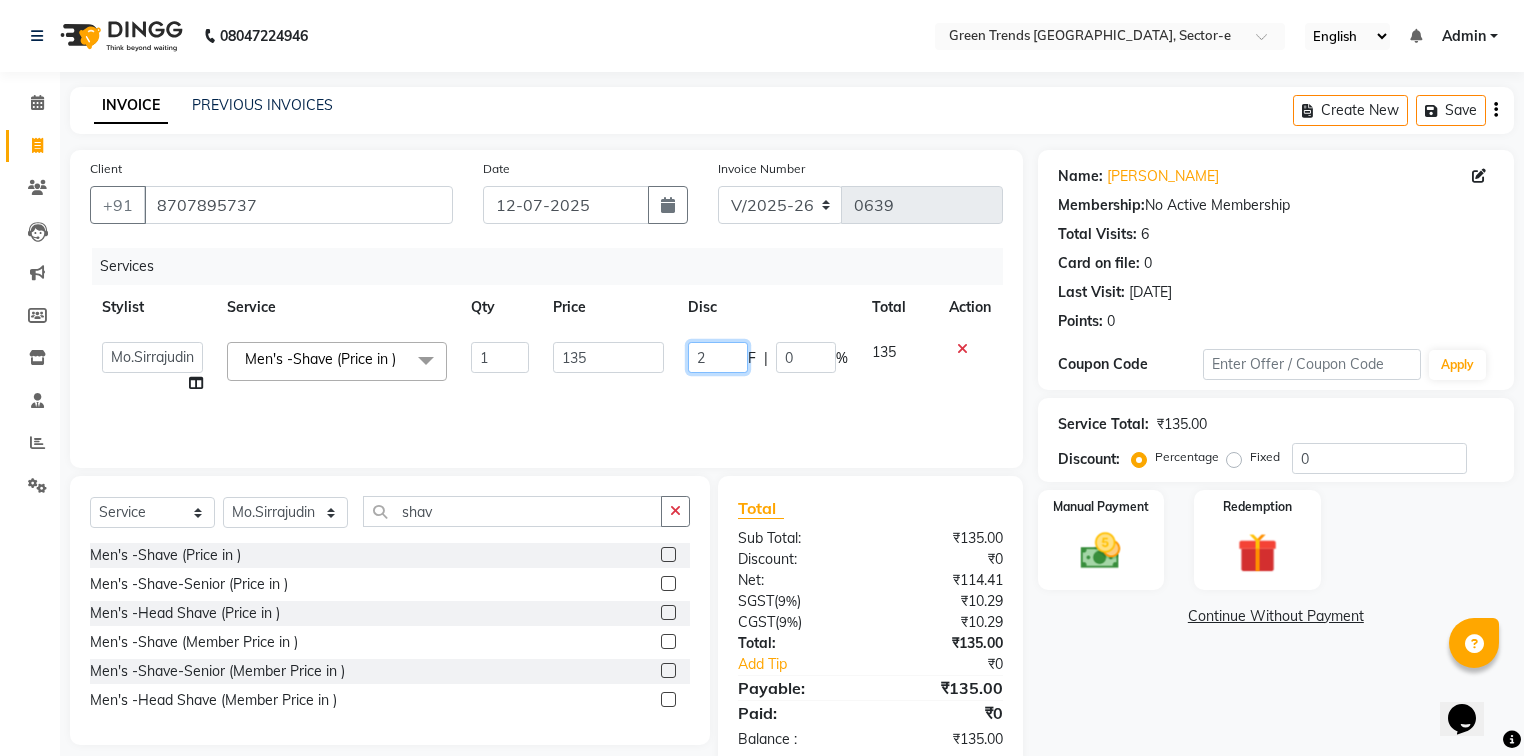 type on "25" 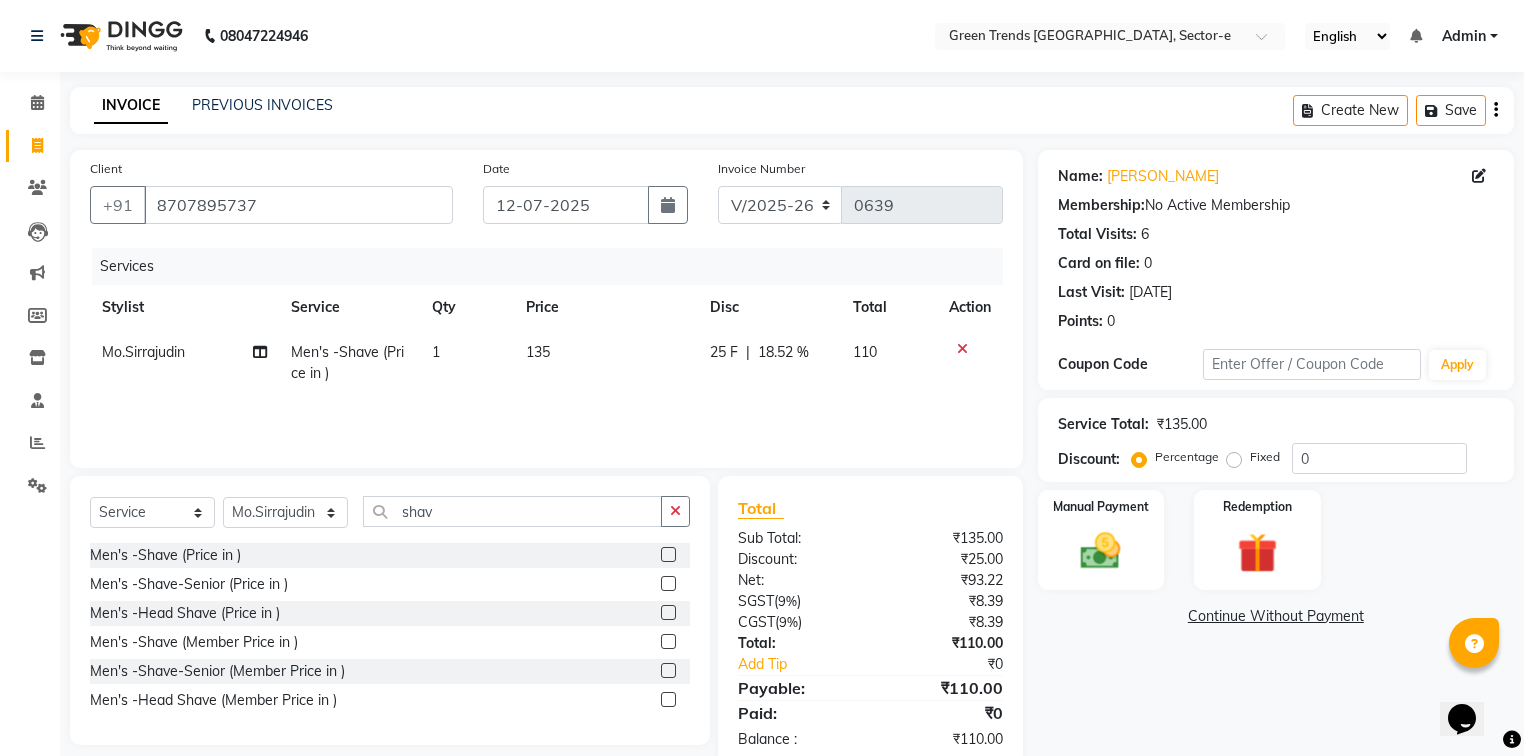 click on "Services Stylist Service Qty Price Disc Total Action Mo.Sirrajudin Men's -Shave (Price in ) 1 135 25 F | 18.52 % 110" 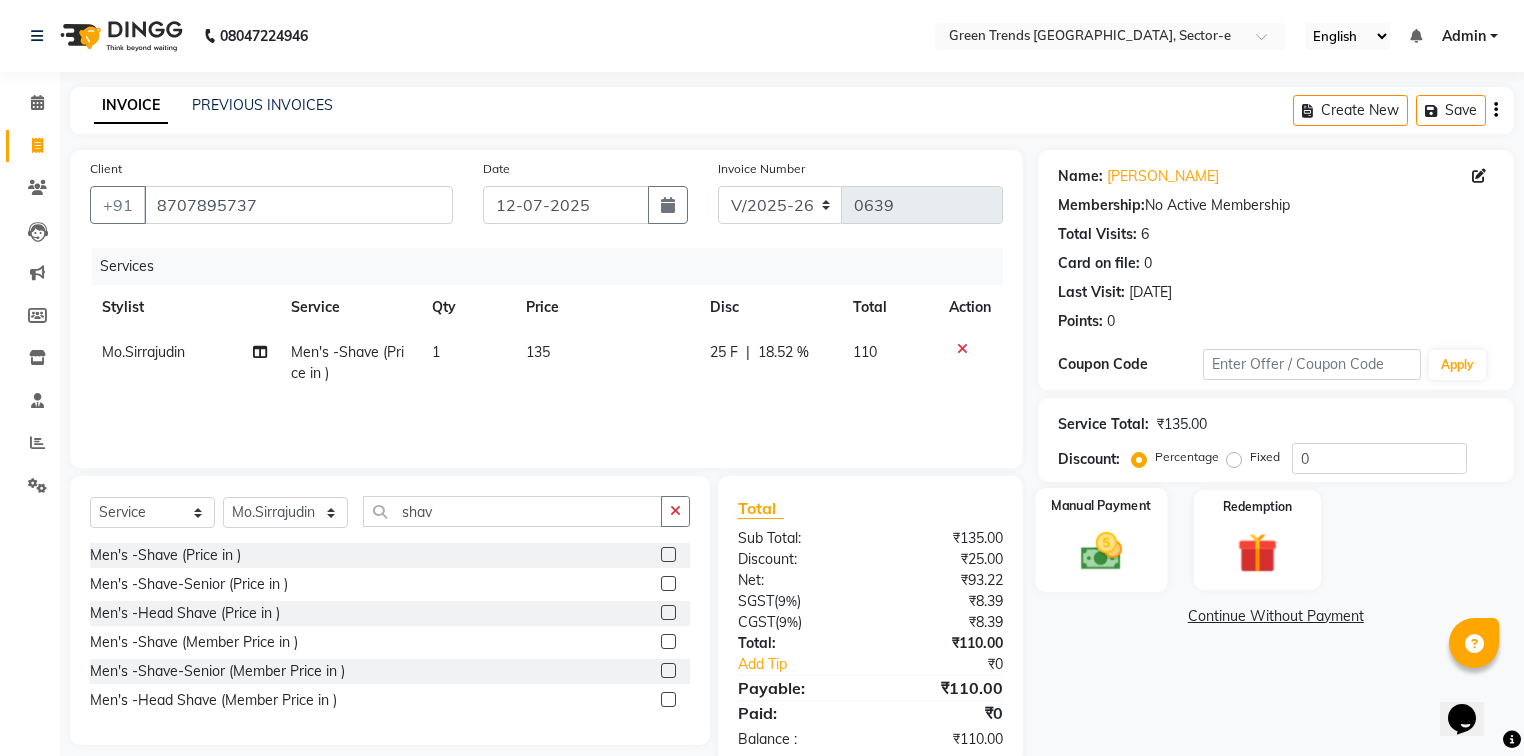 click 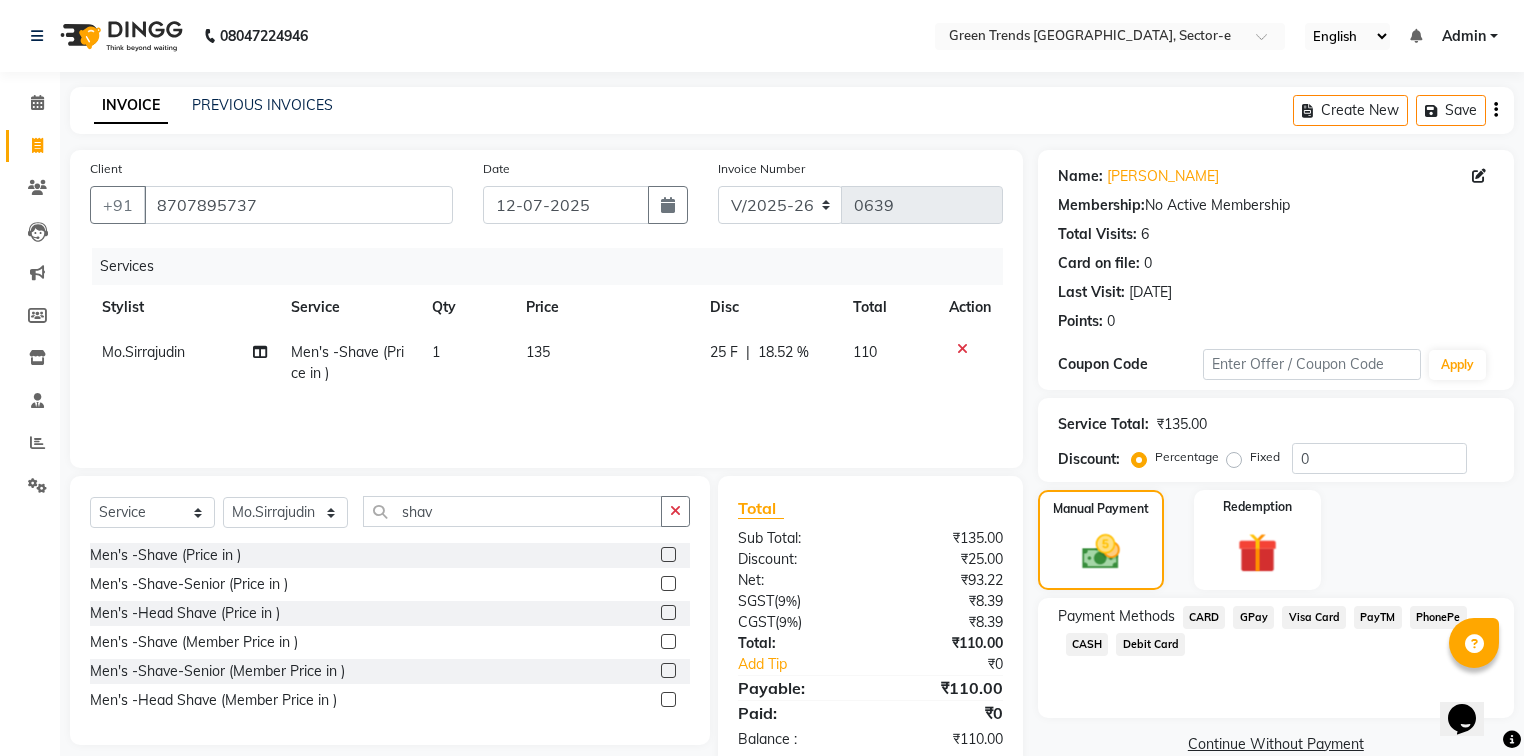 click on "CASH" 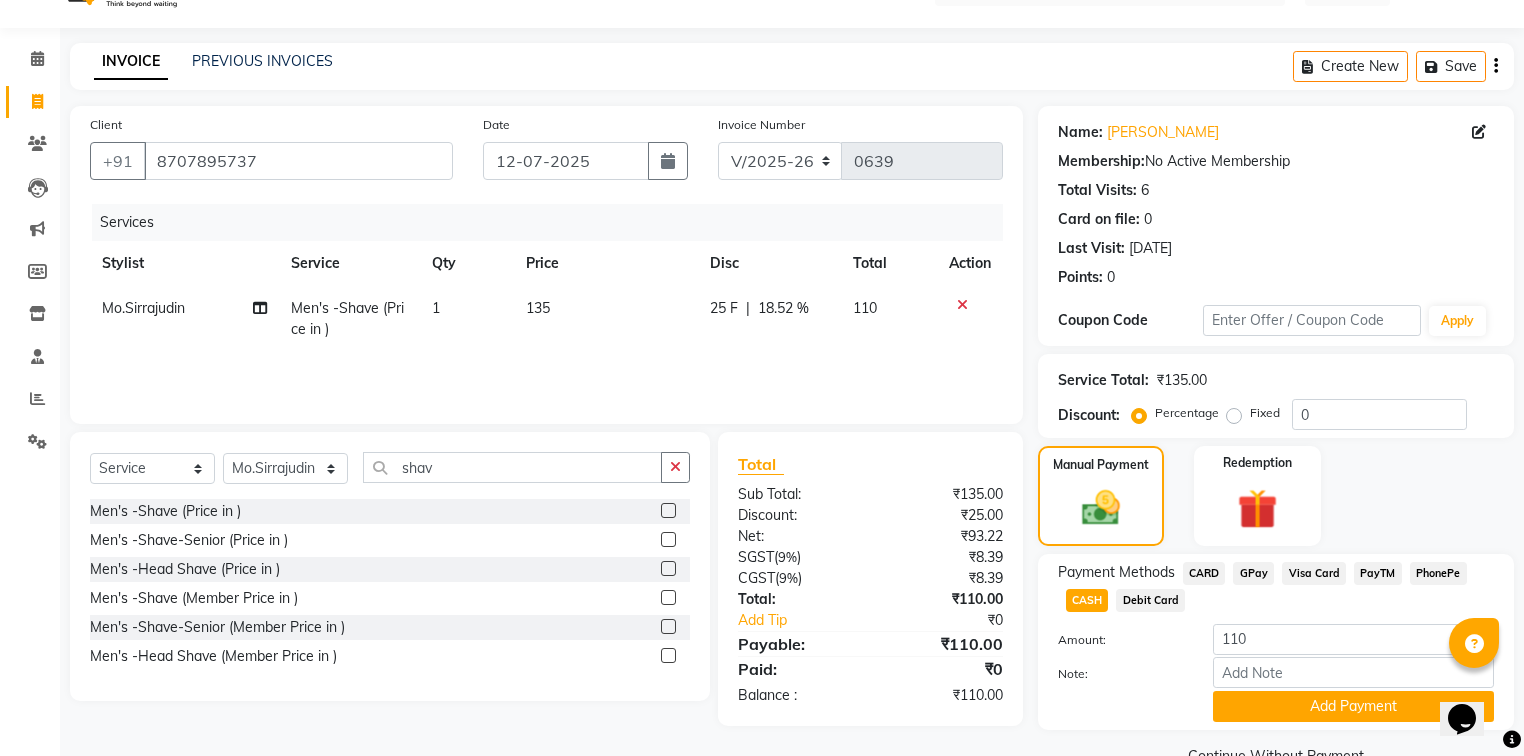 scroll, scrollTop: 91, scrollLeft: 0, axis: vertical 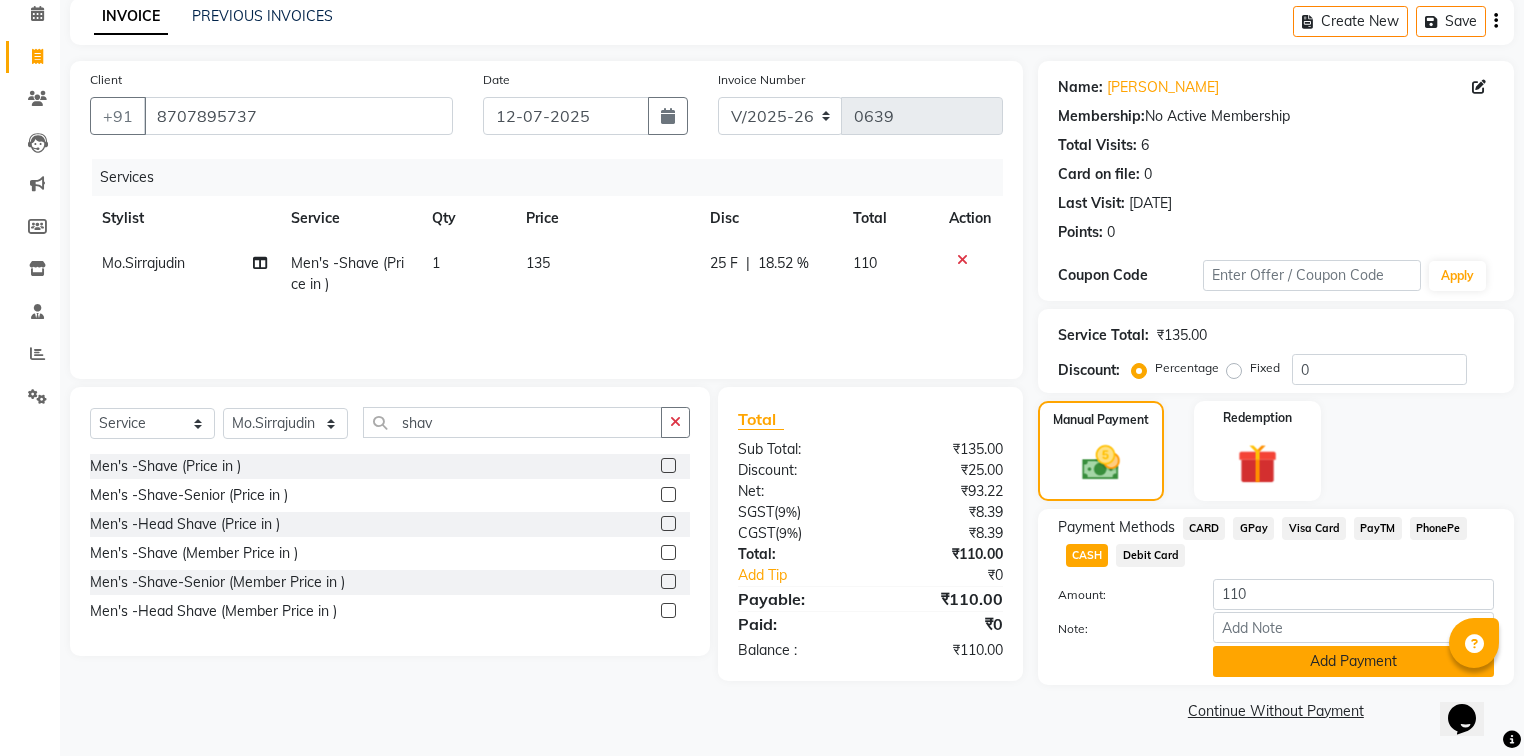 click on "Add Payment" 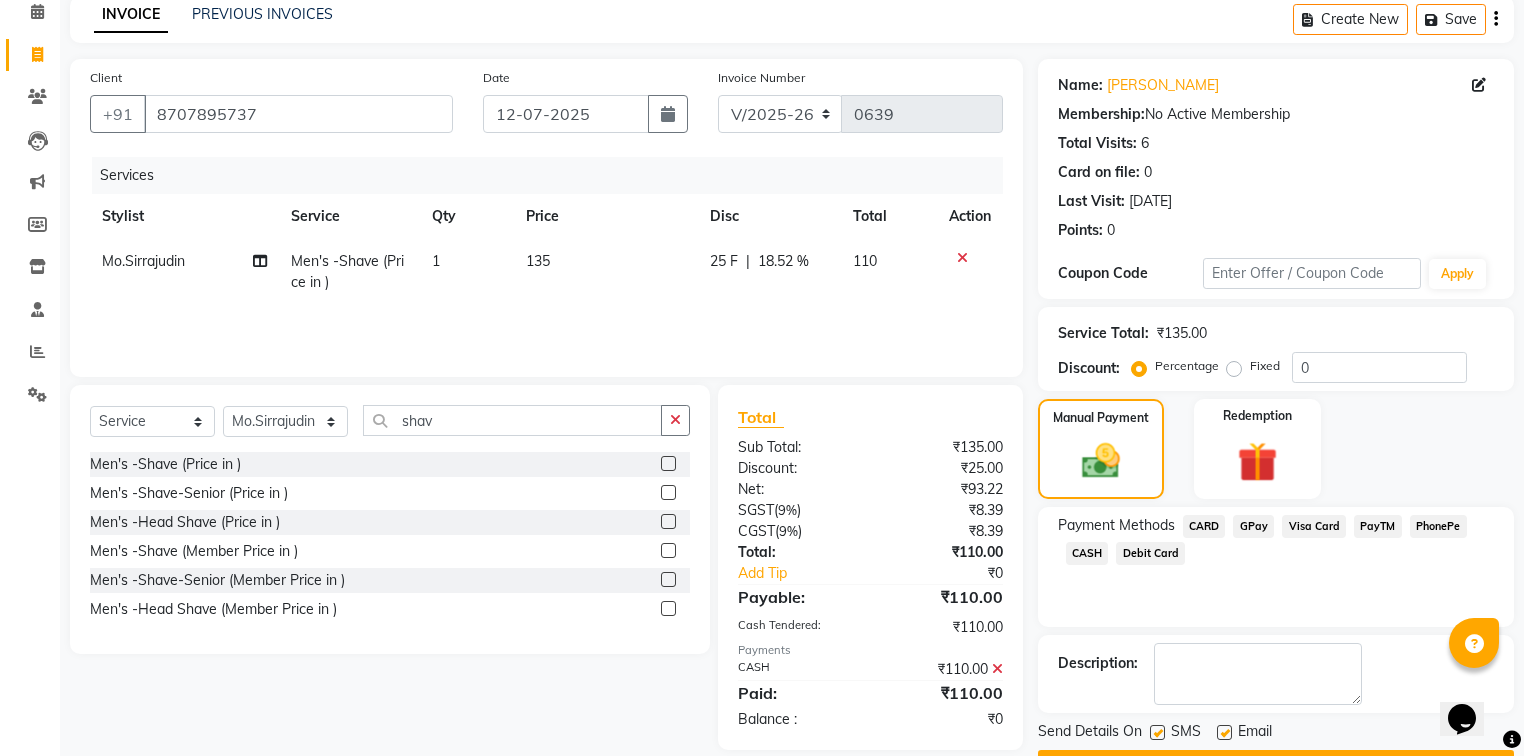 click 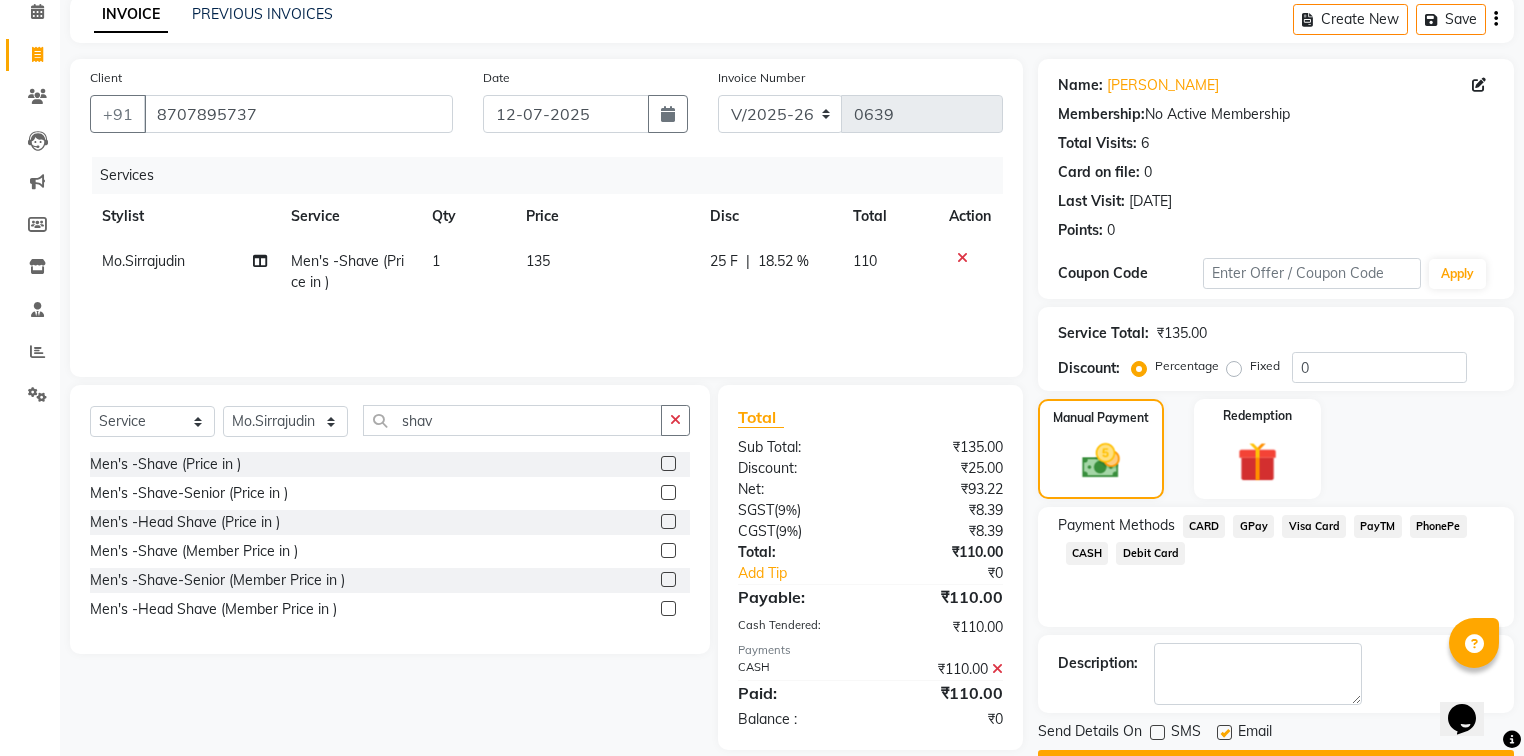 click 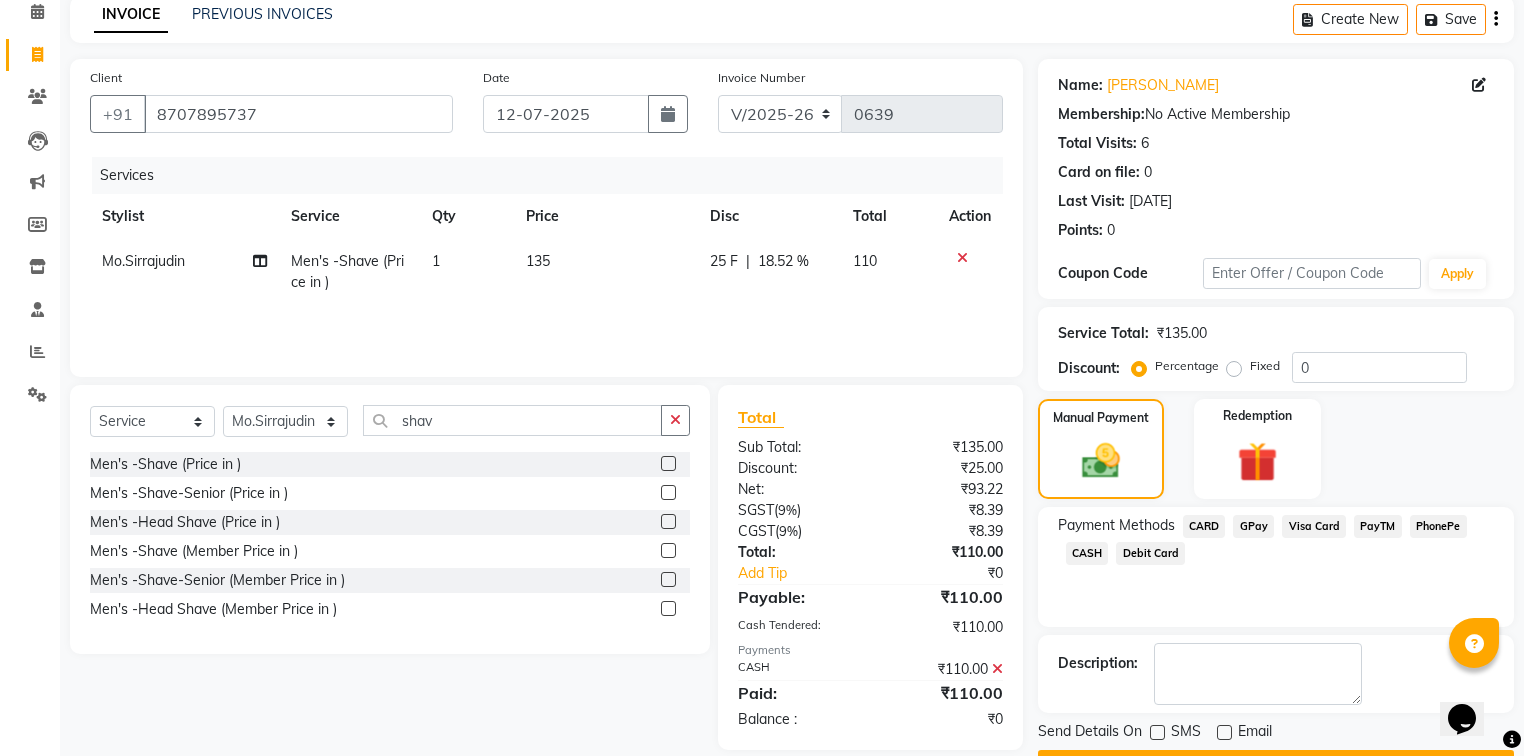 scroll, scrollTop: 144, scrollLeft: 0, axis: vertical 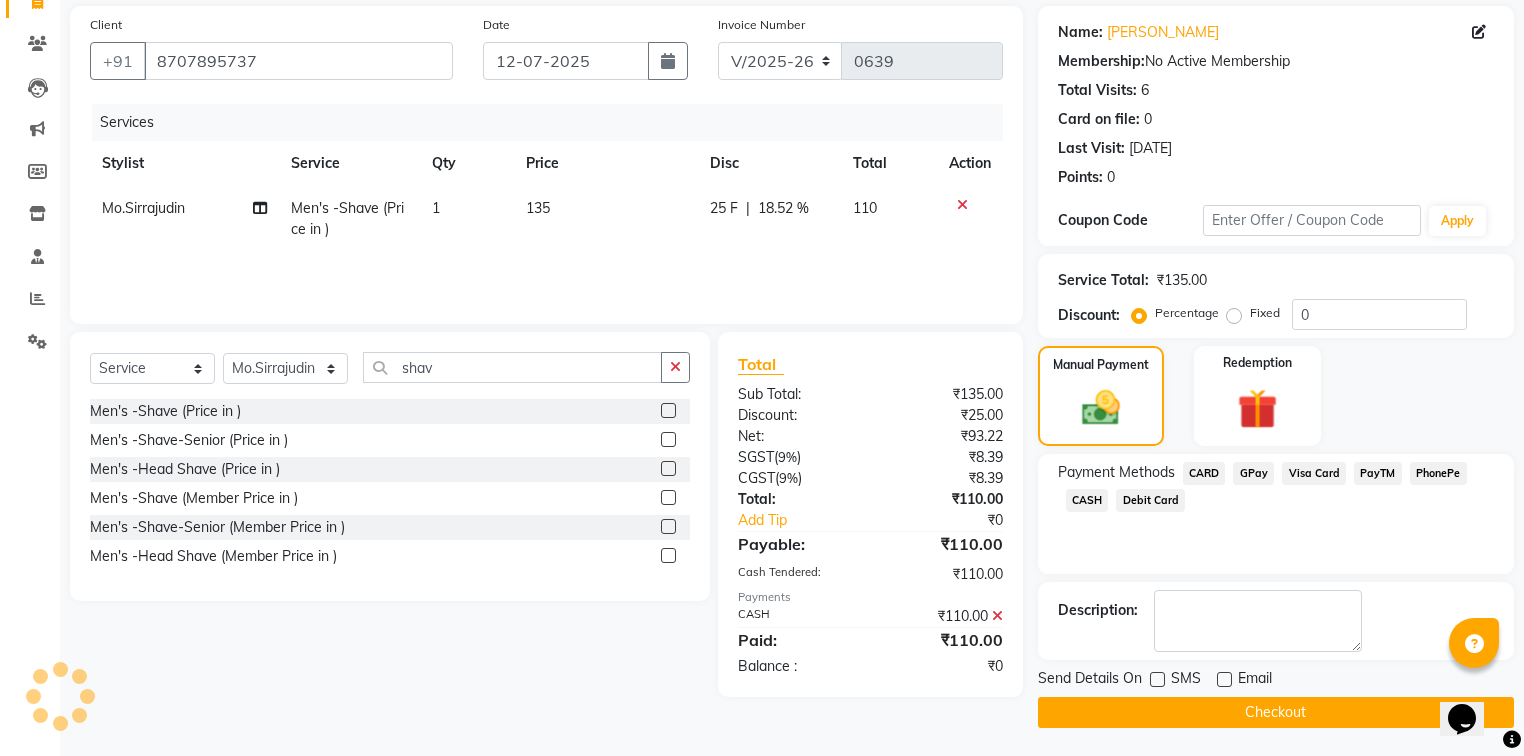 click on "Checkout" 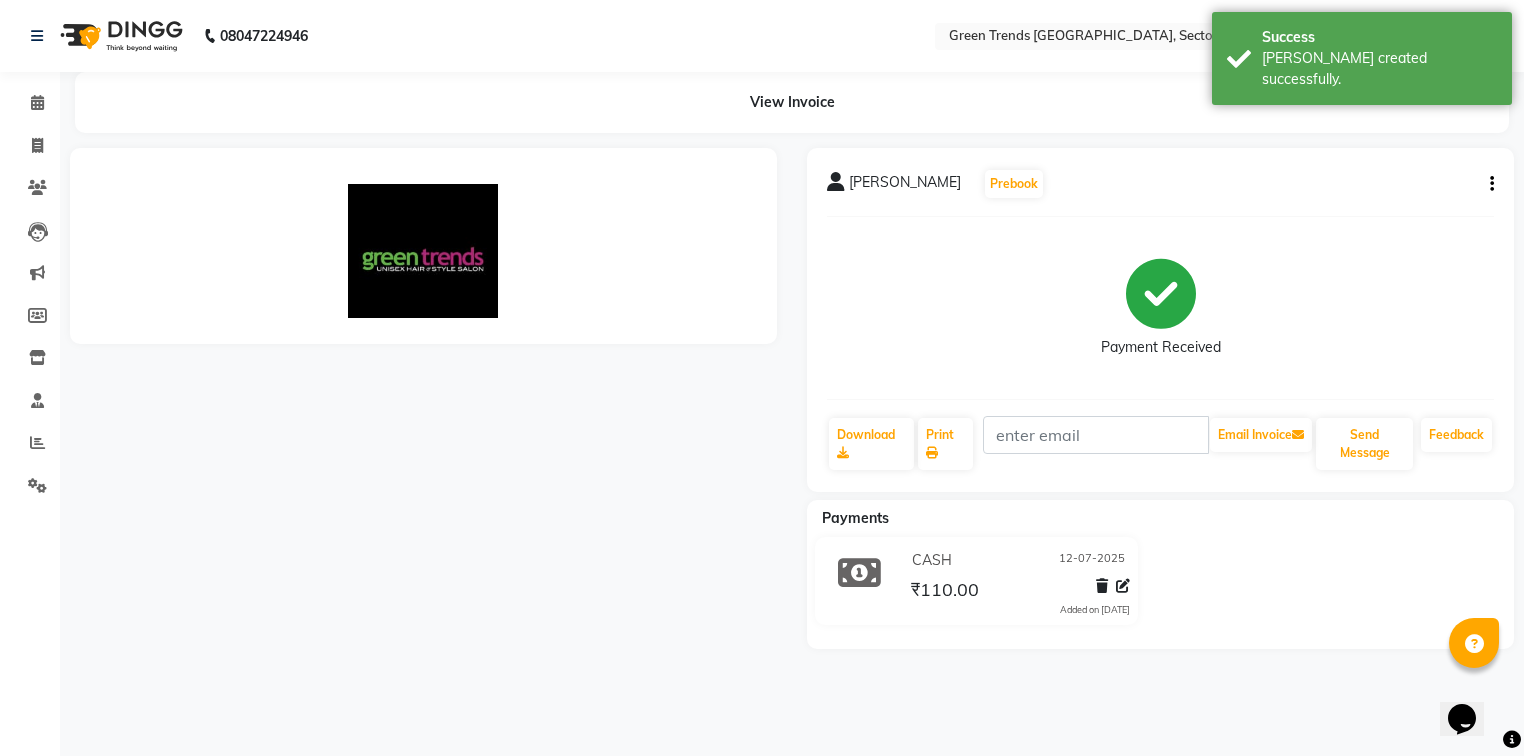 scroll, scrollTop: 0, scrollLeft: 0, axis: both 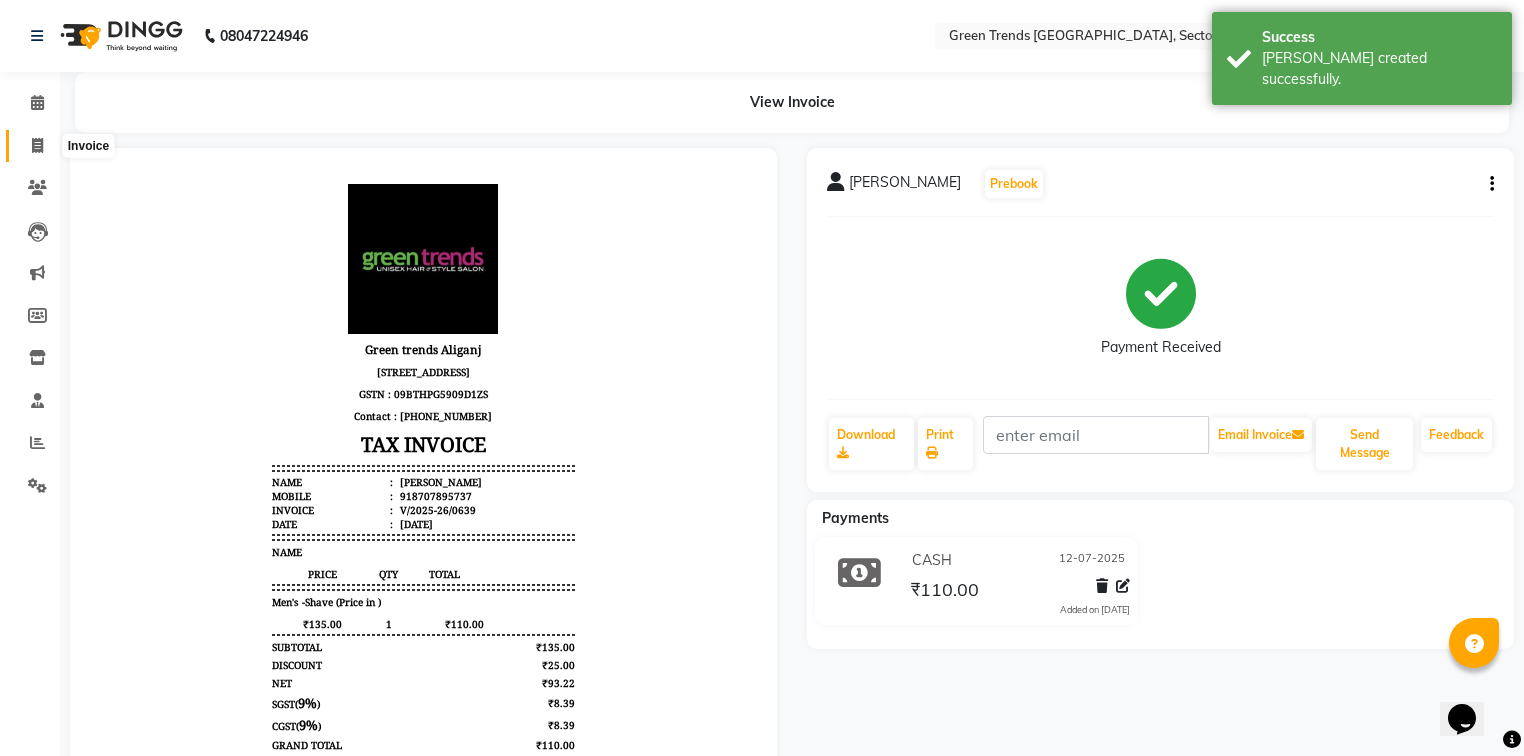 click 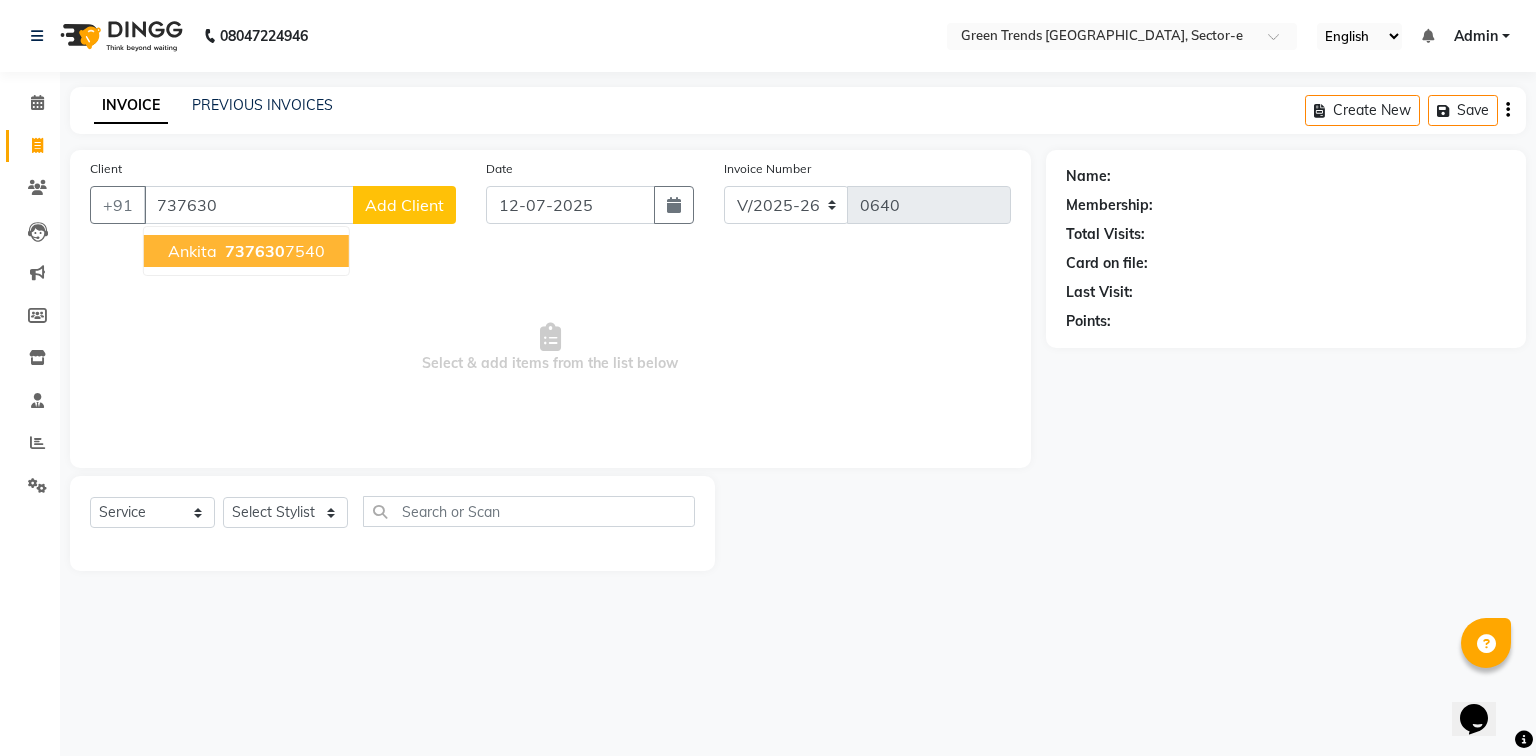 click on "737630 7540" at bounding box center [273, 251] 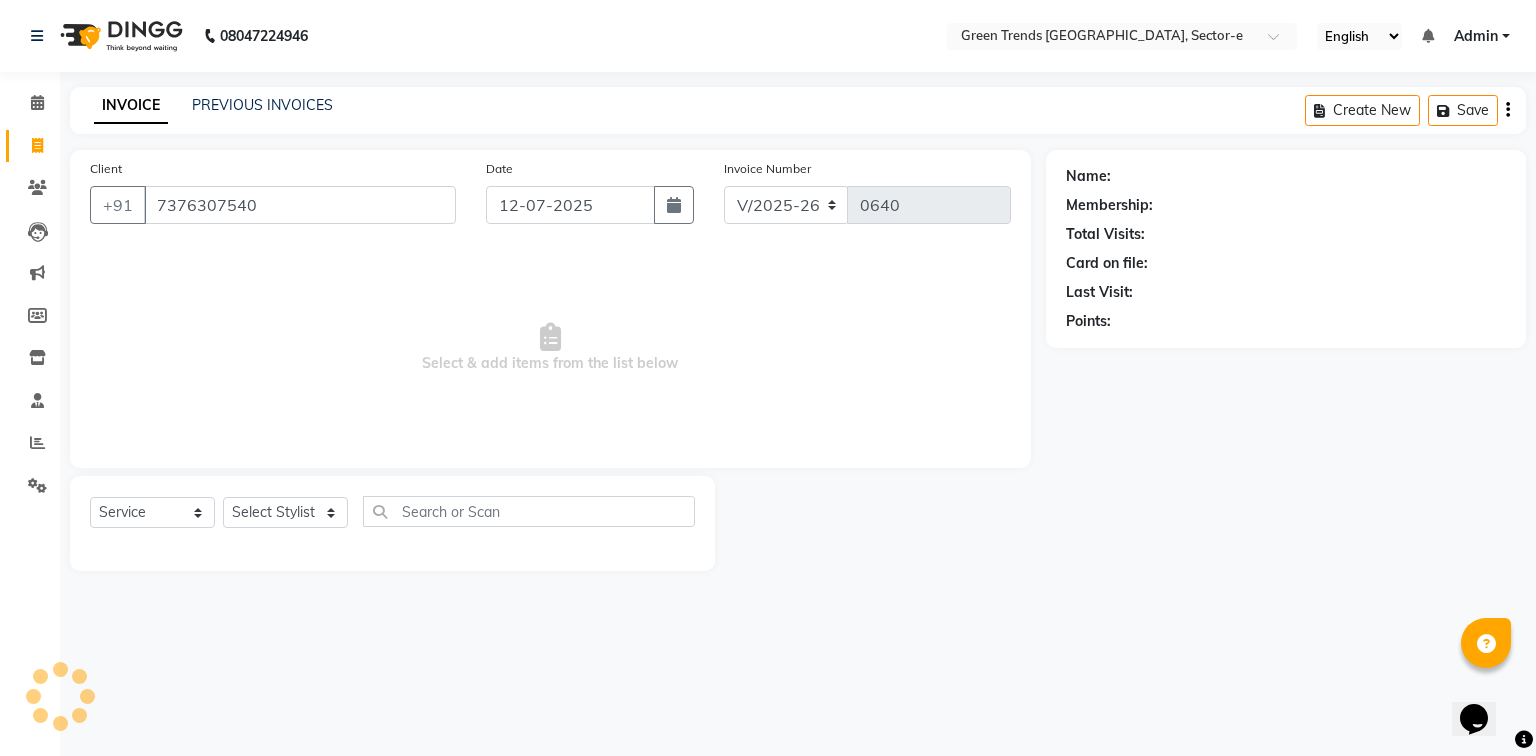 type on "7376307540" 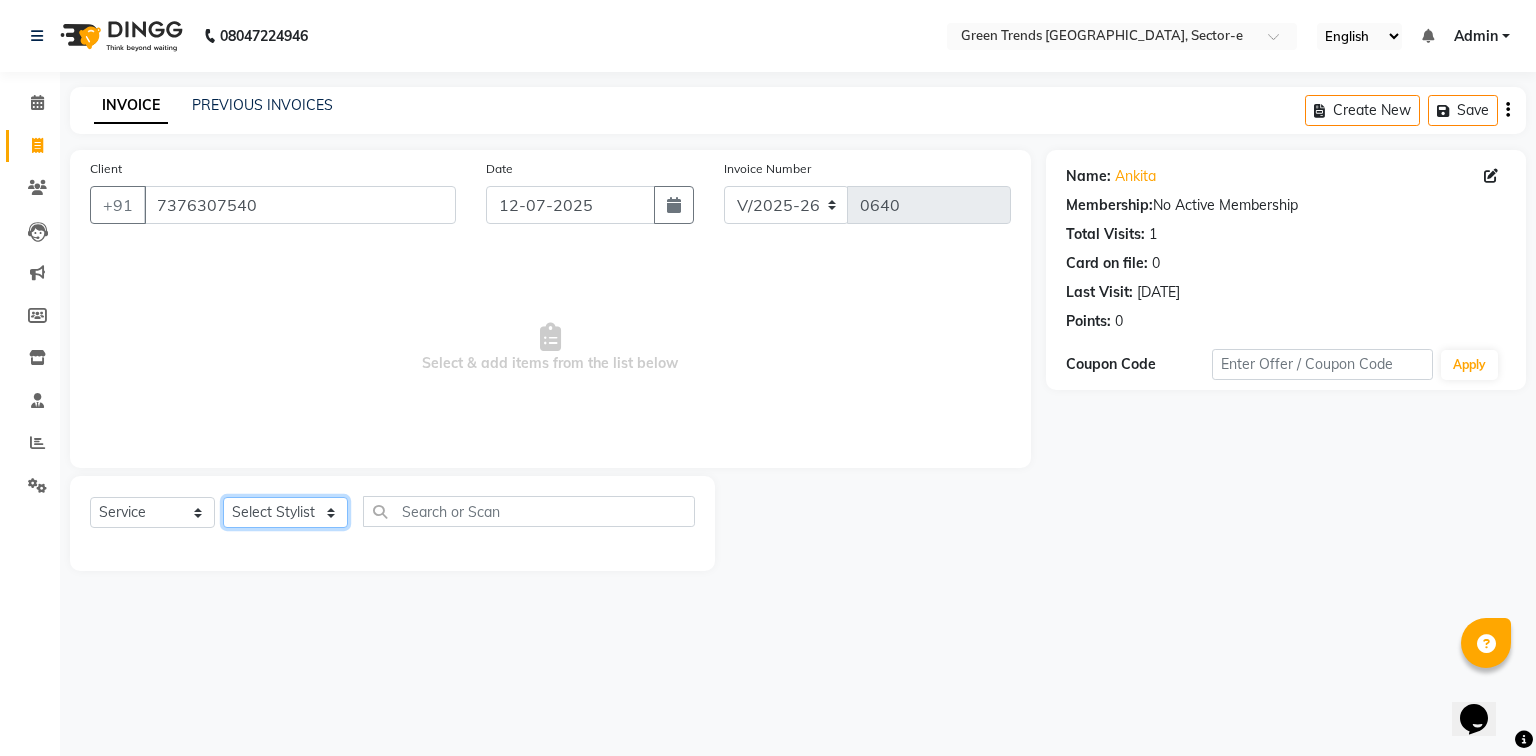 click on "Select Stylist [PERSON_NAME] [PERSON_NAME] Mo. [PERSON_NAME].[PERSON_NAME] [PERSON_NAME] Pooja [PERSON_NAME] [PERSON_NAME] [PERSON_NAME] Vishal" 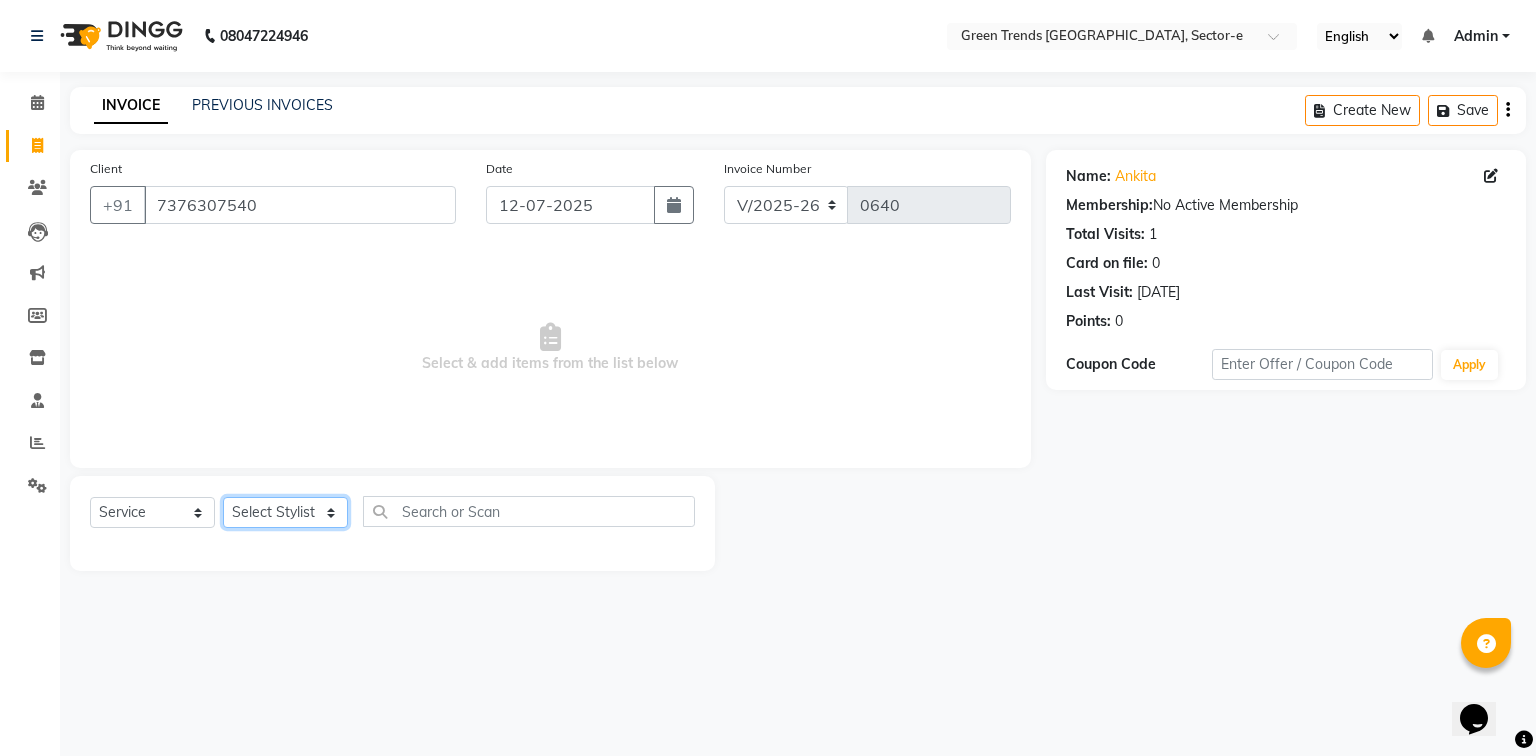 select on "58756" 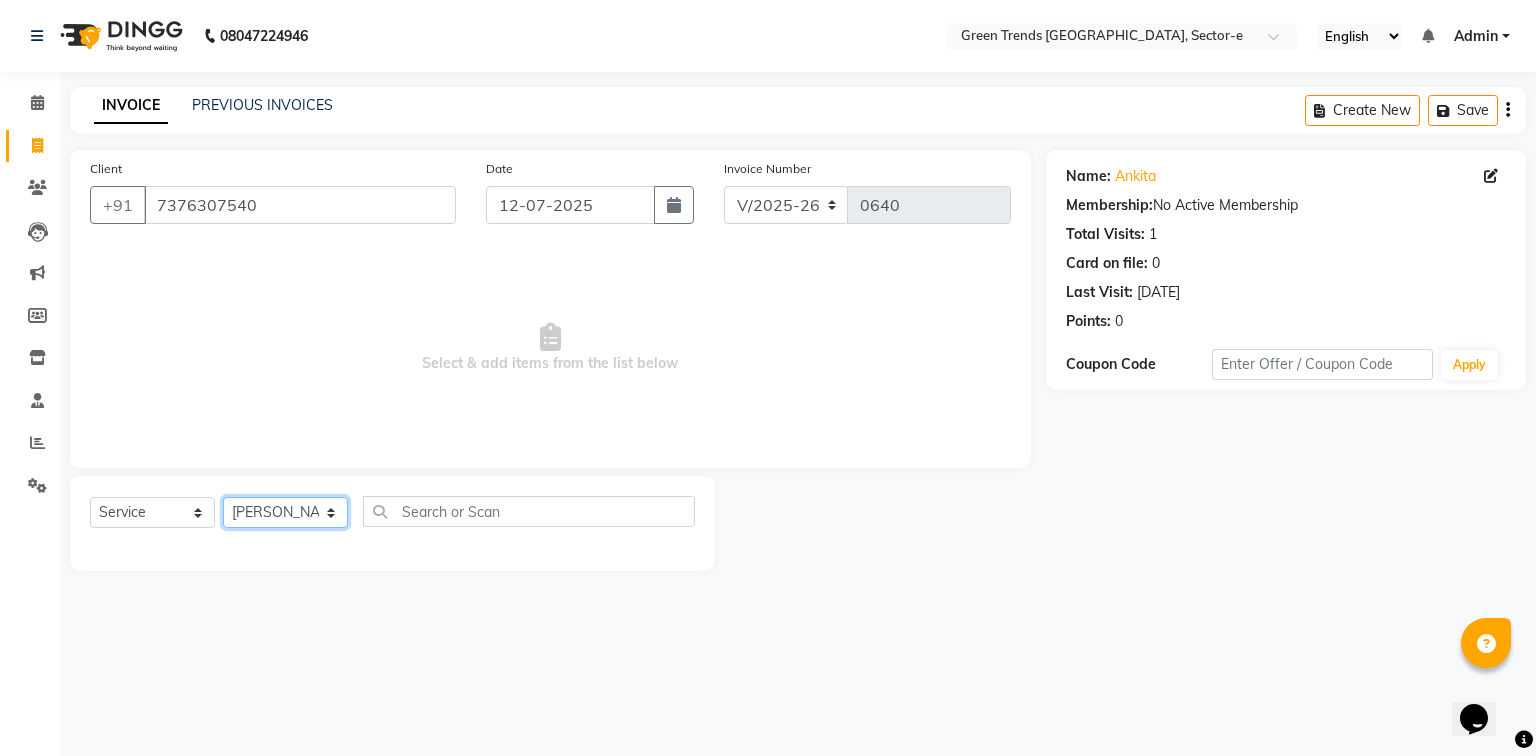 click on "Select Stylist [PERSON_NAME] [PERSON_NAME] Mo. [PERSON_NAME].[PERSON_NAME] [PERSON_NAME] Pooja [PERSON_NAME] [PERSON_NAME] [PERSON_NAME] Vishal" 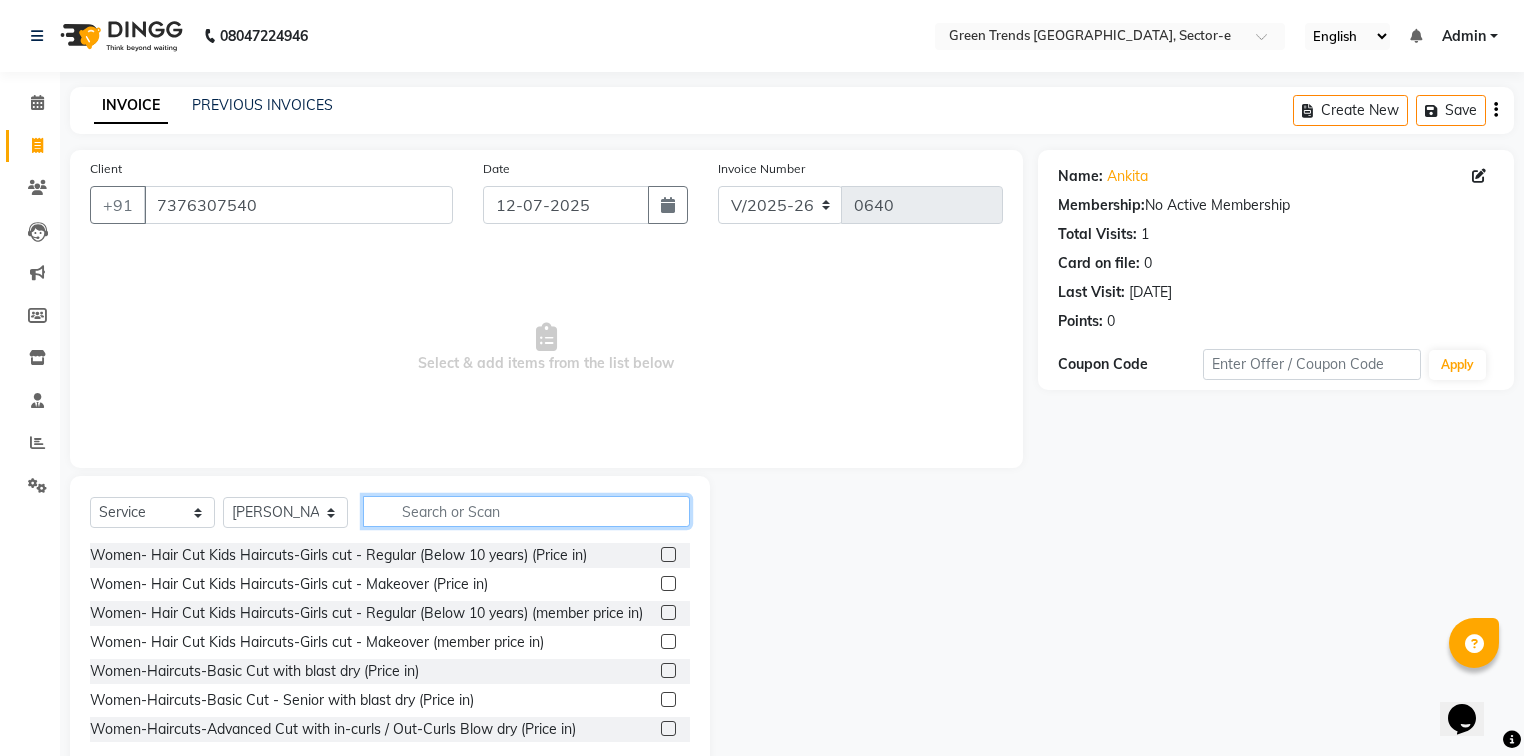 click 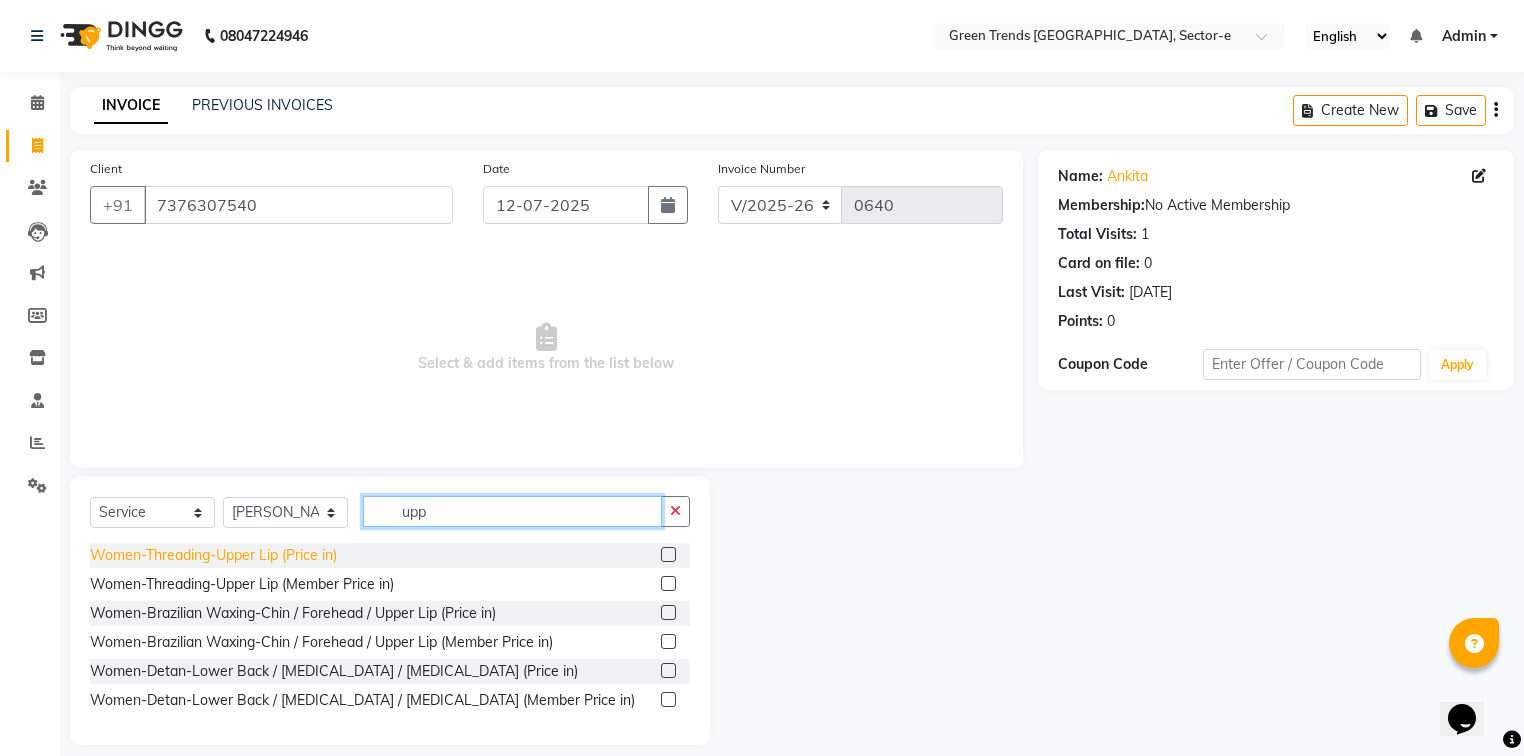 type on "upp" 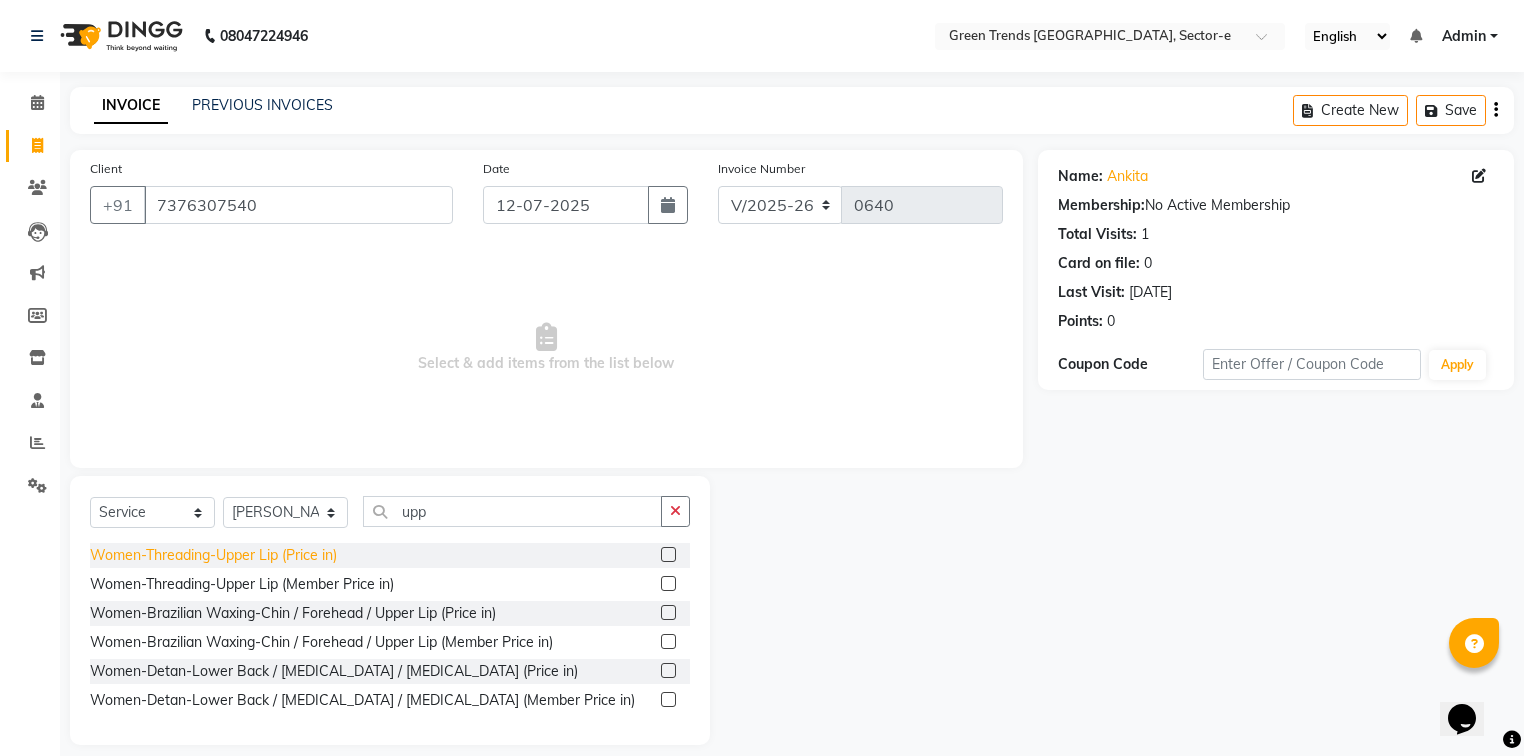 click on "Women-Threading-Upper Lip (Price in)" 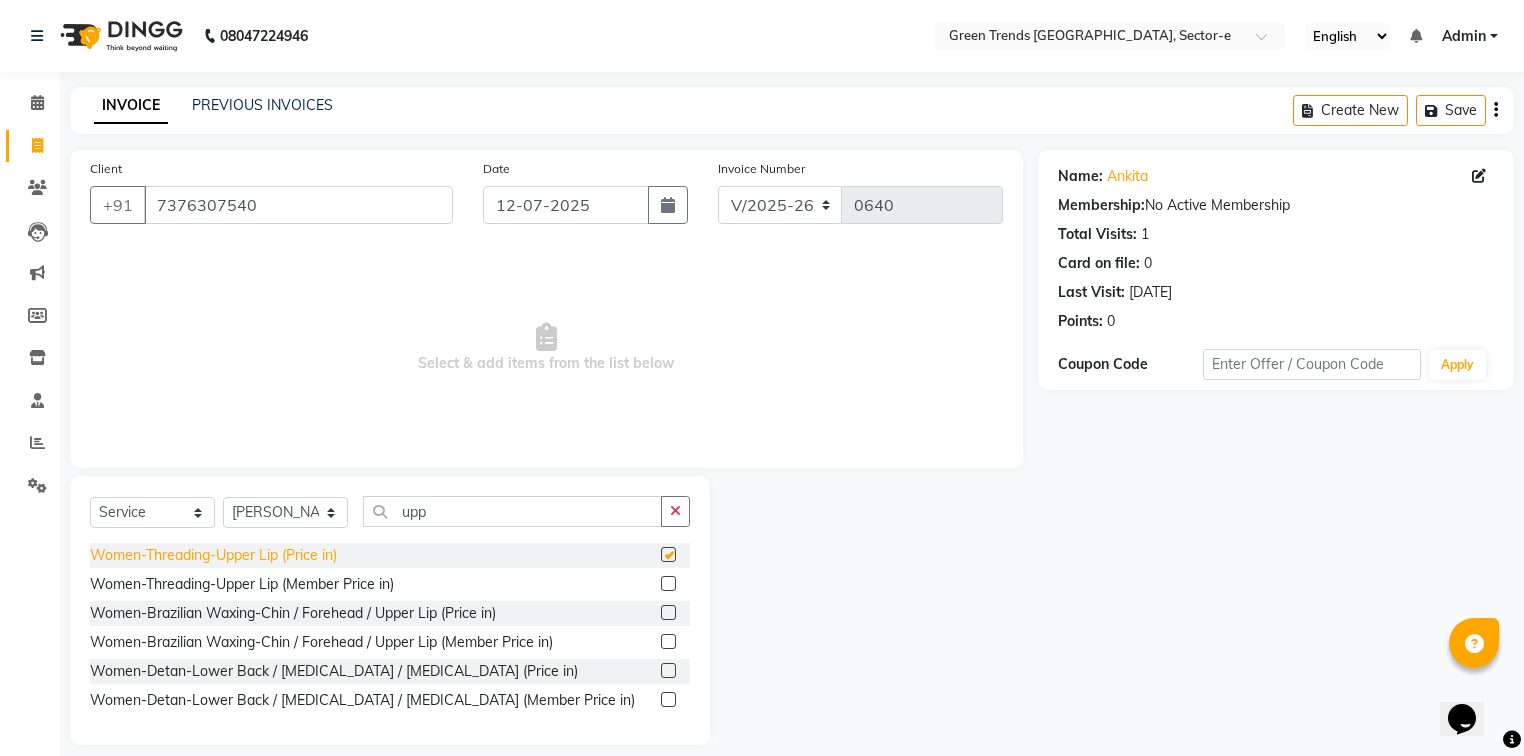 checkbox on "false" 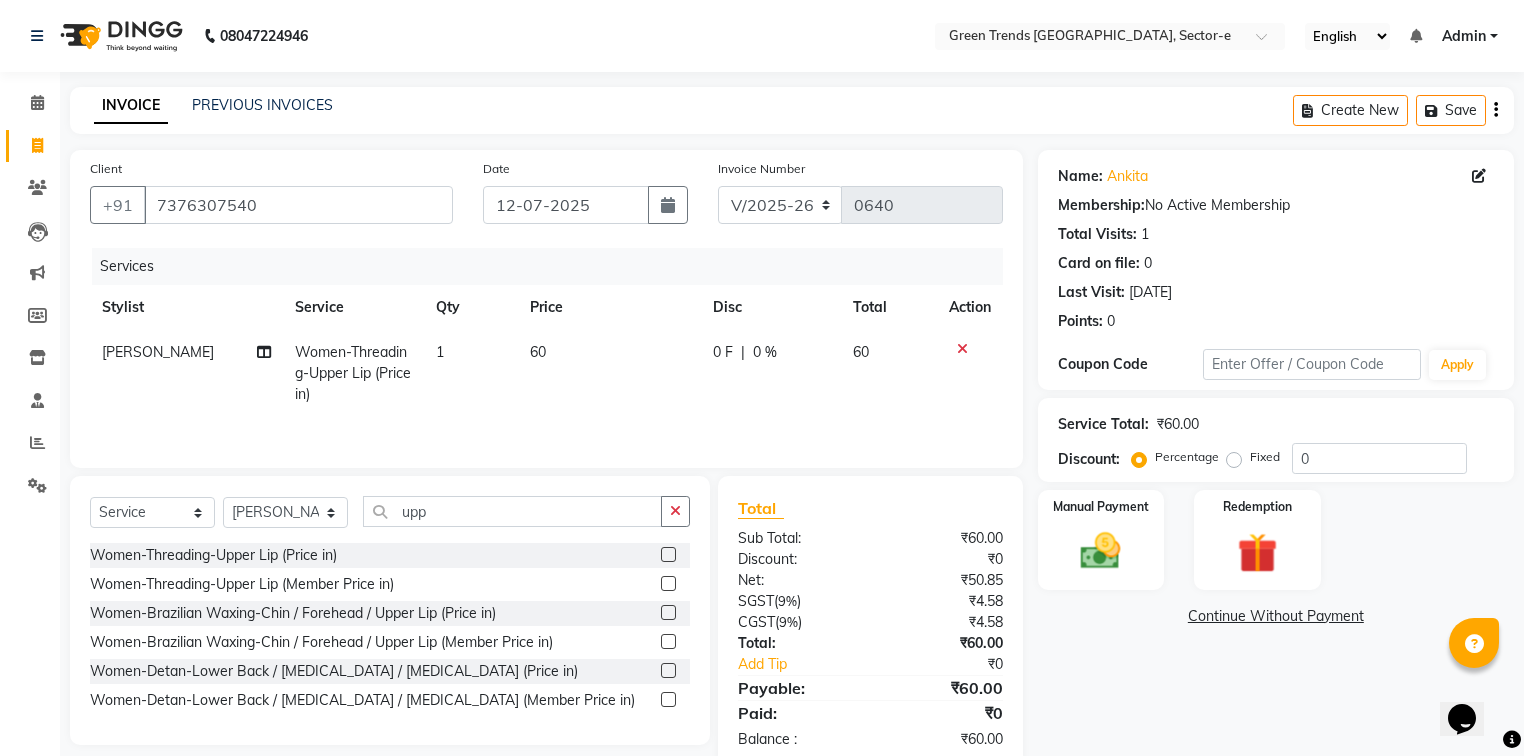 drag, startPoint x: 445, startPoint y: 531, endPoint x: 388, endPoint y: 536, distance: 57.21888 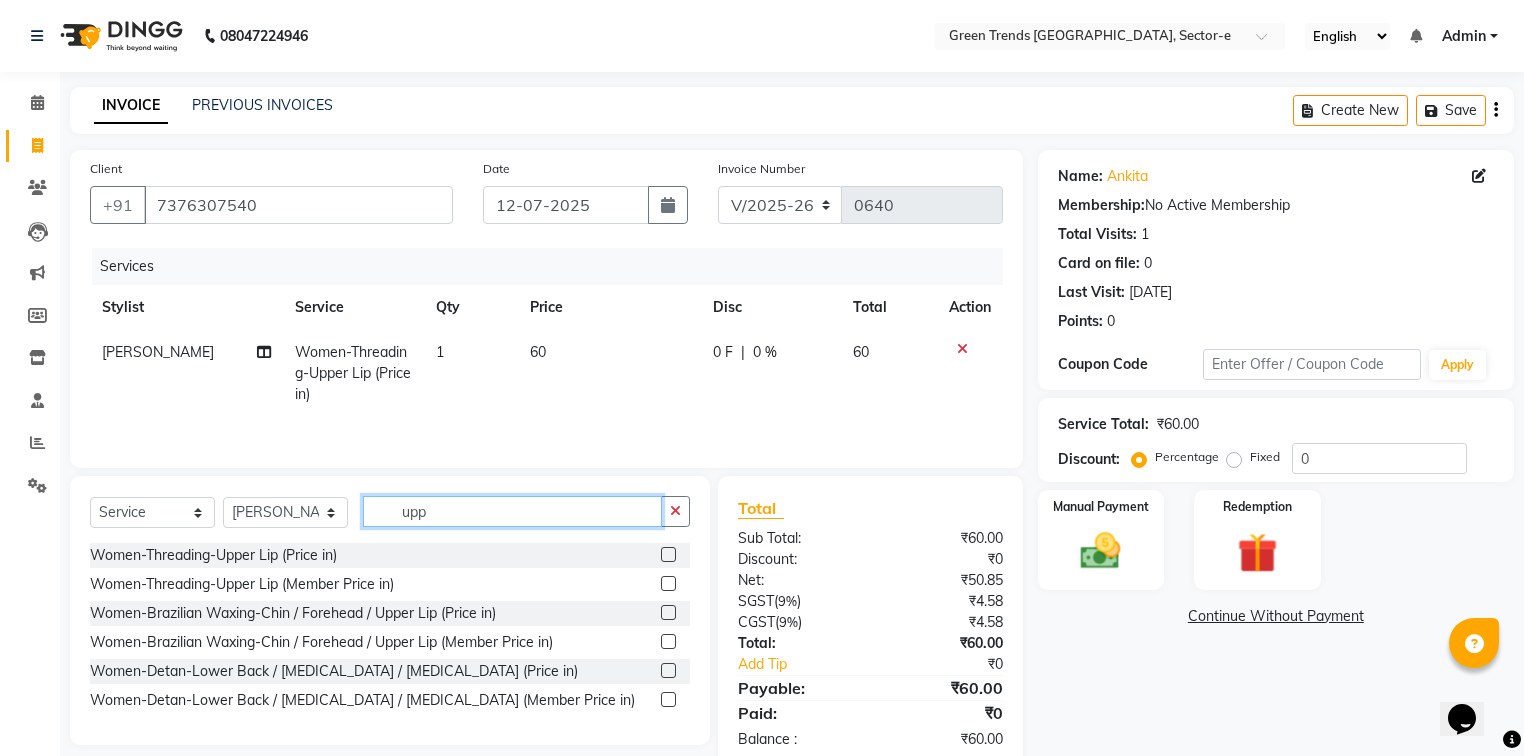 drag, startPoint x: 443, startPoint y: 520, endPoint x: 393, endPoint y: 522, distance: 50.039986 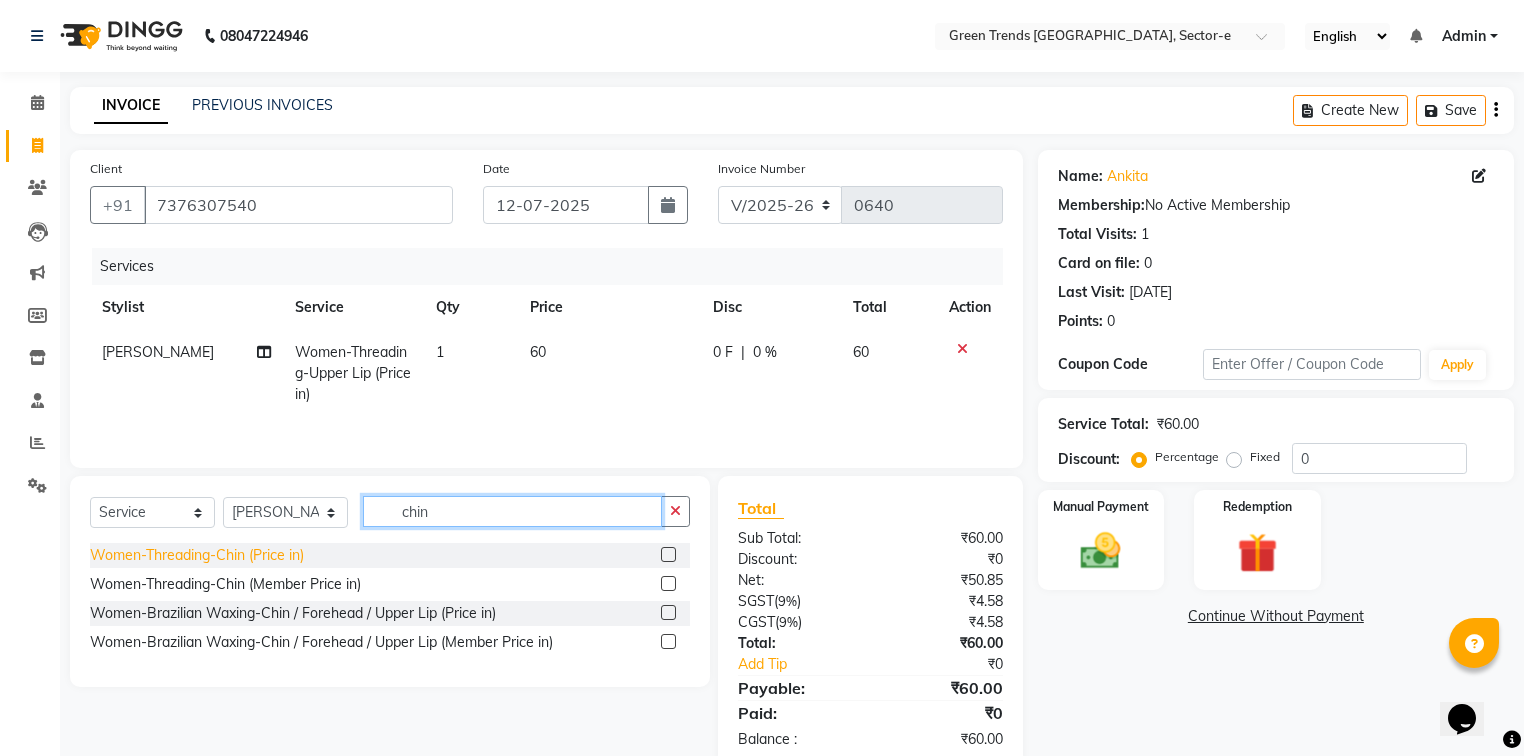 type on "chin" 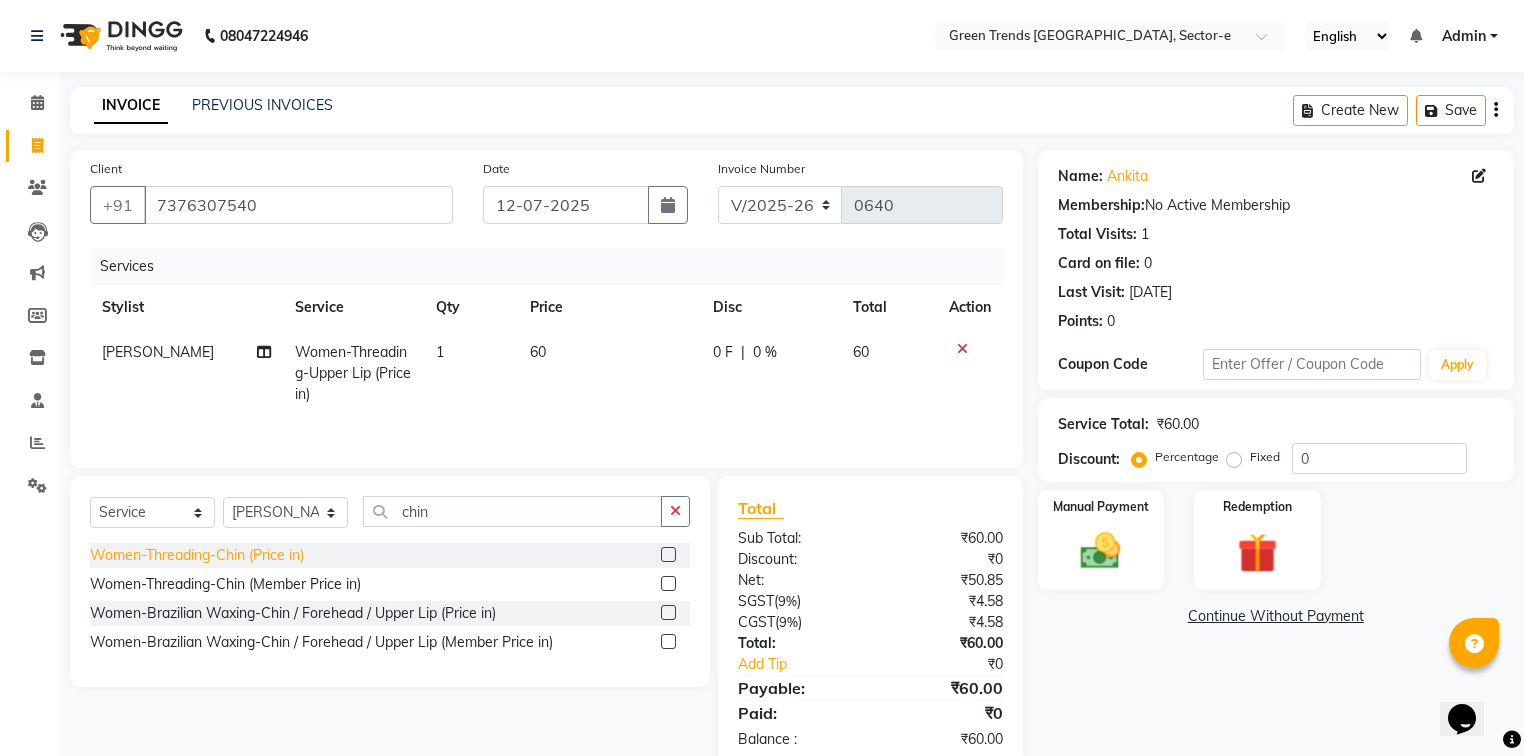 click on "Women-Threading-Chin (Price in)" 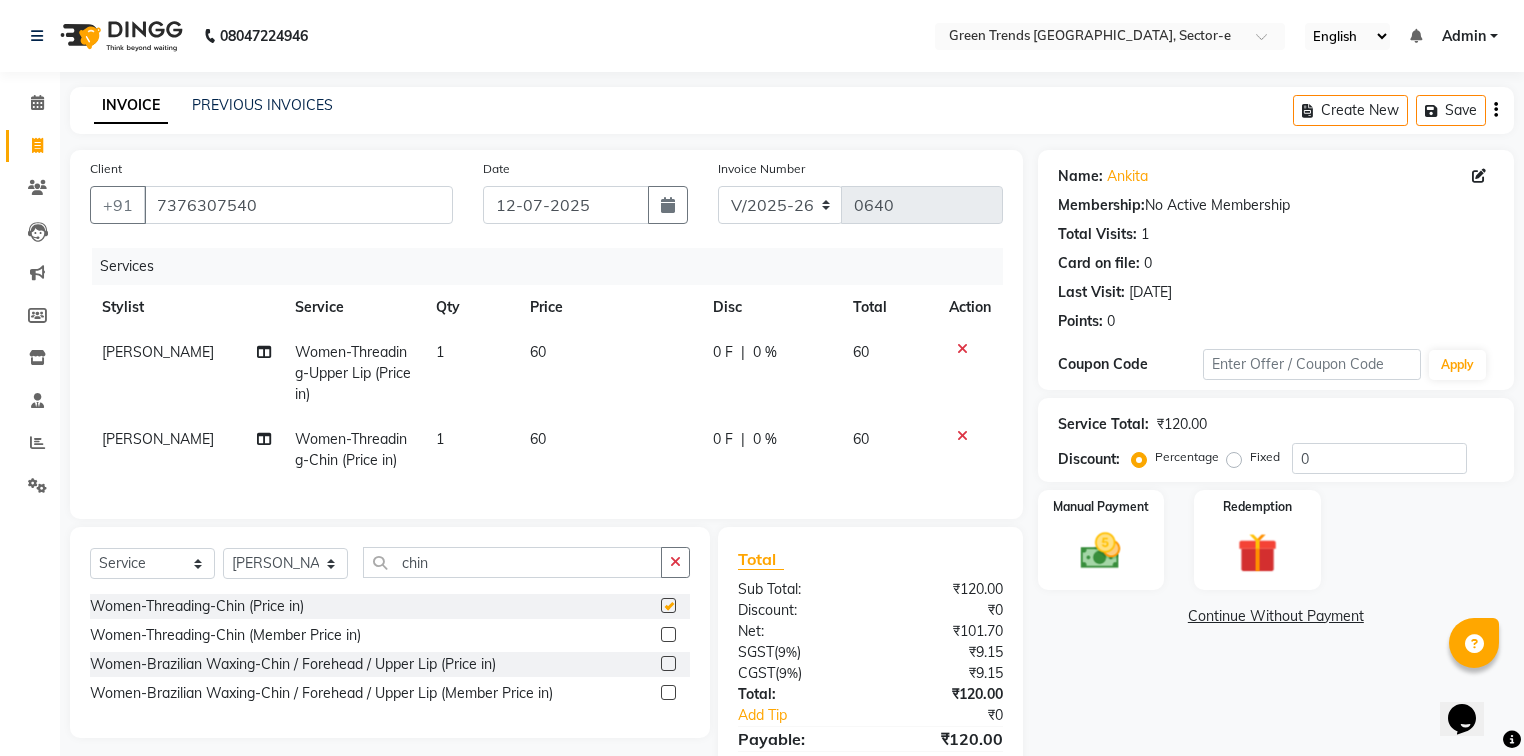 checkbox on "false" 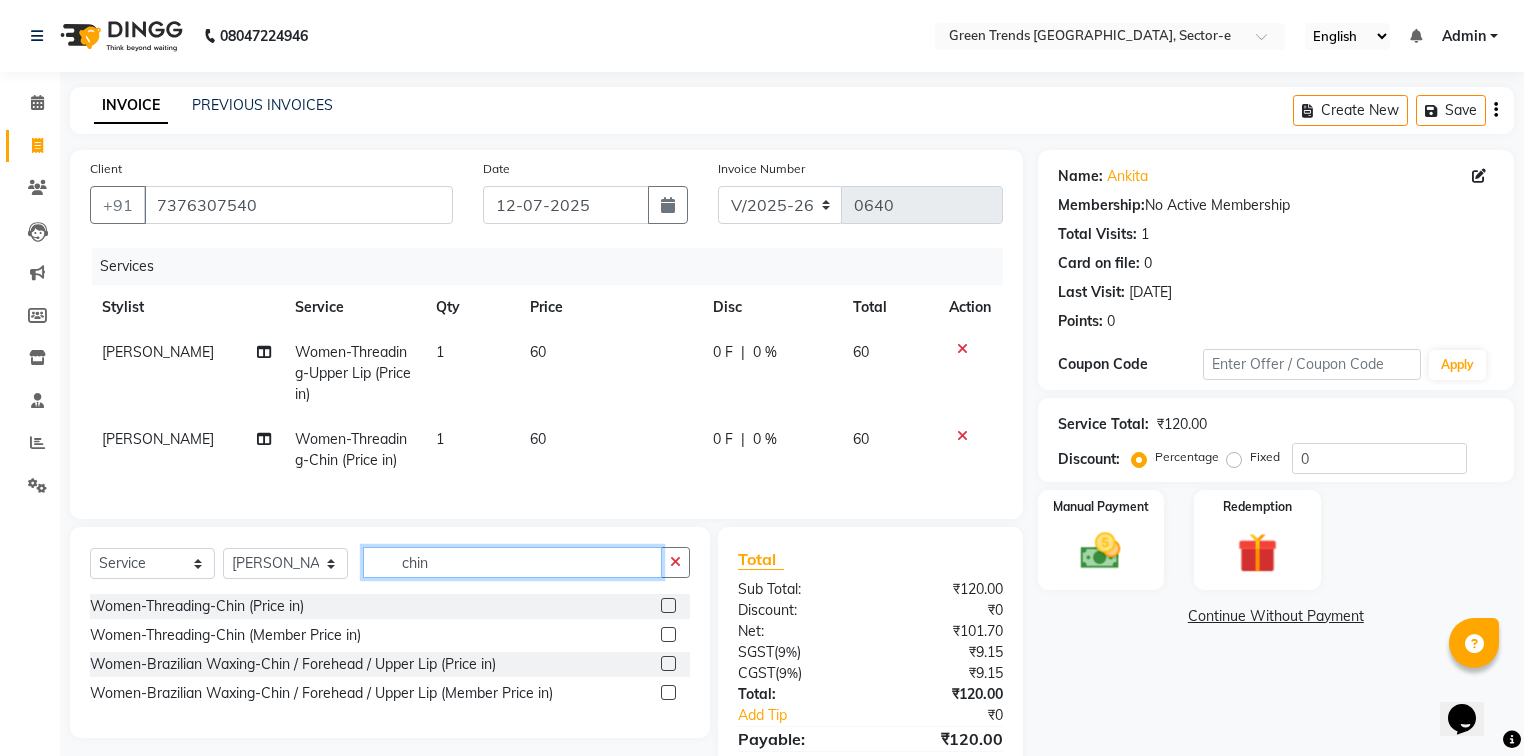 drag, startPoint x: 450, startPoint y: 578, endPoint x: 372, endPoint y: 576, distance: 78.025635 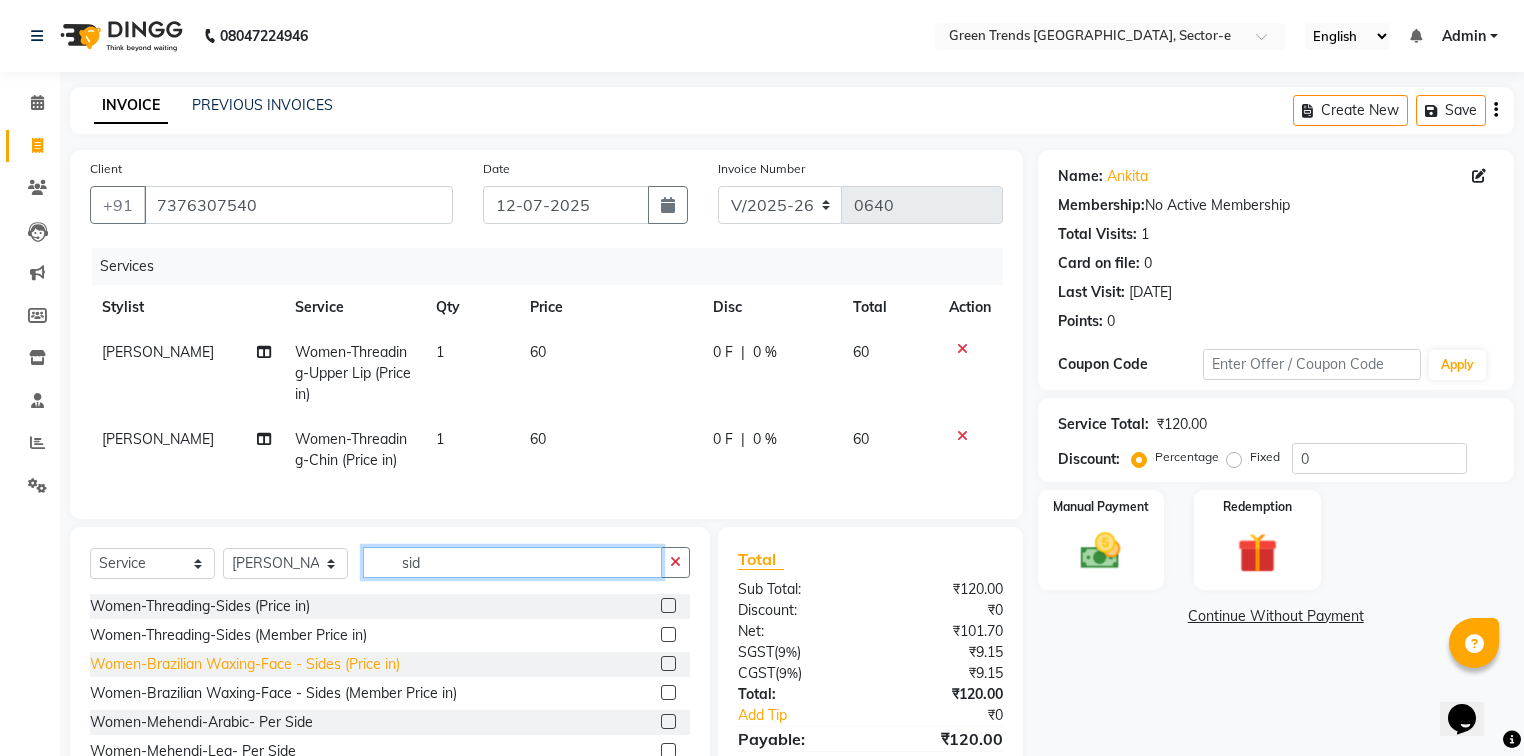 type on "sid" 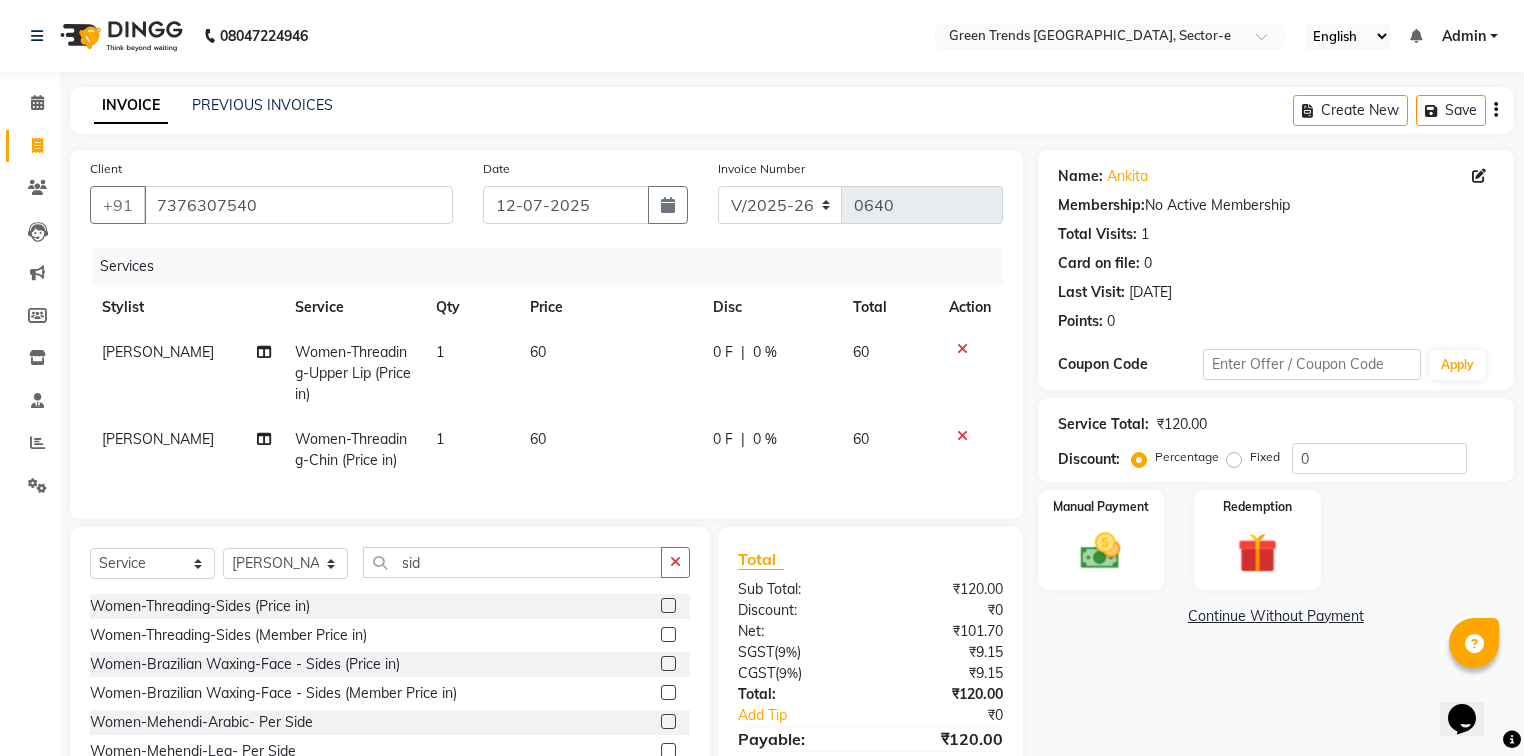click on "Women-Brazilian Waxing-Face - Sides (Price in)" 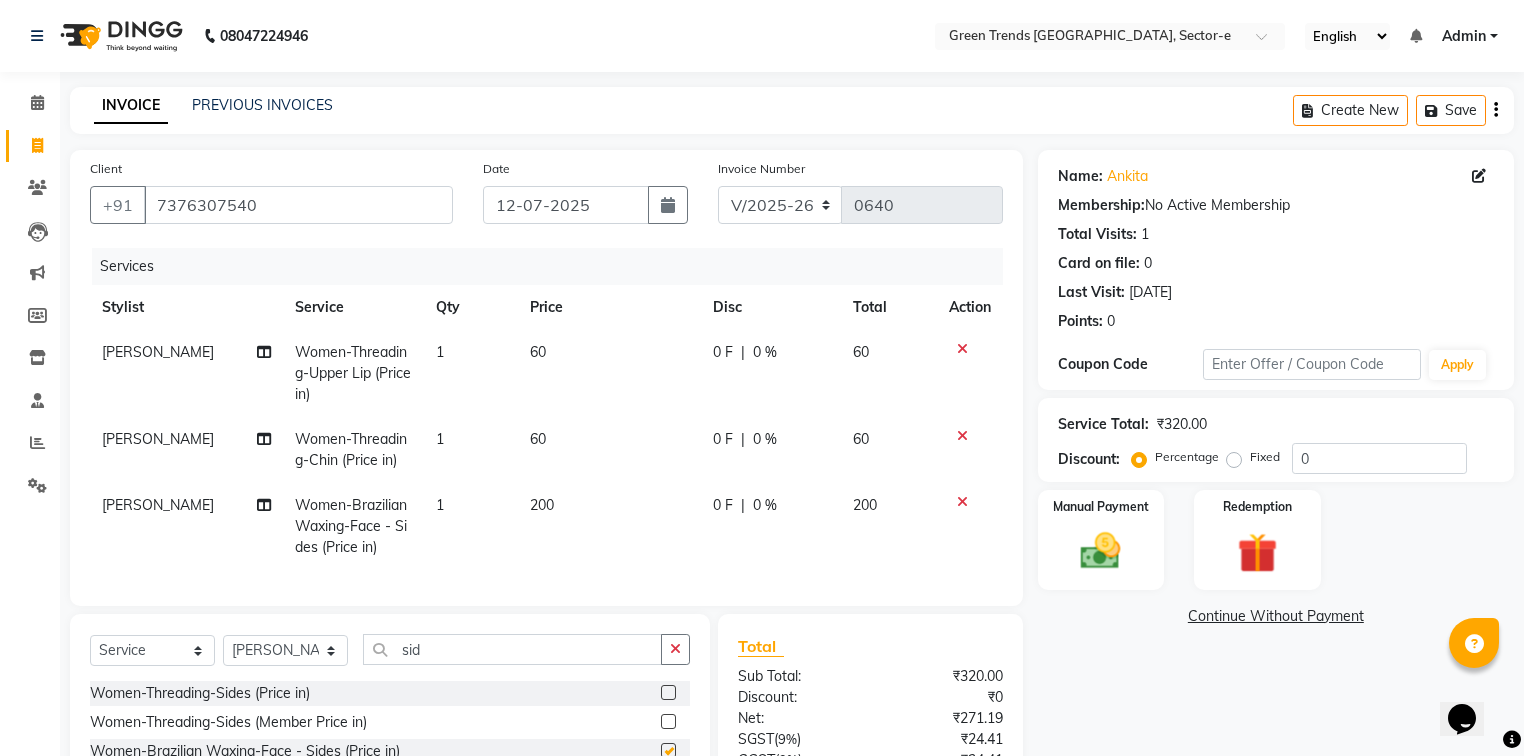 checkbox on "false" 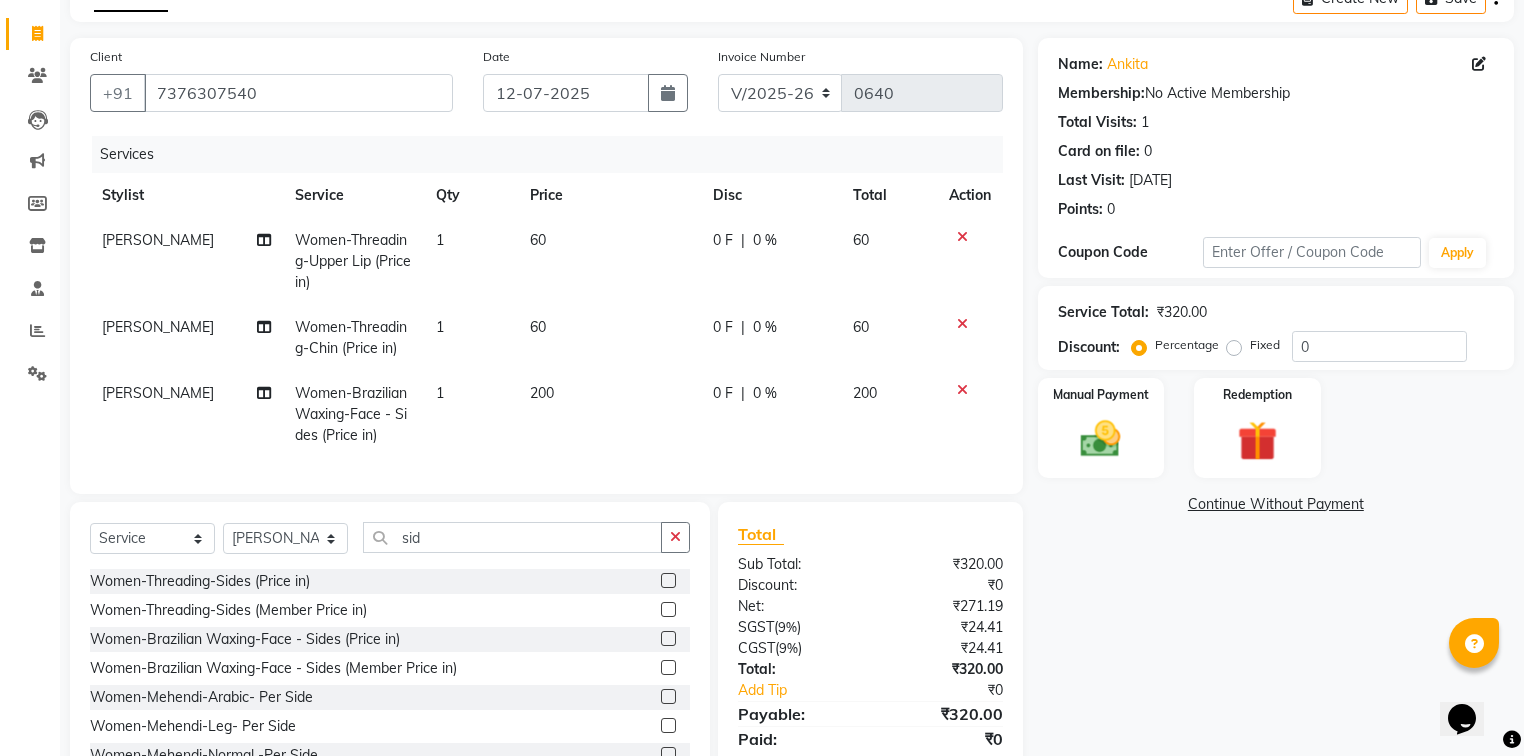 scroll, scrollTop: 196, scrollLeft: 0, axis: vertical 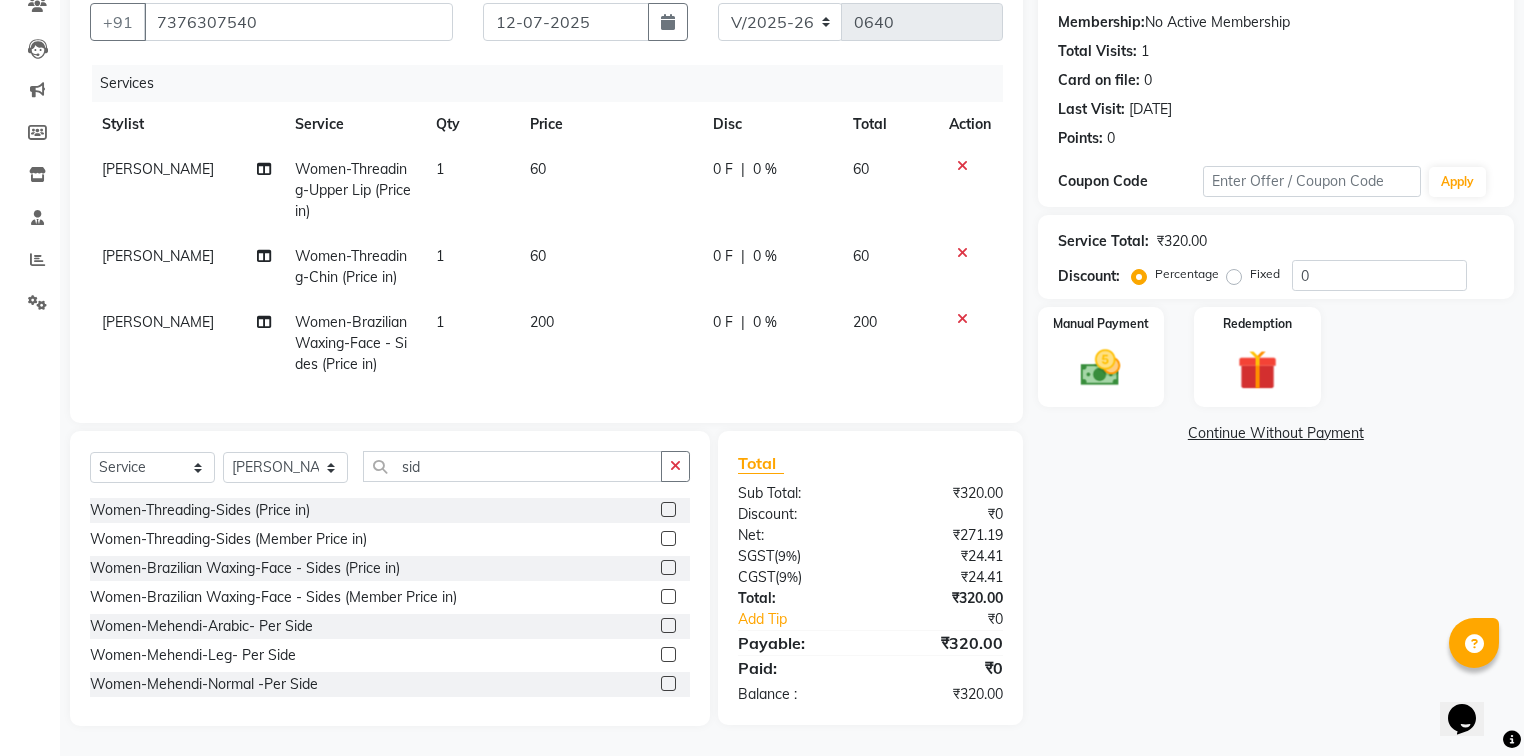 click on "0 F" 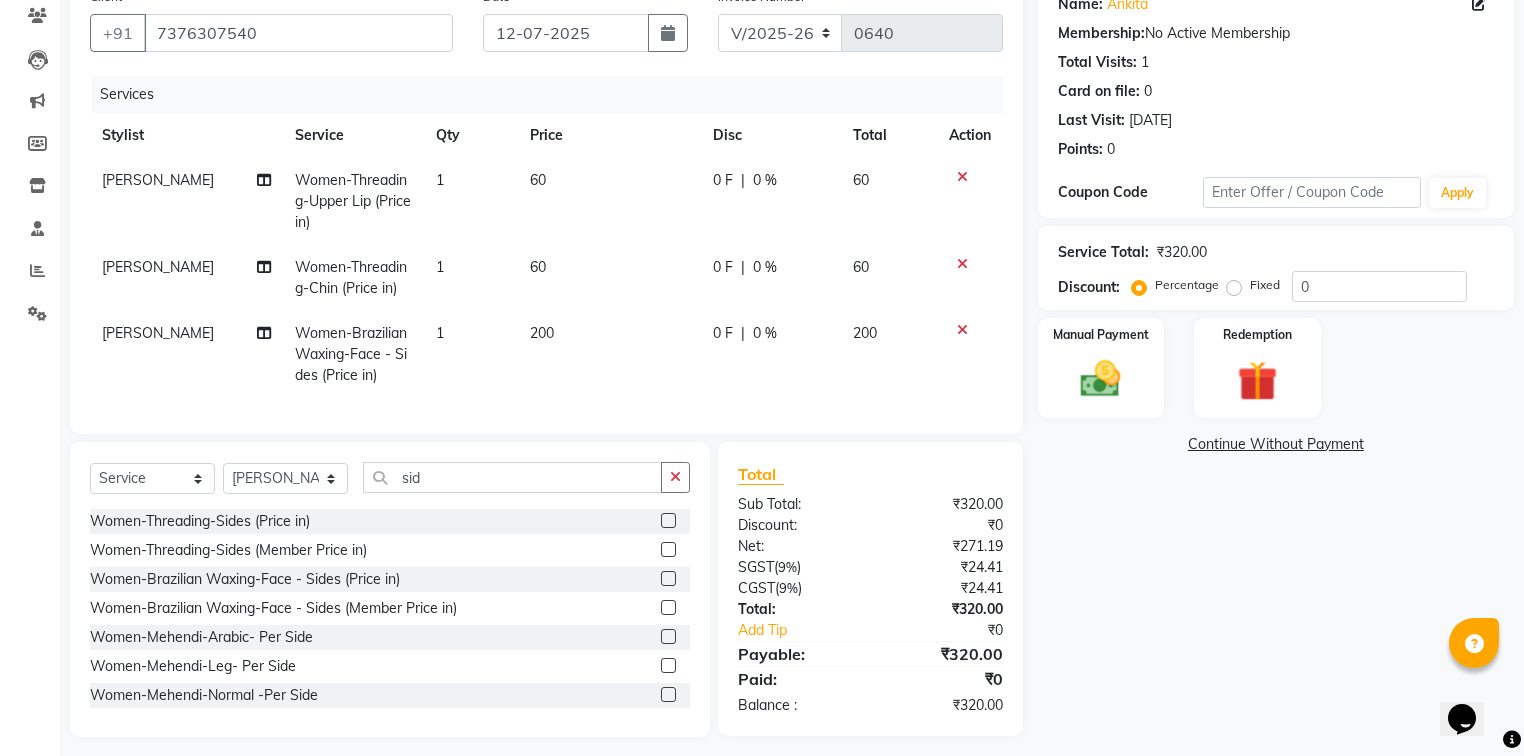 select on "58756" 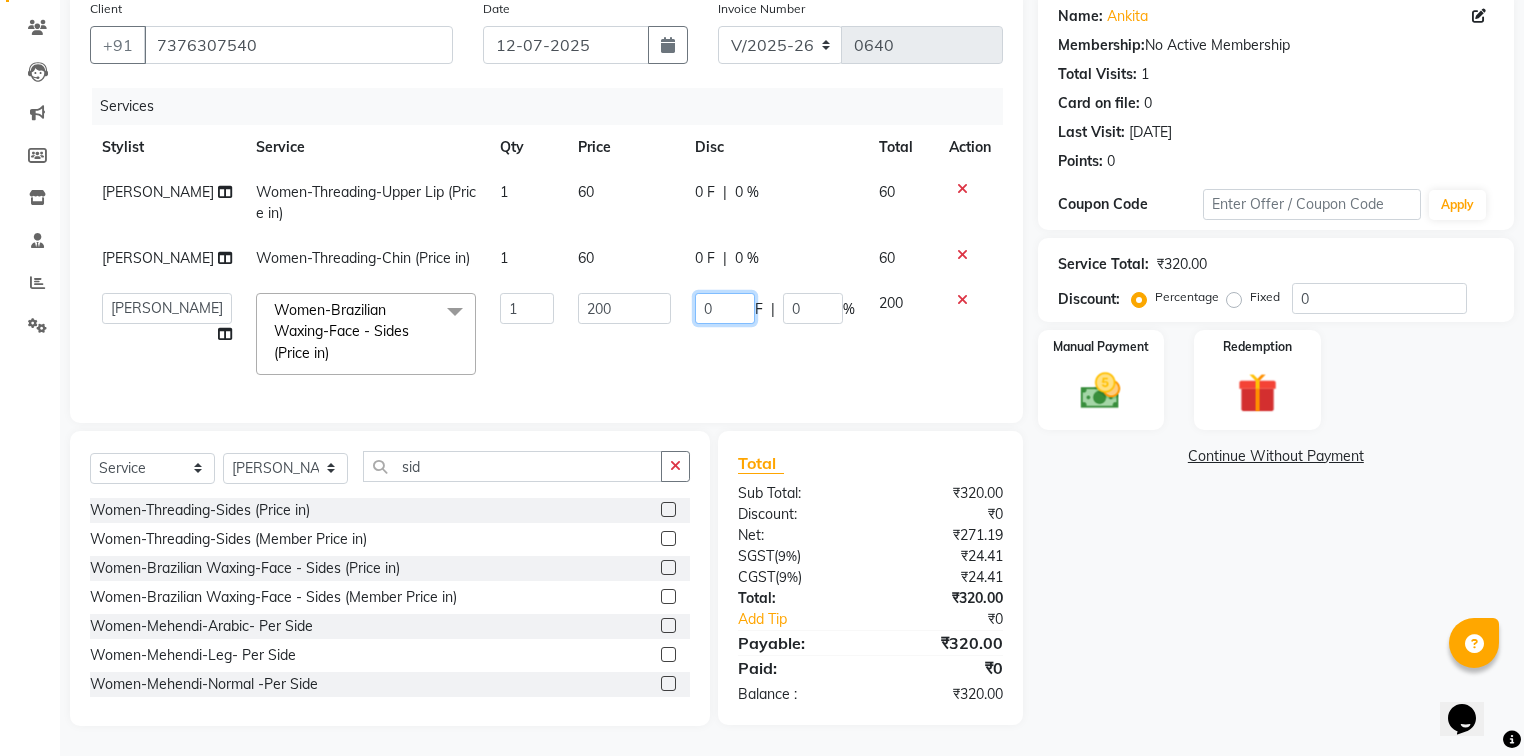 drag, startPoint x: 736, startPoint y: 295, endPoint x: 676, endPoint y: 310, distance: 61.846584 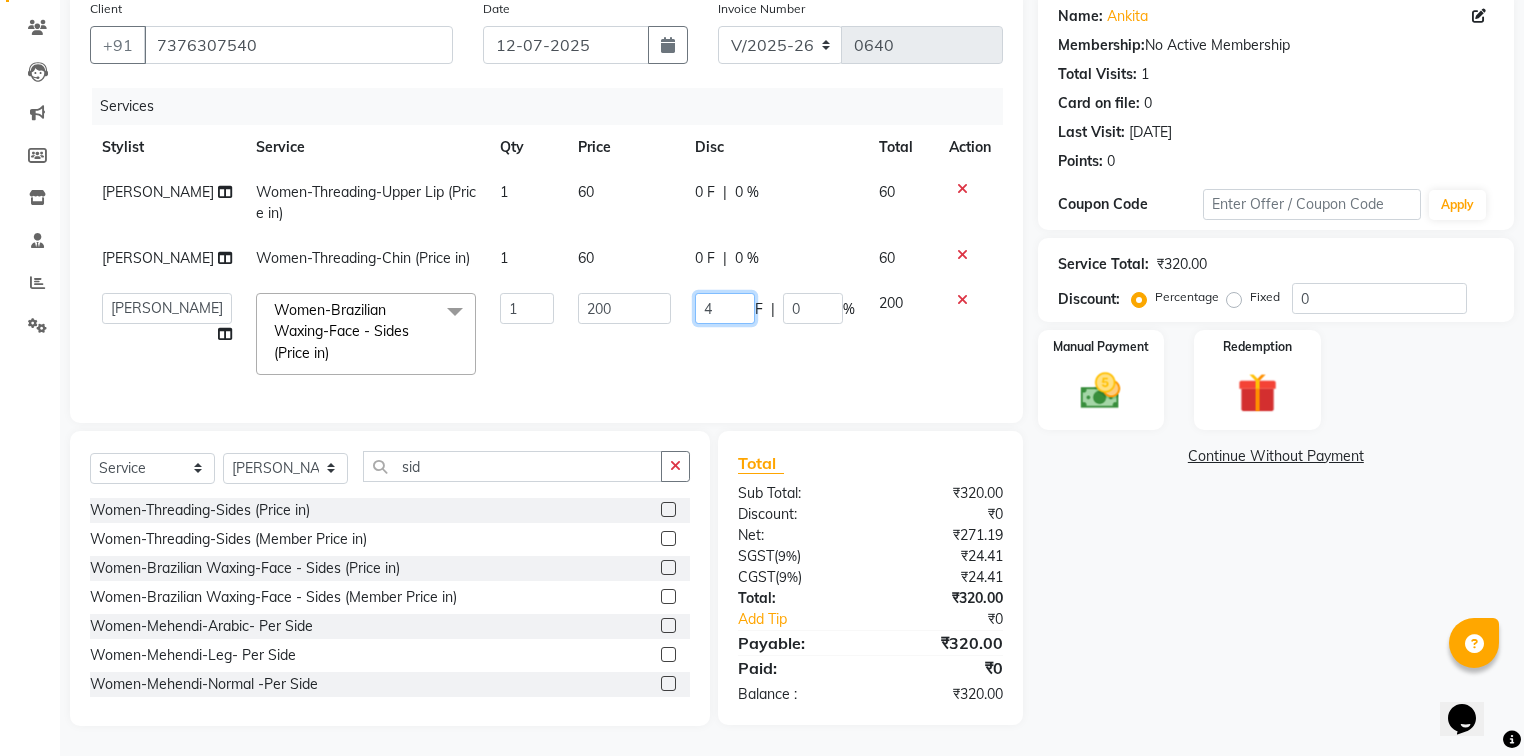 type on "40" 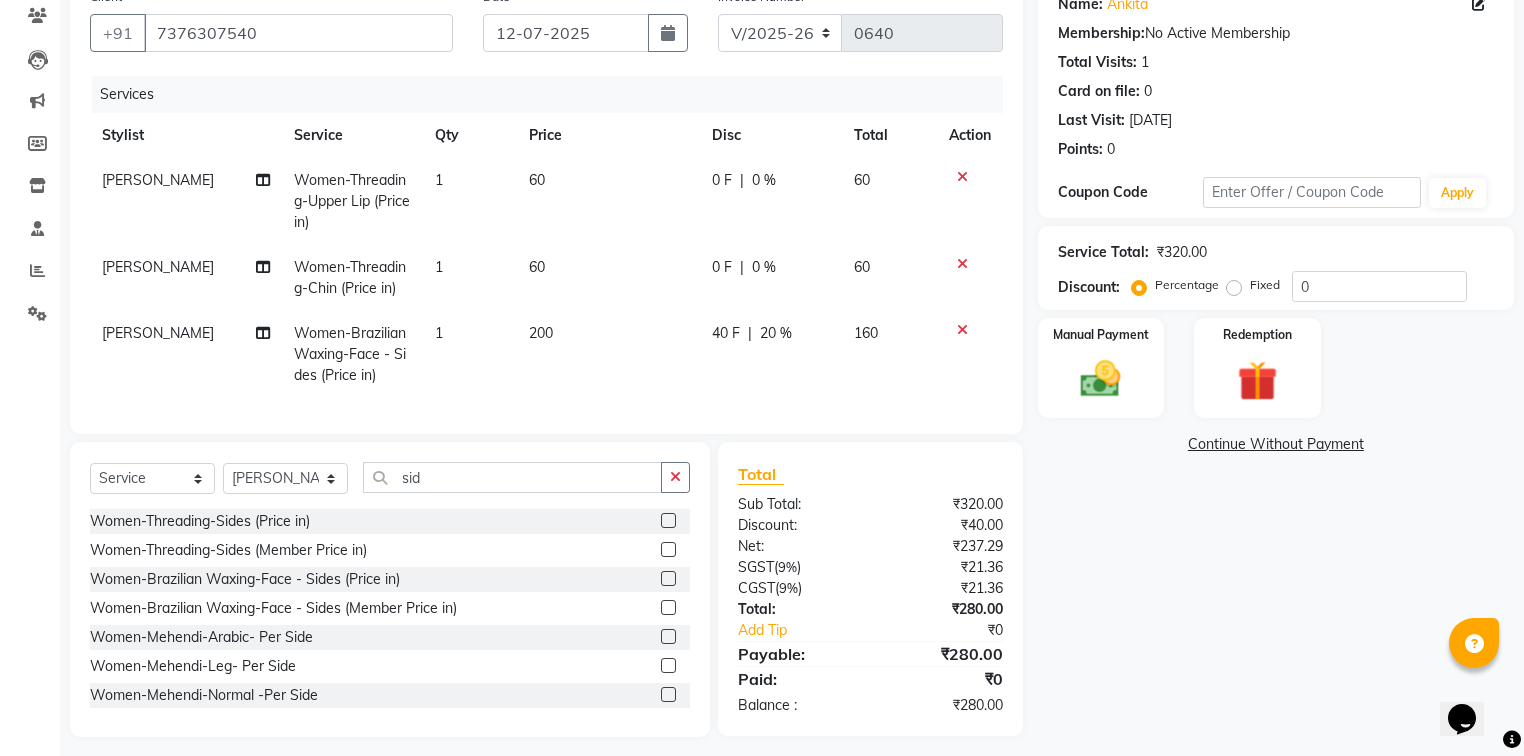 click on "[PERSON_NAME] Women-Brazilian Waxing-Face - Sides (Price in) 1 200 40 F | 20 % 160" 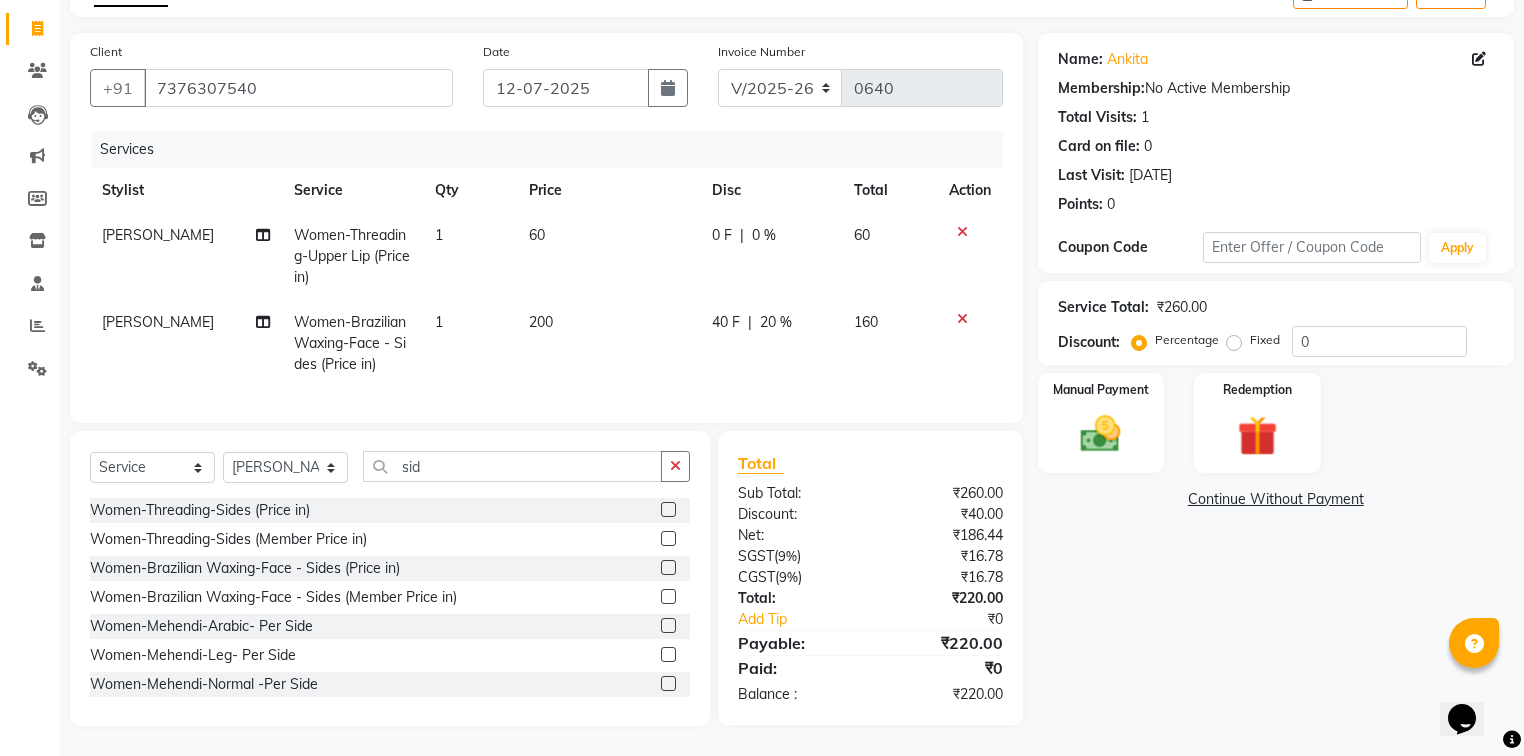 scroll, scrollTop: 129, scrollLeft: 0, axis: vertical 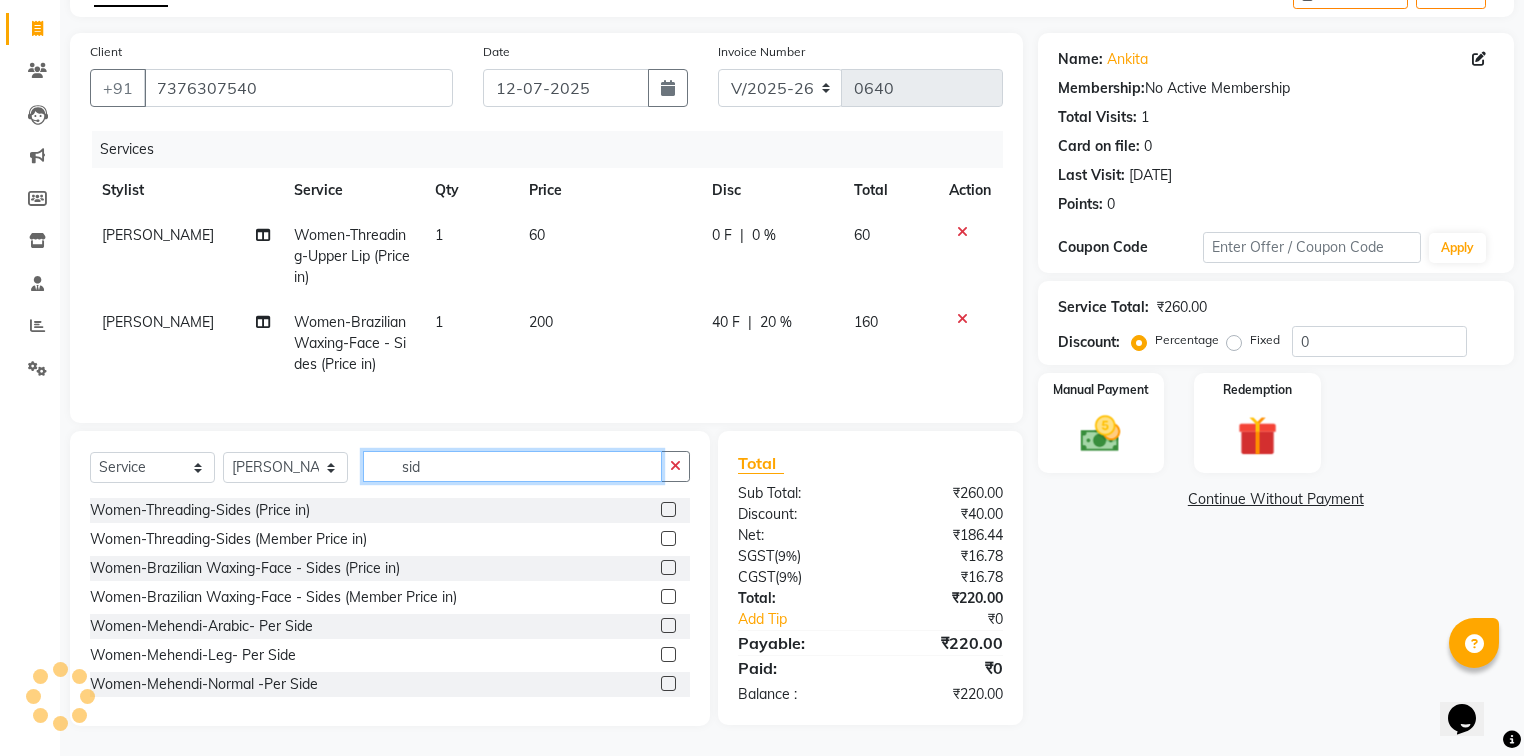 drag, startPoint x: 444, startPoint y: 464, endPoint x: 384, endPoint y: 476, distance: 61.188232 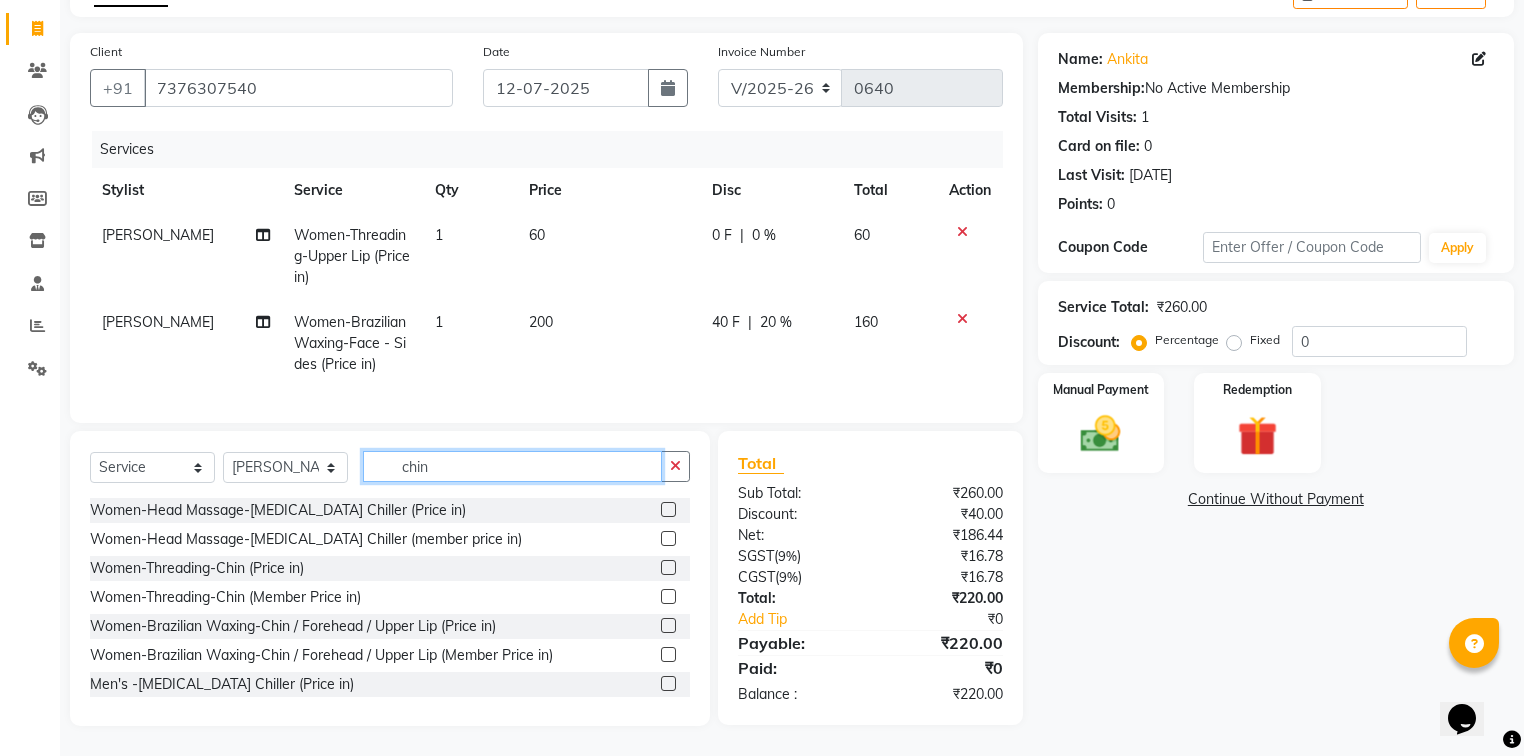 scroll, scrollTop: 128, scrollLeft: 0, axis: vertical 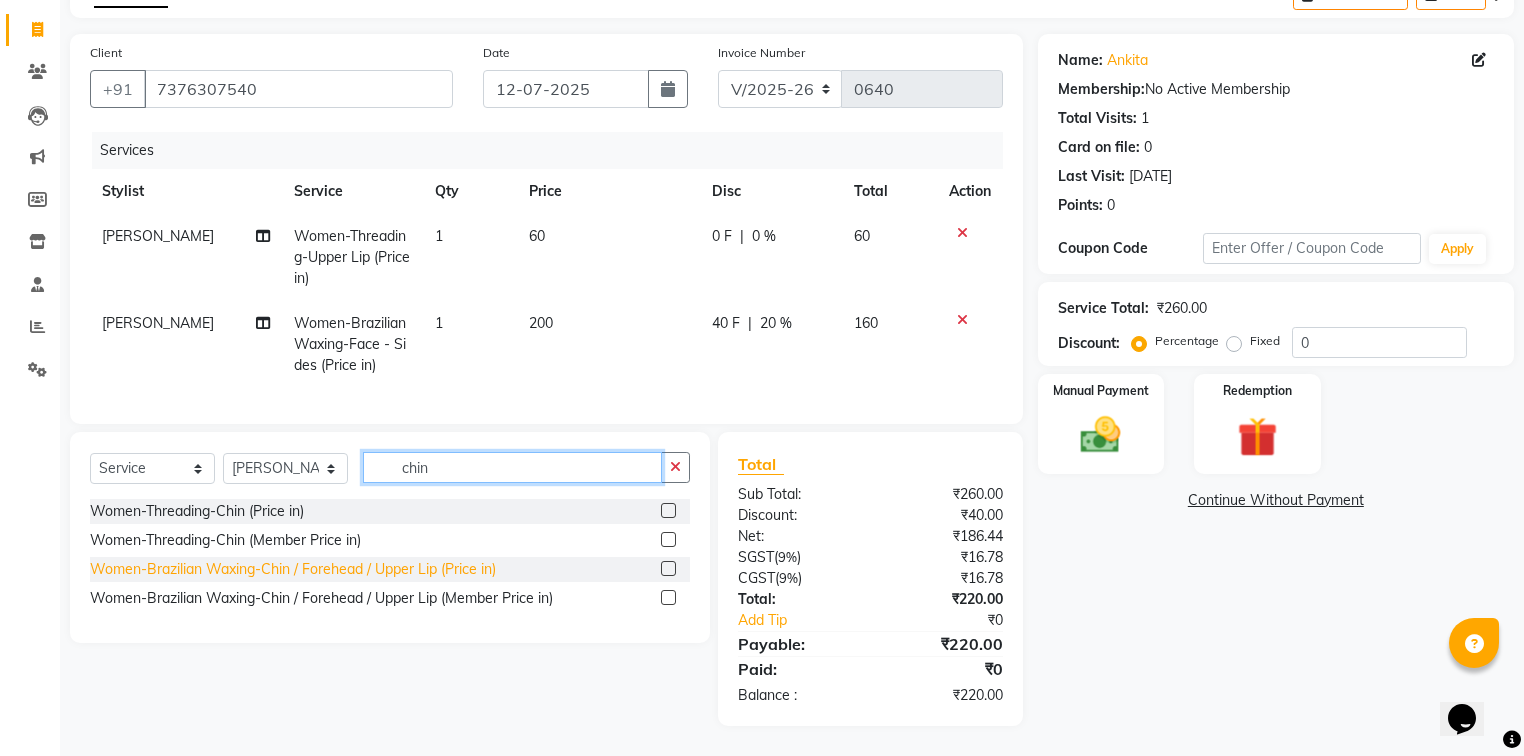 type on "chin" 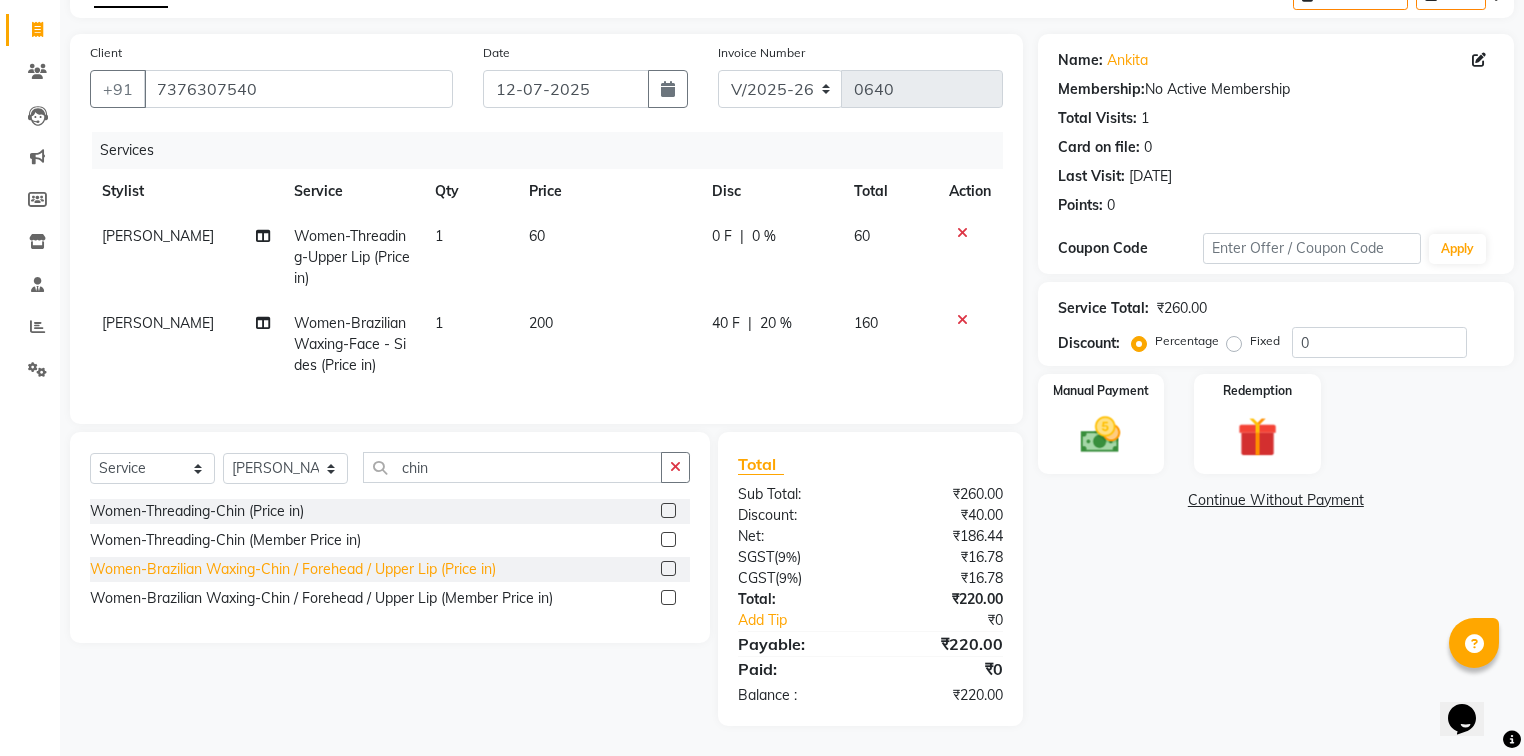 click on "Women-Brazilian Waxing-Chin / Forehead / Upper Lip (Price in)" 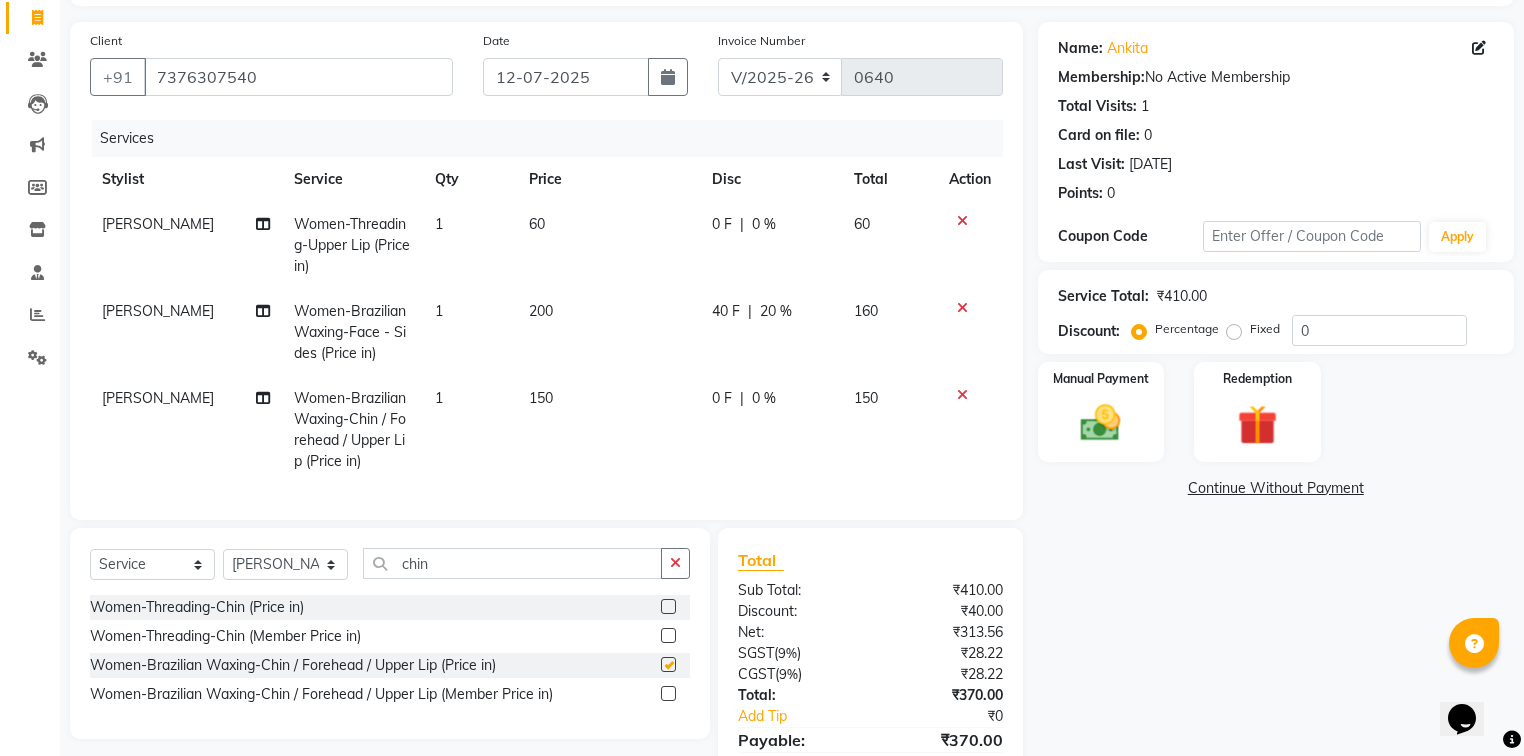checkbox on "false" 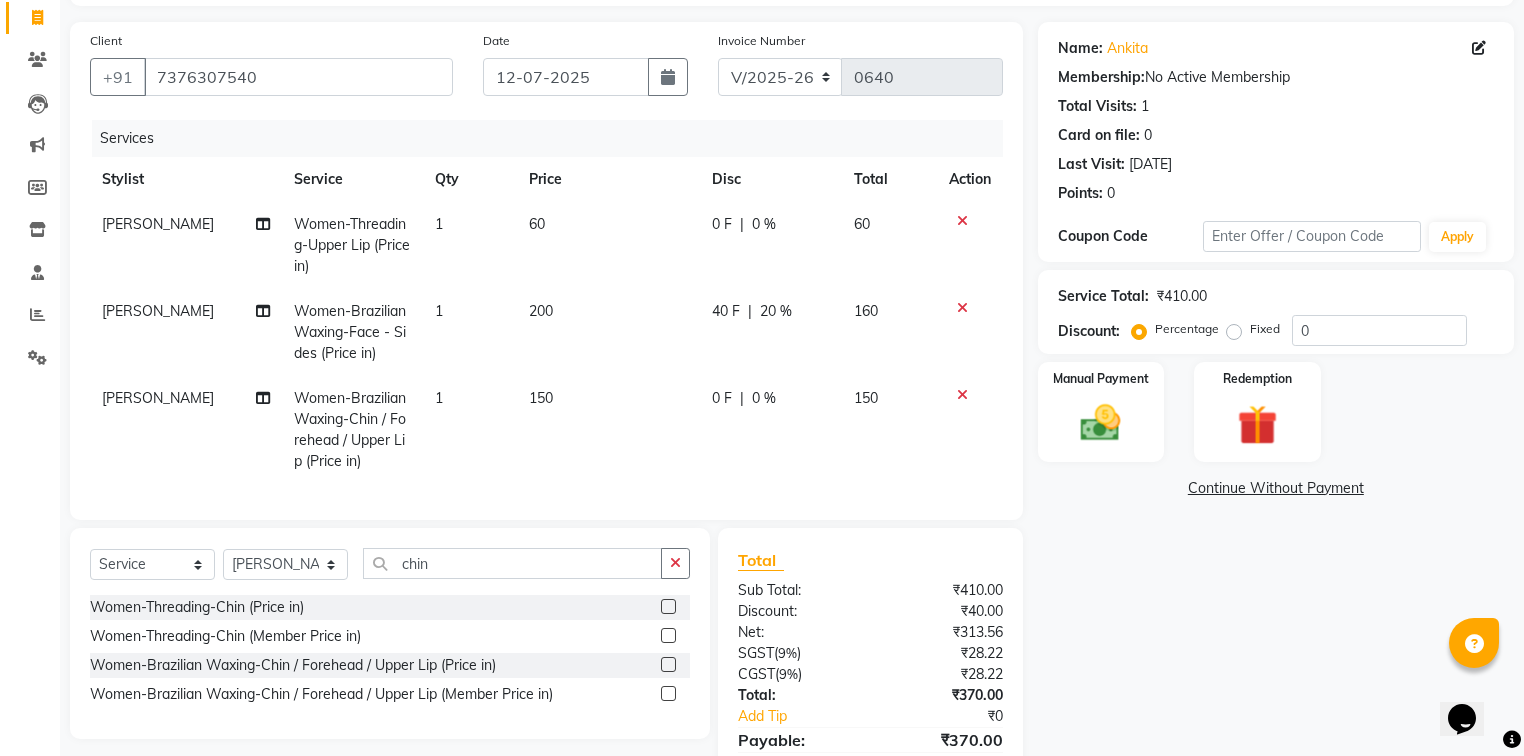 click on "0 F" 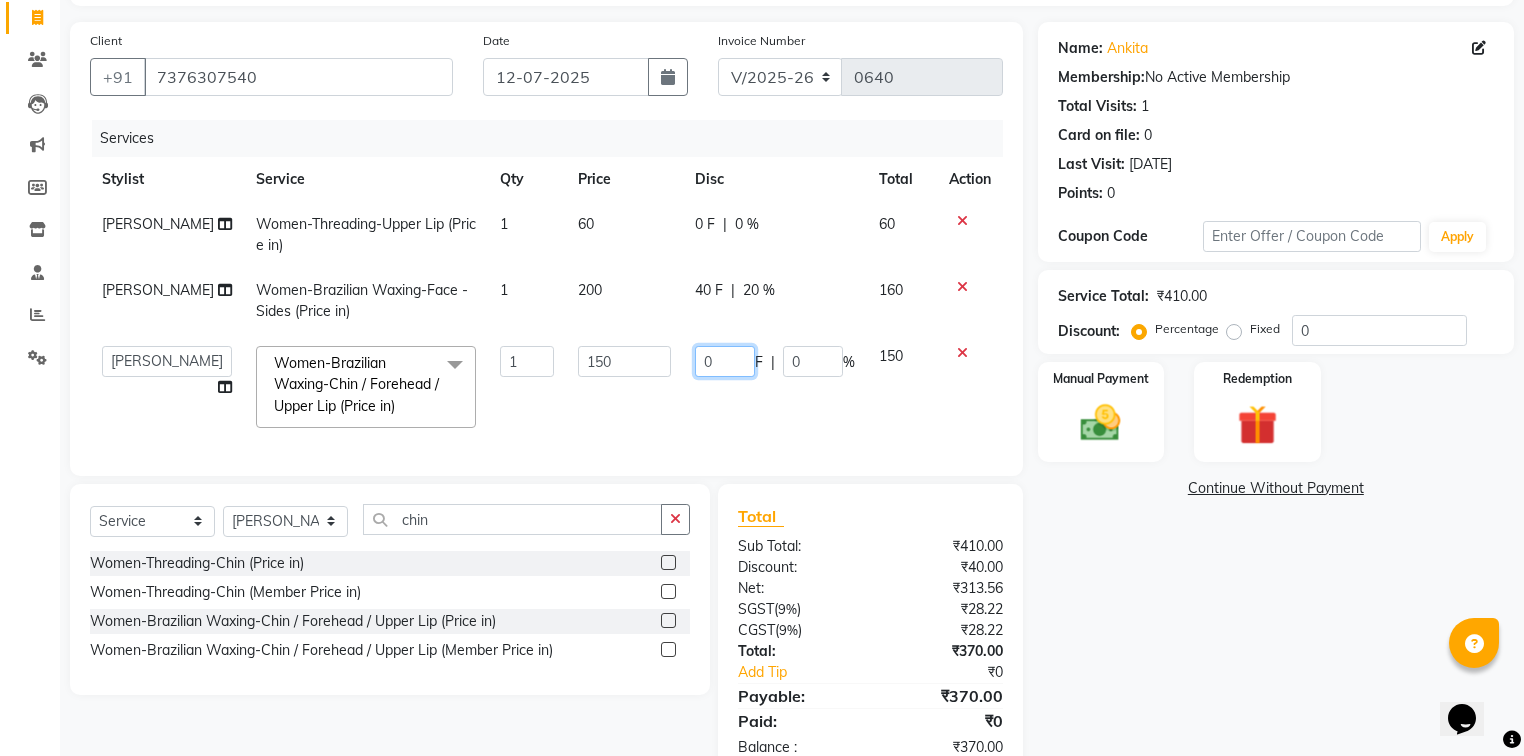 drag, startPoint x: 736, startPoint y: 361, endPoint x: 660, endPoint y: 384, distance: 79.40403 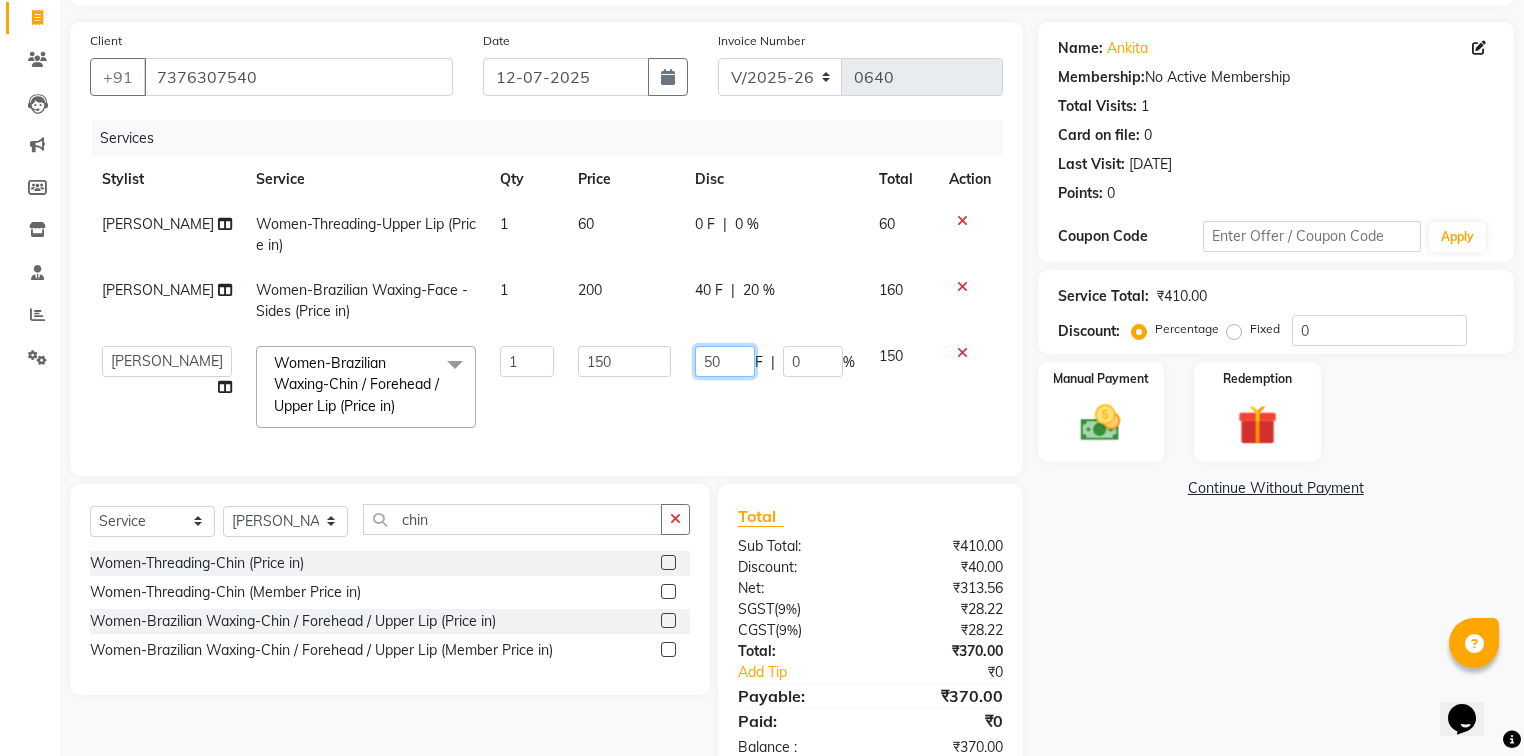 type on "5" 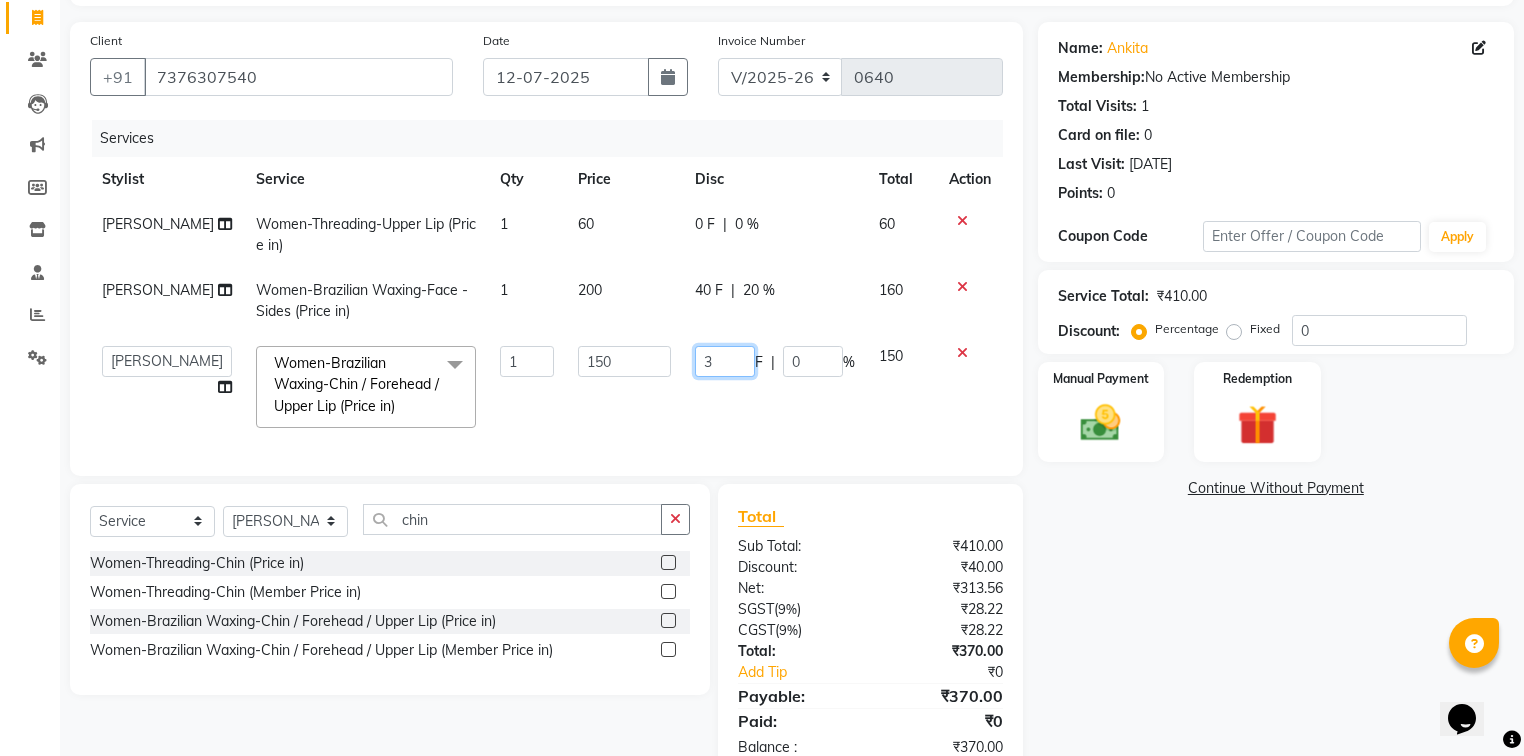 type on "30" 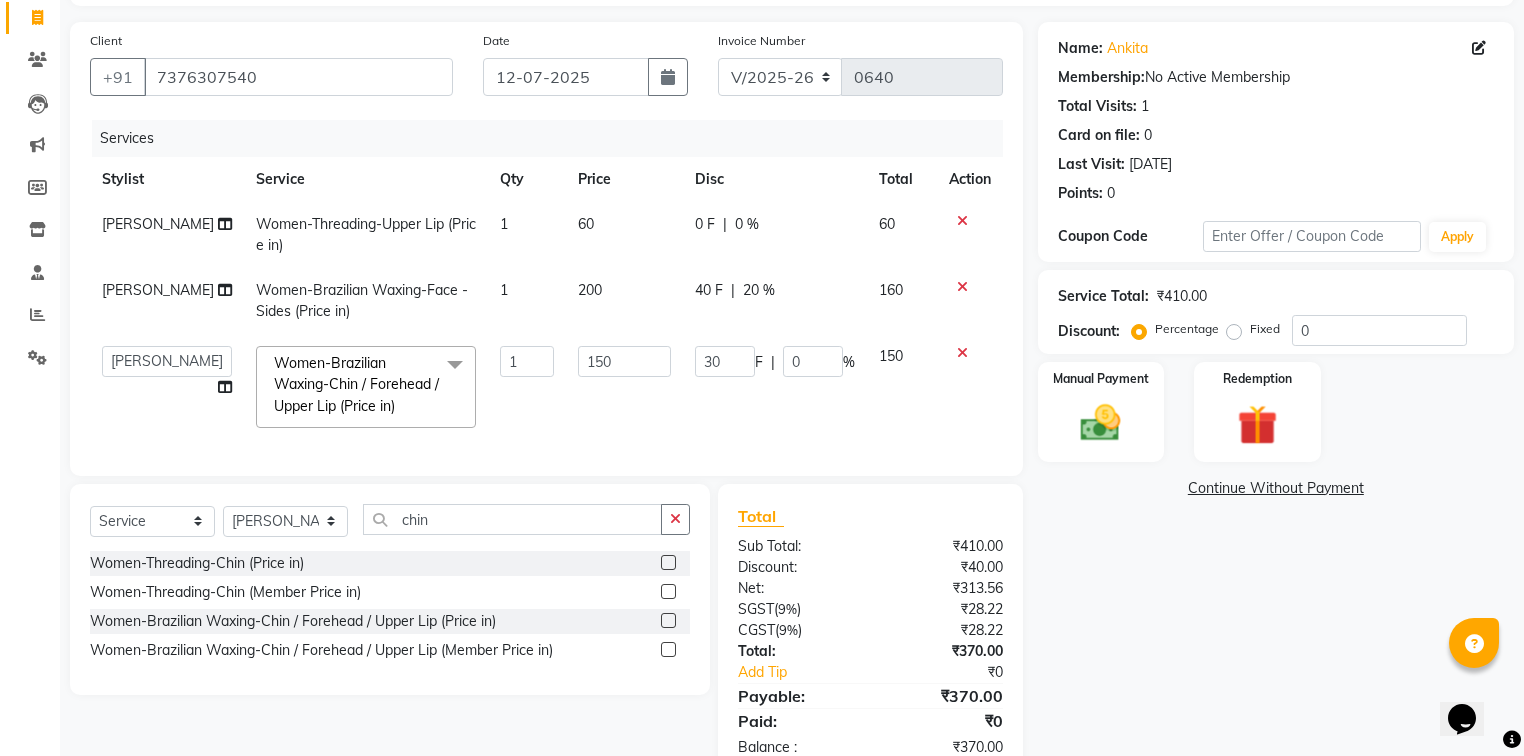click on "150" 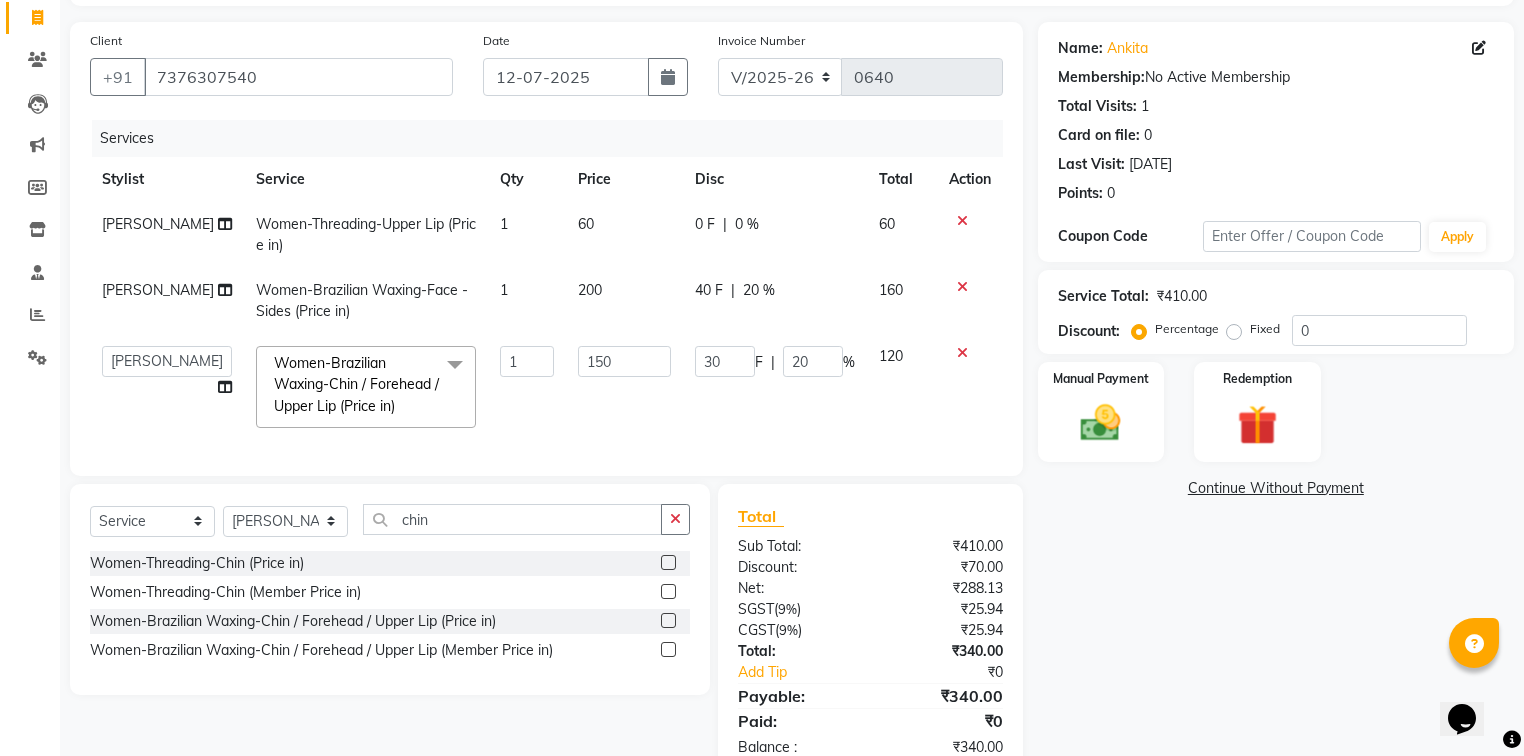 click 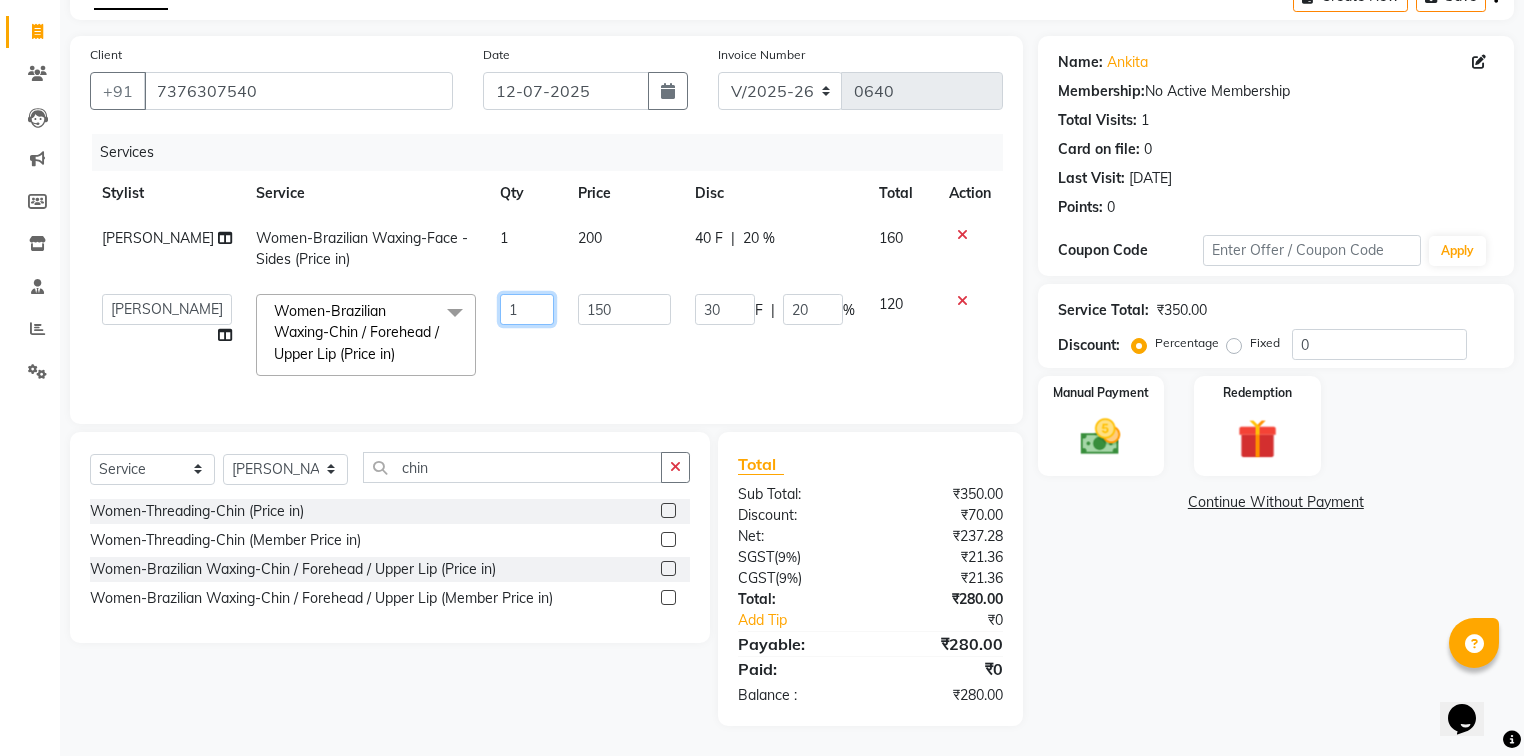 drag, startPoint x: 509, startPoint y: 296, endPoint x: 425, endPoint y: 309, distance: 85 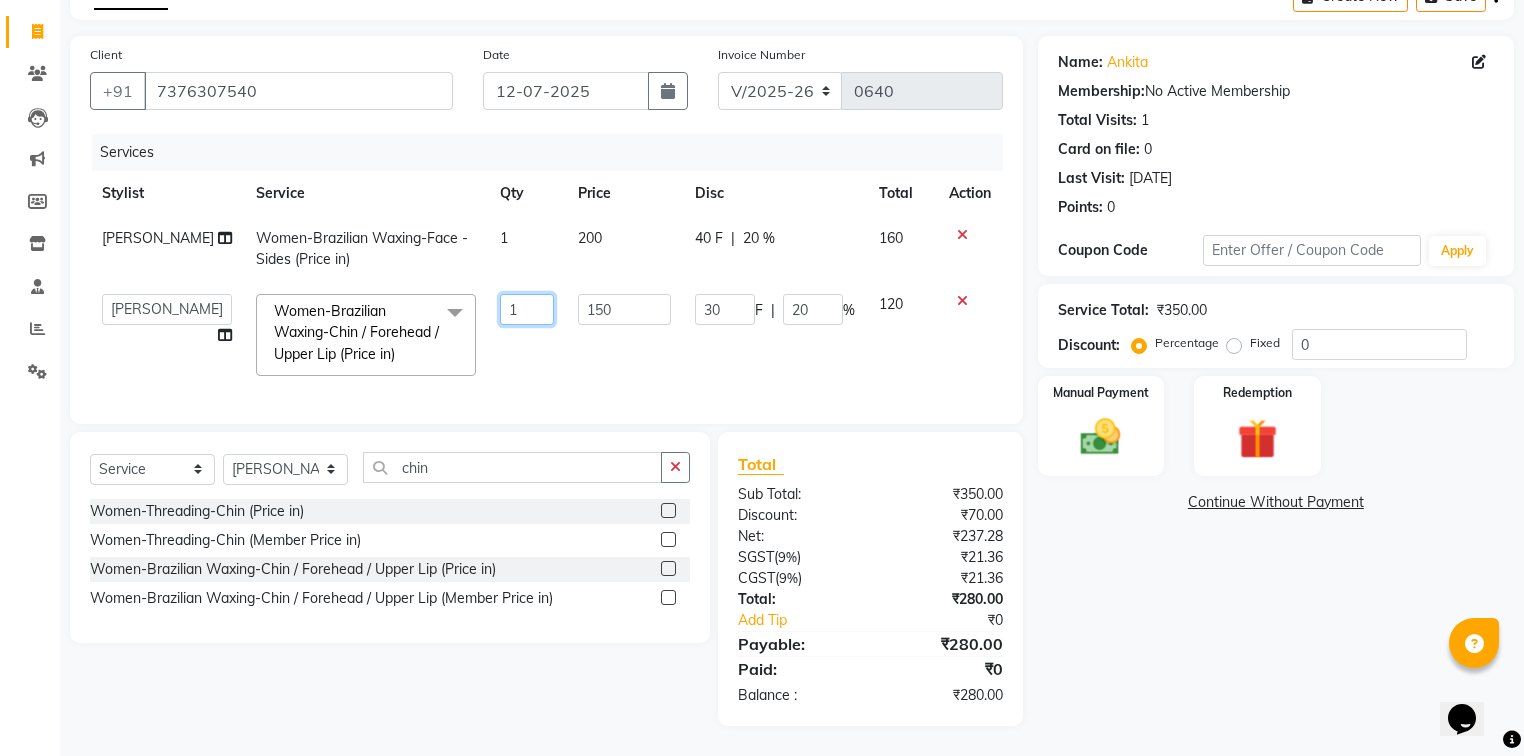 type on "2" 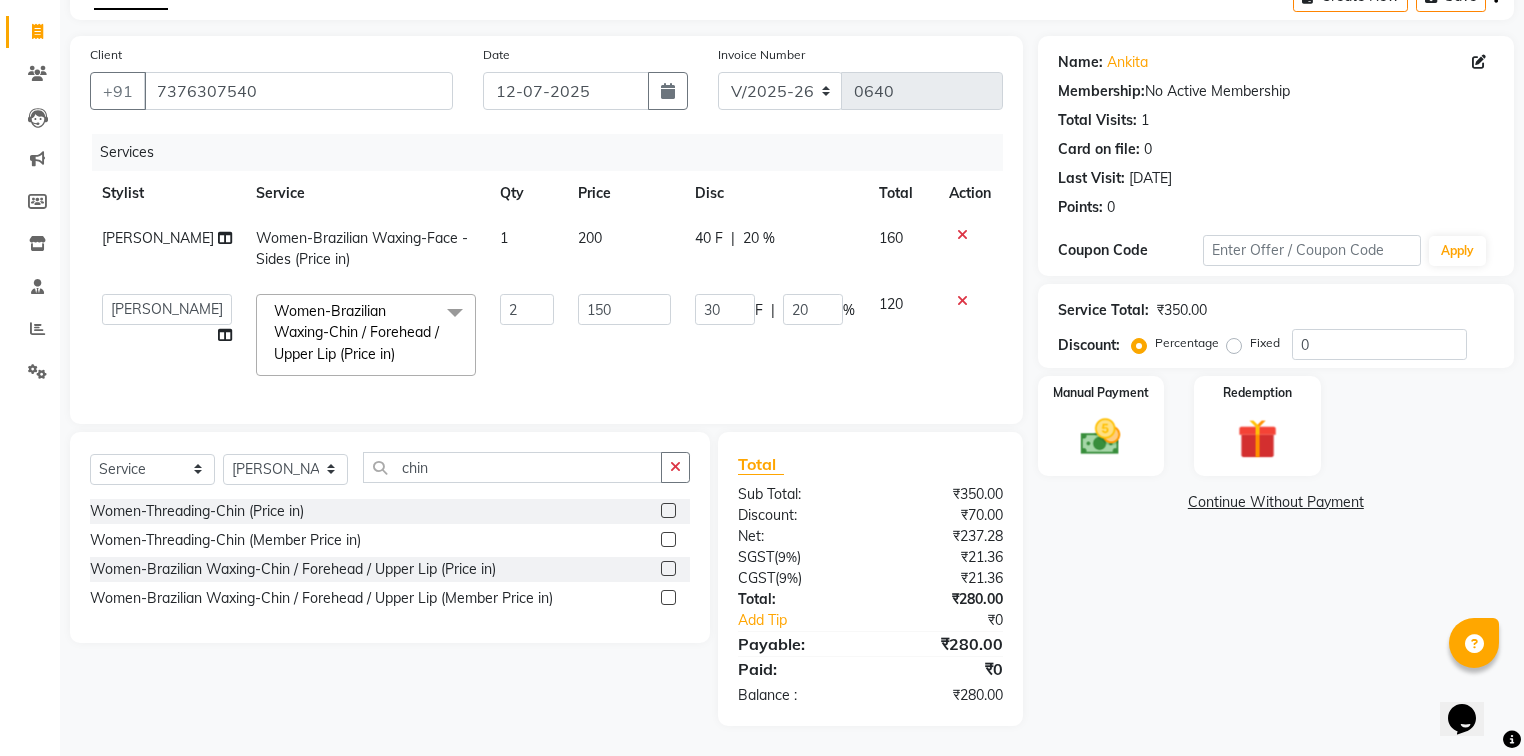 click on "[PERSON_NAME]   [PERSON_NAME]   Mo. [PERSON_NAME].Sirrajudin   [PERSON_NAME]   [PERSON_NAME]   [PERSON_NAME]   [PERSON_NAME]   [PERSON_NAME]   Vishal  Women-Brazilian Waxing-Chin / Forehead / Upper Lip (Price in)  x Women- Hair Cut Kids Haircuts-Girls cut - Regular (Below 10 years) (Price in) Women- Hair Cut Kids Haircuts-Girls cut - Makeover  (Price in) Women- Hair Cut Kids Haircuts-Girls cut - Regular (Below 10 years) (member price in) Women- Hair Cut Kids Haircuts-Girls cut - Makeover (member price in) Women-Haircuts-Basic Cut with blast dry (Price in) Women-Haircuts-Basic Cut - Senior with blast dry (Price in) Women-Haircuts-Advanced Cut with in-curls / Out-Curls Blow dry (Price in) Women-Haircuts-Advanced Cut - Senior with in-curls / Out-Curls Blow dry (Price in) Women-Haircuts-Change of Style with in-curls / Out-Curls Blow dry (Price in) Women-Haircuts-Change of Style - Senior with in-curls / Out-Curls Blow dry (Price in) Women-Haircuts-Basic Cut with blast dry (member price in) Vitamin C Facial [ Price in ]" 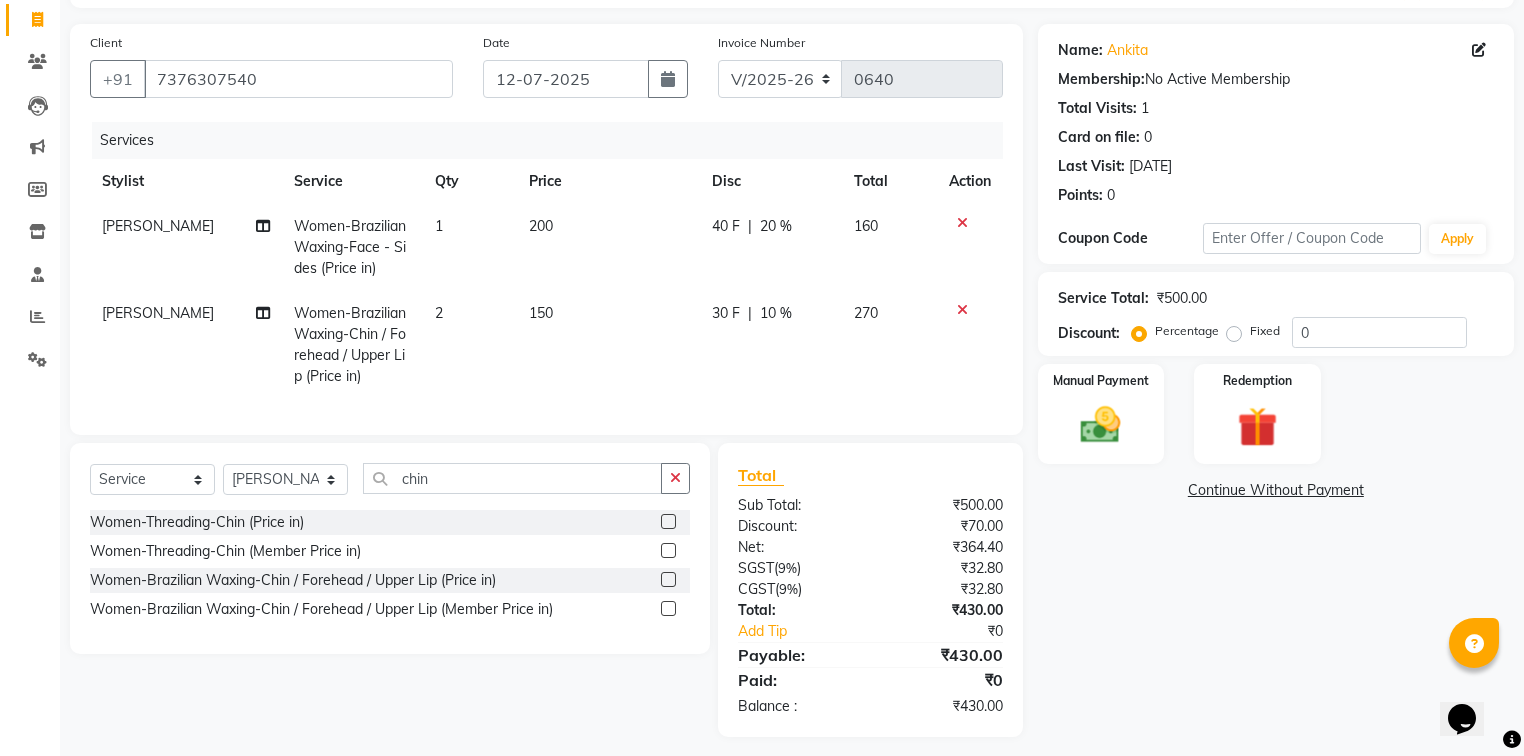 click on "30 F" 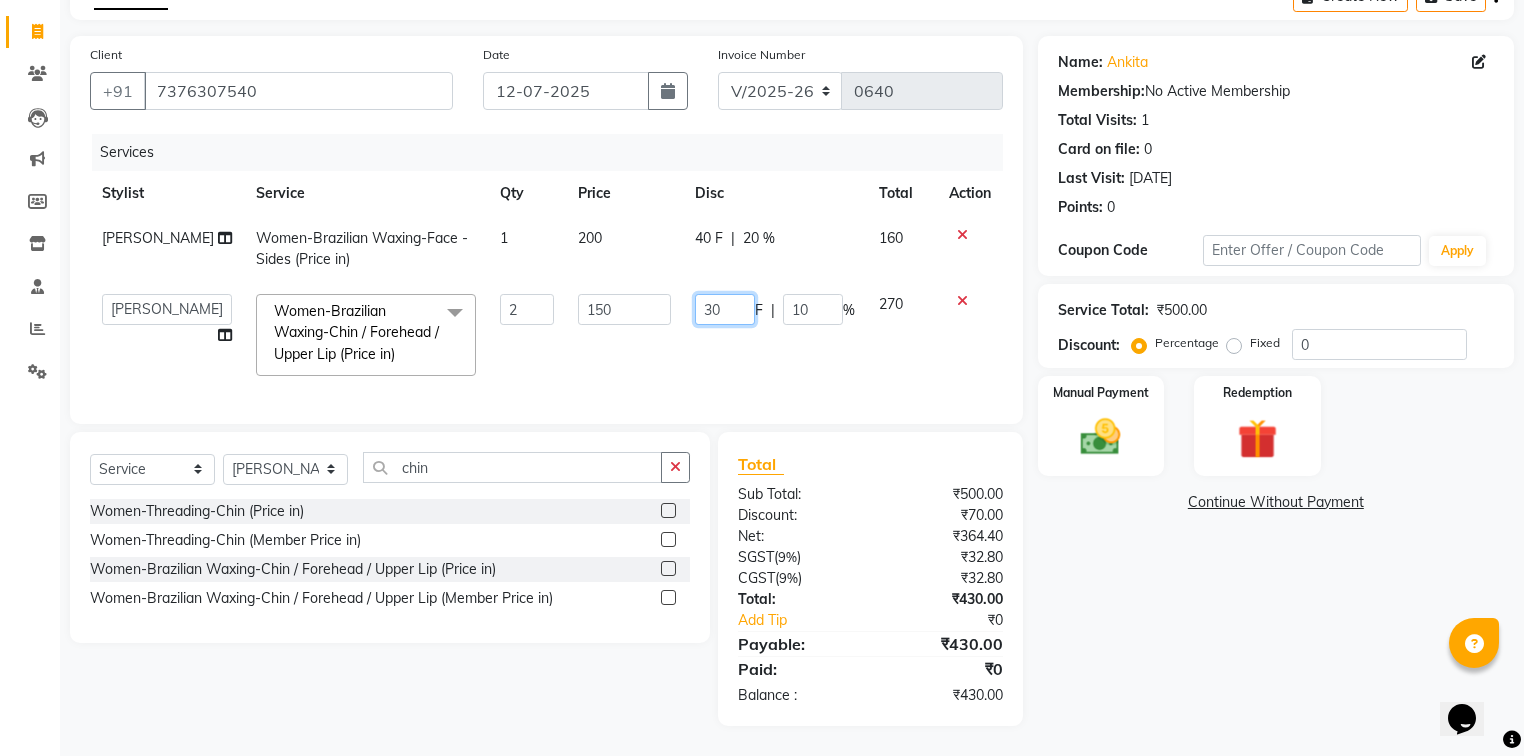 drag, startPoint x: 741, startPoint y: 292, endPoint x: 673, endPoint y: 307, distance: 69.63476 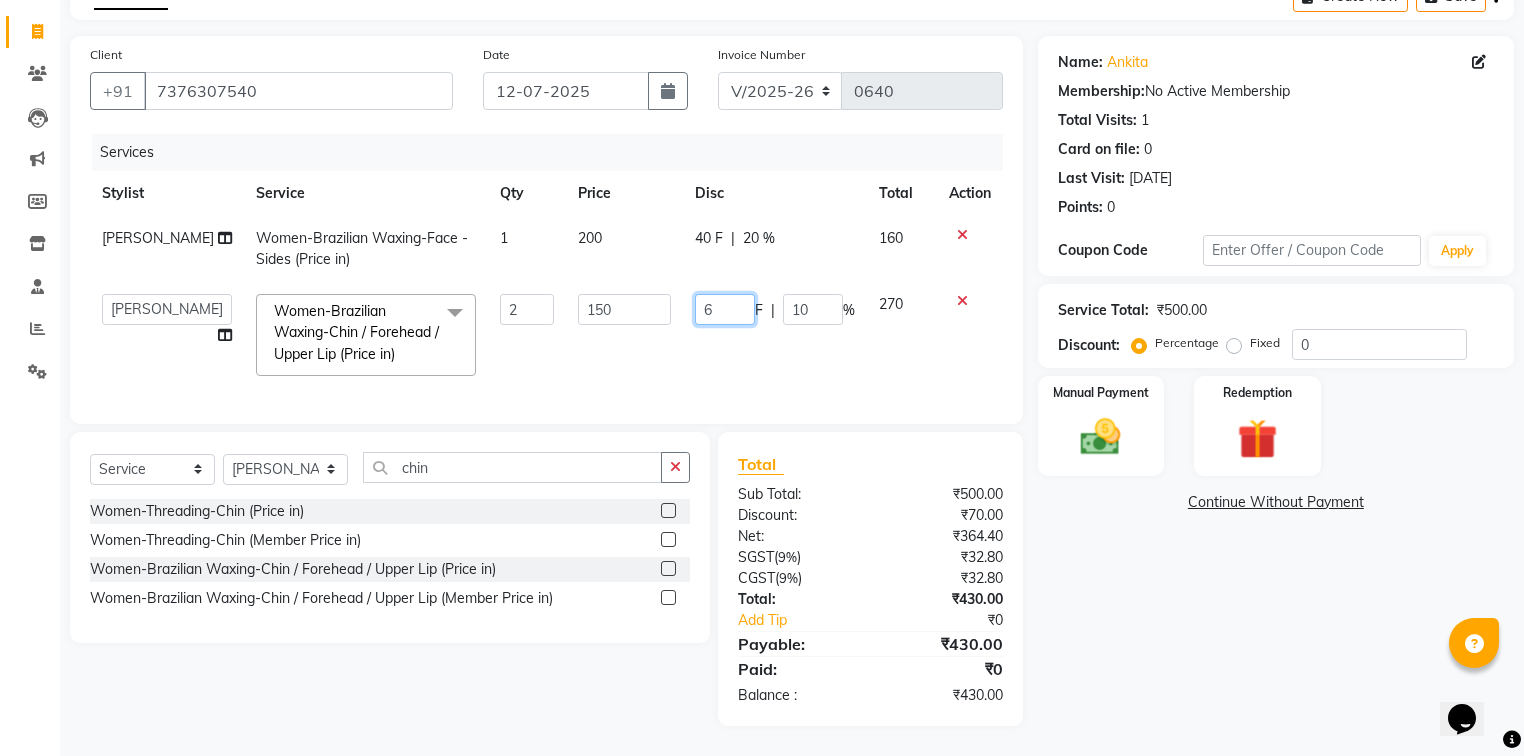 type on "60" 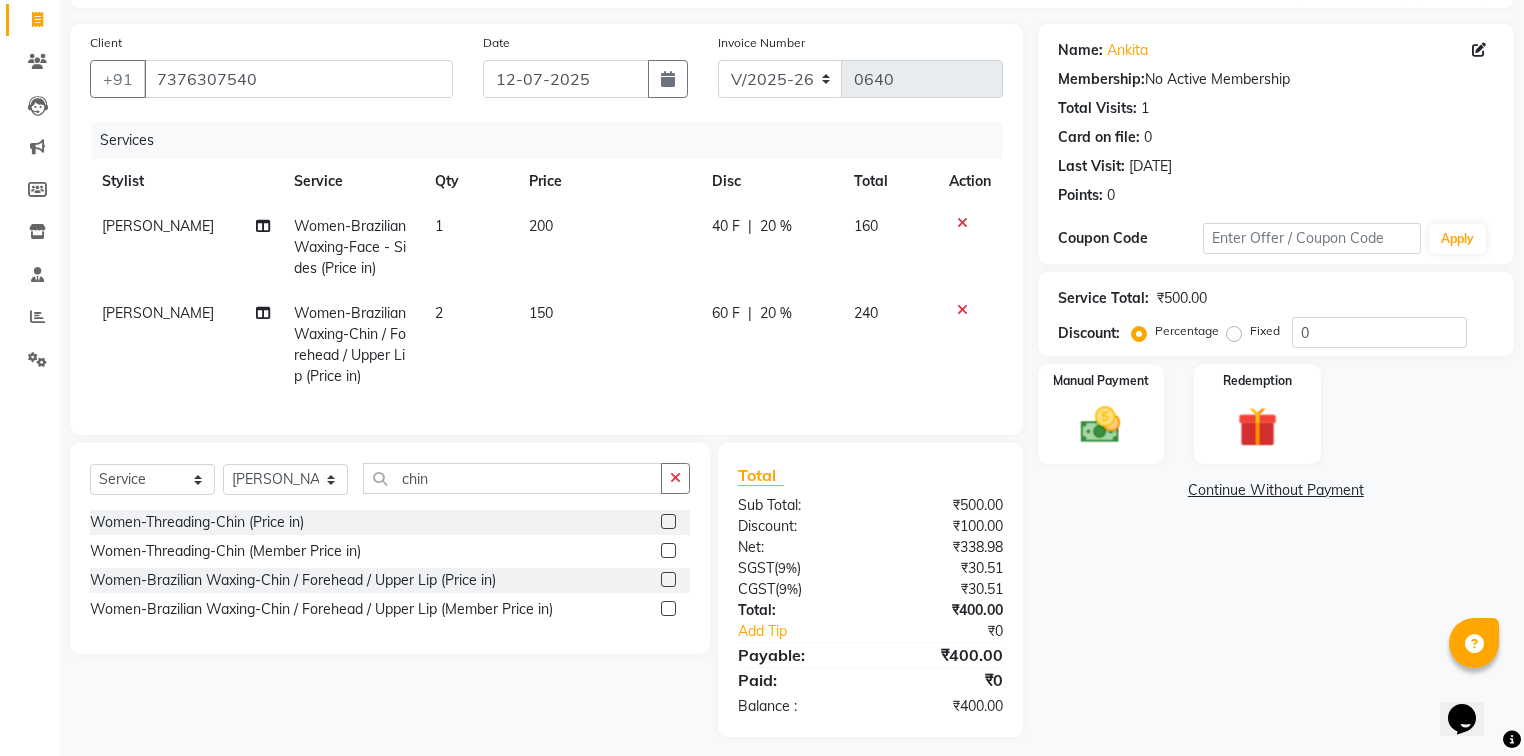 click on "[PERSON_NAME] Women-Brazilian Waxing-Chin / Forehead / Upper Lip (Price in) 2 150 60 F | 20 % 240" 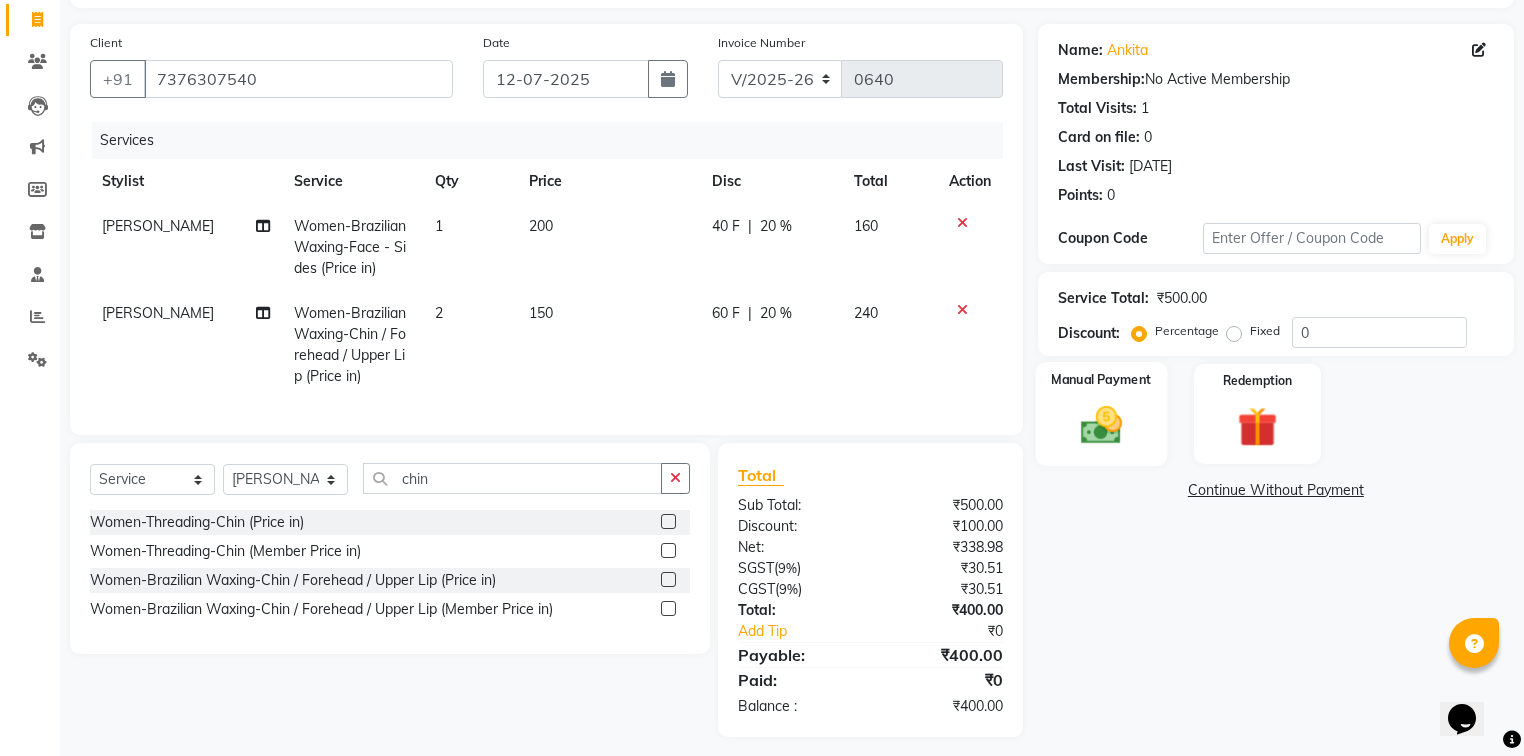 click 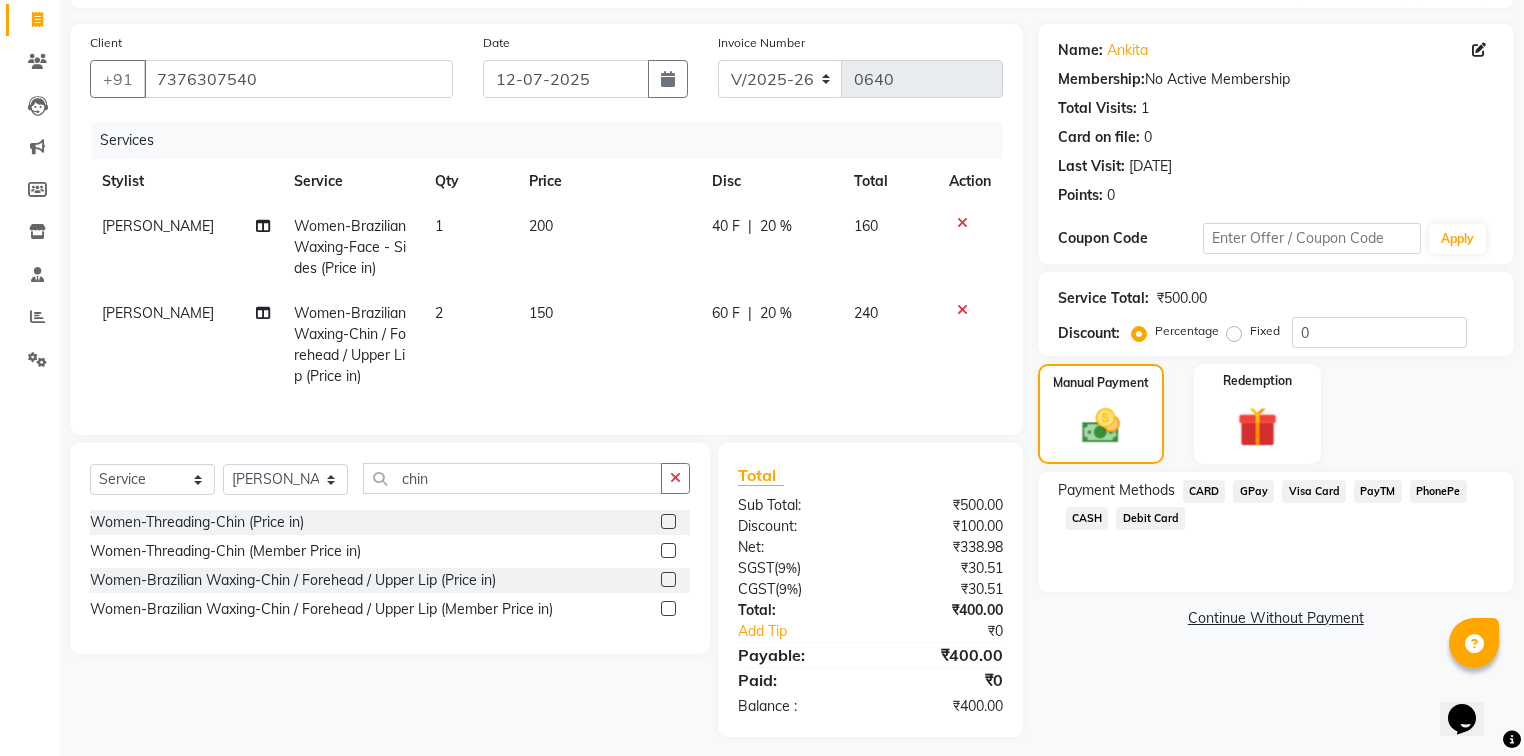 click on "GPay" 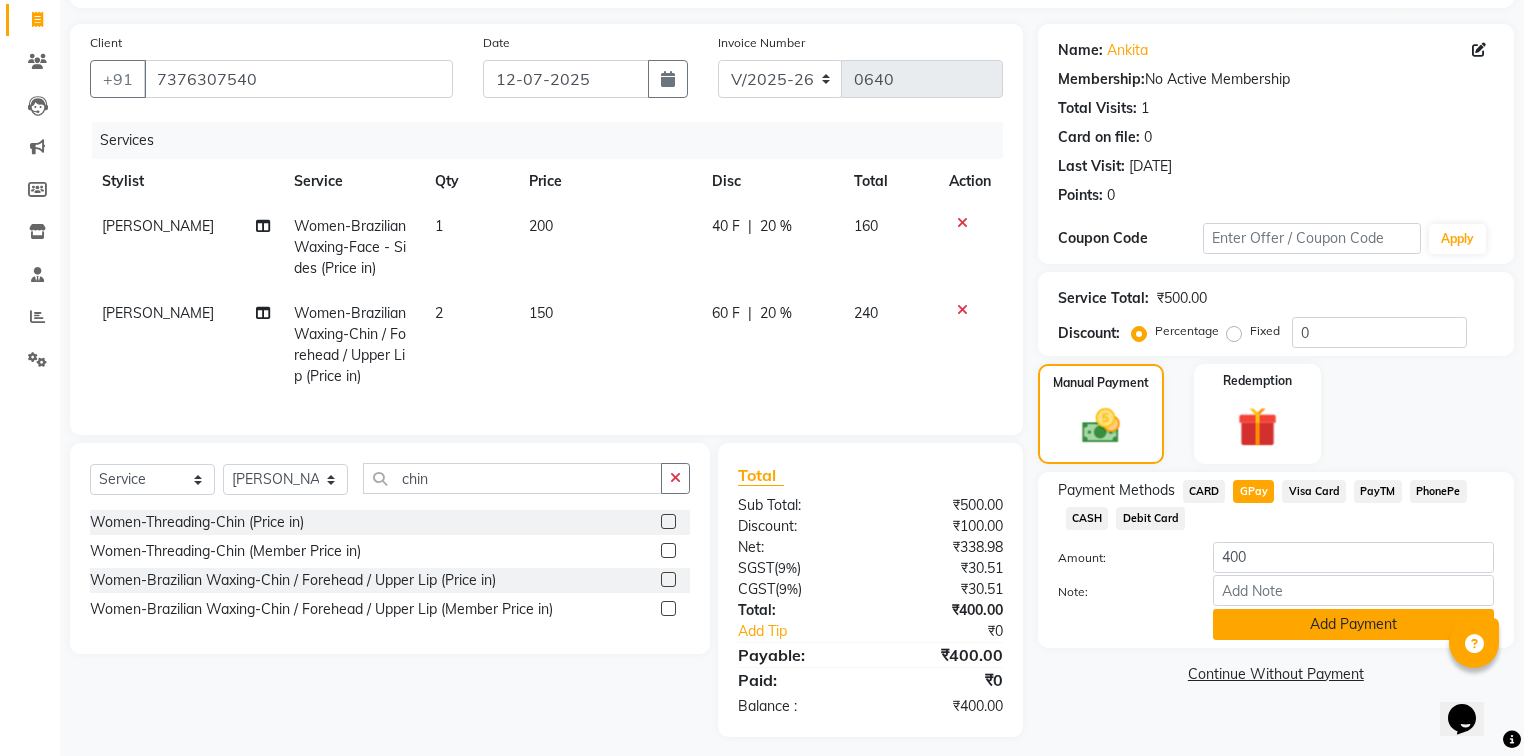 click on "Add Payment" 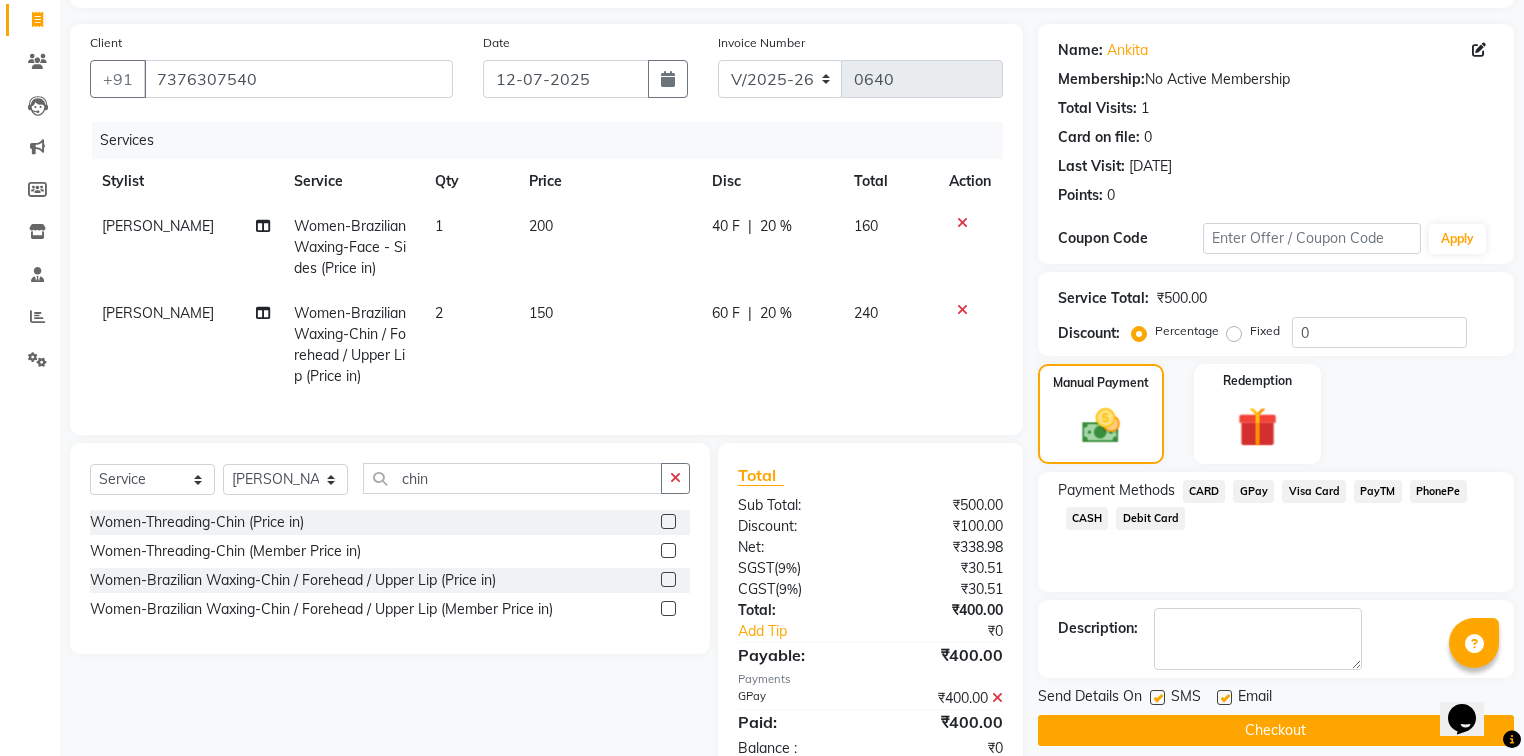 click 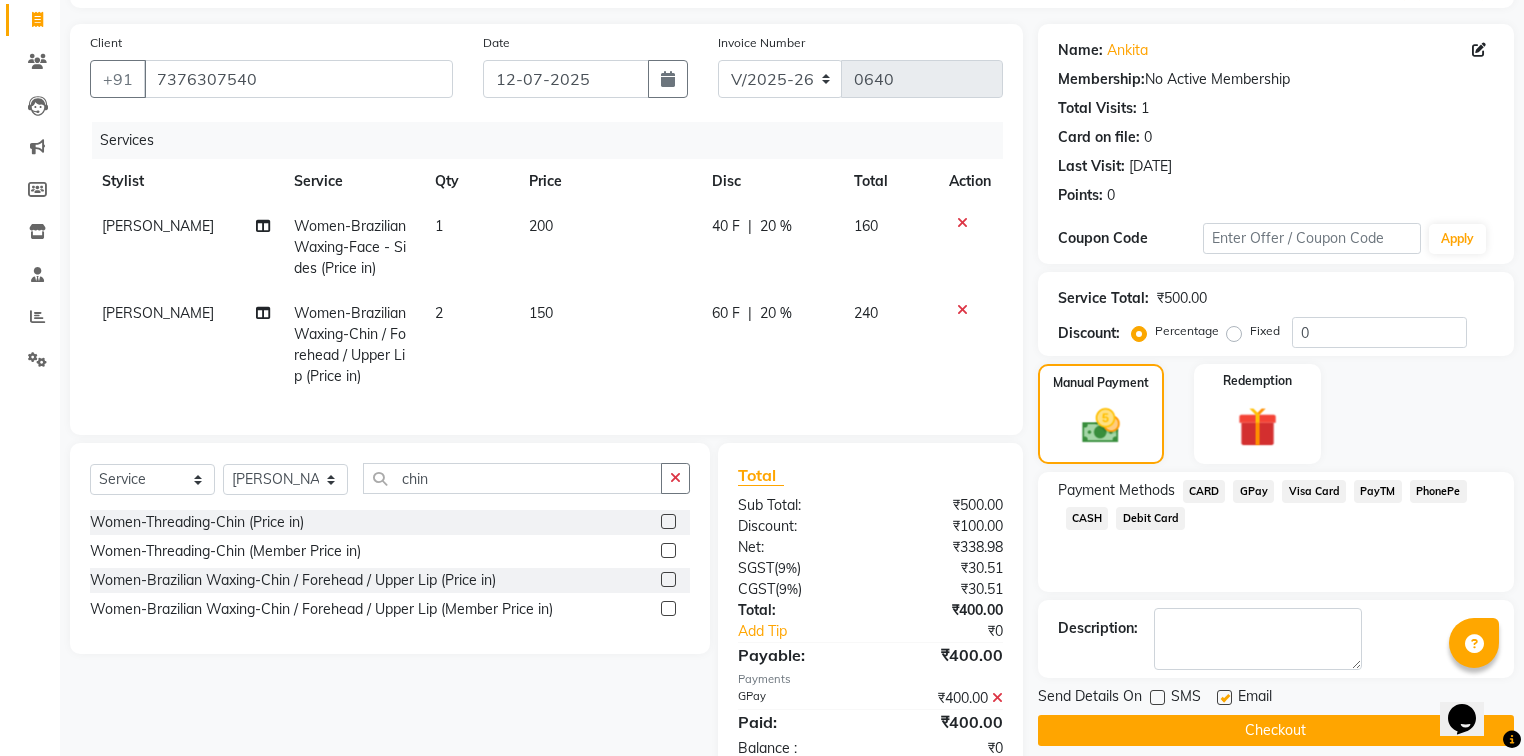 drag, startPoint x: 1230, startPoint y: 693, endPoint x: 1222, endPoint y: 704, distance: 13.601471 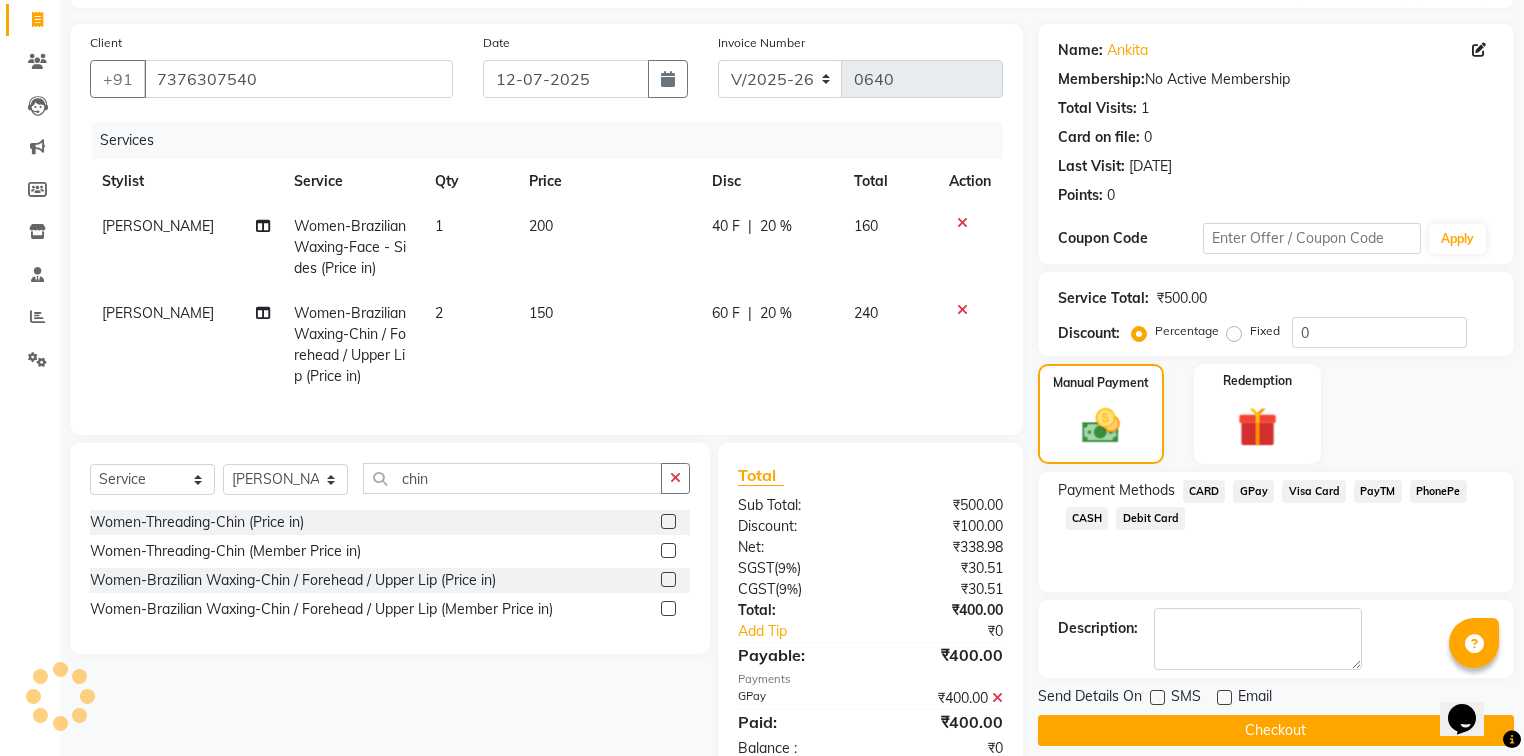 drag, startPoint x: 1152, startPoint y: 694, endPoint x: 1178, endPoint y: 728, distance: 42.80187 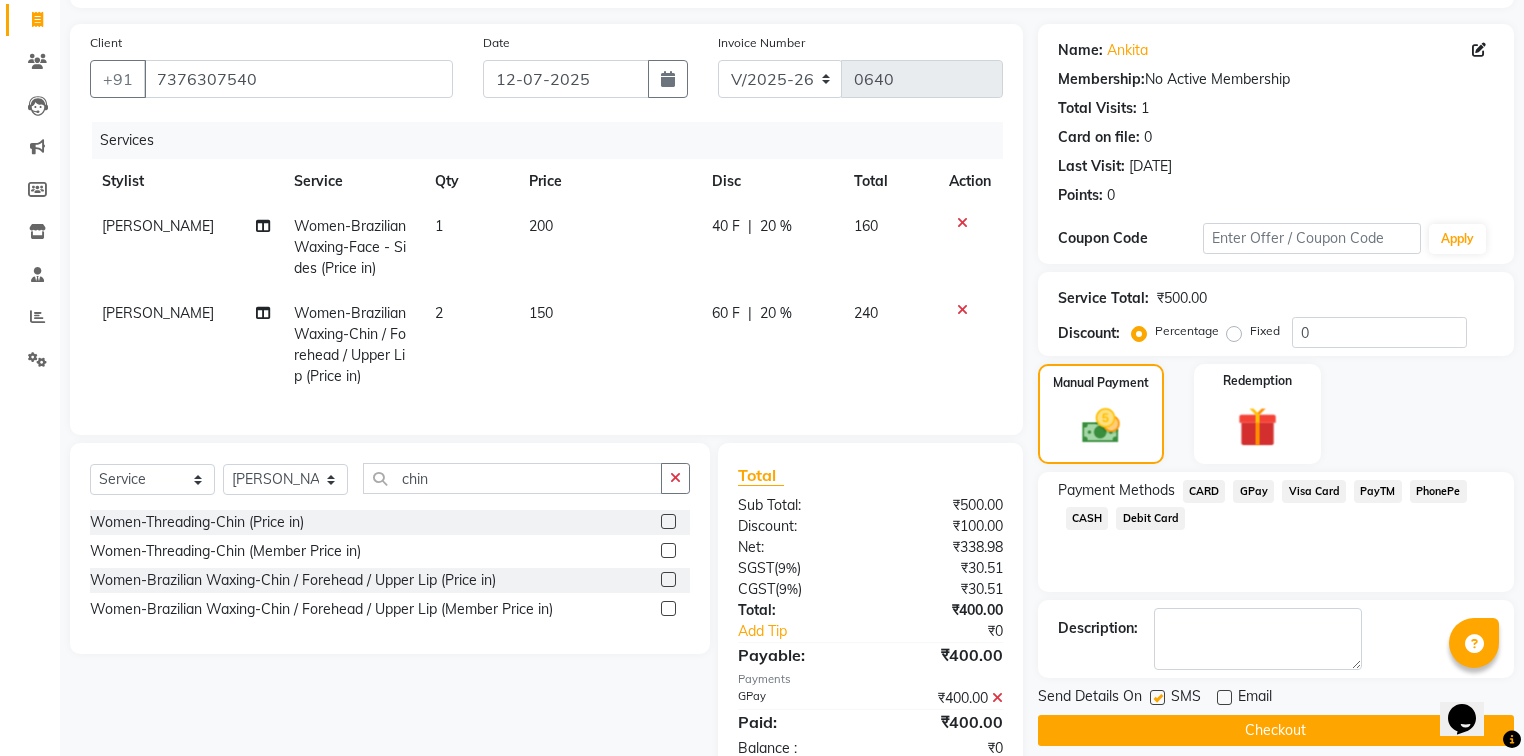 click on "Checkout" 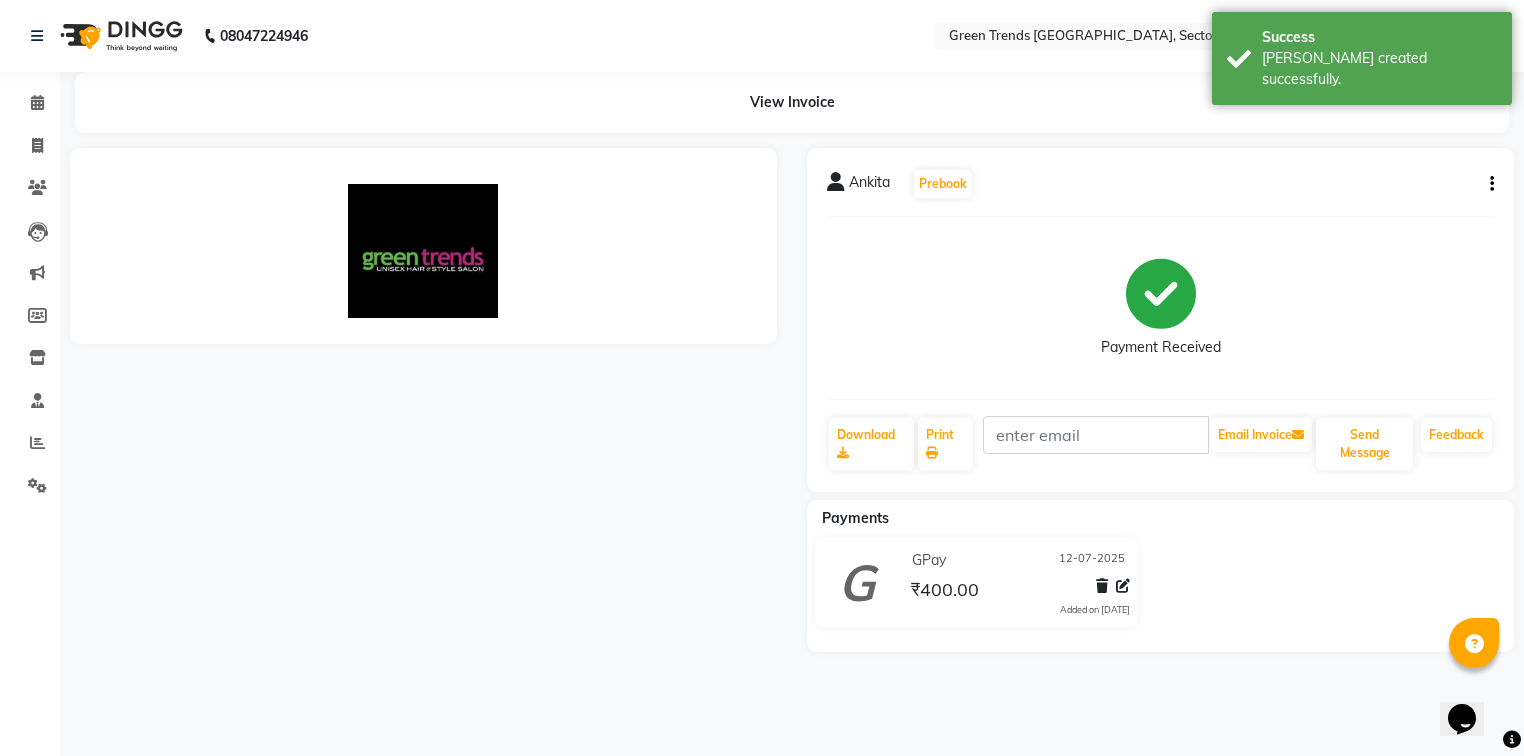 scroll, scrollTop: 0, scrollLeft: 0, axis: both 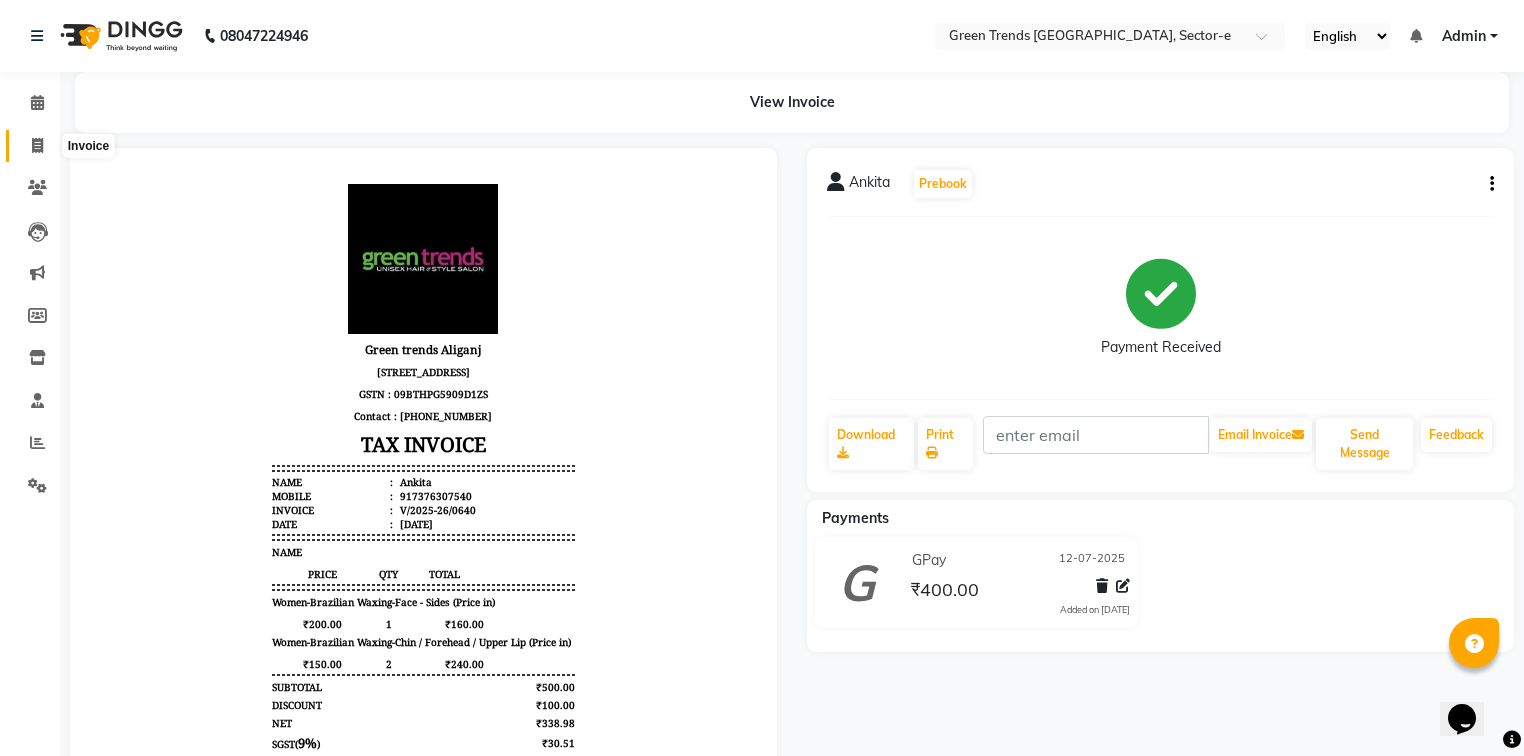 click 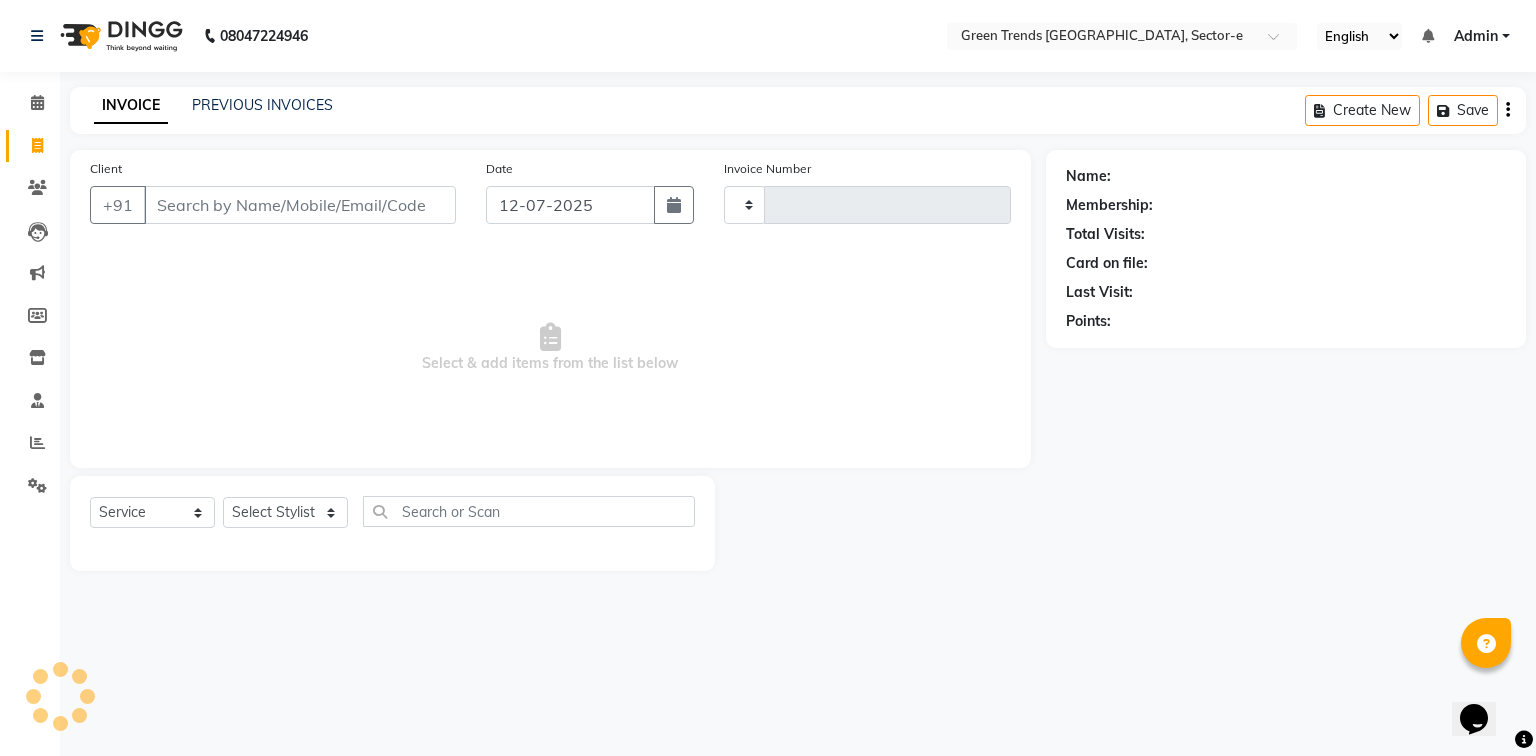 type on "0641" 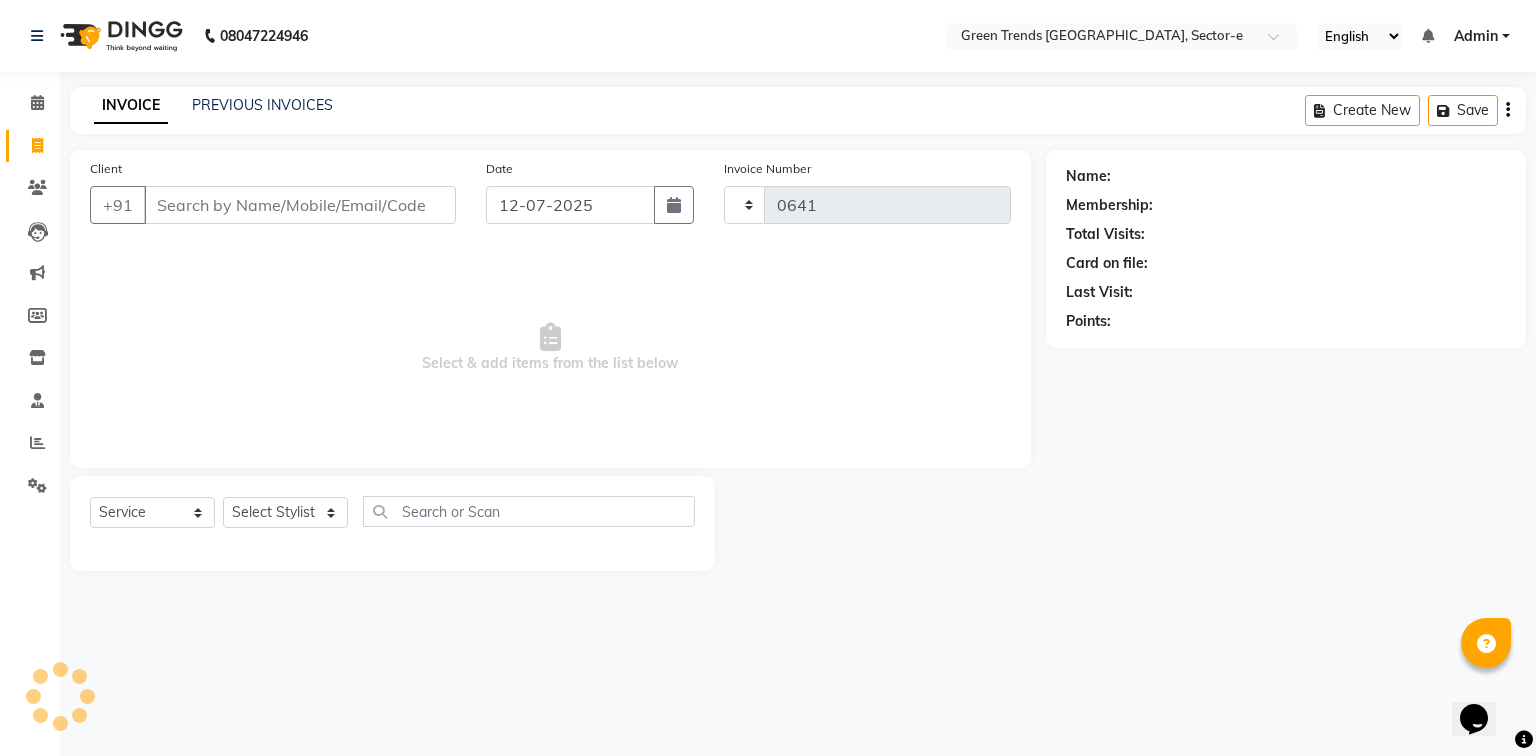 select on "7023" 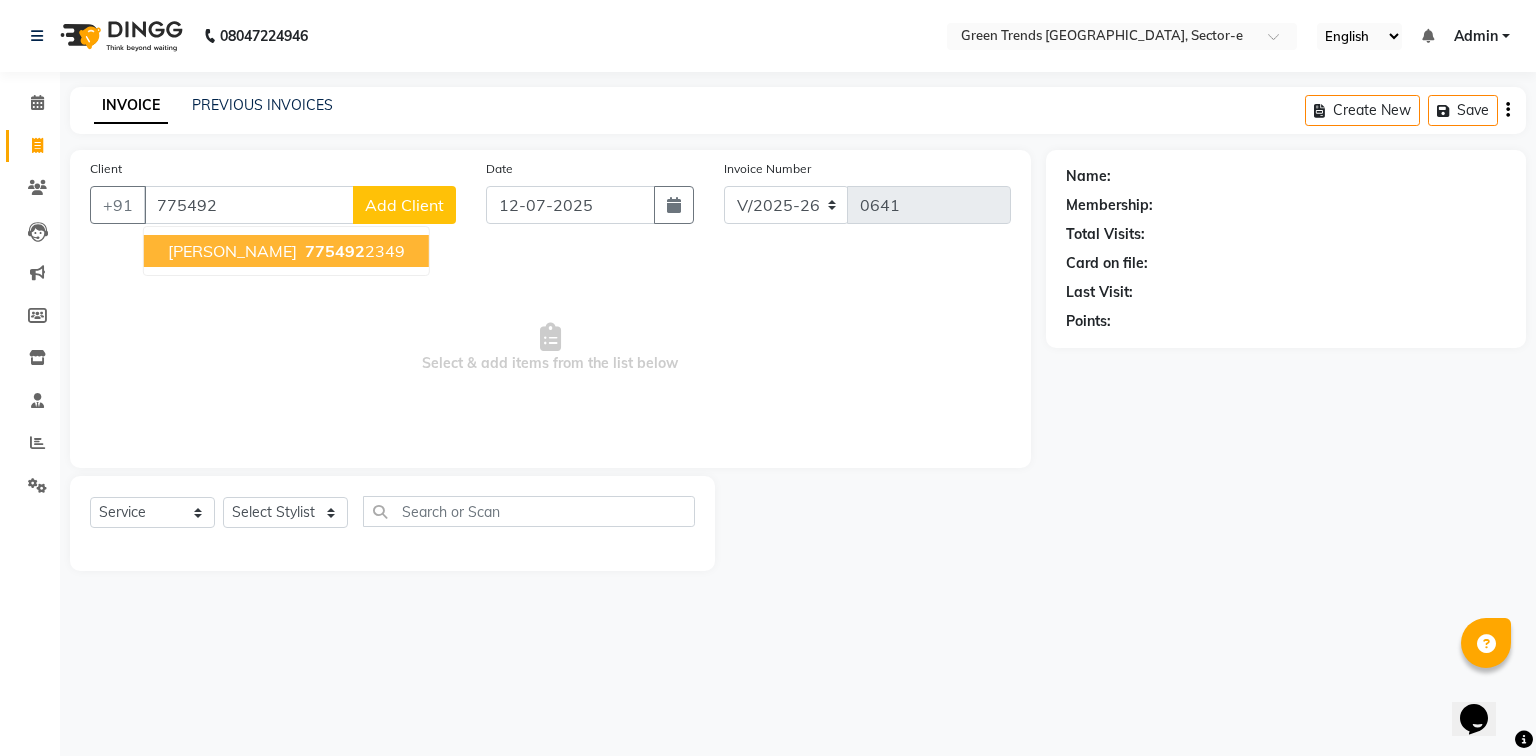 click on "775492 2349" at bounding box center [353, 251] 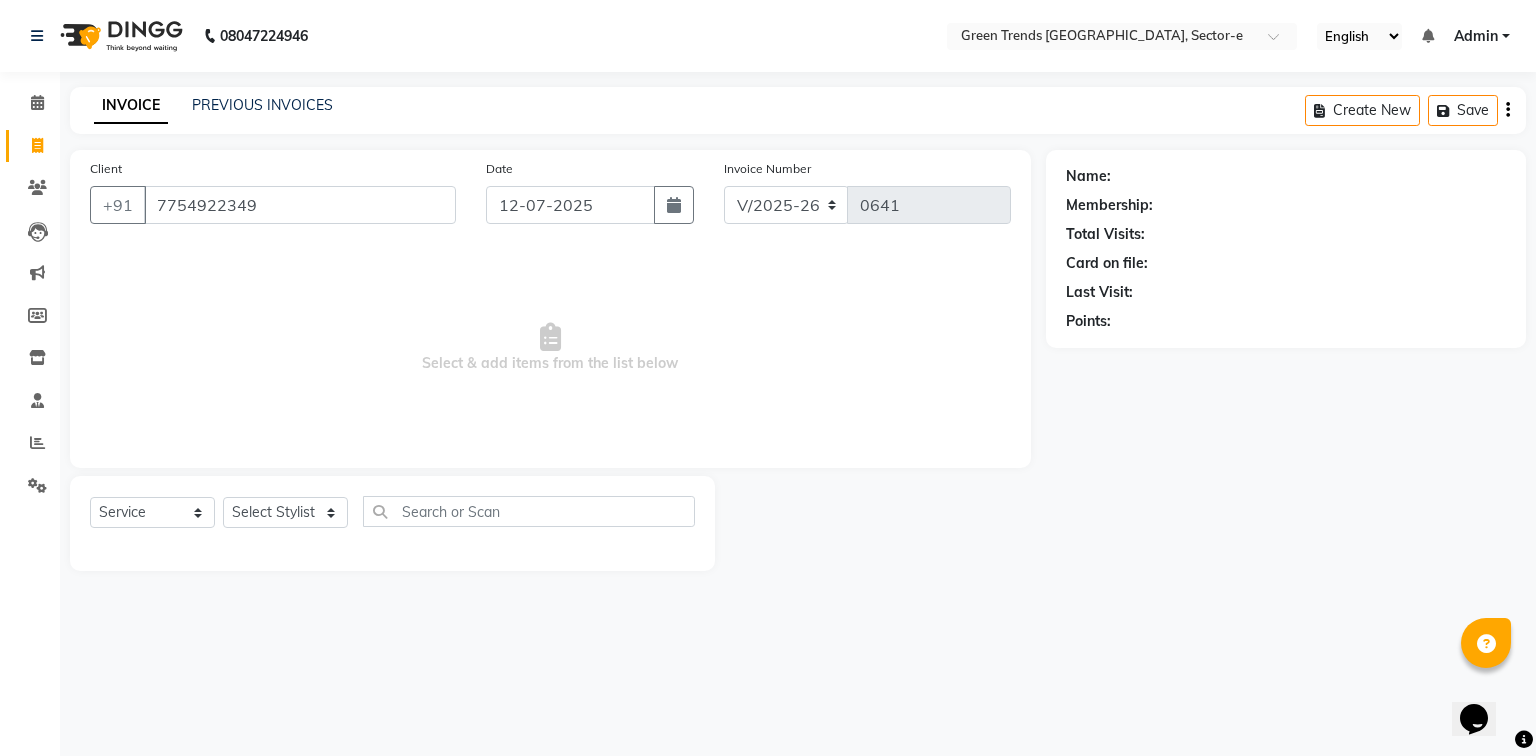 type on "7754922349" 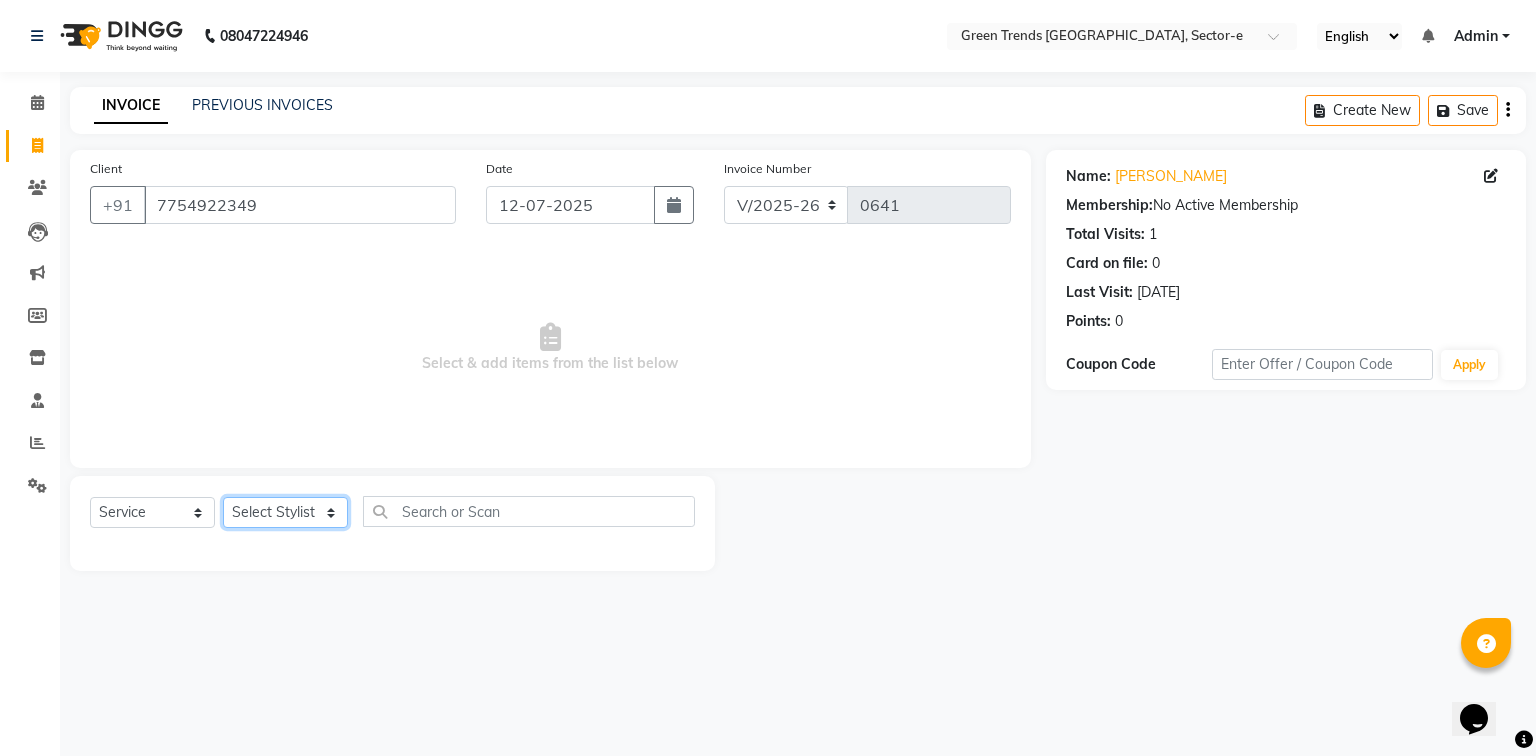 click on "Select Stylist [PERSON_NAME] [PERSON_NAME] Mo. [PERSON_NAME].[PERSON_NAME] [PERSON_NAME] Pooja [PERSON_NAME] [PERSON_NAME] [PERSON_NAME] Vishal" 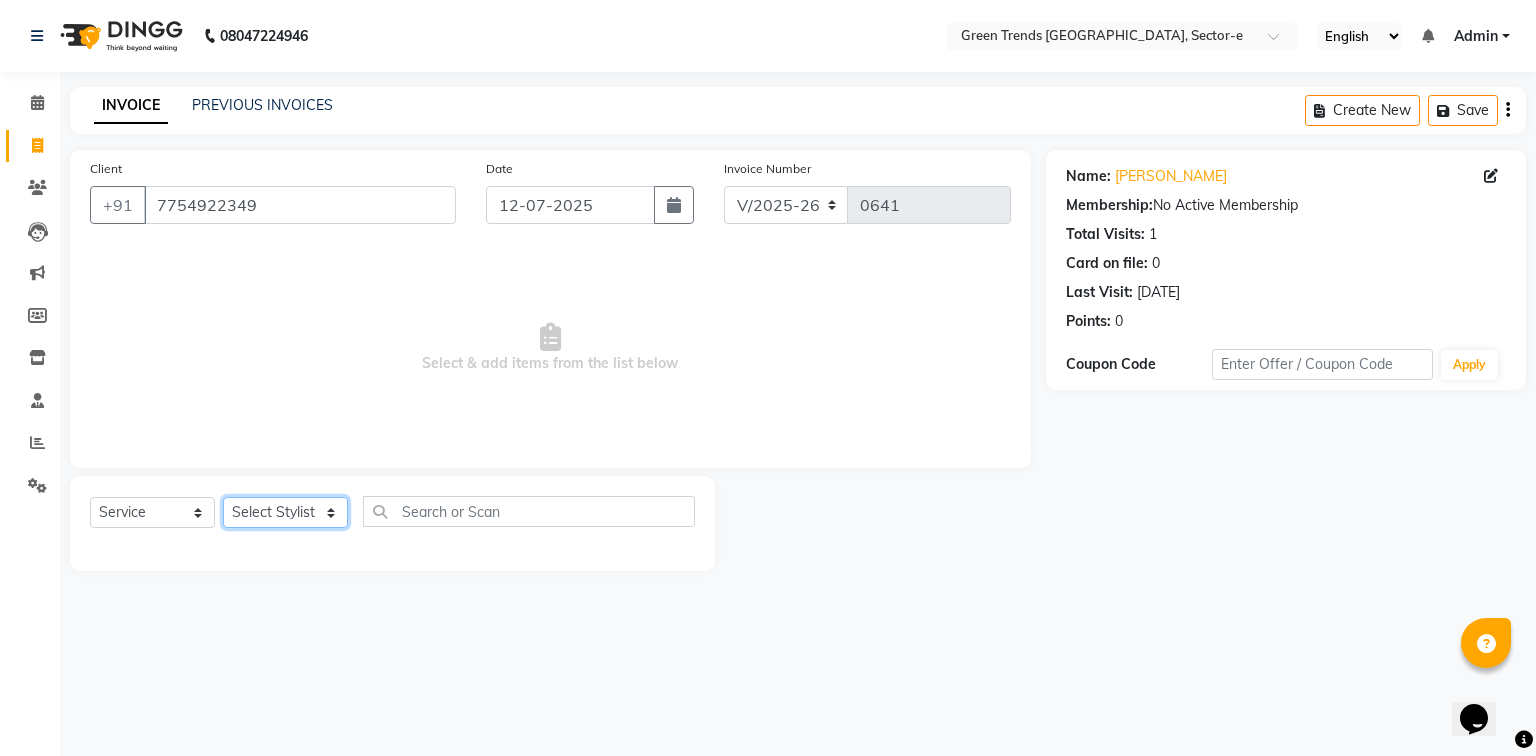 select on "58752" 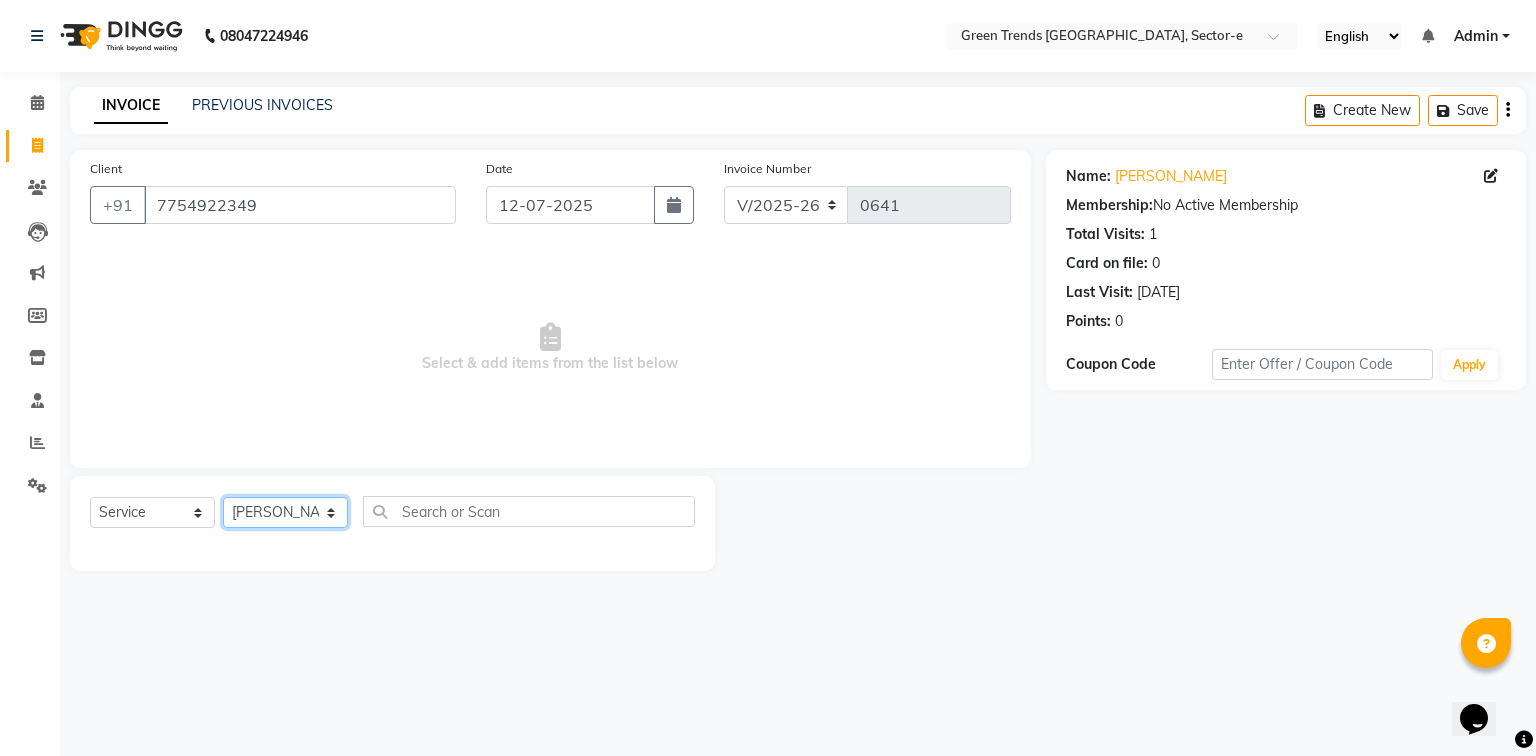 click on "Select Stylist [PERSON_NAME] [PERSON_NAME] Mo. [PERSON_NAME].[PERSON_NAME] [PERSON_NAME] Pooja [PERSON_NAME] [PERSON_NAME] [PERSON_NAME] Vishal" 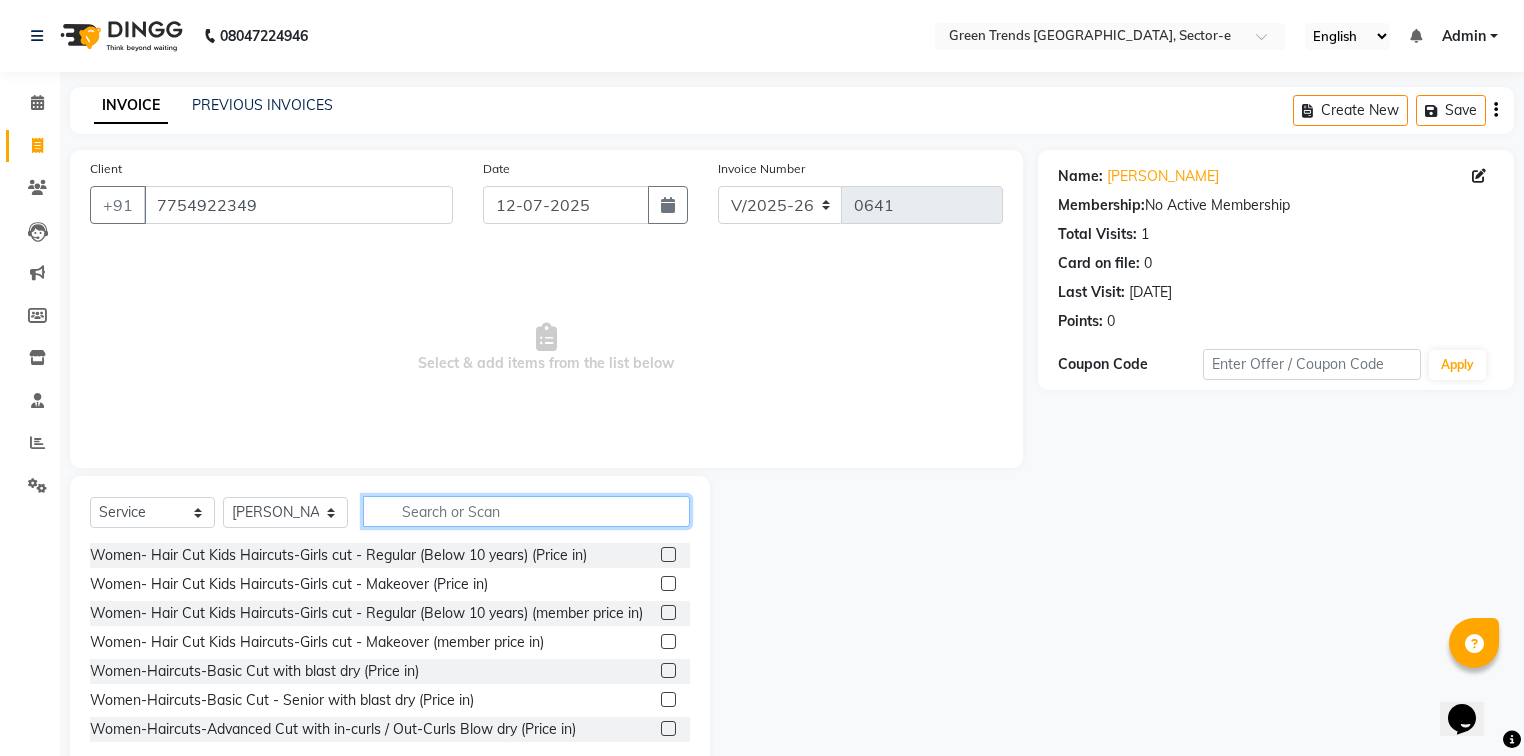 click 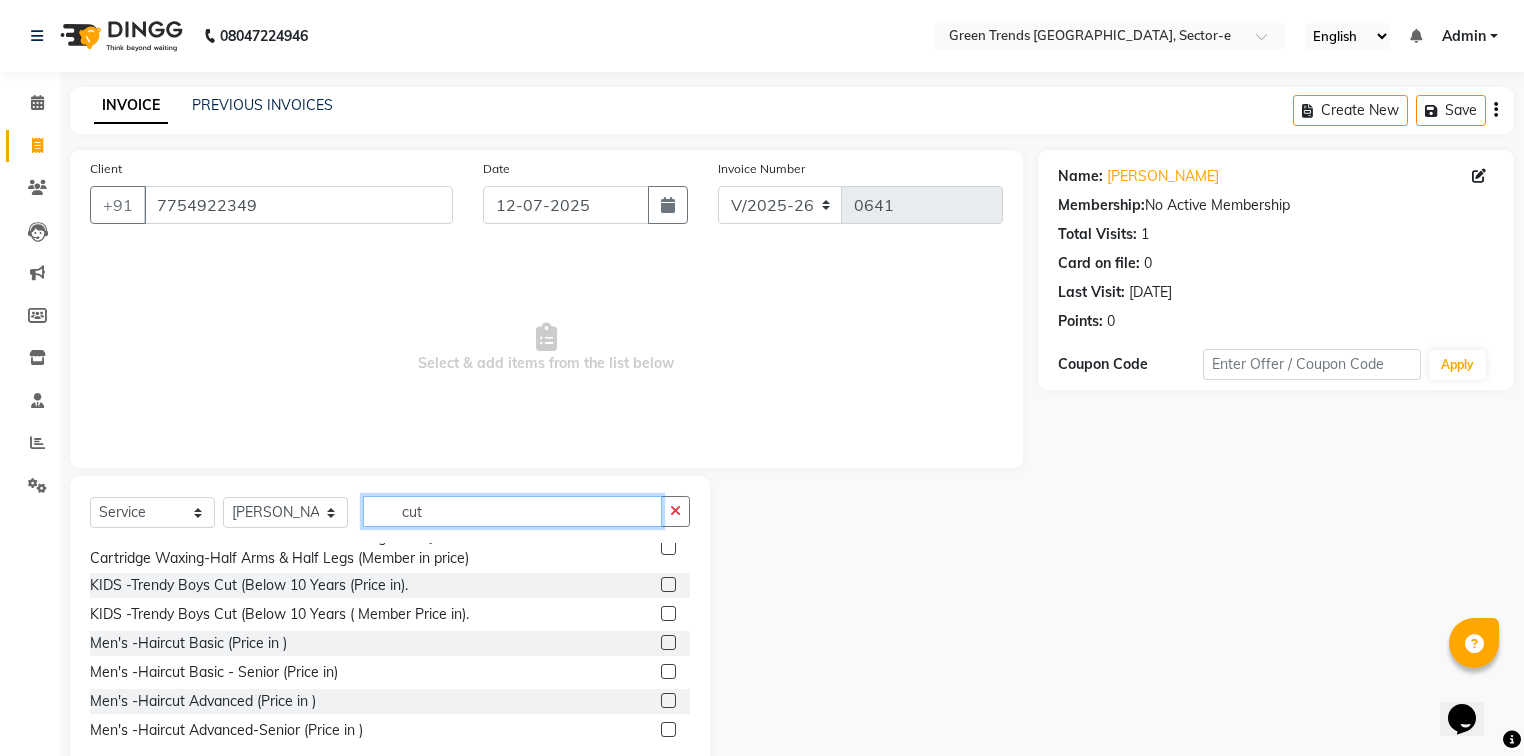 scroll, scrollTop: 1216, scrollLeft: 0, axis: vertical 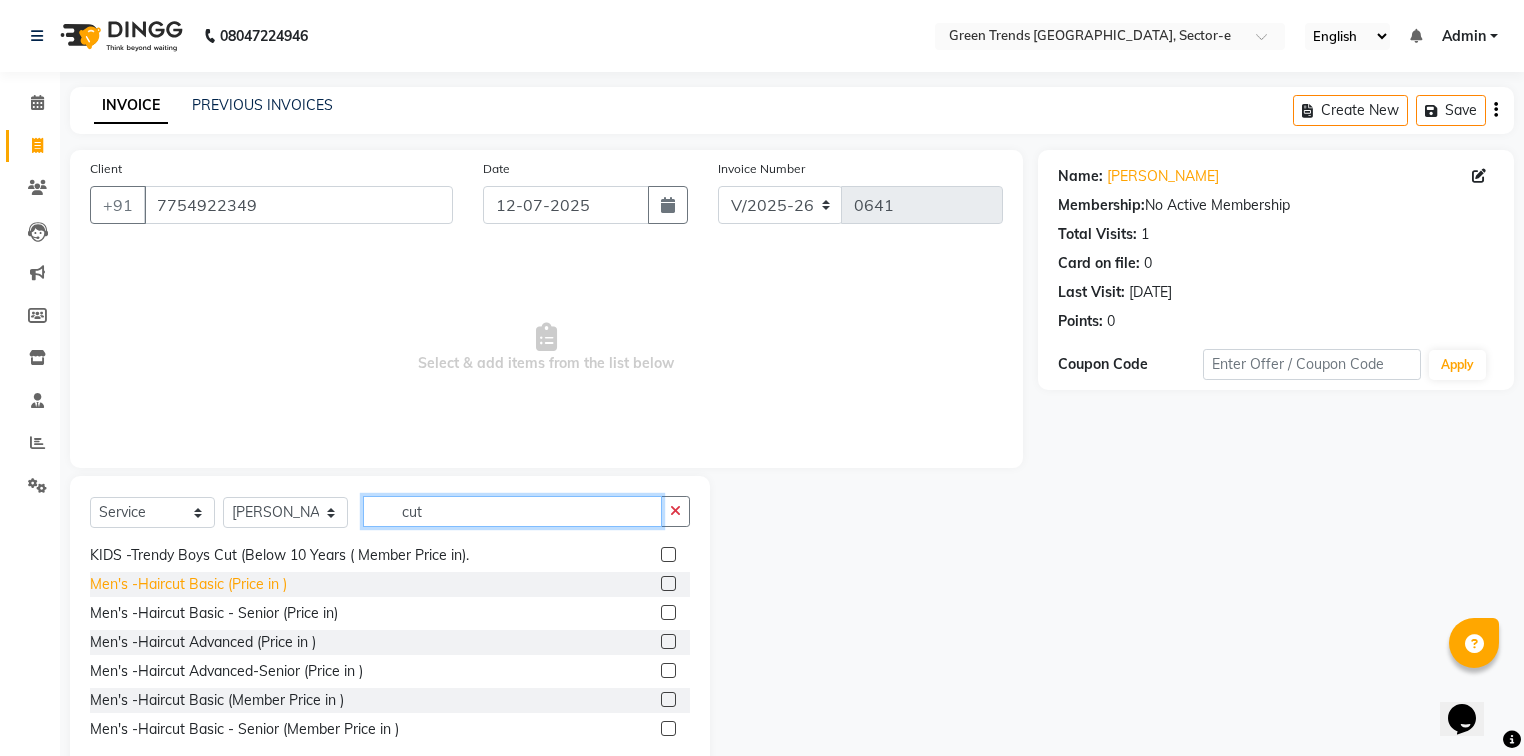 type on "cut" 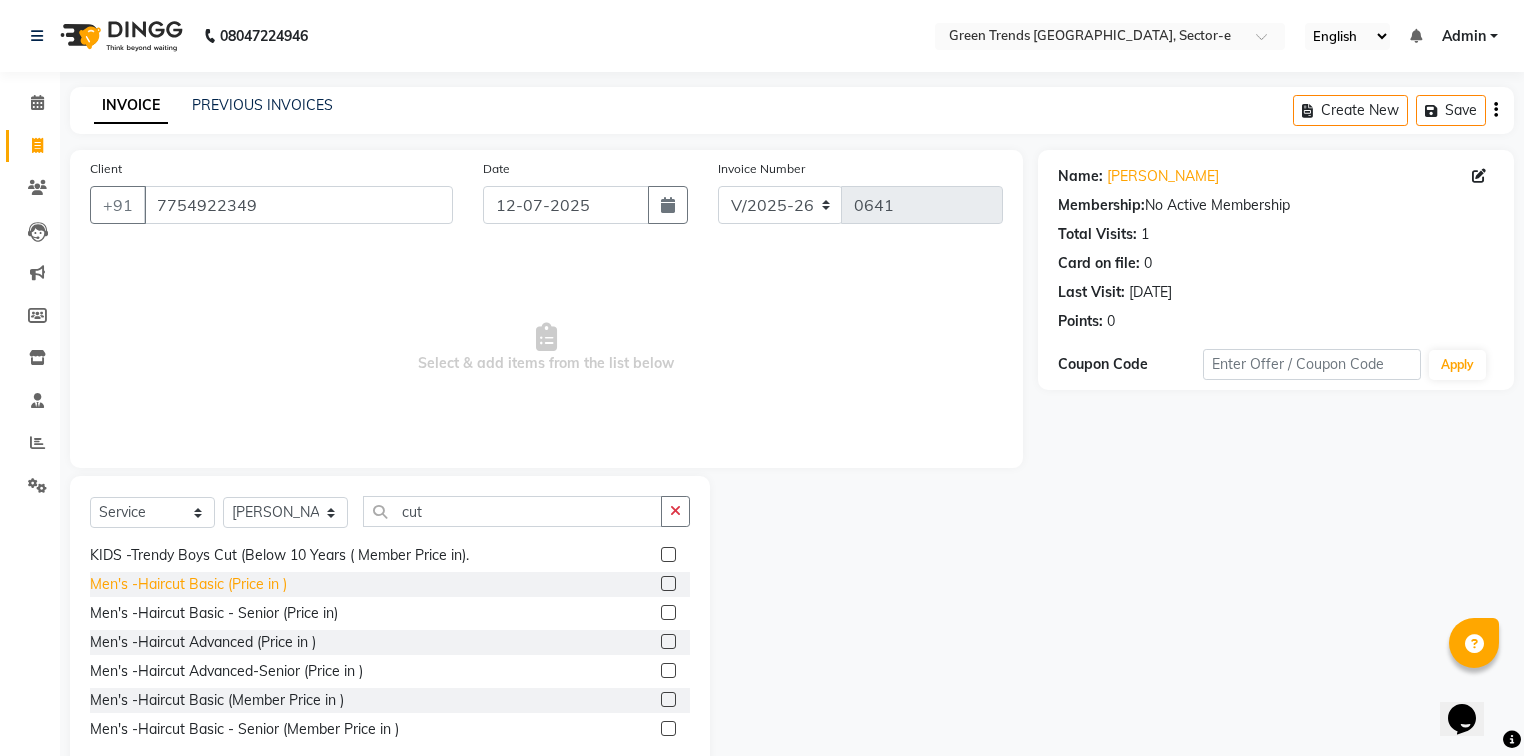 click on "Men's -Haircut Basic (Price in )" 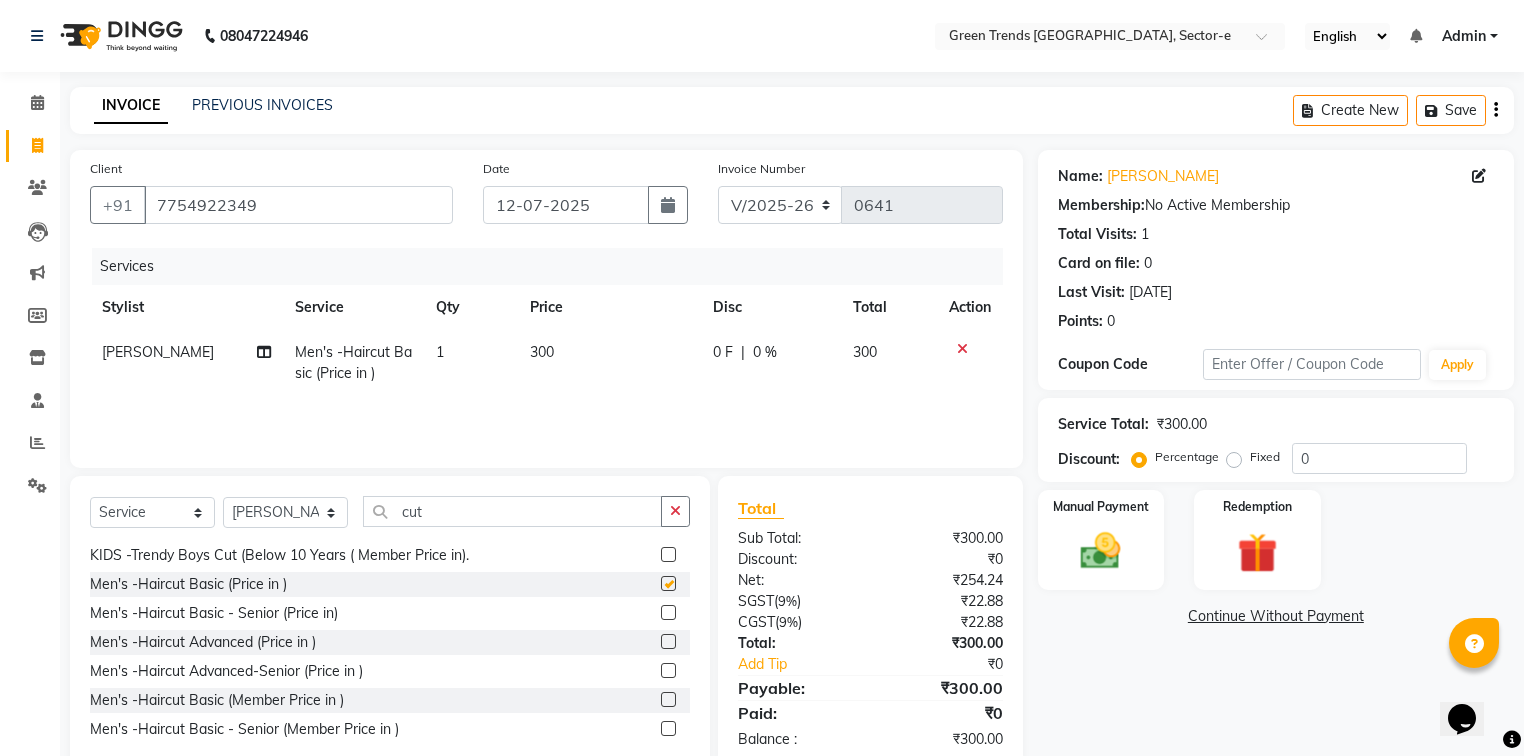 checkbox on "false" 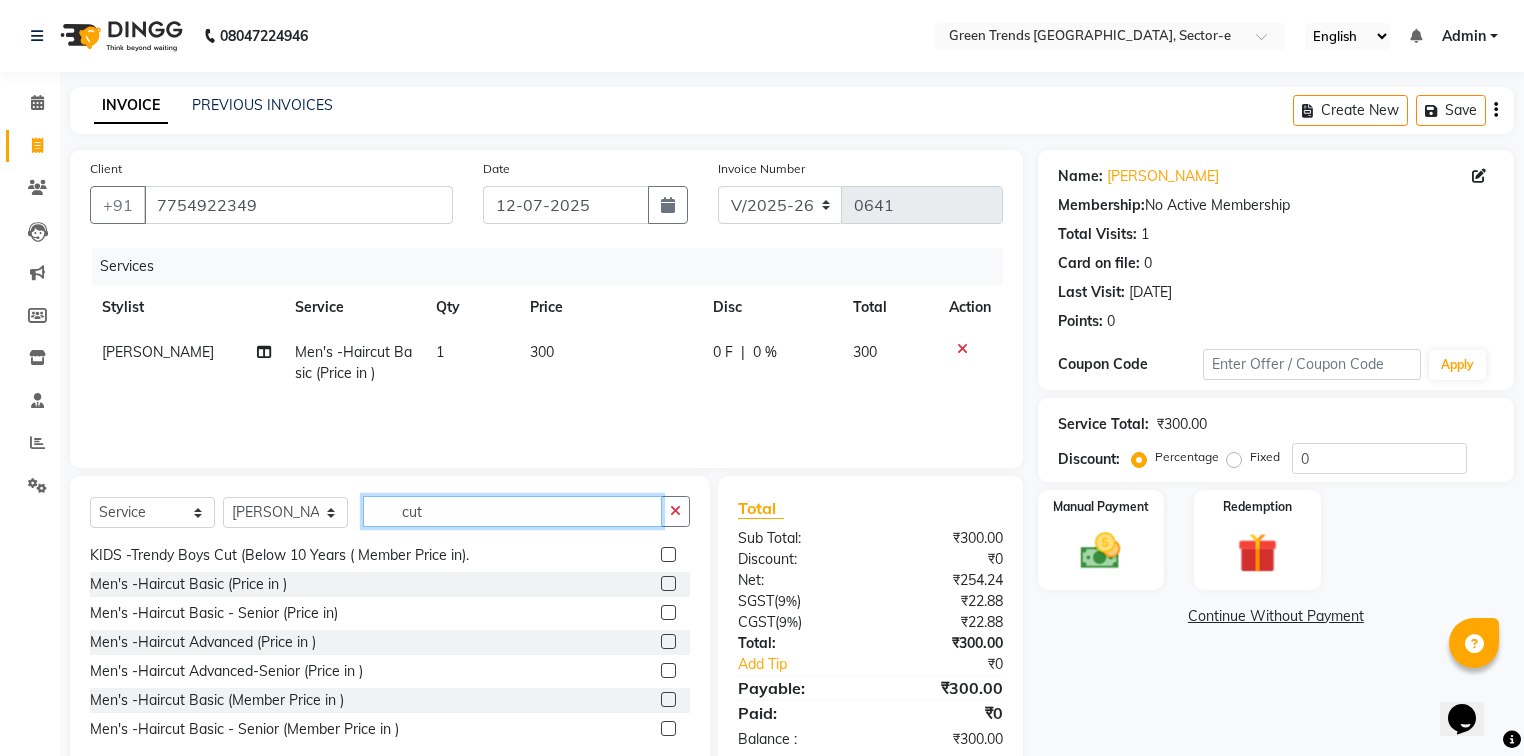 drag, startPoint x: 432, startPoint y: 517, endPoint x: 384, endPoint y: 526, distance: 48.83646 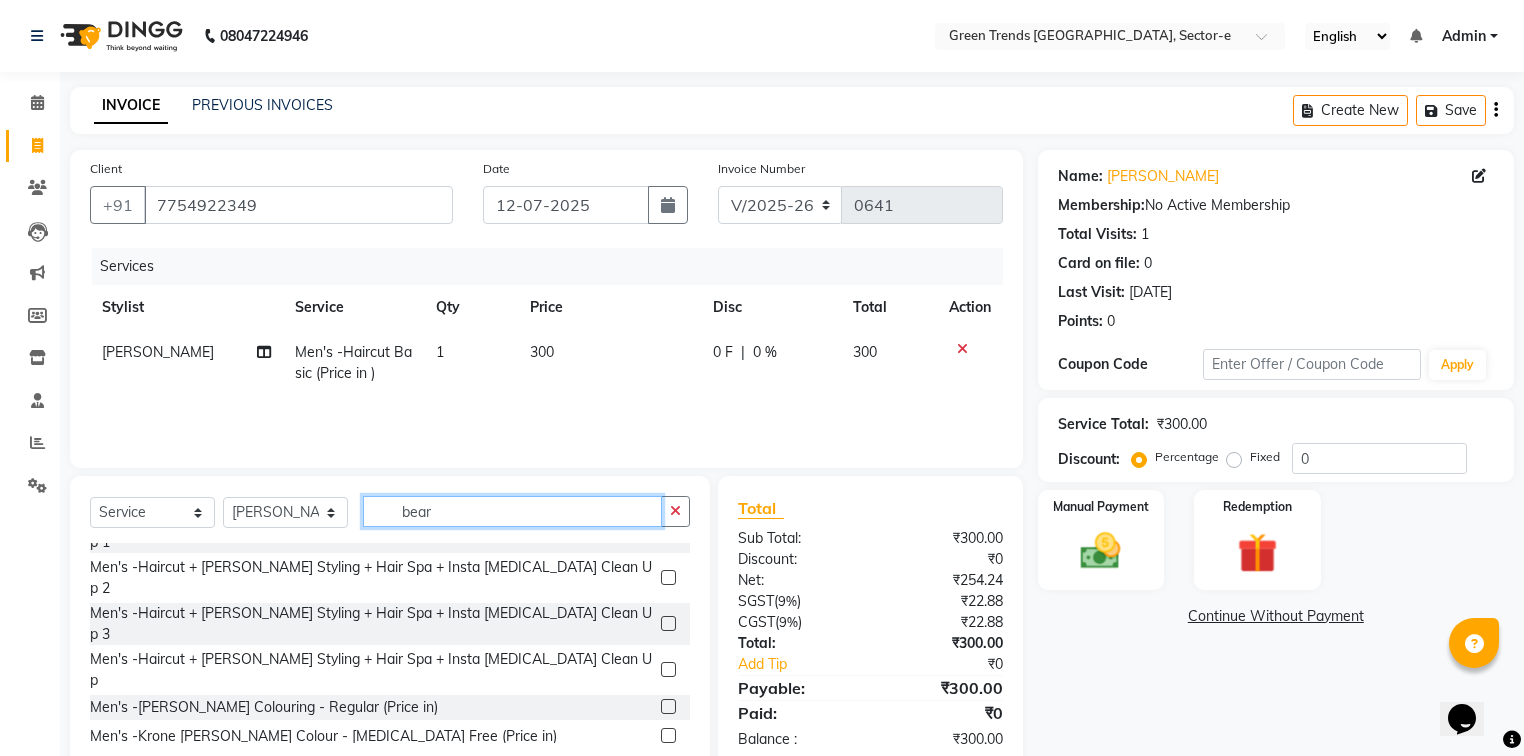 scroll, scrollTop: 148, scrollLeft: 0, axis: vertical 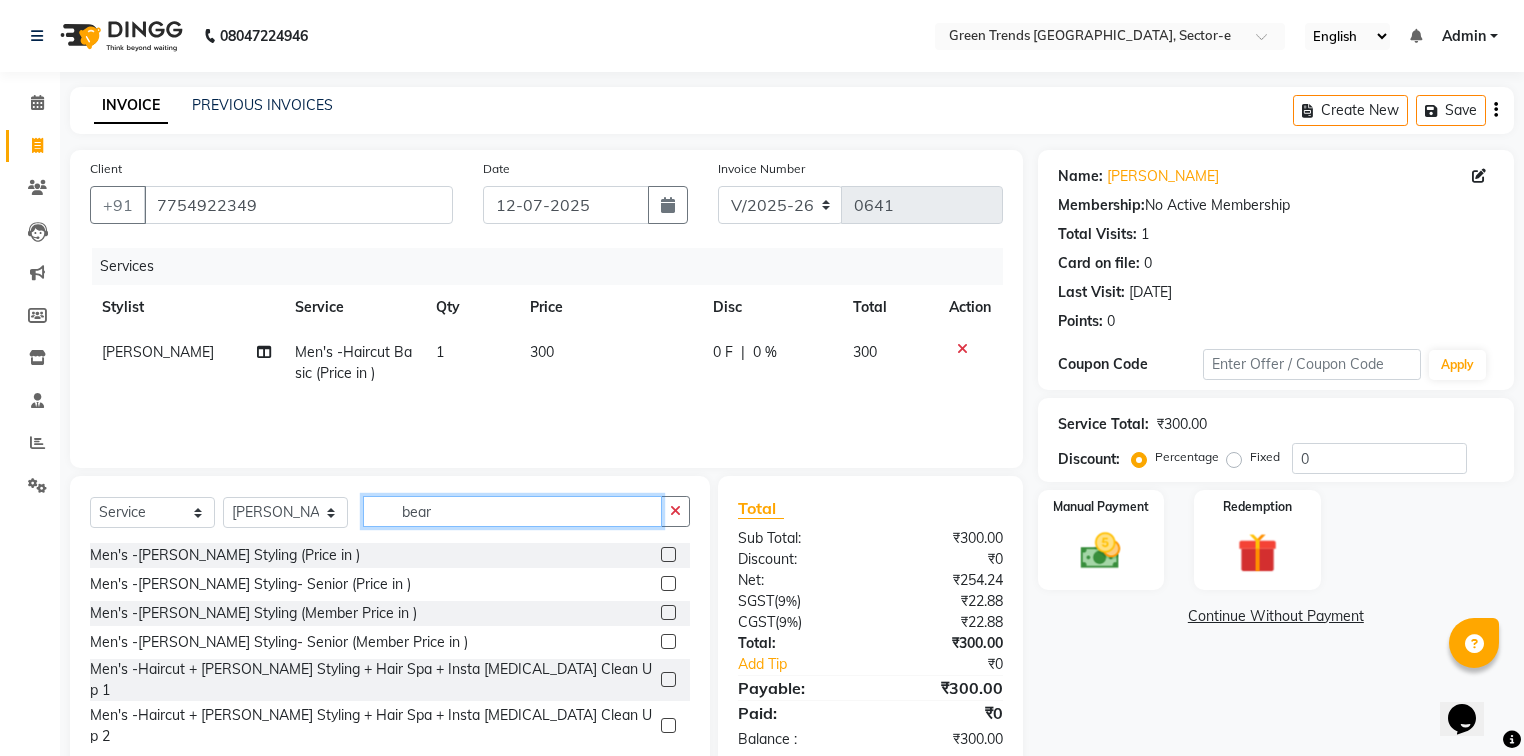 type on "bear" 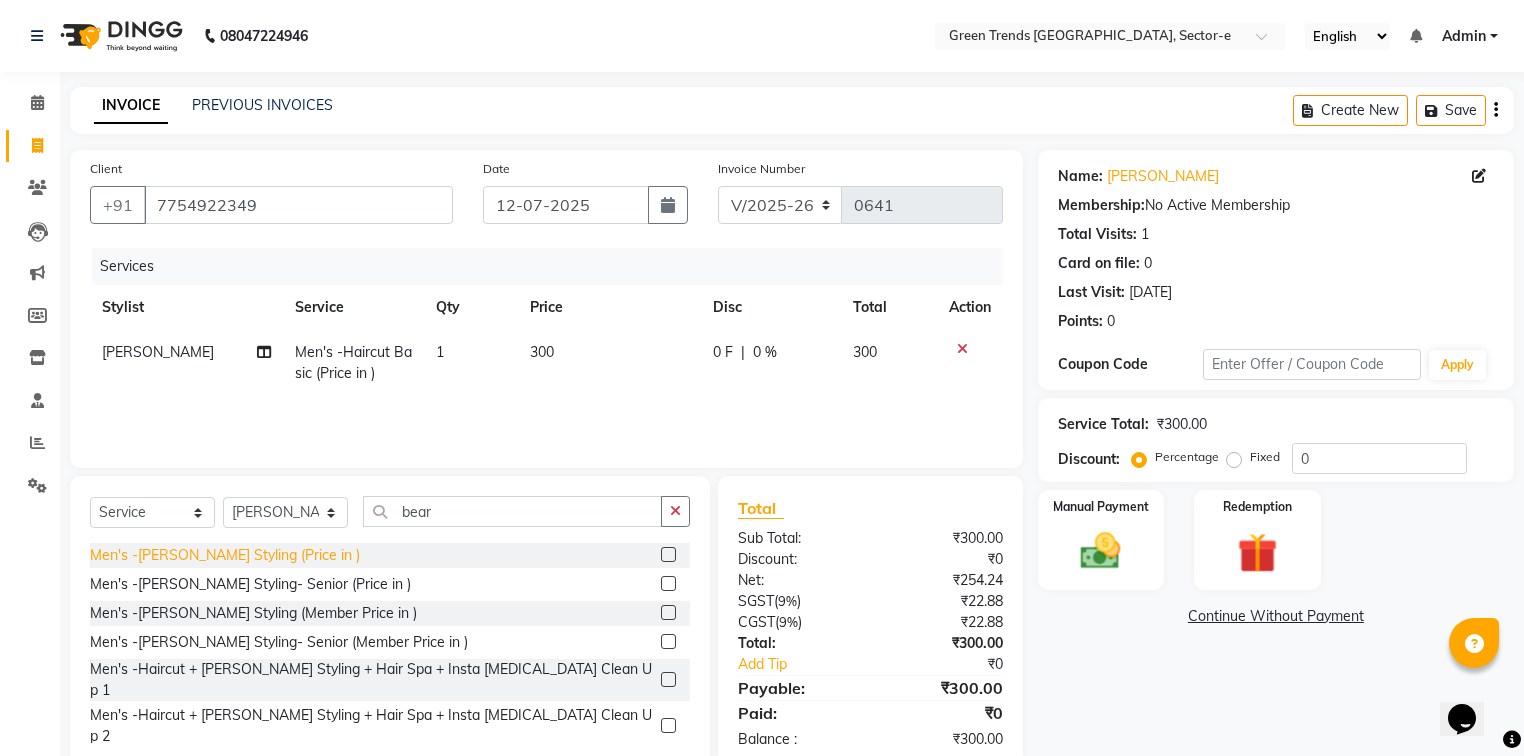 click on "Men's -[PERSON_NAME] Styling  (Price in )  Men's -[PERSON_NAME] Styling- Senior (Price in )  Men's -[PERSON_NAME] Styling (Member Price in )  Men's -[PERSON_NAME] Styling- Senior (Member Price in )  Men's -Haircut + [PERSON_NAME] Styling + Hair Spa + Insta [MEDICAL_DATA] Clean Up 1  Men's -Haircut + [PERSON_NAME] Styling + Hair Spa + Insta [MEDICAL_DATA] Clean Up 2  Men's -Haircut + [PERSON_NAME] Styling + Hair Spa + Insta [MEDICAL_DATA] Clean Up 3  Men's -Haircut + [PERSON_NAME] Styling + Hair Spa + Insta [MEDICAL_DATA] Clean Up  Men's -[PERSON_NAME] Colouring - Regular (Price in)  Men's -Krone [PERSON_NAME] Colour - [MEDICAL_DATA] Free (Price in)  Men's -[PERSON_NAME] Colouring - Regular (Member Price in)  Men's -Krone [PERSON_NAME] Colour - [MEDICAL_DATA] Free (Member Price in)" 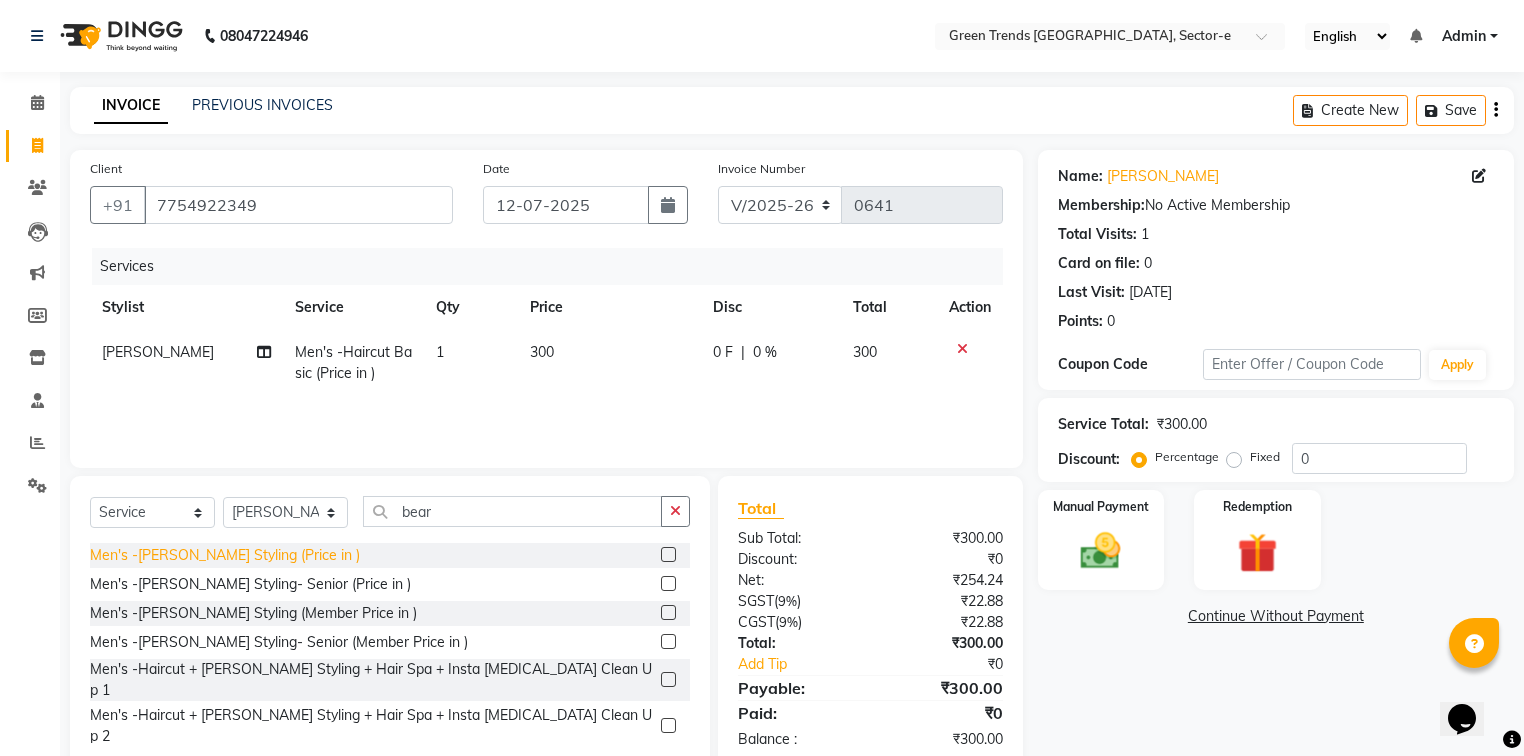 click on "Men's -[PERSON_NAME] Styling  (Price in )" 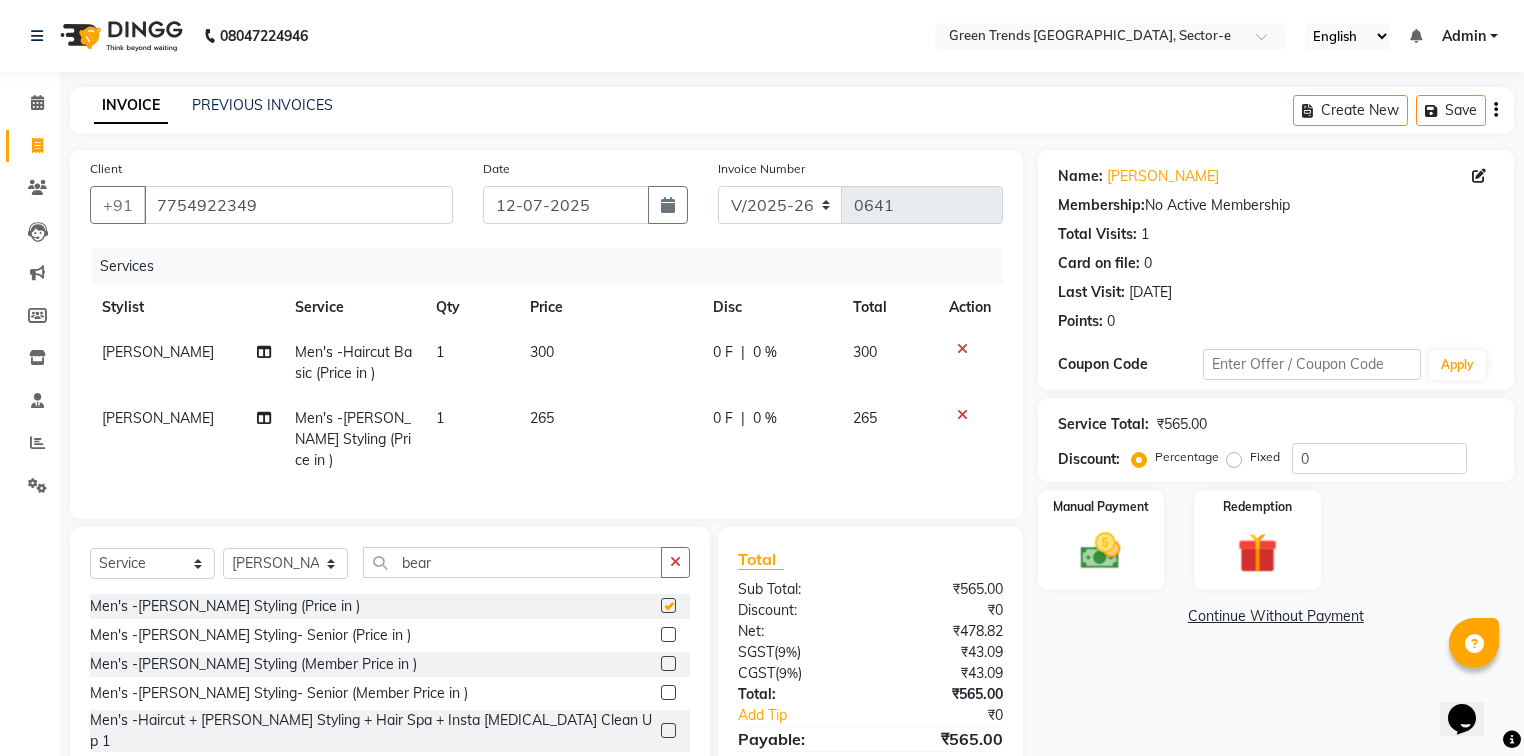 checkbox on "false" 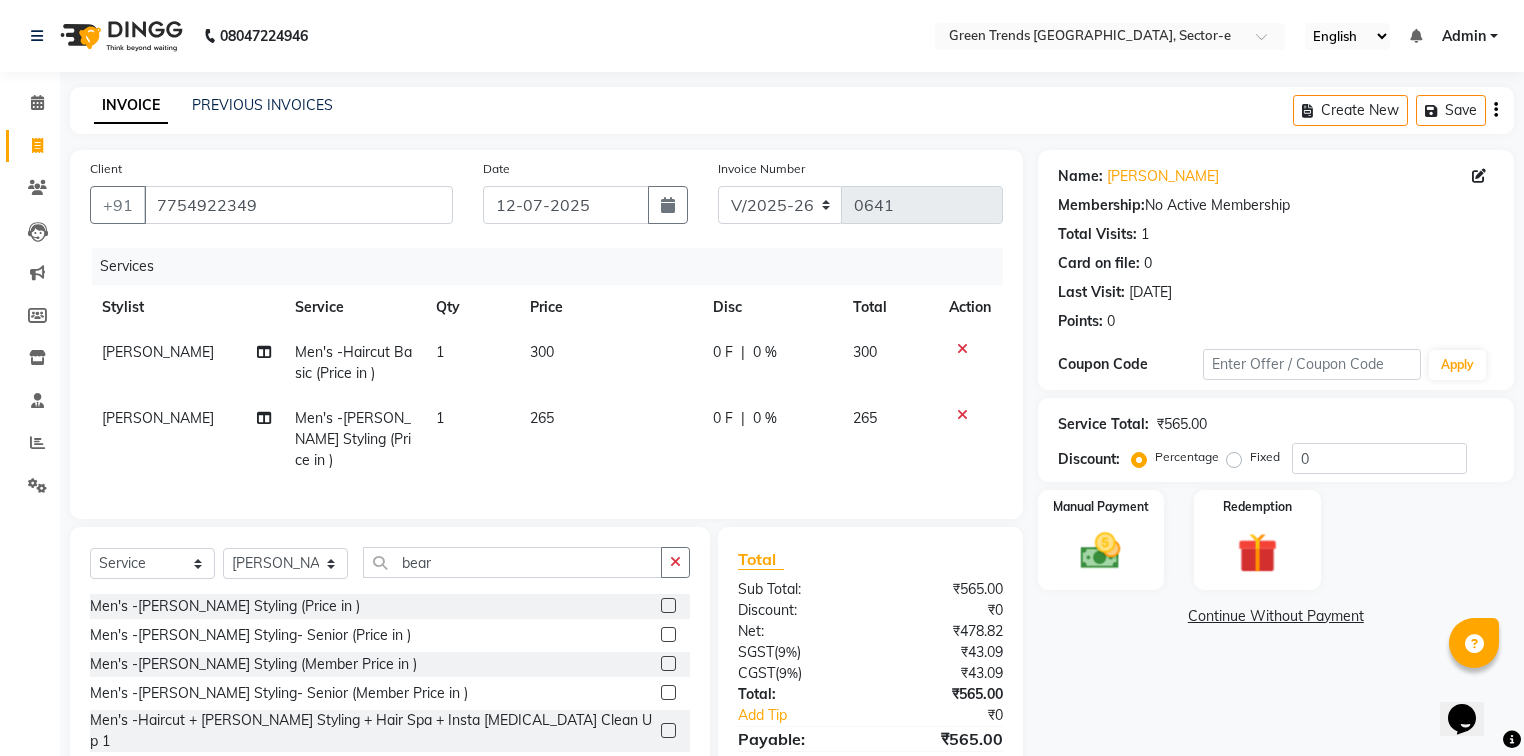 click on "0 F" 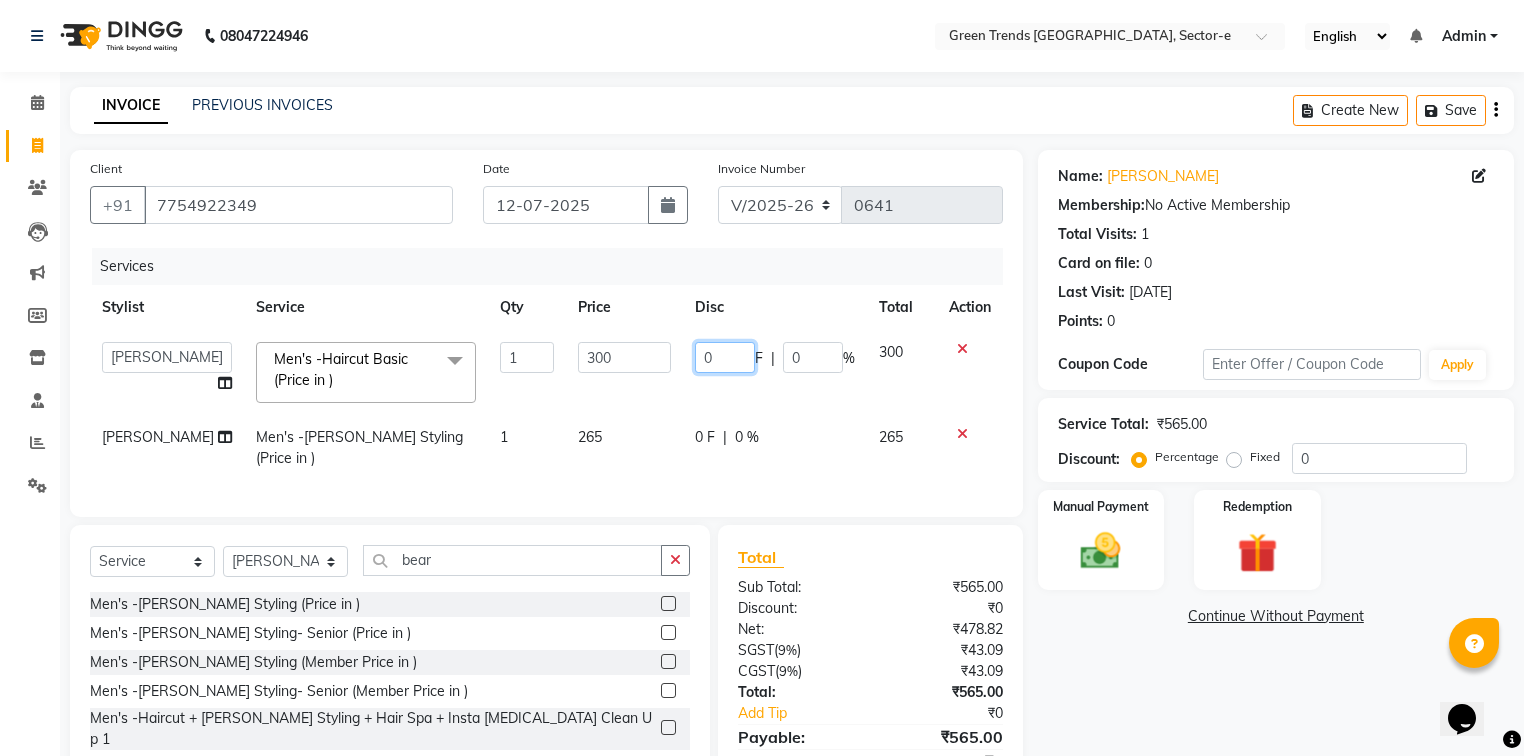 drag, startPoint x: 728, startPoint y: 354, endPoint x: 680, endPoint y: 366, distance: 49.47727 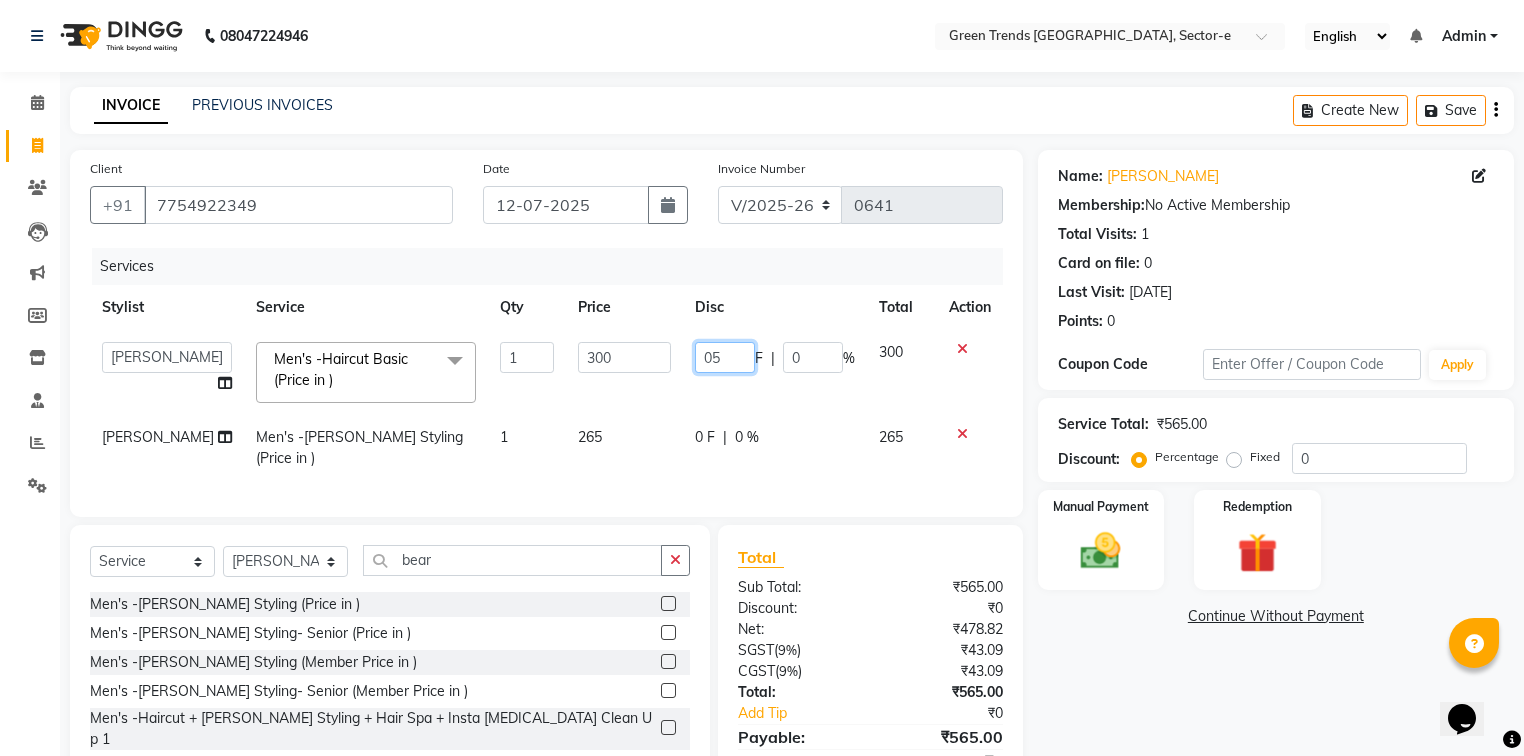 type on "050" 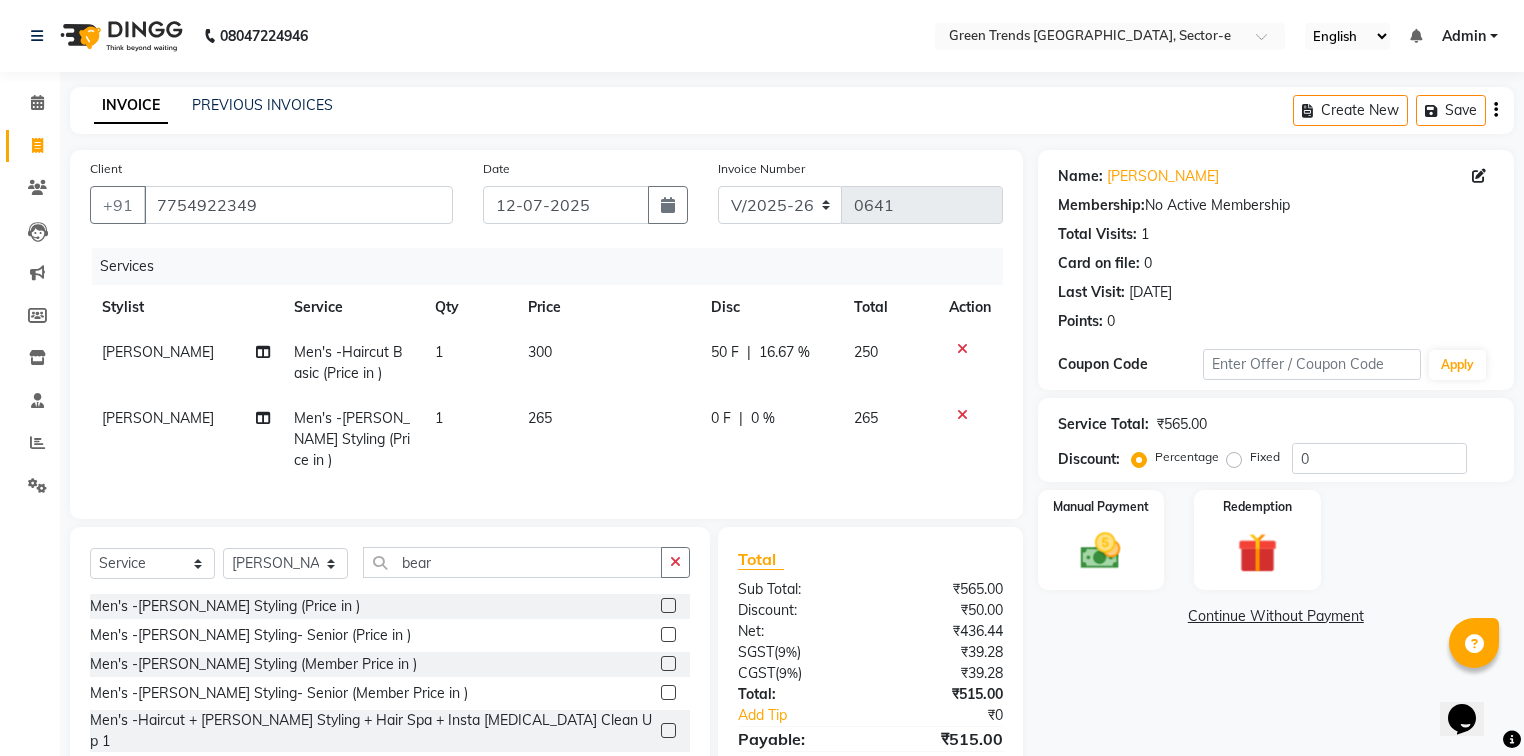 click on "0 F | 0 %" 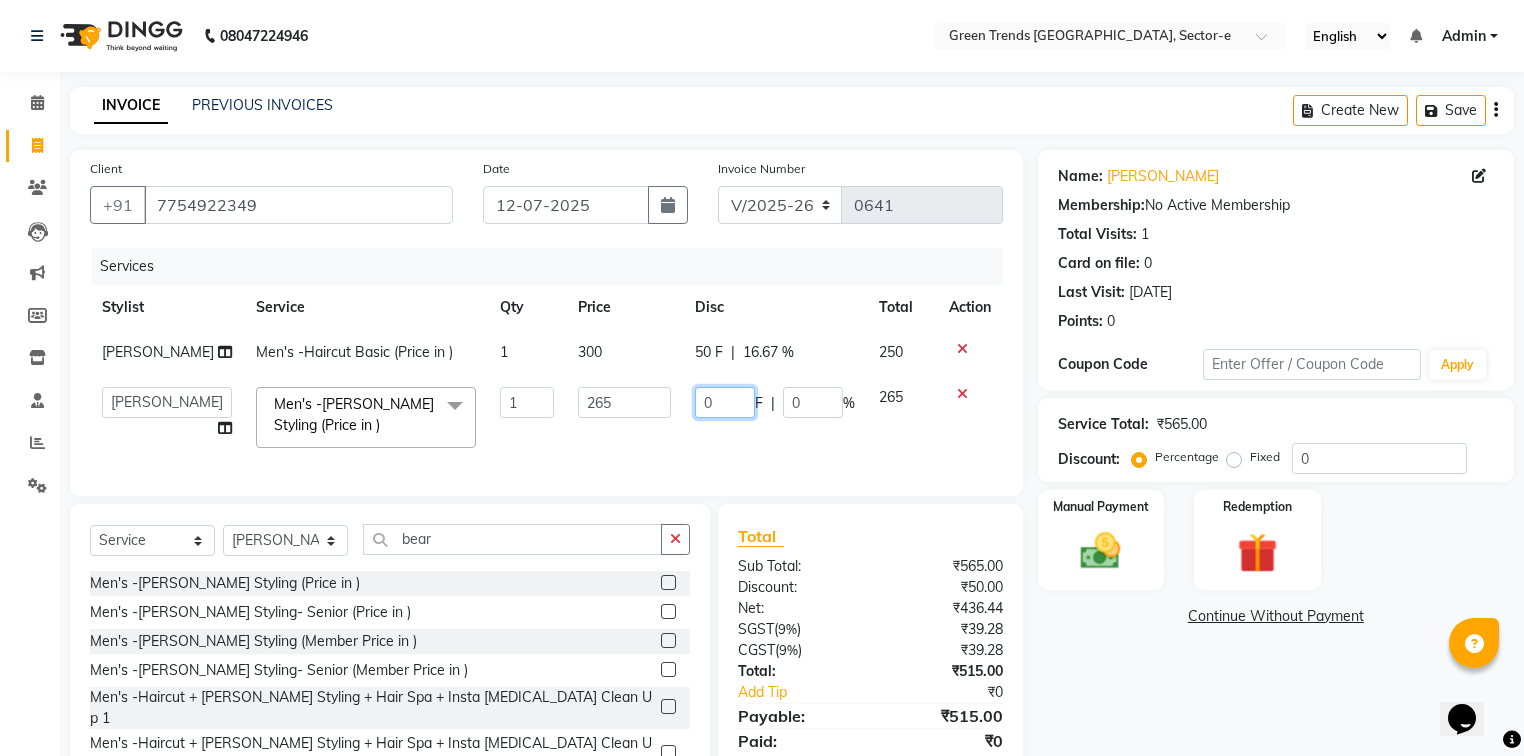 drag, startPoint x: 717, startPoint y: 406, endPoint x: 684, endPoint y: 405, distance: 33.01515 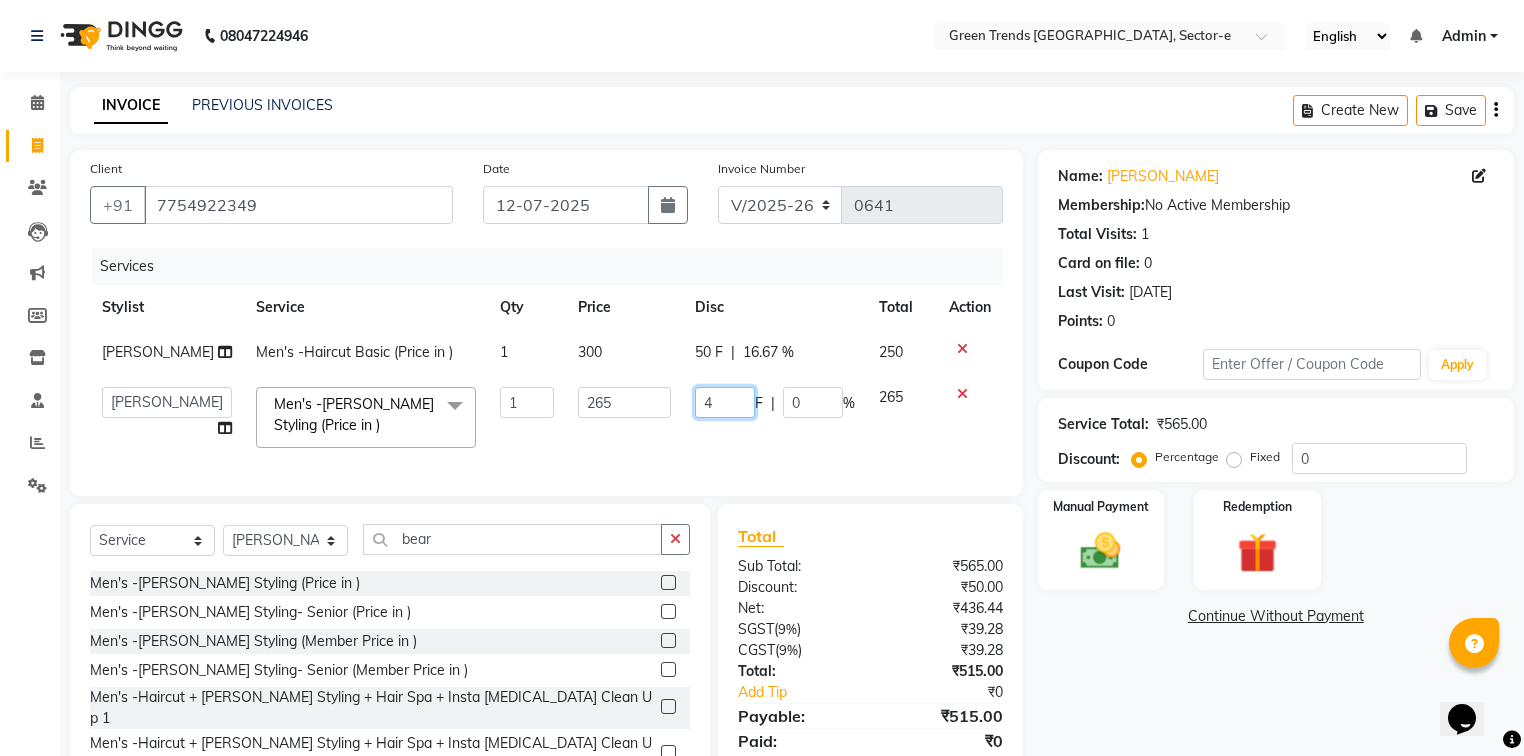type on "45" 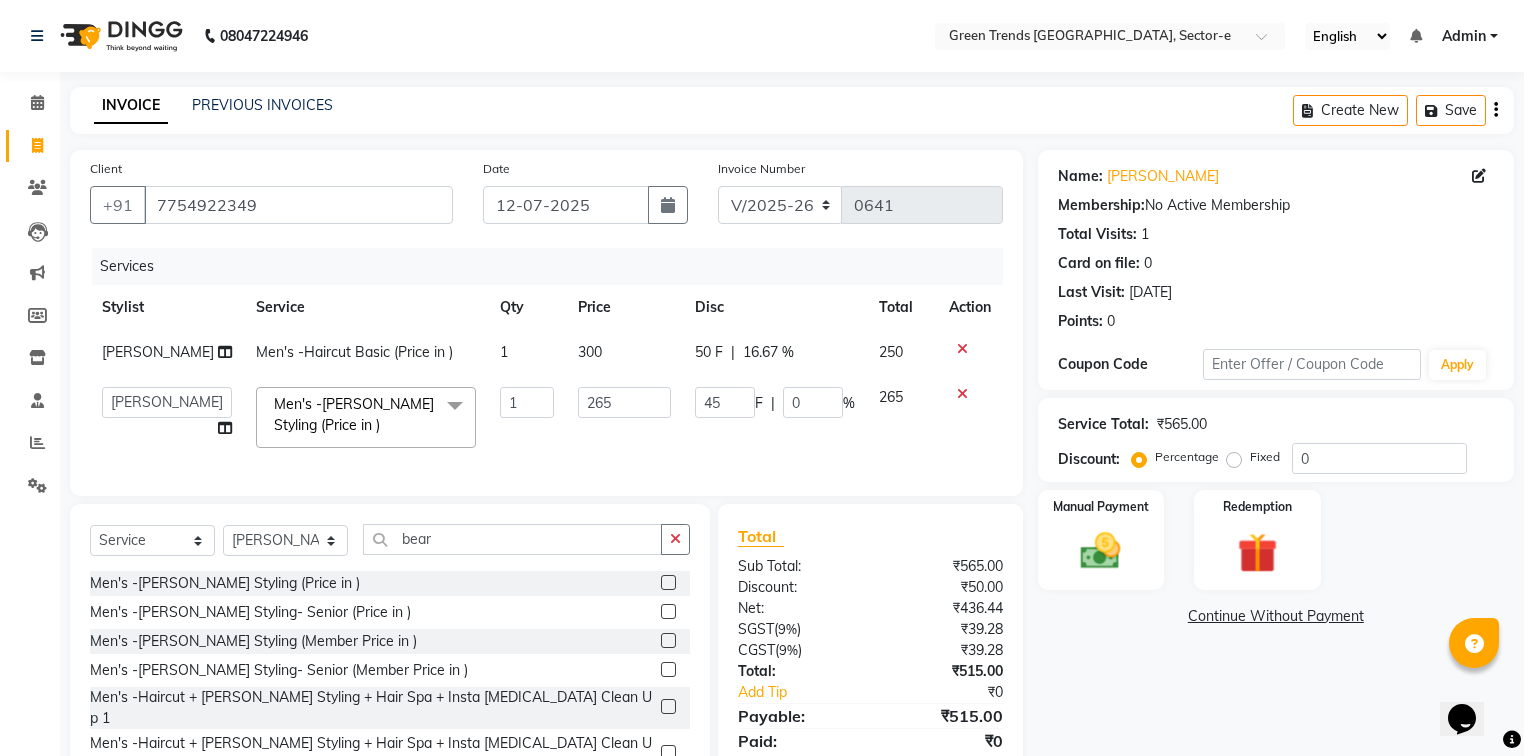 click on "[PERSON_NAME]   [PERSON_NAME]   Mo. [PERSON_NAME].[PERSON_NAME]   [PERSON_NAME]   [PERSON_NAME]   [PERSON_NAME]   [PERSON_NAME]   Vishal  Men's -[PERSON_NAME] Styling  (Price in )  x Women- Hair Cut Kids Haircuts-Girls cut - Regular (Below 10 years) (Price in) Women- Hair Cut Kids Haircuts-Girls cut - Makeover  (Price in) Women- Hair Cut Kids Haircuts-Girls cut - Regular (Below 10 years) (member price in) Women- Hair Cut Kids Haircuts-Girls cut - Makeover (member price in) Women-Haircuts-Basic Cut with blast dry (Price in) Women-Haircuts-Basic Cut - Senior with blast dry (Price in) Women-Haircuts-Advanced Cut with in-curls / Out-Curls Blow dry (Price in) Women-Haircuts-Advanced Cut - Senior with in-curls / Out-Curls Blow dry (Price in) Women-Haircuts-Change of Style with in-curls / Out-Curls Blow dry (Price in) Women-Haircuts-Change of Style - Senior with in-curls / Out-Curls Blow dry (Price in) Women-Haircuts-Basic Cut with blast dry (member price in) Women-Styling & Party Makeovers-Ironing - Long 1 265 45 F" 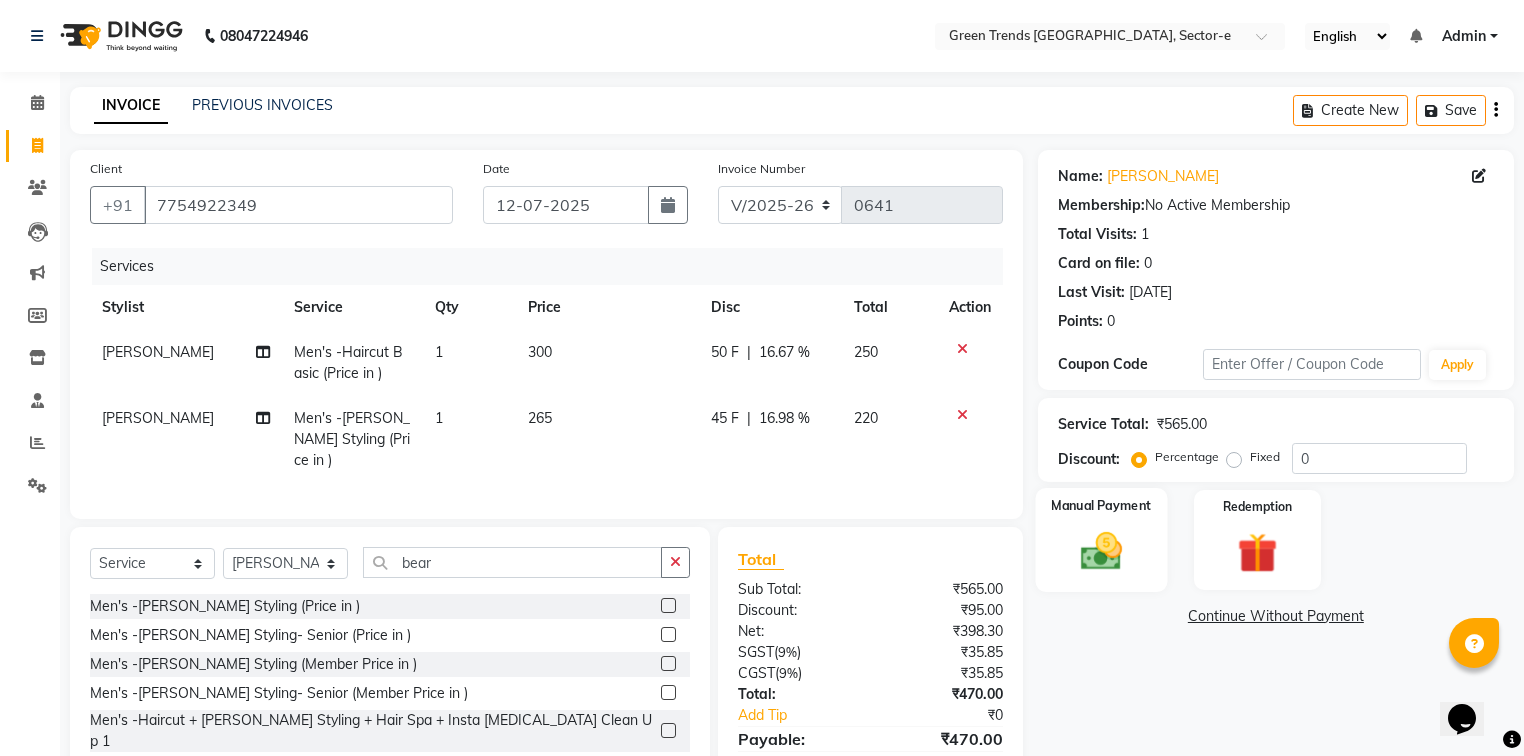 click on "Manual Payment" 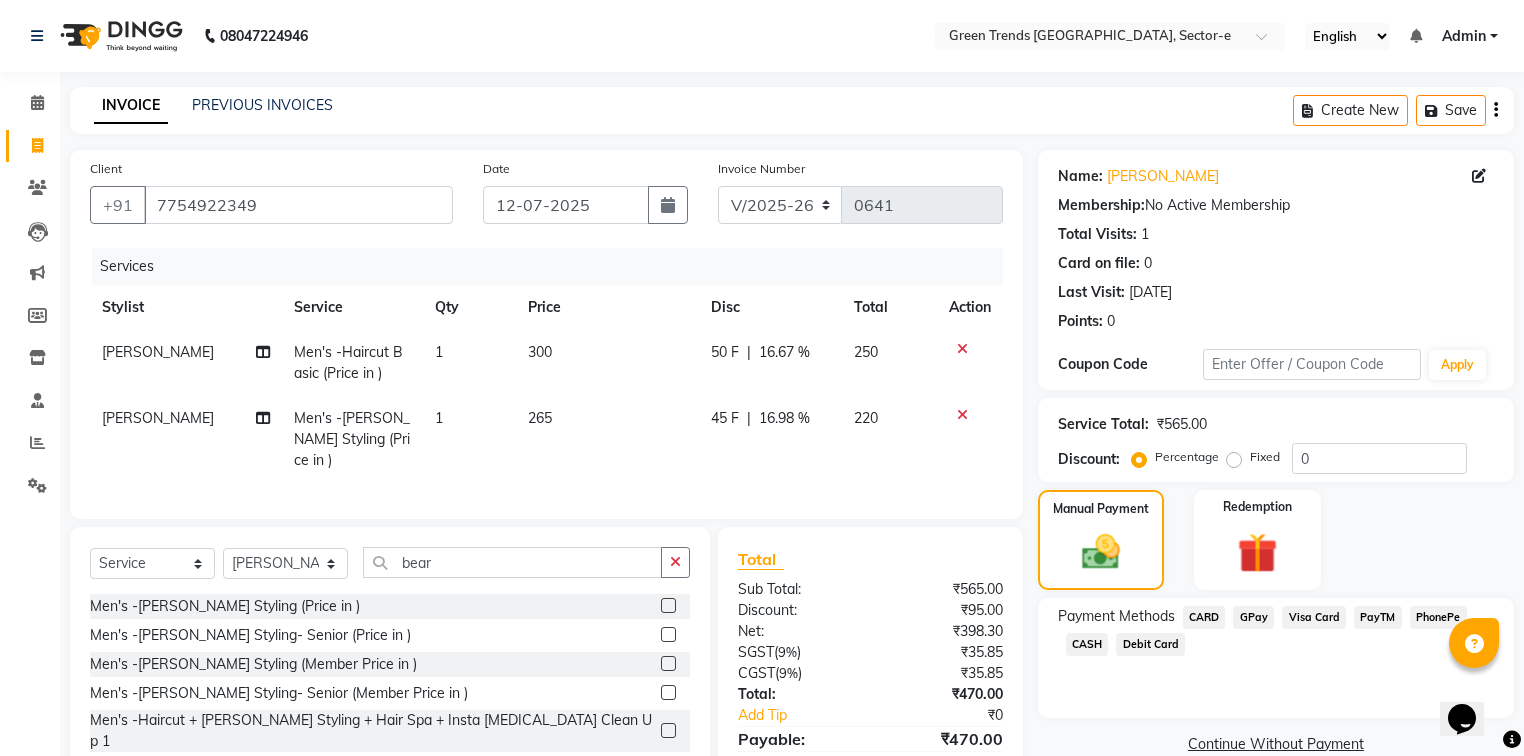 scroll, scrollTop: 88, scrollLeft: 0, axis: vertical 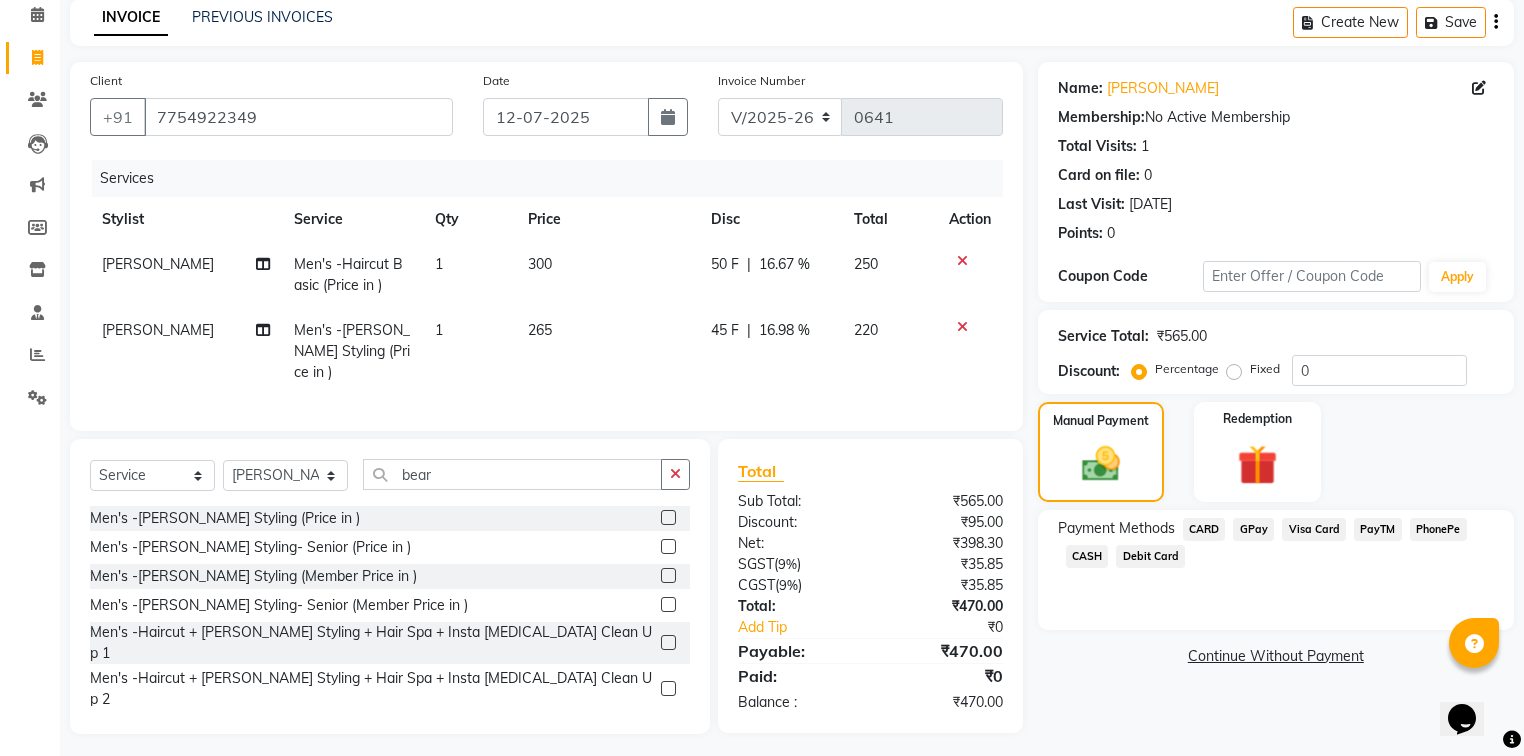 click on "GPay" 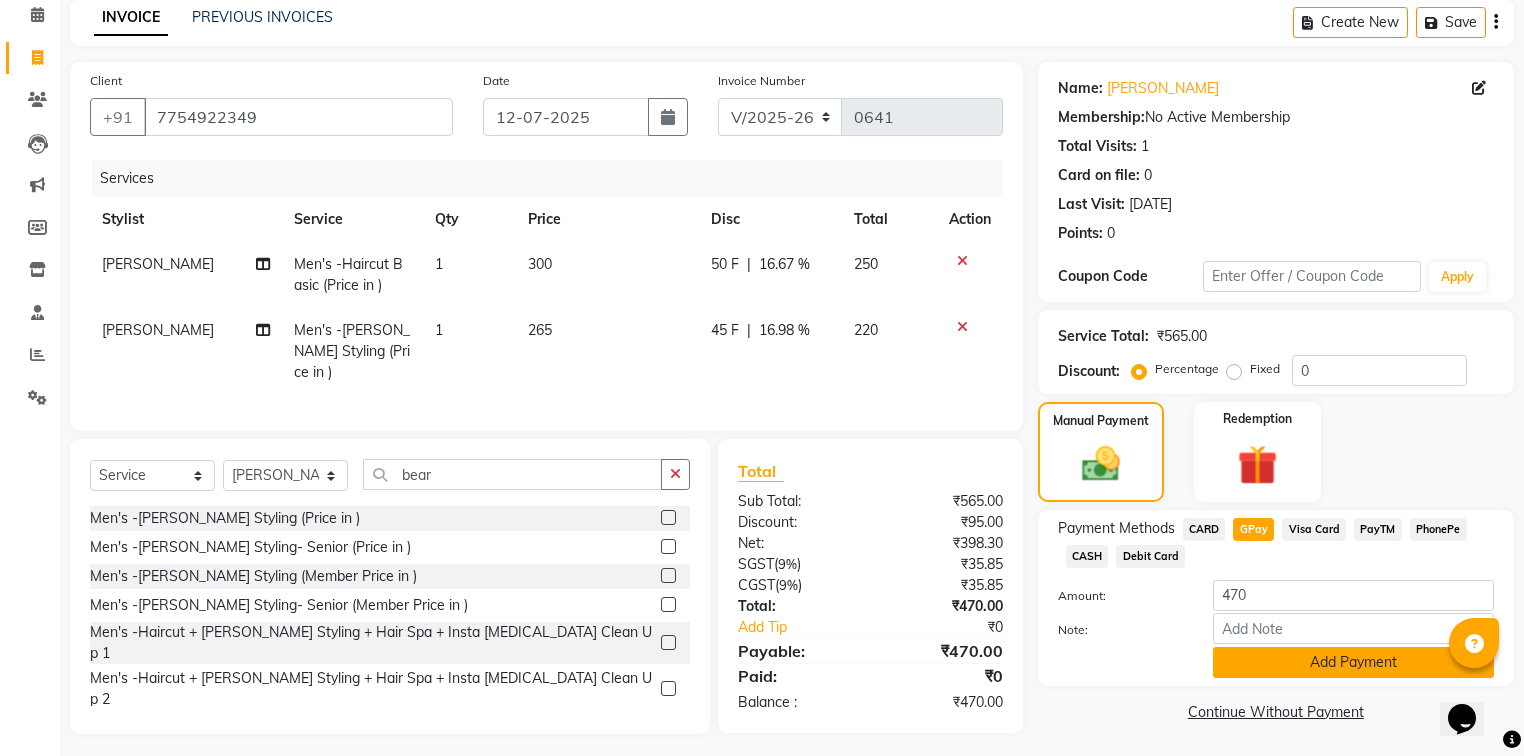 click on "Add Payment" 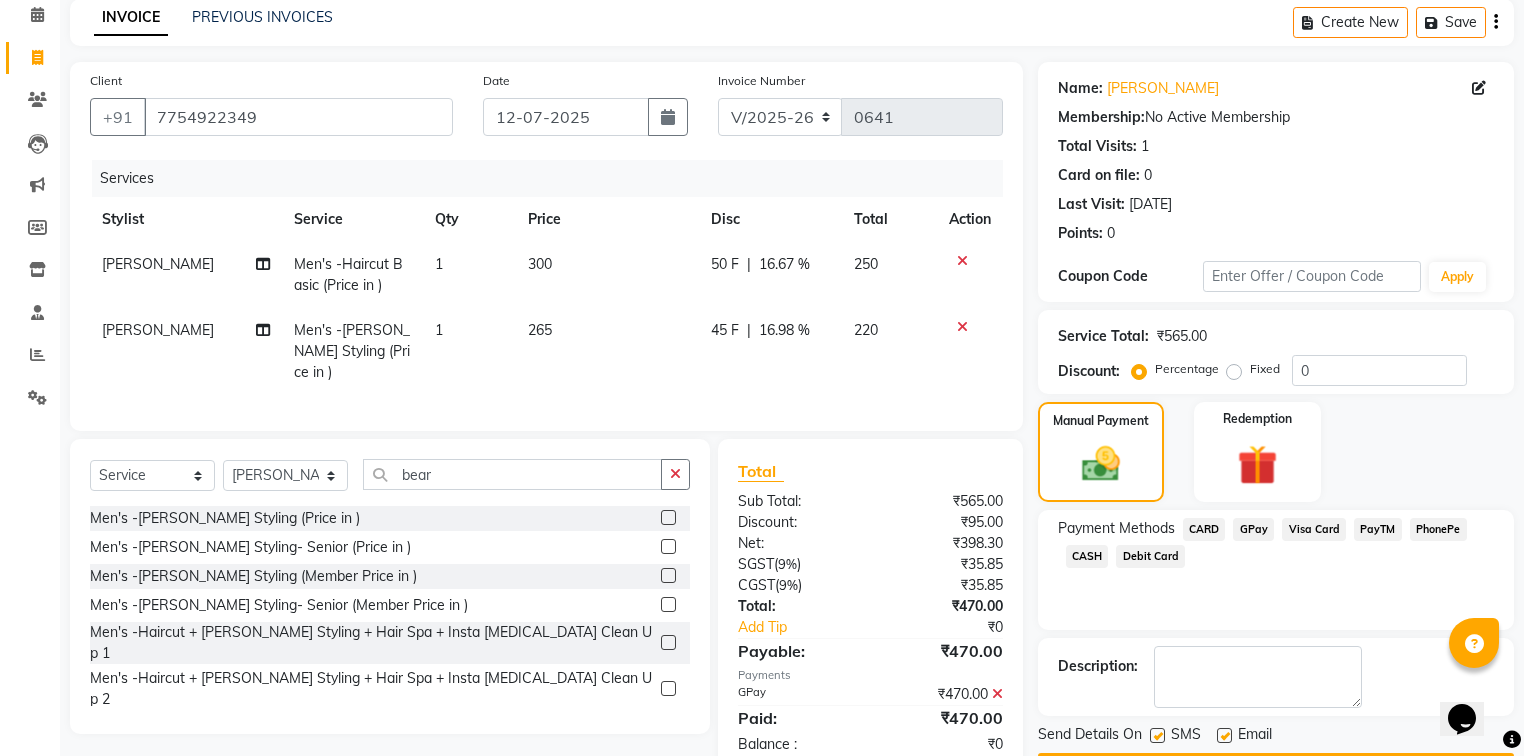 click 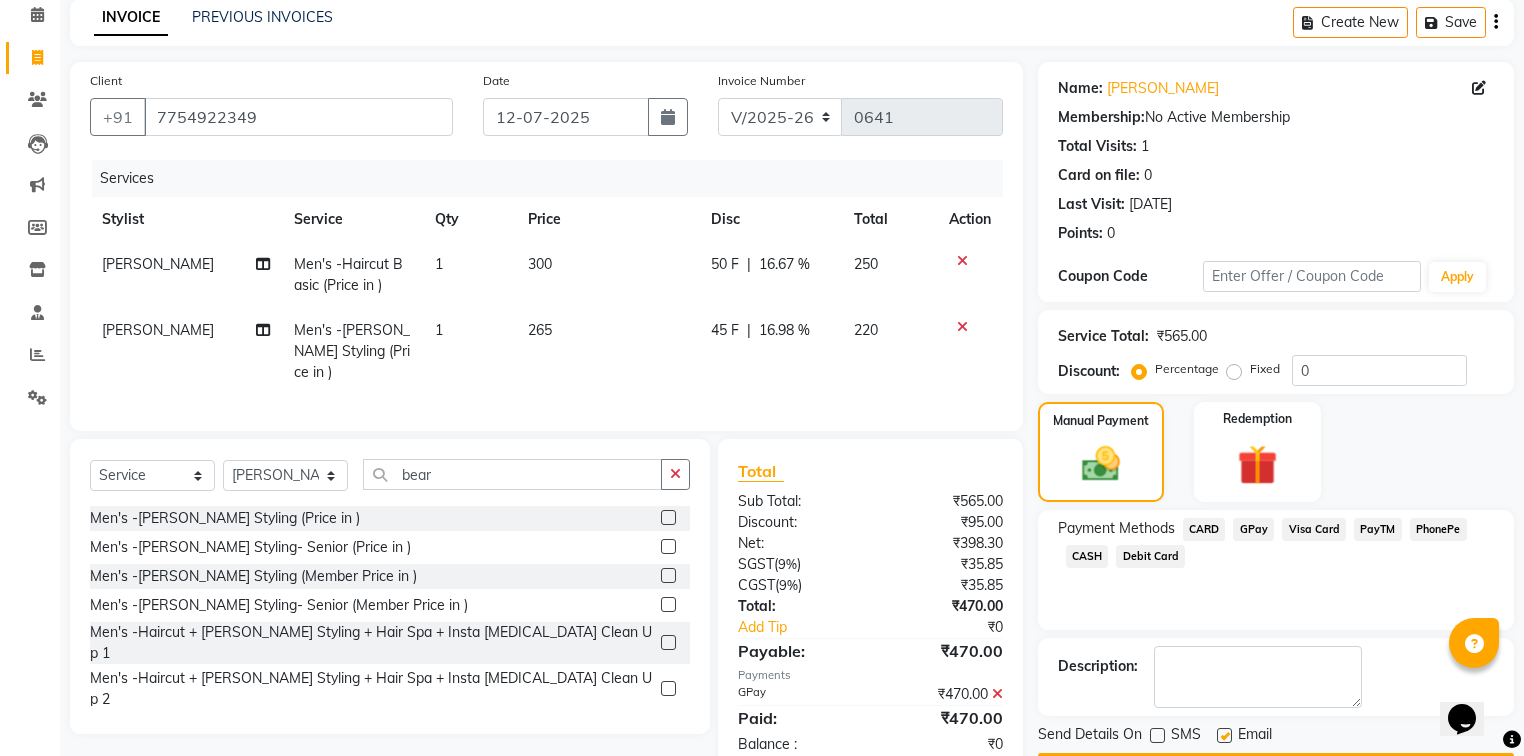 click 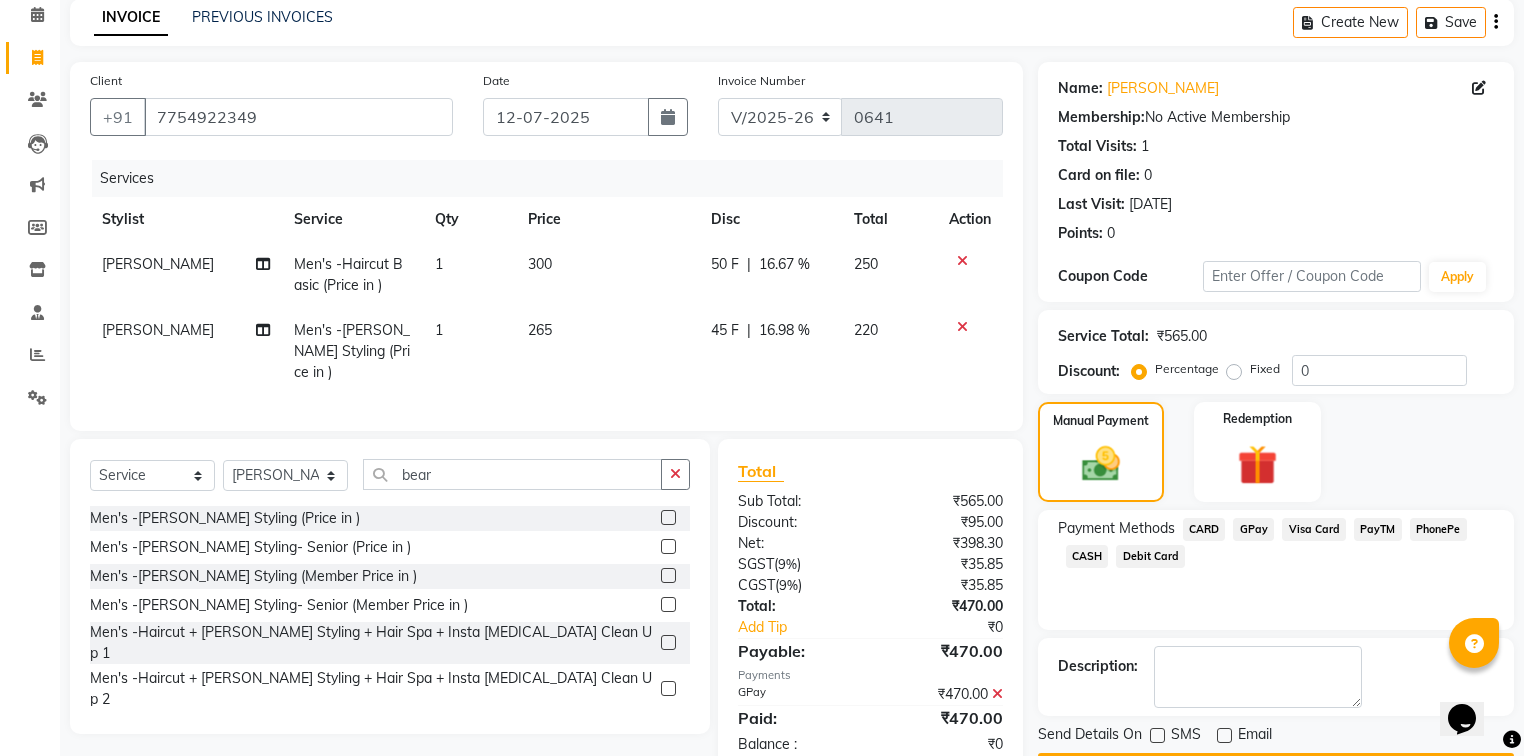 click on "Checkout" 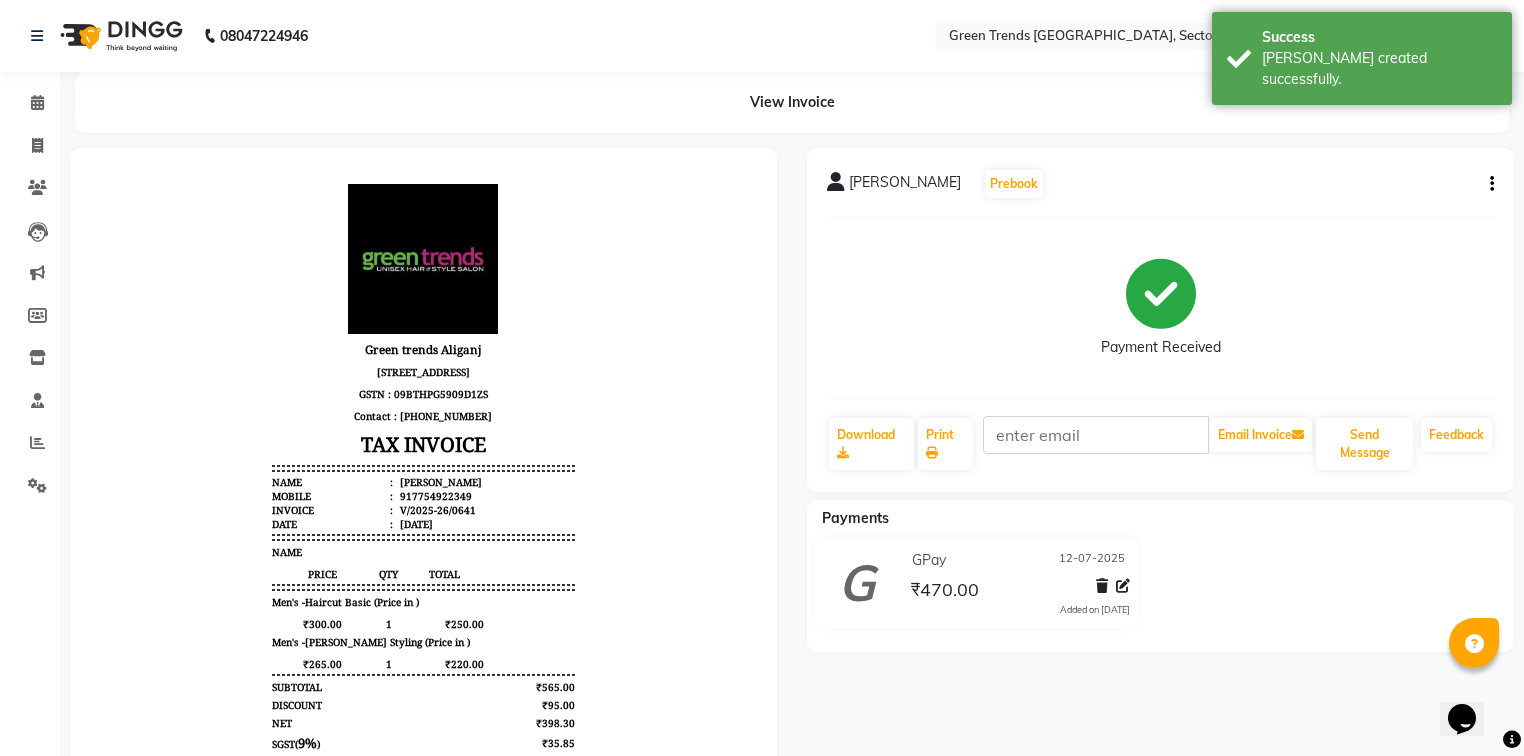 scroll, scrollTop: 0, scrollLeft: 0, axis: both 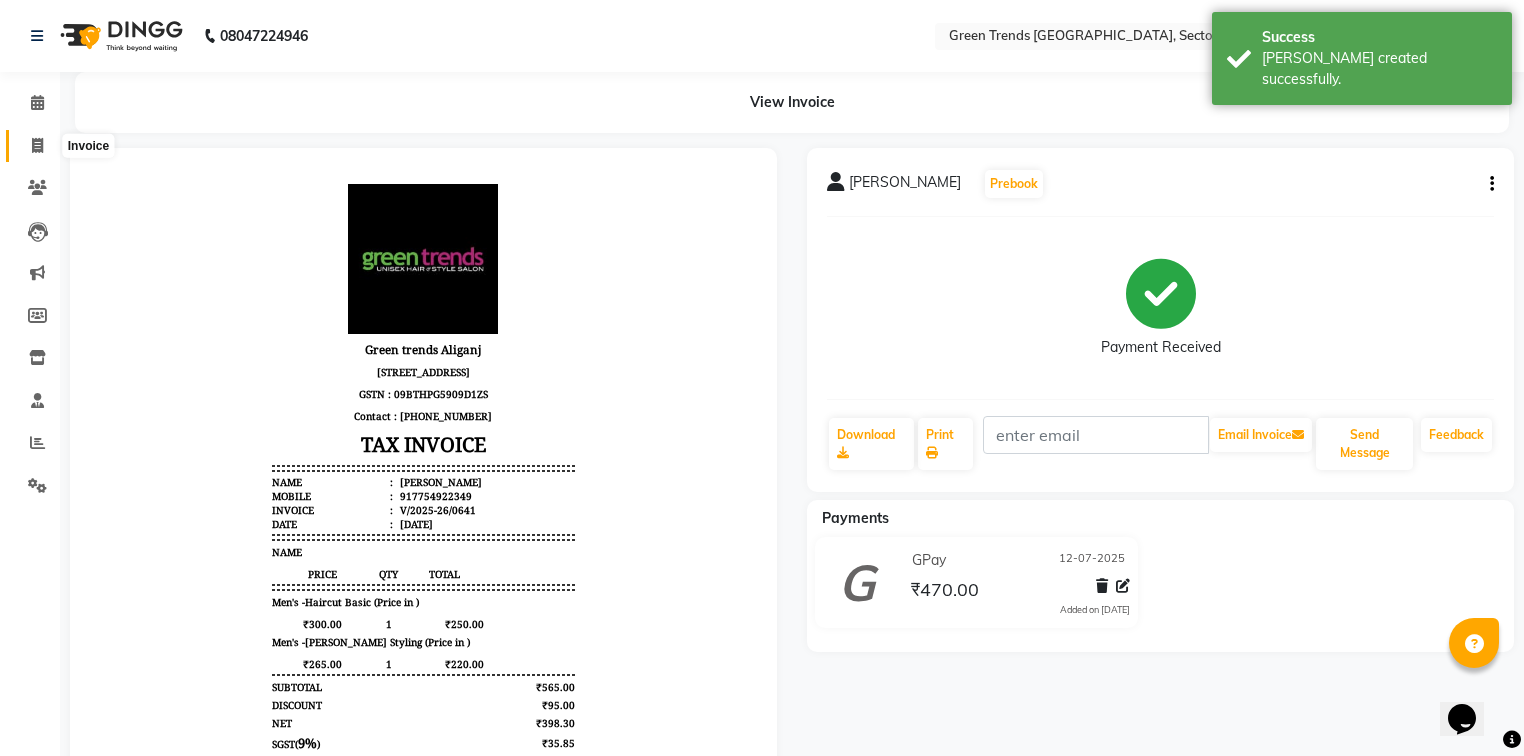 click 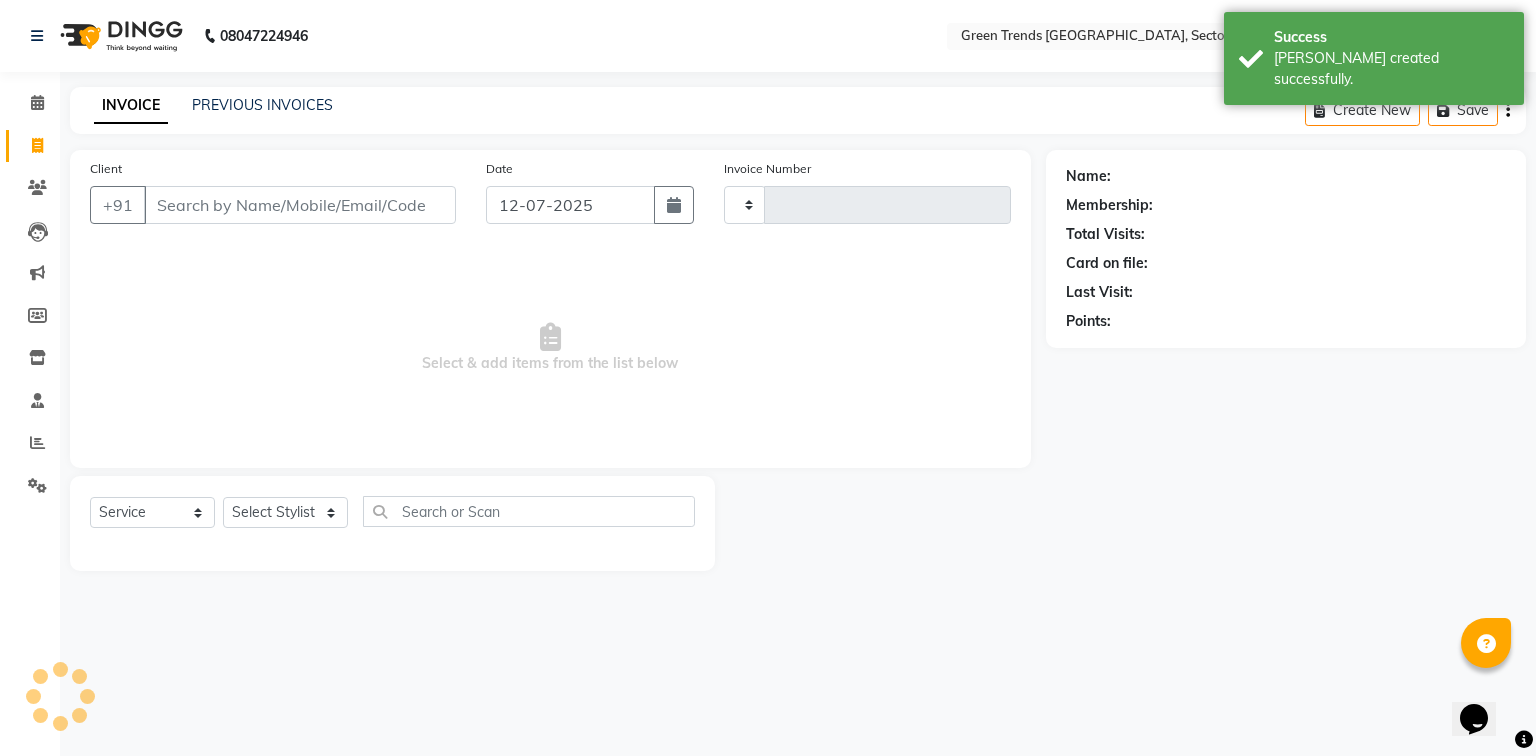type on "0642" 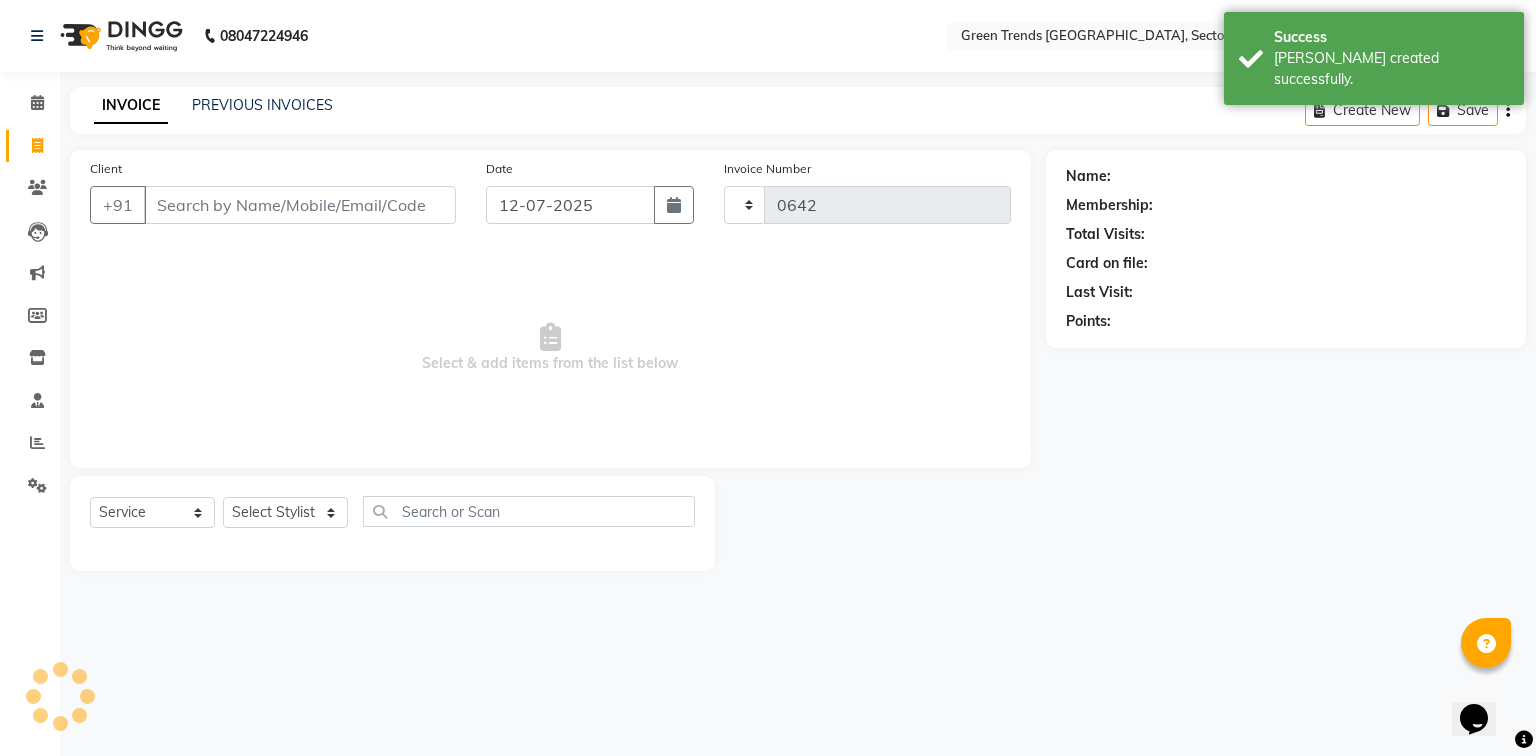 select on "7023" 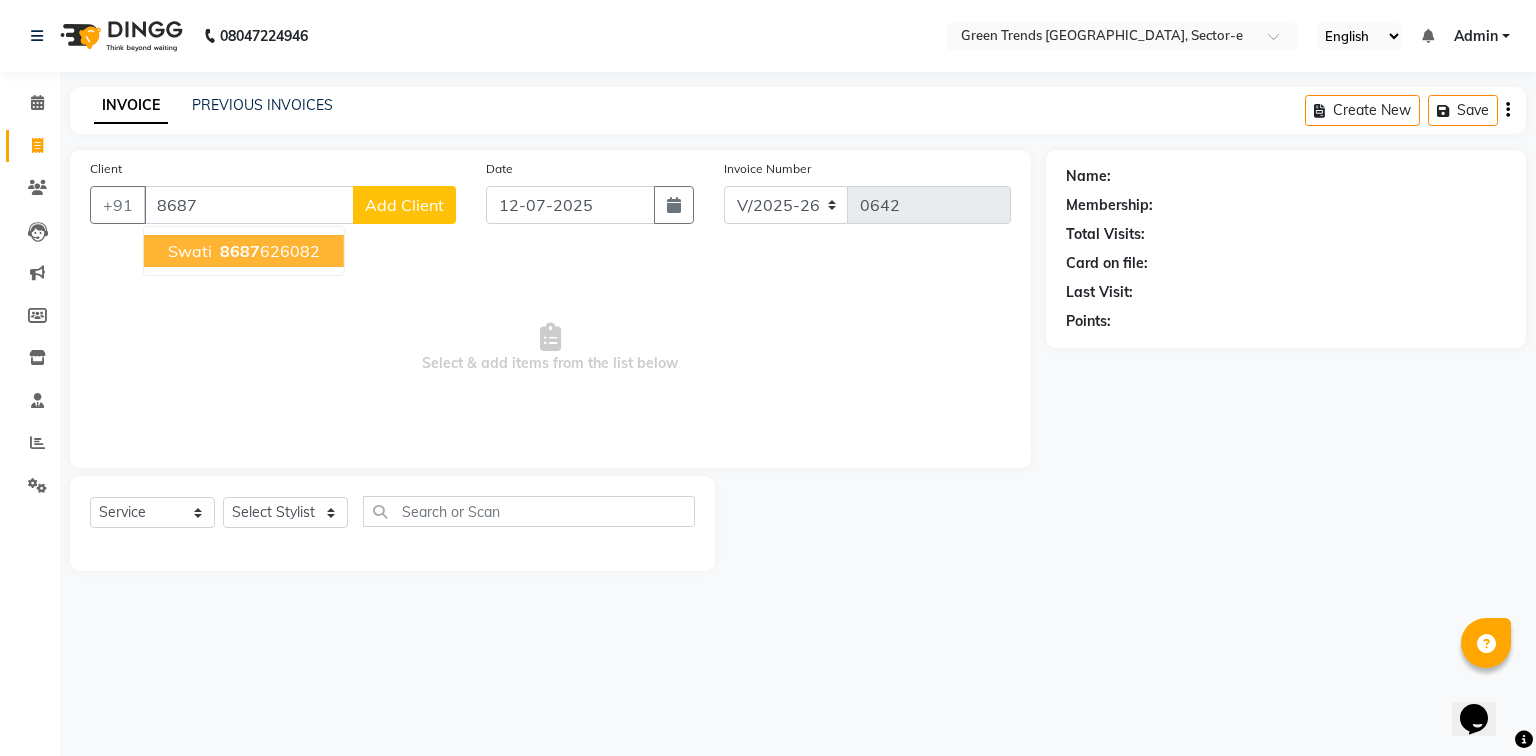 click on "8687 626082" at bounding box center (268, 251) 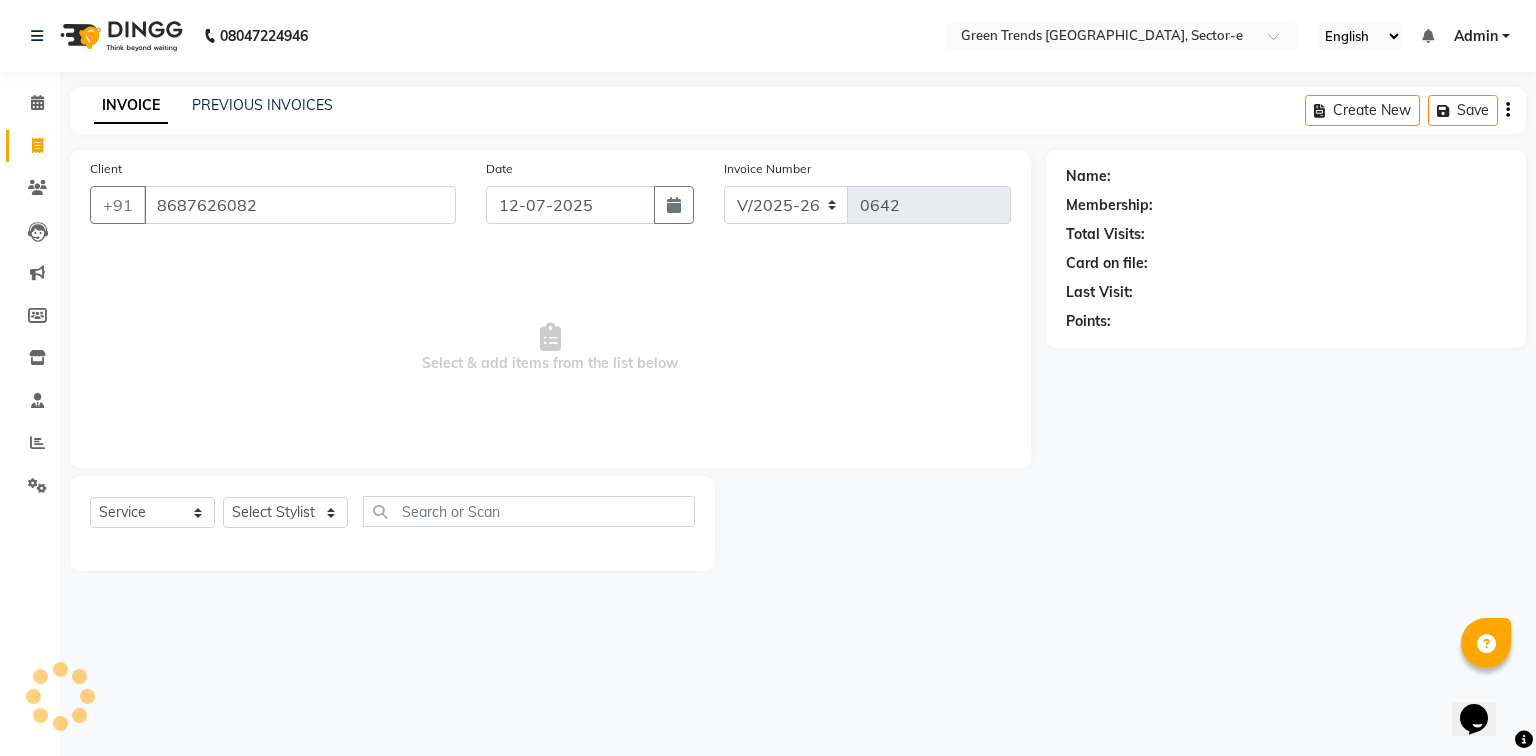 type on "8687626082" 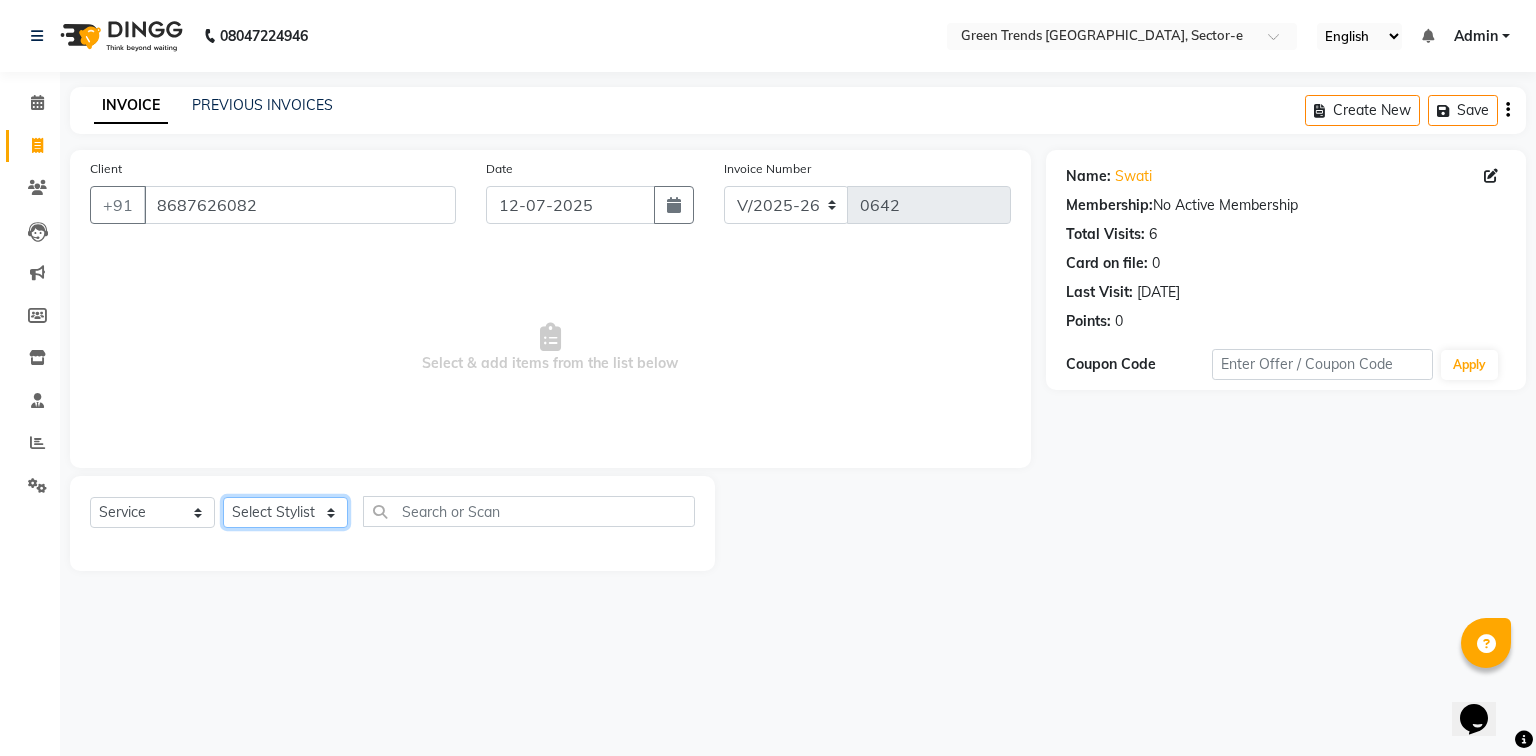 click on "Select Stylist [PERSON_NAME] [PERSON_NAME] Mo. [PERSON_NAME].[PERSON_NAME] [PERSON_NAME] Pooja [PERSON_NAME] [PERSON_NAME] [PERSON_NAME] Vishal" 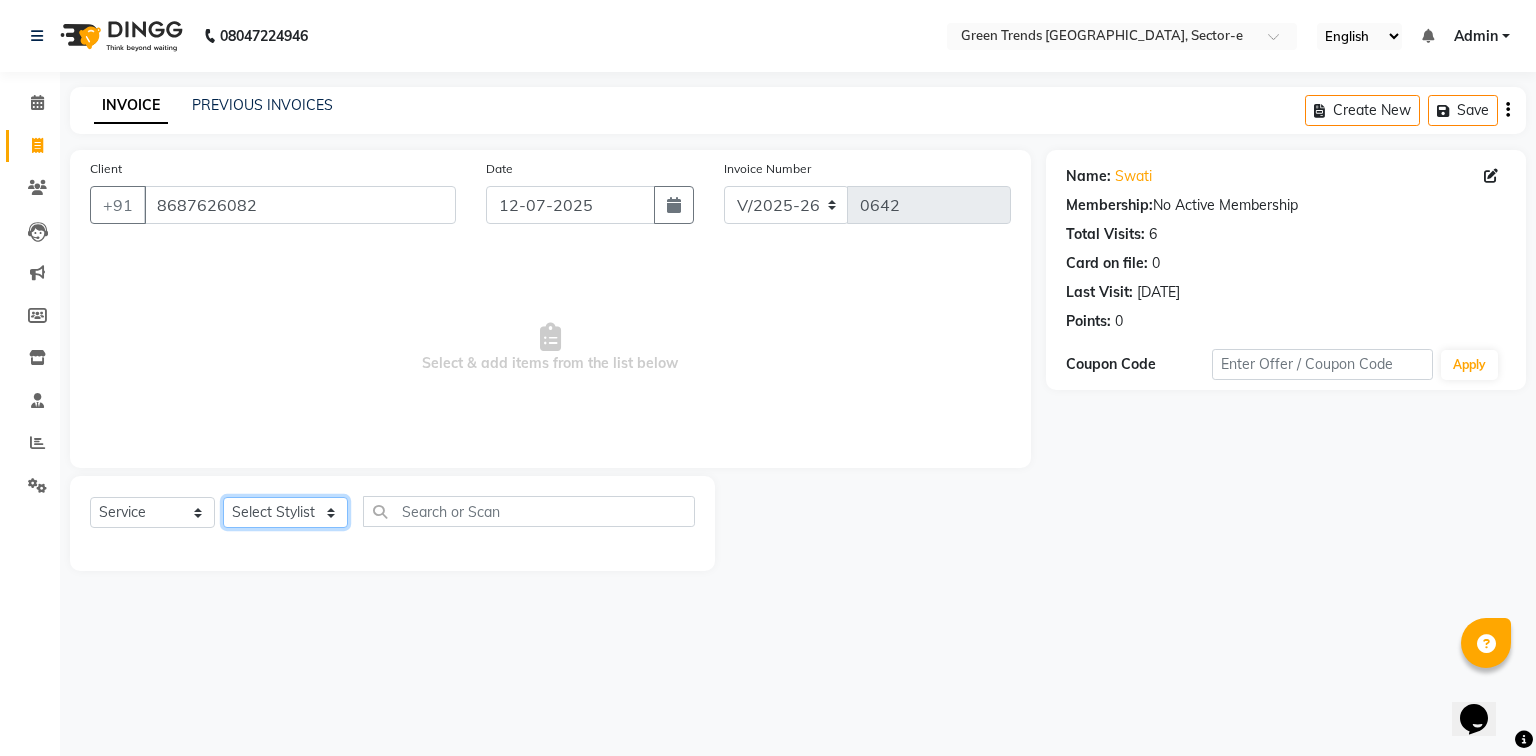 select on "58749" 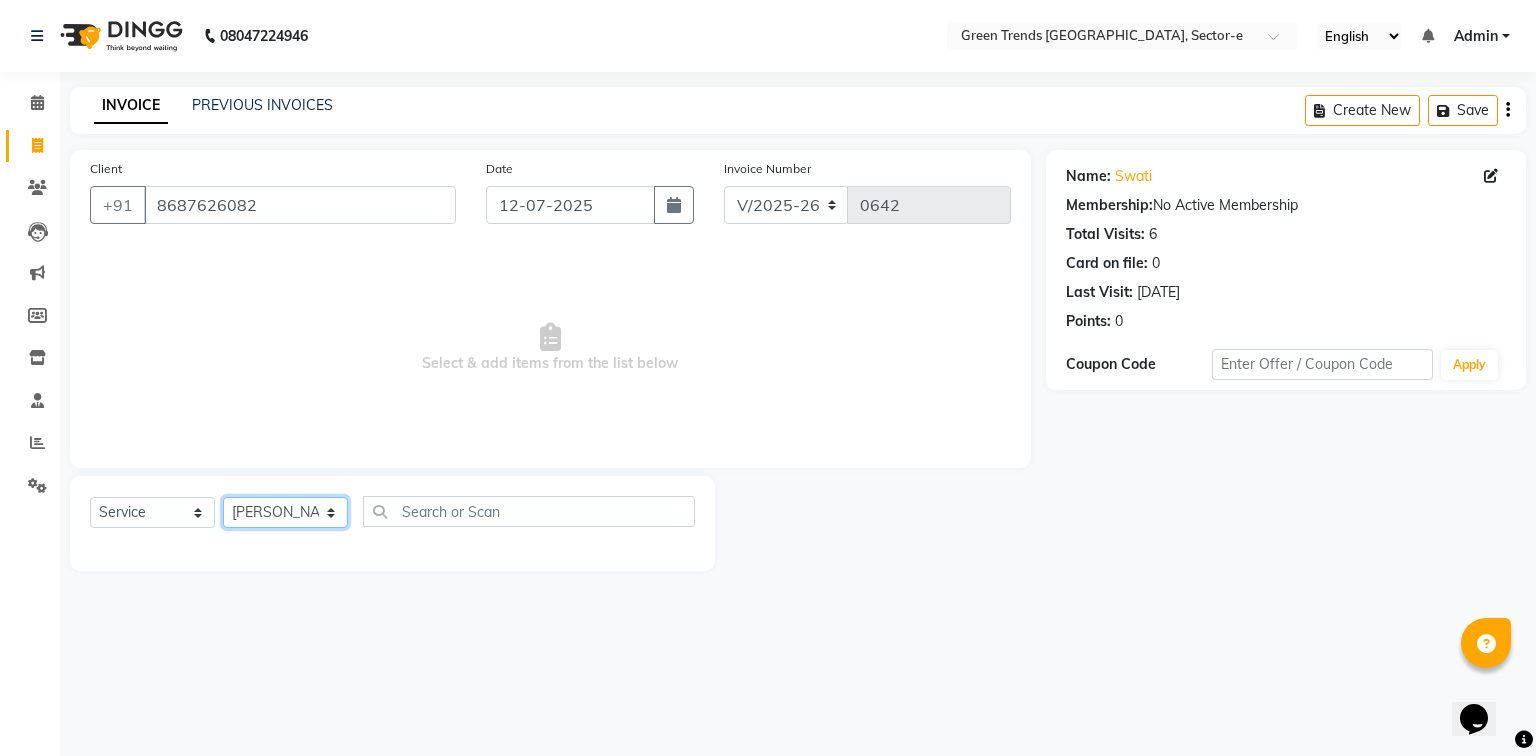 click on "Select Stylist [PERSON_NAME] [PERSON_NAME] Mo. [PERSON_NAME].[PERSON_NAME] [PERSON_NAME] Pooja [PERSON_NAME] [PERSON_NAME] [PERSON_NAME] Vishal" 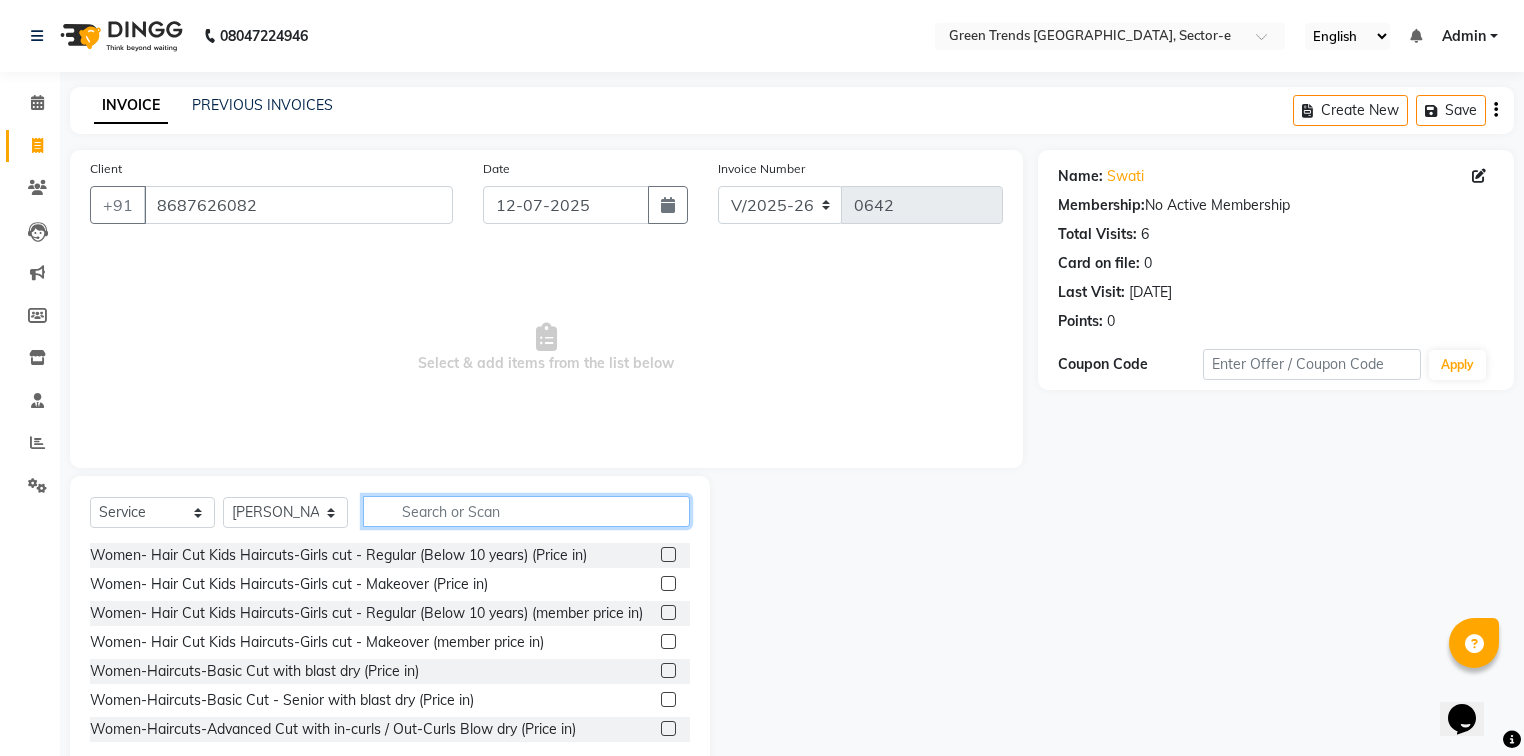 click 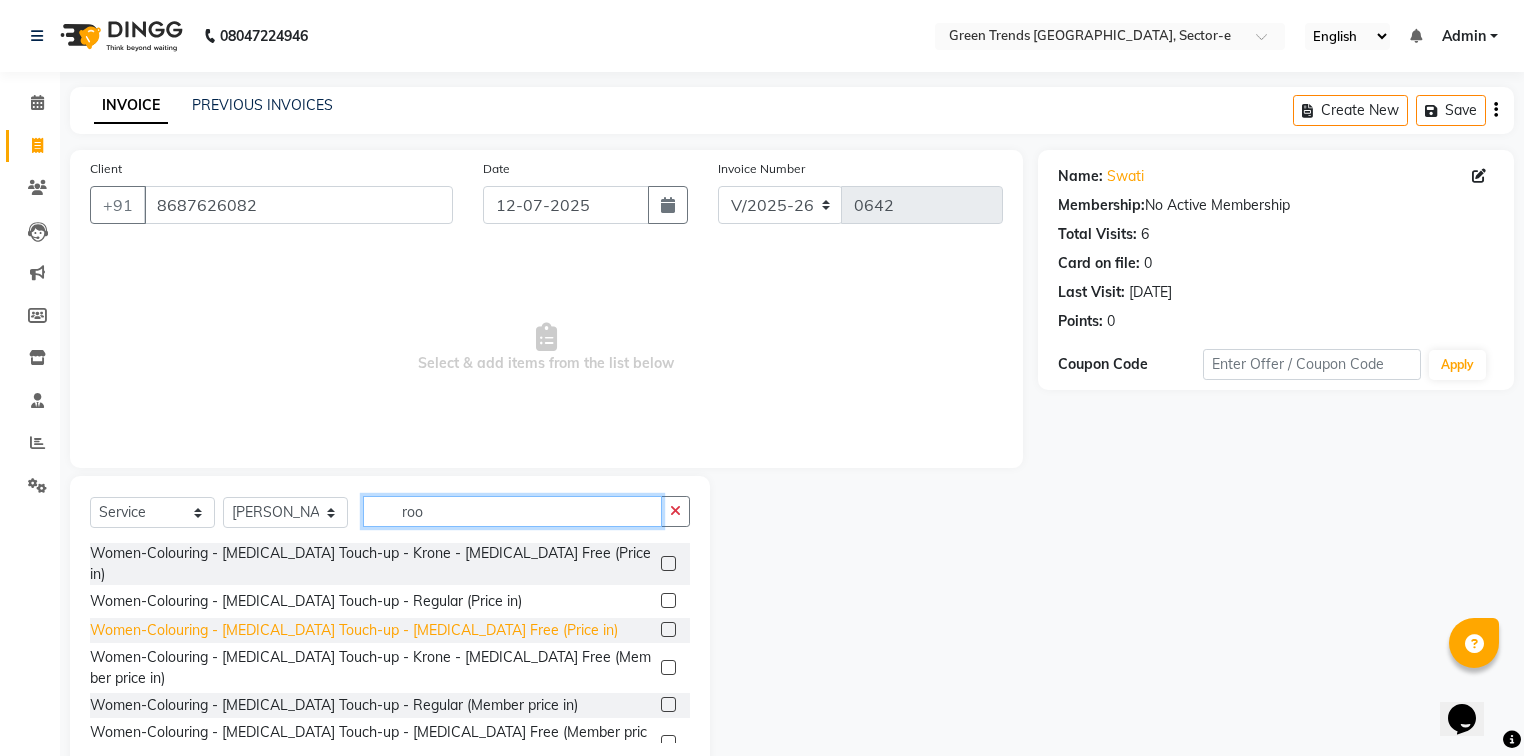 type on "roo" 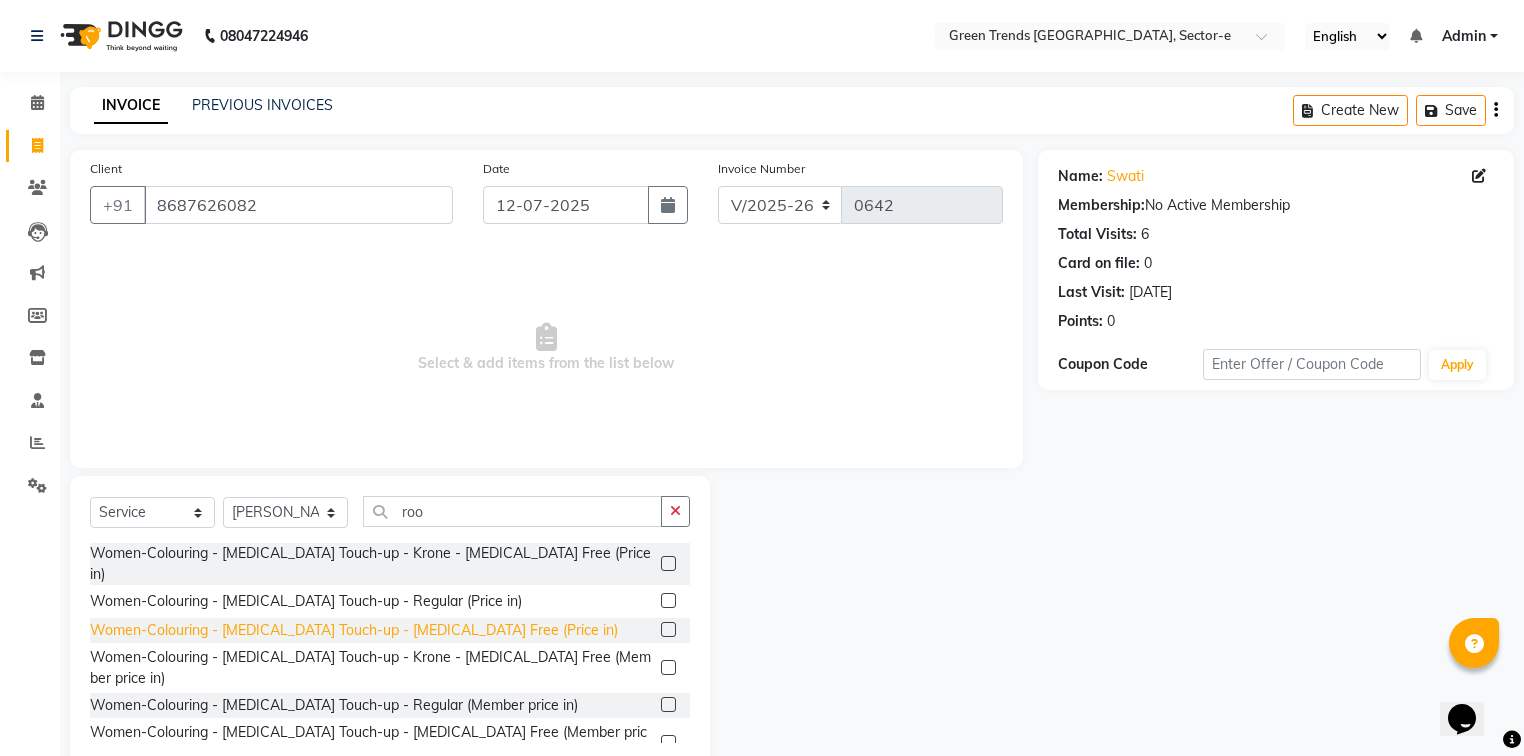 click on "Women-Colouring - [MEDICAL_DATA] Touch-up - [MEDICAL_DATA] Free (Price in)" 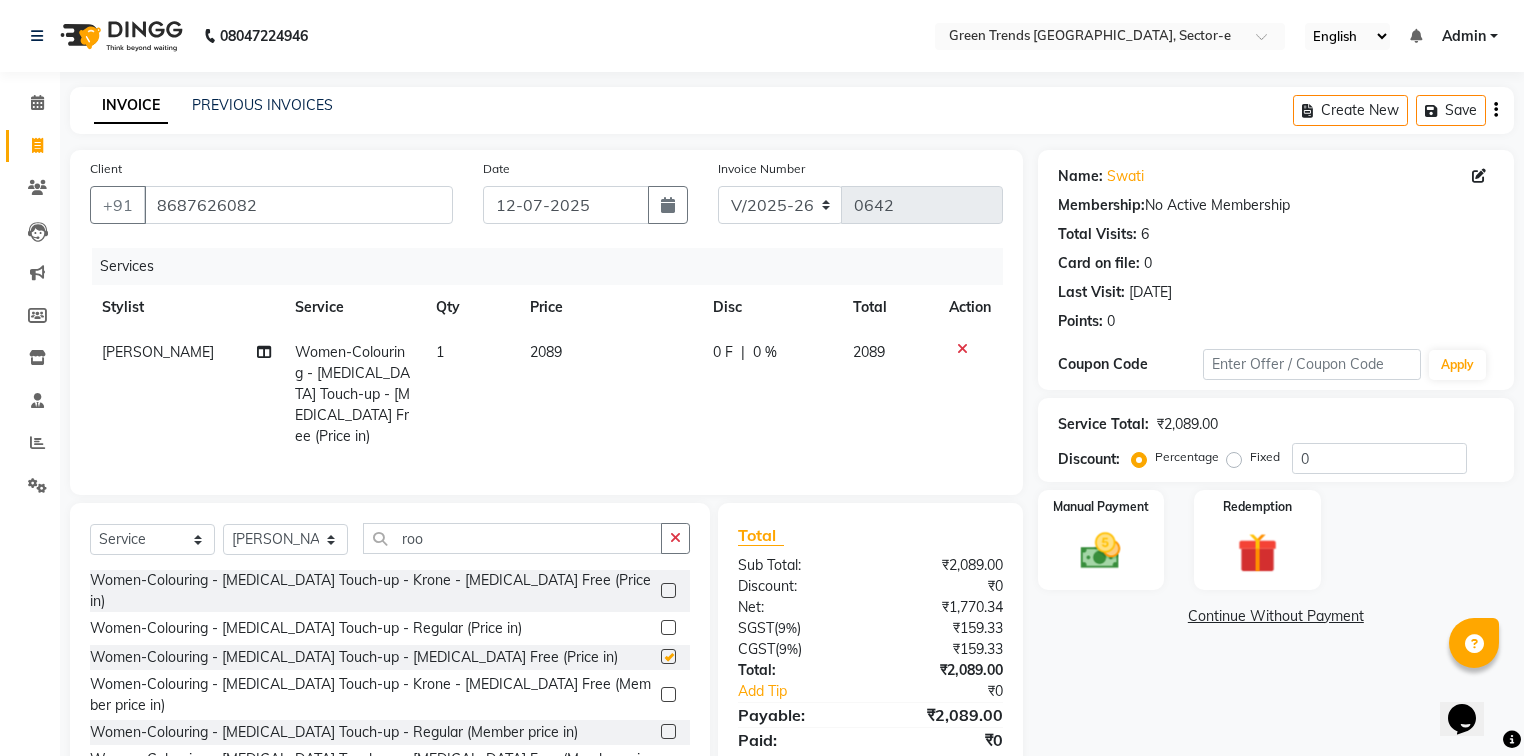 checkbox on "false" 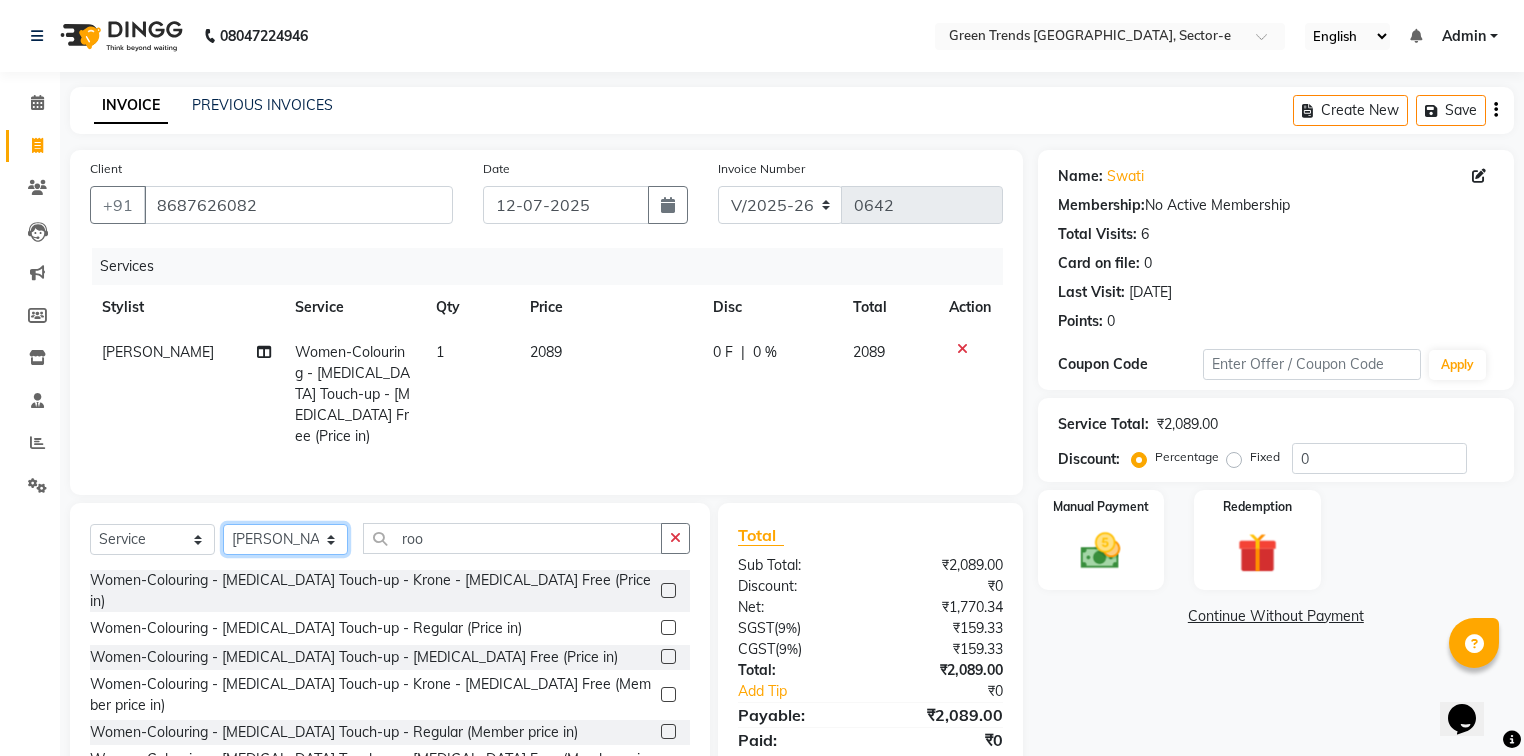 click on "Select Stylist [PERSON_NAME] [PERSON_NAME] Mo. [PERSON_NAME].[PERSON_NAME] [PERSON_NAME] Pooja [PERSON_NAME] [PERSON_NAME] [PERSON_NAME] Vishal" 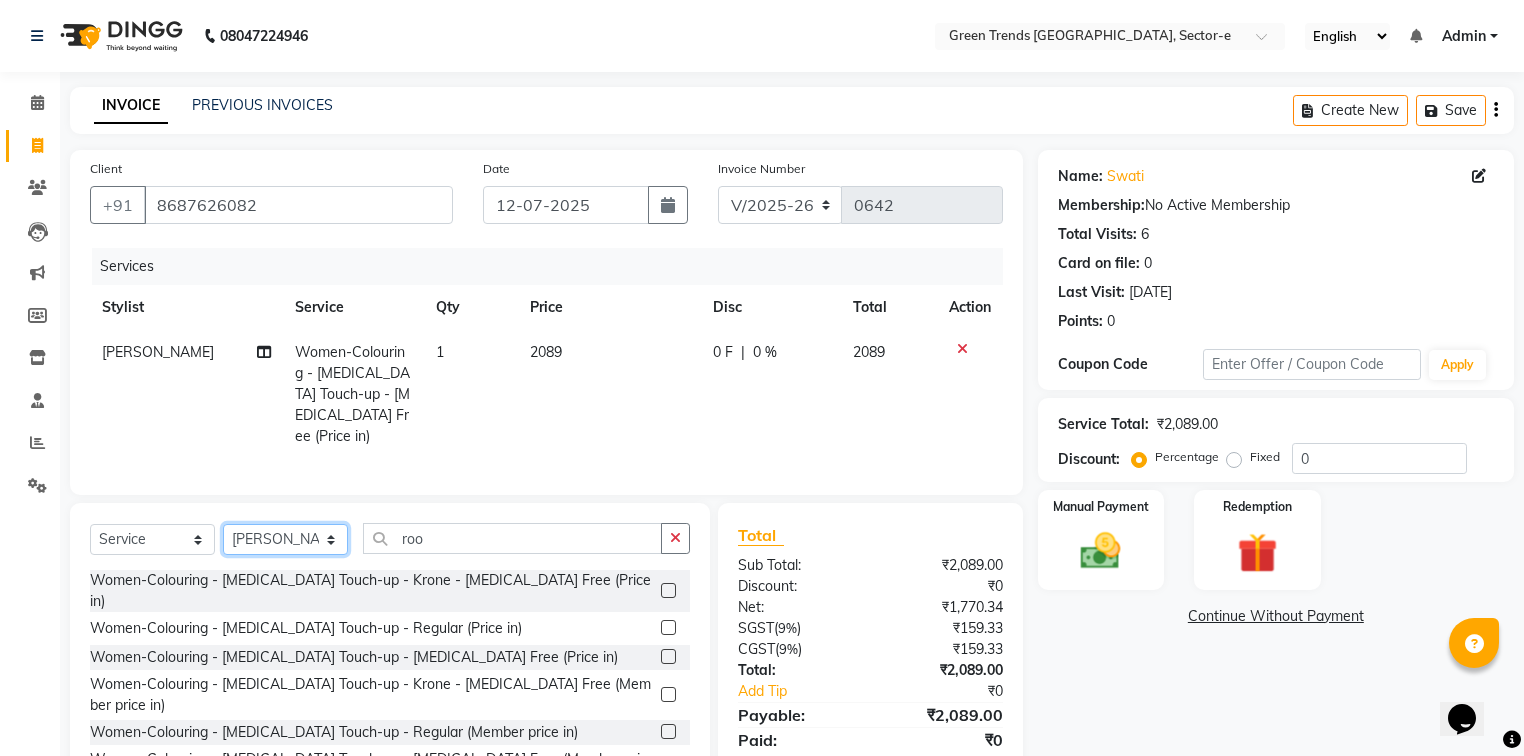select on "58754" 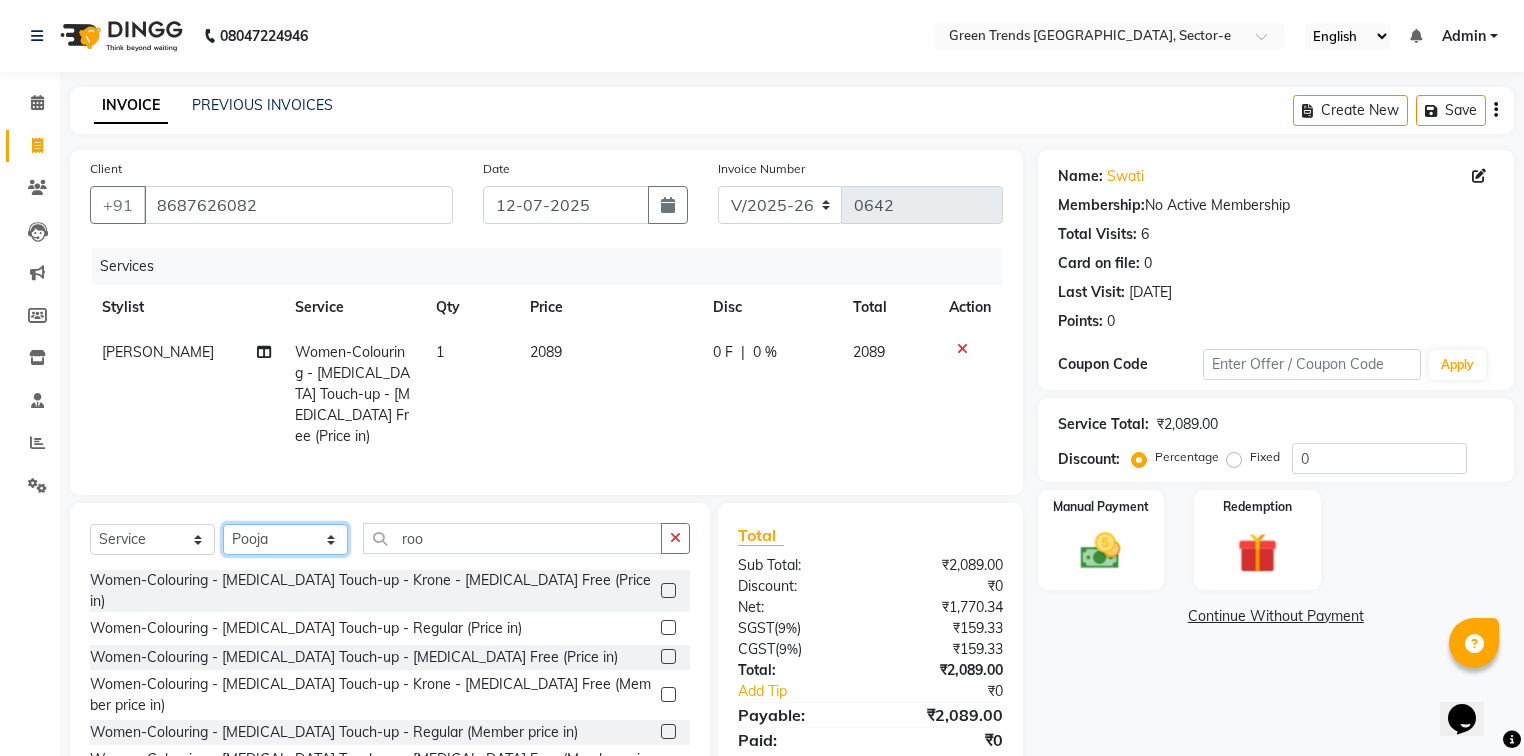 click on "Select Stylist [PERSON_NAME] [PERSON_NAME] Mo. [PERSON_NAME].[PERSON_NAME] [PERSON_NAME] Pooja [PERSON_NAME] [PERSON_NAME] [PERSON_NAME] Vishal" 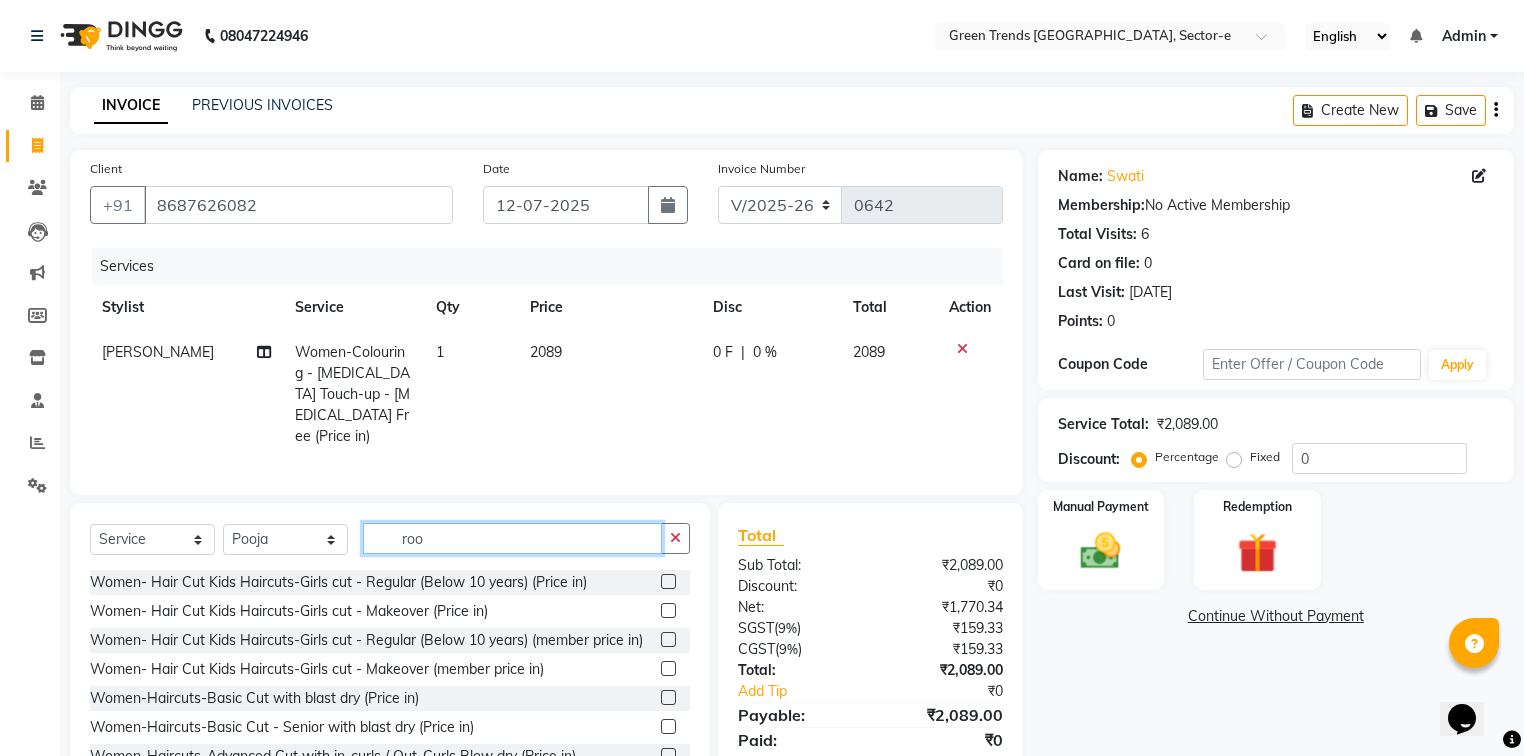 drag, startPoint x: 470, startPoint y: 529, endPoint x: 371, endPoint y: 552, distance: 101.636604 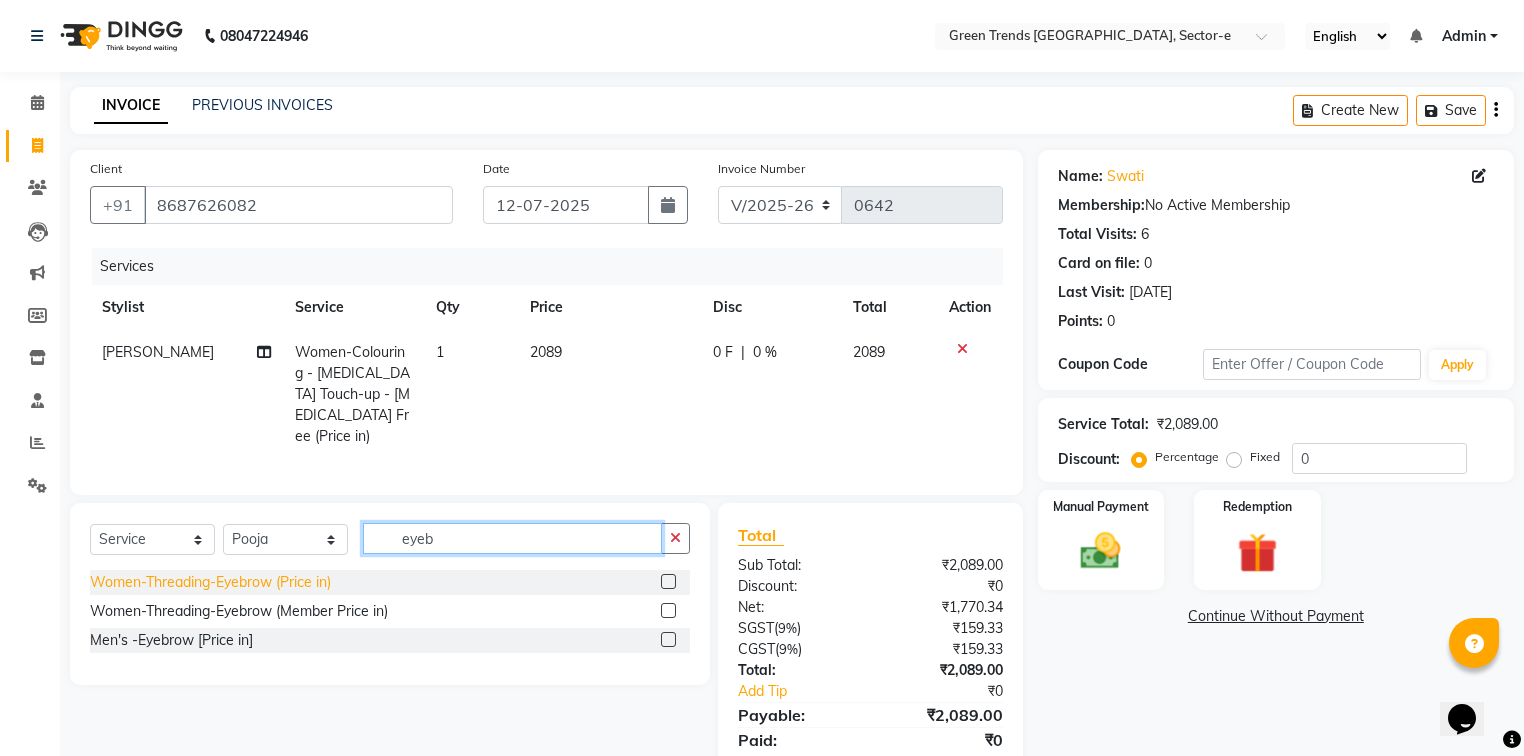 type on "eyeb" 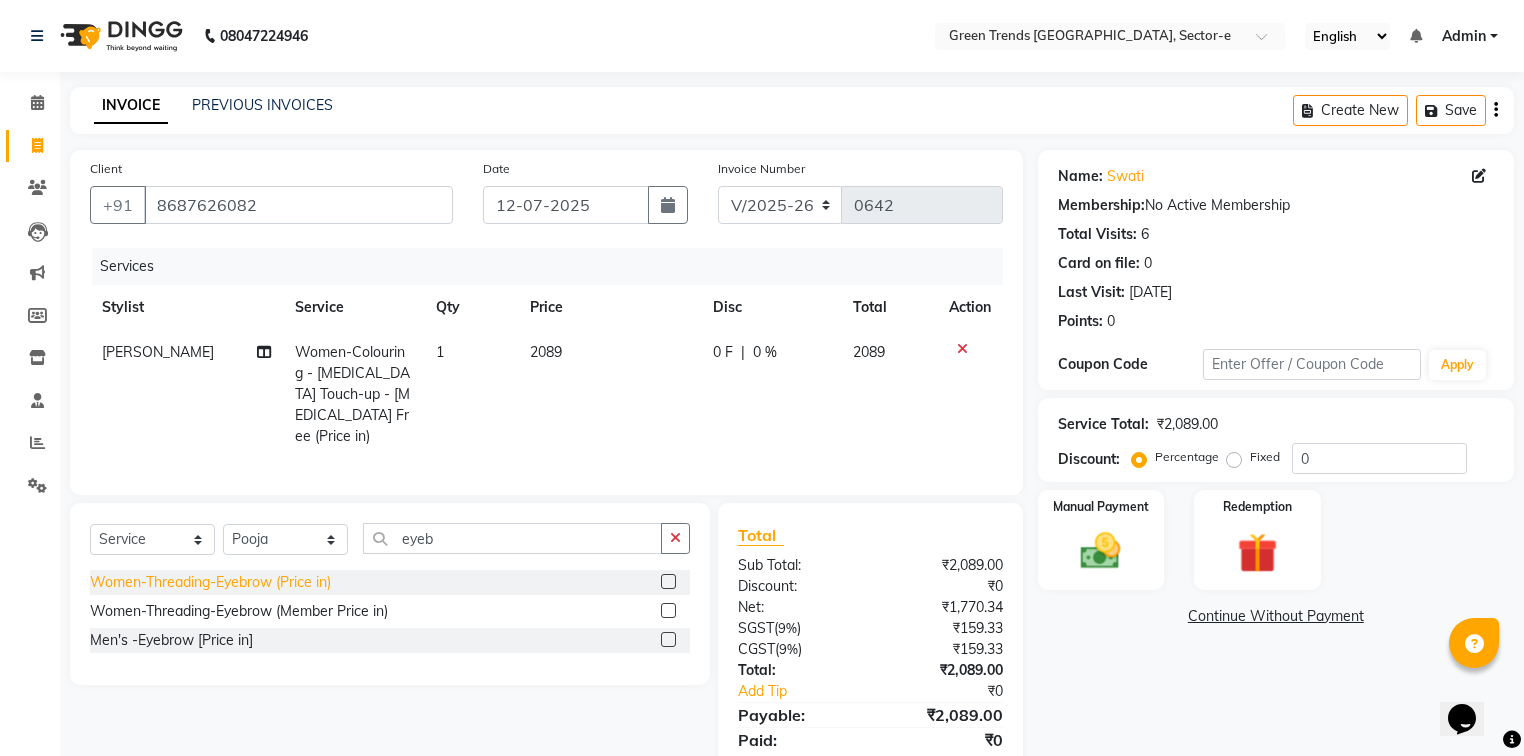 click on "Women-Threading-Eyebrow (Price in)" 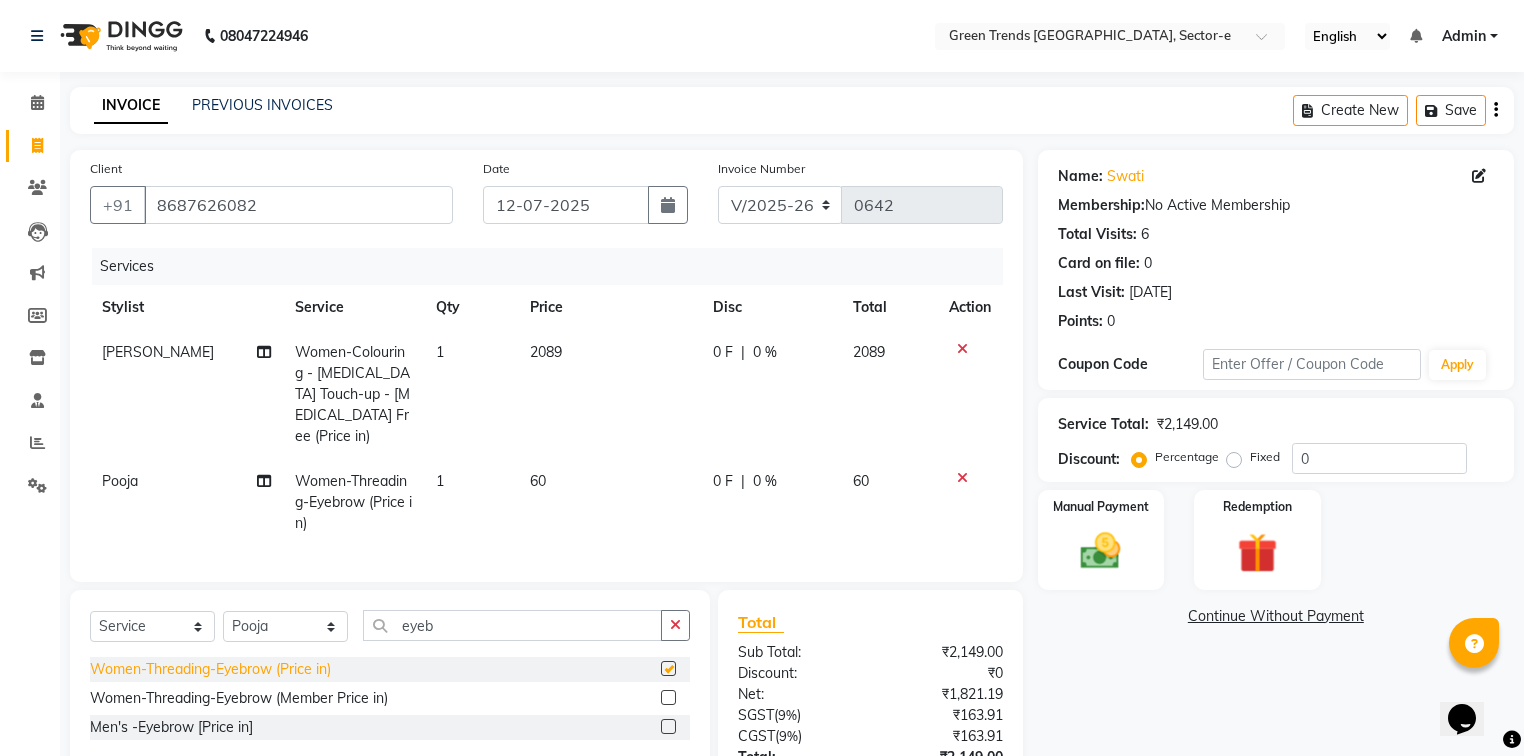checkbox on "false" 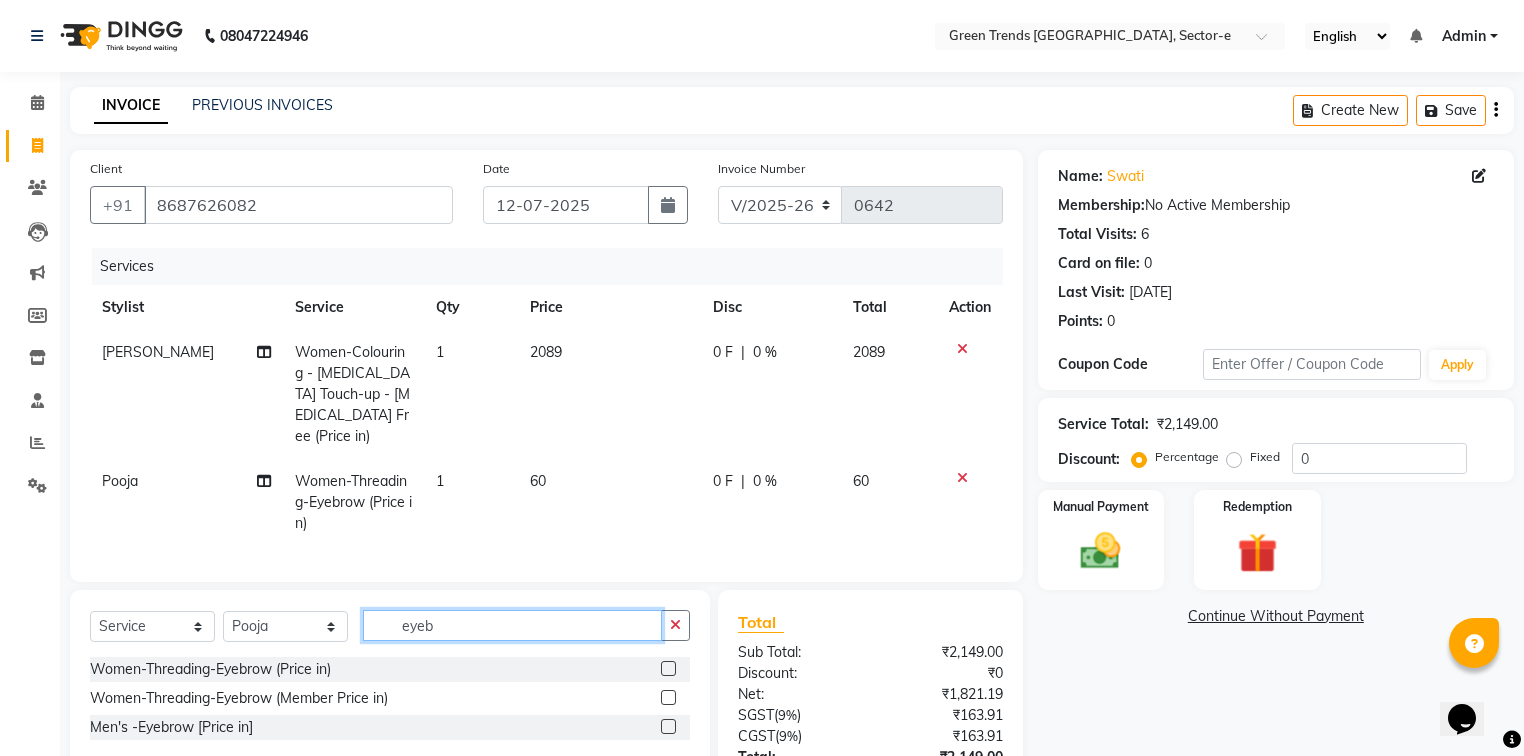 drag, startPoint x: 451, startPoint y: 618, endPoint x: 388, endPoint y: 633, distance: 64.7611 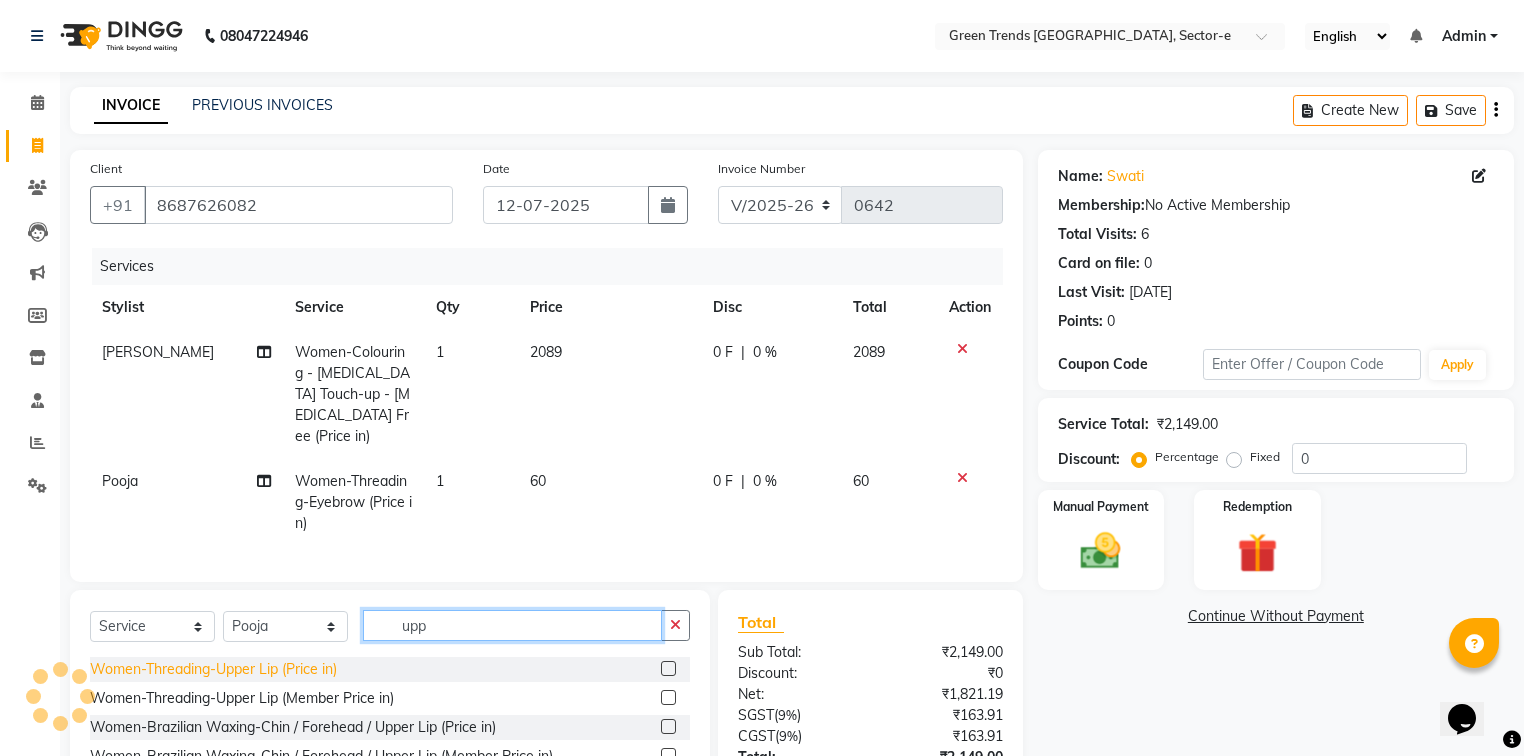 type on "upp" 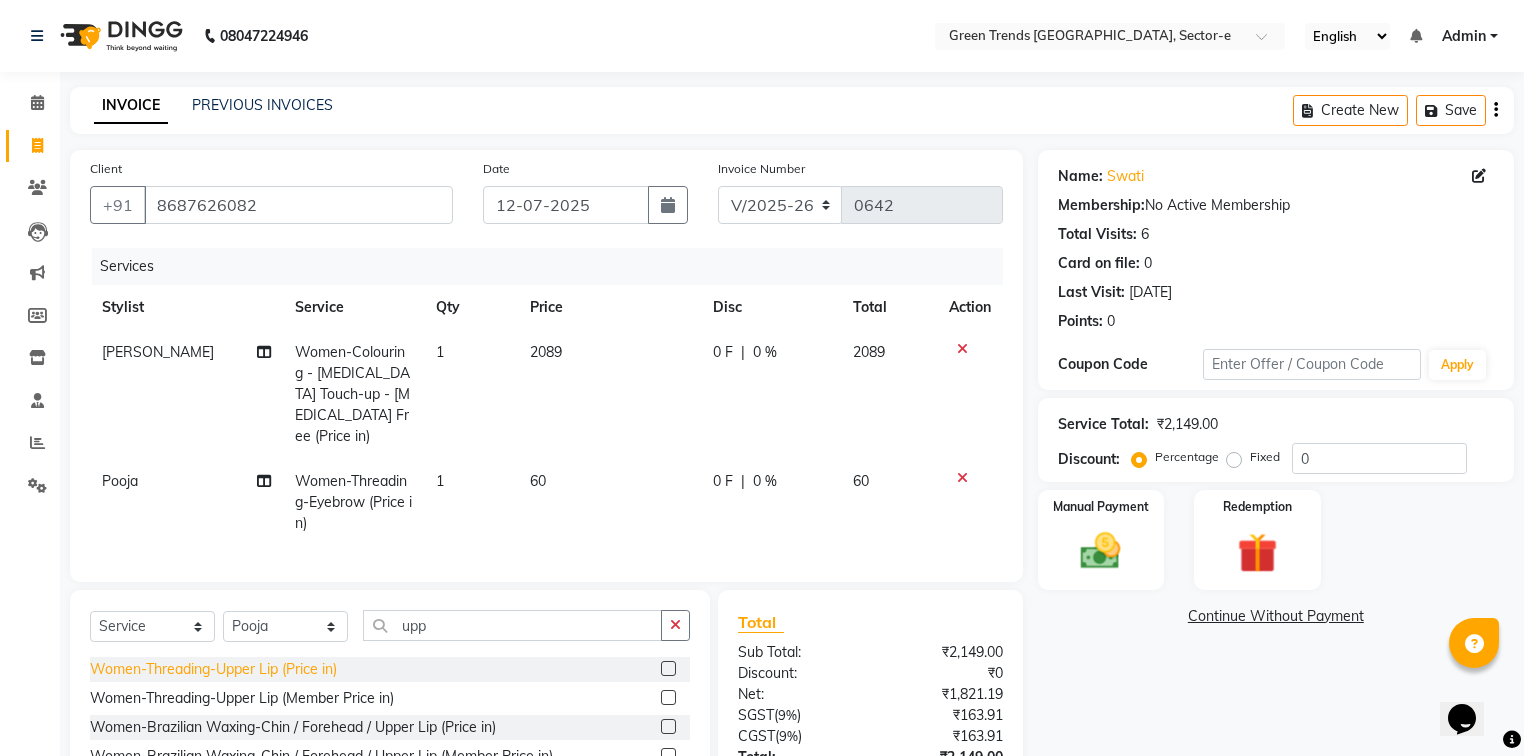 click on "Women-Threading-Upper Lip (Price in)" 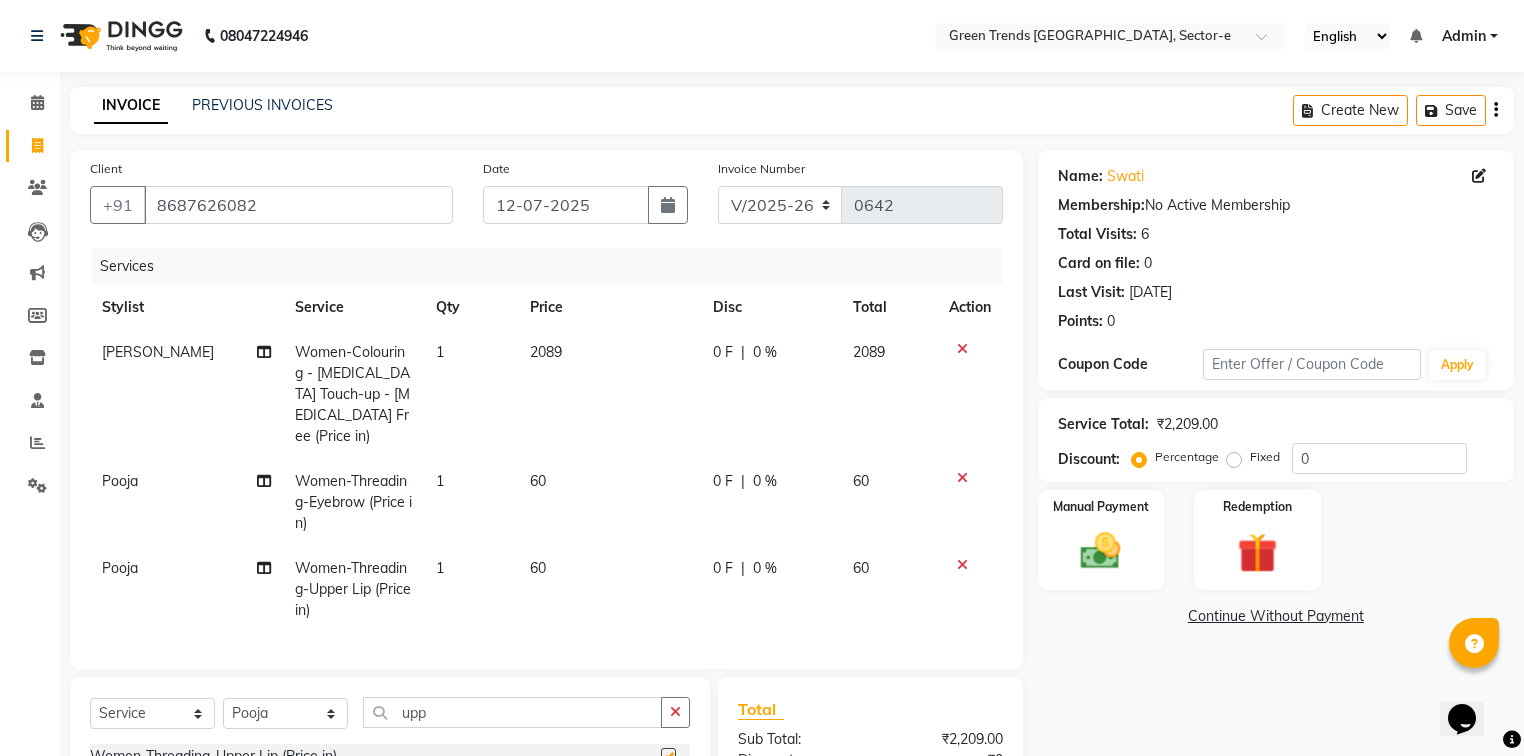 checkbox on "false" 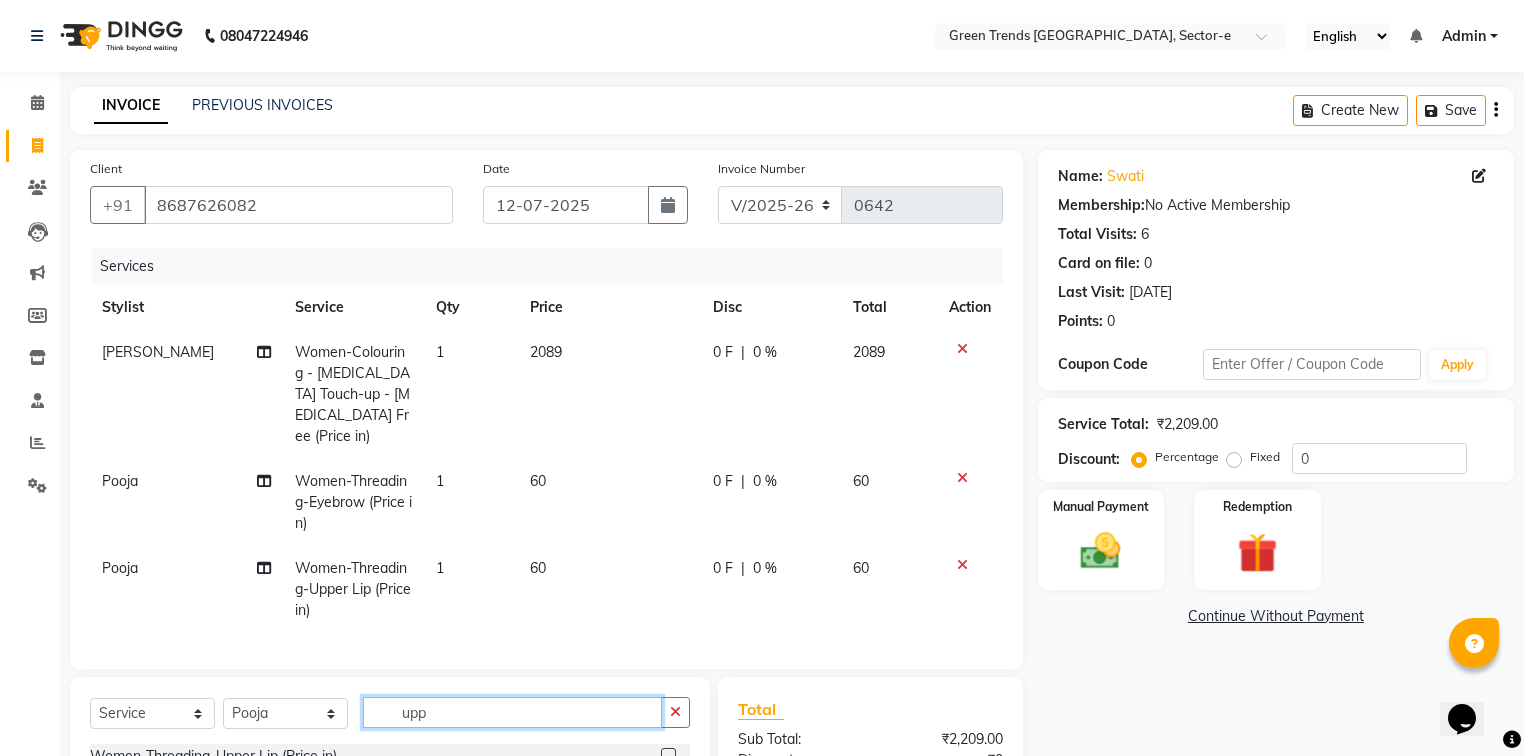 drag, startPoint x: 451, startPoint y: 698, endPoint x: 380, endPoint y: 706, distance: 71.44928 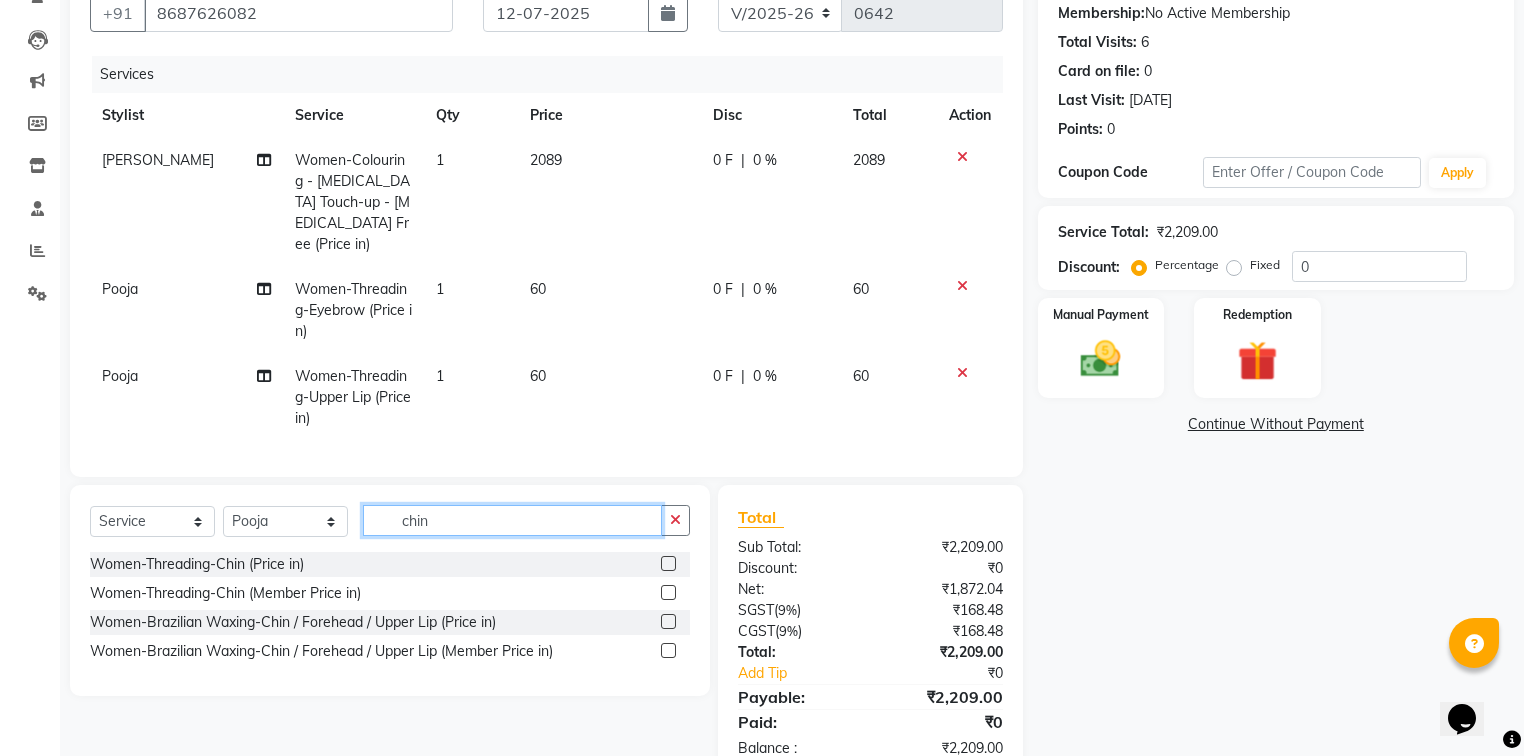 scroll, scrollTop: 236, scrollLeft: 0, axis: vertical 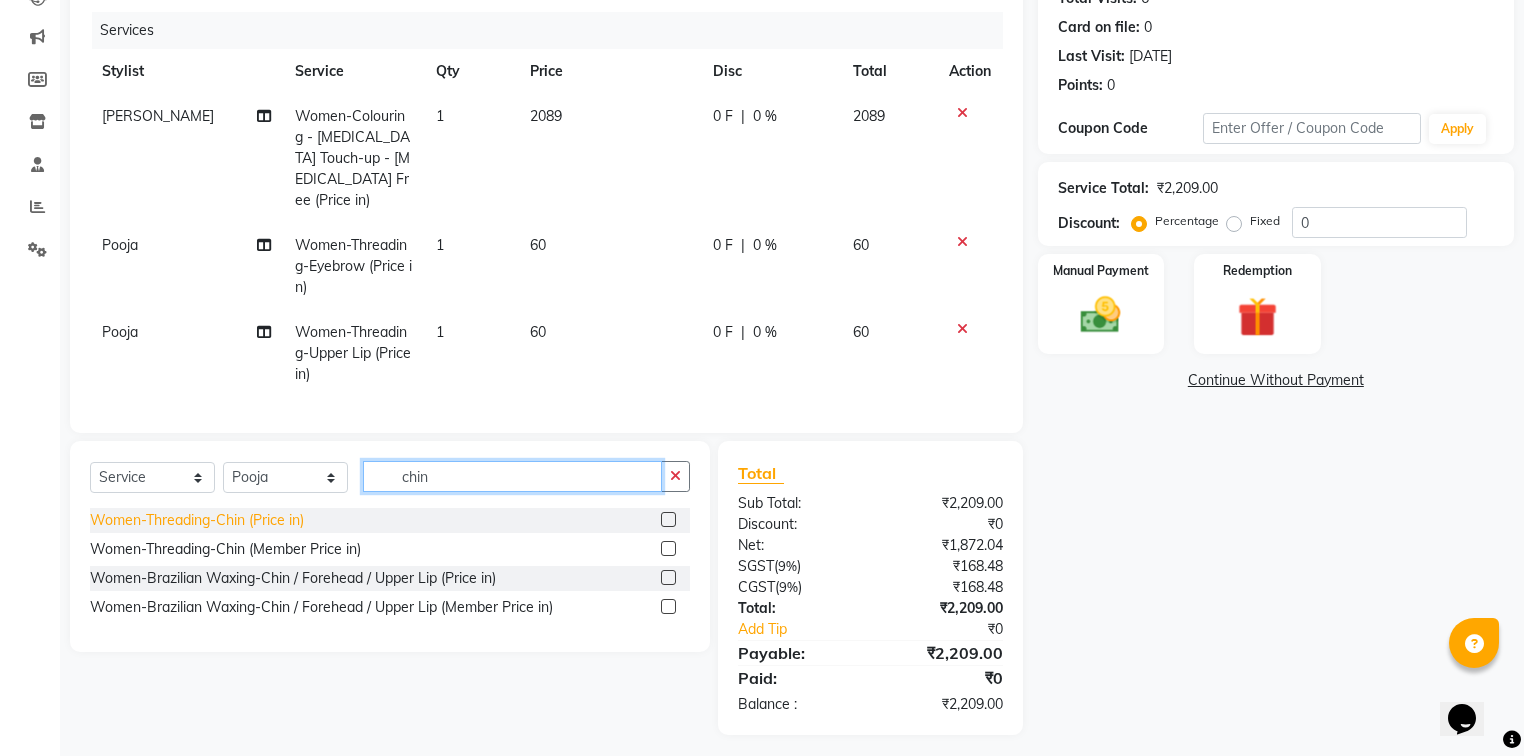 type on "chin" 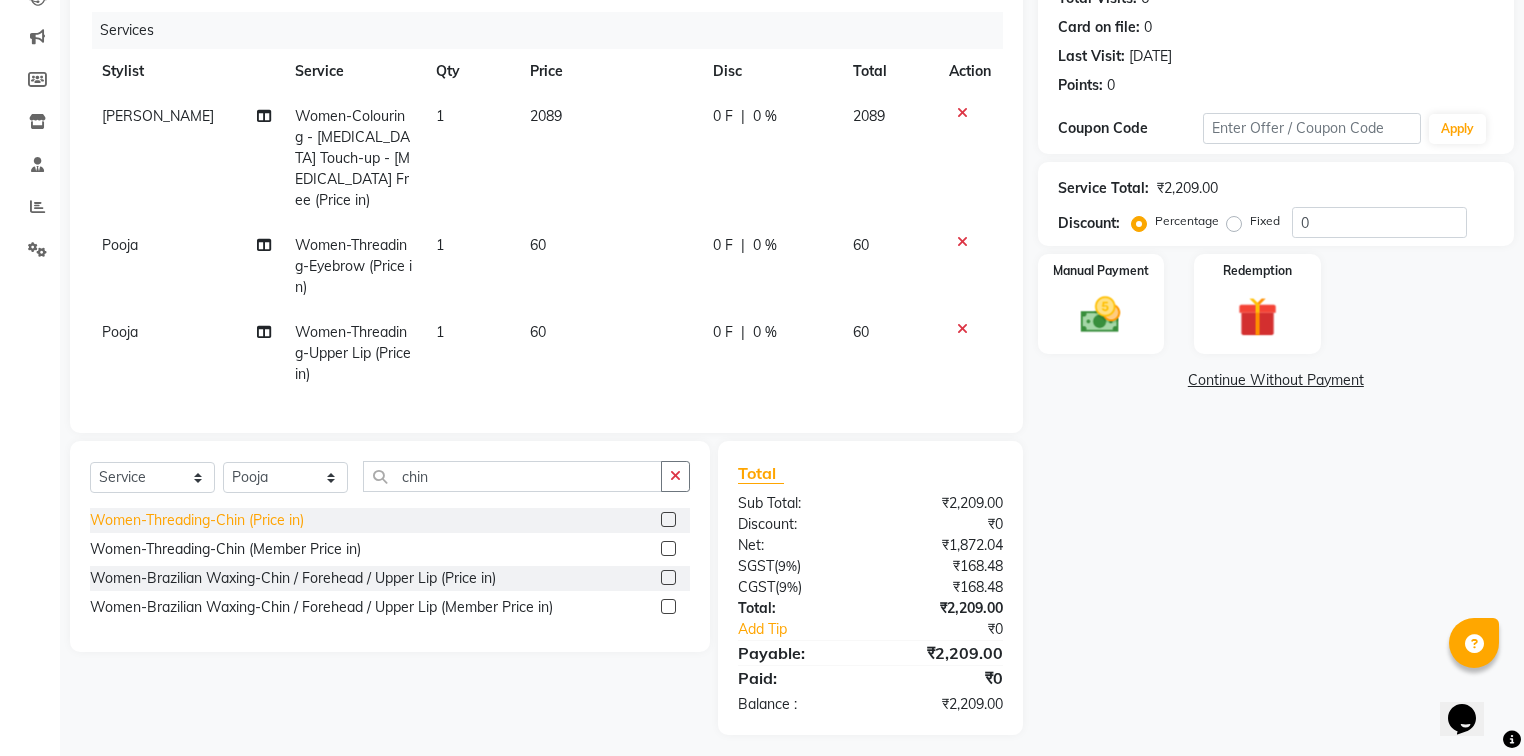 click on "Women-Threading-Chin (Price in)" 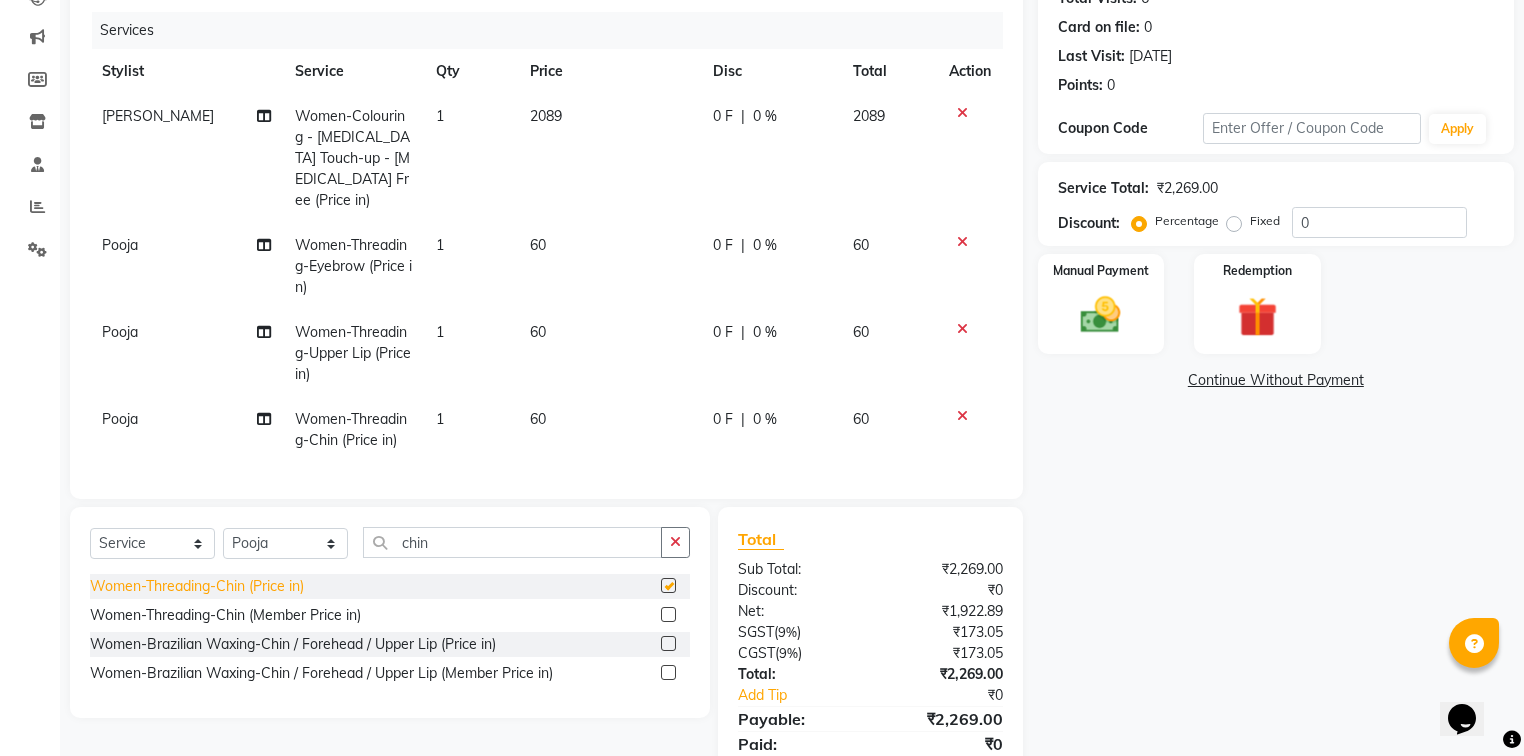 checkbox on "false" 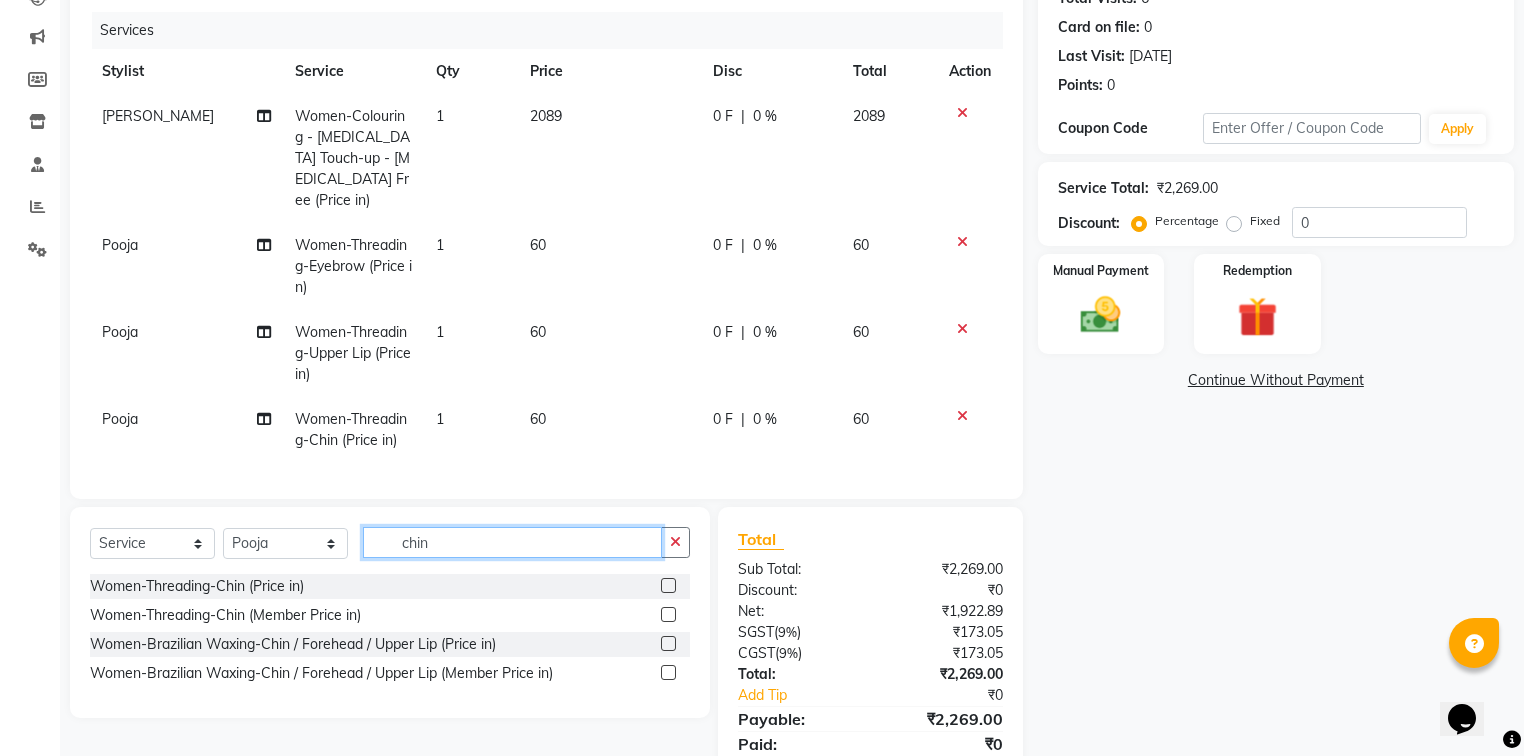 drag, startPoint x: 455, startPoint y: 533, endPoint x: 365, endPoint y: 550, distance: 91.591484 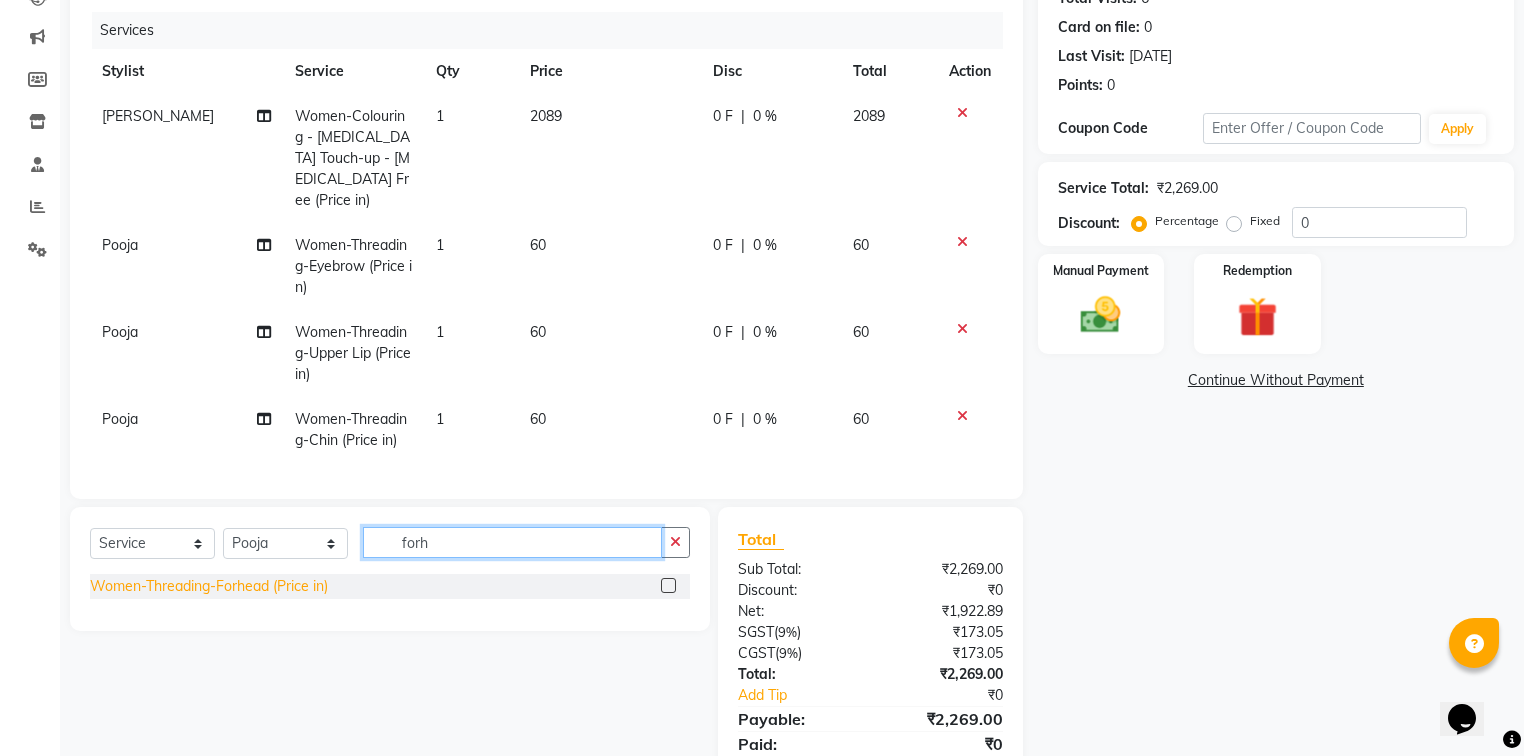 type on "forh" 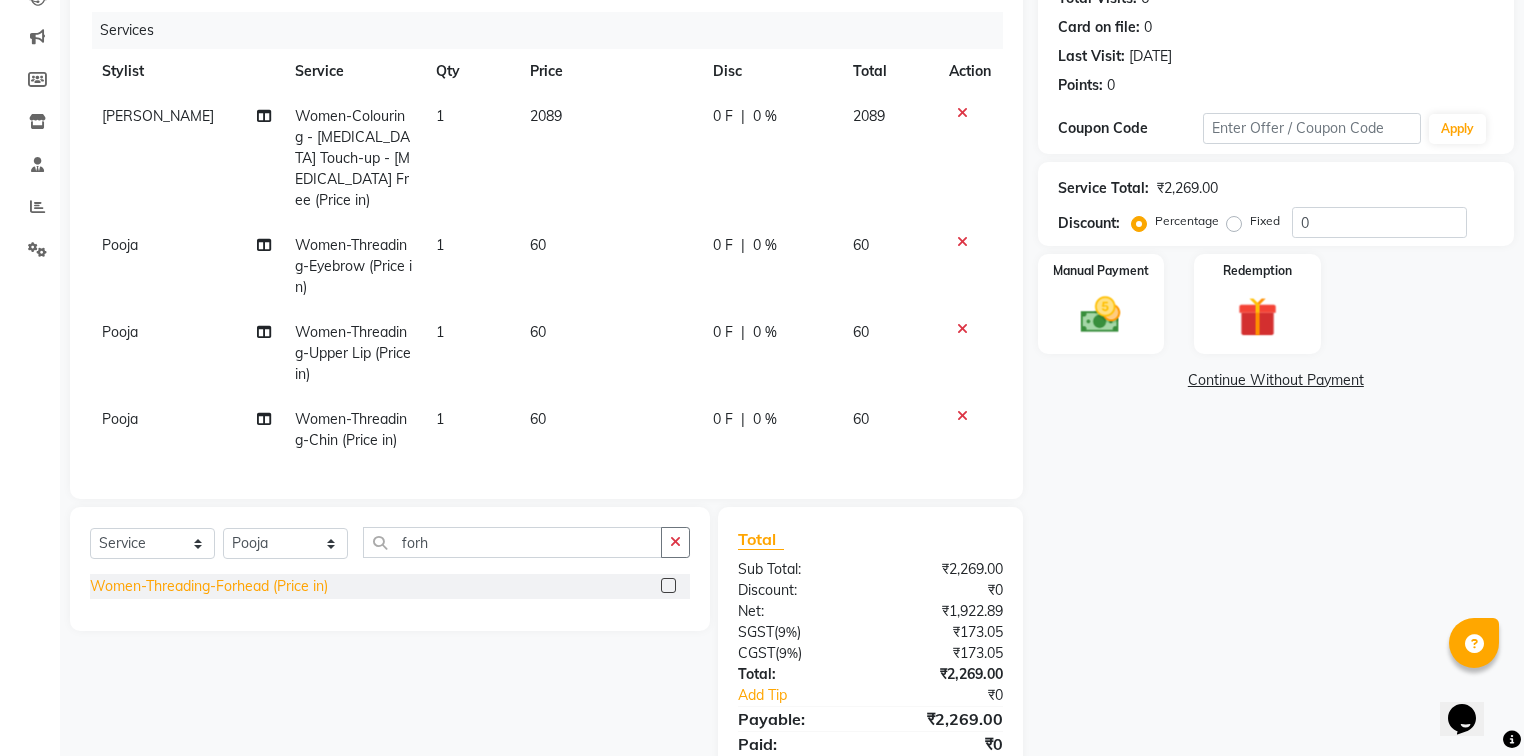 click on "Women-Threading-Forhead (Price in)" 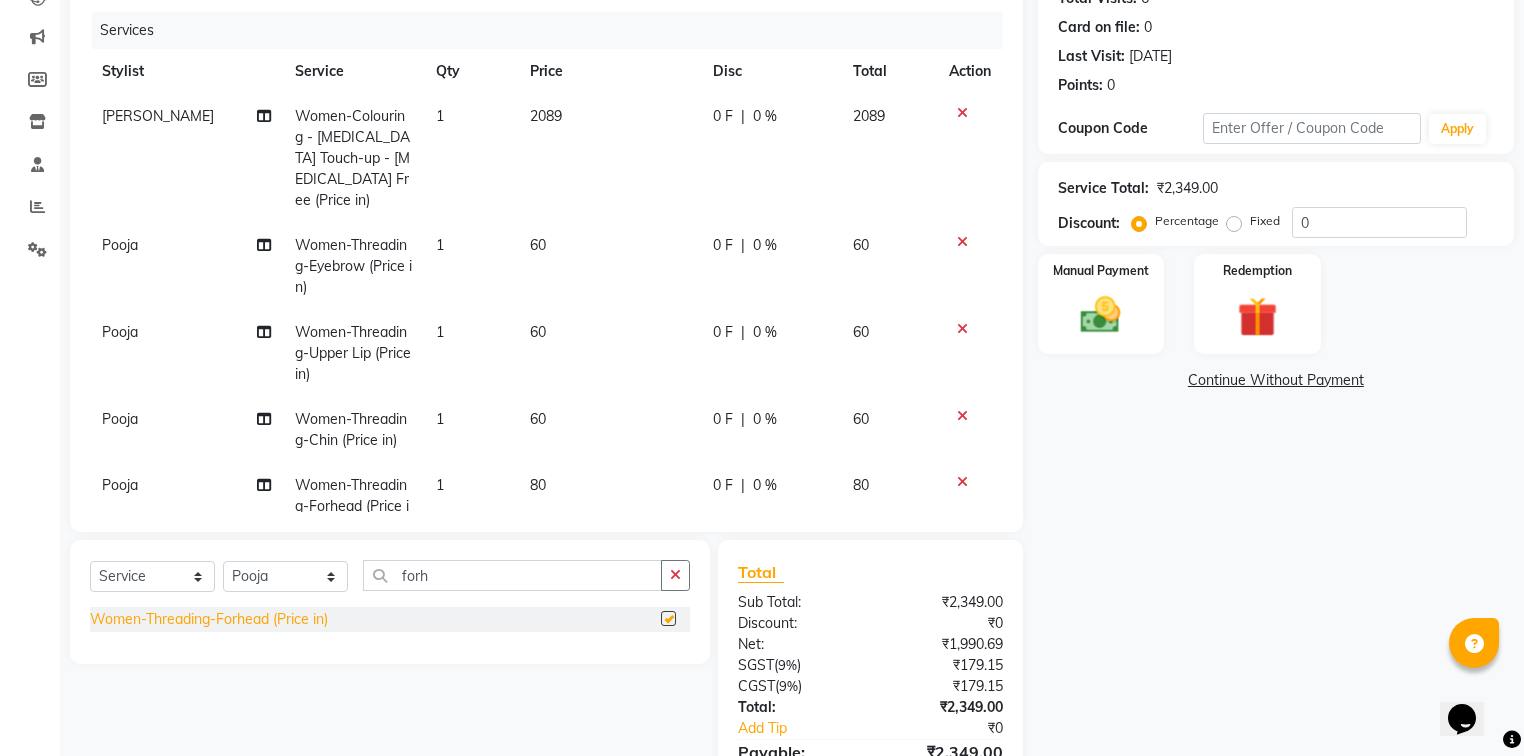checkbox on "false" 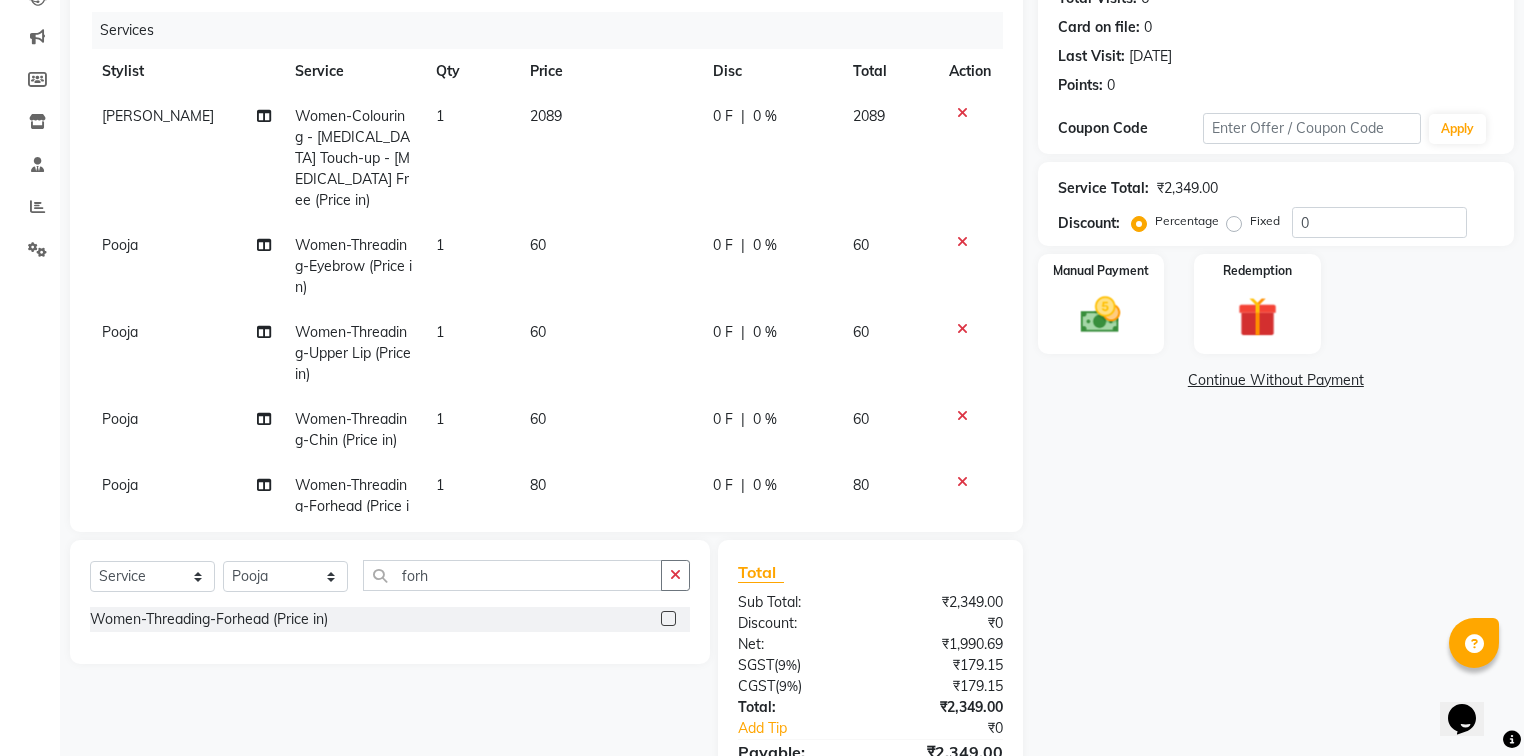 click on "0 F" 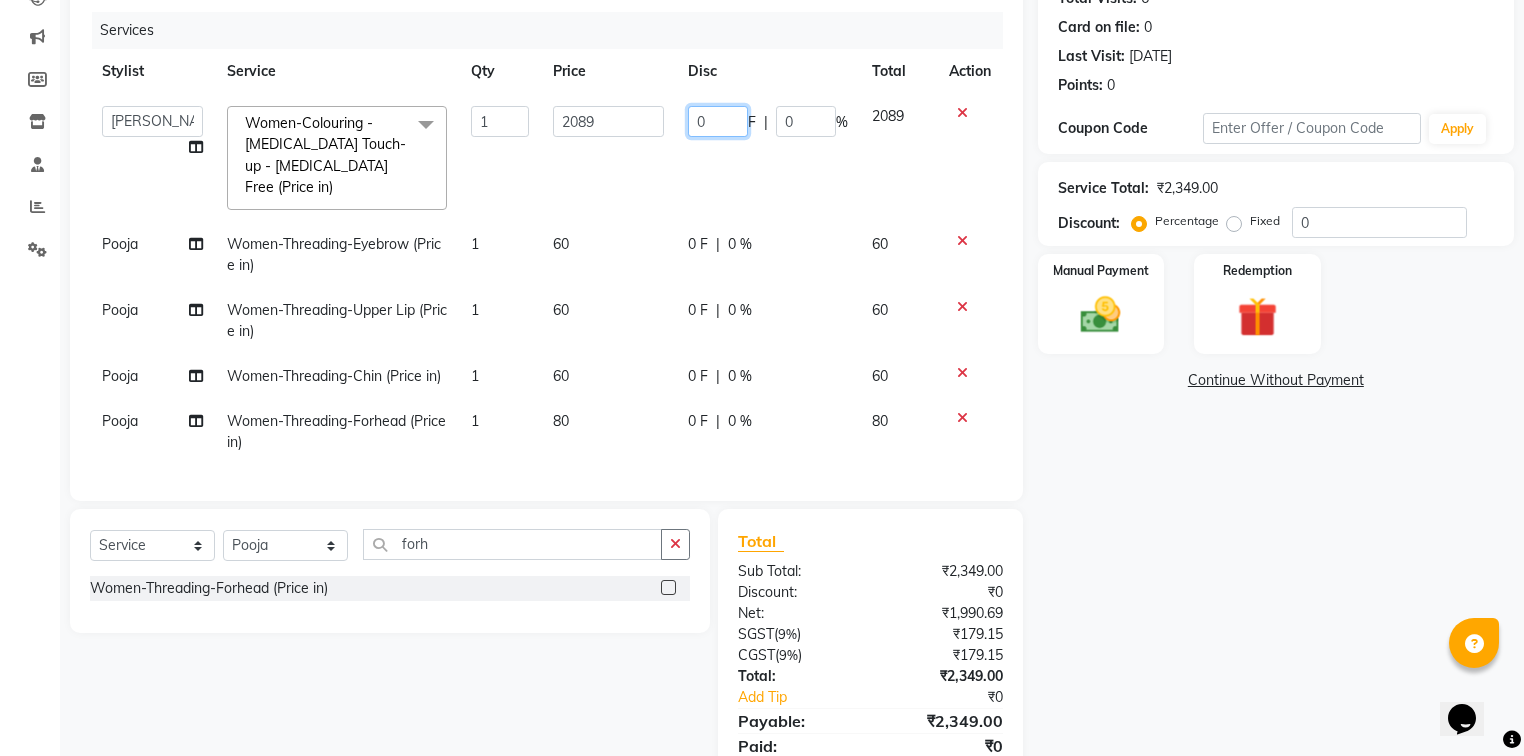 drag, startPoint x: 719, startPoint y: 120, endPoint x: 668, endPoint y: 138, distance: 54.08327 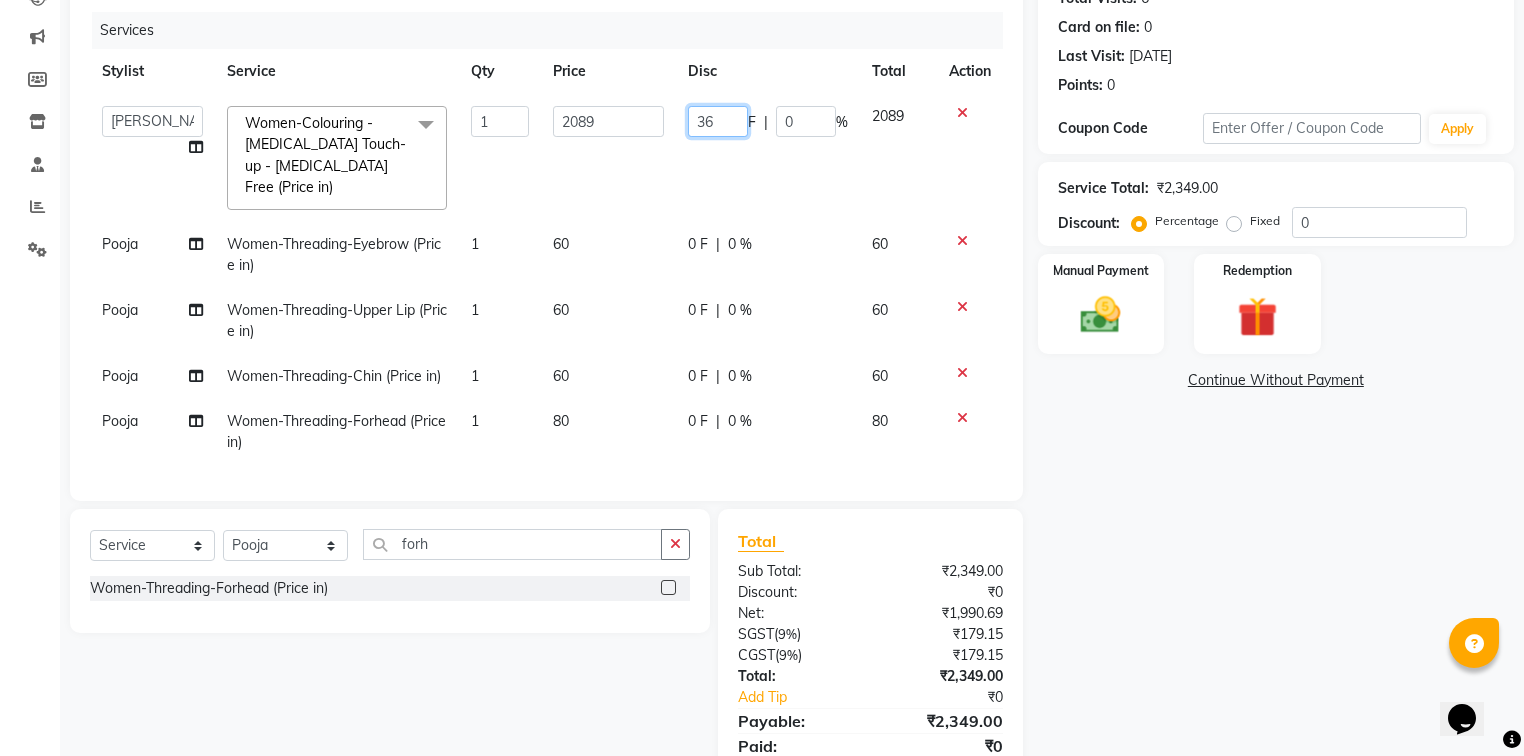 type on "360" 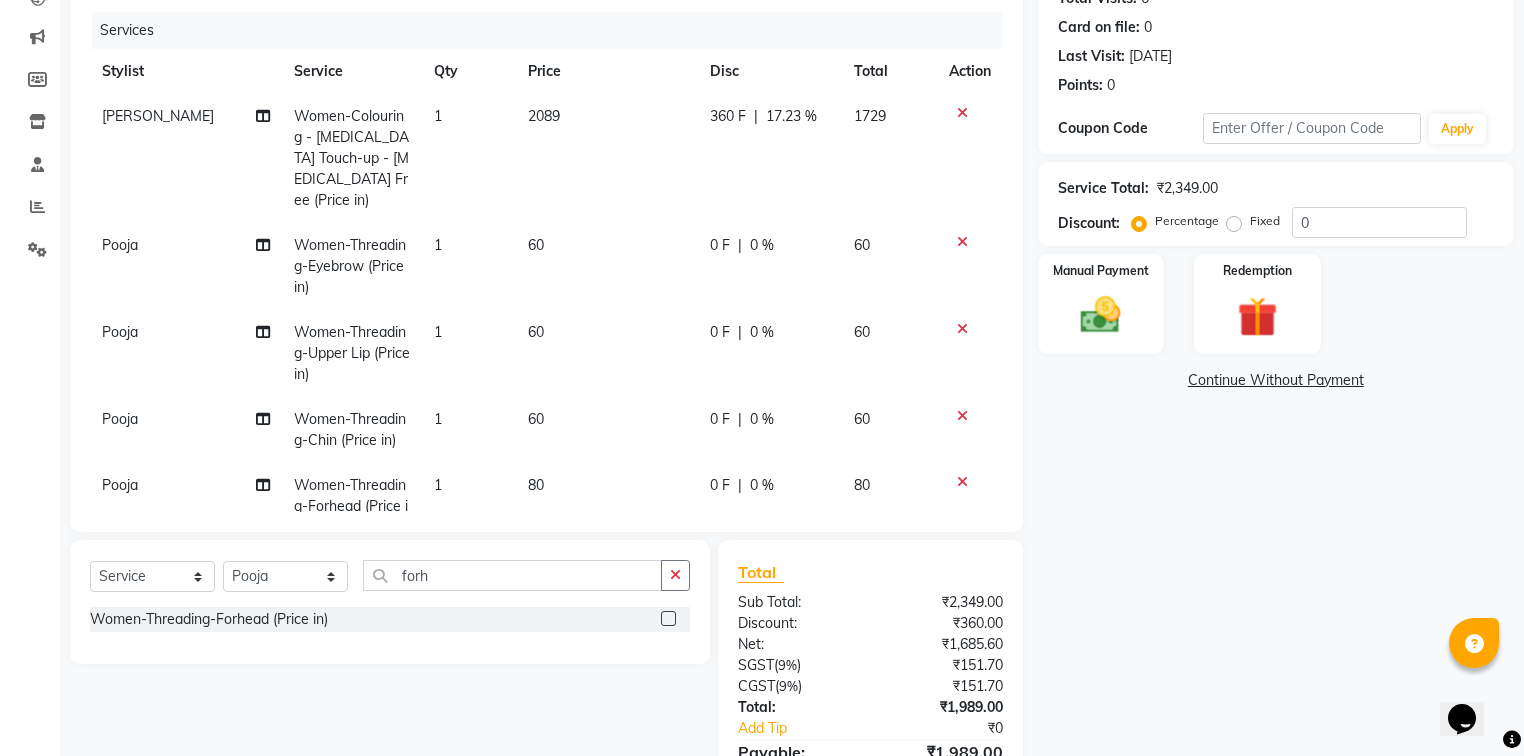 click on "360 F | 17.23 %" 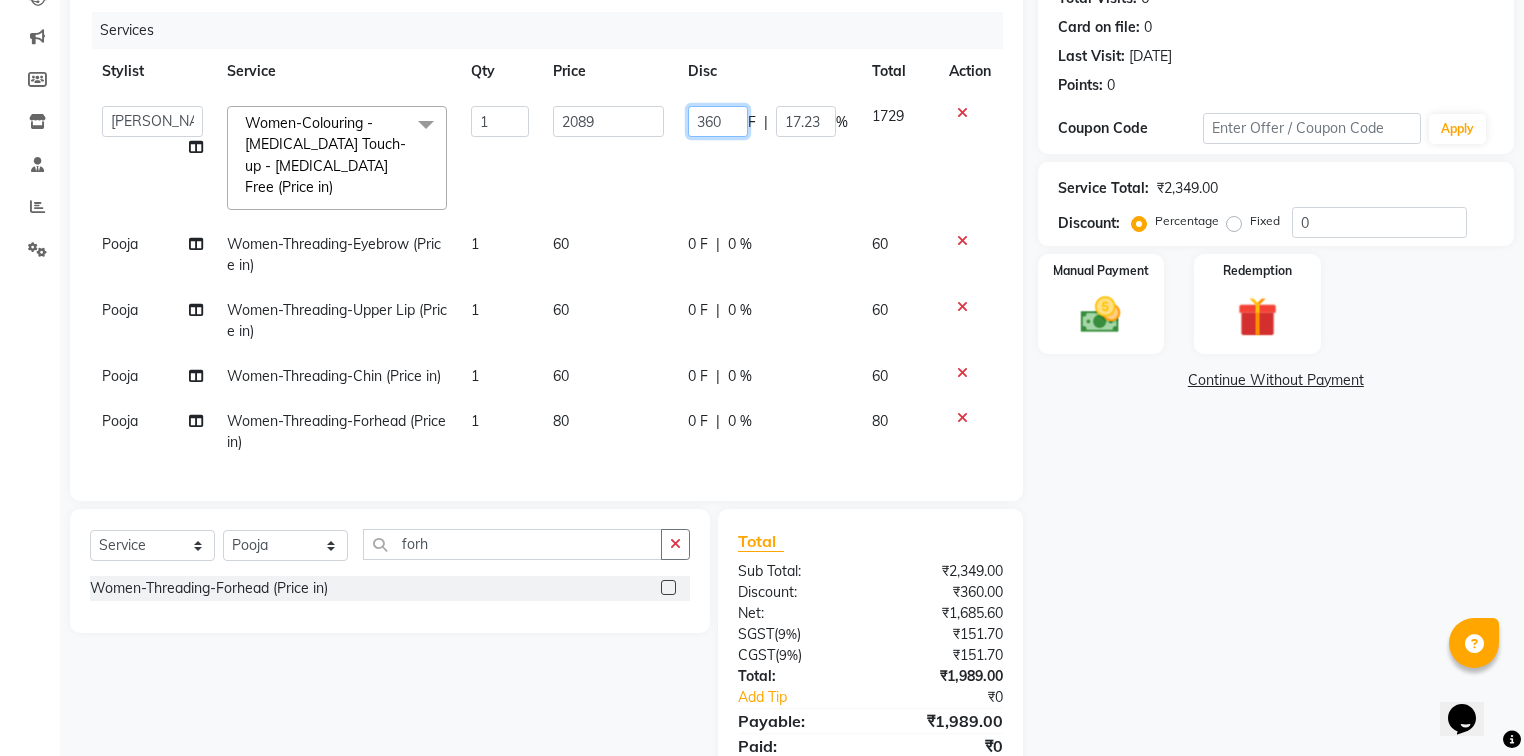 drag, startPoint x: 722, startPoint y: 126, endPoint x: 676, endPoint y: 126, distance: 46 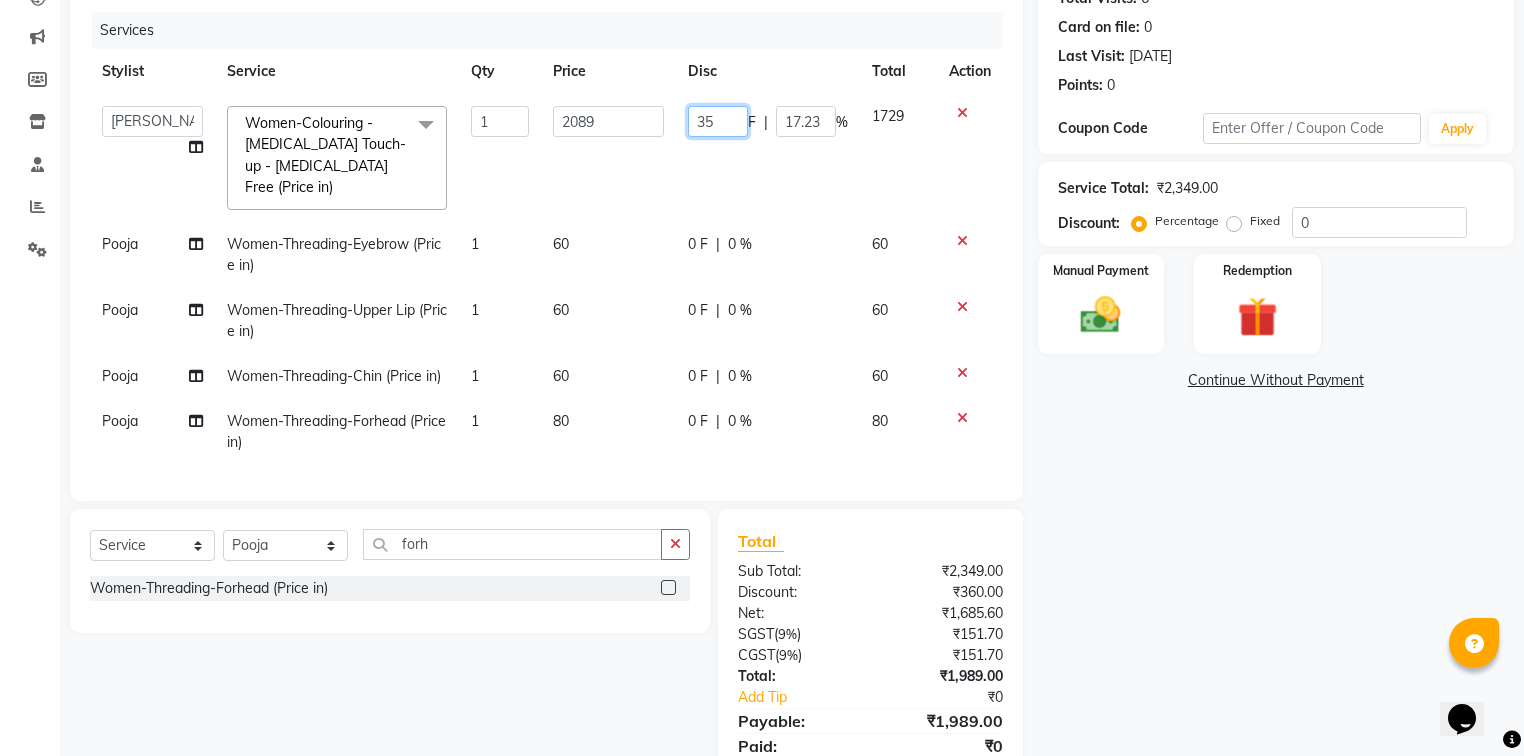 type on "350" 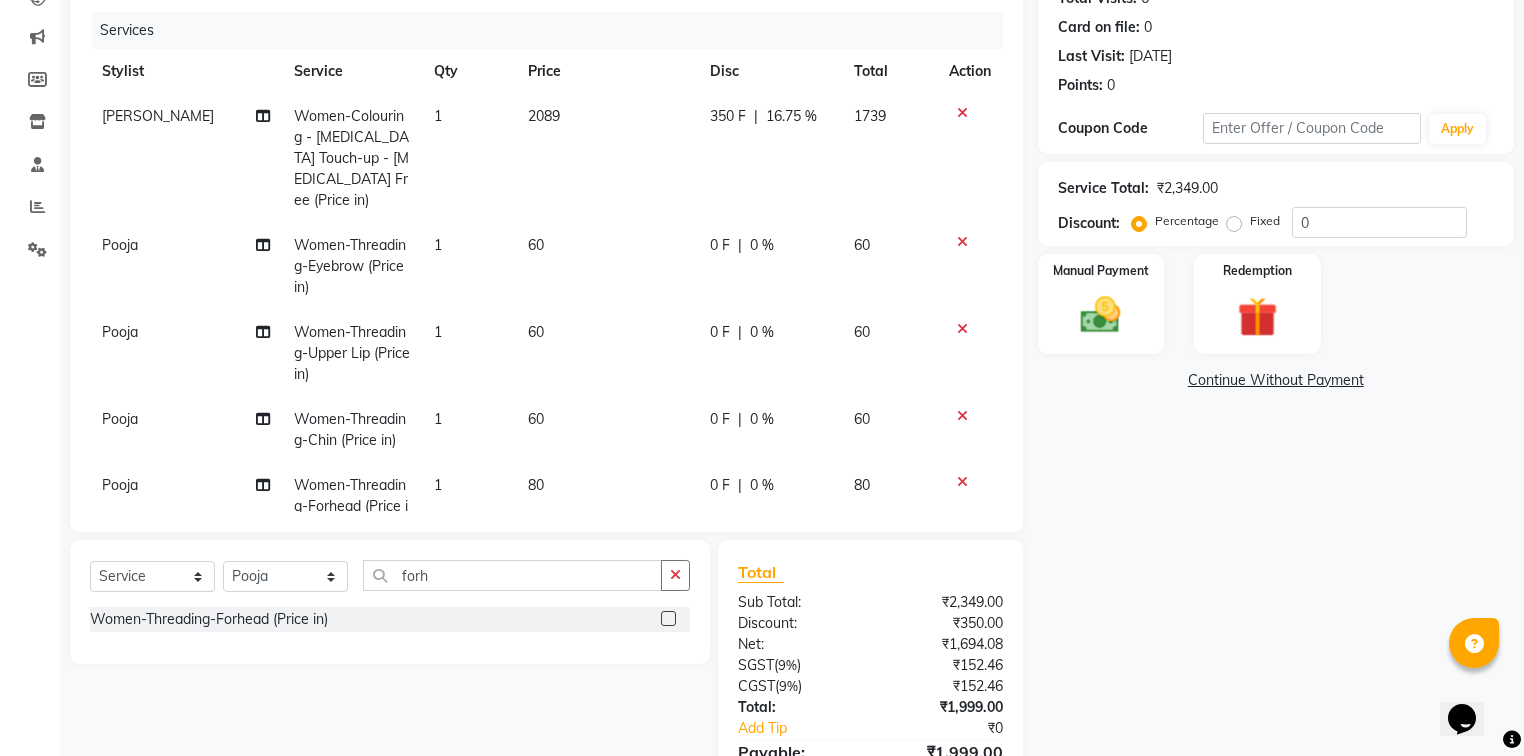 click on "[PERSON_NAME] Women-Colouring - [MEDICAL_DATA] Touch-up - [MEDICAL_DATA] Free (Price in) 1 2089 350 F | 16.75 % 1739" 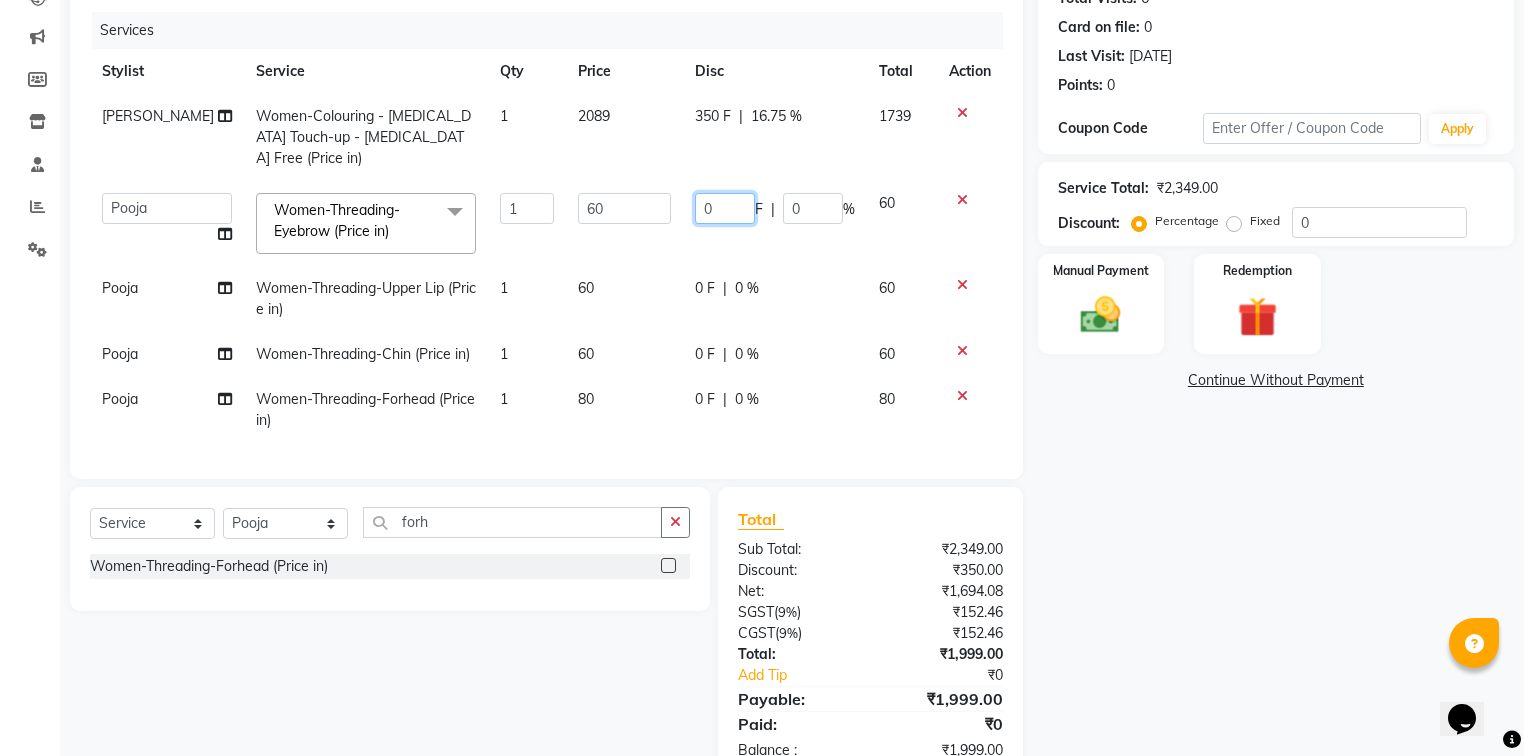 drag, startPoint x: 738, startPoint y: 195, endPoint x: 692, endPoint y: 198, distance: 46.09772 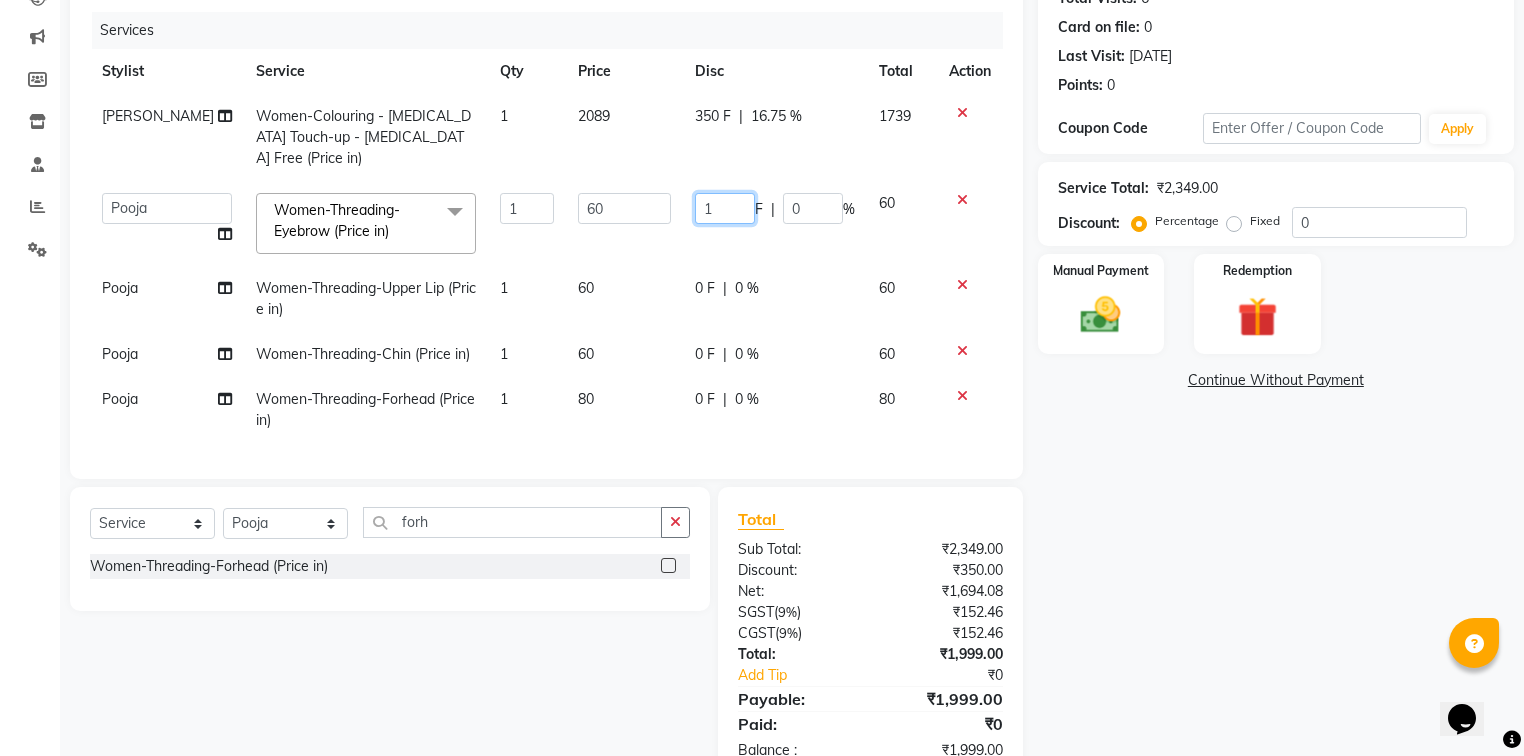 type on "10" 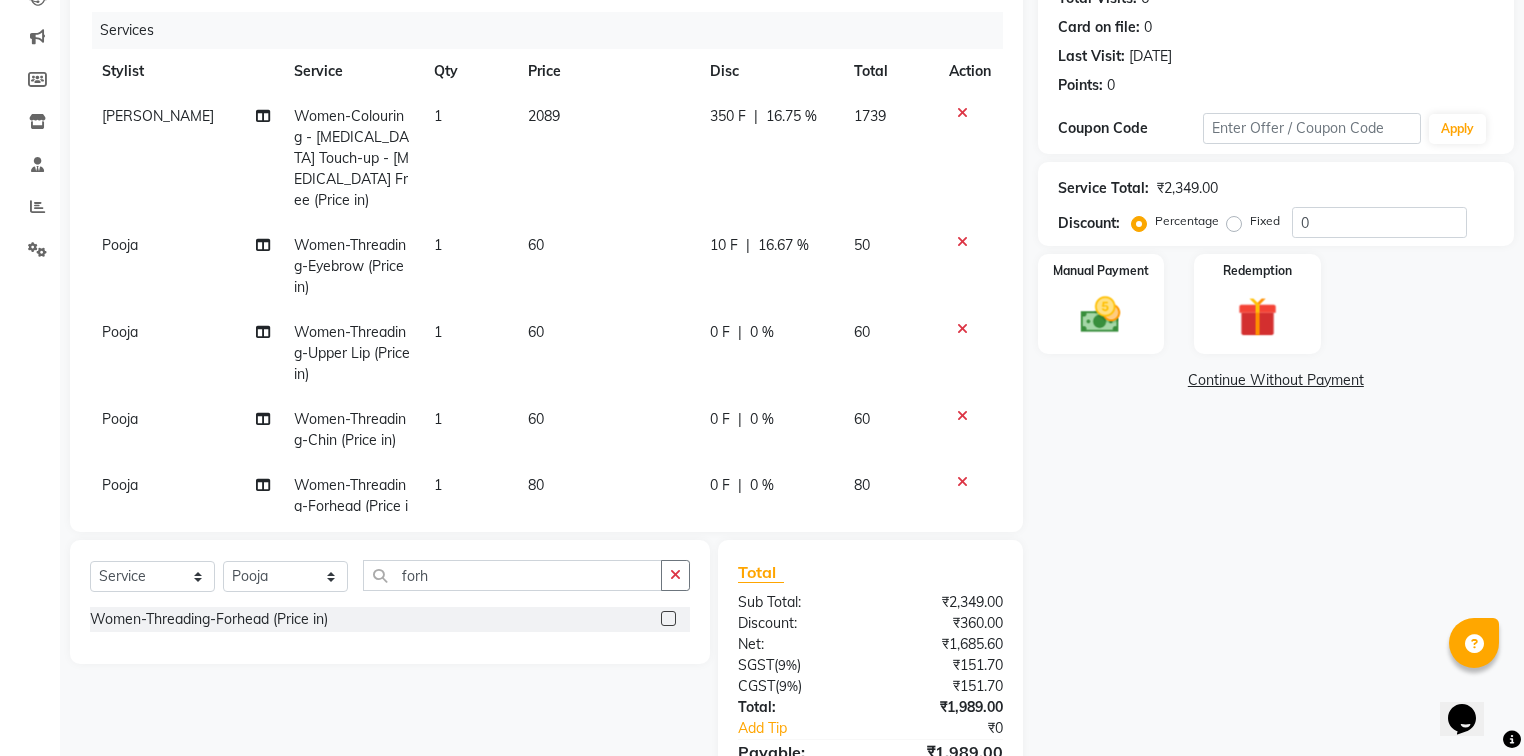 click on "[PERSON_NAME] Women-Colouring - [MEDICAL_DATA] Touch-up - [MEDICAL_DATA] Free (Price in) 1 2089 350 F | 16.75 % 1739 Pooja Women-Threading-Eyebrow (Price in) 1 60 10 F | 16.67 % 50 Pooja Women-Threading-Upper Lip (Price in) 1 60 0 F | 0 % 60 Pooja Women-Threading-Chin (Price in) 1 60 0 F | 0 % 60 Pooja Women-Threading-Forhead (Price in) 1 80 0 F | 0 % 80" 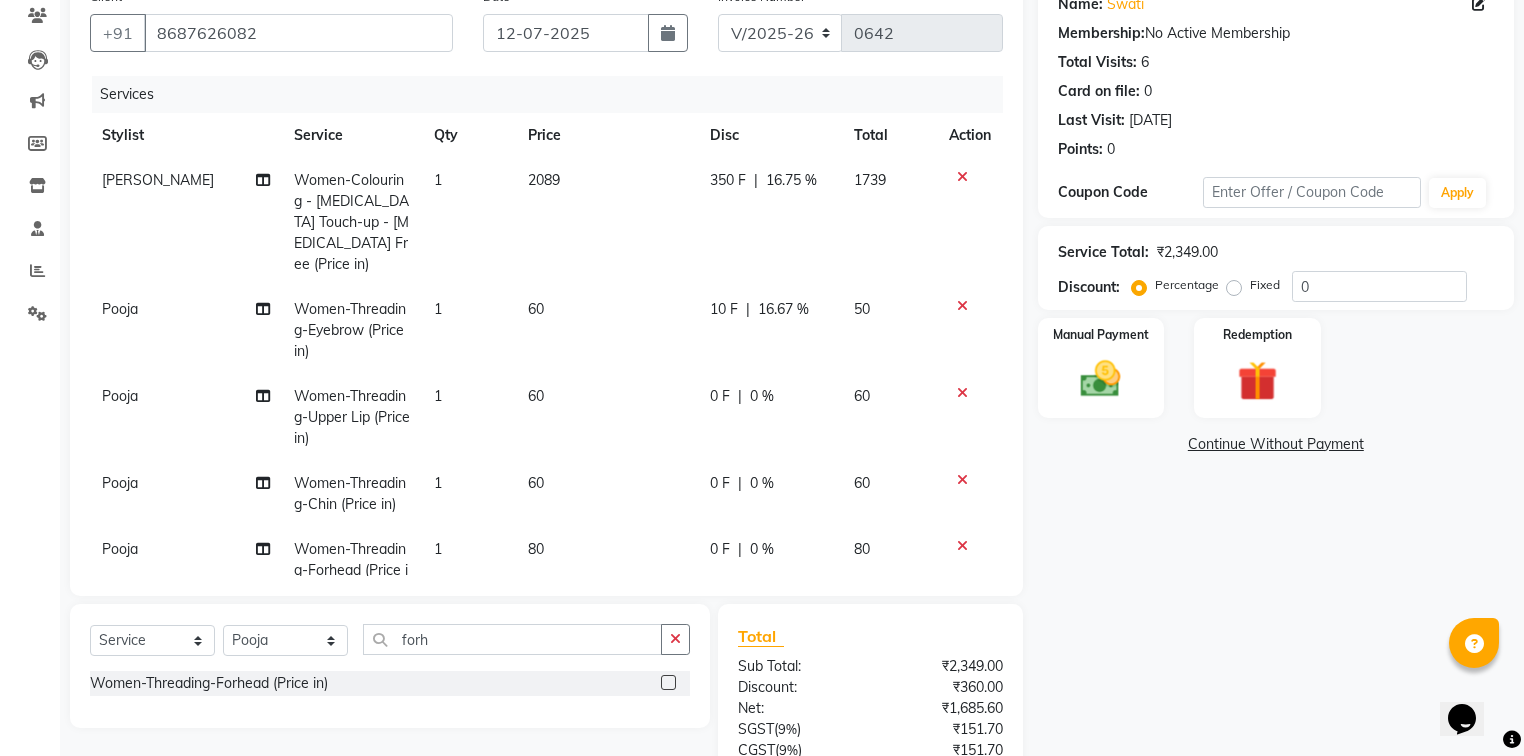scroll, scrollTop: 180, scrollLeft: 0, axis: vertical 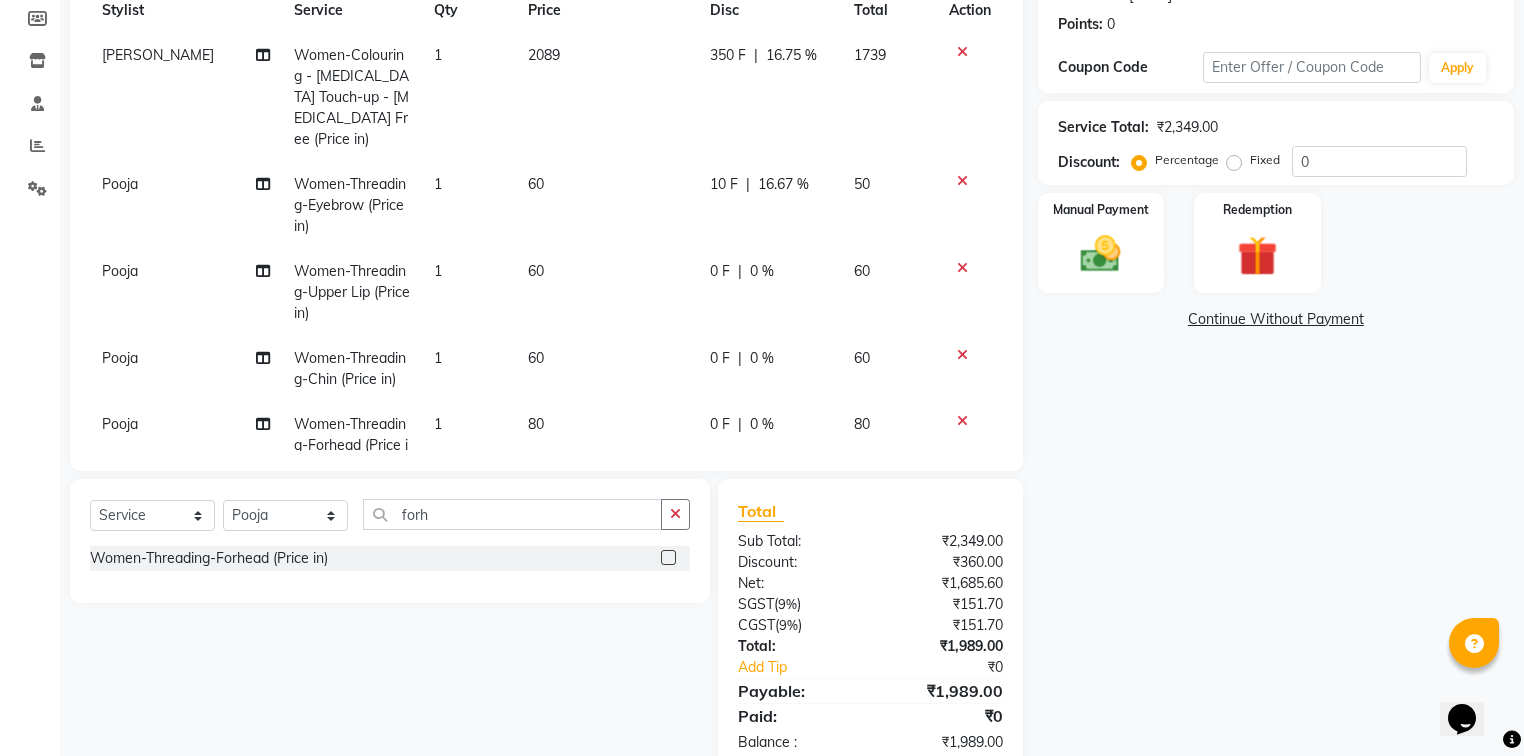 click on "0 F" 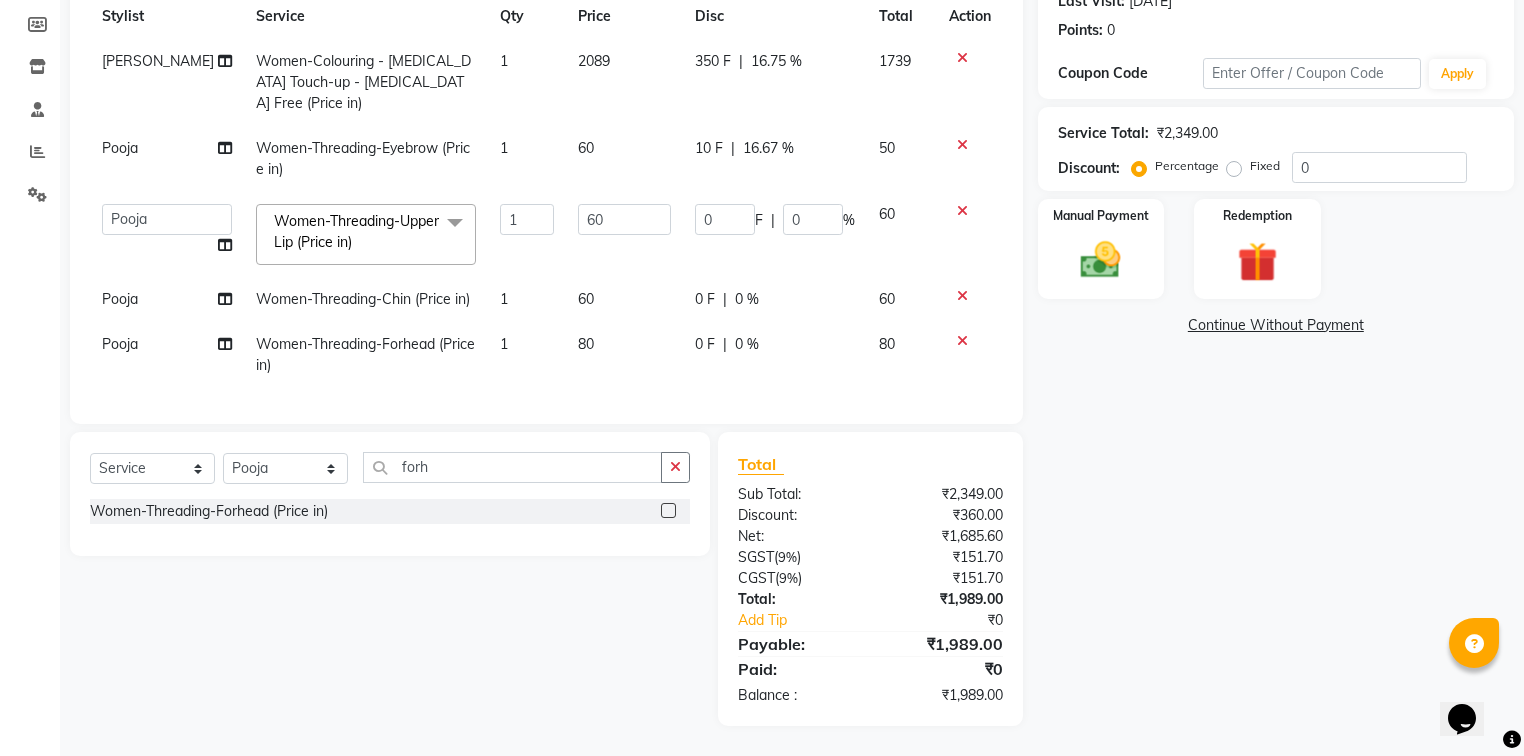 scroll, scrollTop: 282, scrollLeft: 0, axis: vertical 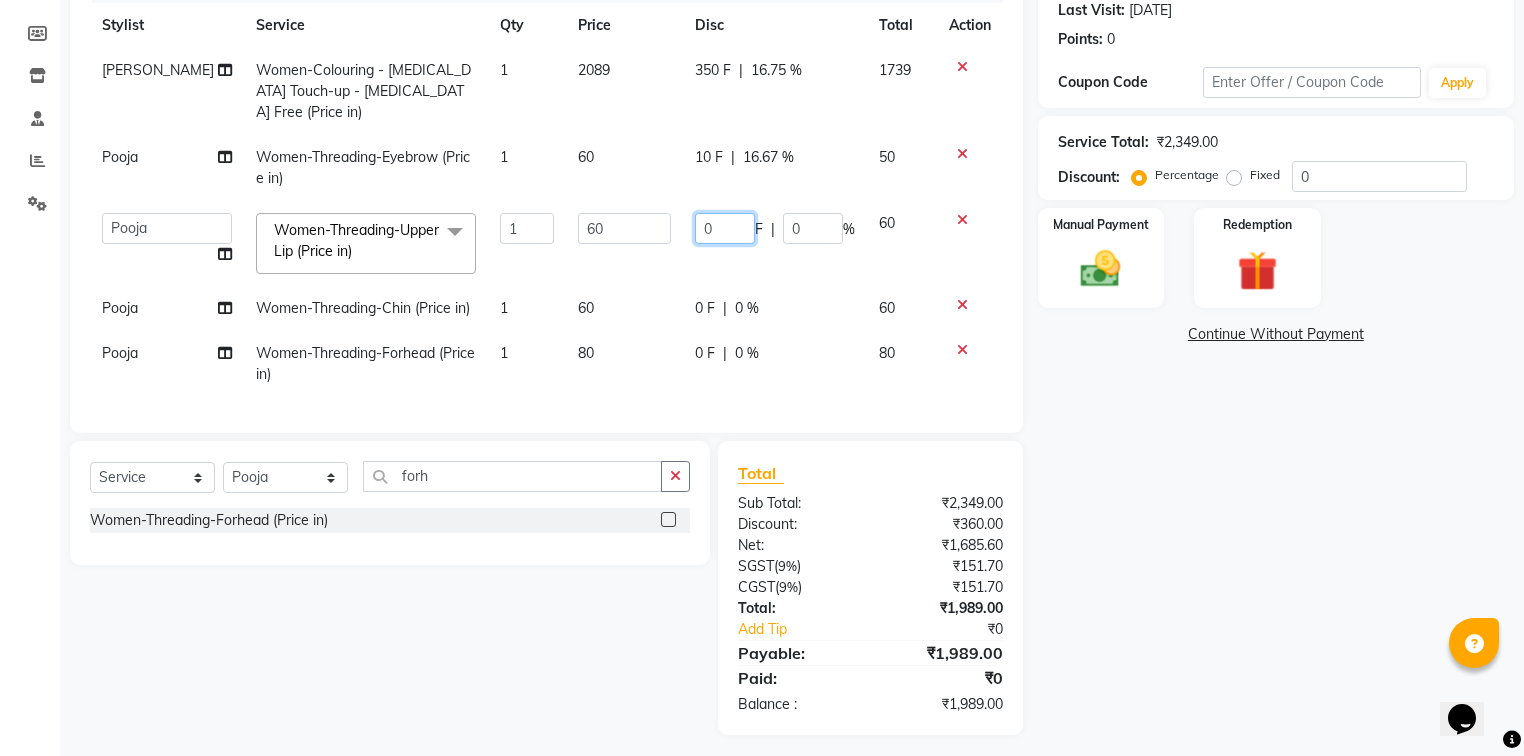 drag, startPoint x: 727, startPoint y: 215, endPoint x: 637, endPoint y: 227, distance: 90.79648 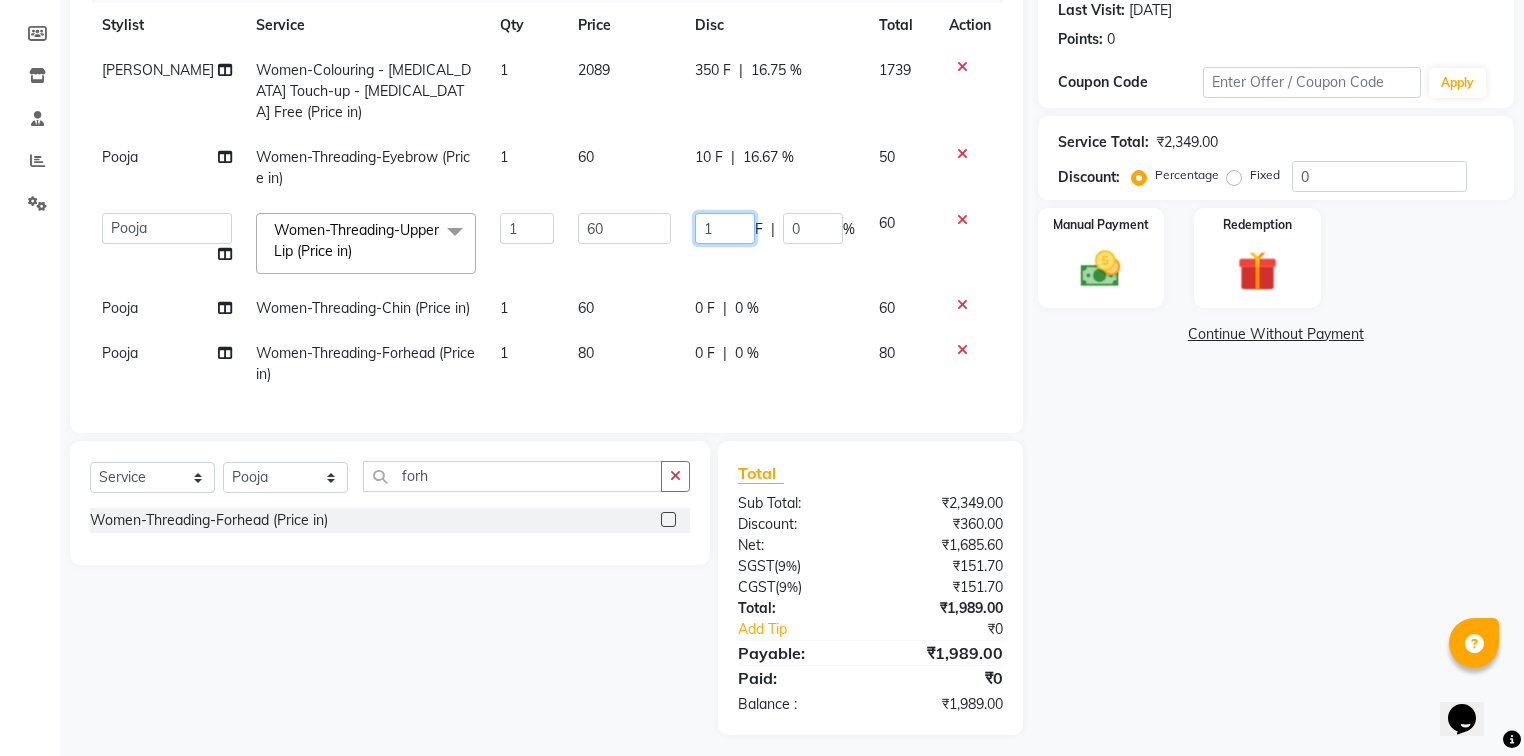 type on "10" 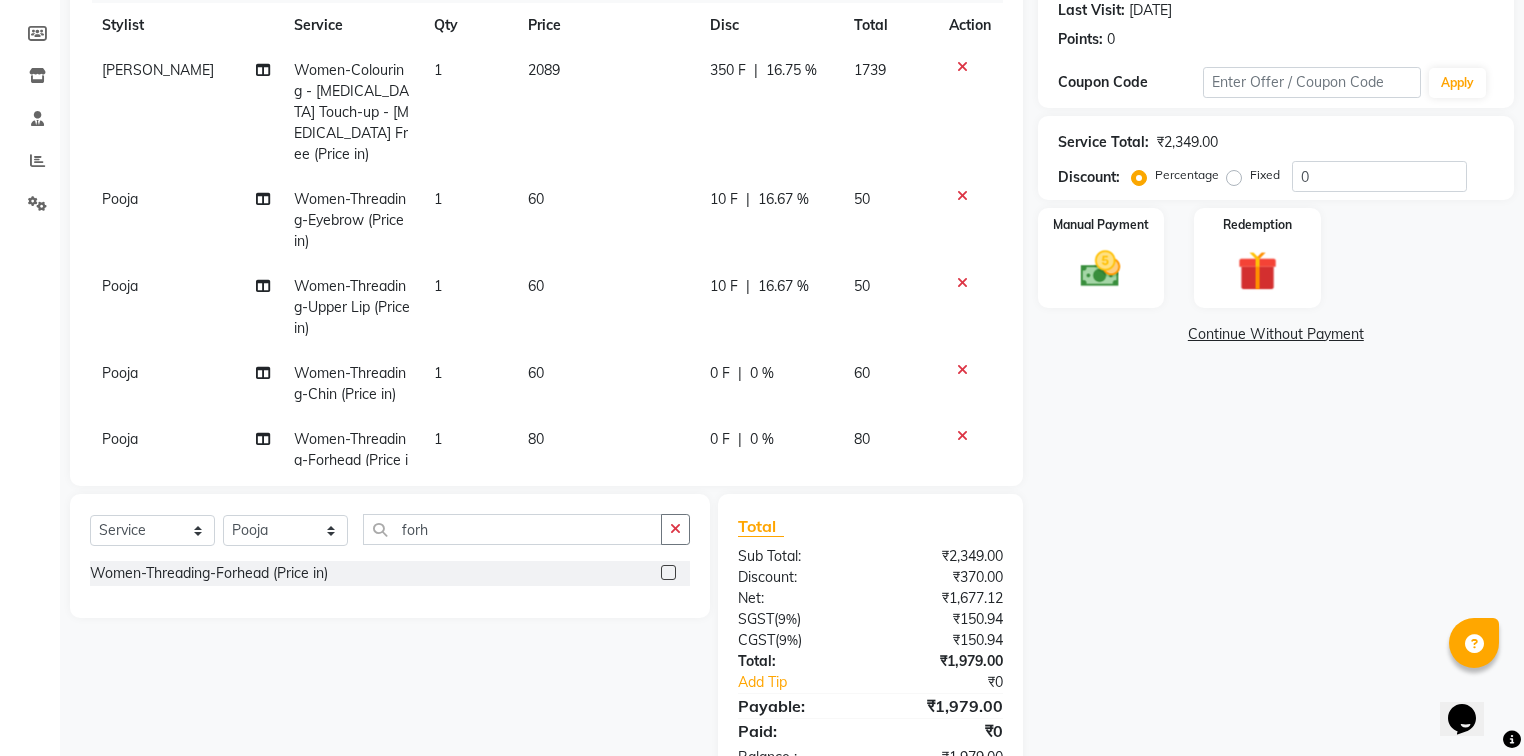click on "[PERSON_NAME] Women-Colouring - [MEDICAL_DATA] Touch-up - [MEDICAL_DATA] Free (Price in) 1 2089 350 F | 16.75 % 1739 Pooja Women-Threading-Eyebrow (Price in) 1 60 10 F | 16.67 % 50 Pooja Women-Threading-Upper Lip (Price in) 1 60 10 F | 16.67 % 50 Pooja Women-Threading-Chin (Price in) 1 60 0 F | 0 % 60 Pooja Women-Threading-Forhead (Price in) 1 80 0 F | 0 % 80" 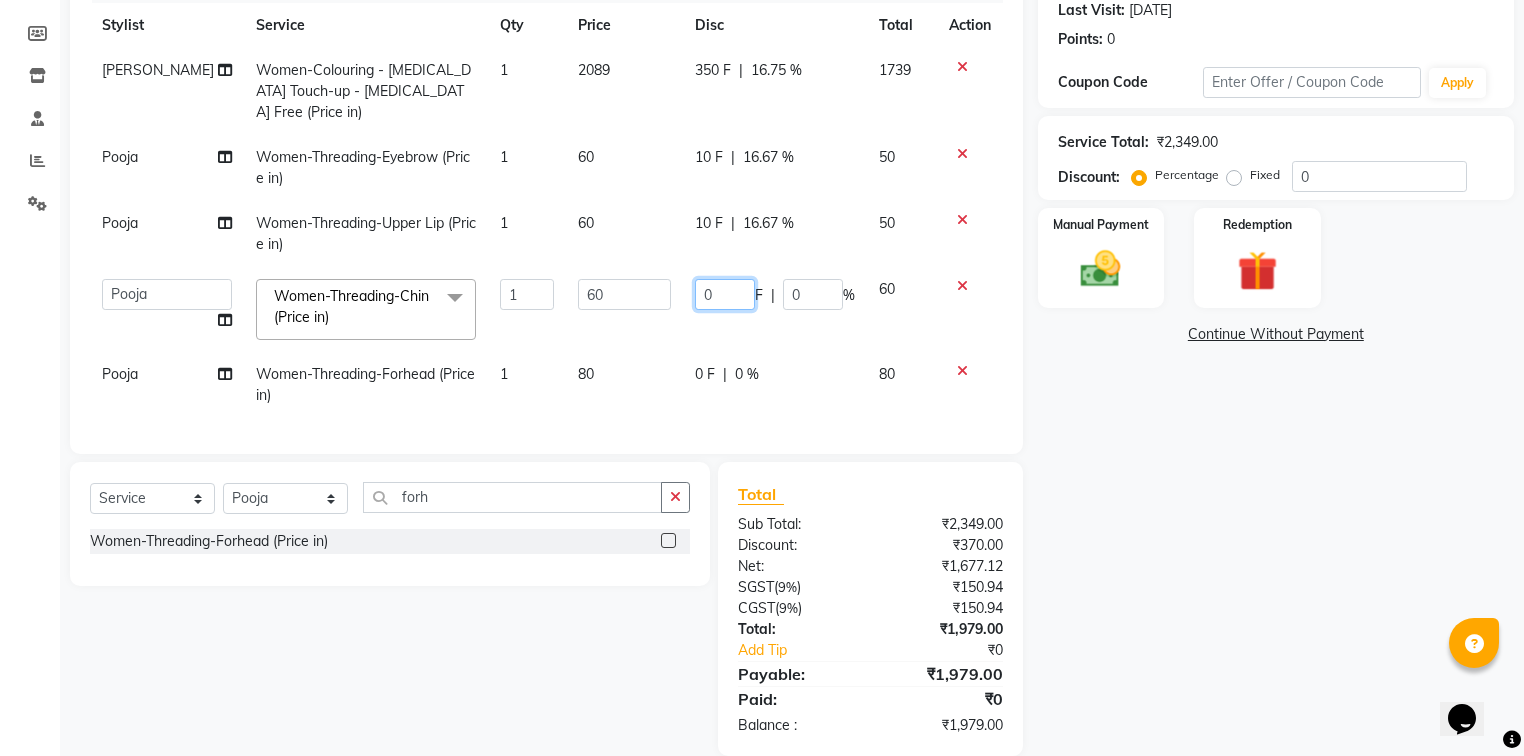 drag, startPoint x: 726, startPoint y: 280, endPoint x: 688, endPoint y: 280, distance: 38 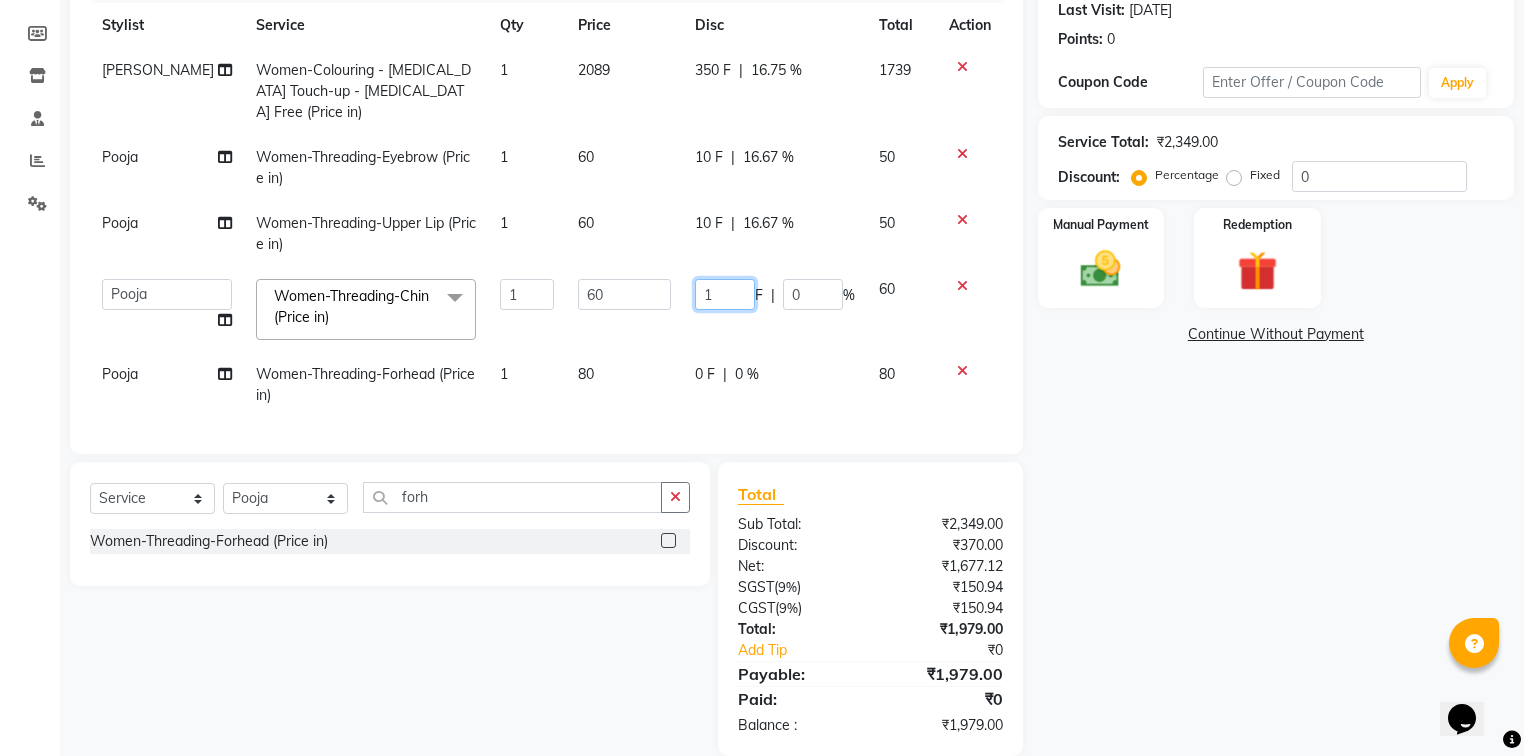 type on "10" 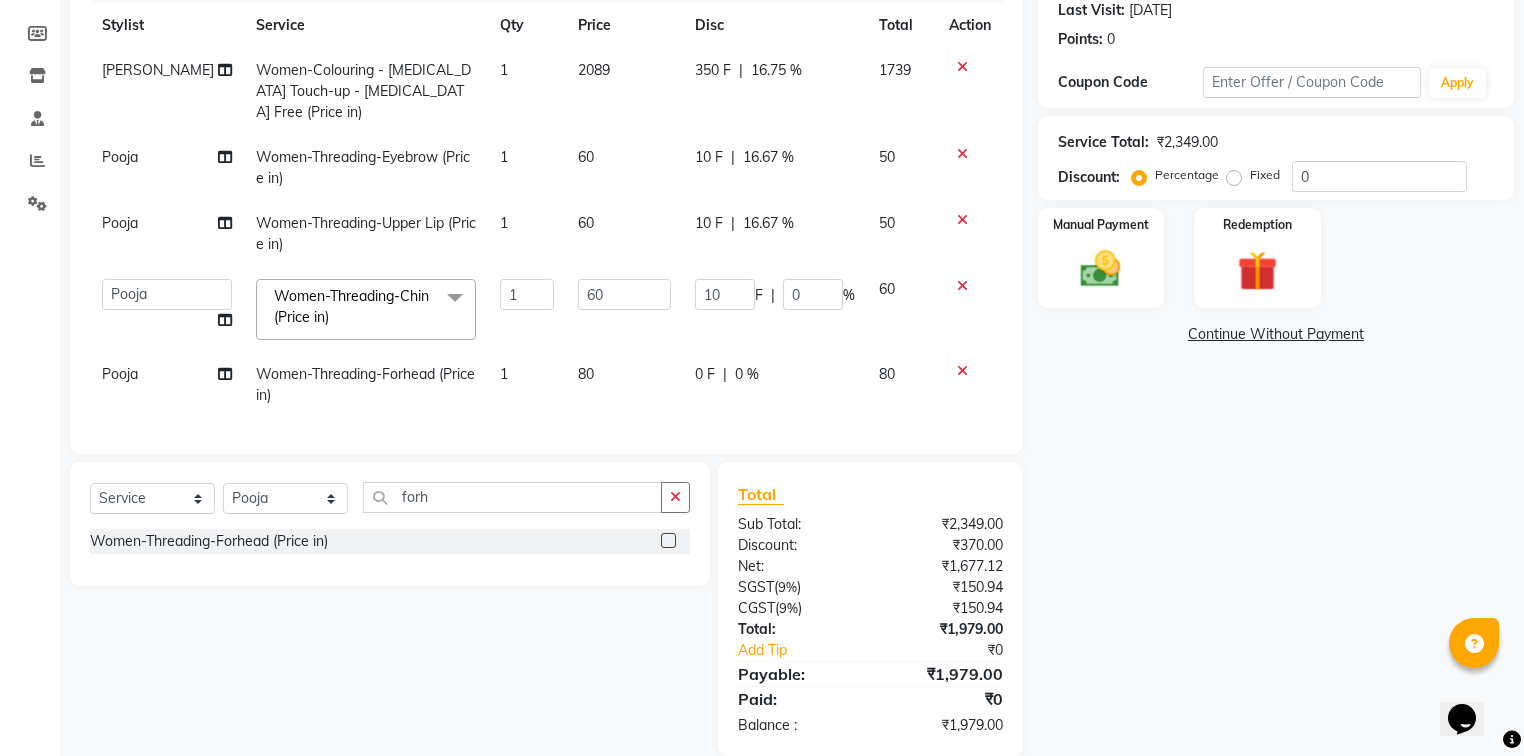 click on "[PERSON_NAME] Women-Colouring - [MEDICAL_DATA] Touch-up - [MEDICAL_DATA] Free (Price in) 1 2089 350 F | 16.75 % 1739 Pooja Women-Threading-Eyebrow (Price in) 1 60 10 F | 16.67 % 50 Pooja Women-Threading-Upper Lip (Price in) 1 60 10 F | 16.67 % 50  [PERSON_NAME]   [PERSON_NAME]   Mo. [PERSON_NAME].[PERSON_NAME]   [PERSON_NAME]   Pooja   [PERSON_NAME]   [PERSON_NAME]   [PERSON_NAME]   Vishal  Women-Threading-Chin (Price in)  x Women- Hair Cut Kids Haircuts-Girls cut - Regular (Below 10 years) (Price in) Women- Hair Cut Kids Haircuts-Girls cut - Makeover  (Price in) Women- Hair Cut Kids Haircuts-Girls cut - Regular (Below 10 years) (member price in) Women- Hair Cut Kids Haircuts-Girls cut - Makeover (member price in) Women-Haircuts-Basic Cut with blast dry (Price in) Women-Haircuts-Basic Cut - Senior with blast dry (Price in) Women-Haircuts-Advanced Cut with in-curls / Out-Curls Blow dry (Price in) Women-Haircuts-Advanced Cut - Senior with in-curls / Out-Curls Blow dry (Price in) Women-Hair Fibre-Forehead (Price in) 1 60 F" 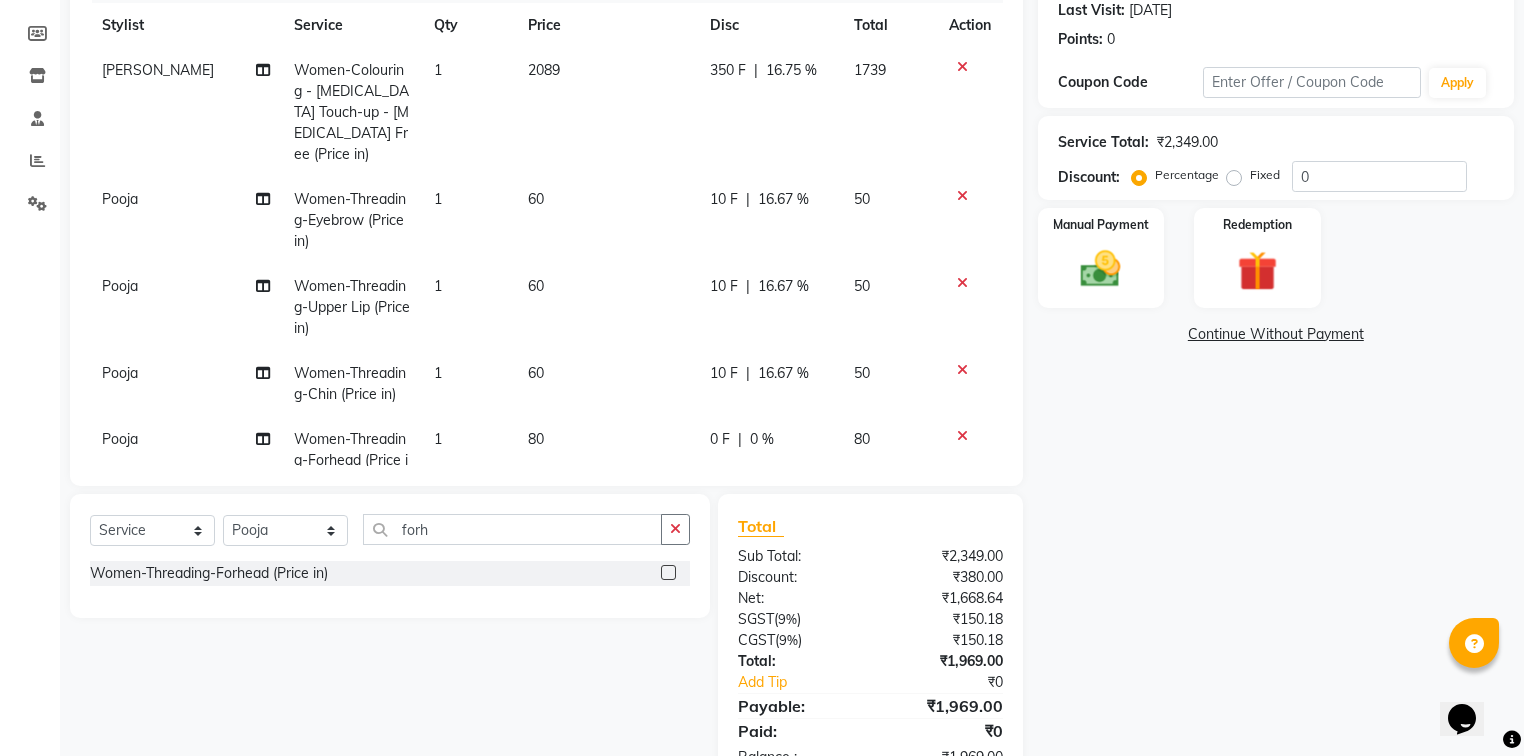 click on "0 F" 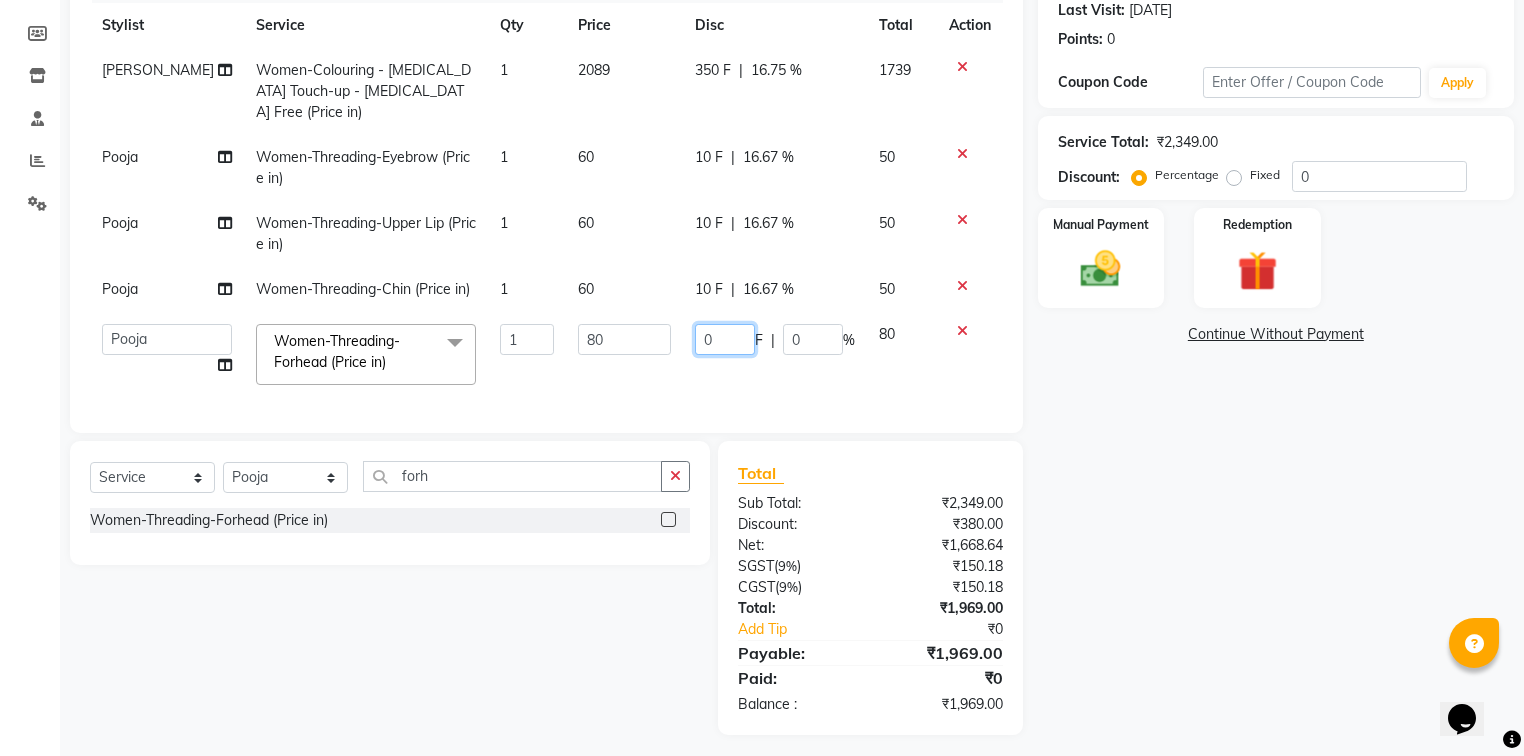 drag, startPoint x: 715, startPoint y: 320, endPoint x: 691, endPoint y: 322, distance: 24.083189 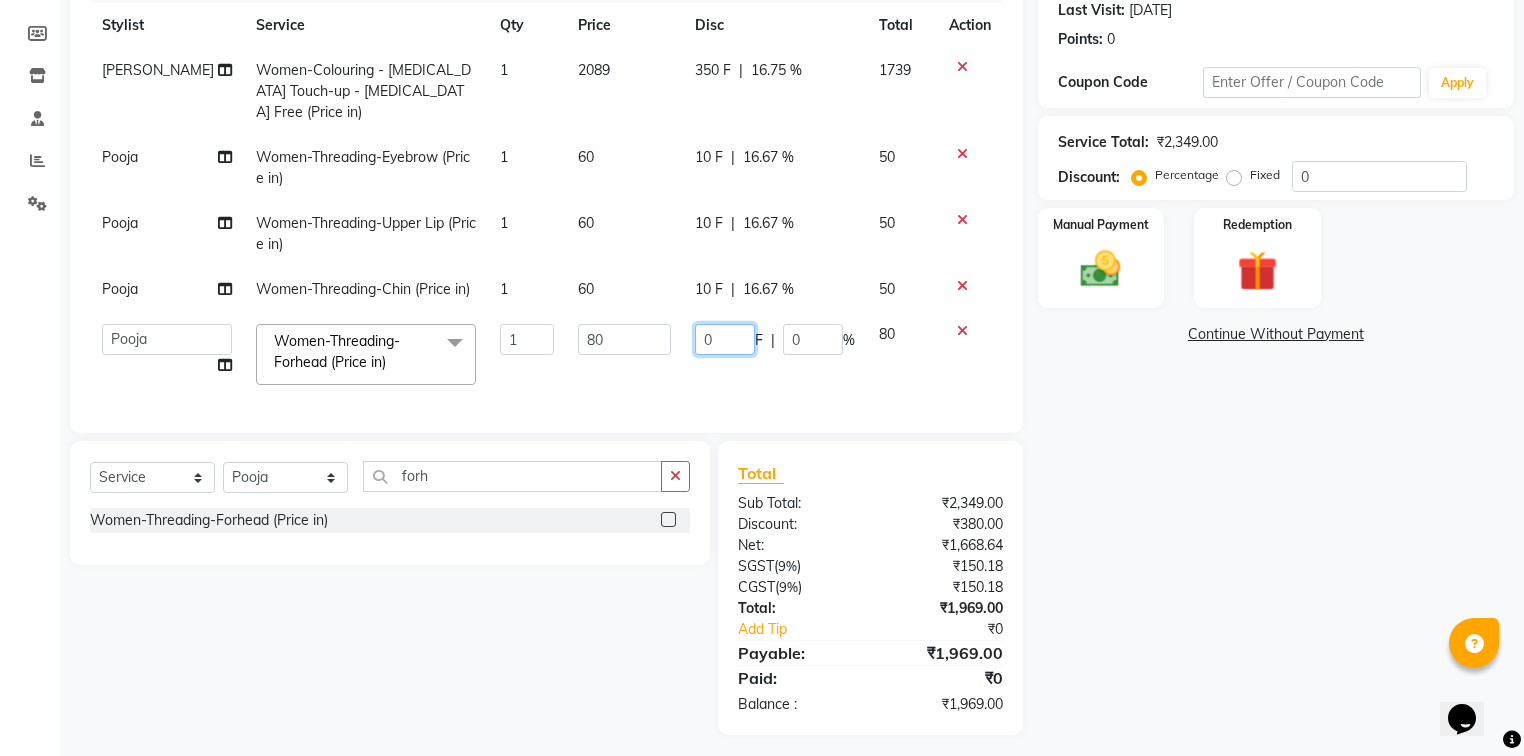 click on "0" 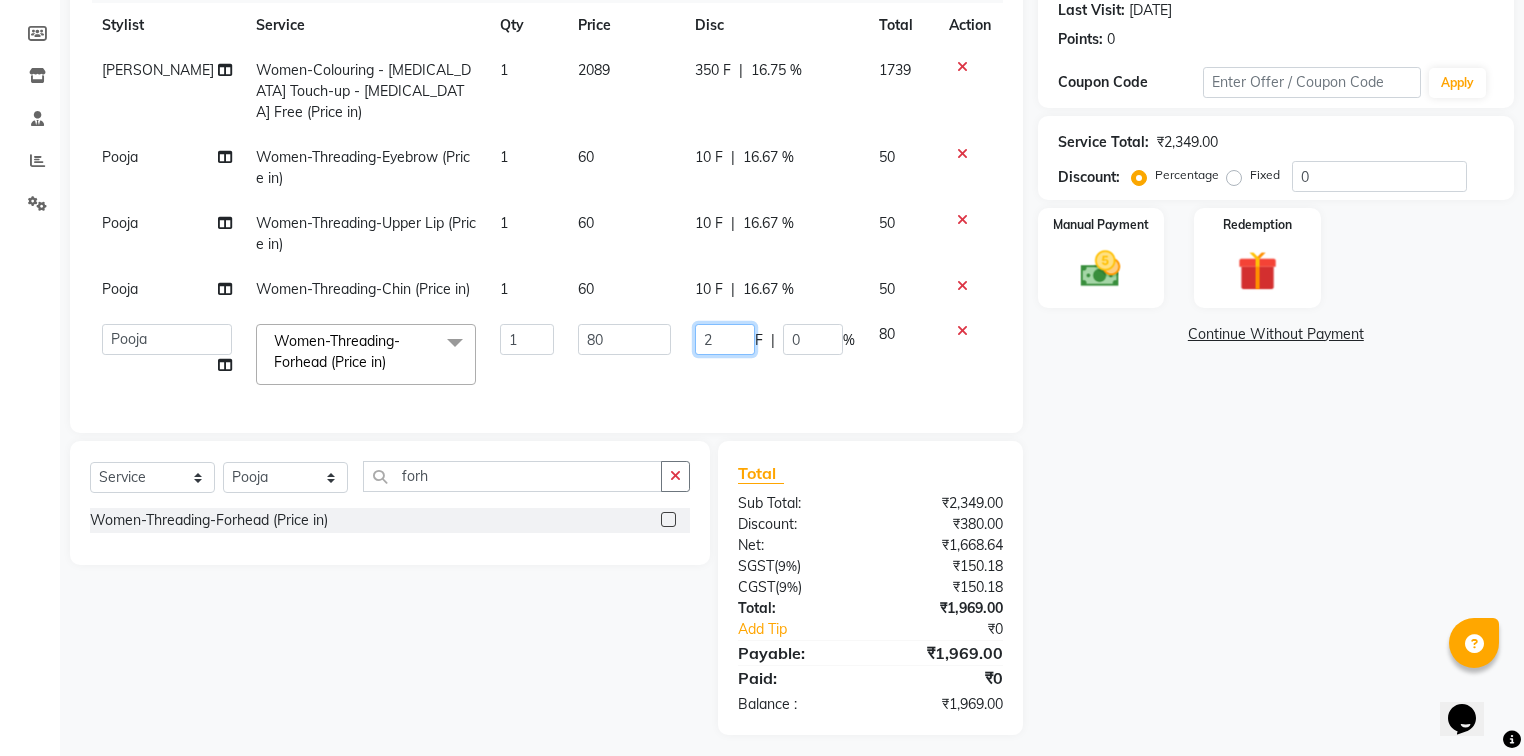 type on "20" 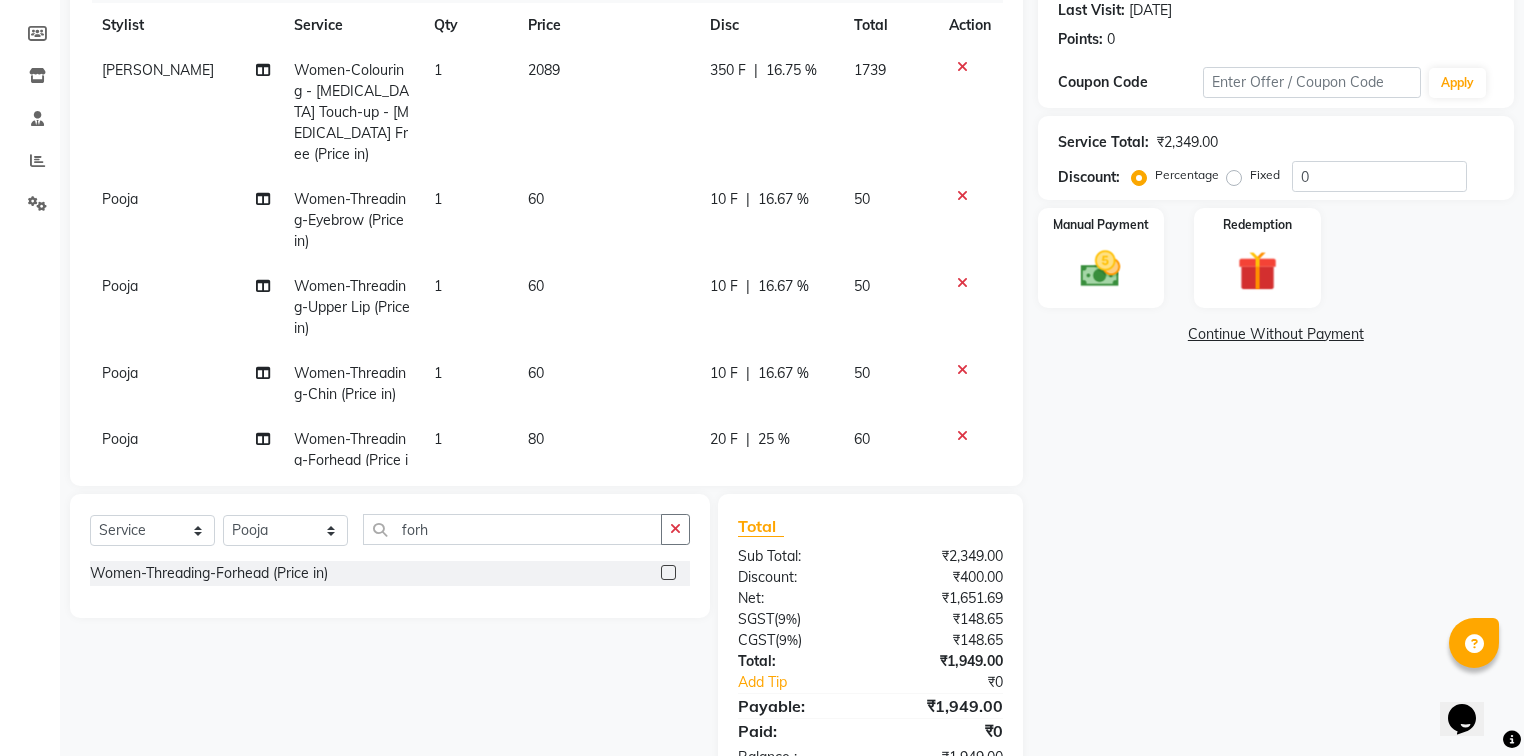 click on "[PERSON_NAME] Women-Colouring - [MEDICAL_DATA] Touch-up - [MEDICAL_DATA] Free (Price in) 1 2089 350 F | 16.75 % 1739 Pooja Women-Threading-Eyebrow (Price in) 1 60 10 F | 16.67 % 50 Pooja Women-Threading-Upper Lip (Price in) 1 60 10 F | 16.67 % 50 Pooja Women-Threading-Chin (Price in) 1 60 10 F | 16.67 % 50 Pooja Women-Threading-Forhead (Price in) 1 80 20 F | 25 % 60" 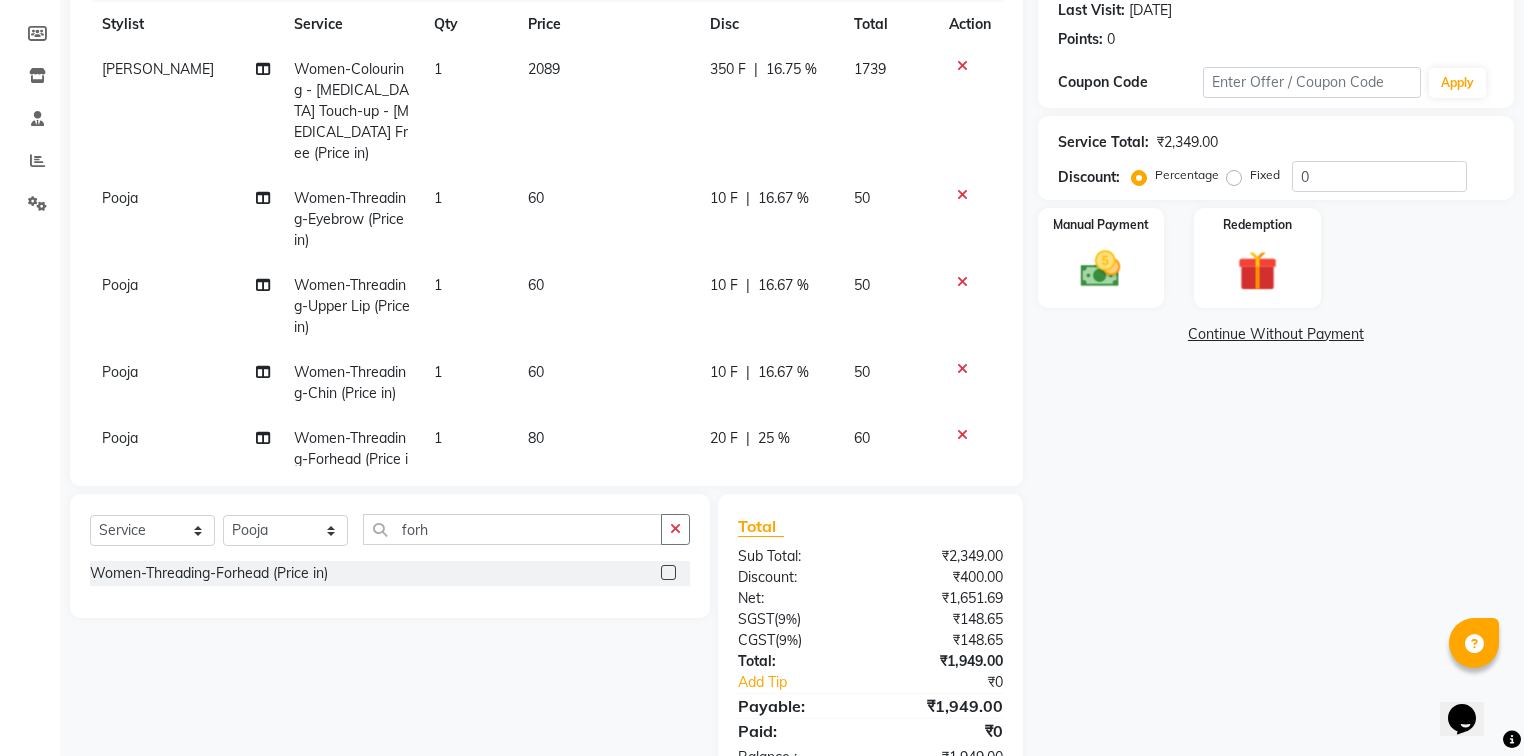 scroll, scrollTop: 0, scrollLeft: 0, axis: both 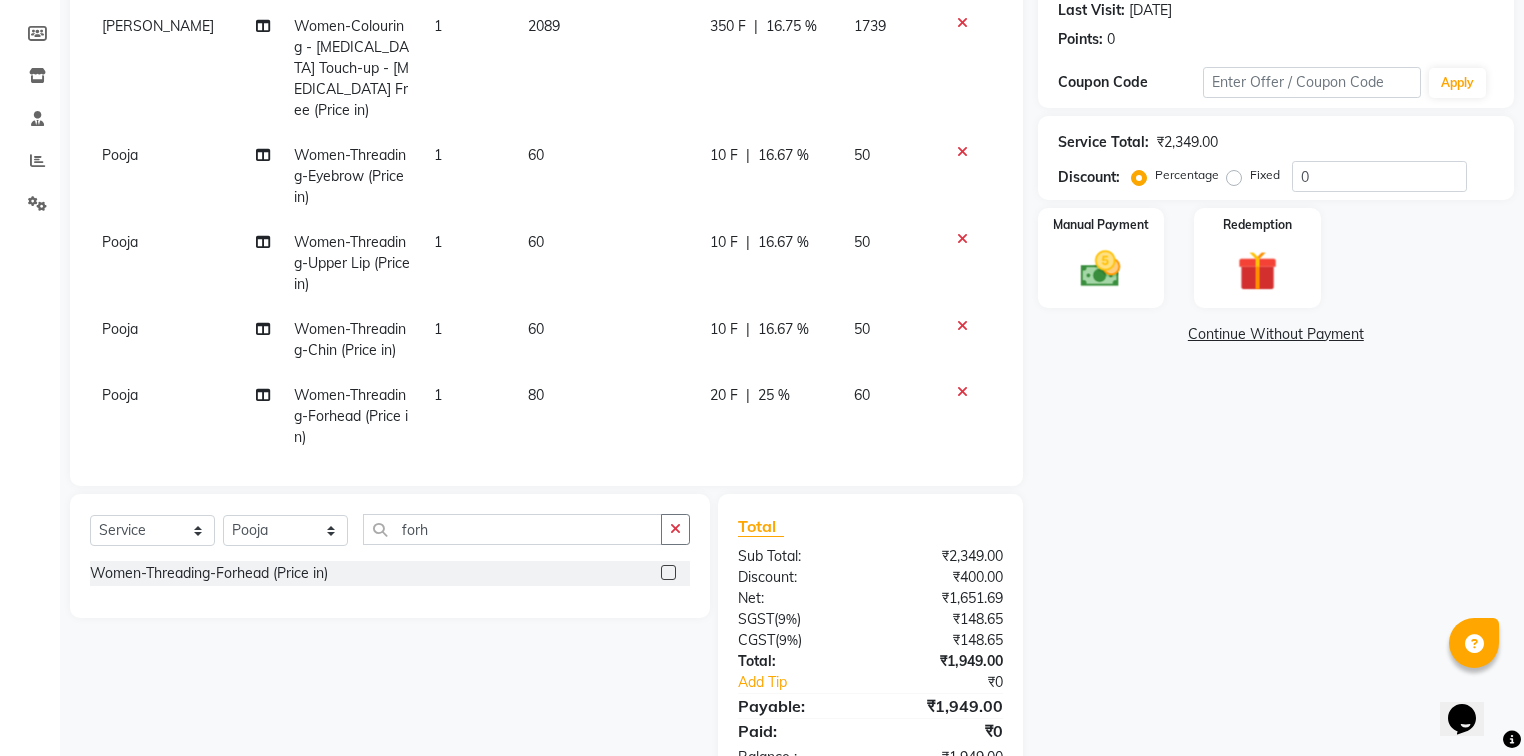 drag, startPoint x: 1012, startPoint y: 322, endPoint x: 1021, endPoint y: 341, distance: 21.023796 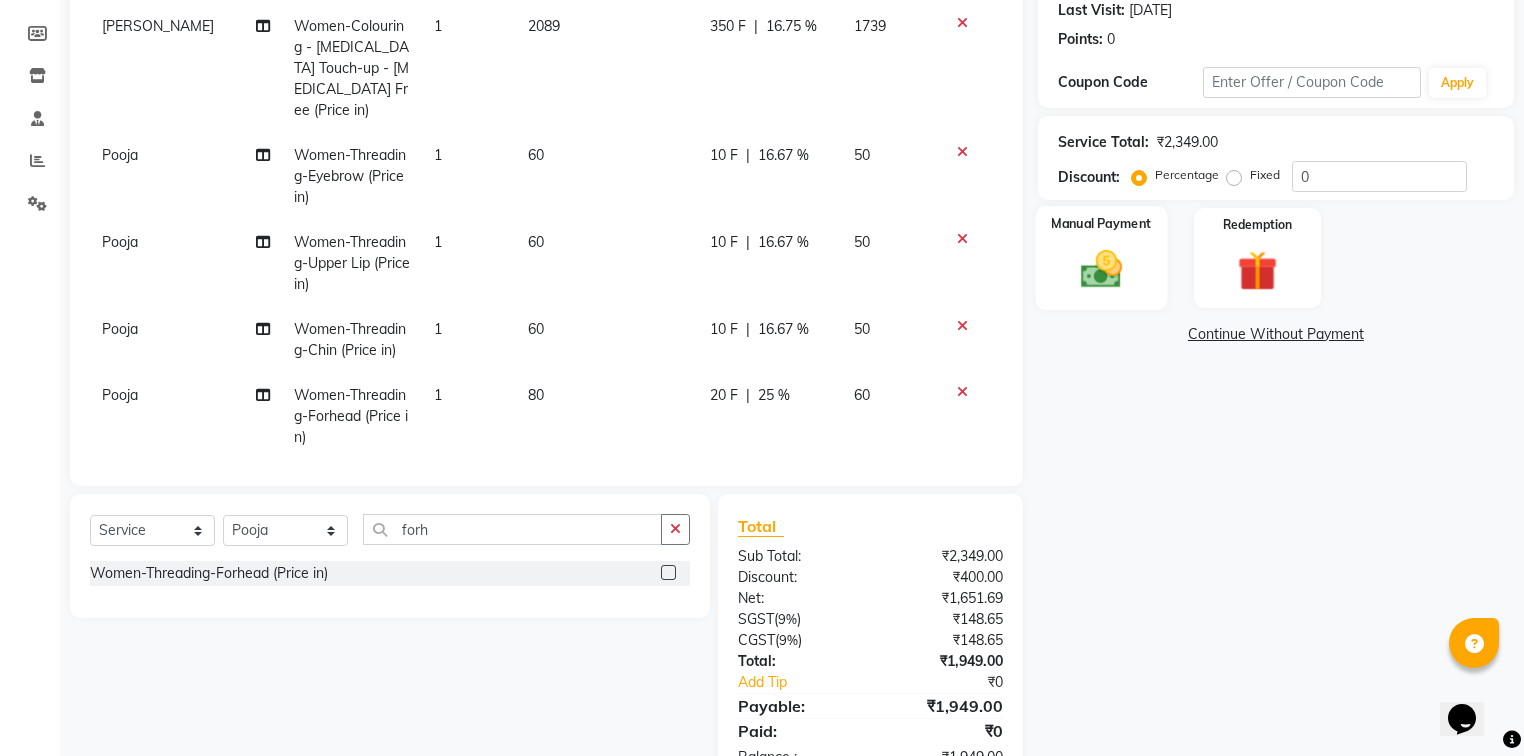 click 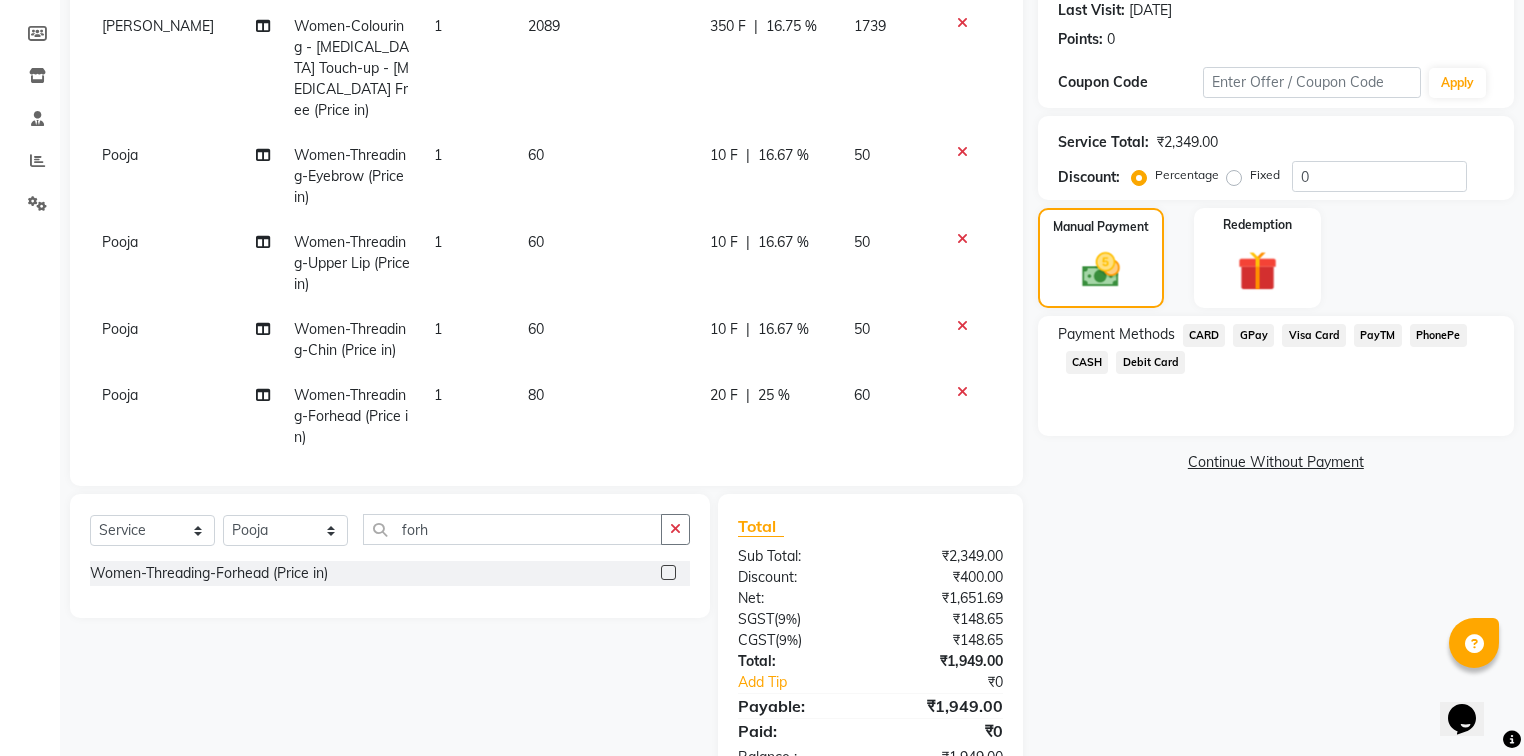 click on "GPay" 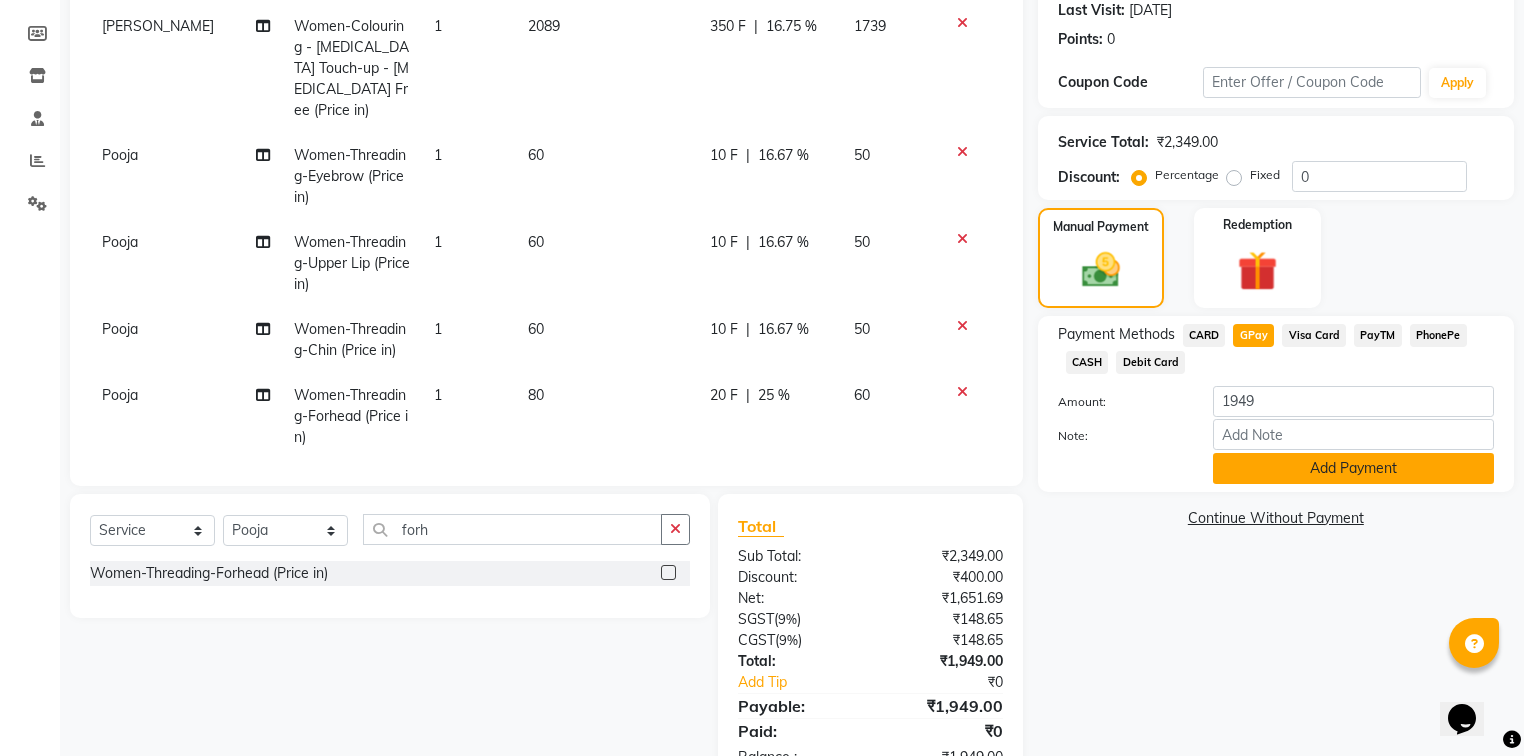 click on "Add Payment" 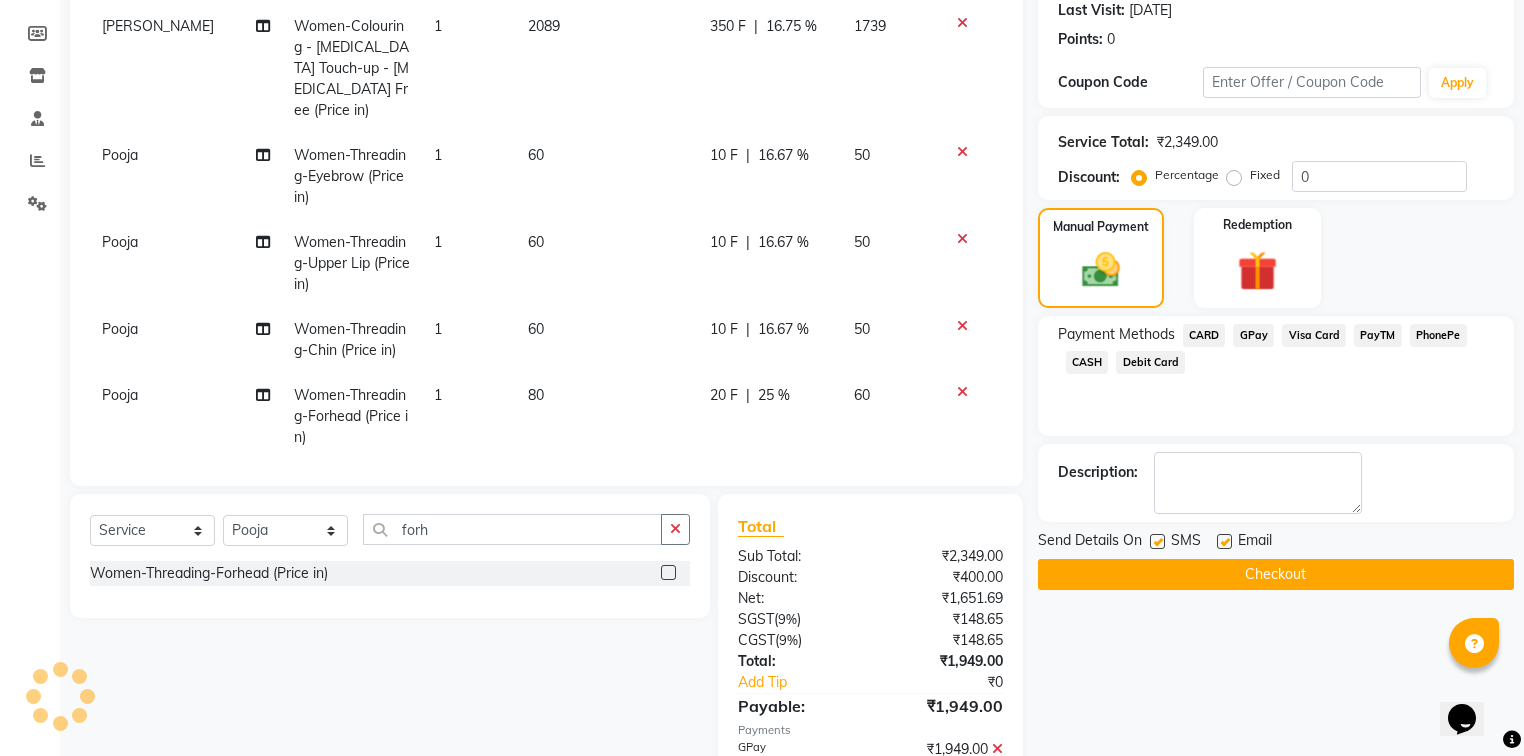 click 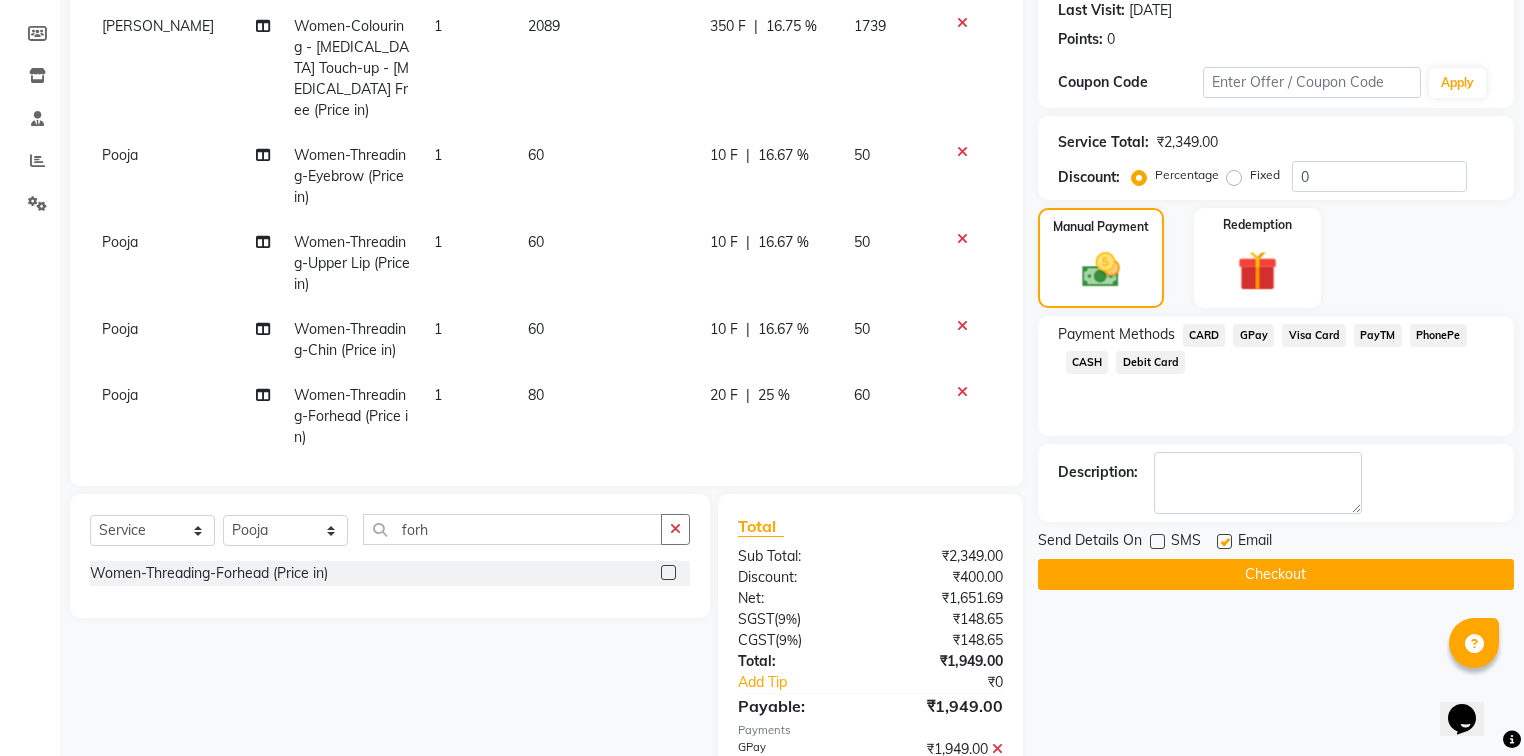 click 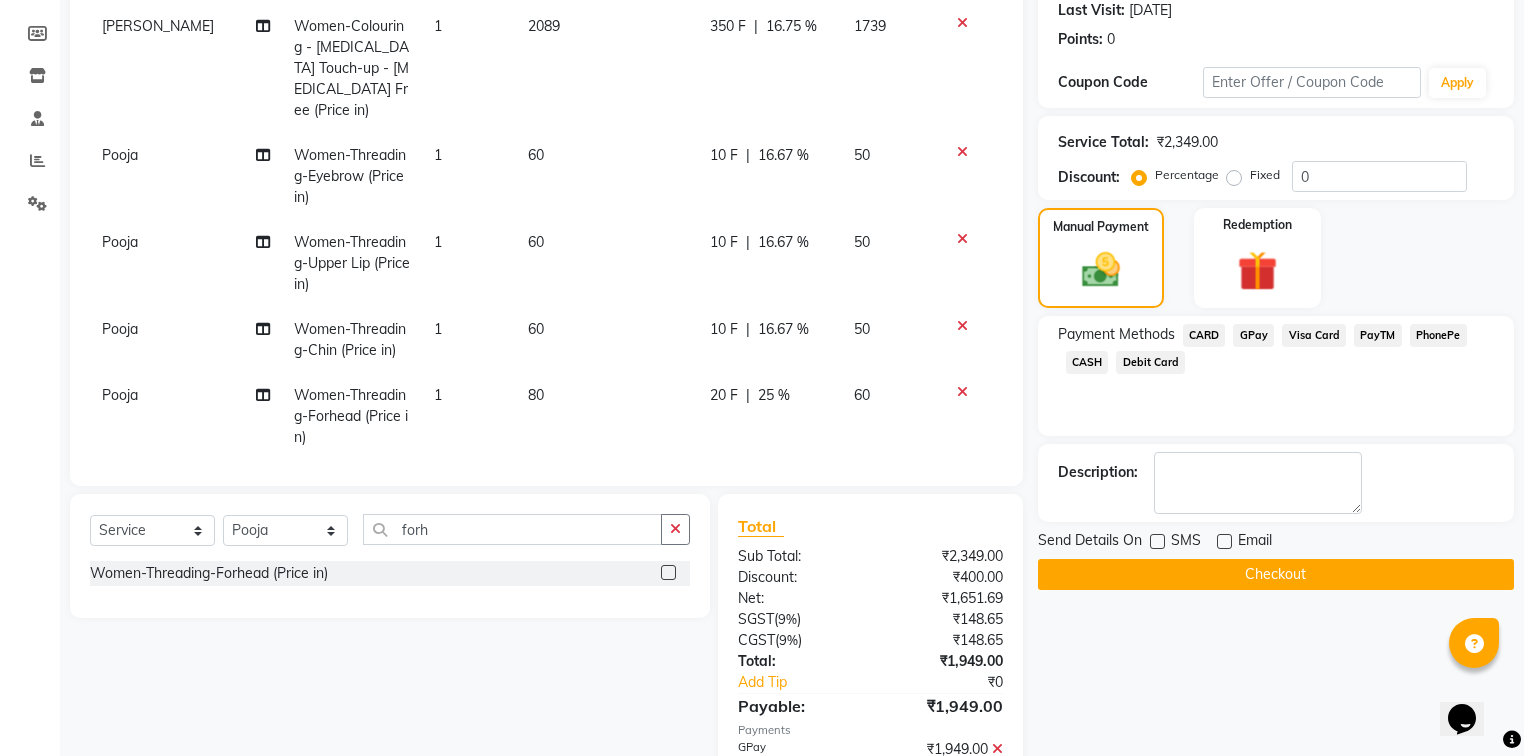 click 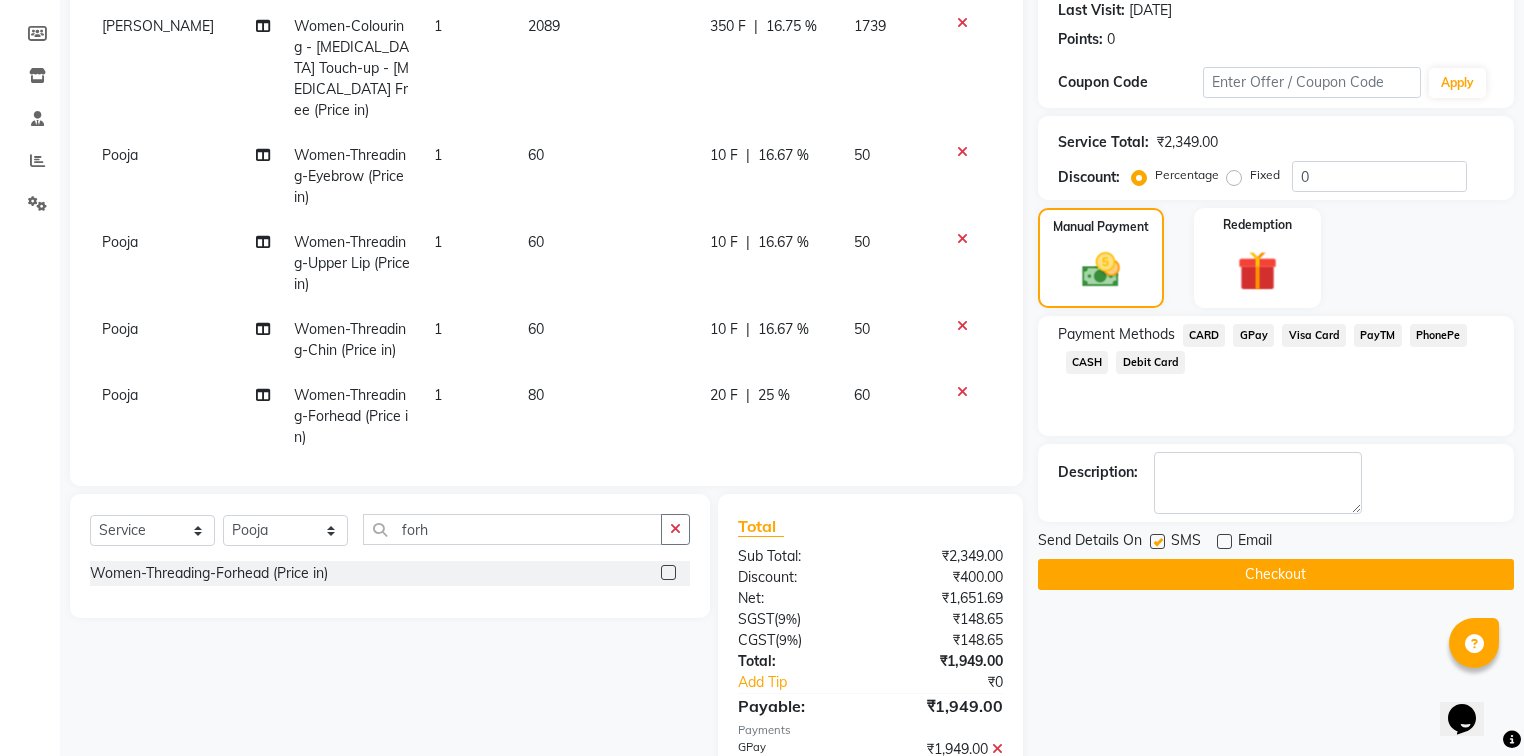 click on "Checkout" 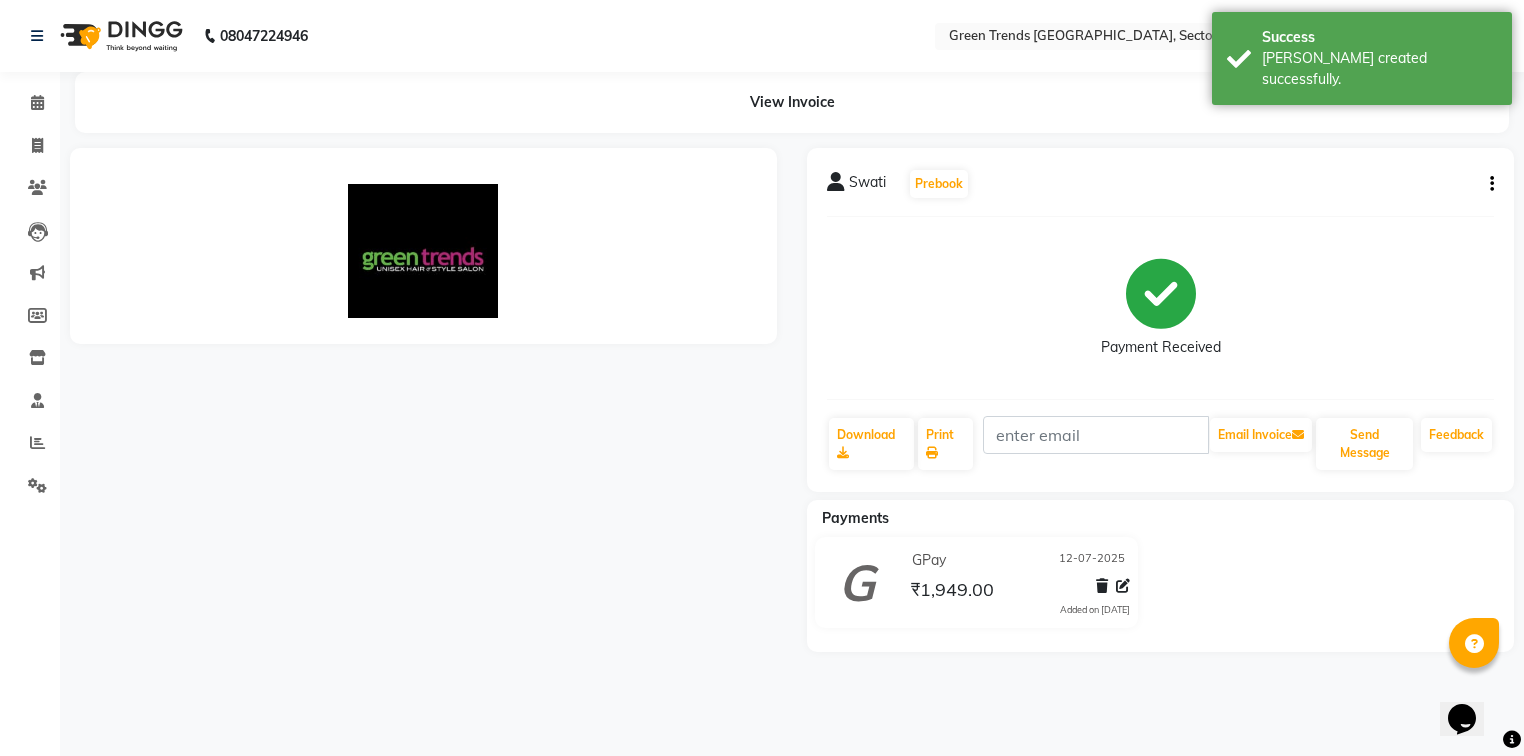 scroll, scrollTop: 0, scrollLeft: 0, axis: both 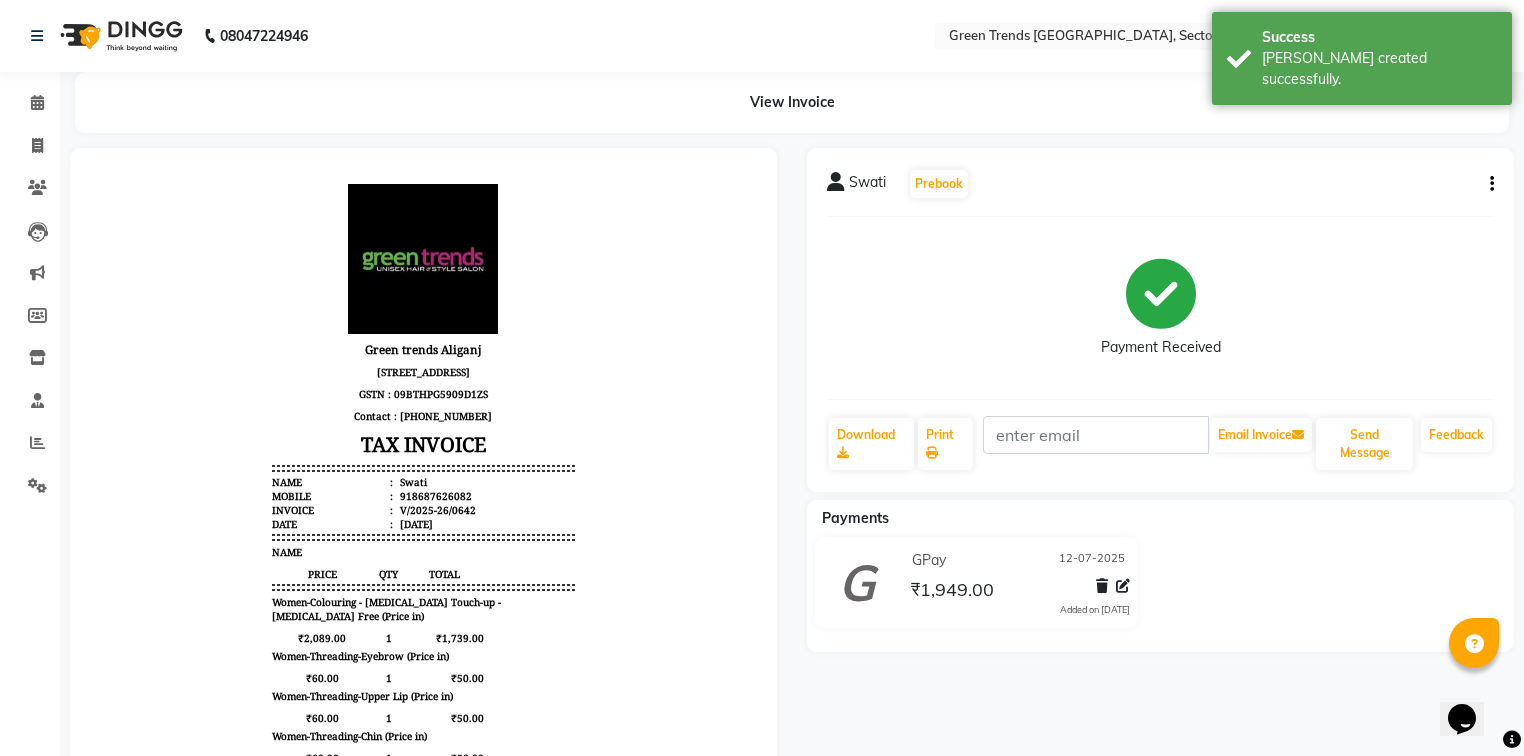 click on "Swati   Prebook   Payment Received  Download  Print   Email Invoice   Send Message Feedback" 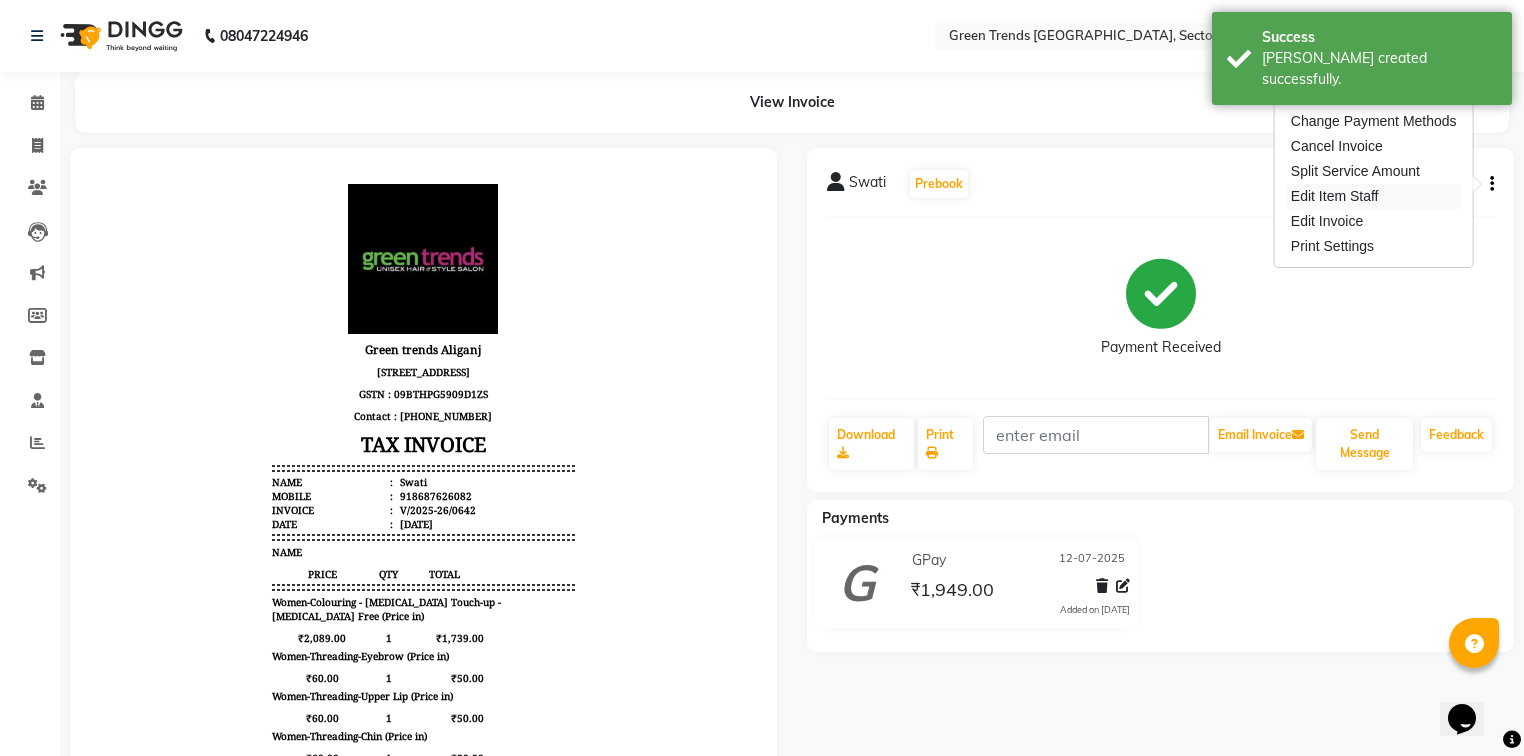 click on "Edit Item Staff" at bounding box center (1374, 196) 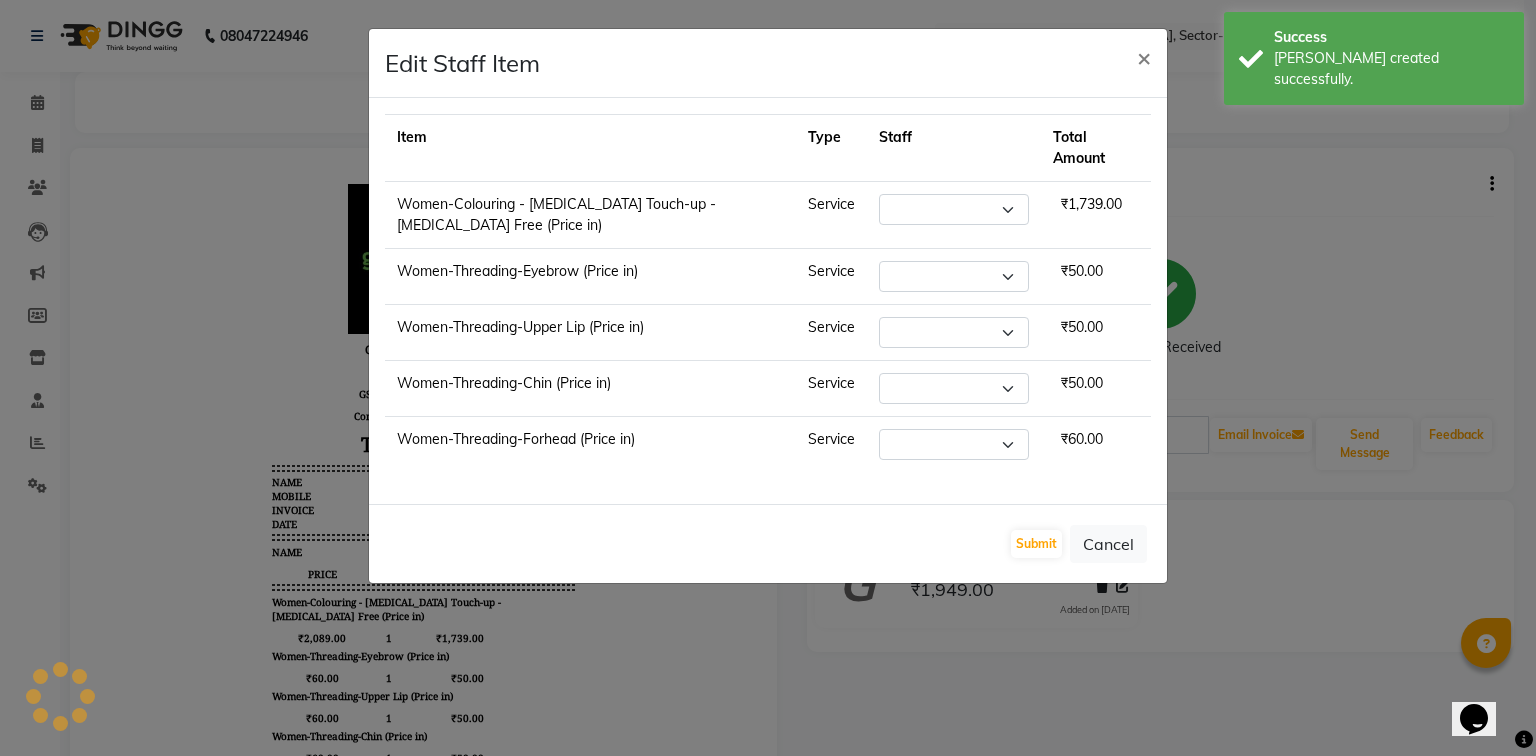 select on "58749" 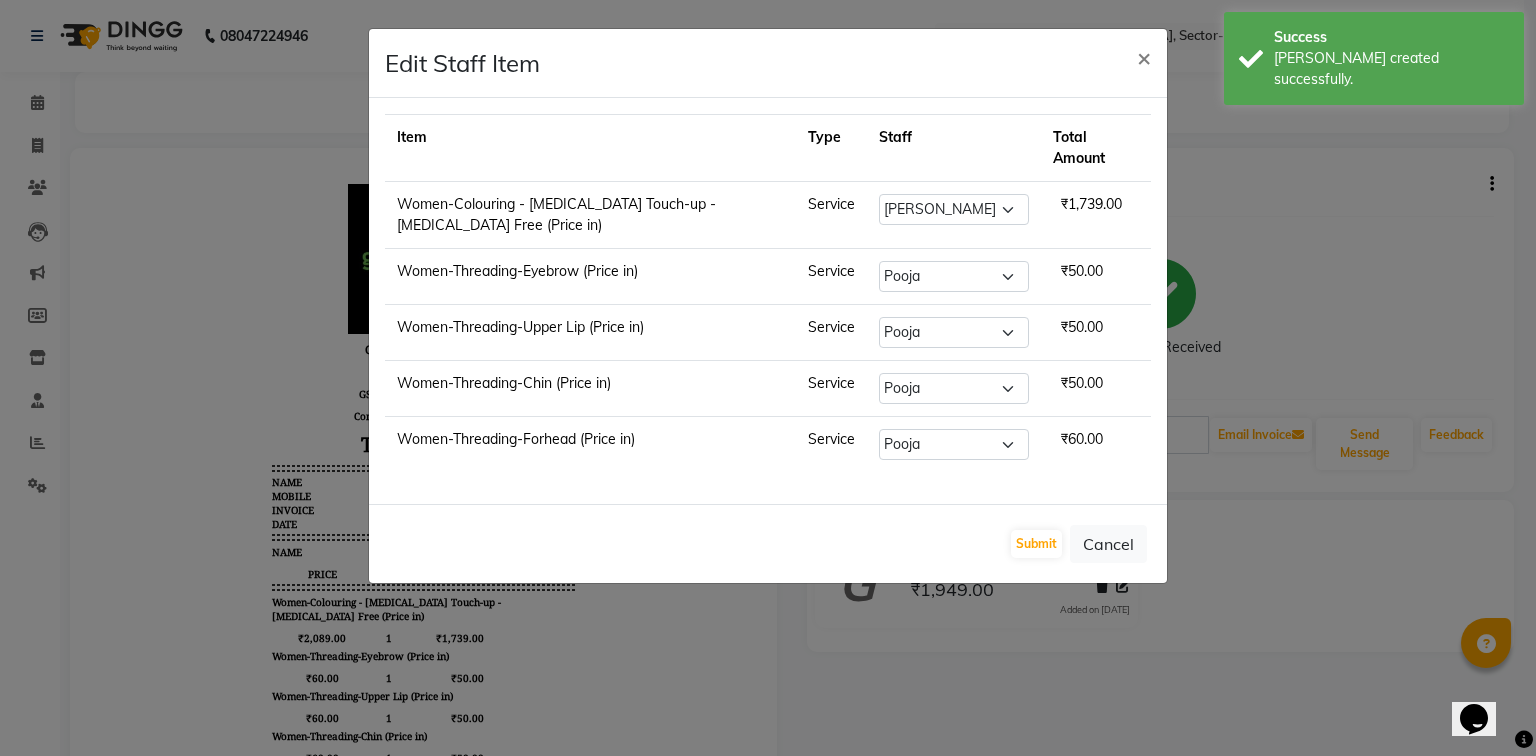 click on "×" 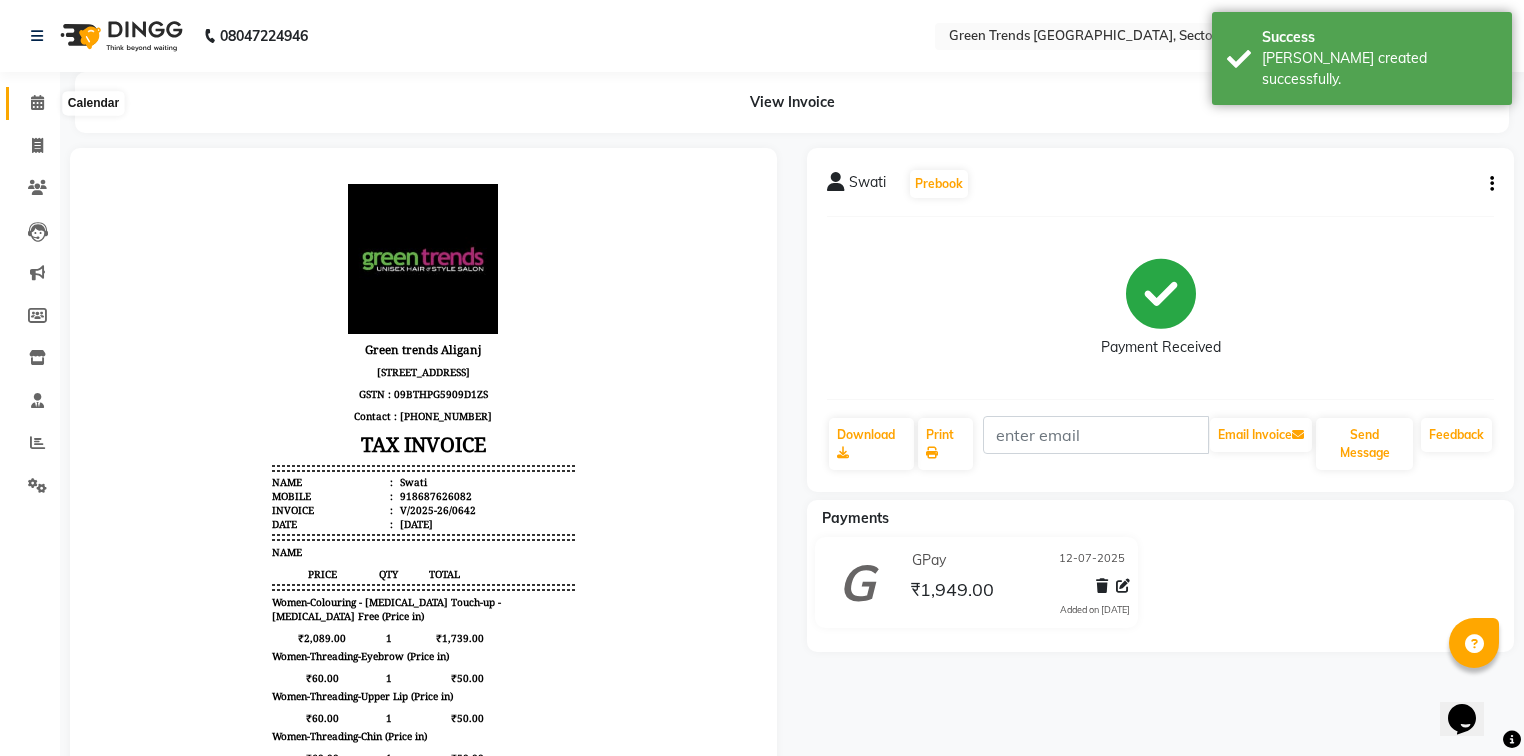 click 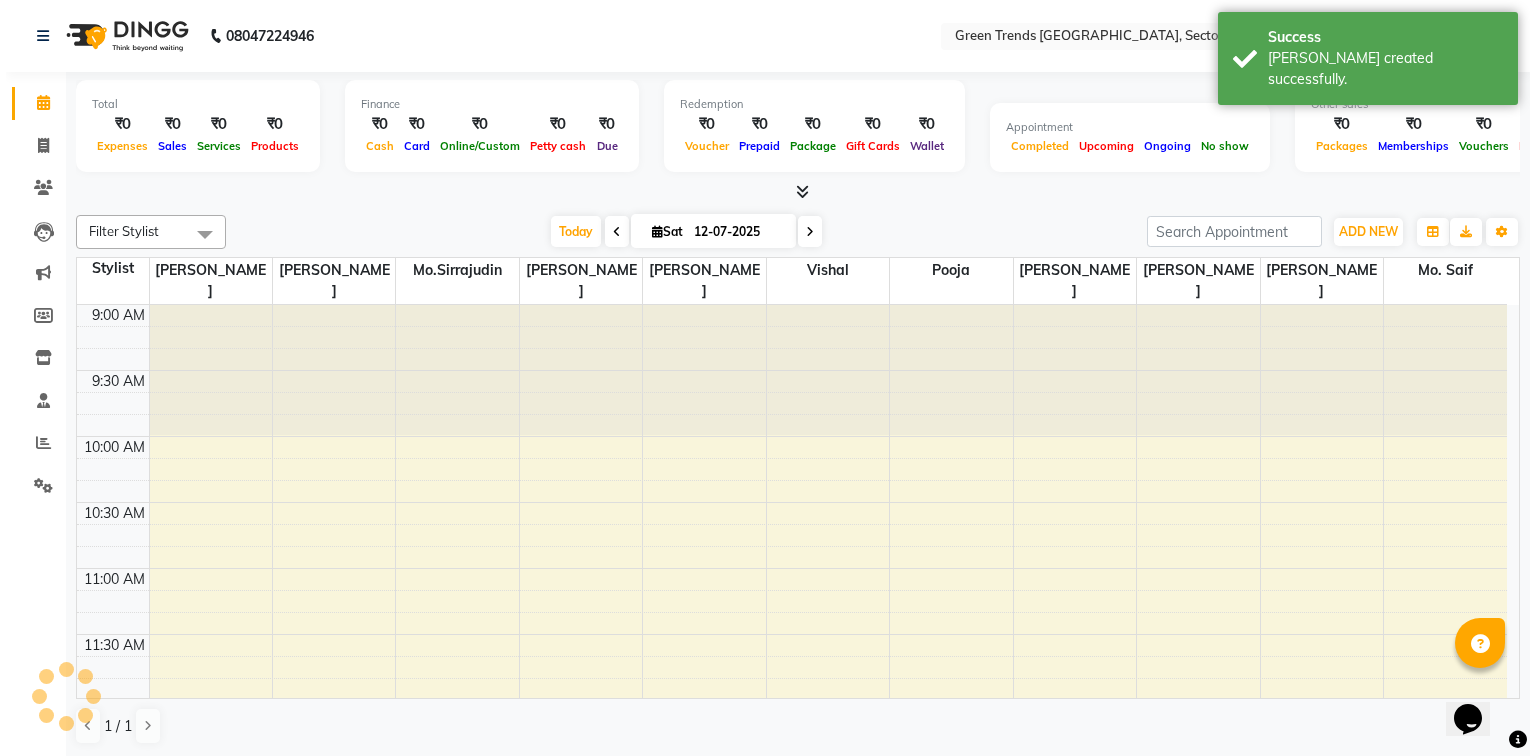 scroll, scrollTop: 0, scrollLeft: 0, axis: both 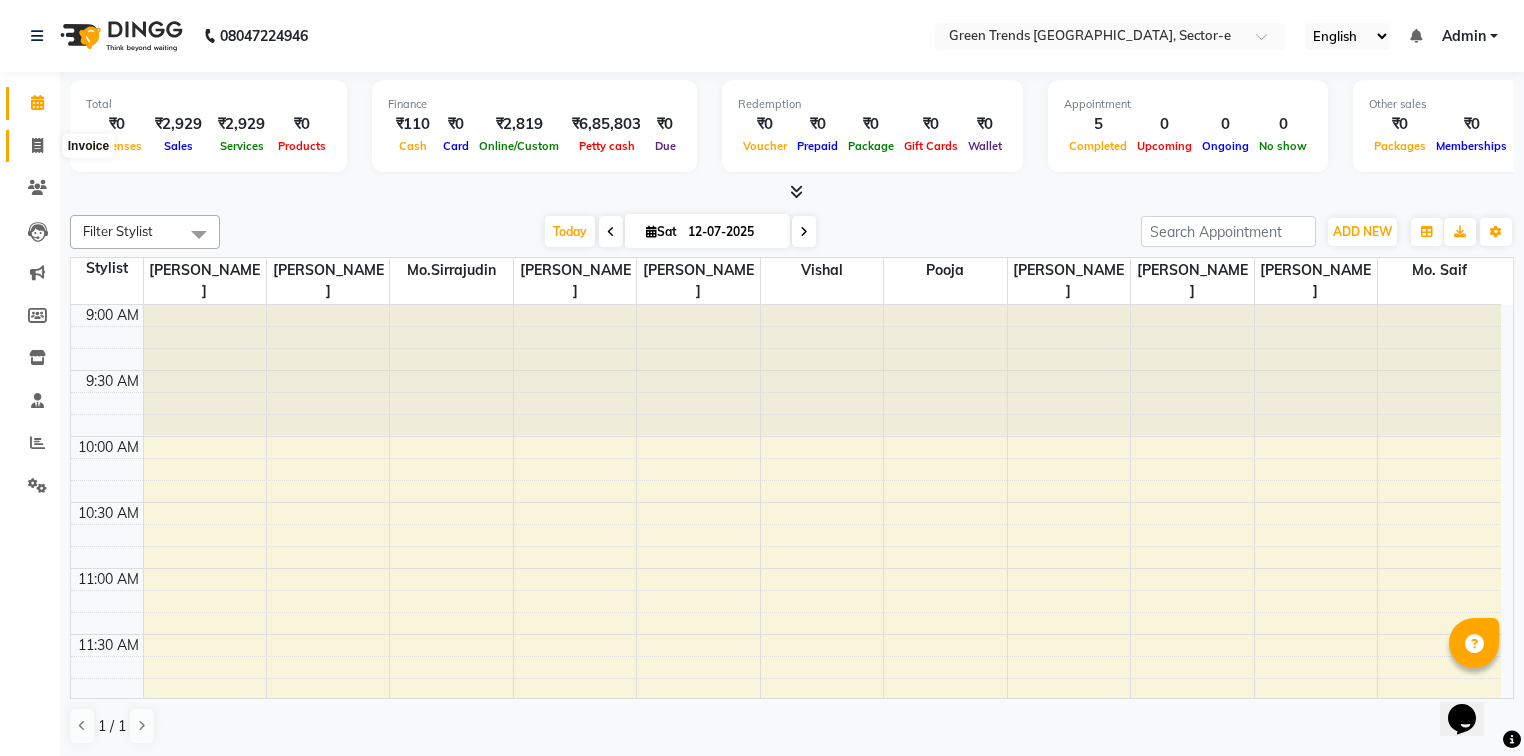 click 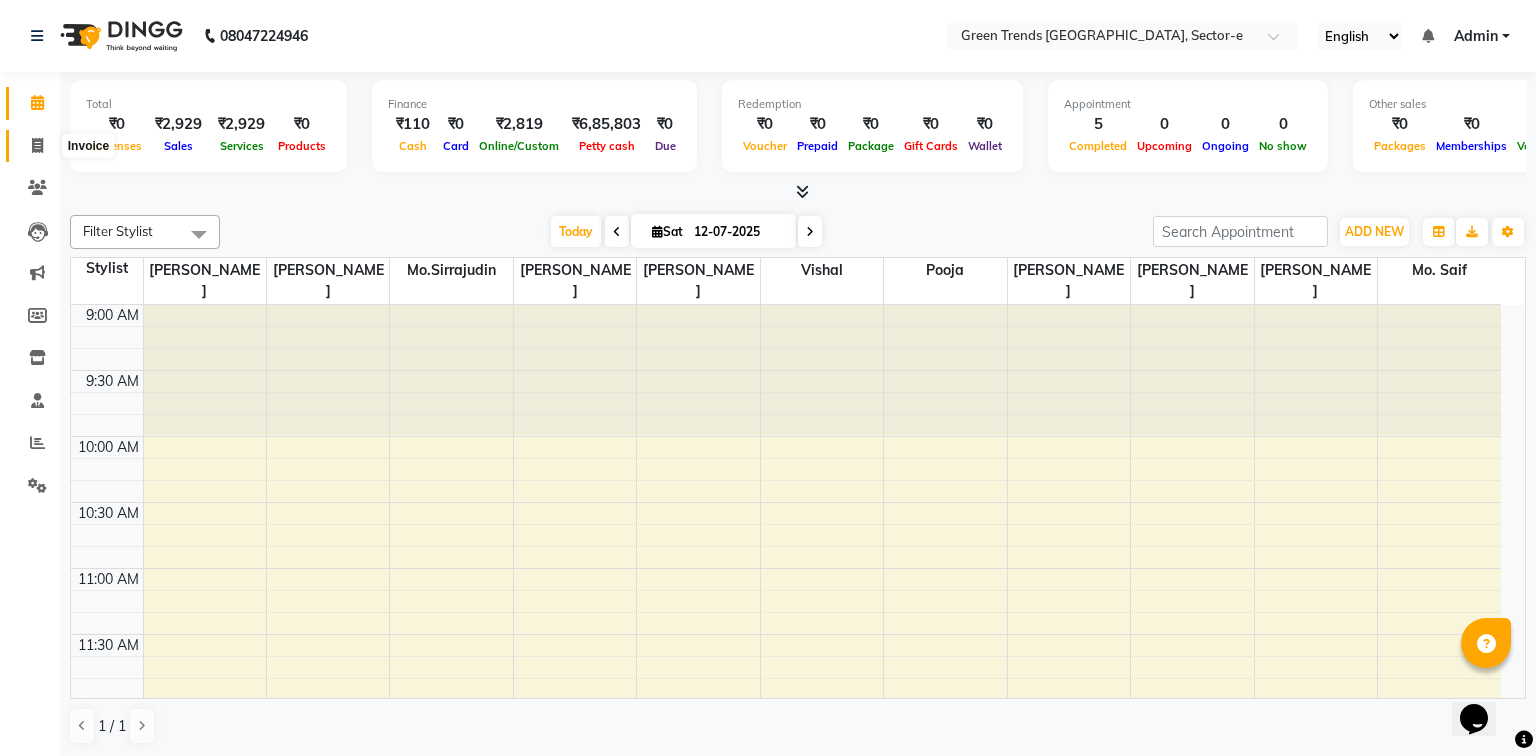 select on "service" 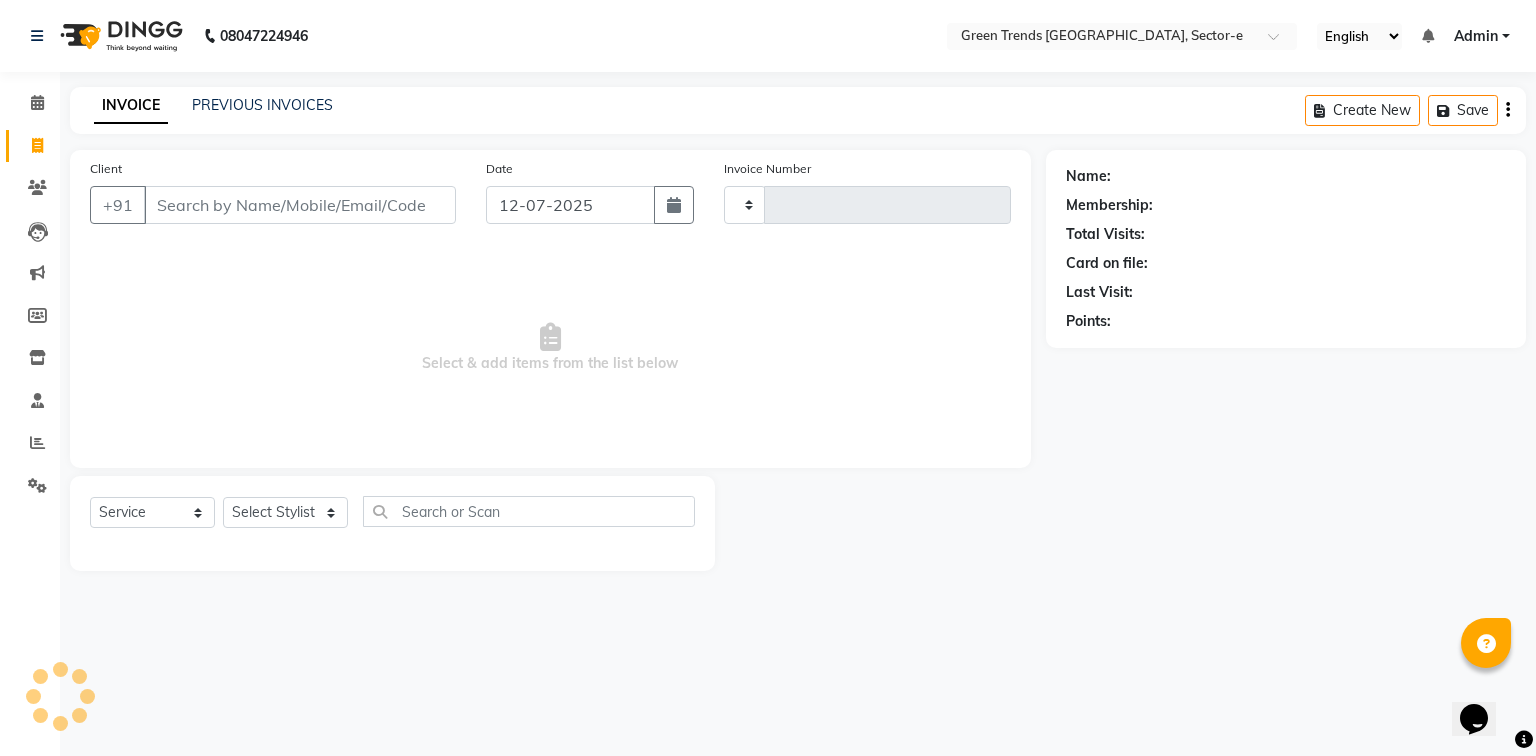 type on "0643" 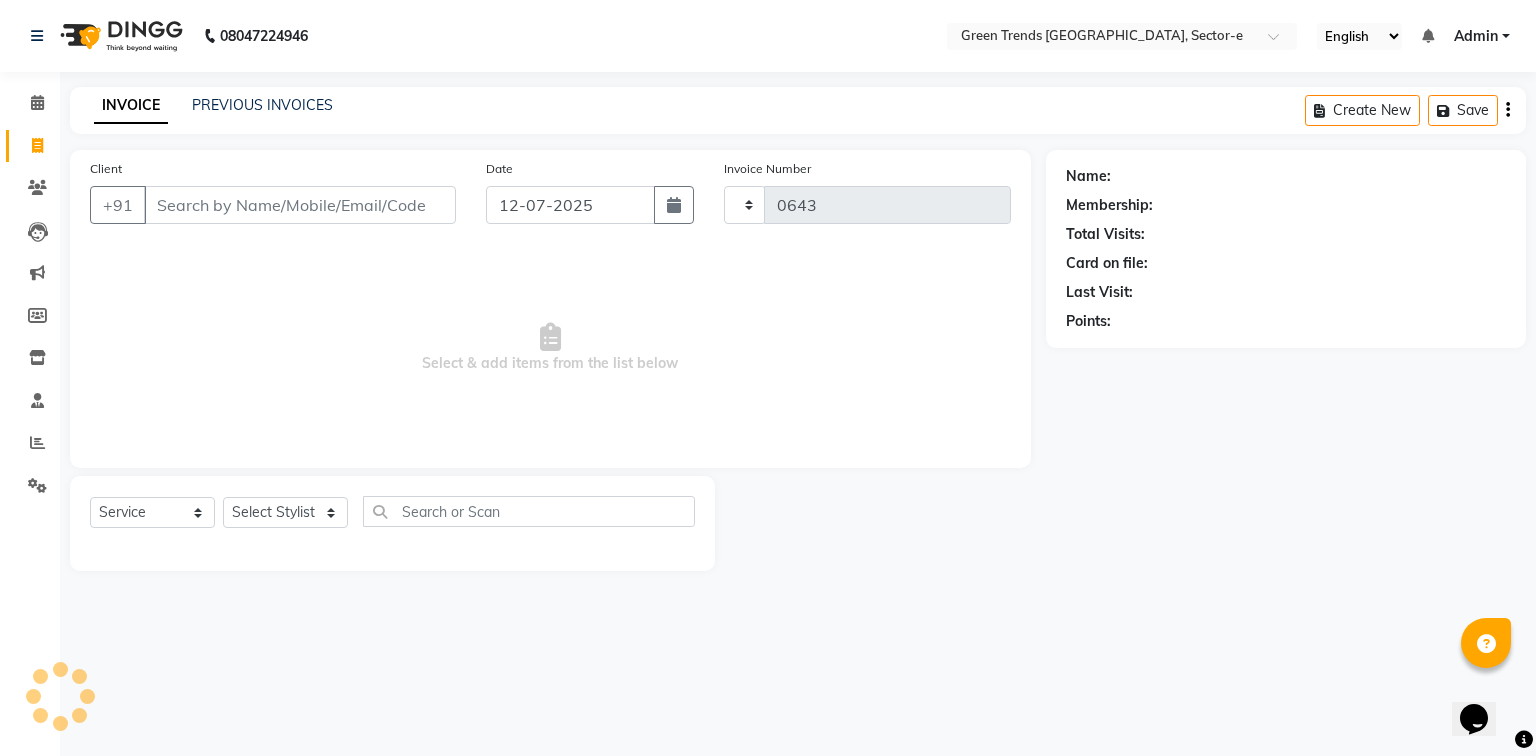 select on "7023" 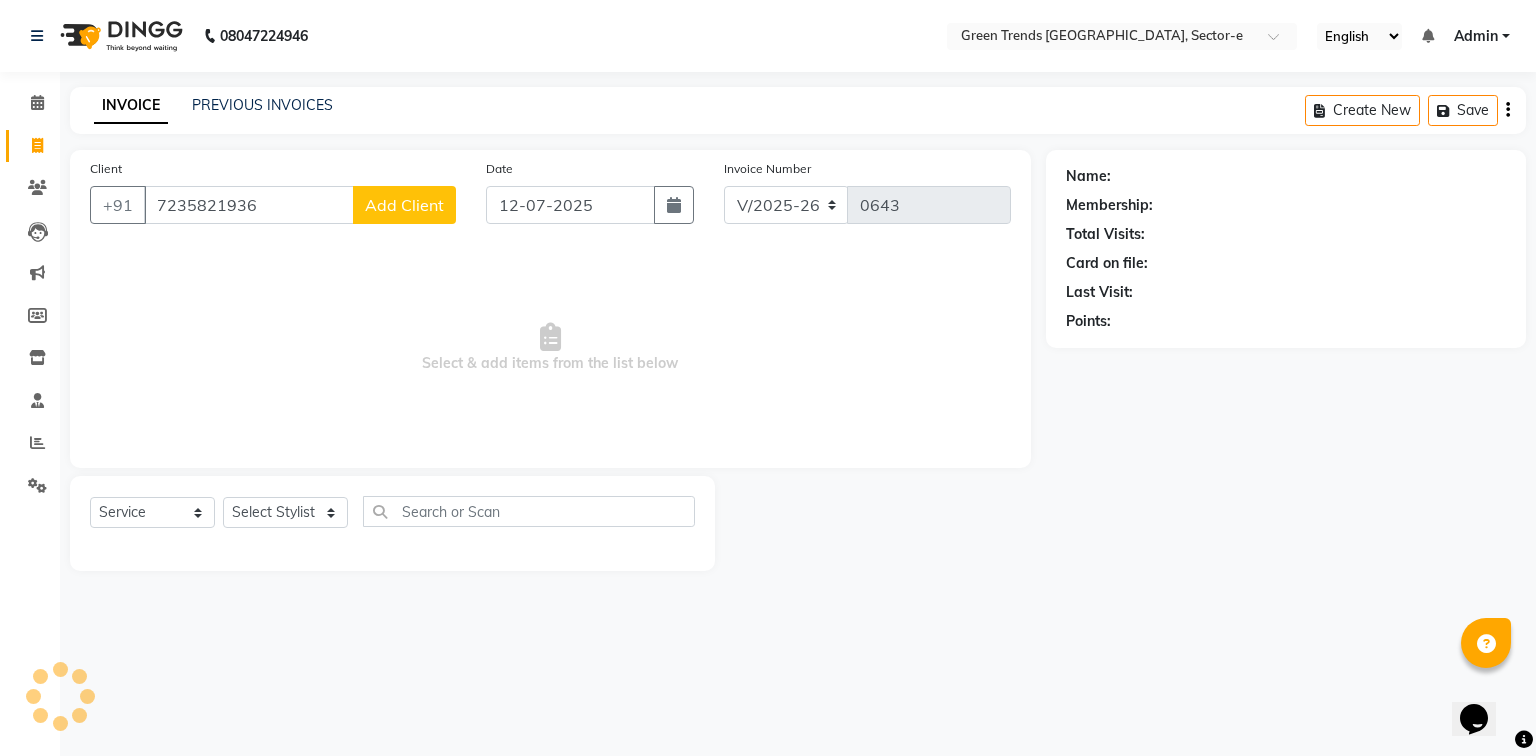 type on "7235821936" 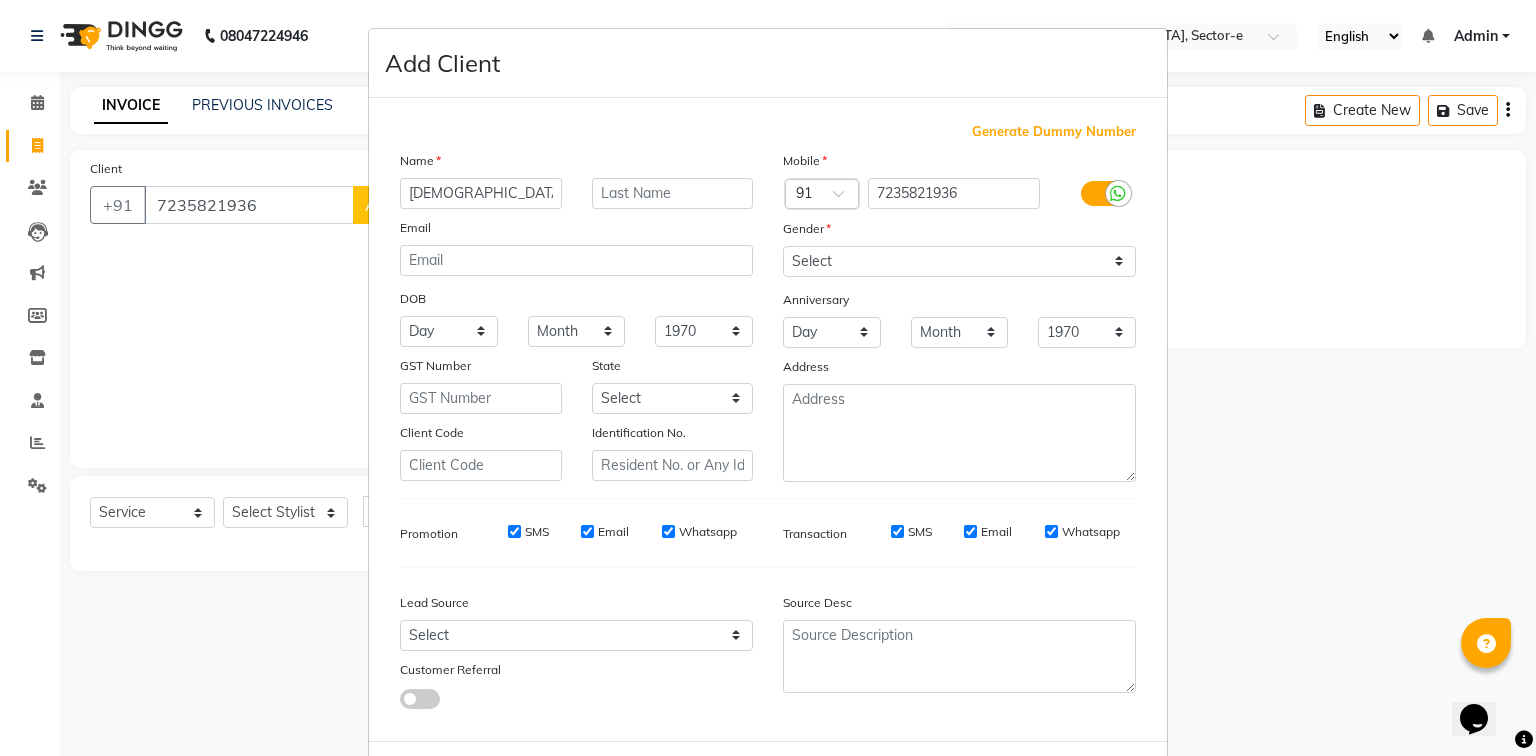 type on "[DEMOGRAPHIC_DATA]" 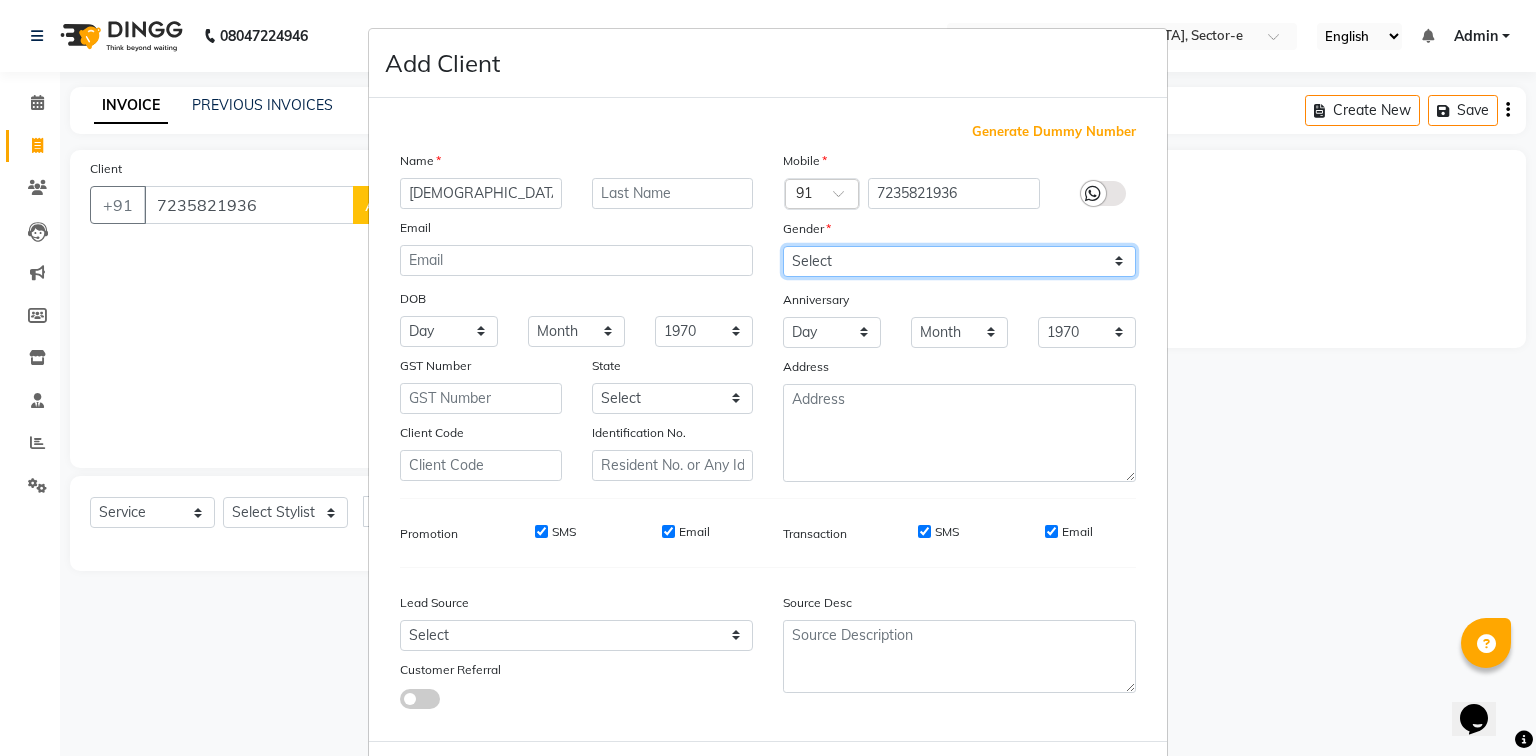 click on "Select [DEMOGRAPHIC_DATA] [DEMOGRAPHIC_DATA] Other Prefer Not To Say" at bounding box center (959, 261) 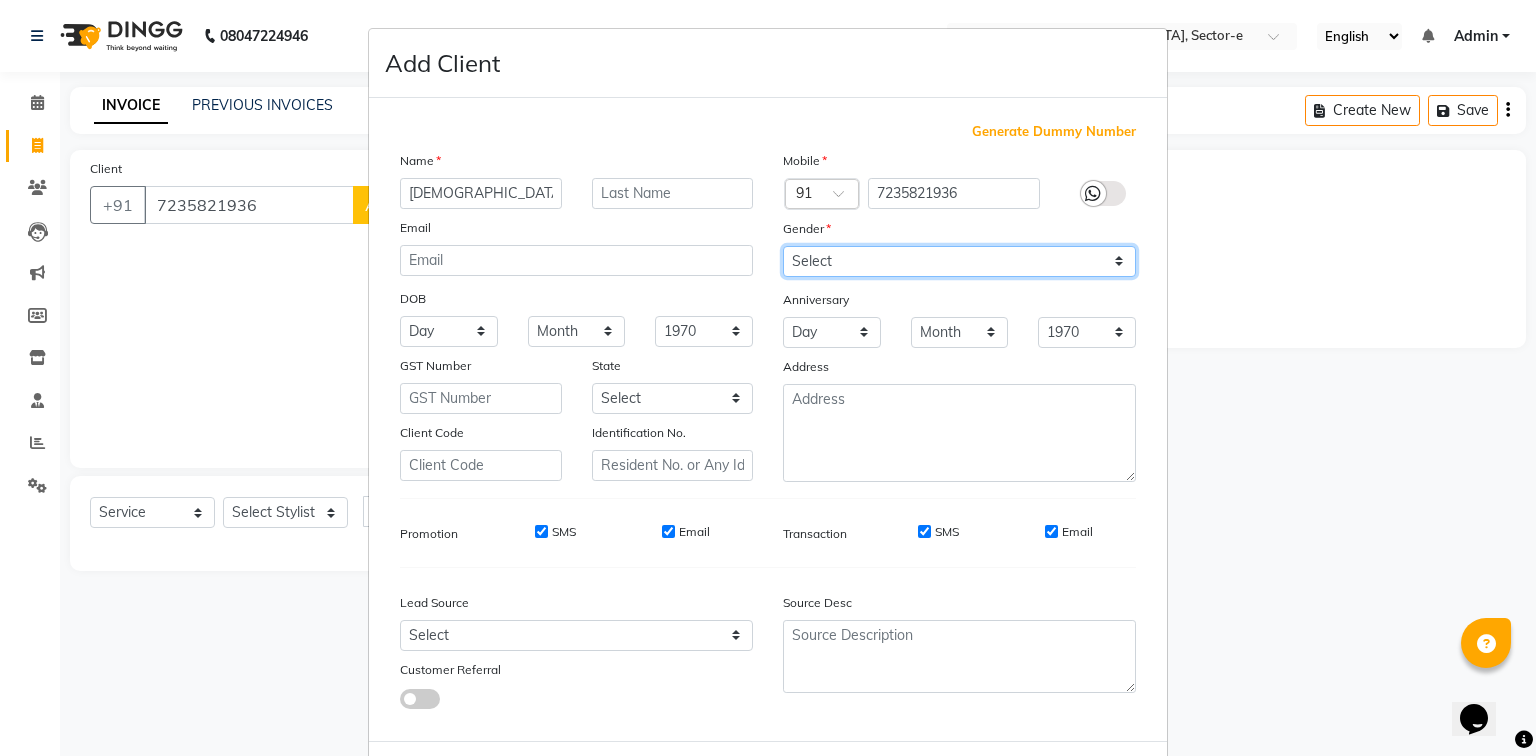 select on "[DEMOGRAPHIC_DATA]" 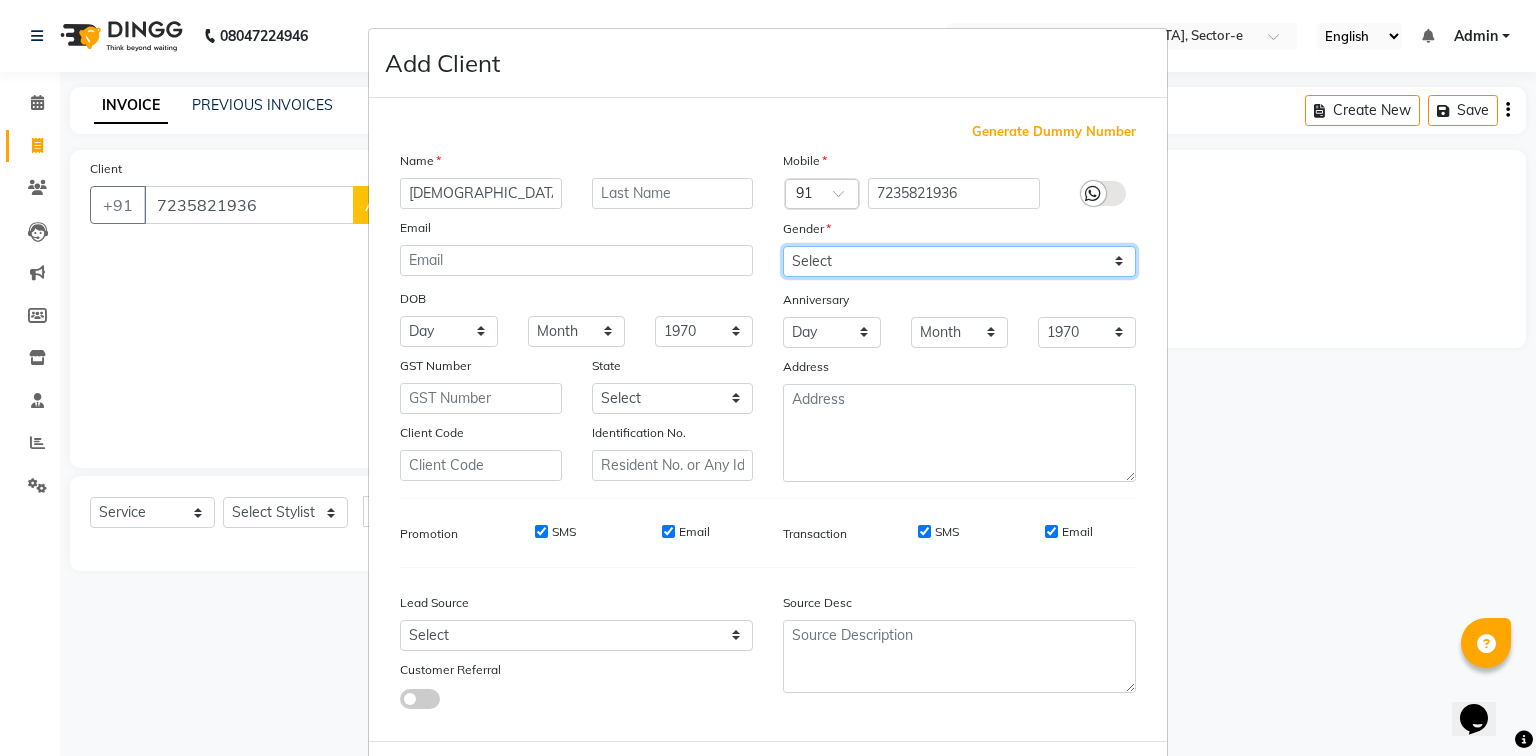 click on "Select [DEMOGRAPHIC_DATA] [DEMOGRAPHIC_DATA] Other Prefer Not To Say" at bounding box center [959, 261] 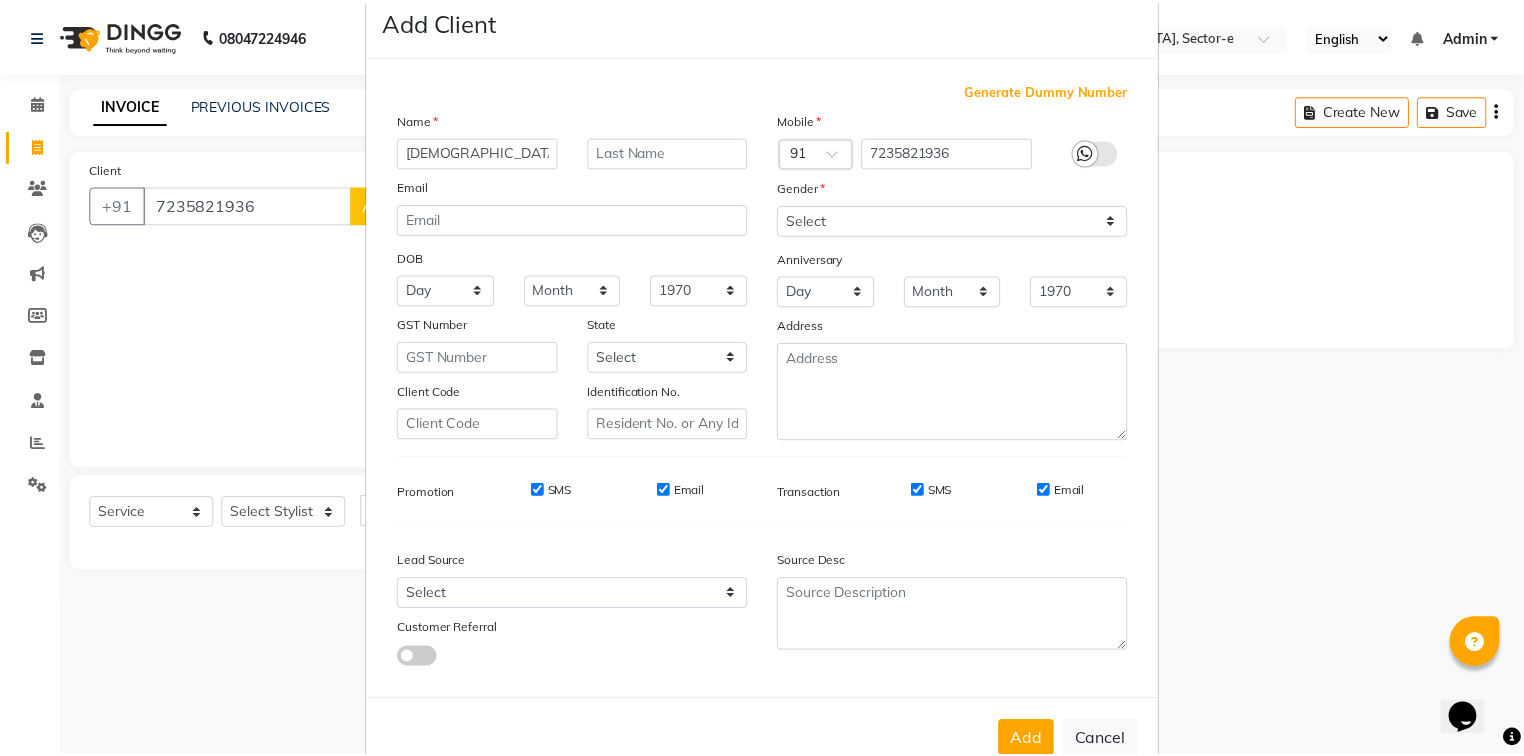 scroll, scrollTop: 100, scrollLeft: 0, axis: vertical 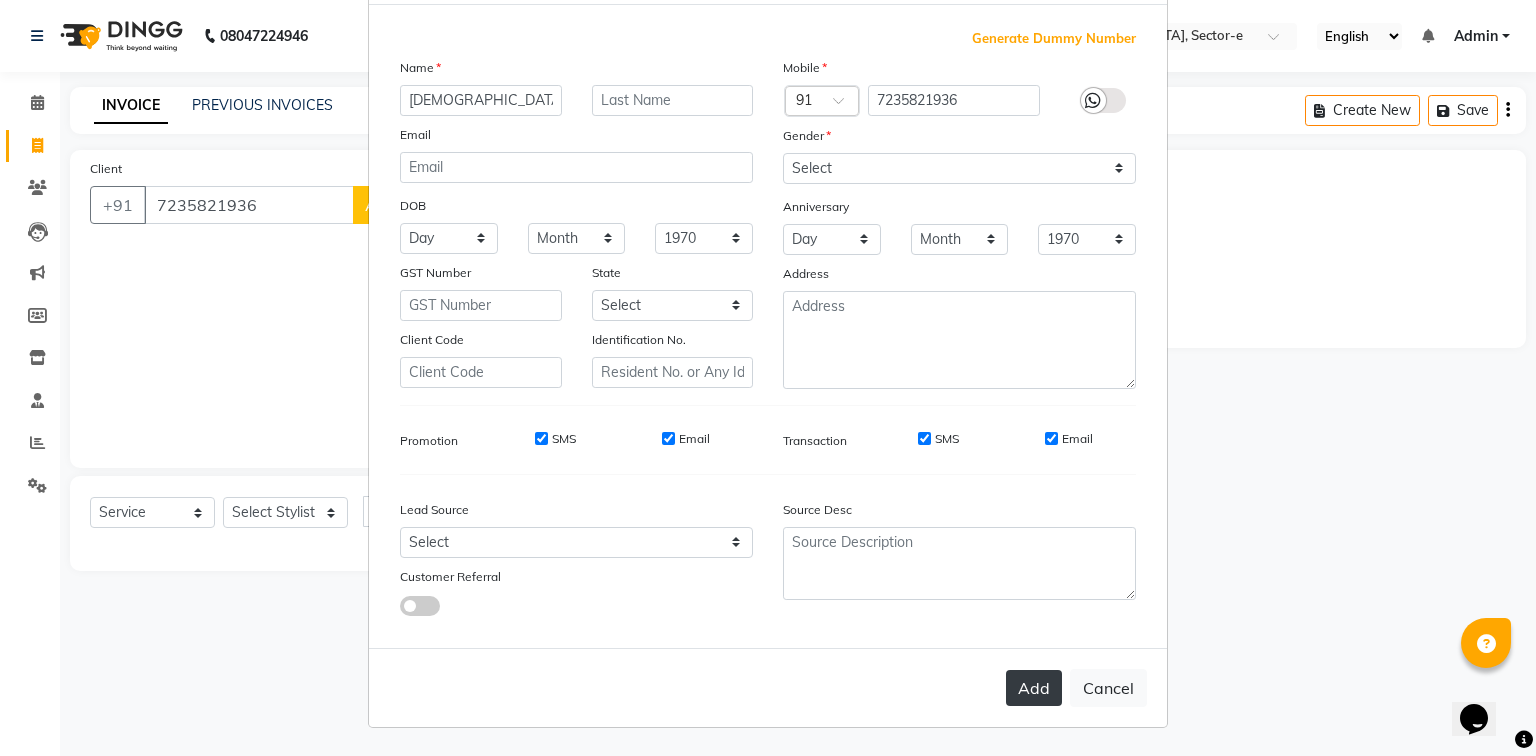 click on "Add" at bounding box center (1034, 688) 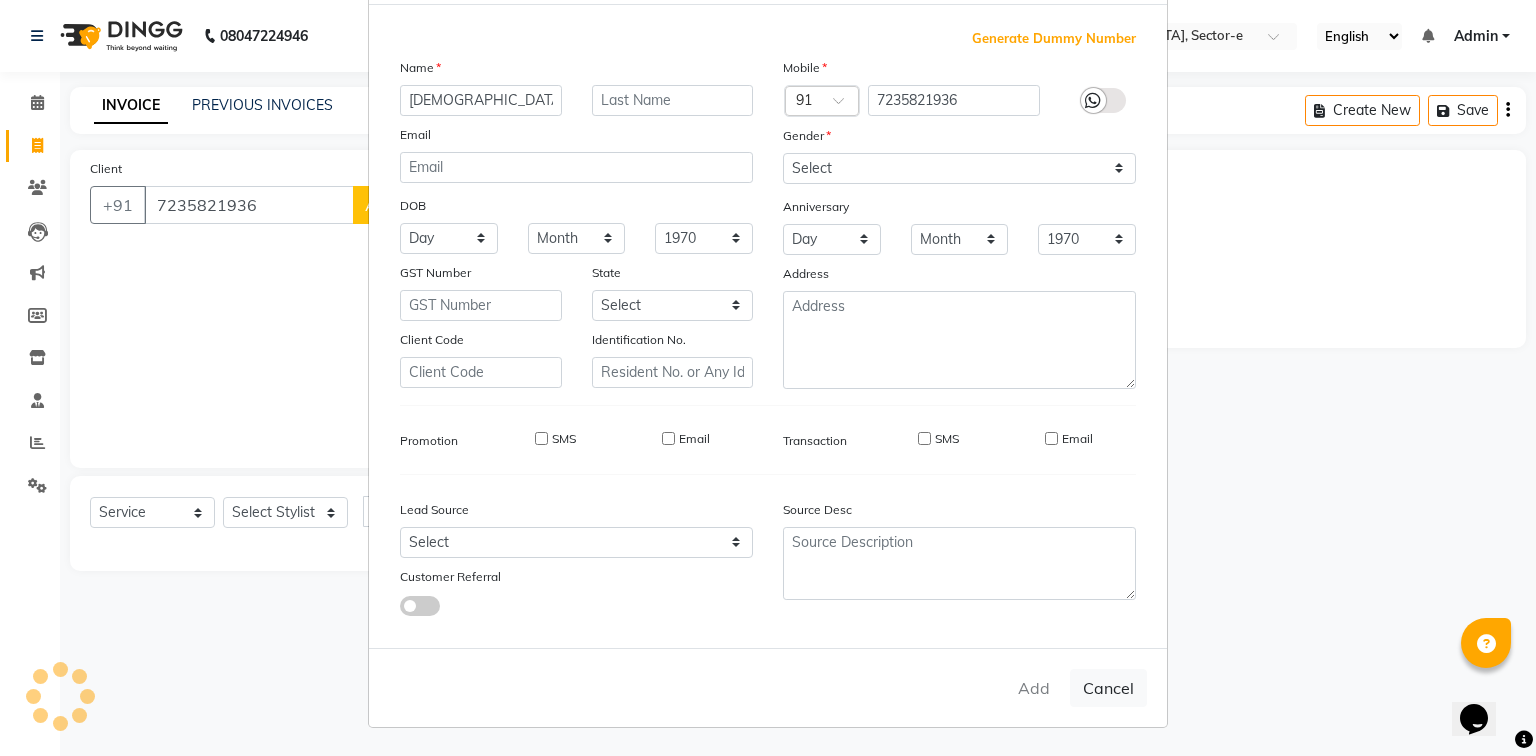 type 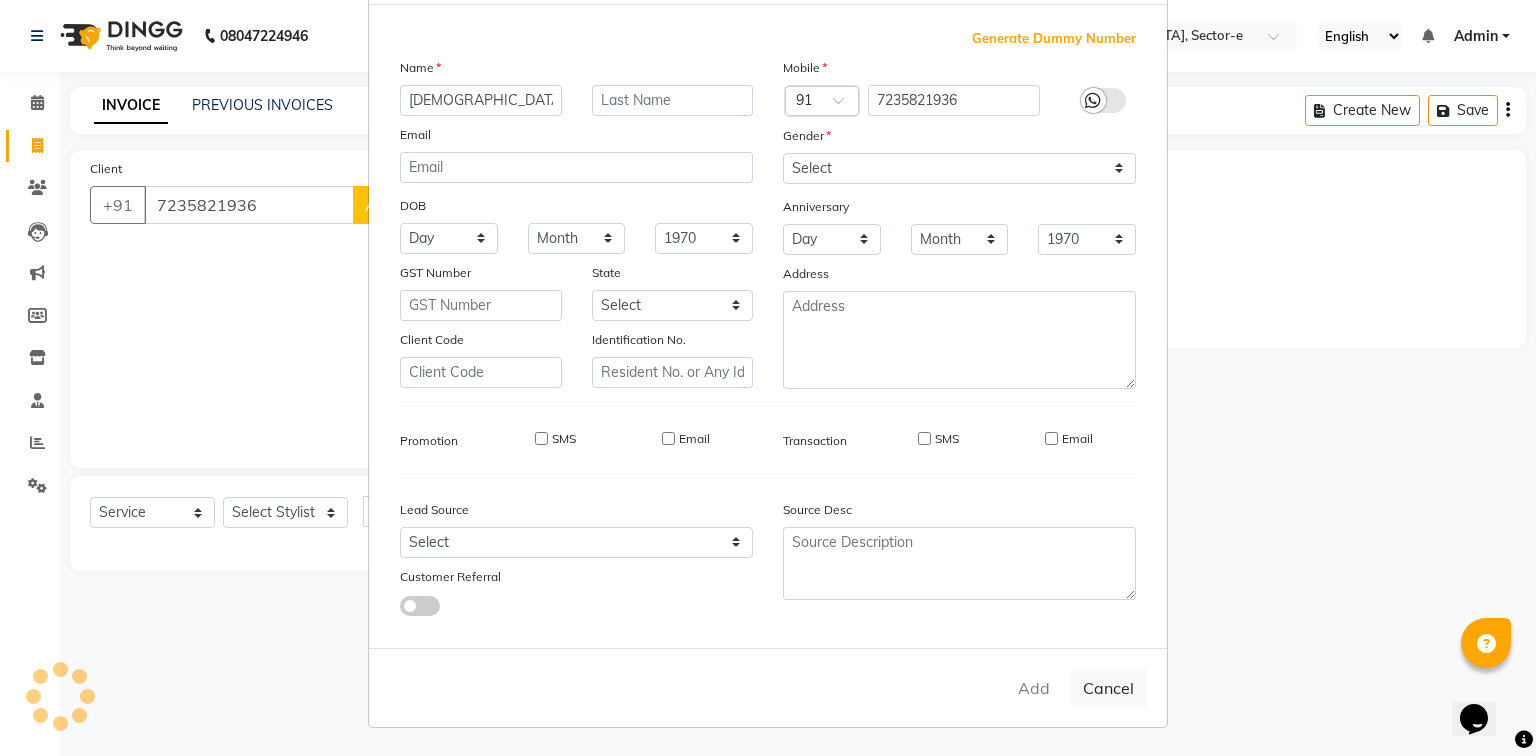 select 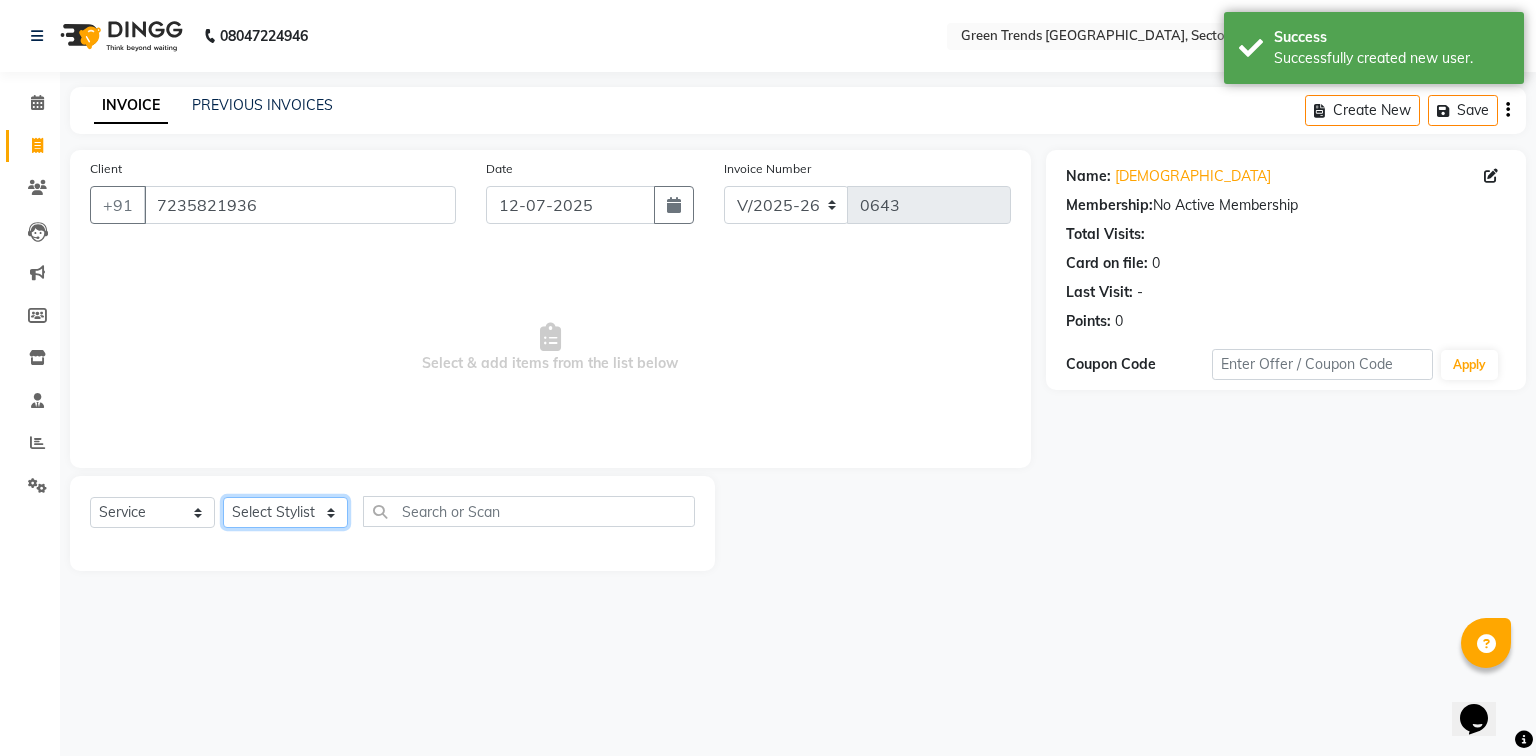click on "Select Stylist [PERSON_NAME] [PERSON_NAME] Mo. [PERSON_NAME].[PERSON_NAME] [PERSON_NAME] Pooja [PERSON_NAME] [PERSON_NAME] [PERSON_NAME] Vishal" 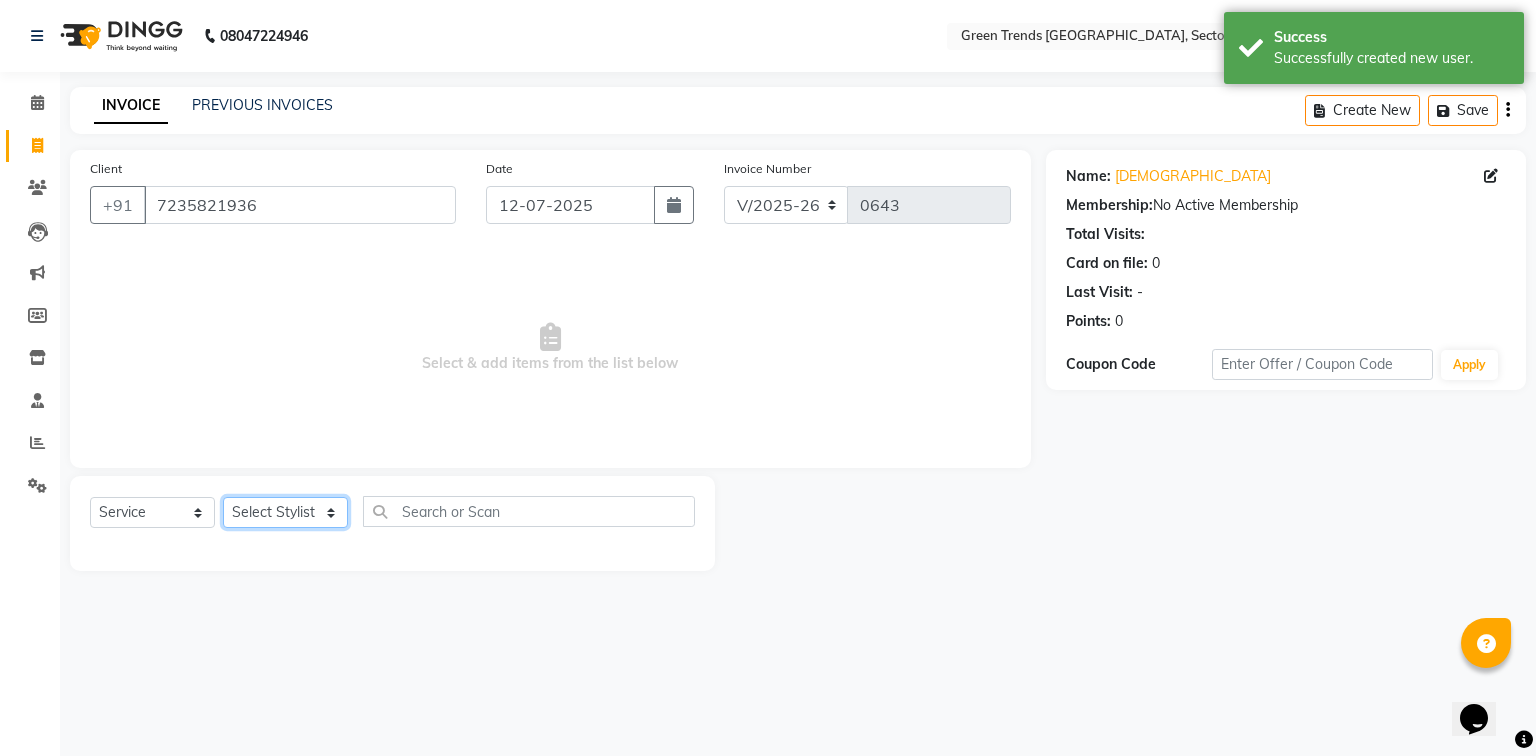 select on "58749" 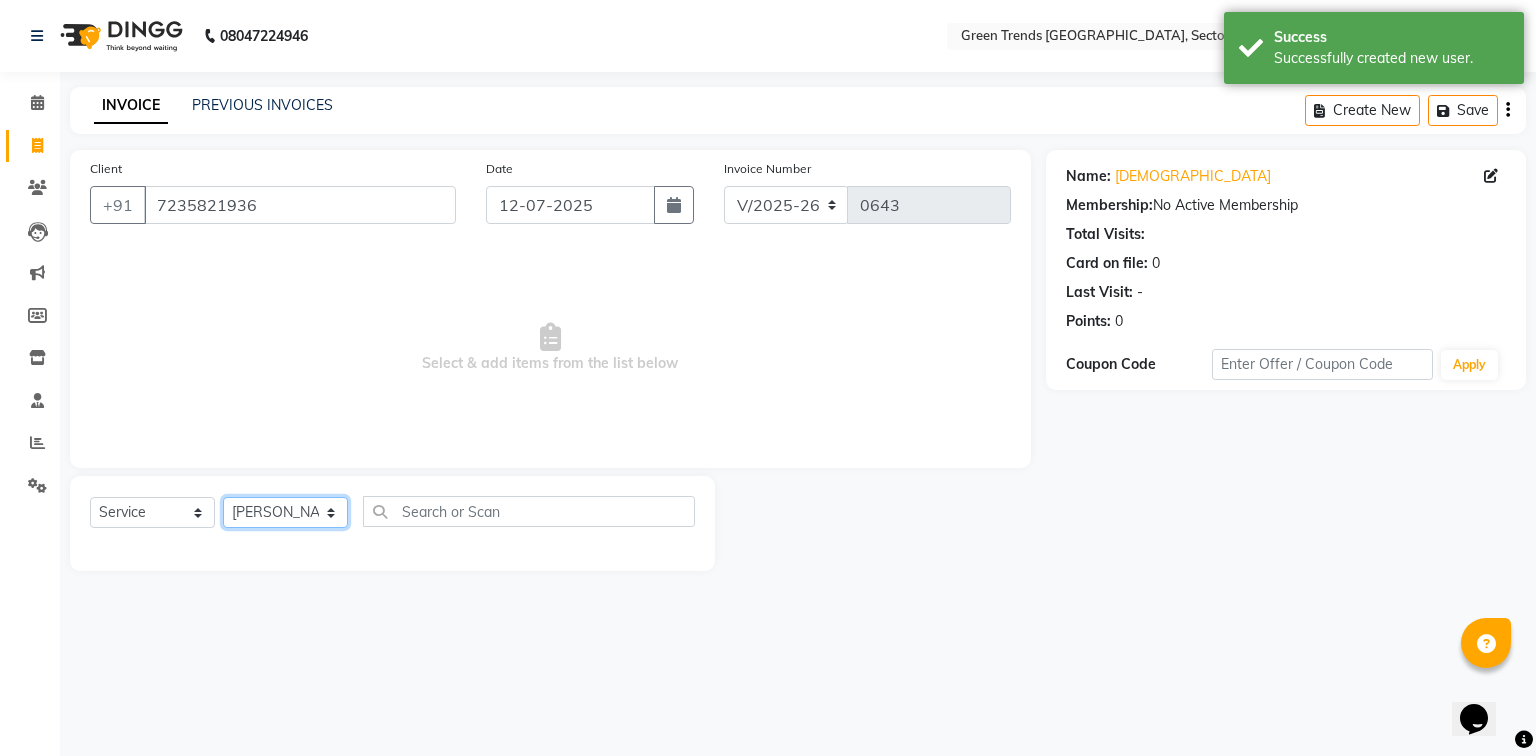 click on "Select Stylist [PERSON_NAME] [PERSON_NAME] Mo. [PERSON_NAME].[PERSON_NAME] [PERSON_NAME] Pooja [PERSON_NAME] [PERSON_NAME] [PERSON_NAME] Vishal" 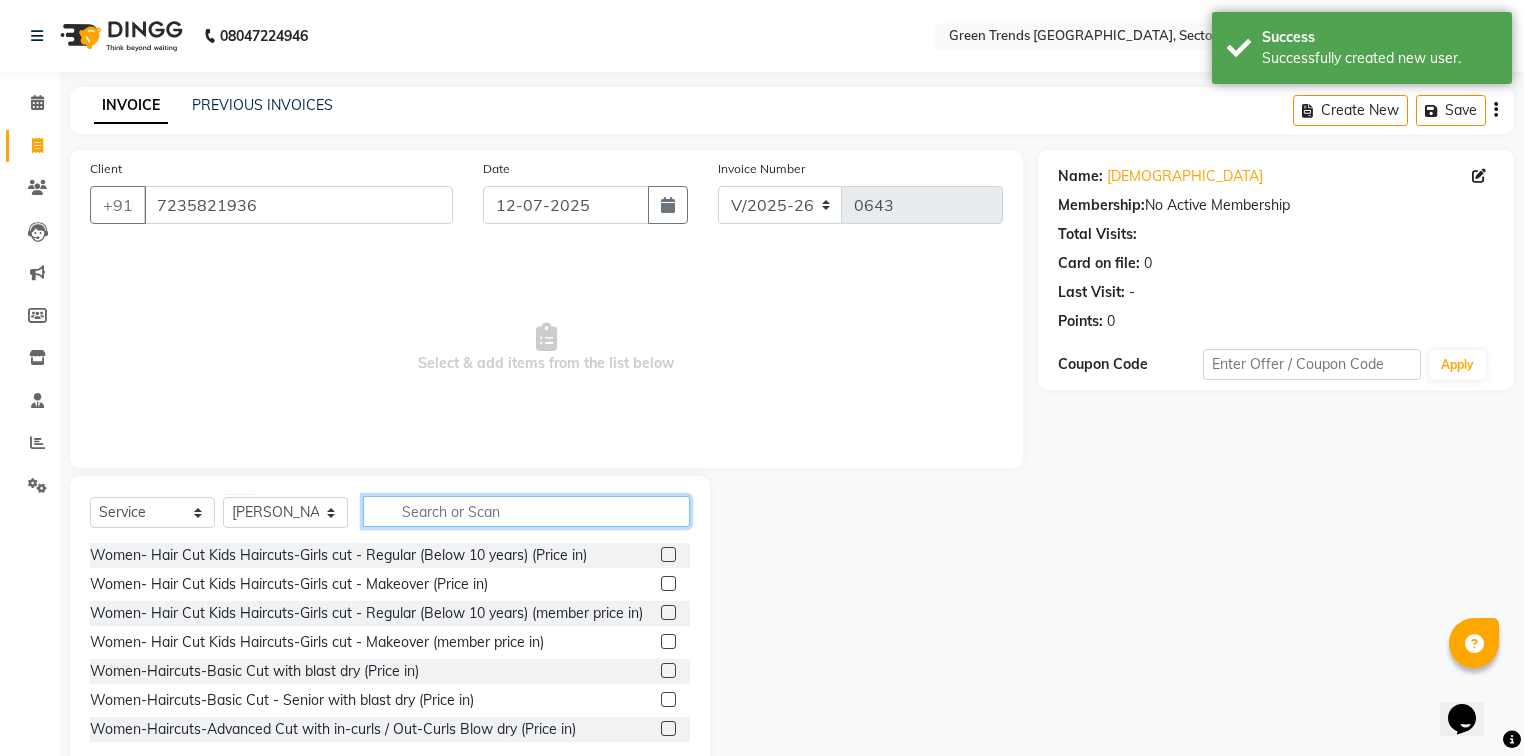 click 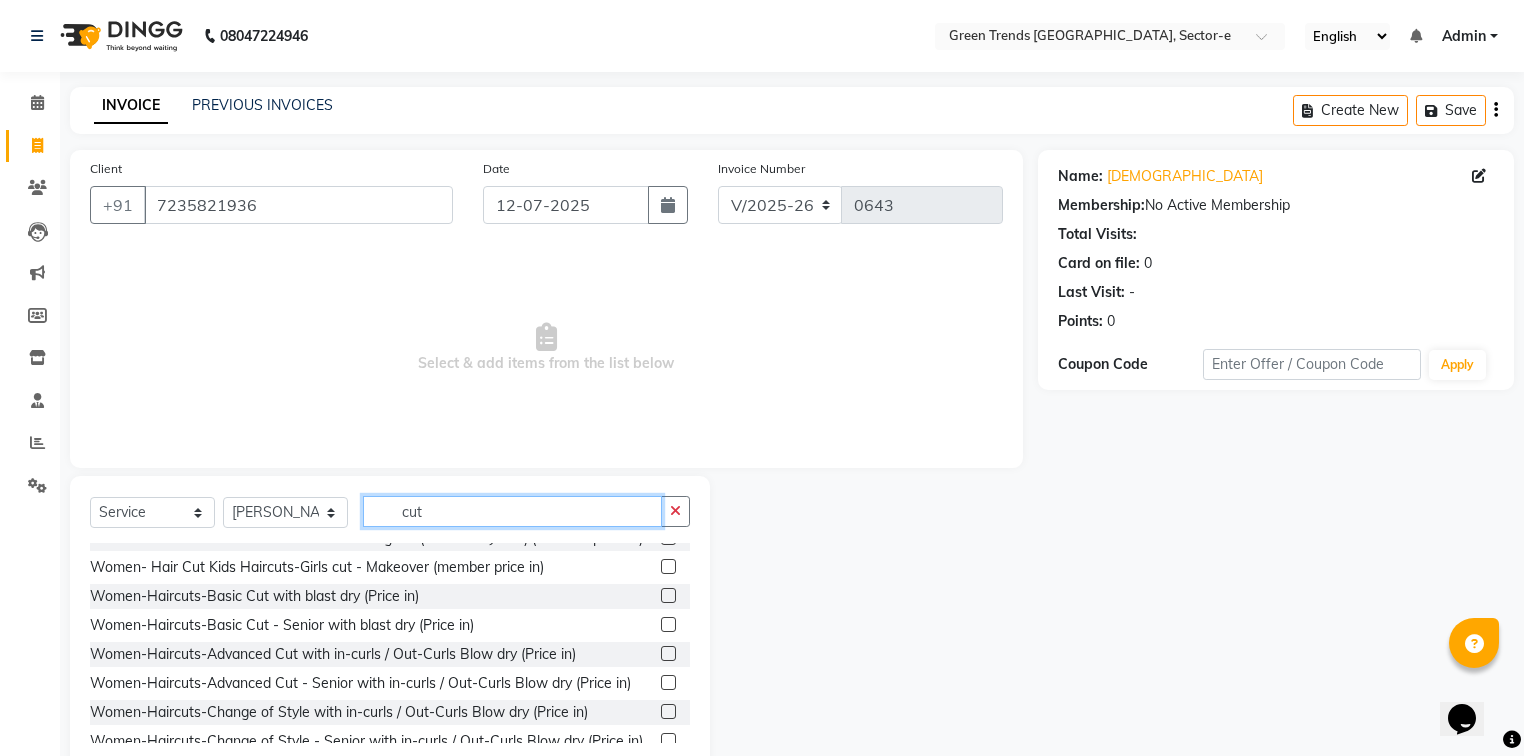 scroll, scrollTop: 92, scrollLeft: 0, axis: vertical 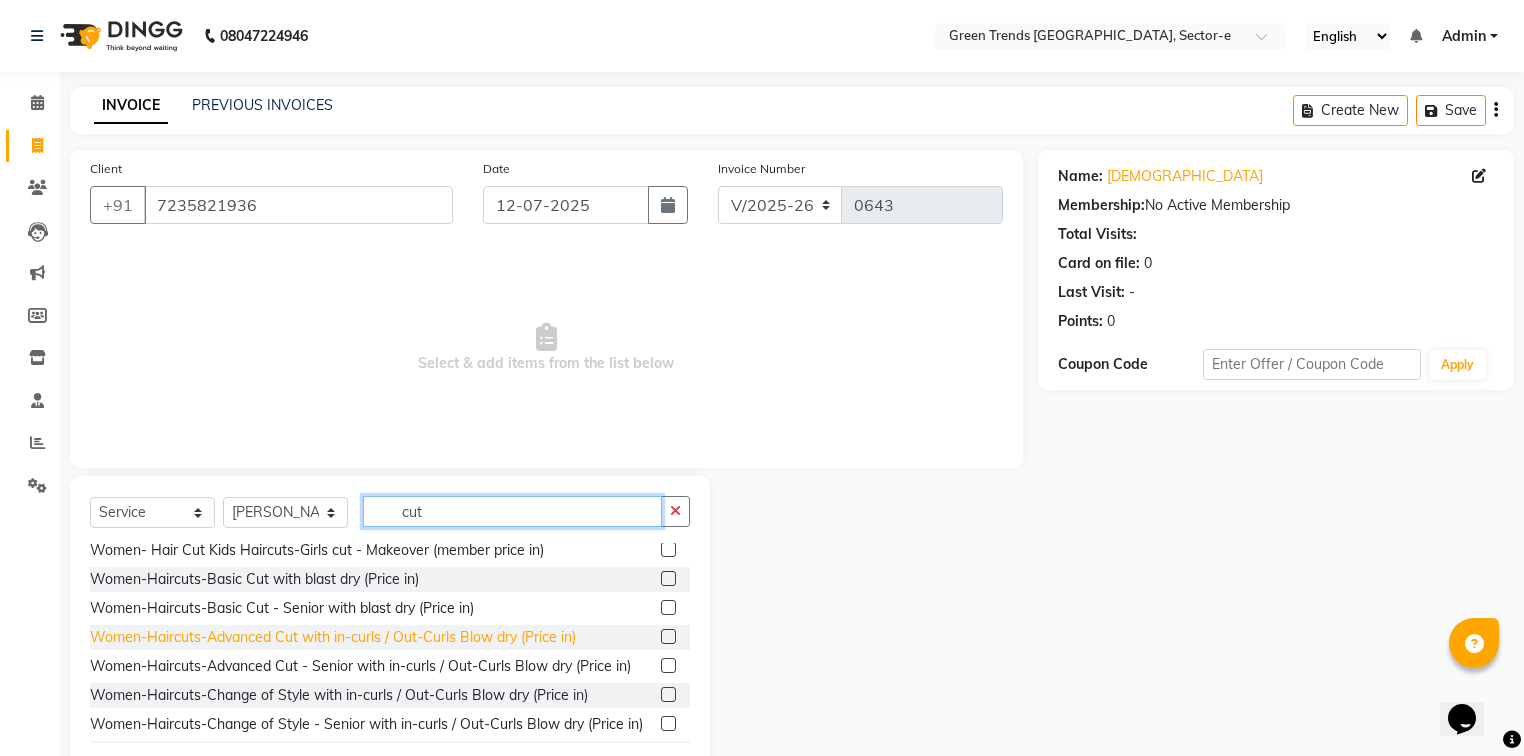 type on "cut" 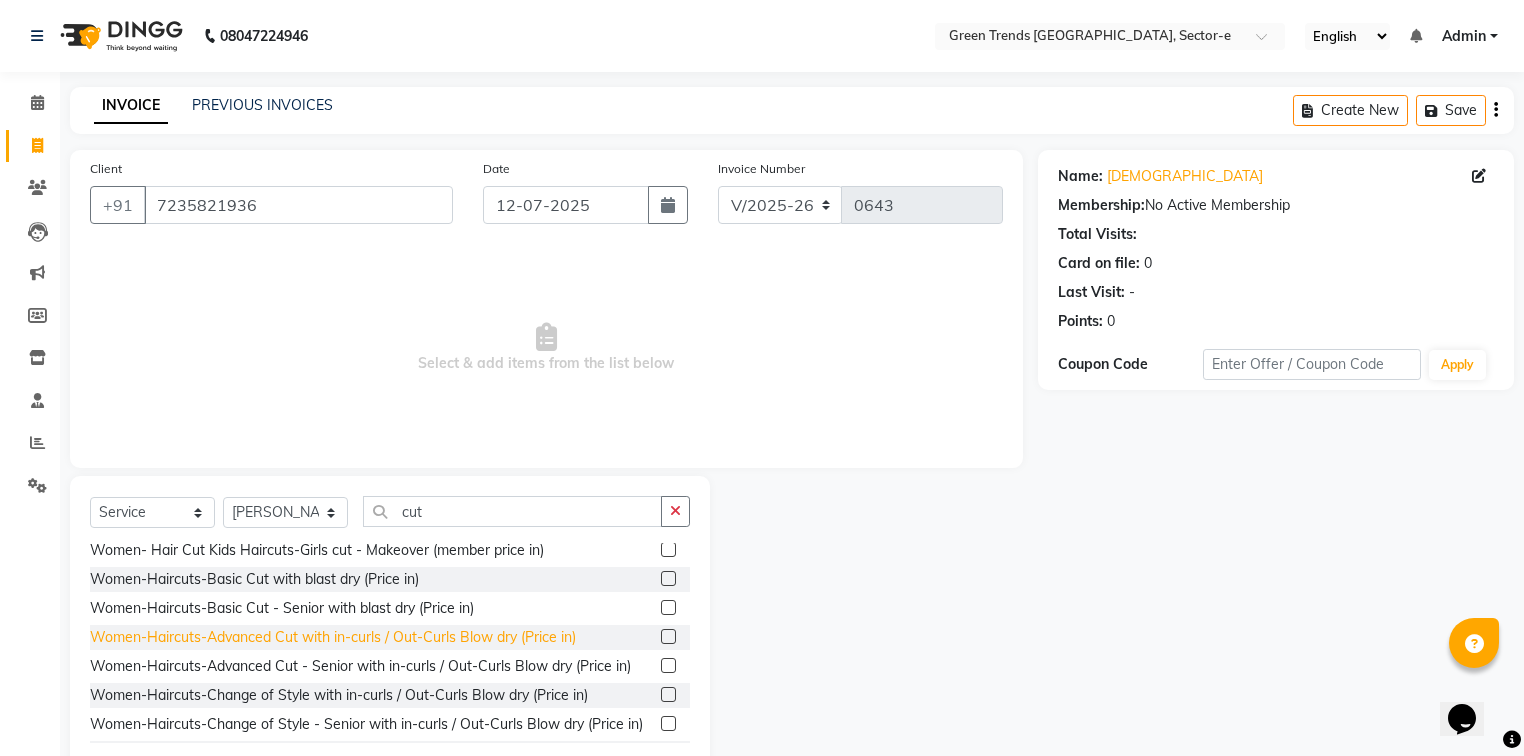 click on "Women-Haircuts-Advanced Cut with in-curls / Out-Curls Blow dry (Price in)" 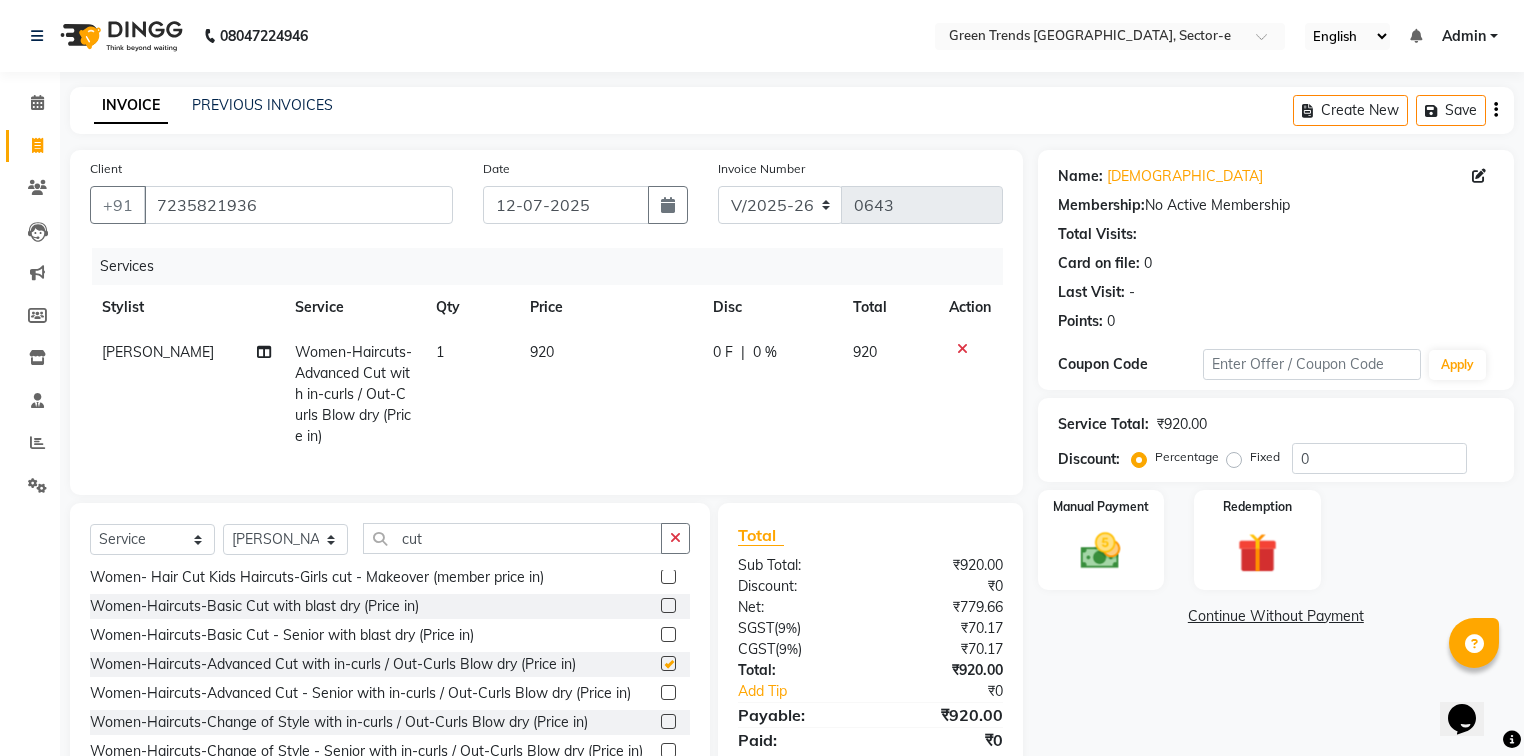 checkbox on "false" 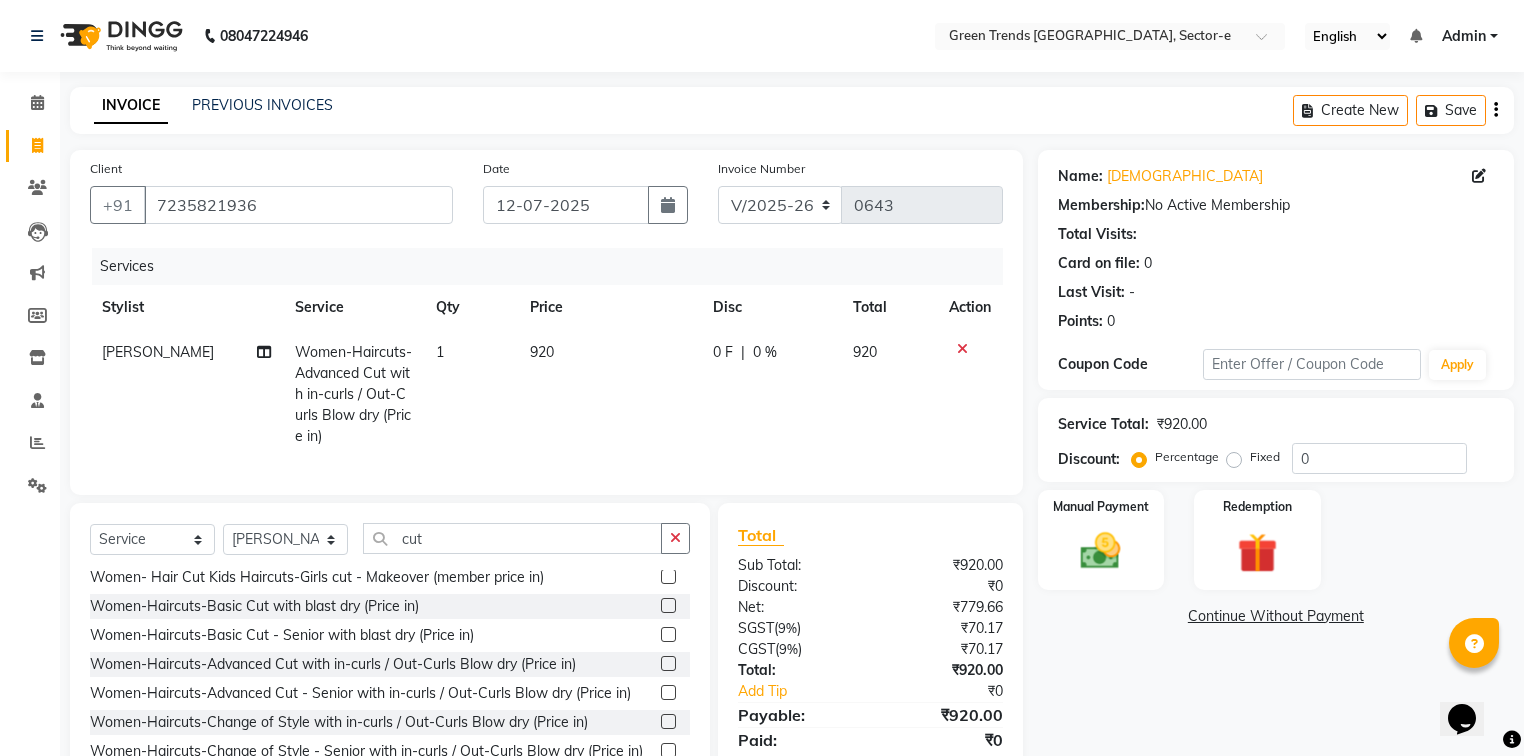click on "0 F" 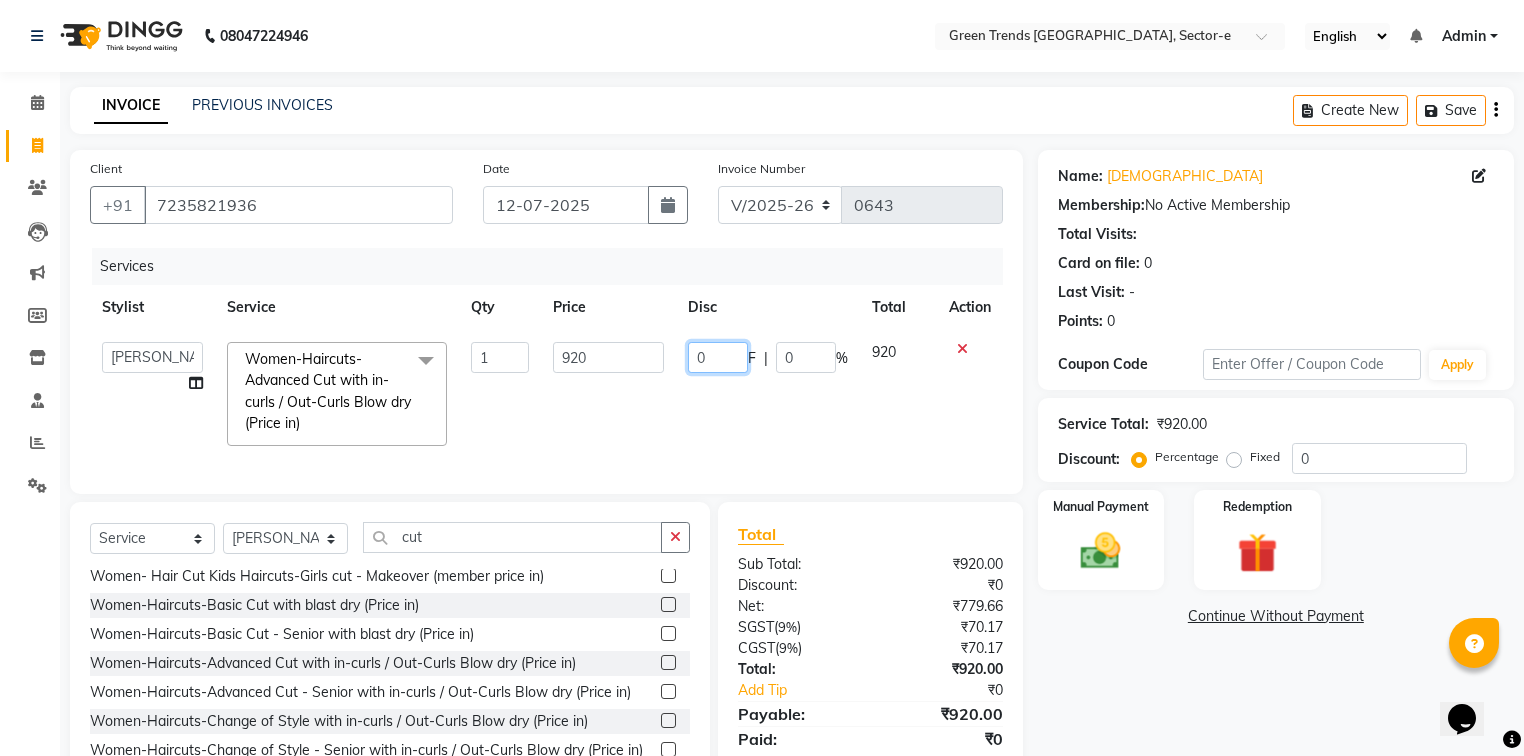drag, startPoint x: 733, startPoint y: 352, endPoint x: 689, endPoint y: 361, distance: 44.911022 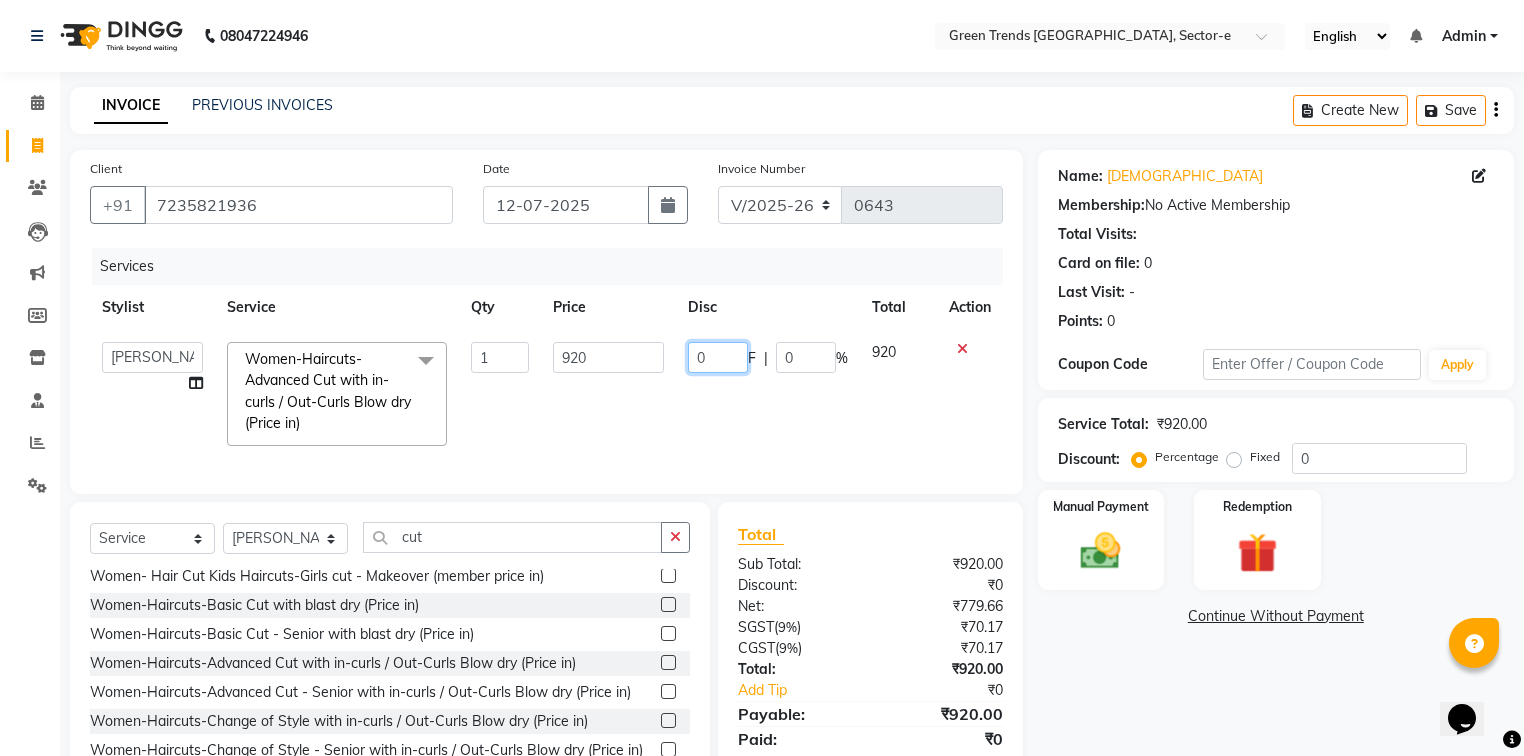 drag, startPoint x: 723, startPoint y: 368, endPoint x: 686, endPoint y: 368, distance: 37 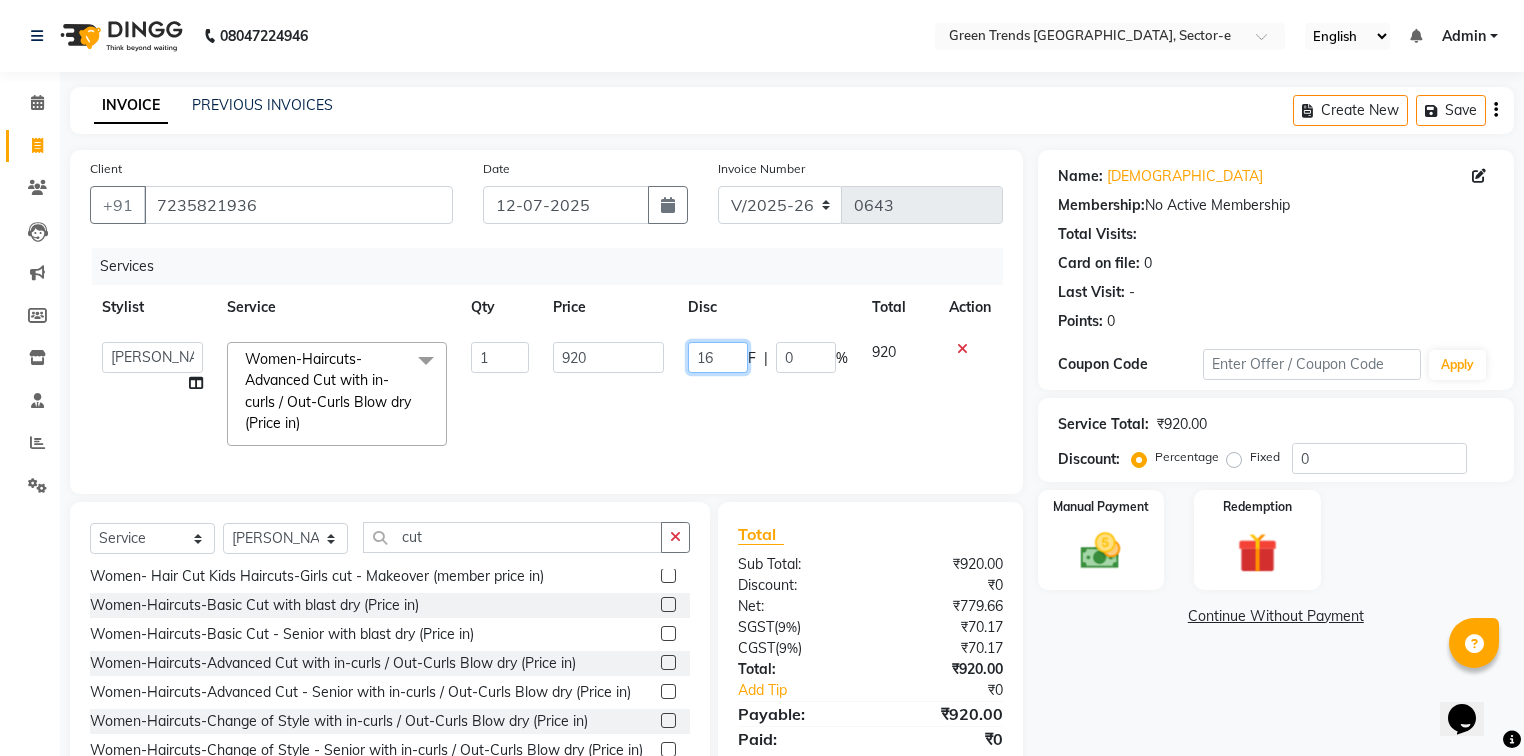 type on "160" 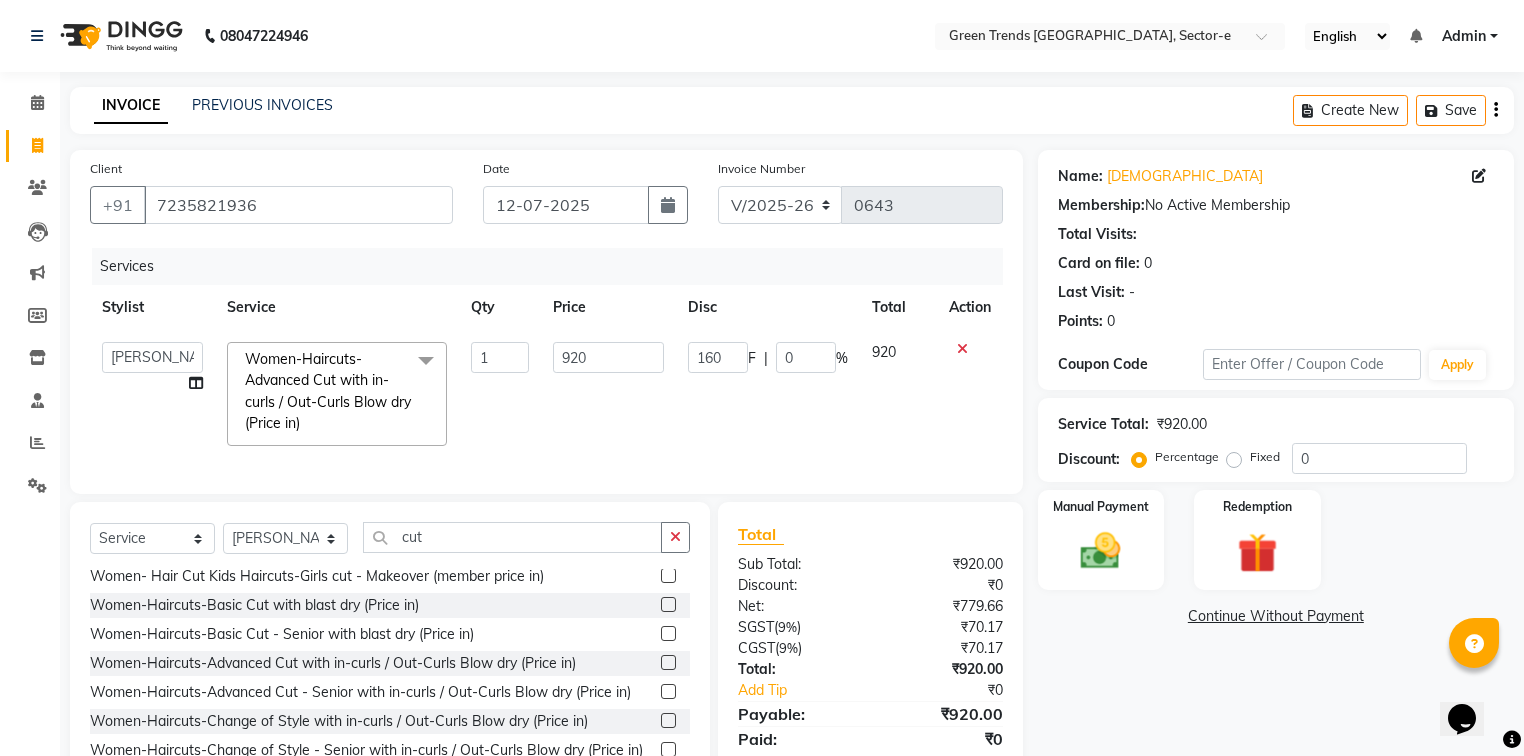 click on "920" 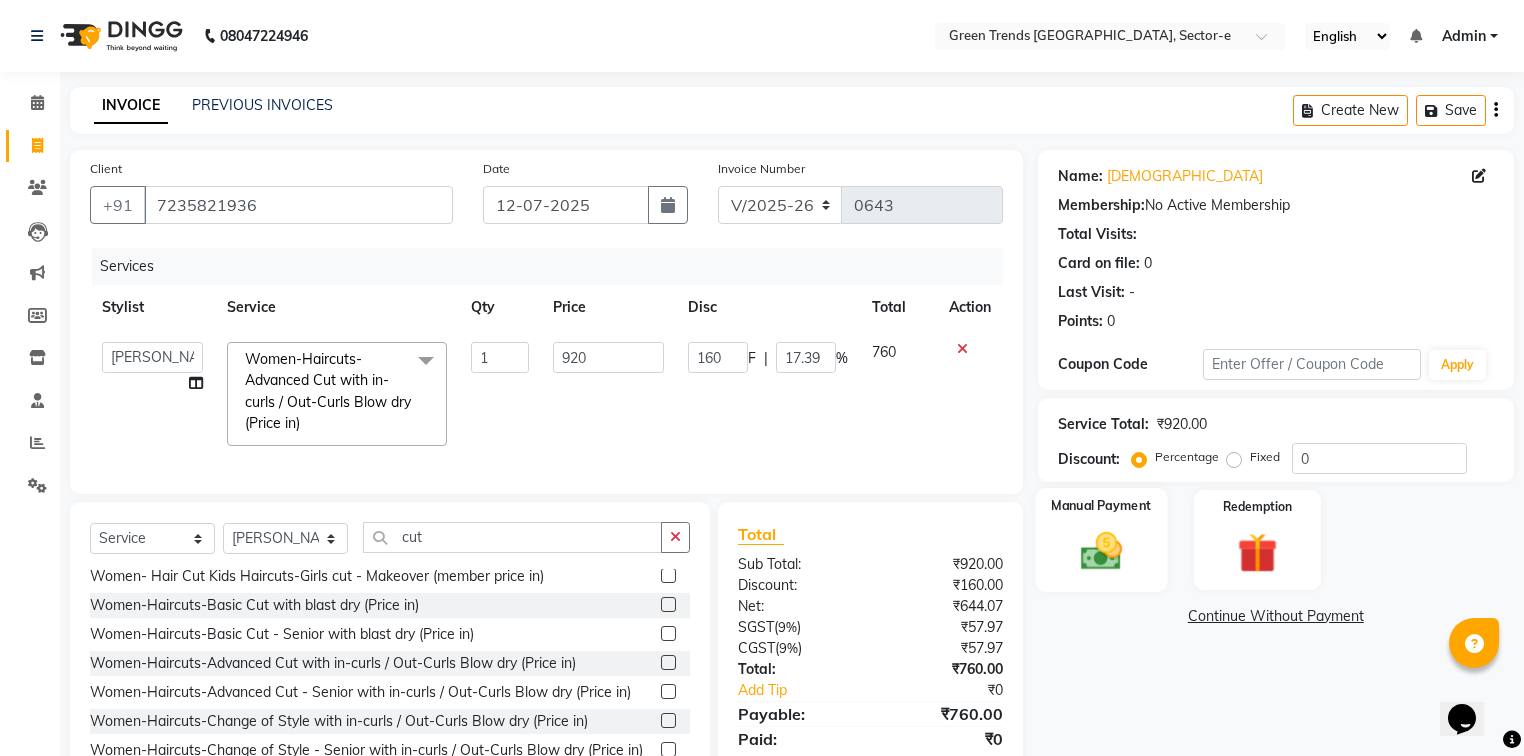 click on "Manual Payment" 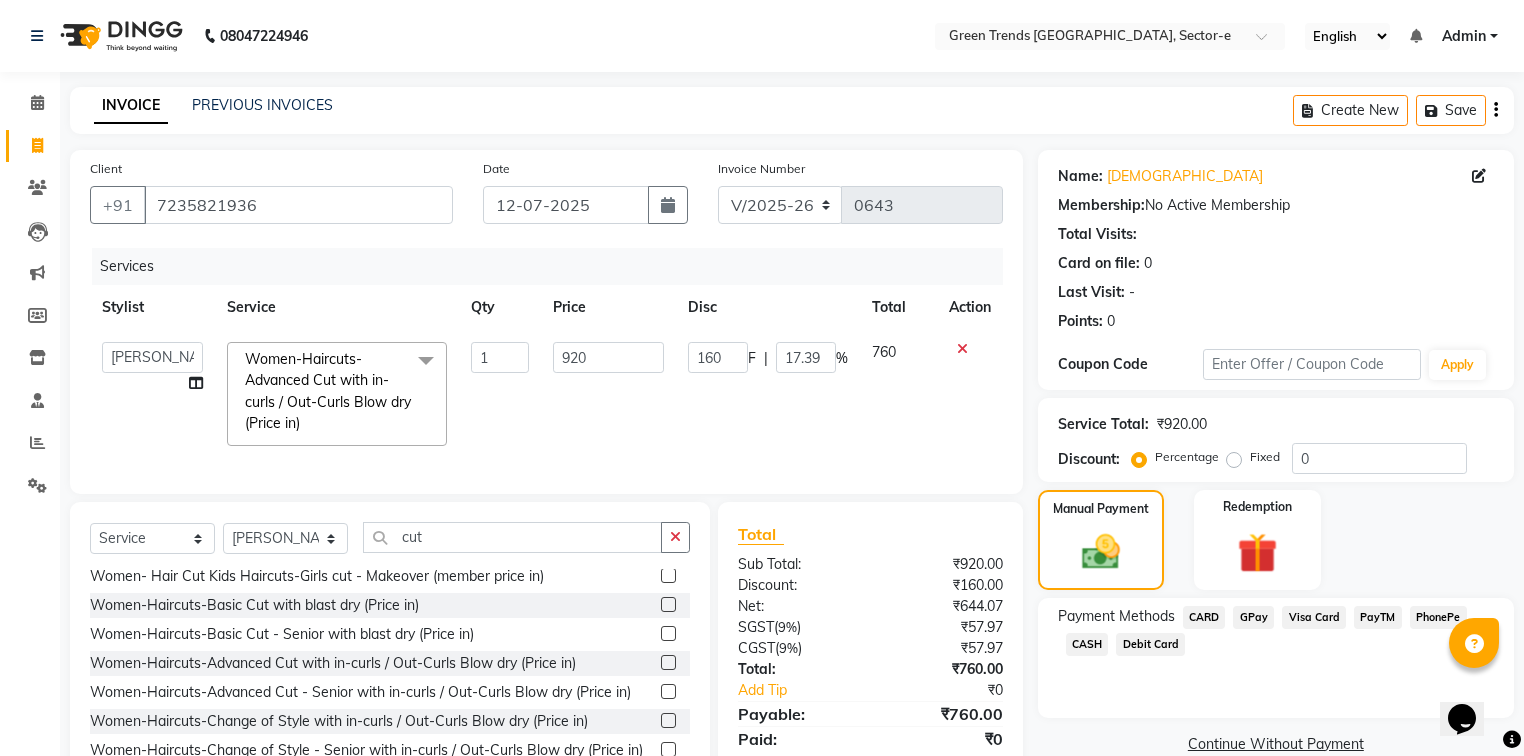 click on "CASH" 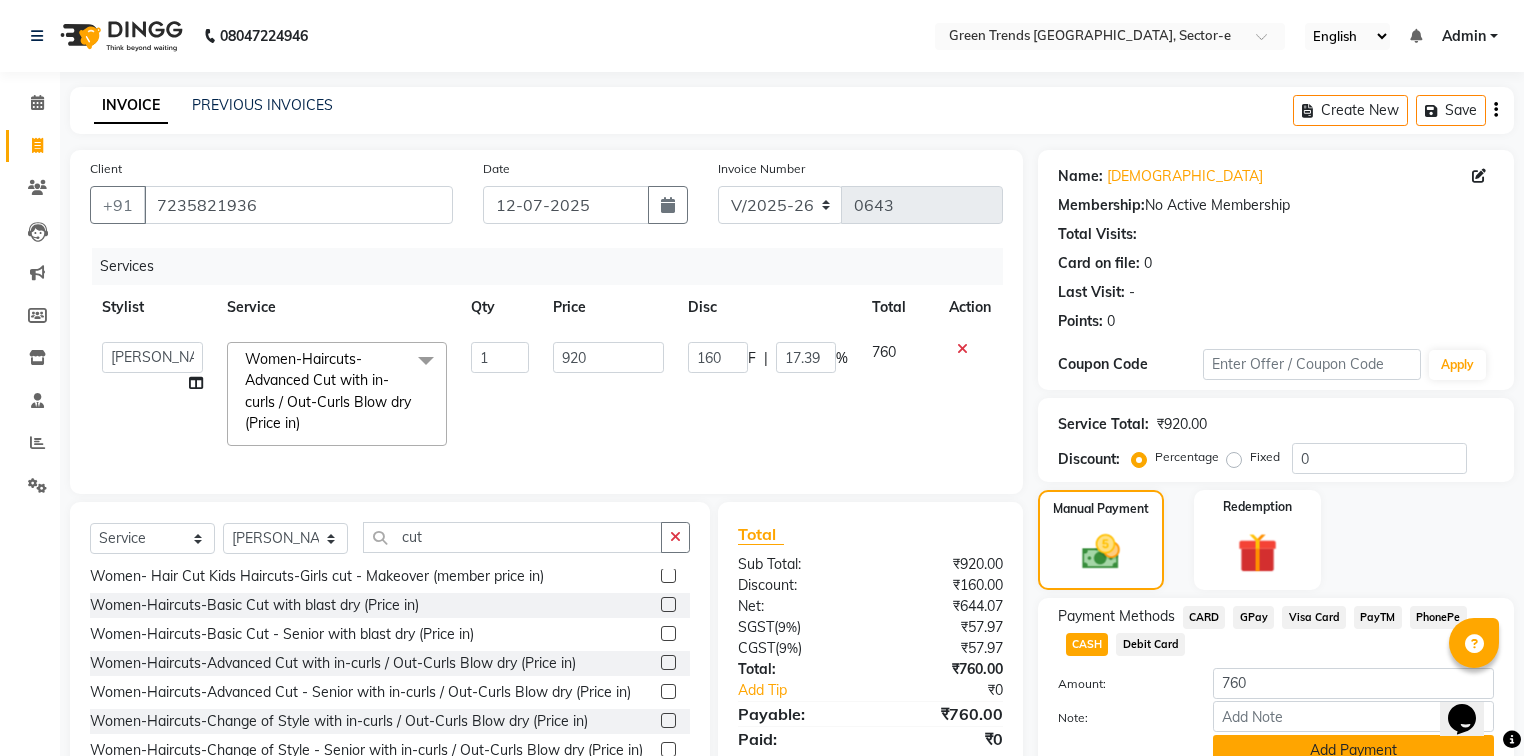 click on "Add Payment" 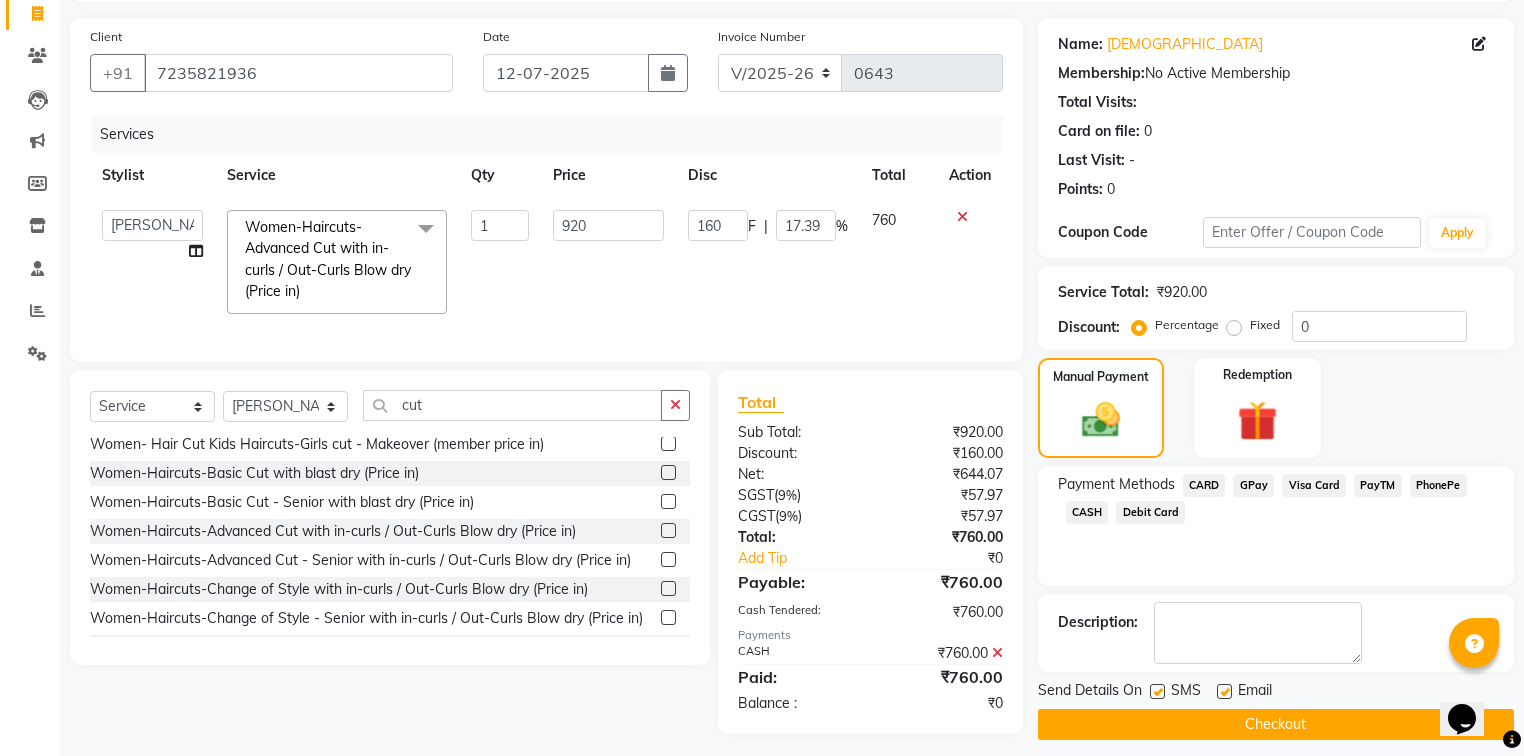 scroll, scrollTop: 152, scrollLeft: 0, axis: vertical 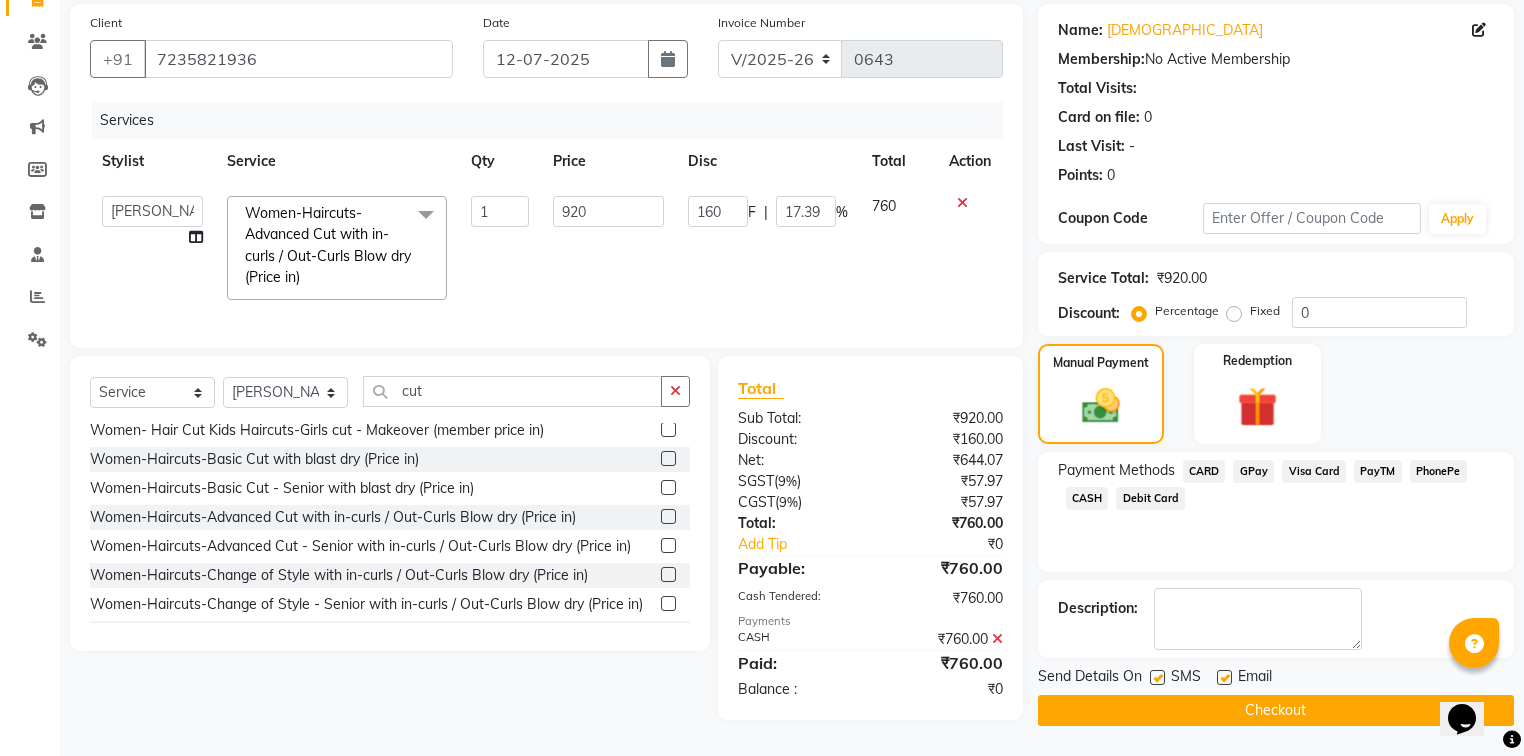click 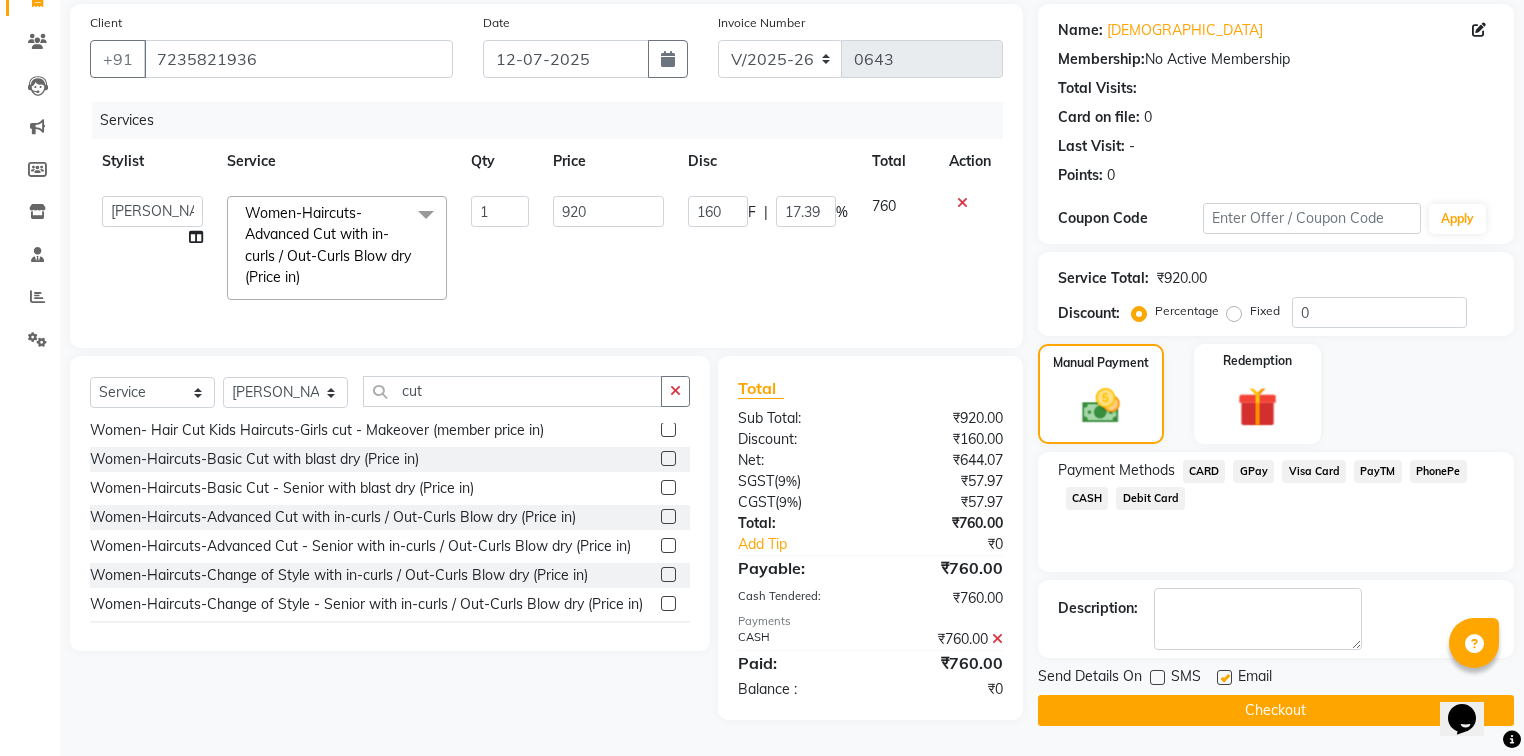 click 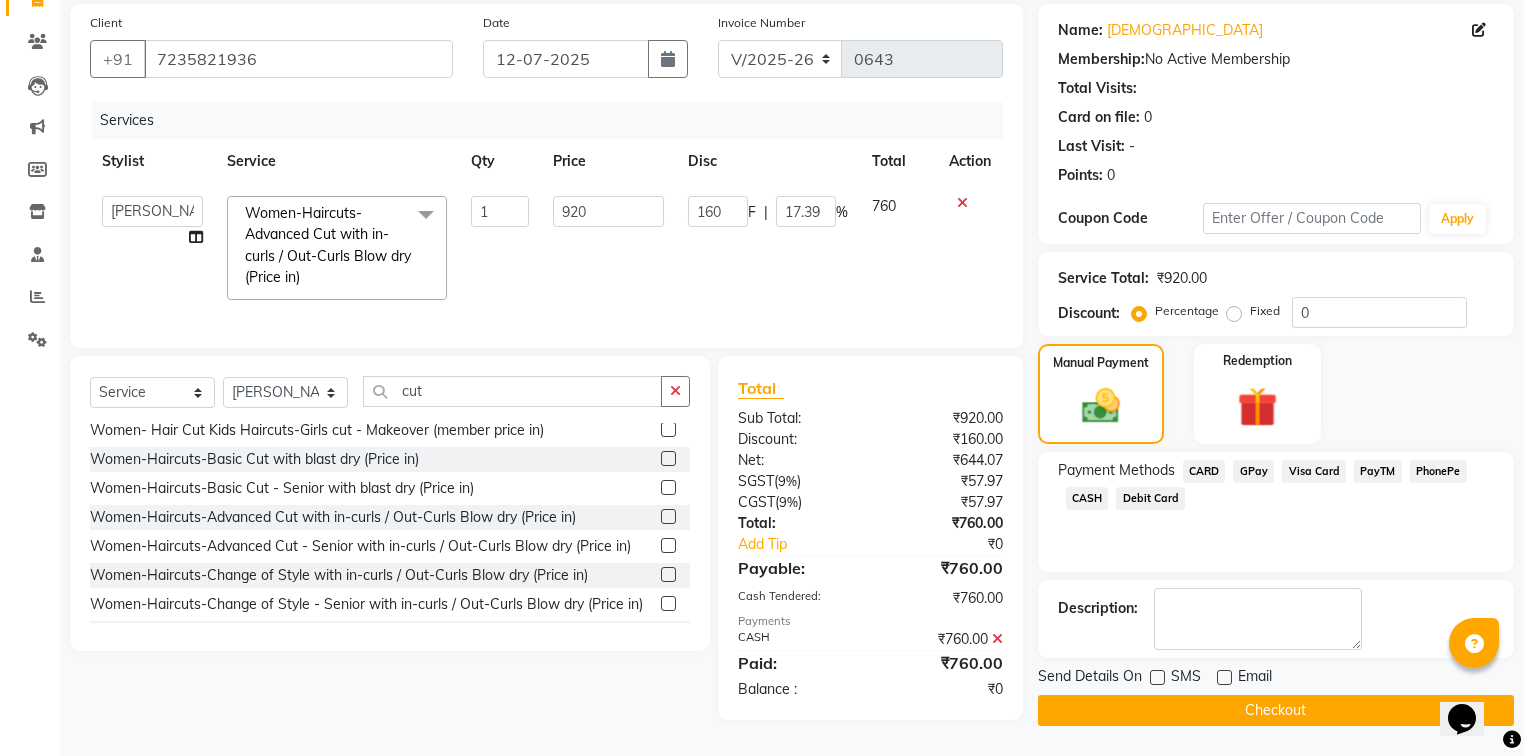 click on "Checkout" 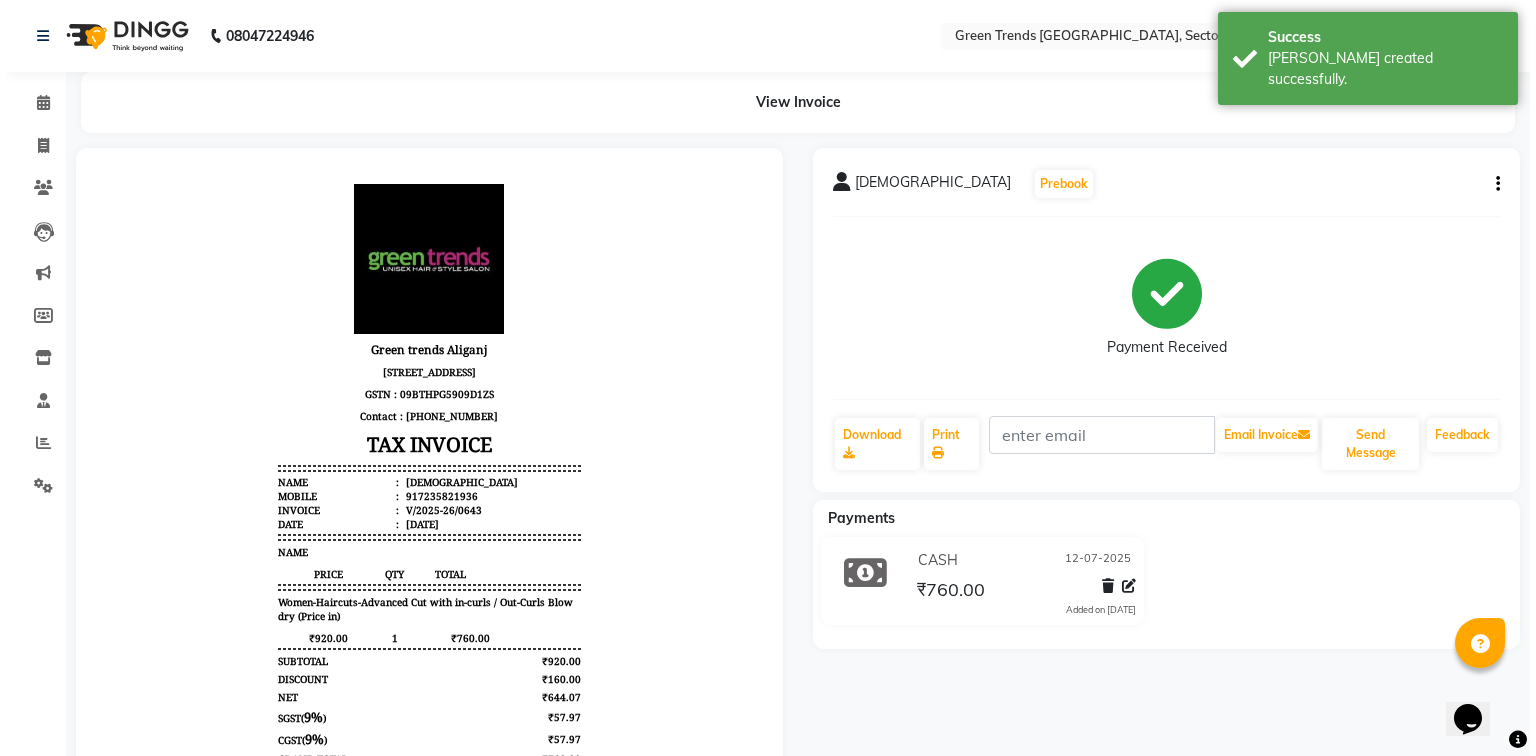 scroll, scrollTop: 0, scrollLeft: 0, axis: both 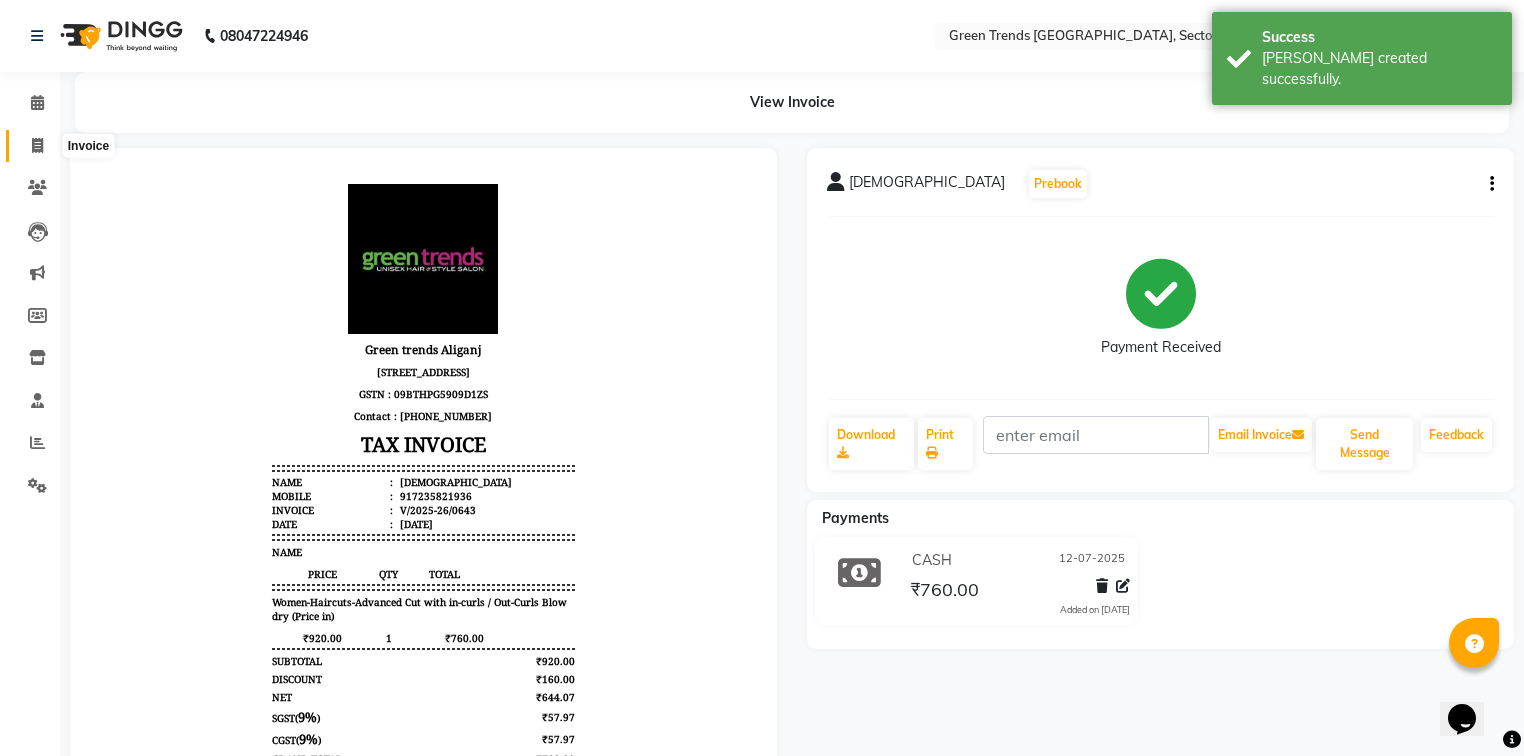click 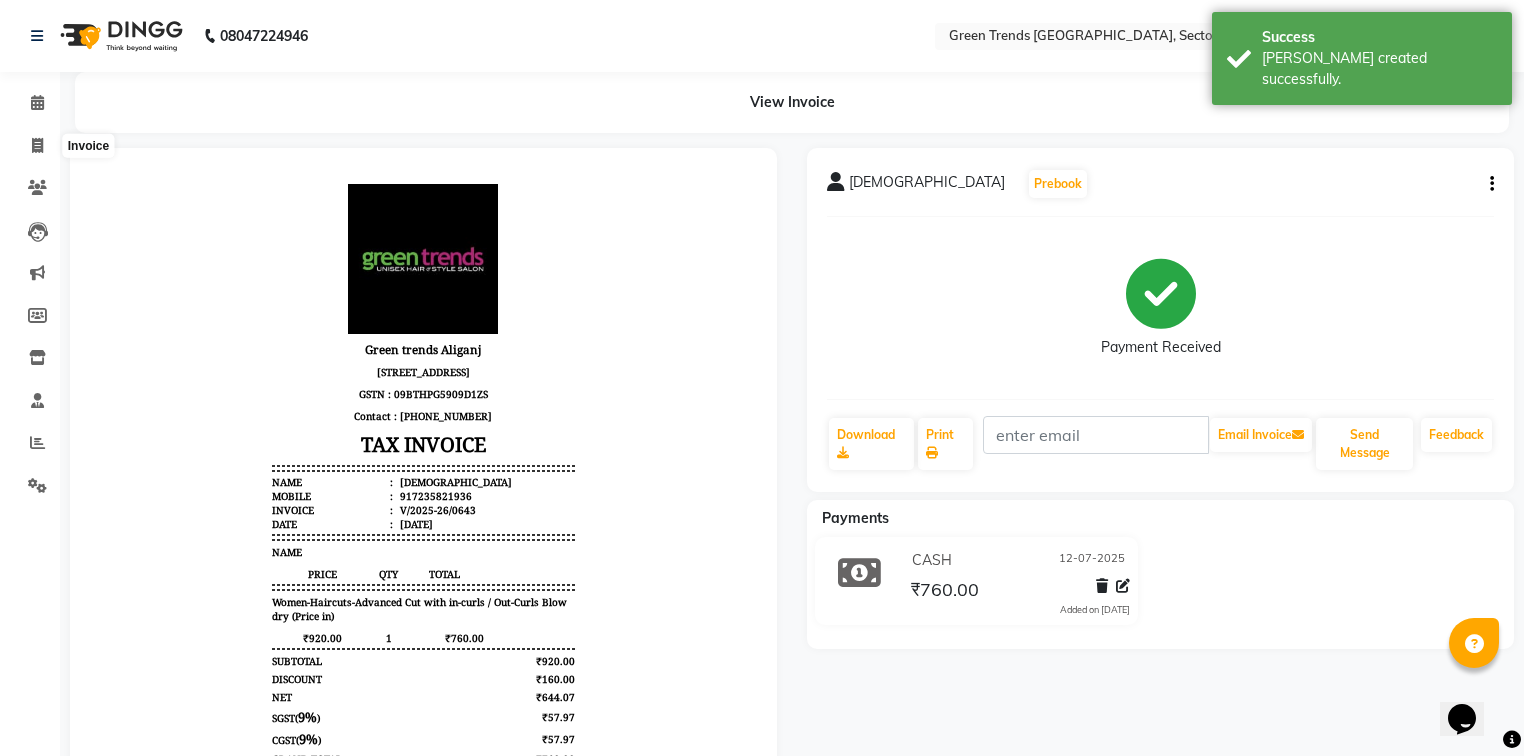 select on "service" 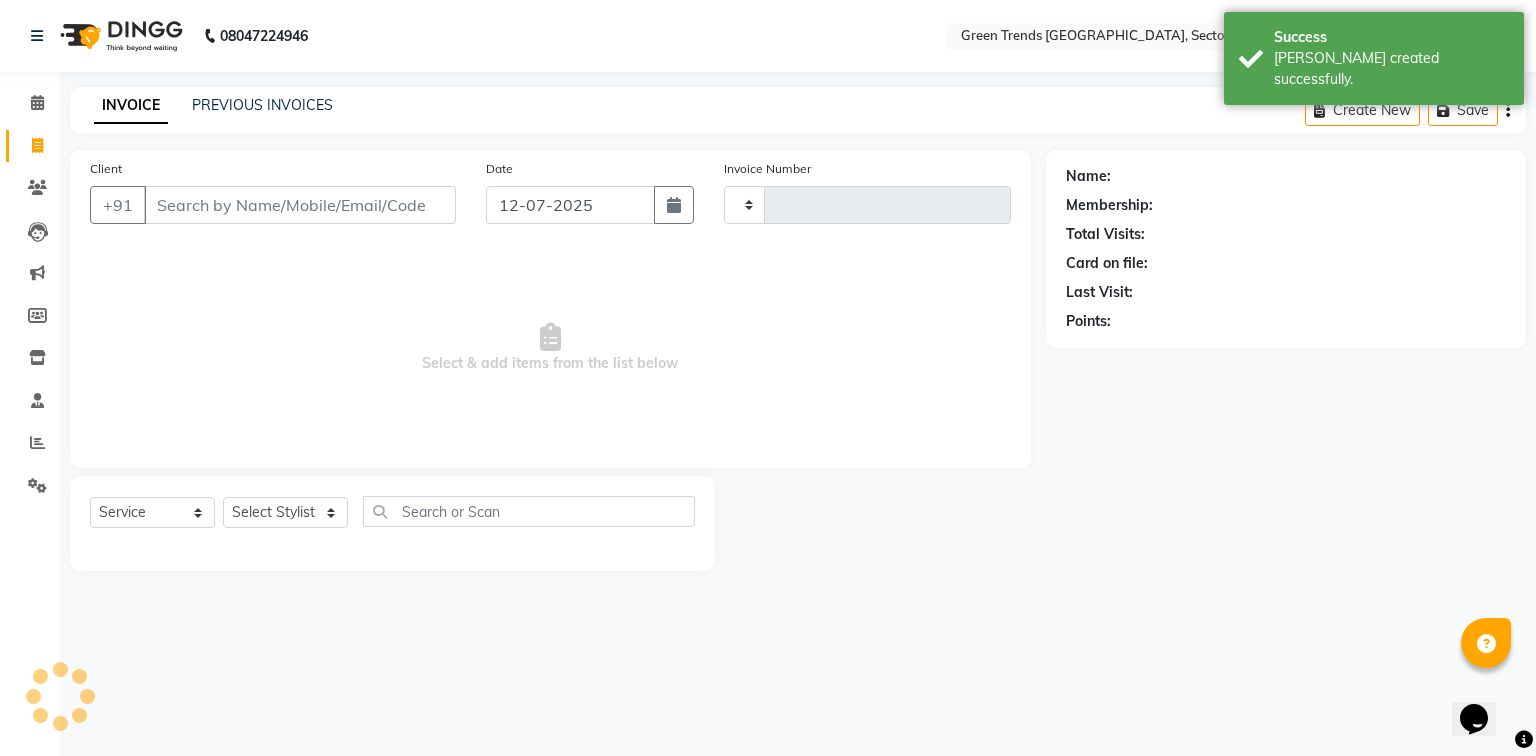 type on "0644" 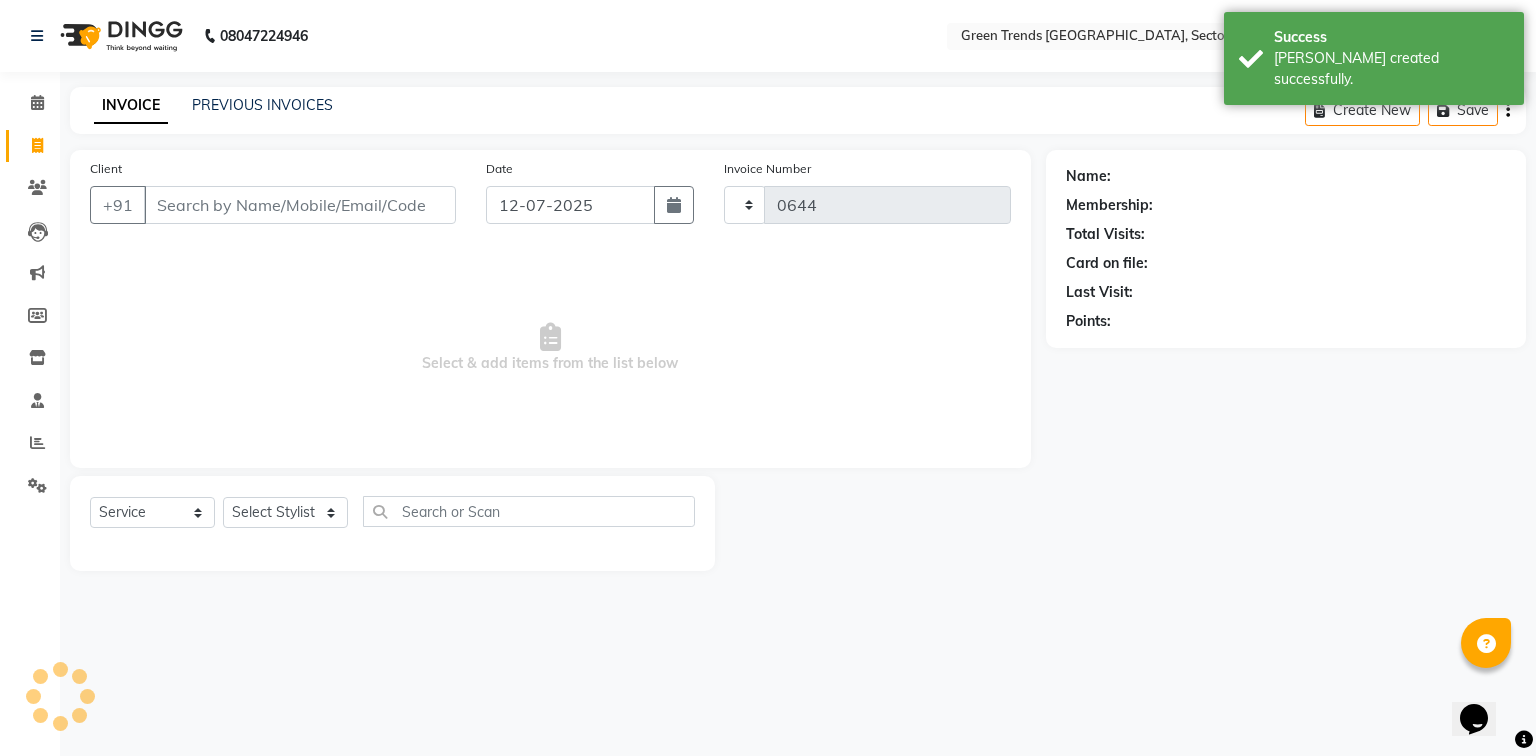select on "7023" 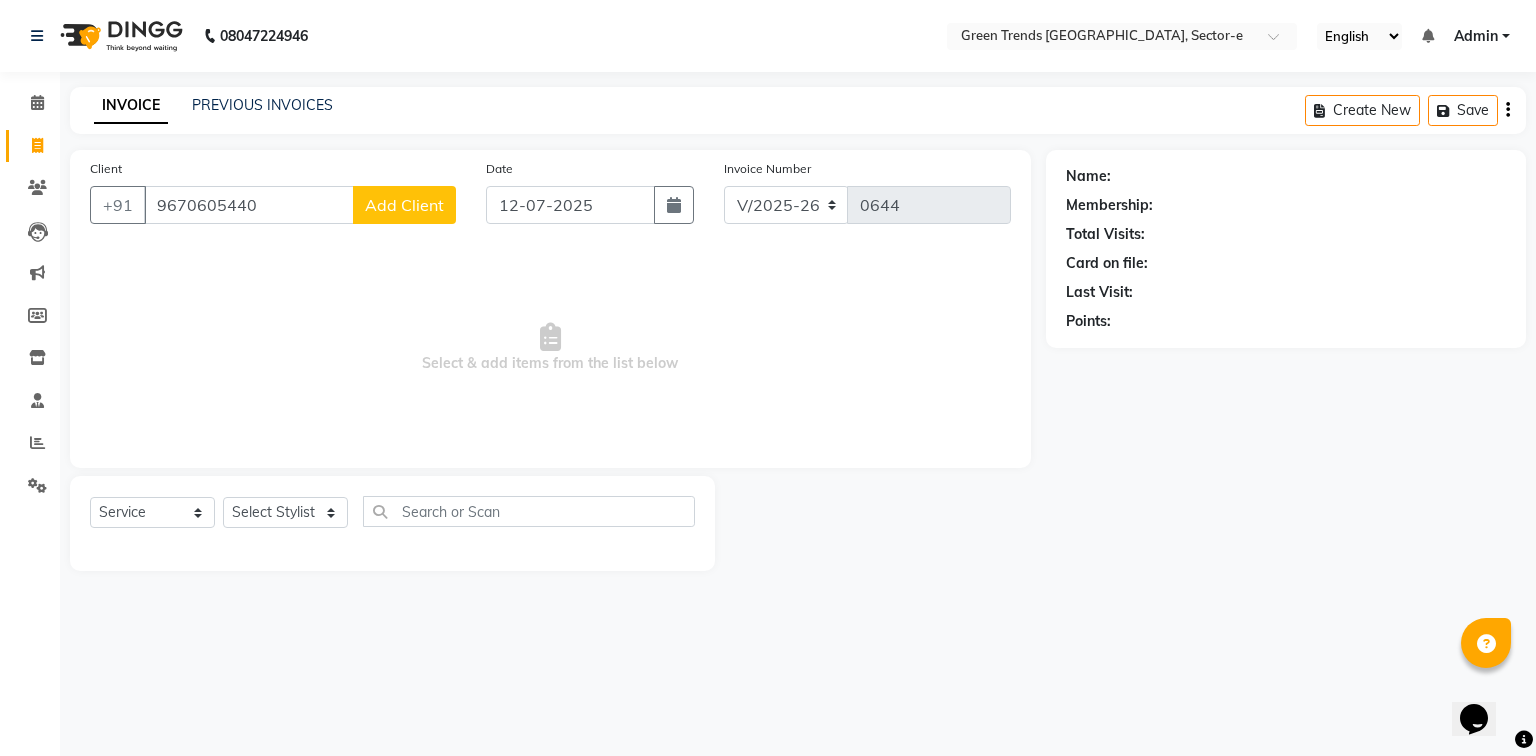 type on "9670605440" 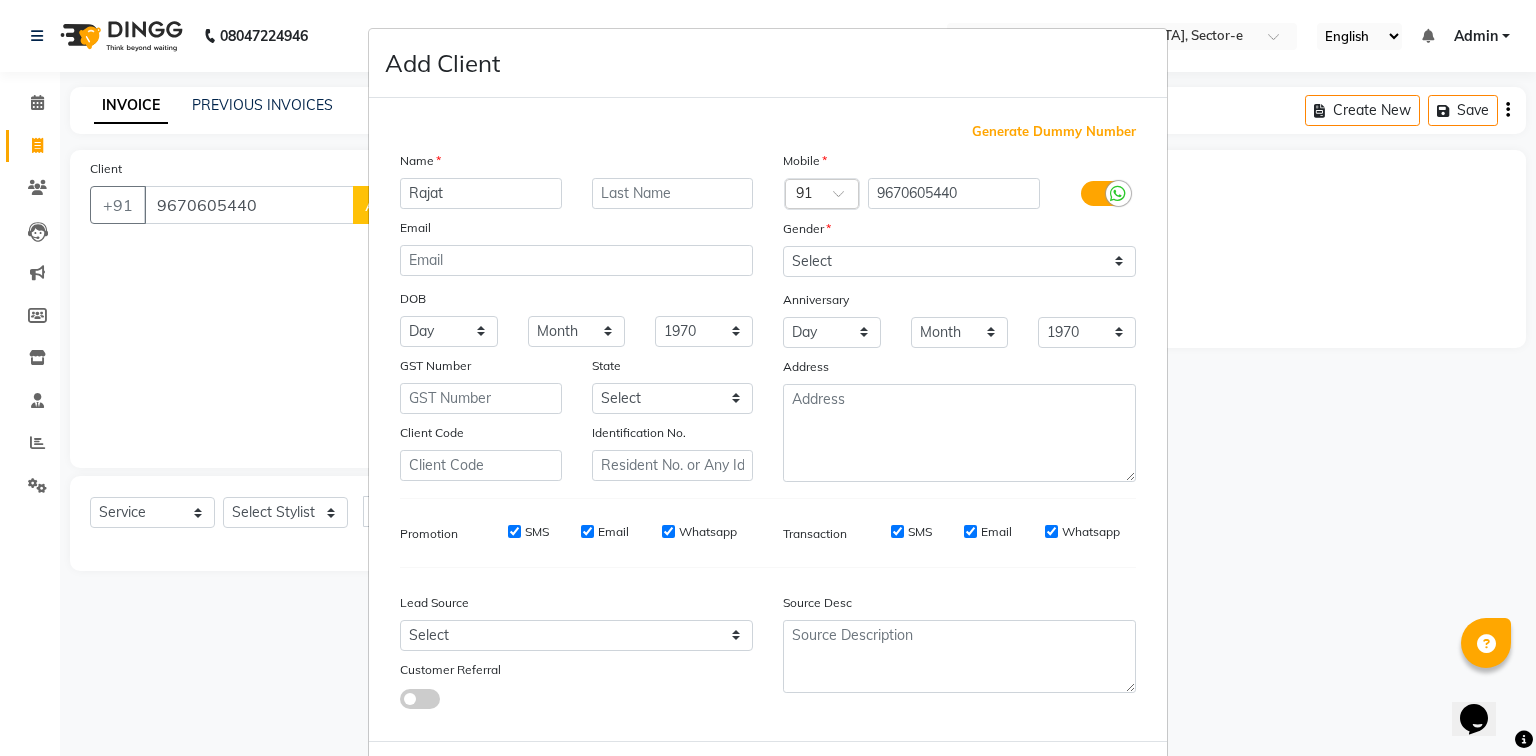 type on "Rajat" 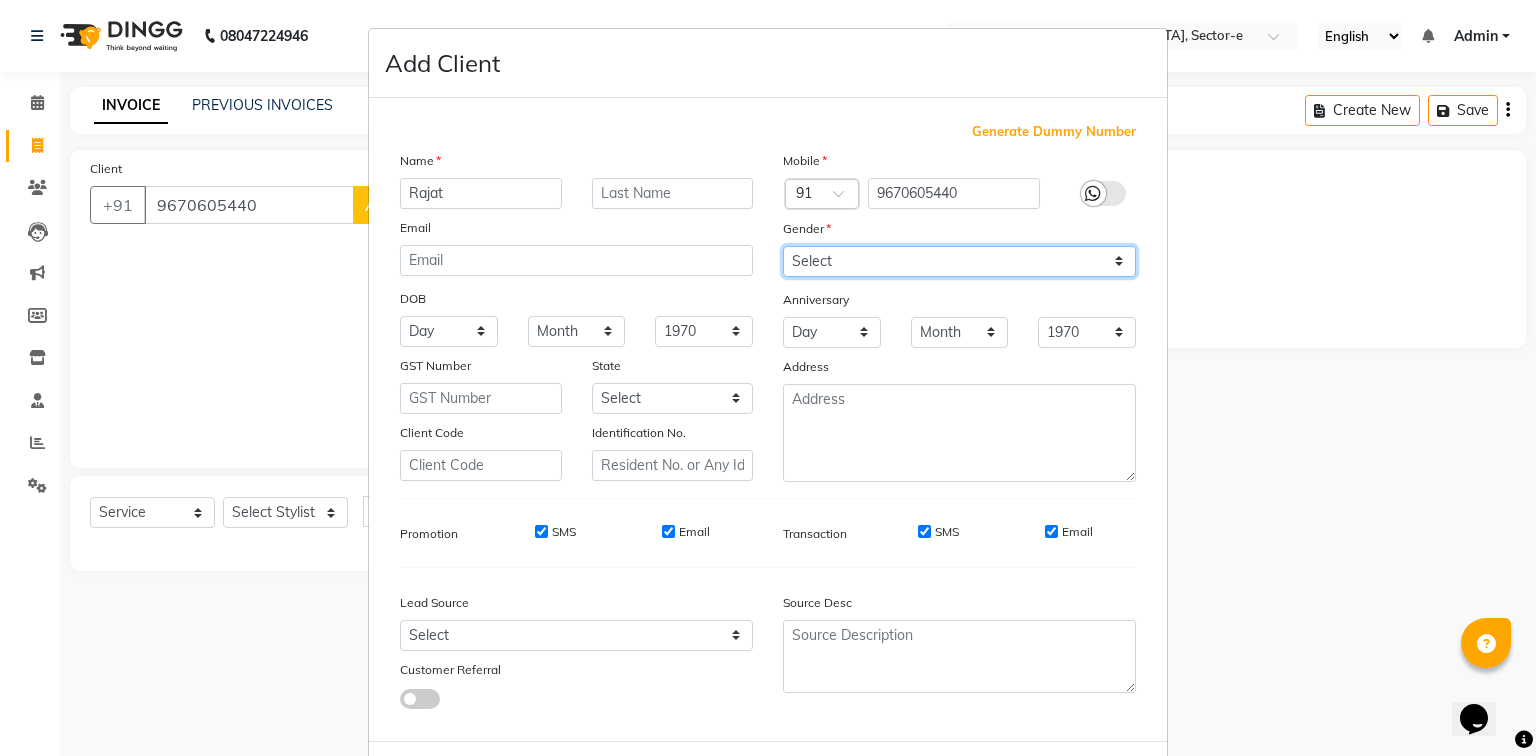 click on "Select [DEMOGRAPHIC_DATA] [DEMOGRAPHIC_DATA] Other Prefer Not To Say" at bounding box center [959, 261] 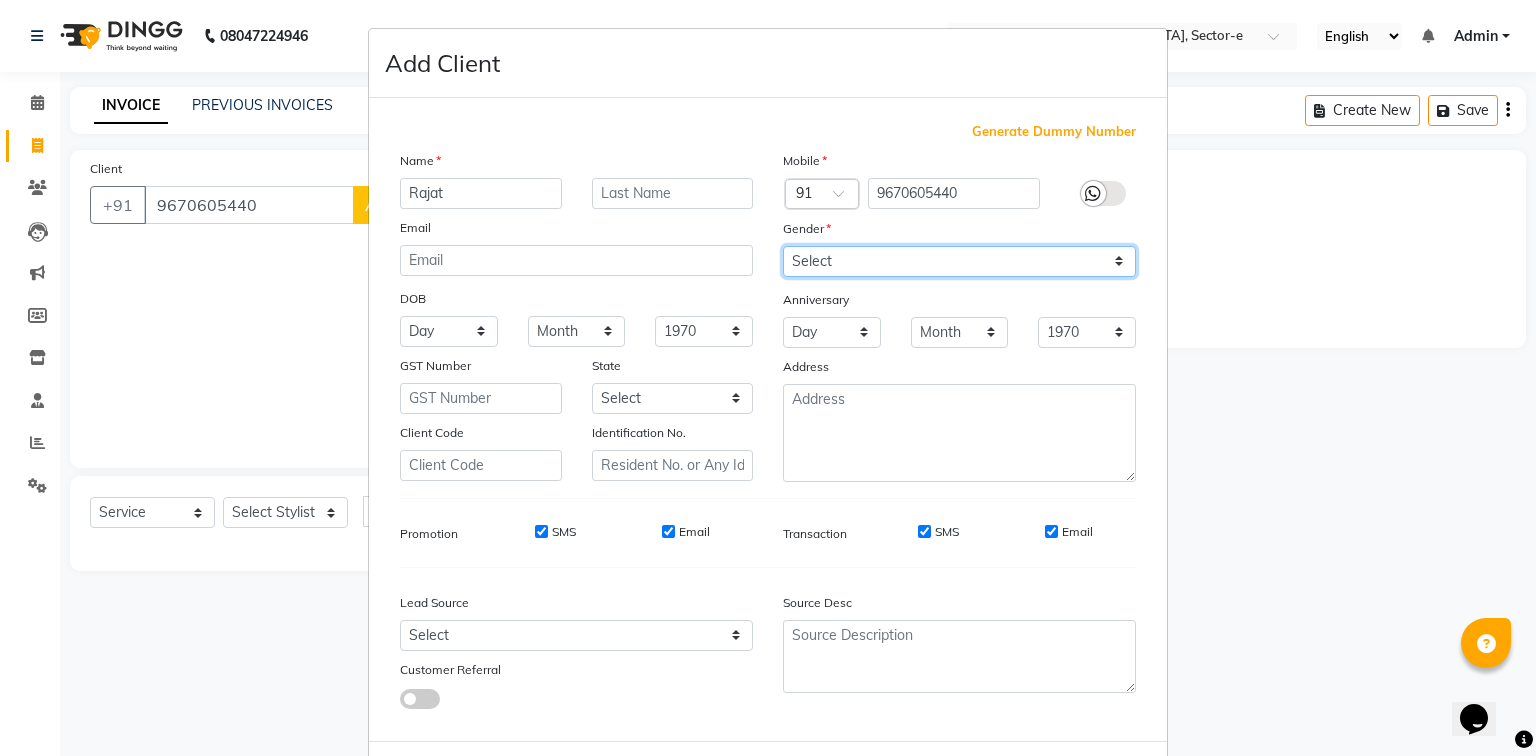 click on "Select [DEMOGRAPHIC_DATA] [DEMOGRAPHIC_DATA] Other Prefer Not To Say" at bounding box center (959, 261) 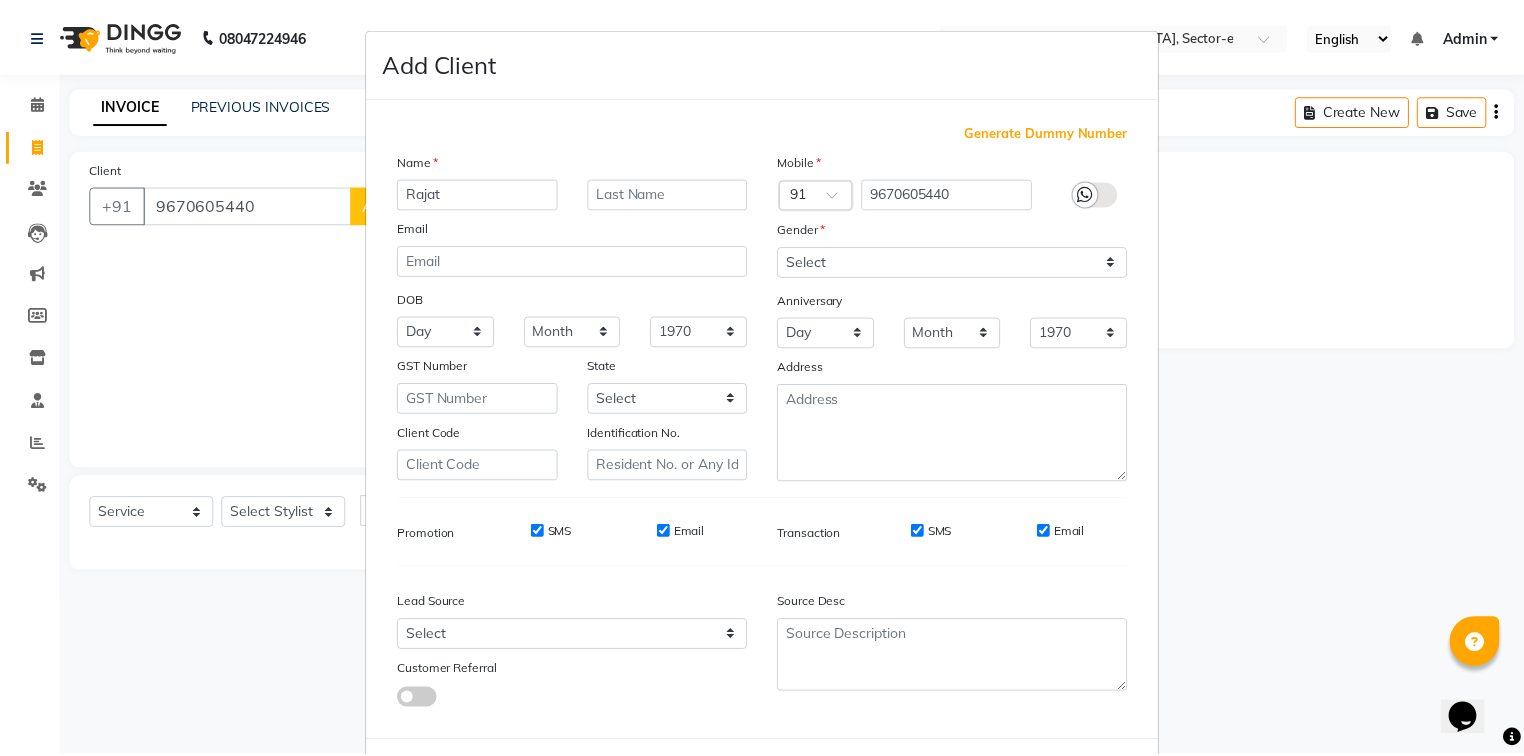 scroll, scrollTop: 100, scrollLeft: 0, axis: vertical 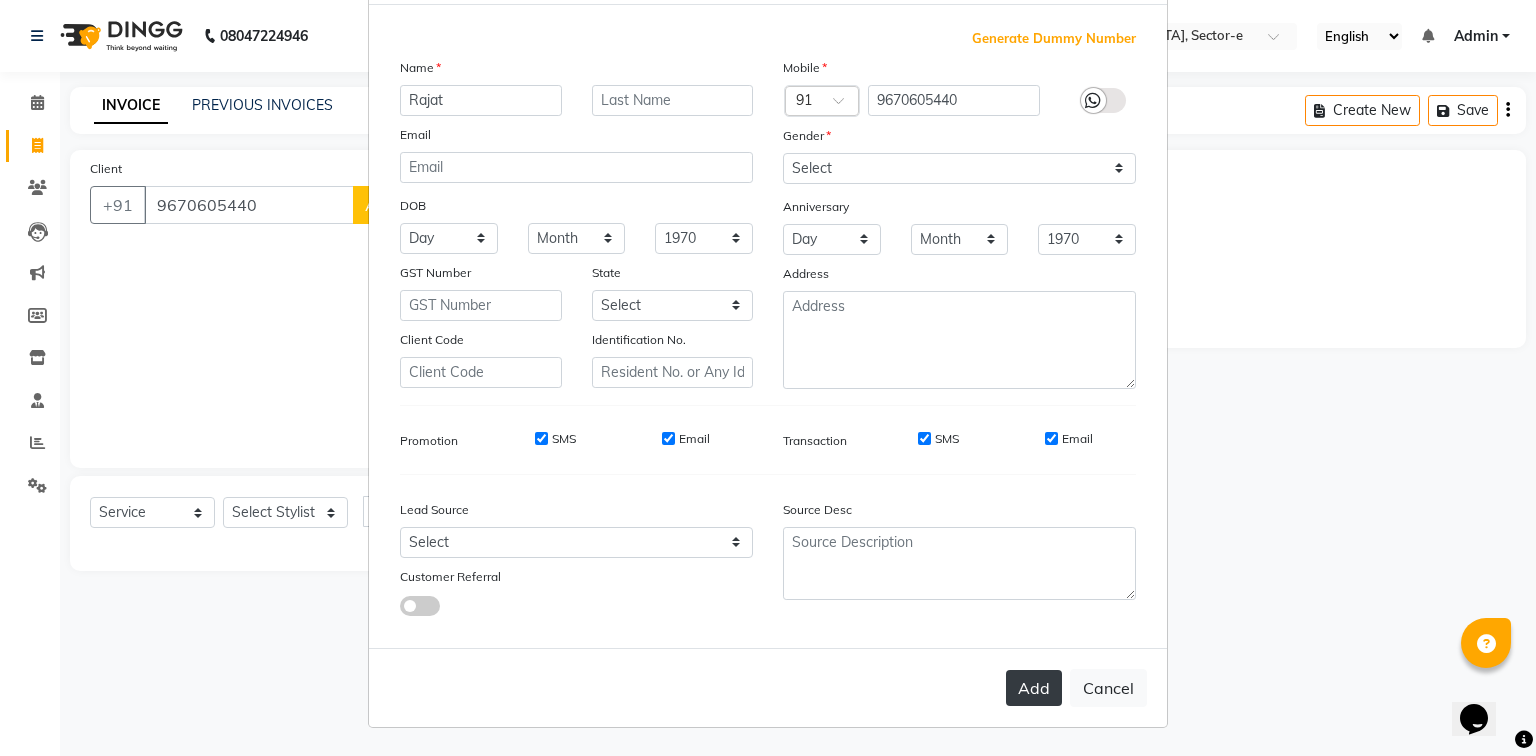 click on "Add" at bounding box center [1034, 688] 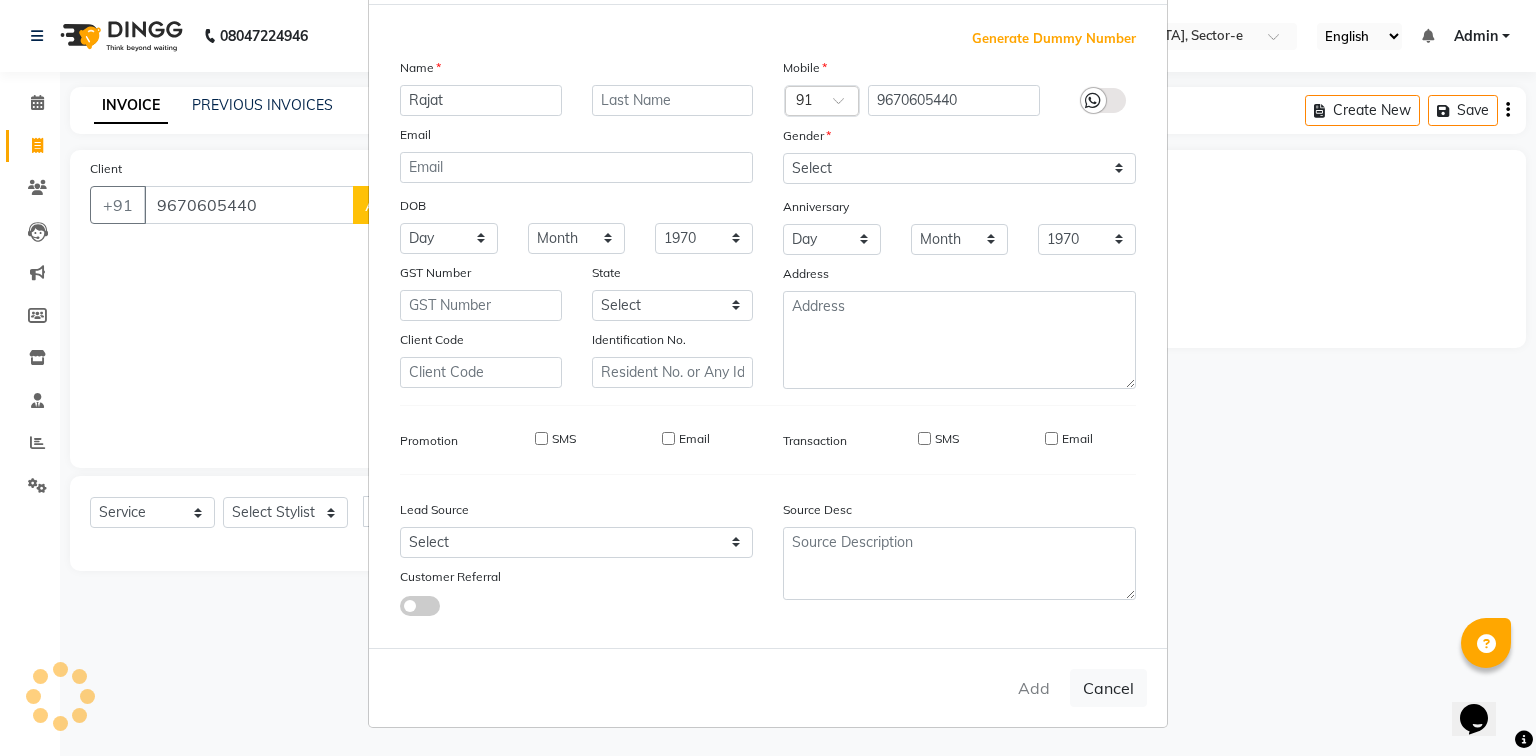 type 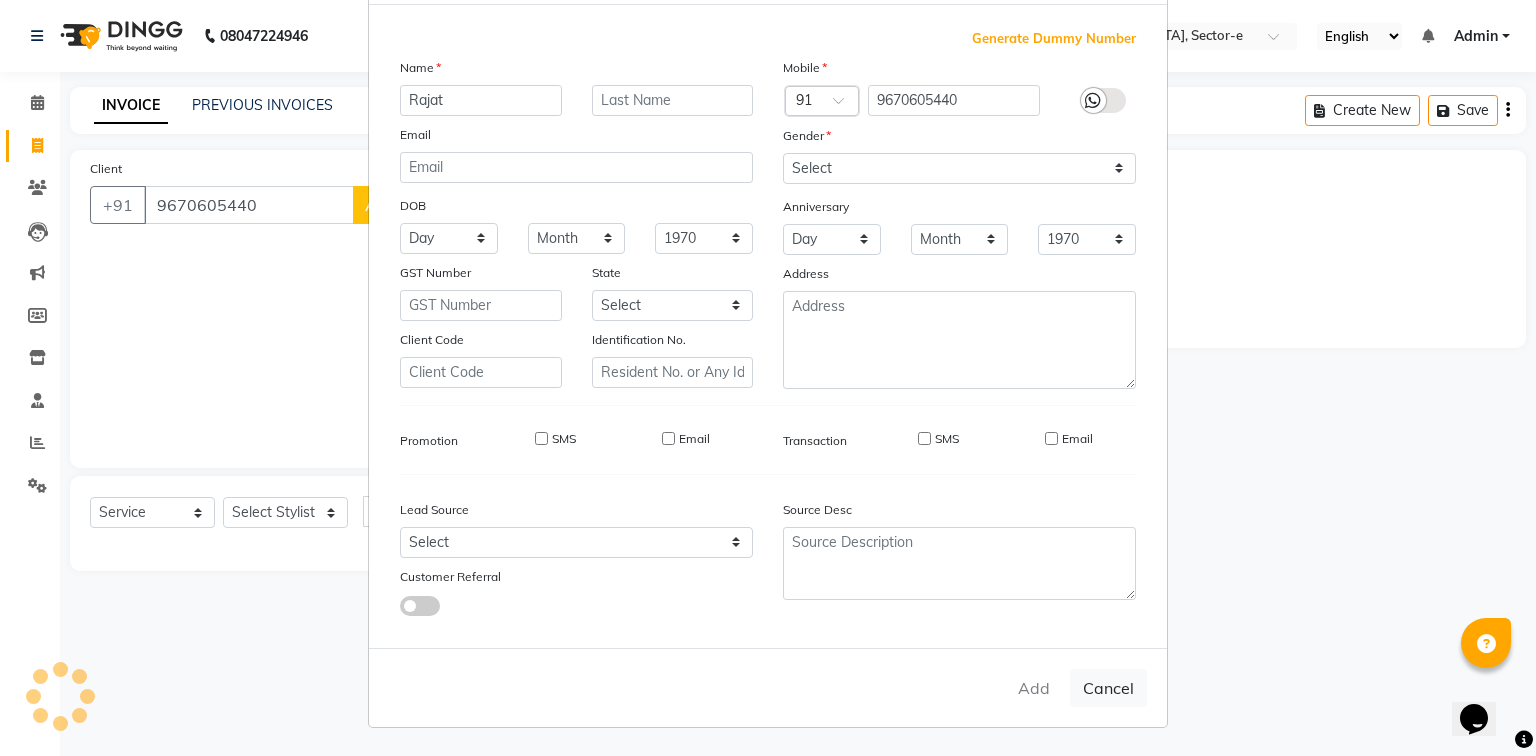 select 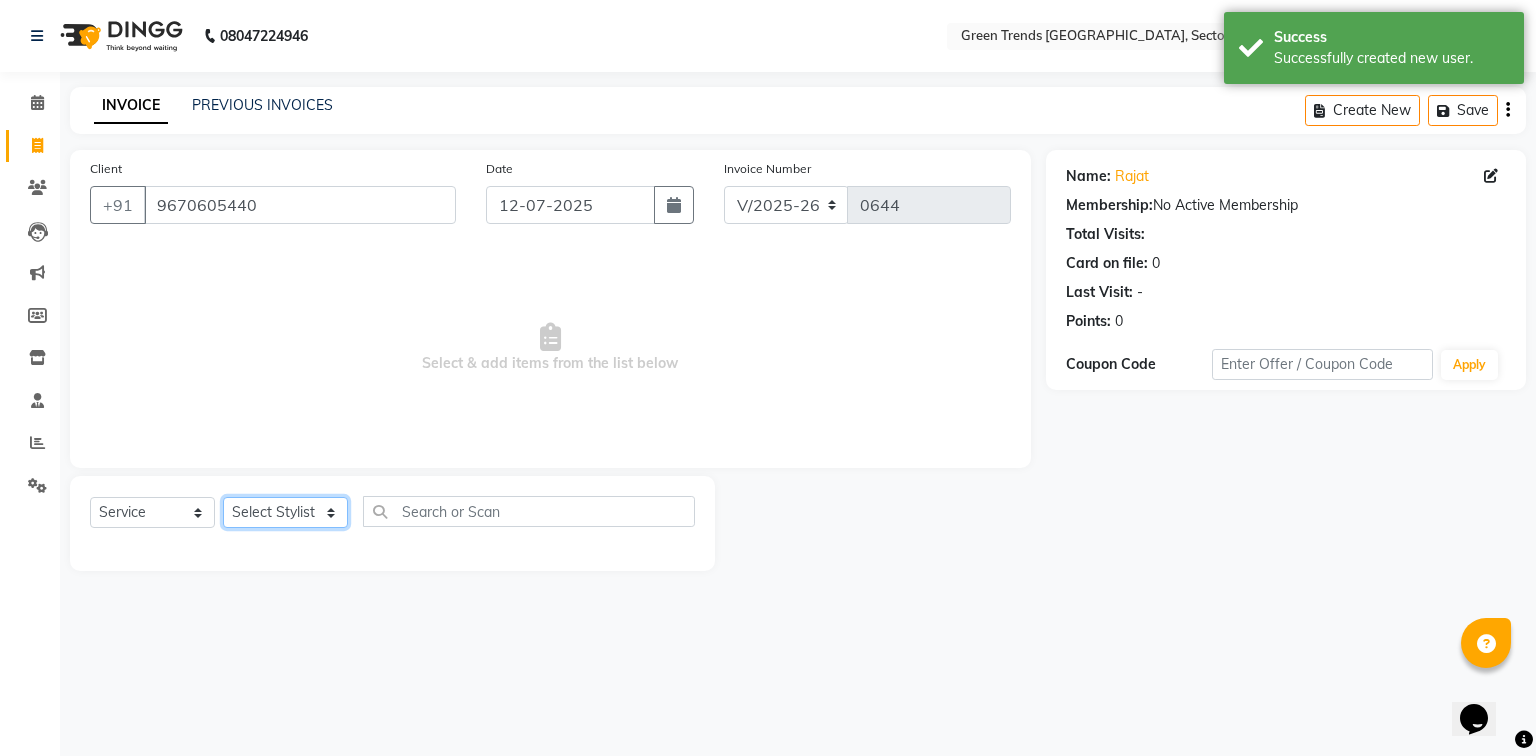 click on "Select Stylist [PERSON_NAME] [PERSON_NAME] Mo. [PERSON_NAME].[PERSON_NAME] [PERSON_NAME] Pooja [PERSON_NAME] [PERSON_NAME] [PERSON_NAME] Vishal" 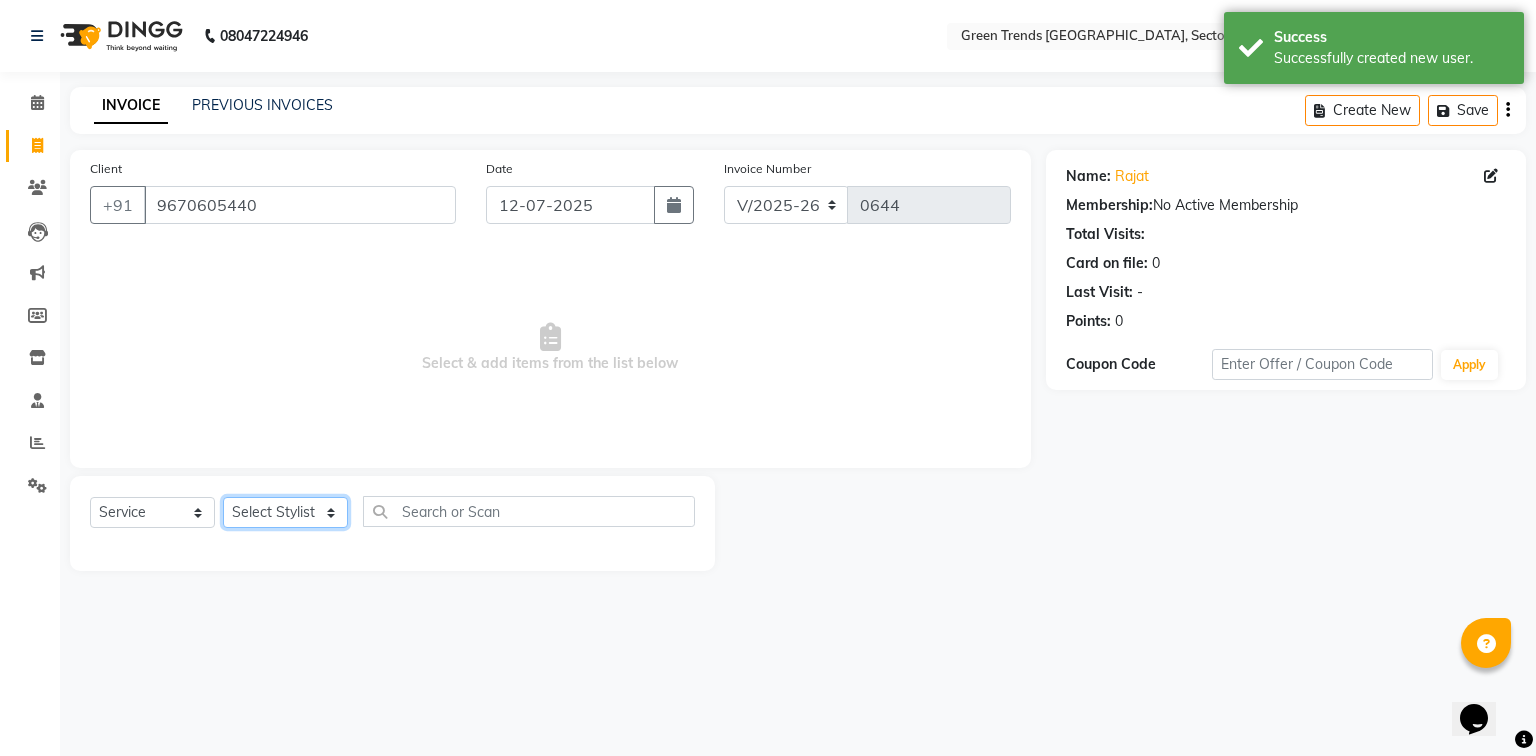 select on "58751" 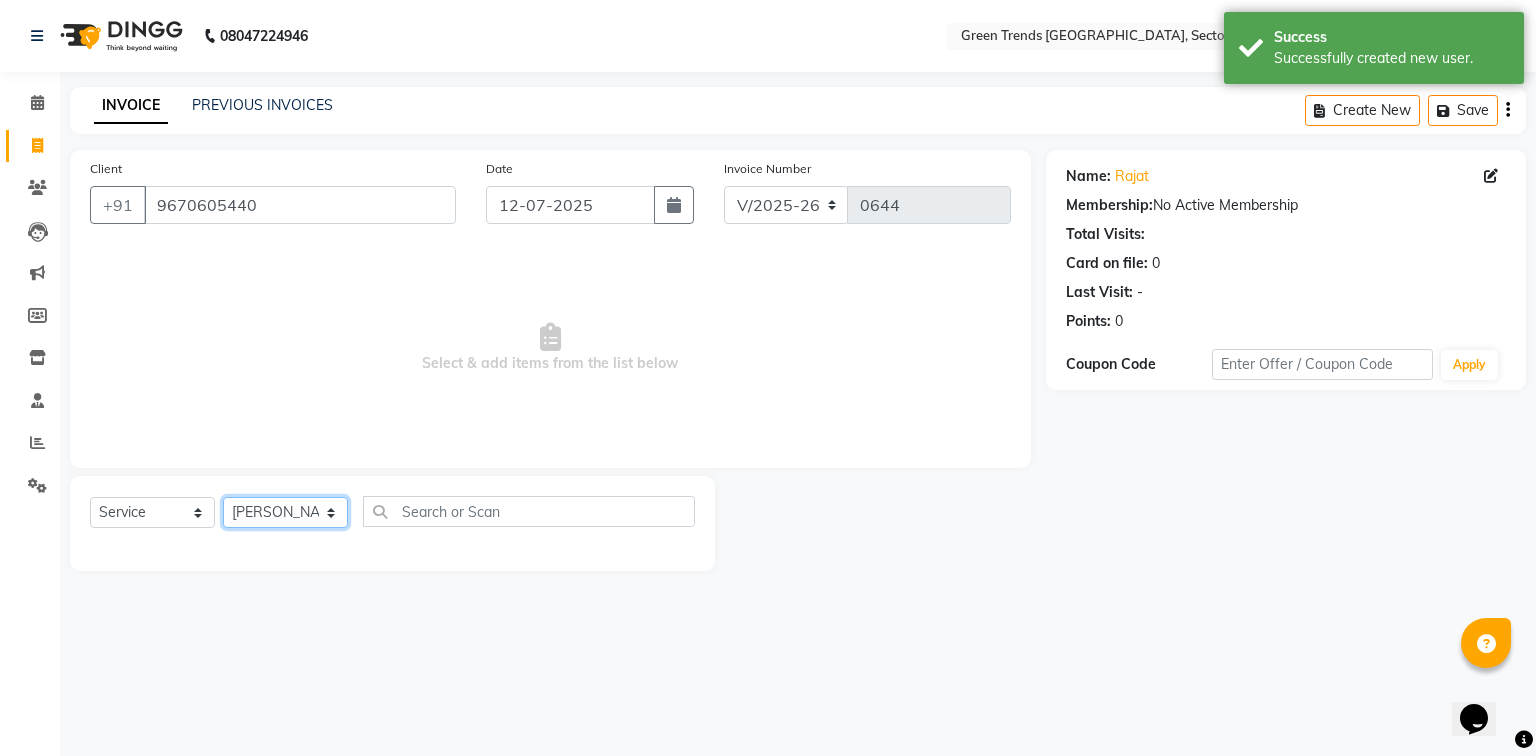 click on "Select Stylist [PERSON_NAME] [PERSON_NAME] Mo. [PERSON_NAME].[PERSON_NAME] [PERSON_NAME] Pooja [PERSON_NAME] [PERSON_NAME] [PERSON_NAME] Vishal" 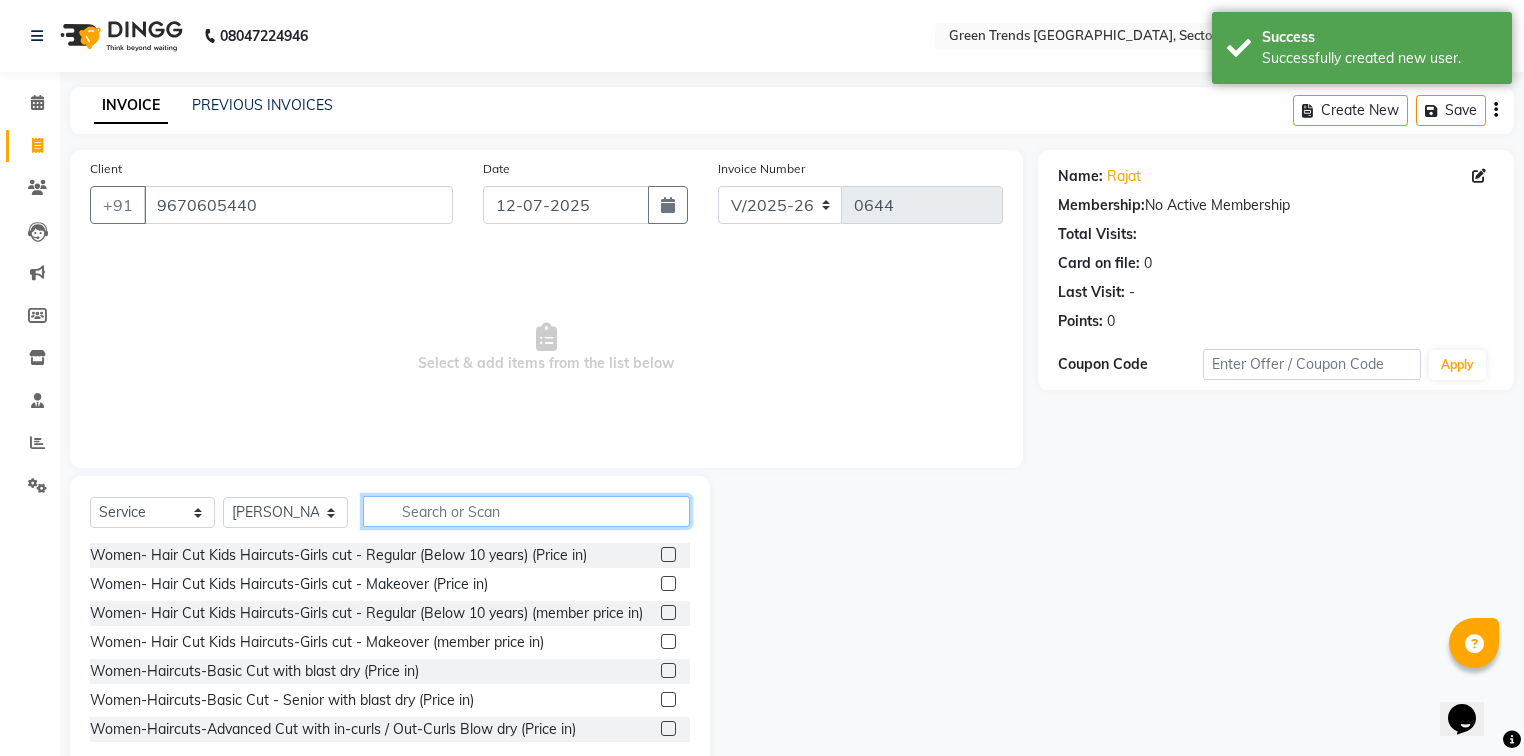 click 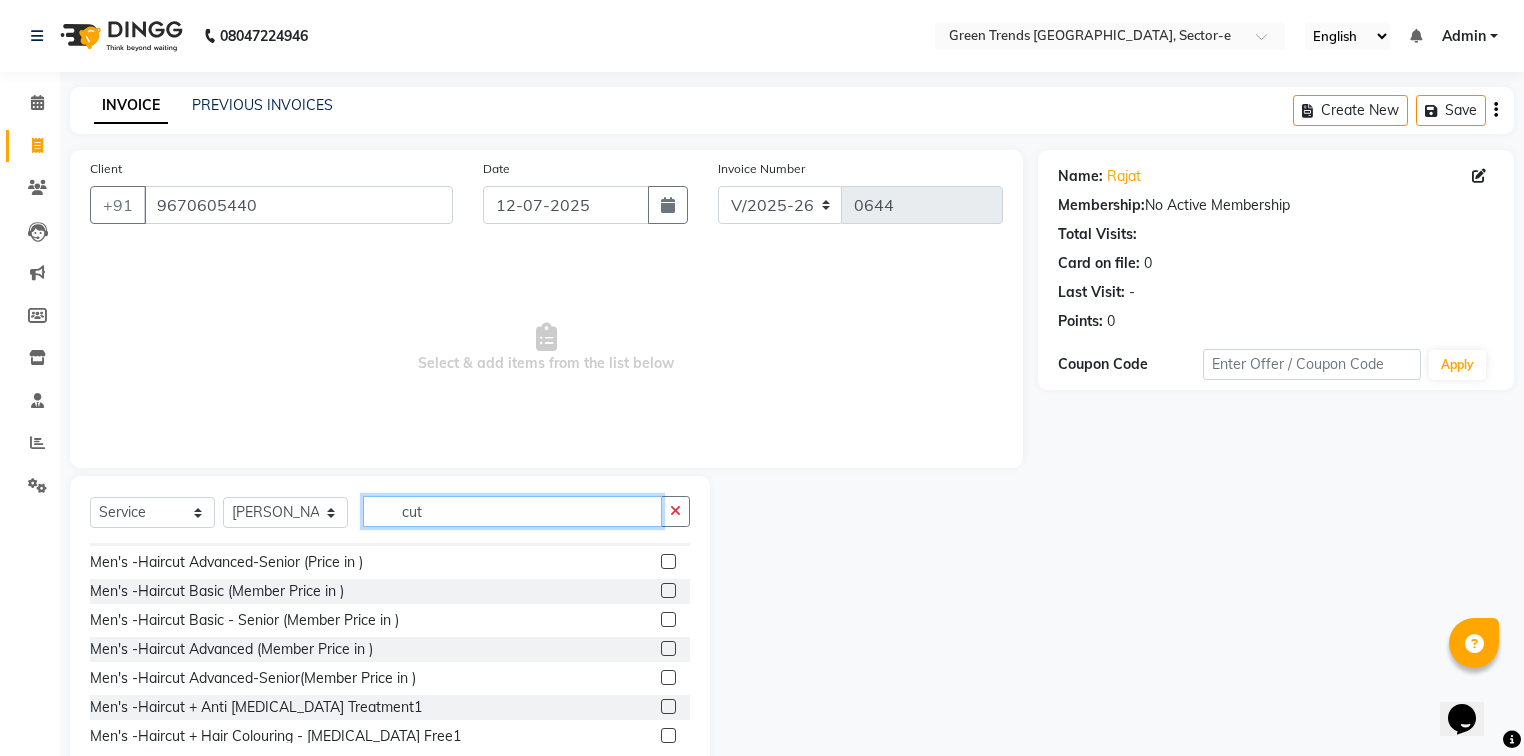 scroll, scrollTop: 1292, scrollLeft: 0, axis: vertical 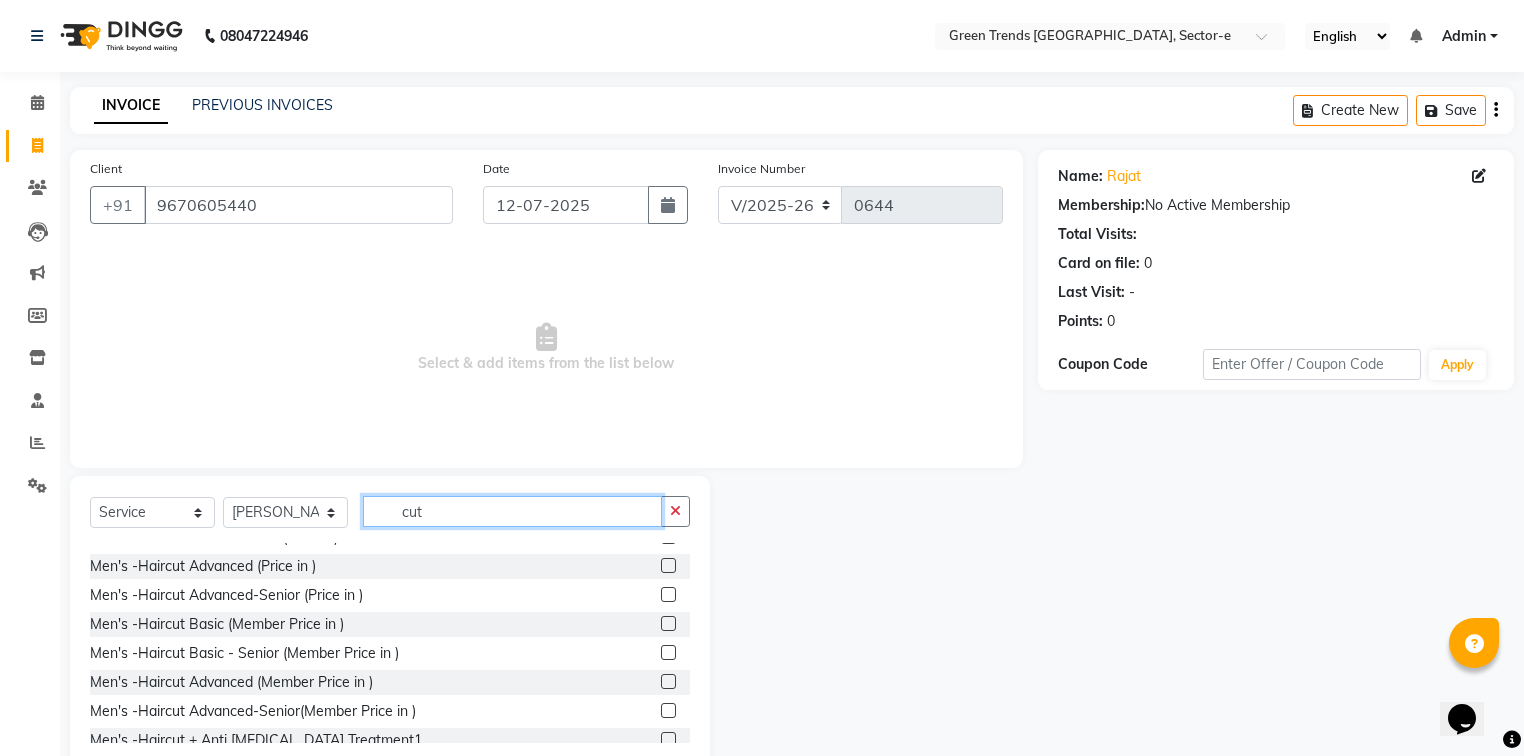 type on "cut" 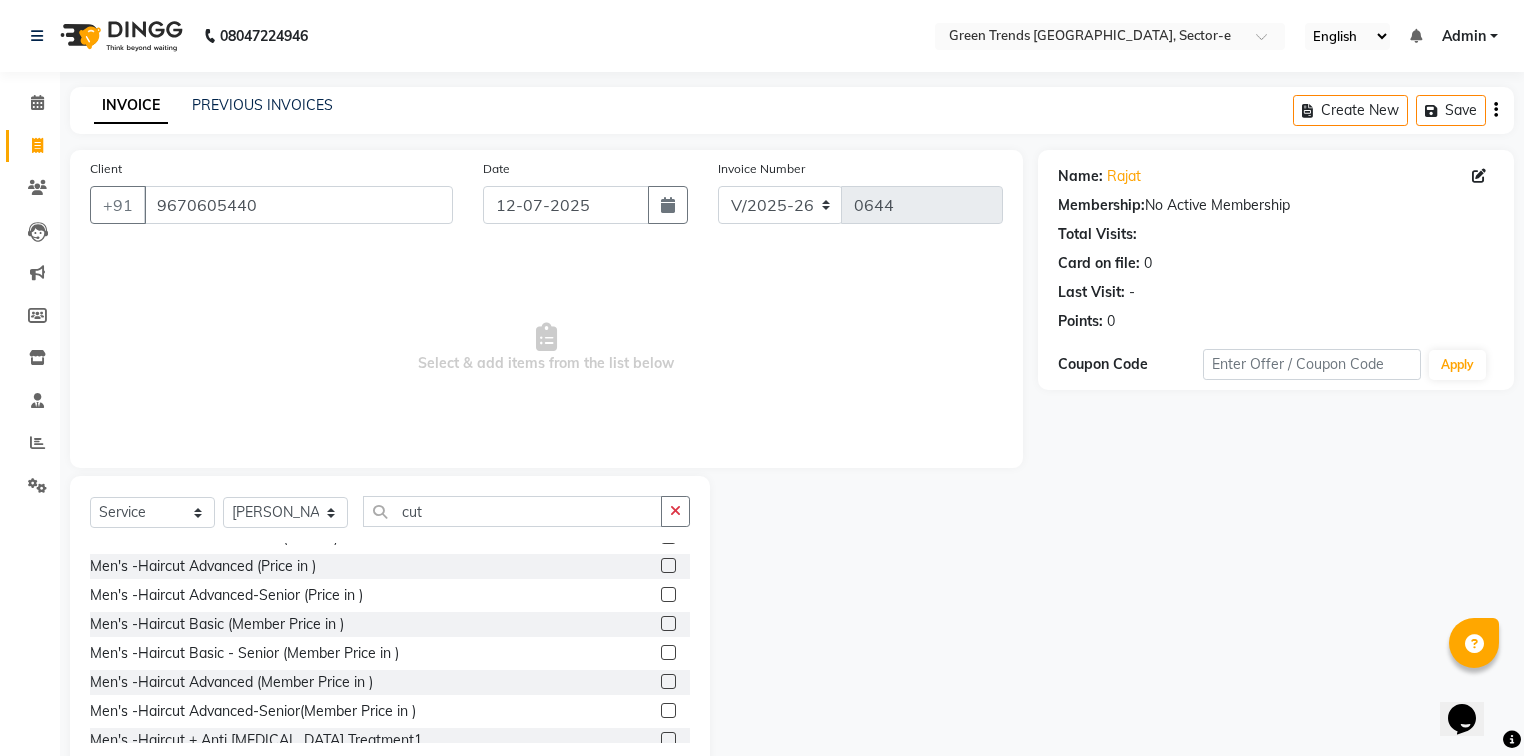 drag, startPoint x: 224, startPoint y: 592, endPoint x: 244, endPoint y: 586, distance: 20.880613 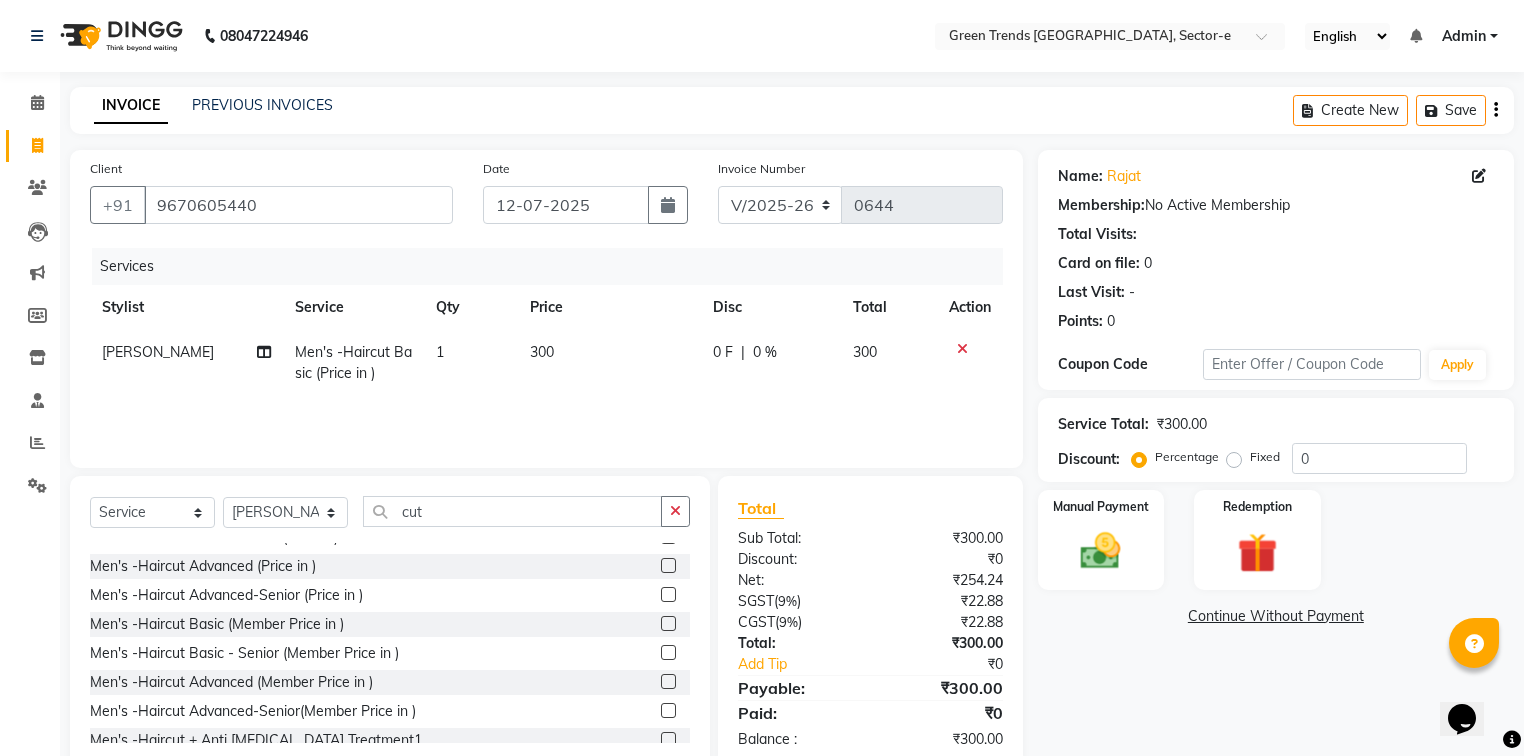 checkbox on "false" 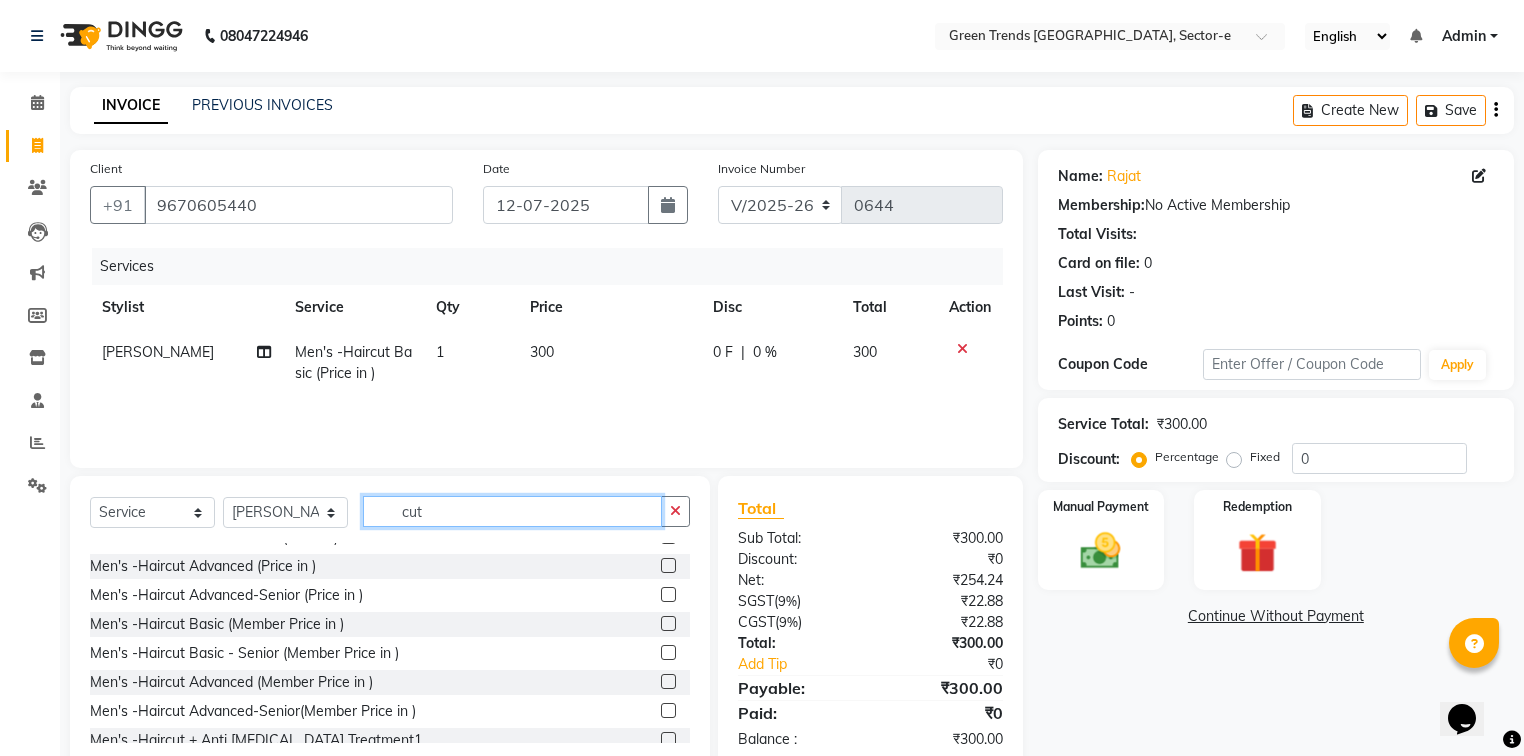 drag, startPoint x: 433, startPoint y: 515, endPoint x: 397, endPoint y: 514, distance: 36.013885 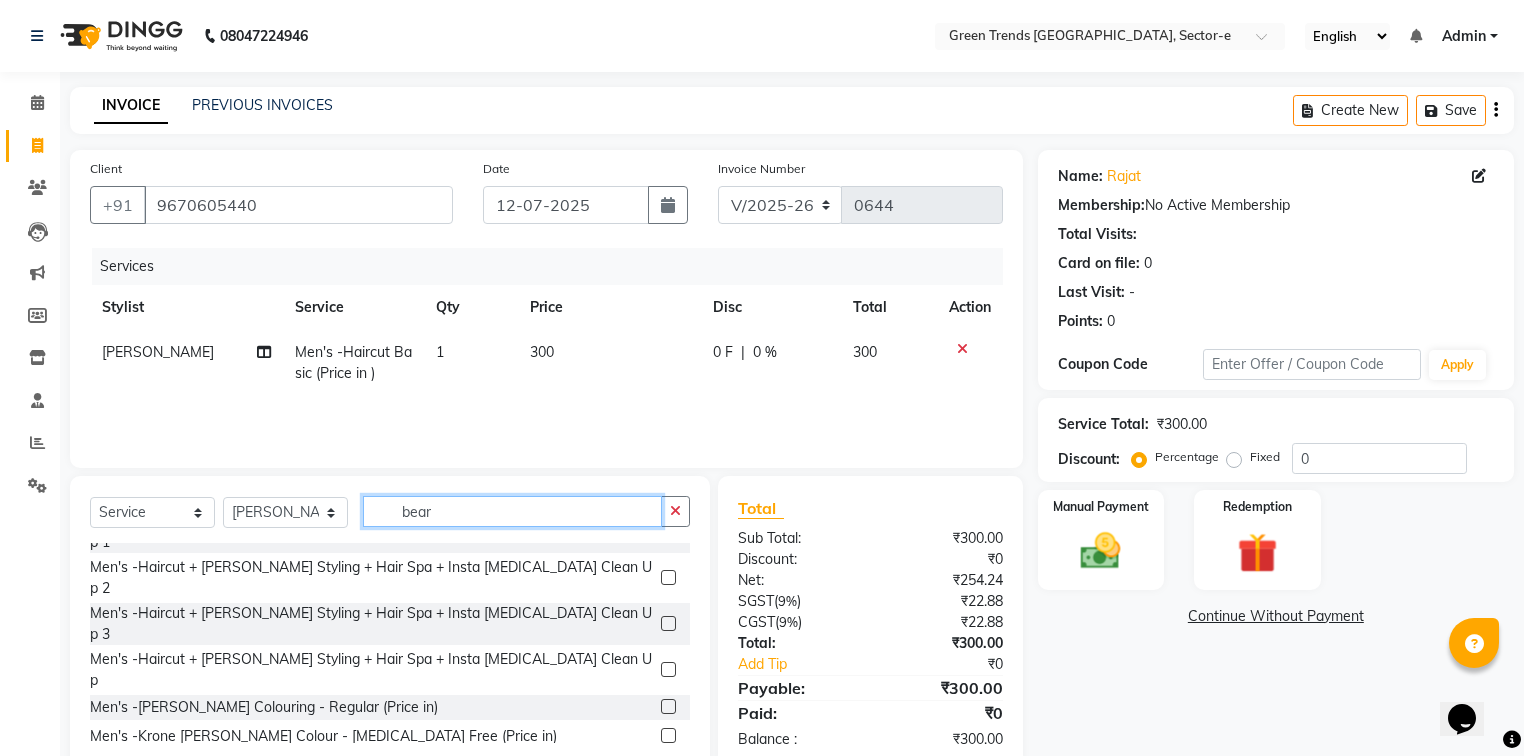 scroll, scrollTop: 148, scrollLeft: 0, axis: vertical 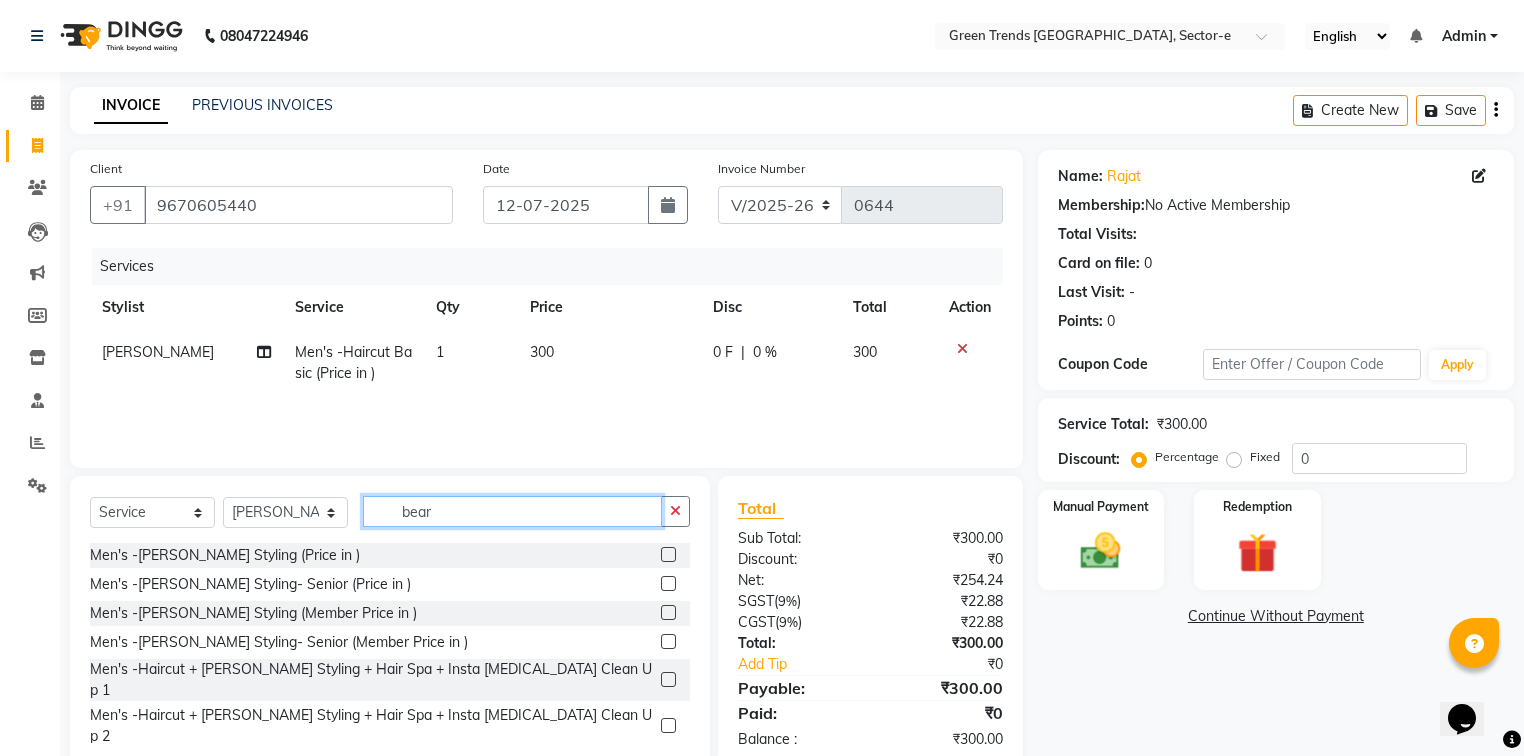 type on "bear" 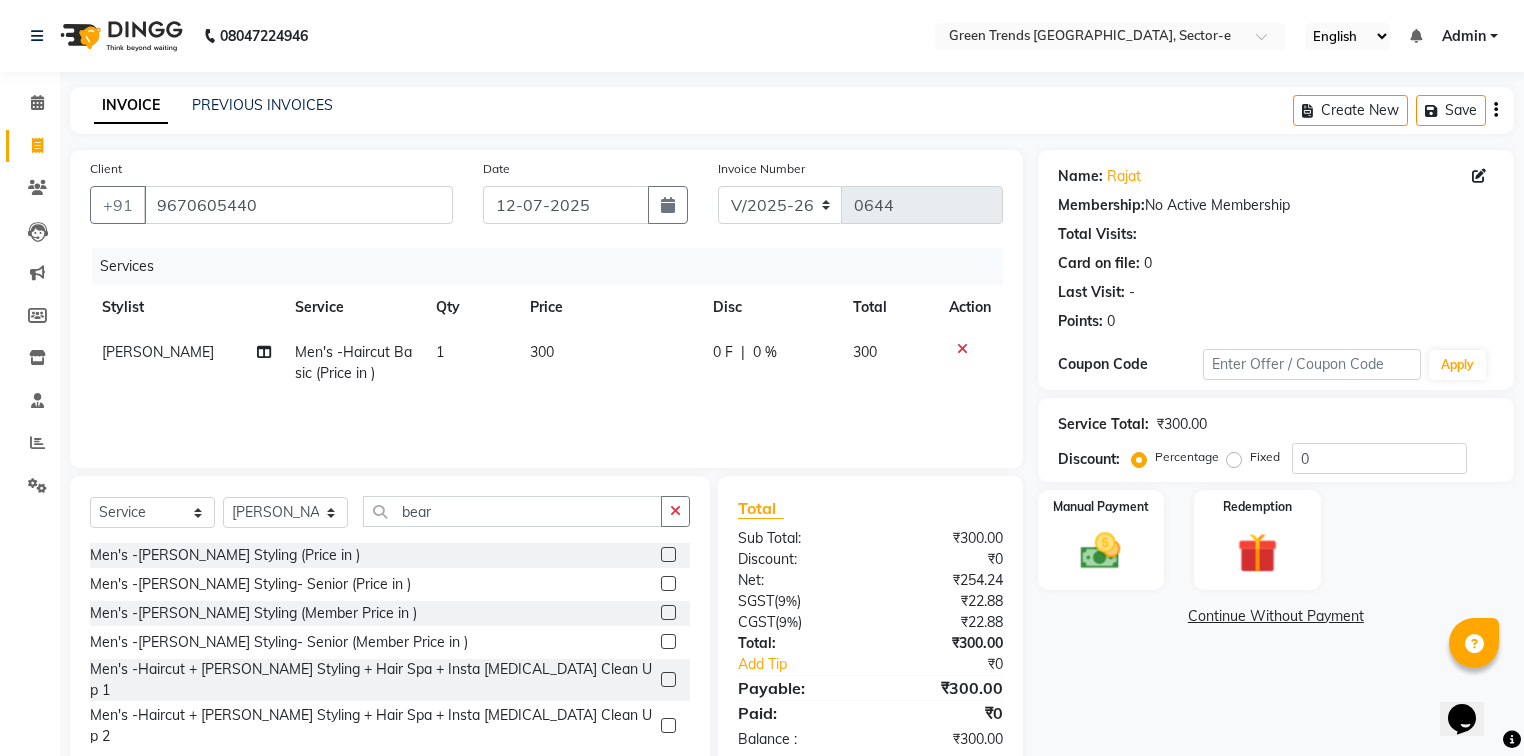 click on "Men's -[PERSON_NAME] Styling  (Price in )" 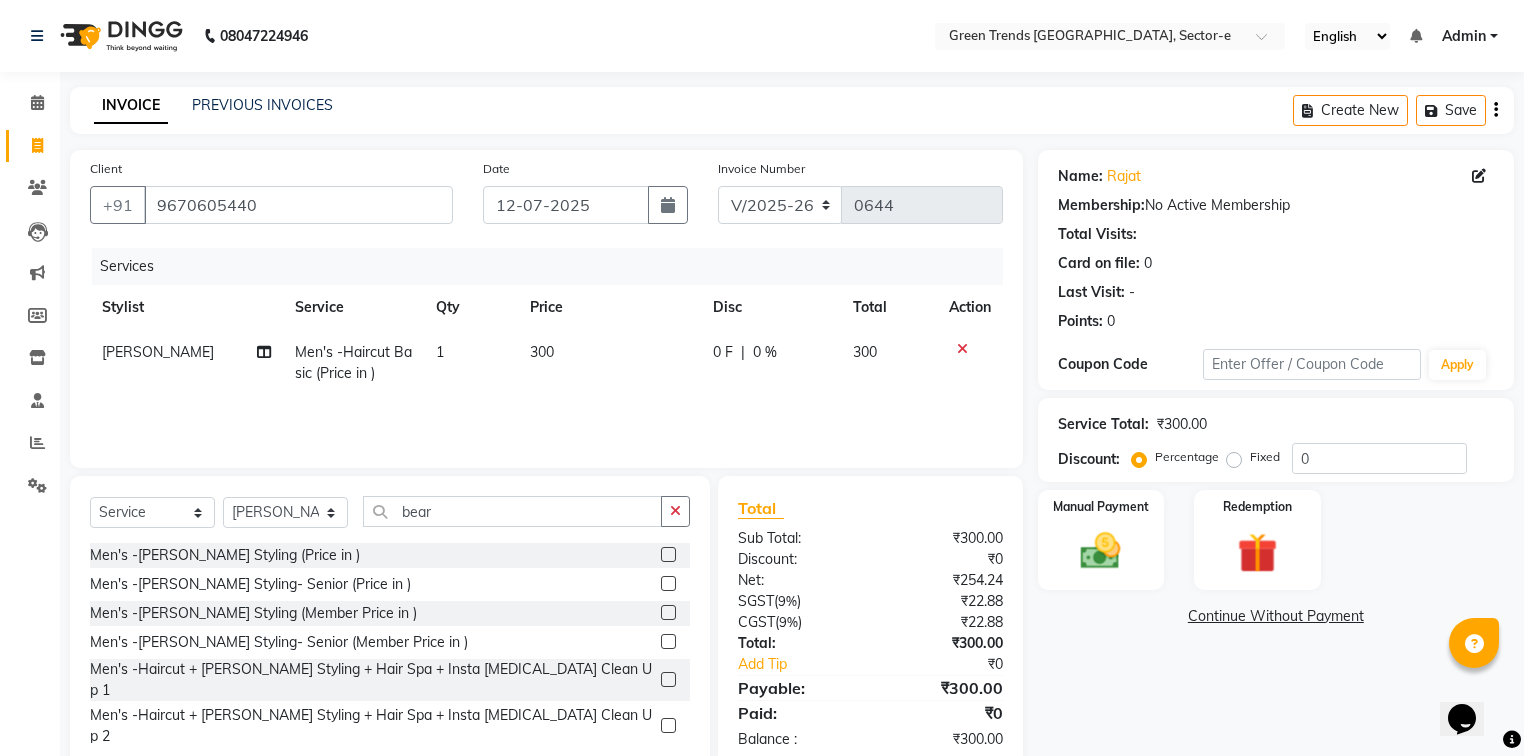 click on "Men's -[PERSON_NAME] Styling  (Price in )" 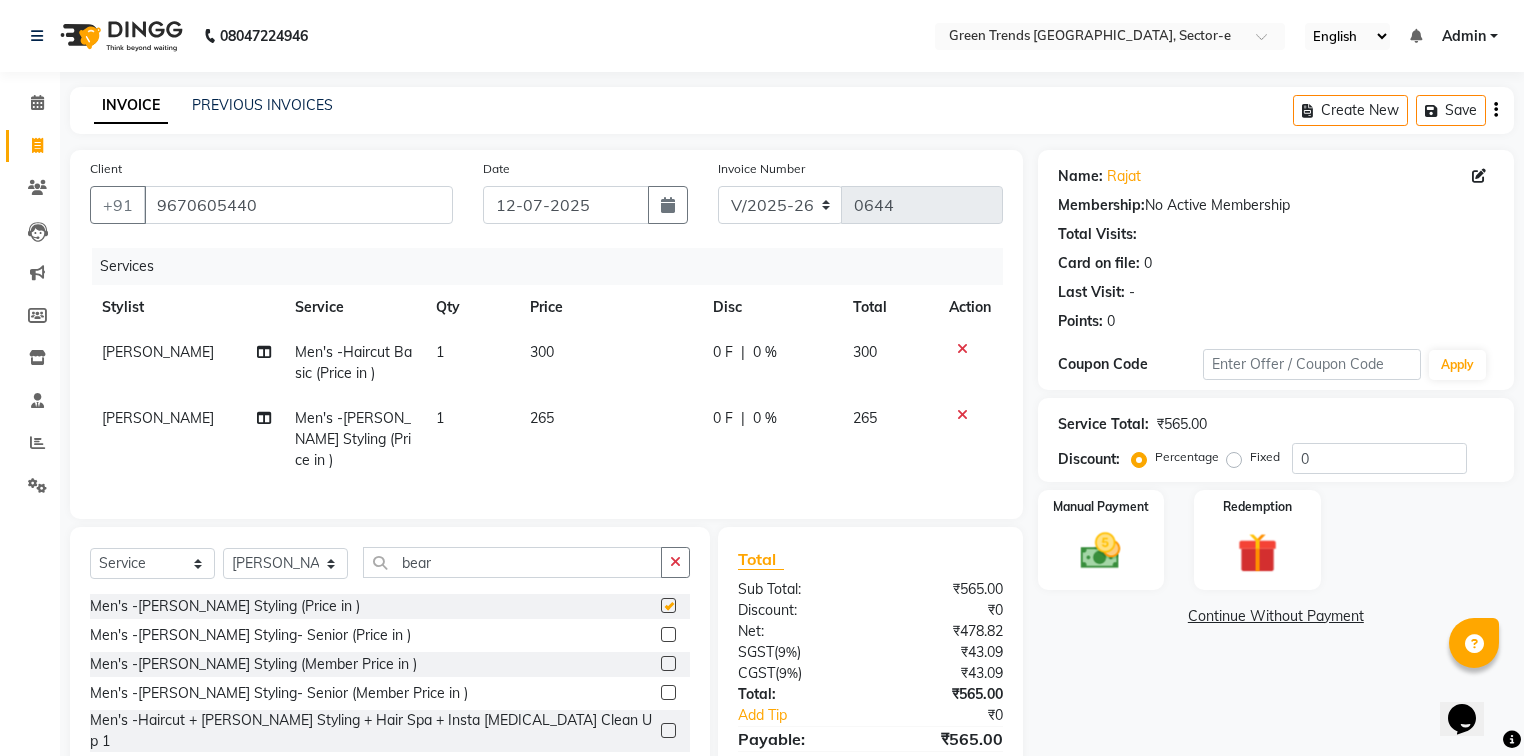 checkbox on "false" 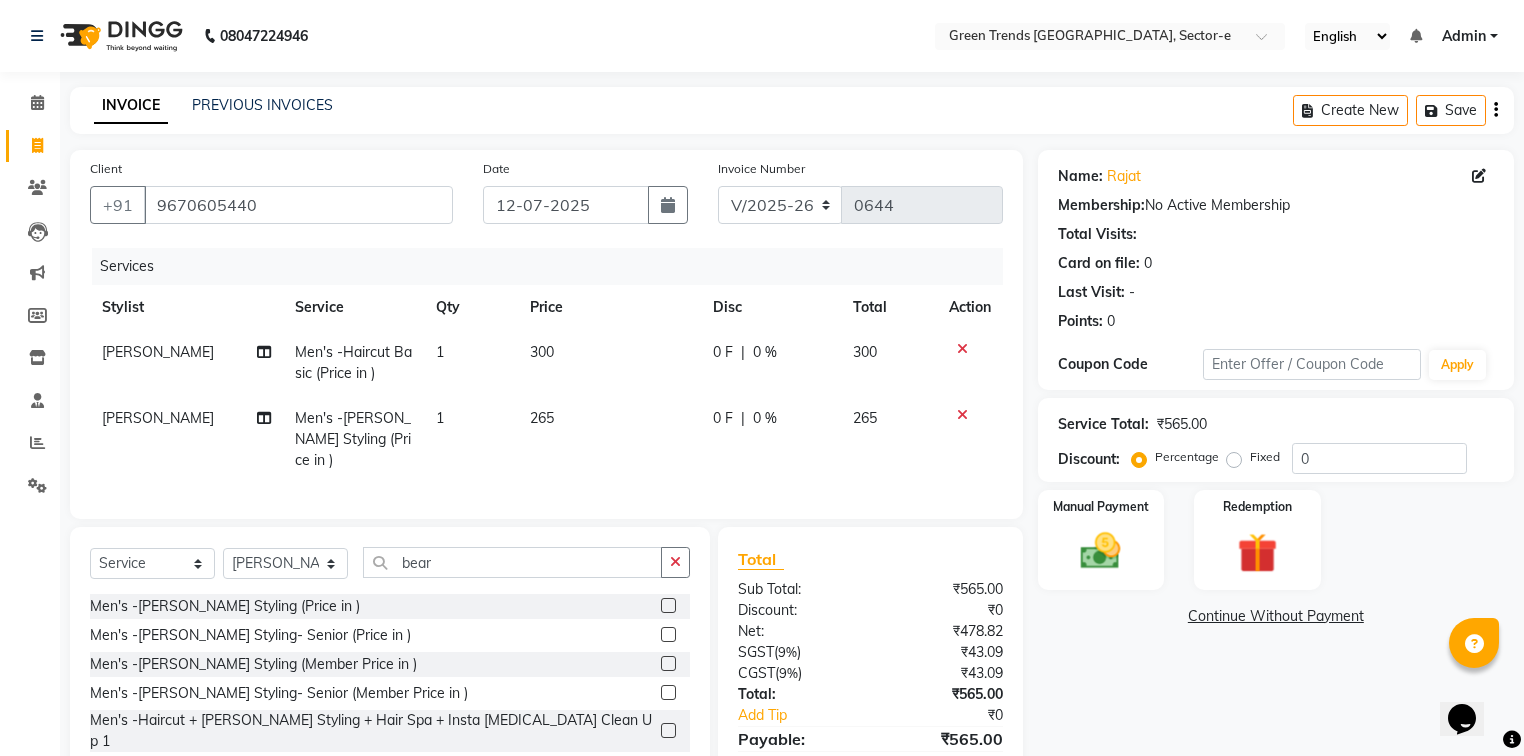click on "0 F" 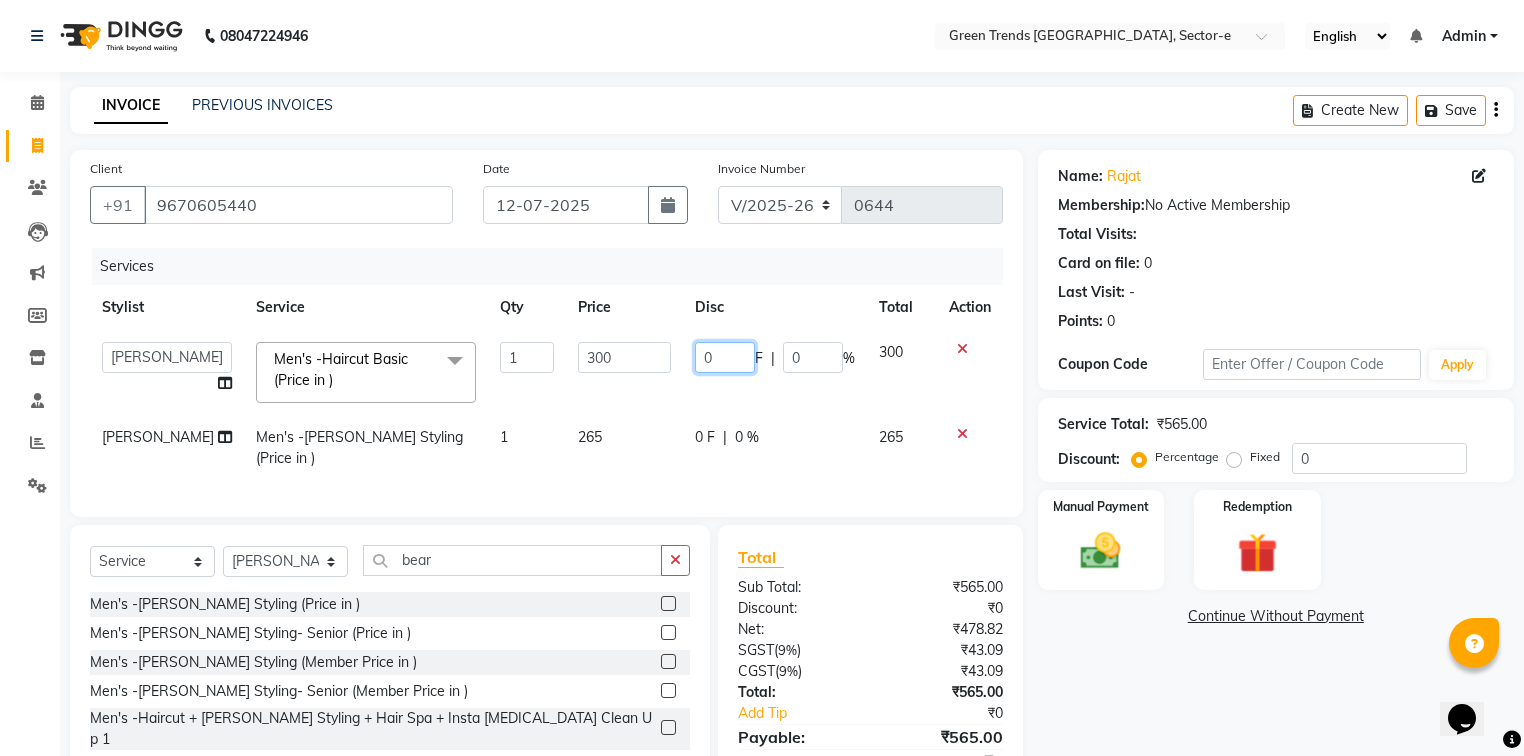 drag, startPoint x: 723, startPoint y: 354, endPoint x: 684, endPoint y: 371, distance: 42.544094 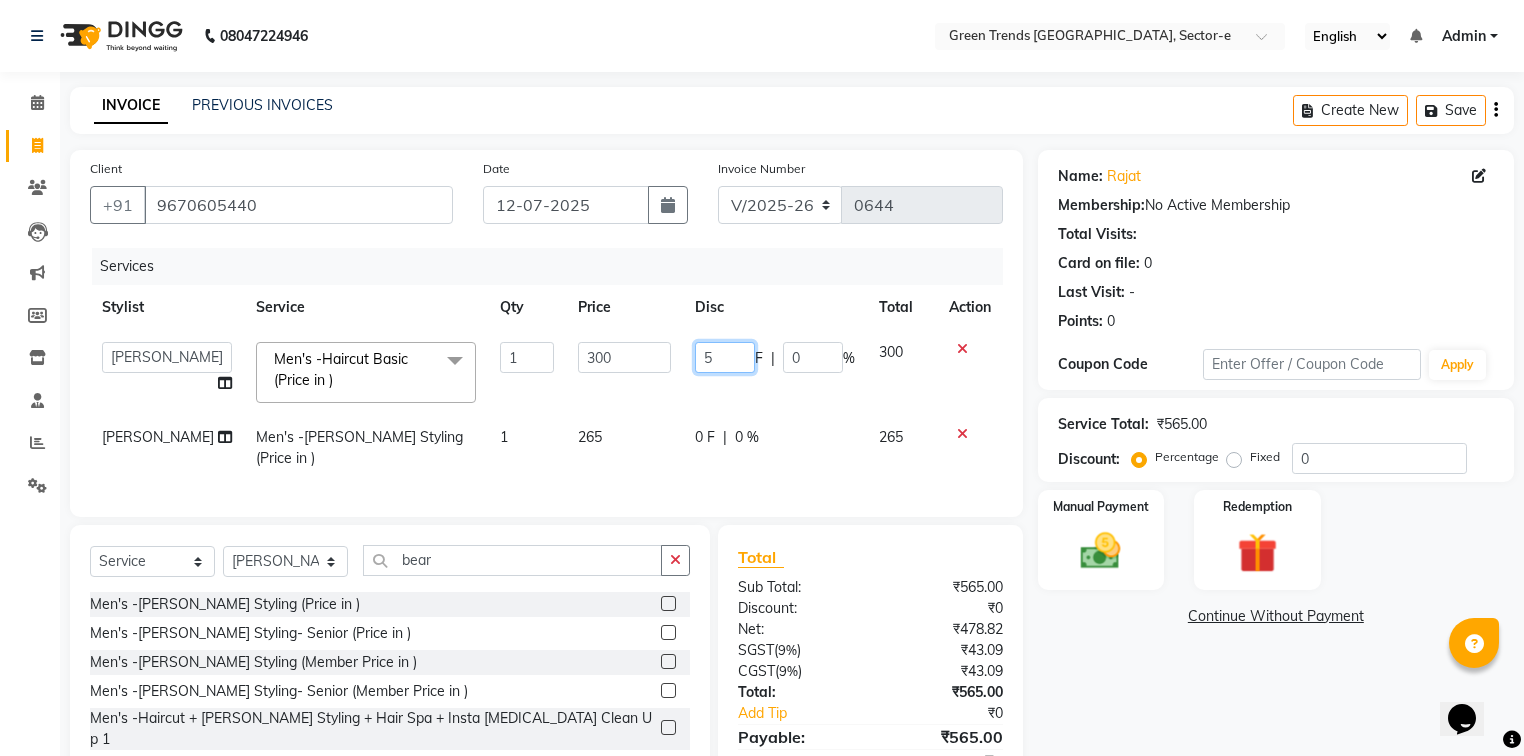 type on "50" 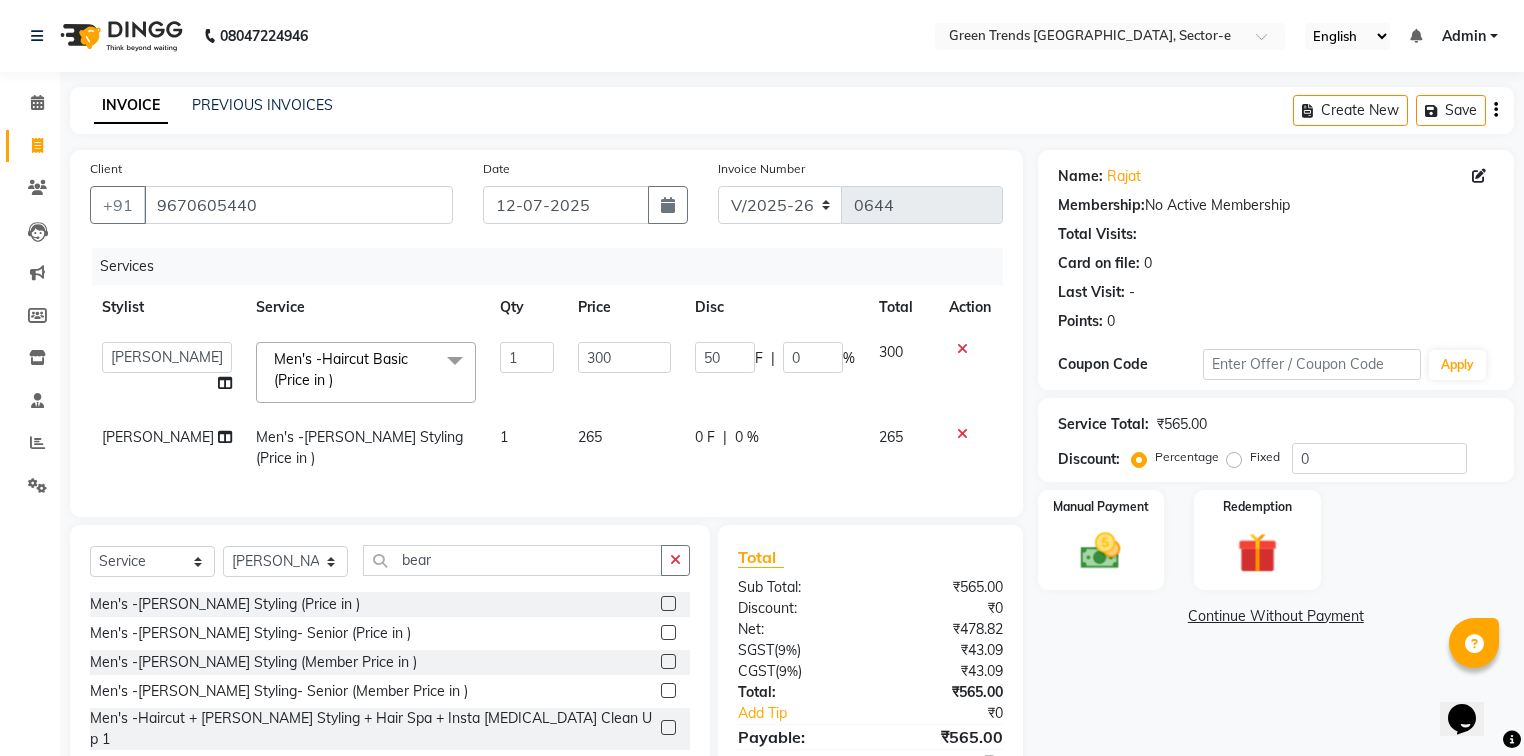 click on "0 F | 0 %" 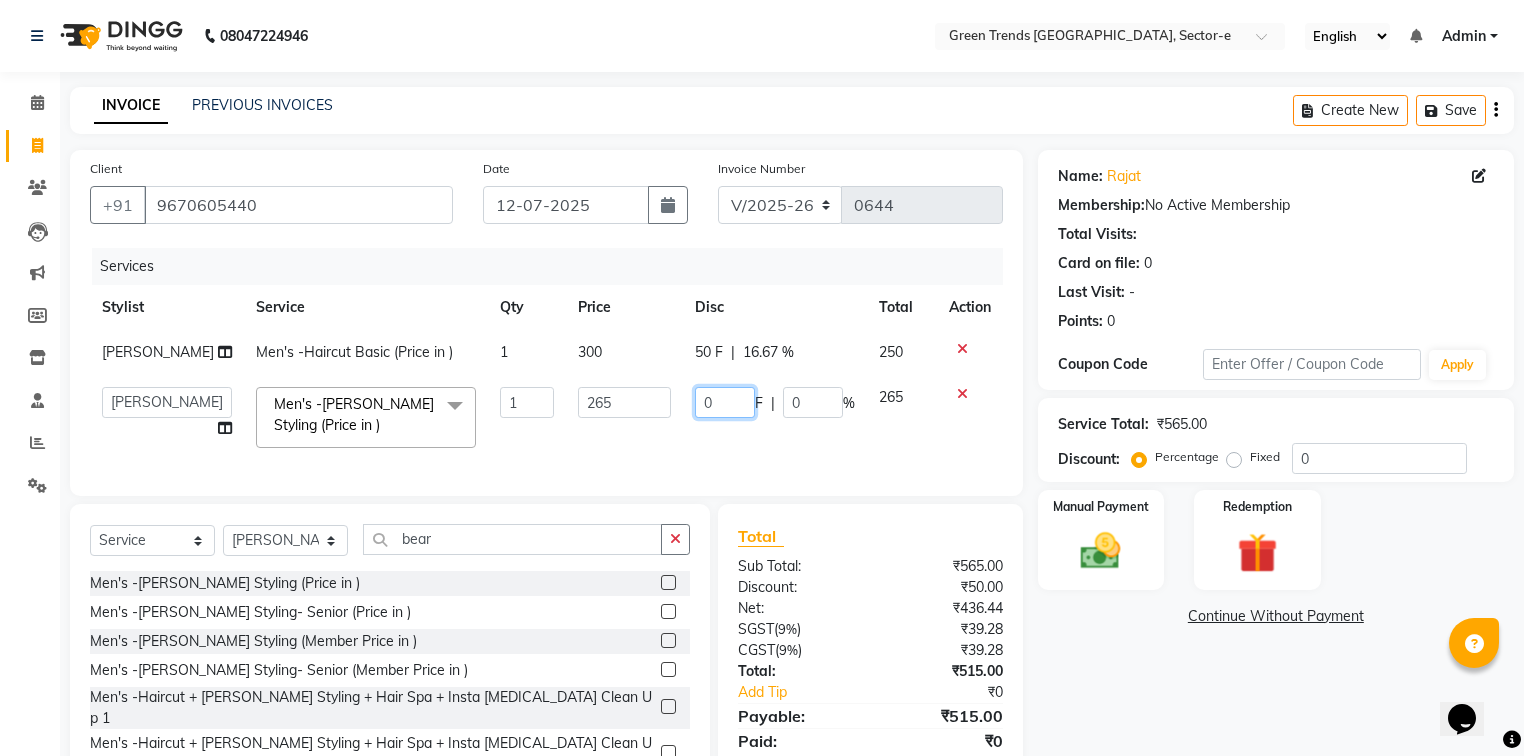 drag, startPoint x: 728, startPoint y: 398, endPoint x: 660, endPoint y: 422, distance: 72.11102 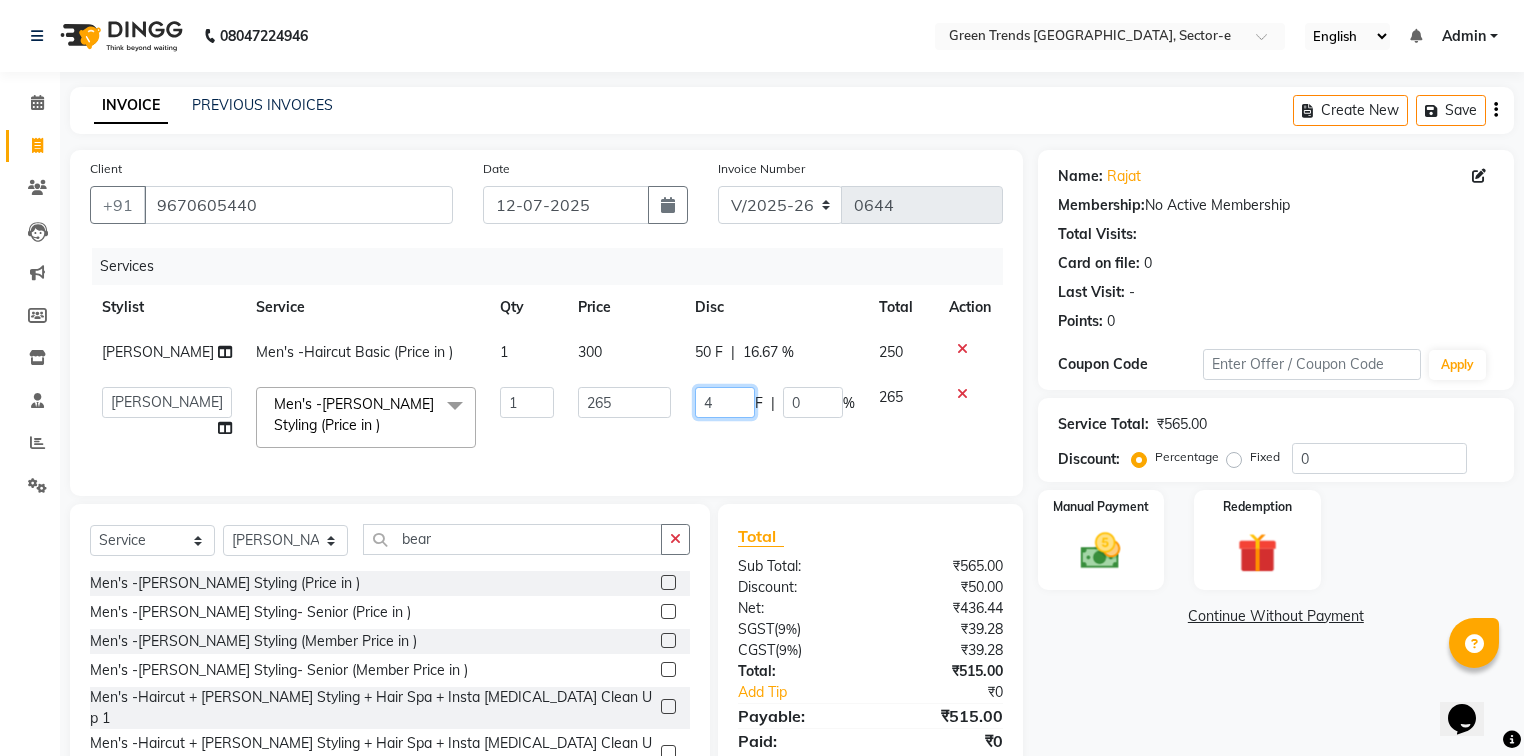 type on "45" 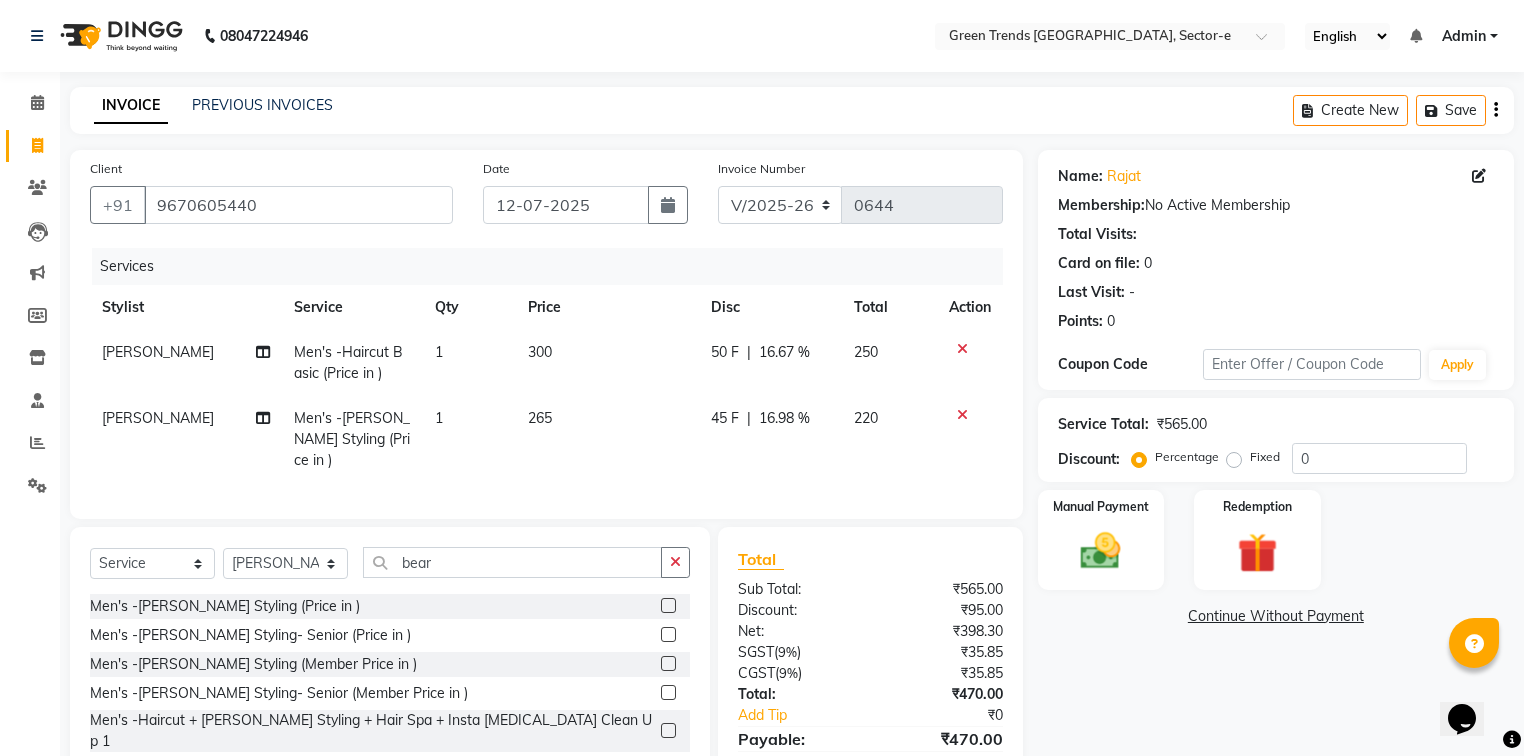 click on "265" 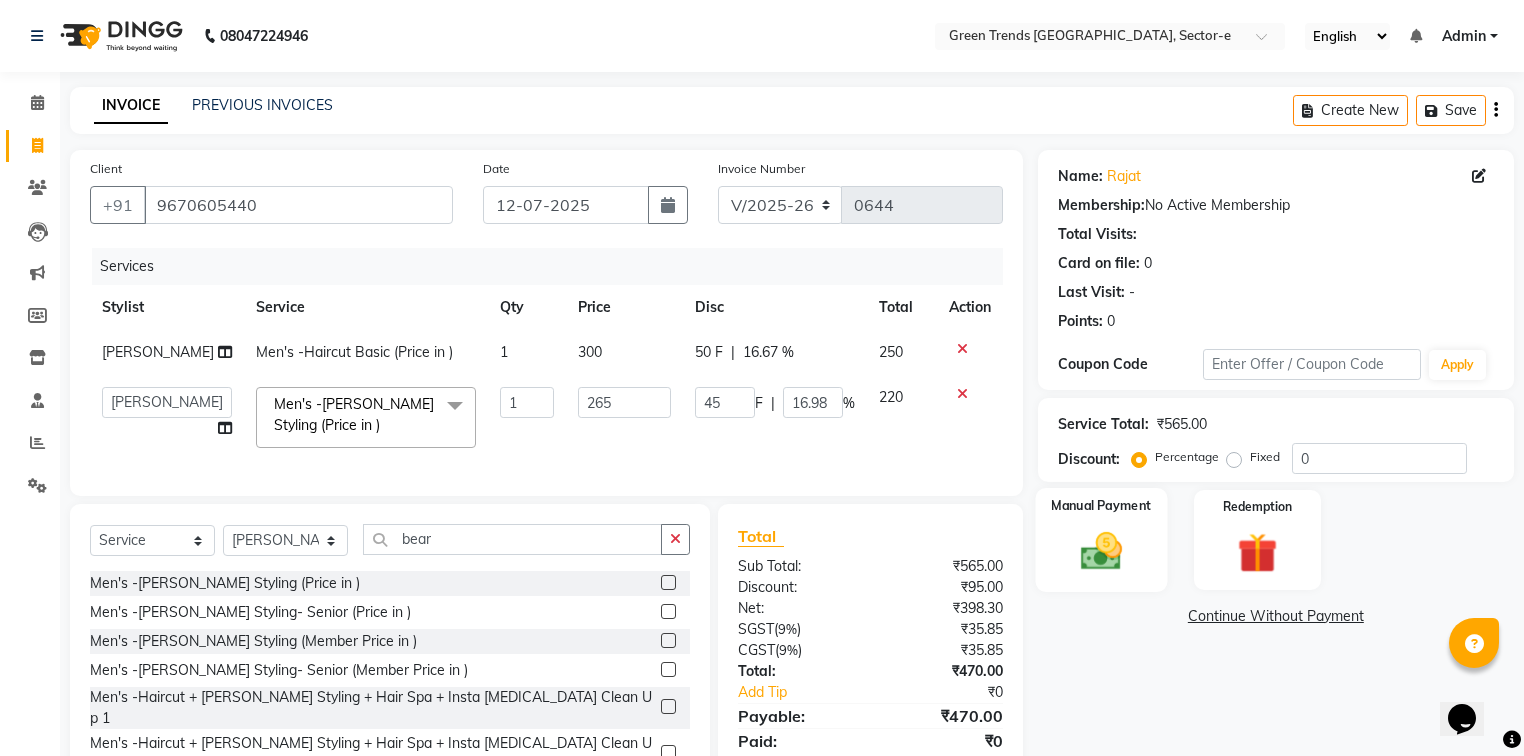 click 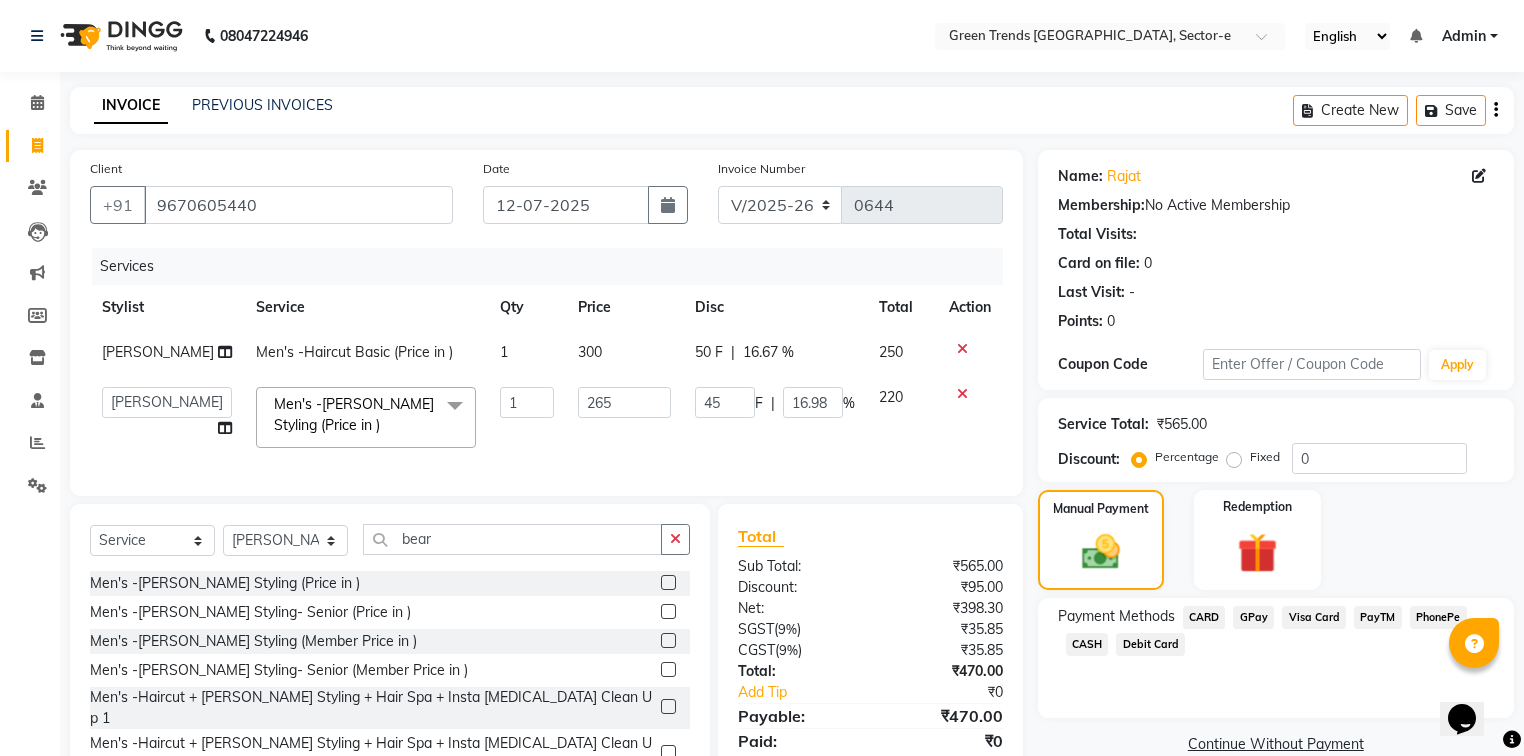 click on "GPay" 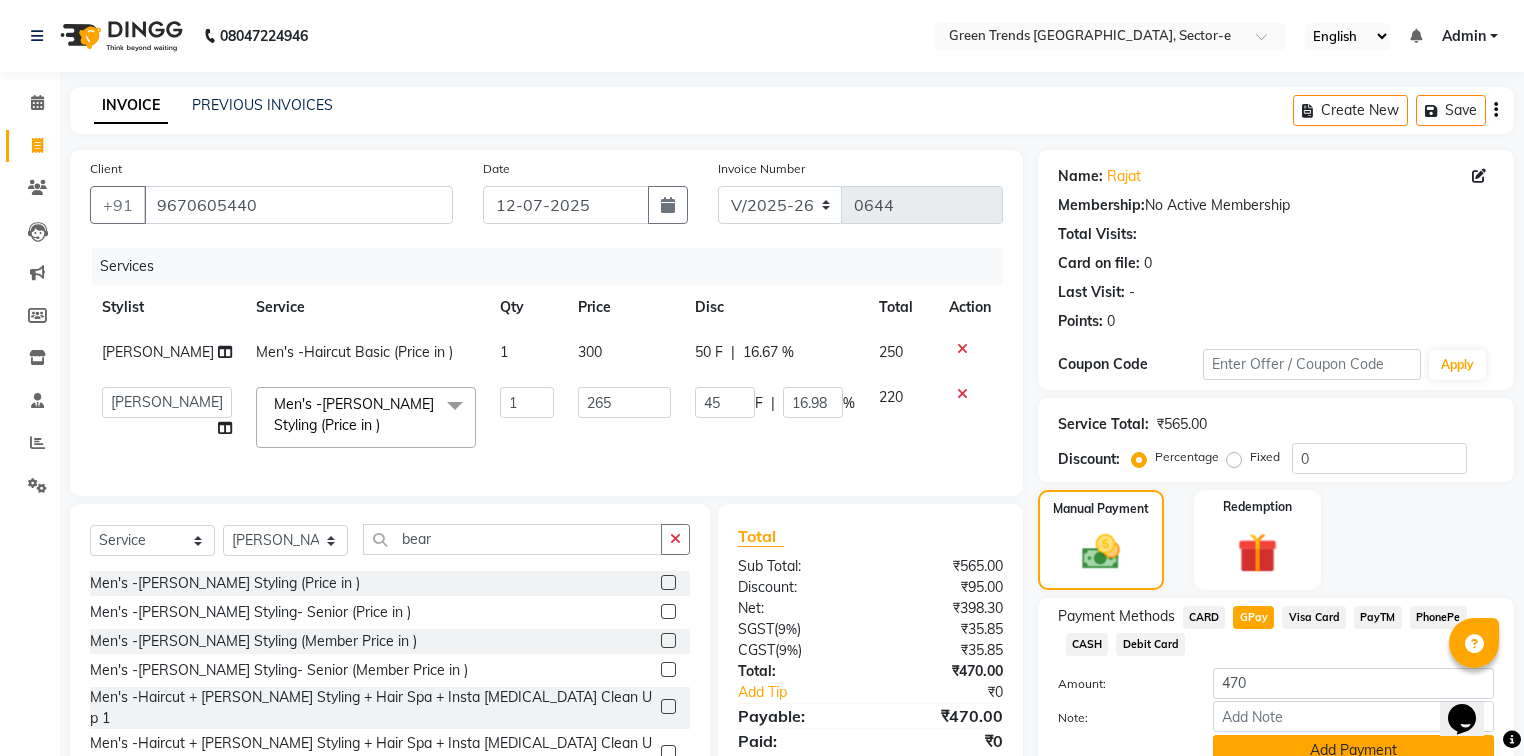 click on "Add Payment" 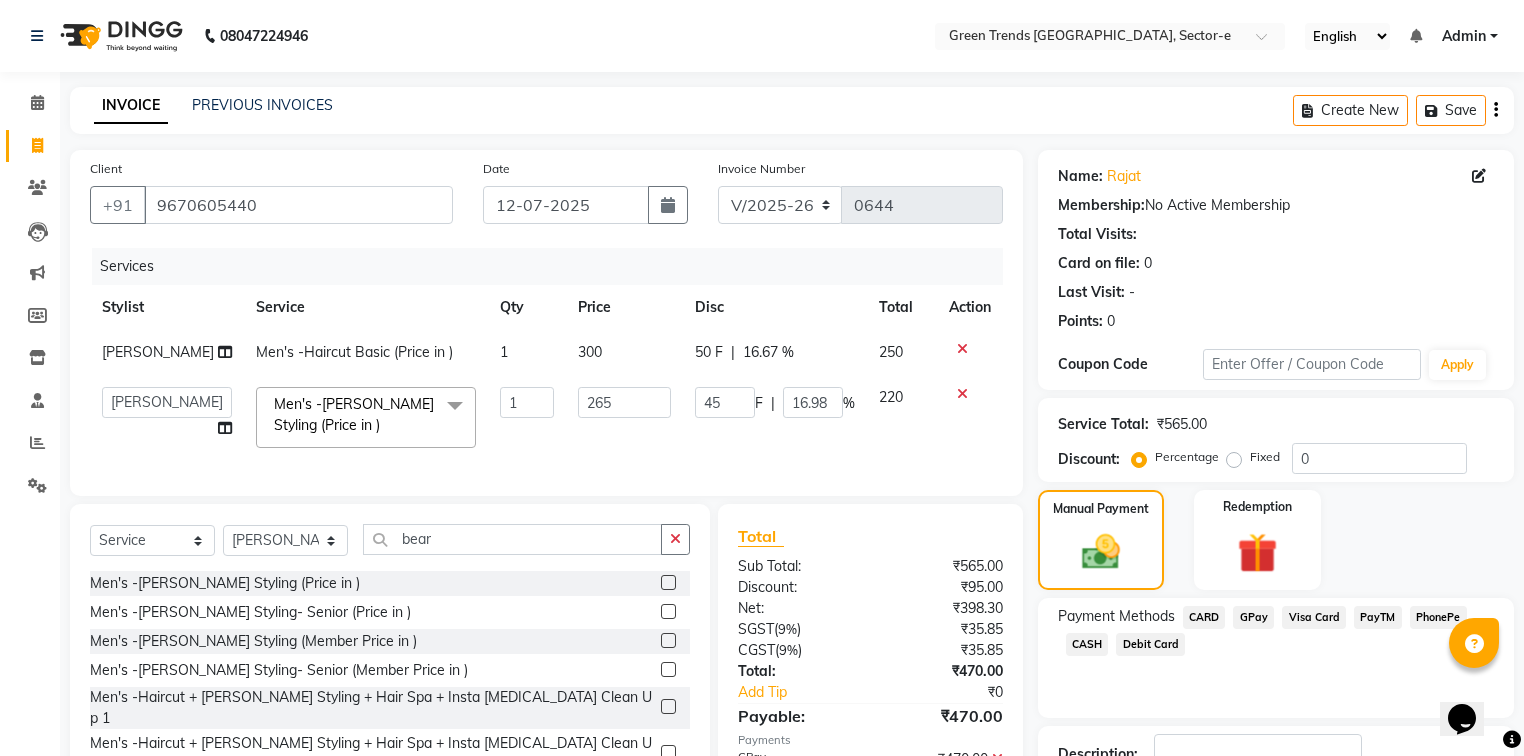scroll, scrollTop: 144, scrollLeft: 0, axis: vertical 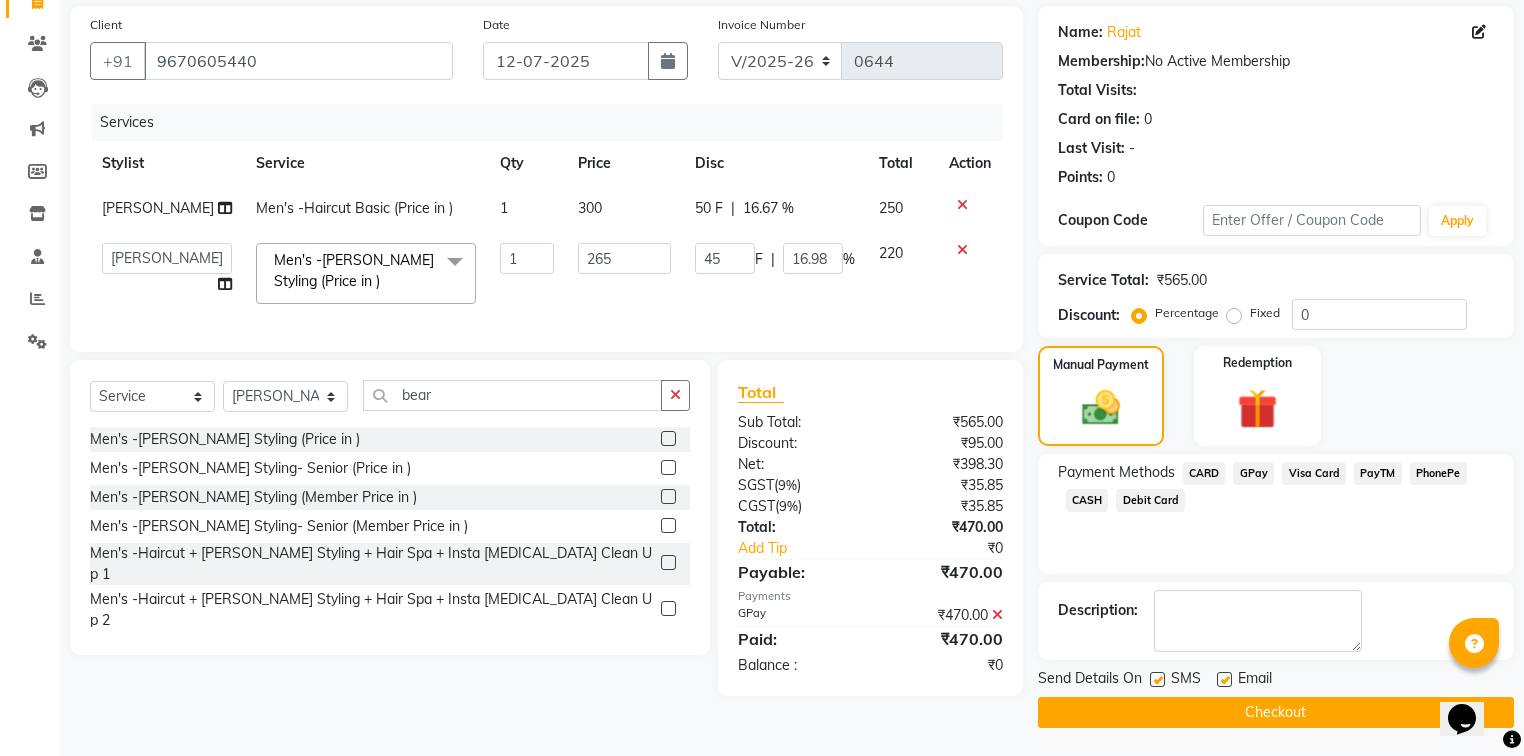 click 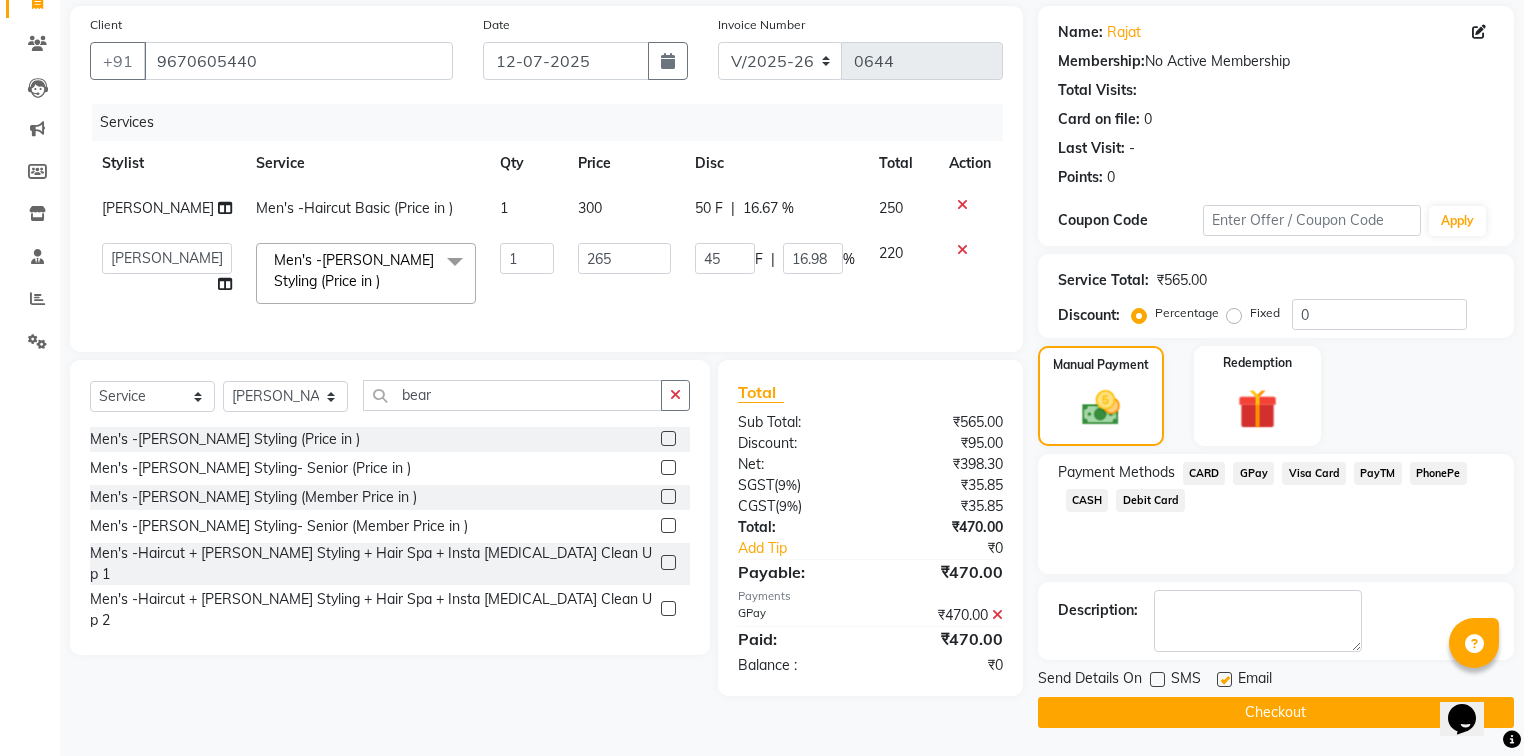 click 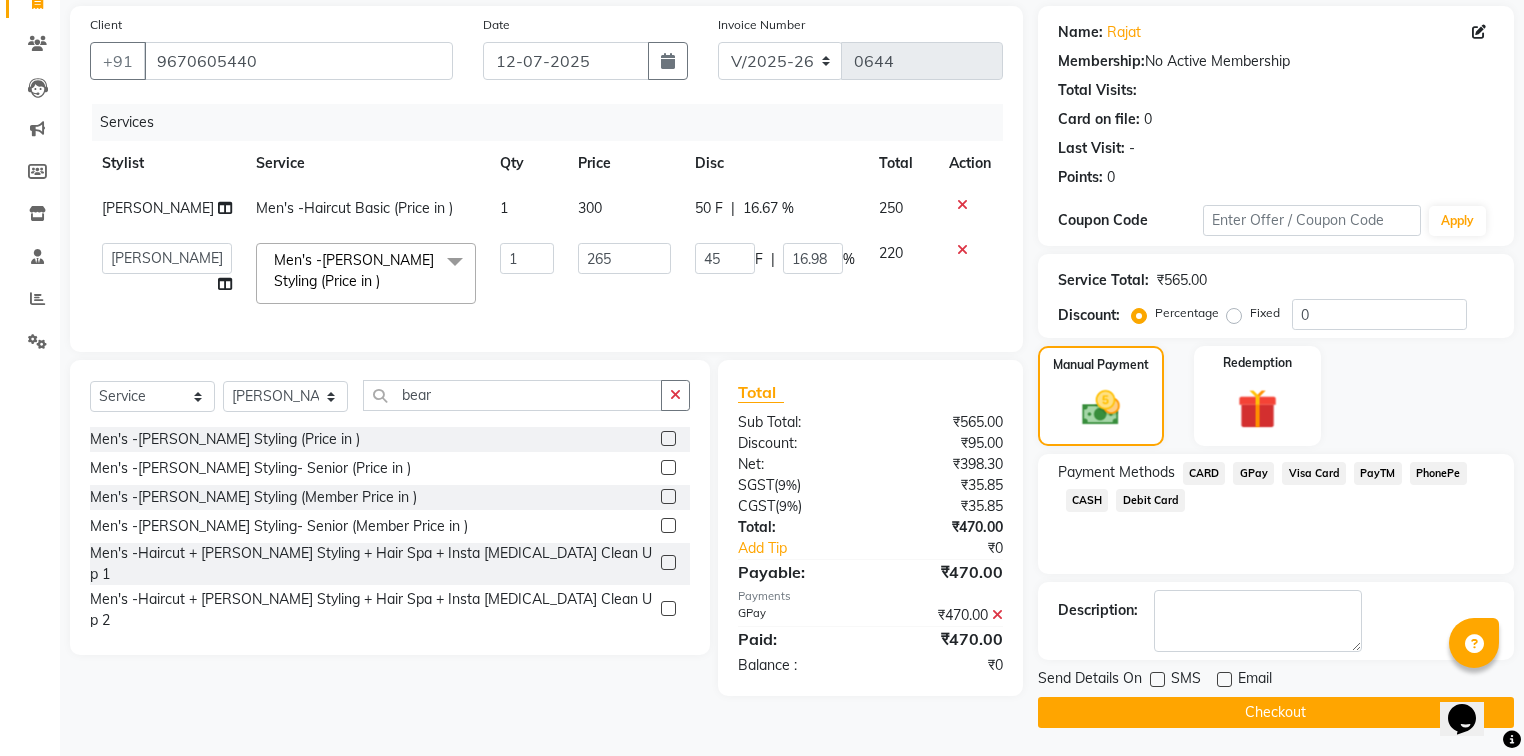 click on "Checkout" 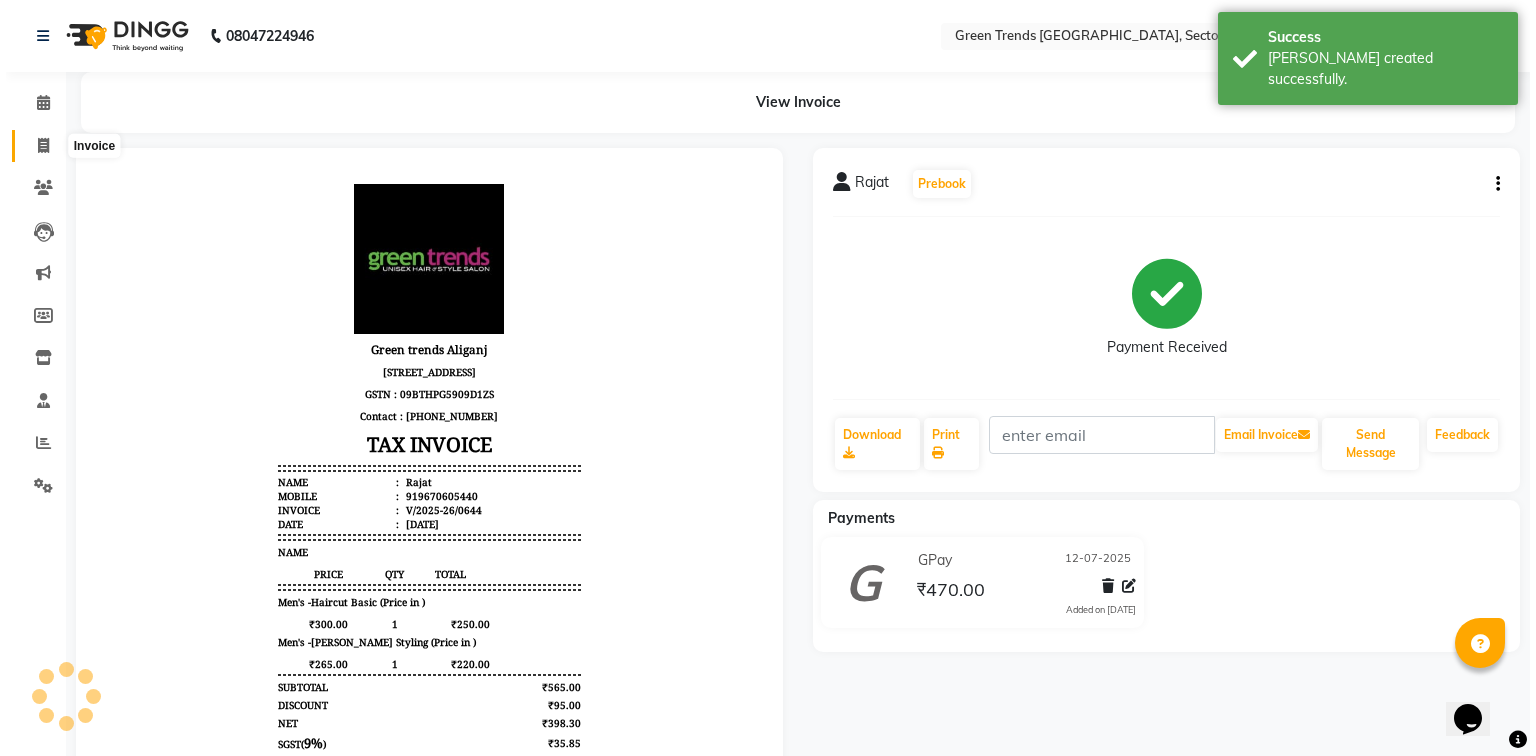 scroll, scrollTop: 0, scrollLeft: 0, axis: both 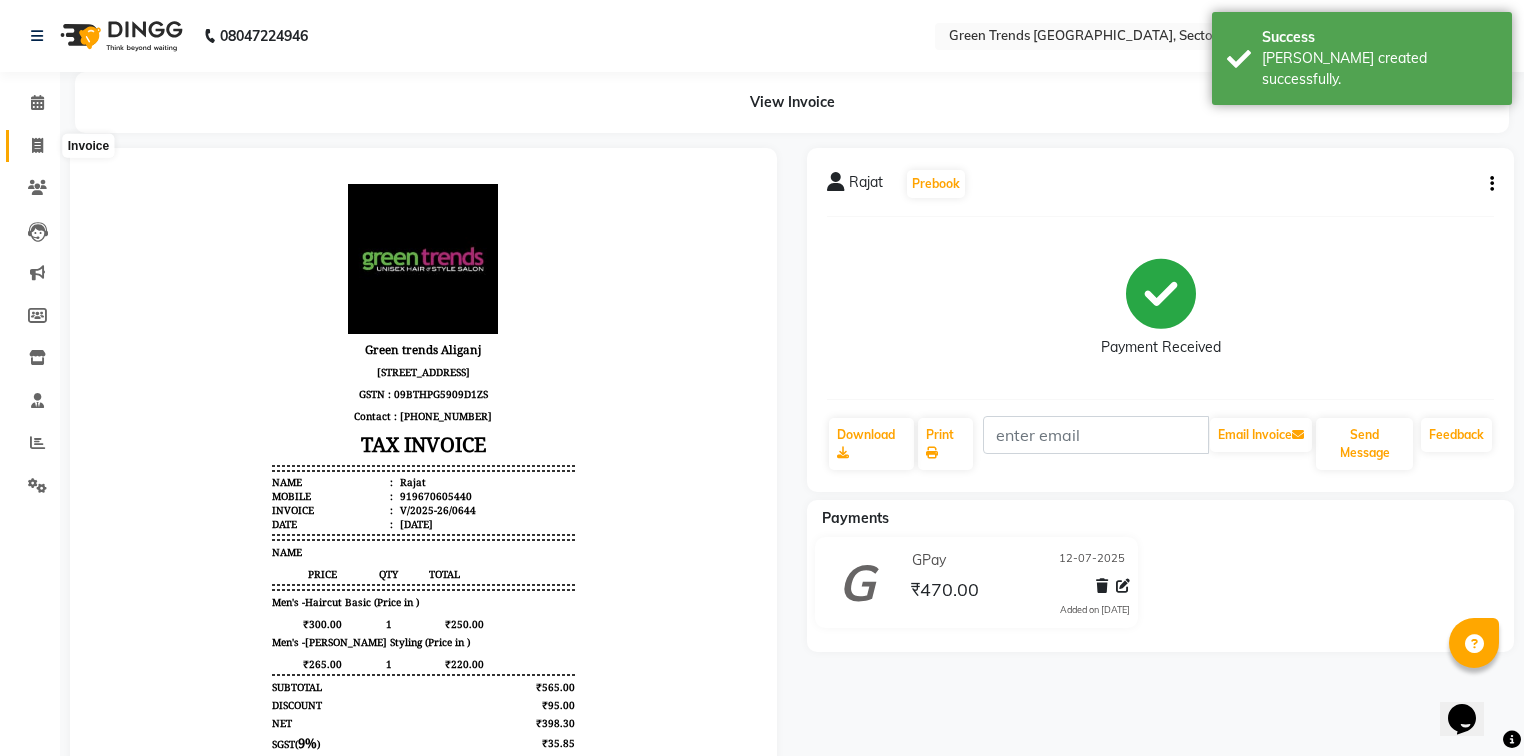 click 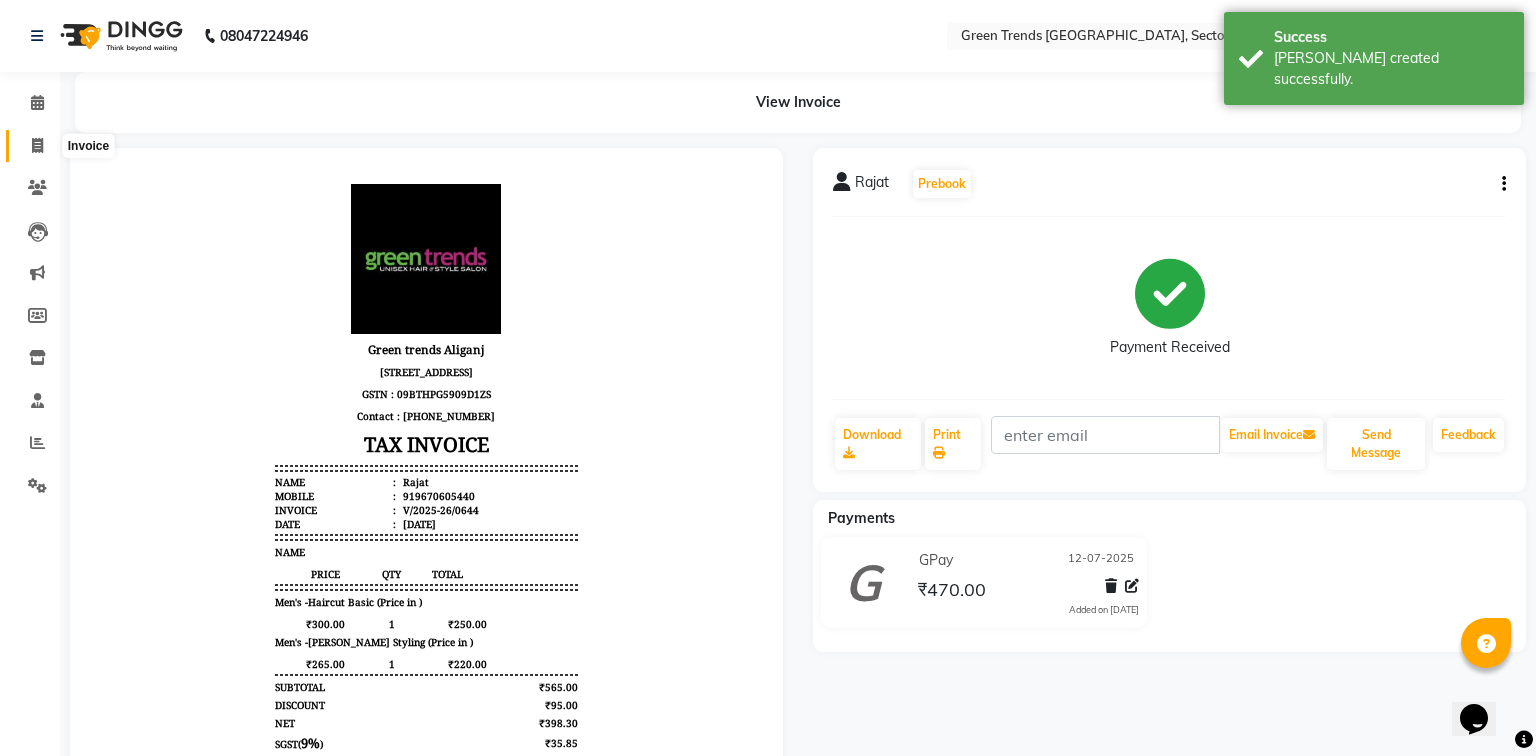 select on "7023" 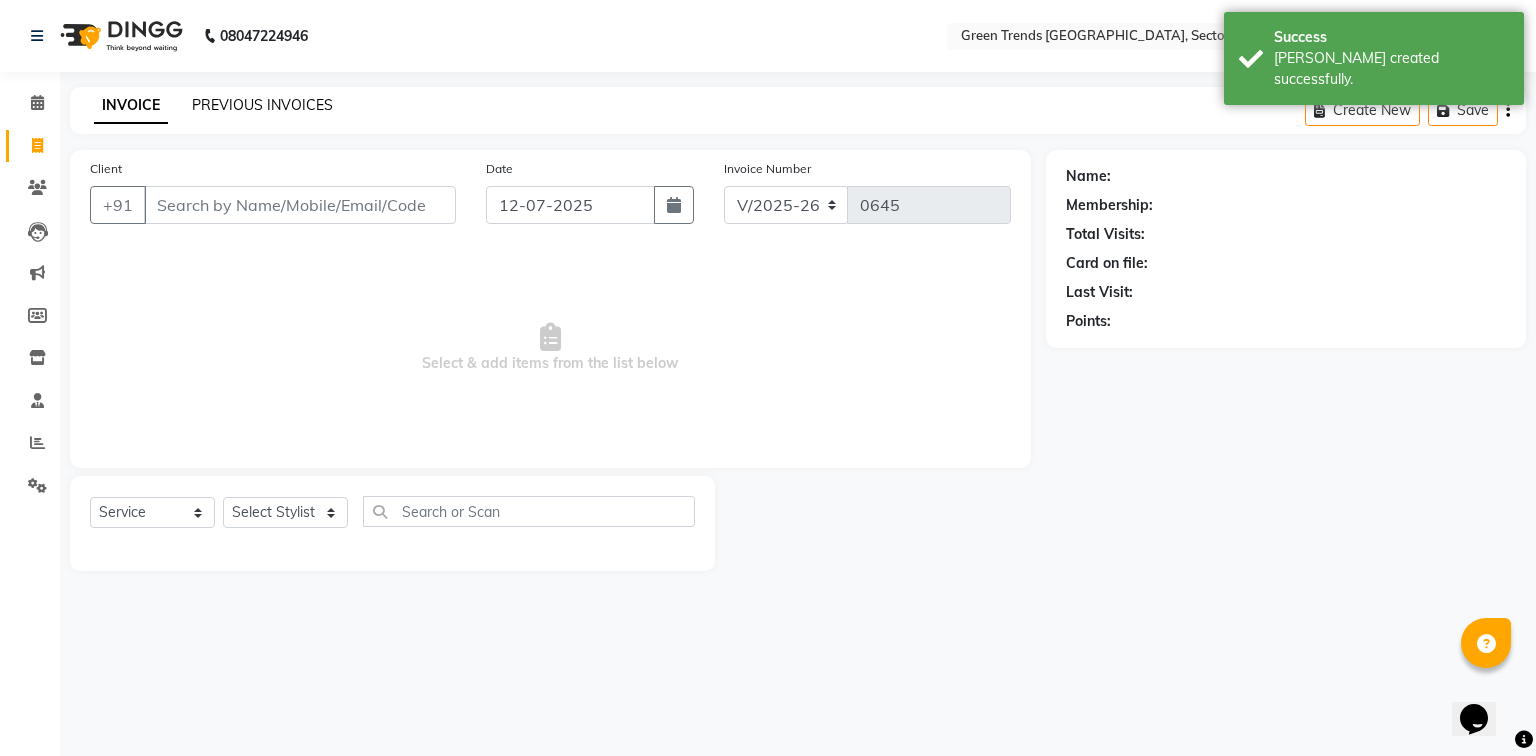 click on "PREVIOUS INVOICES" 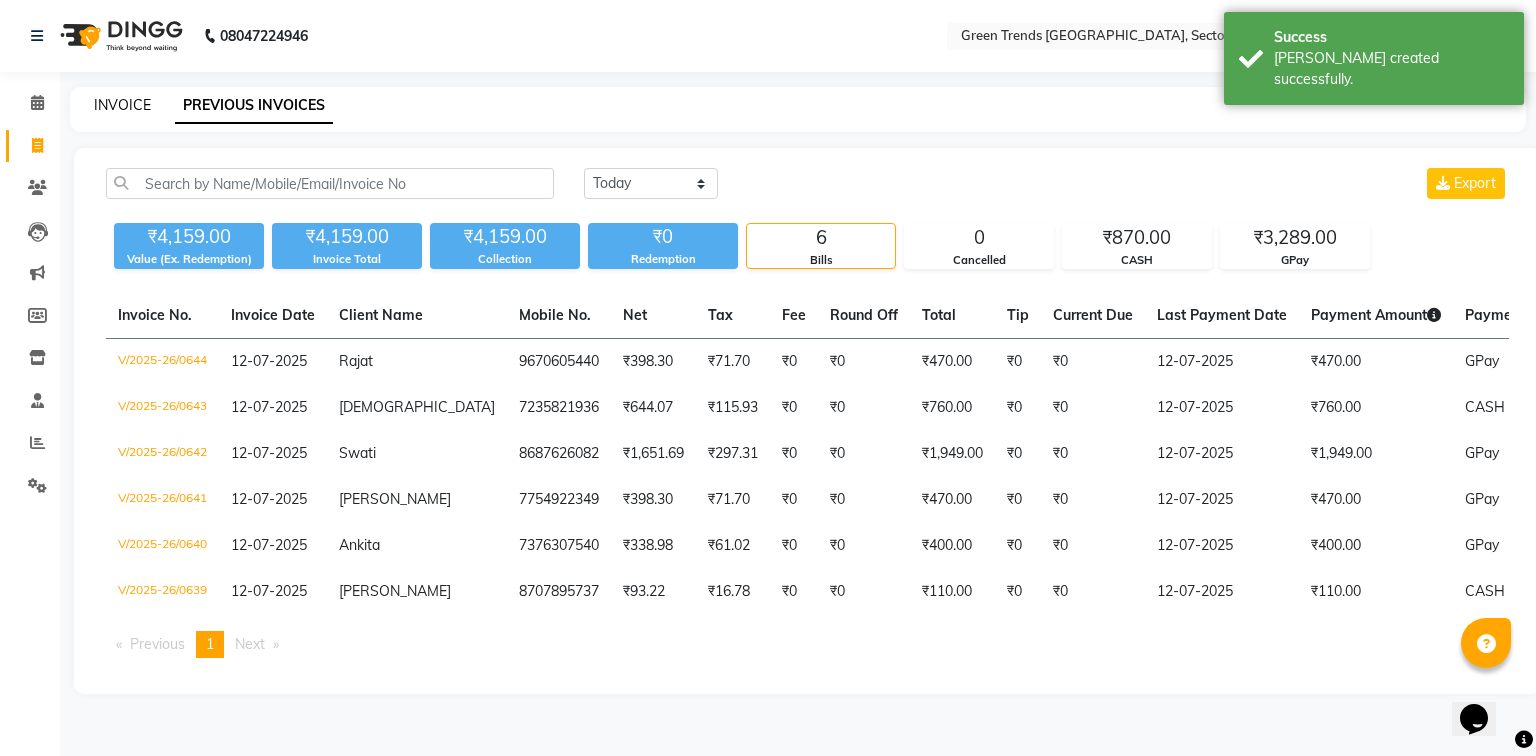 click on "INVOICE" 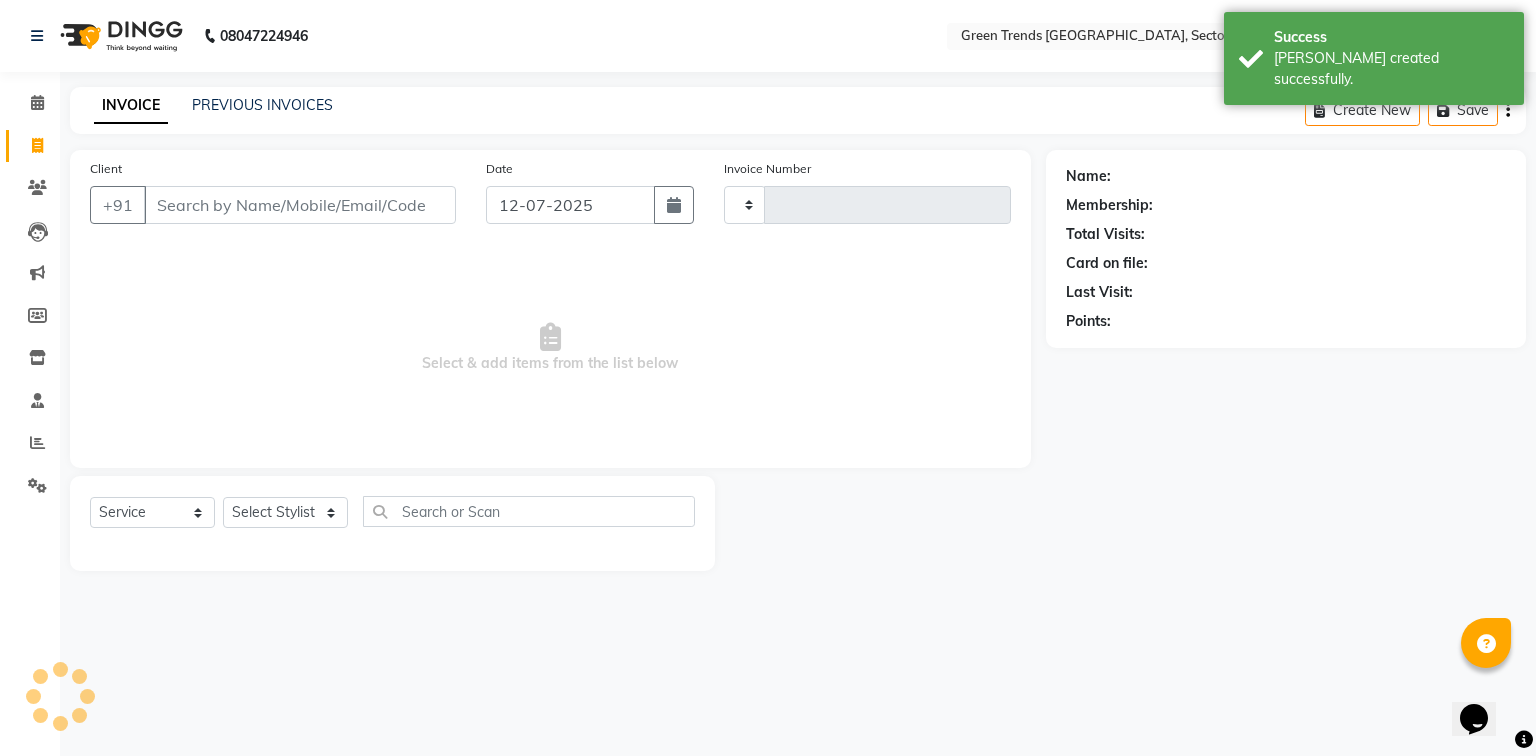 type on "0645" 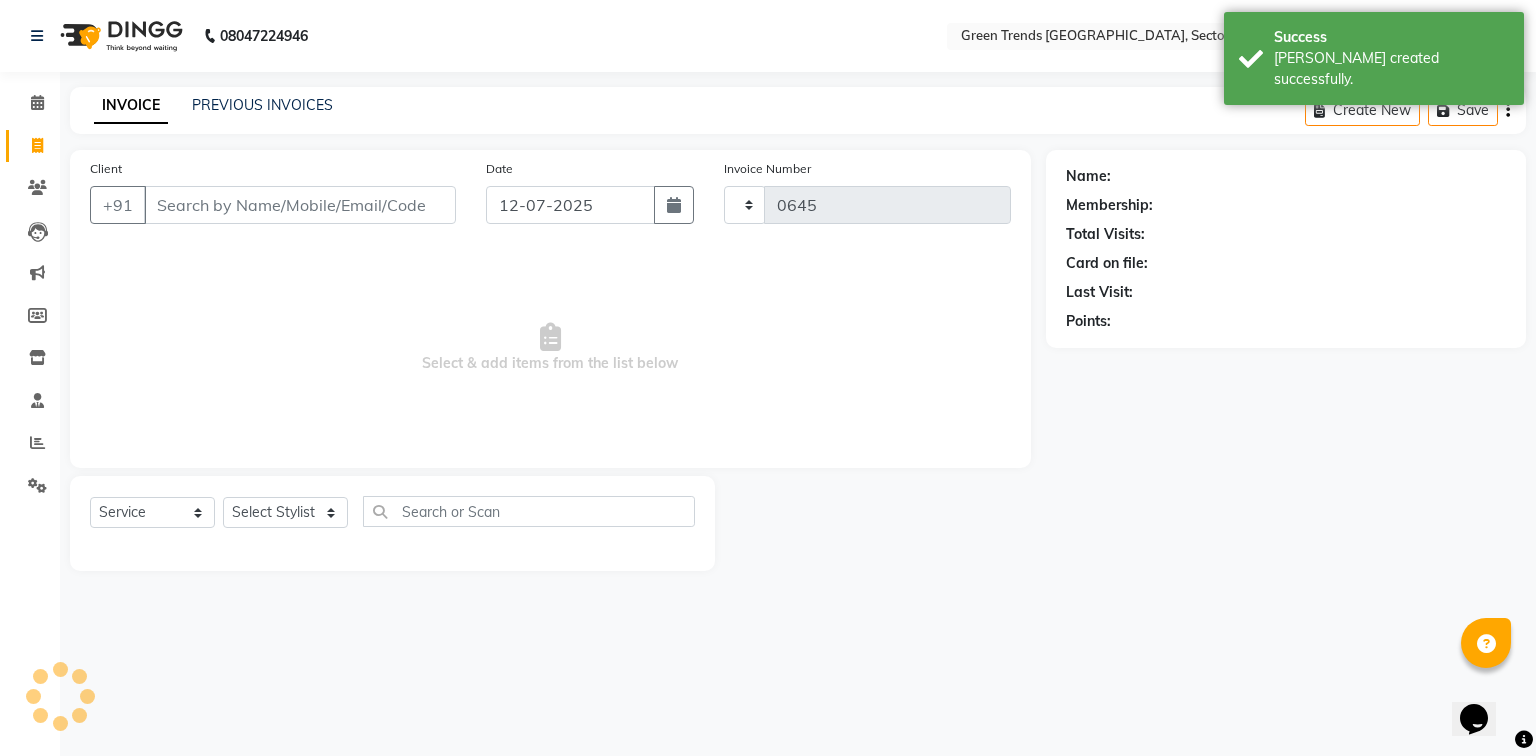 select on "7023" 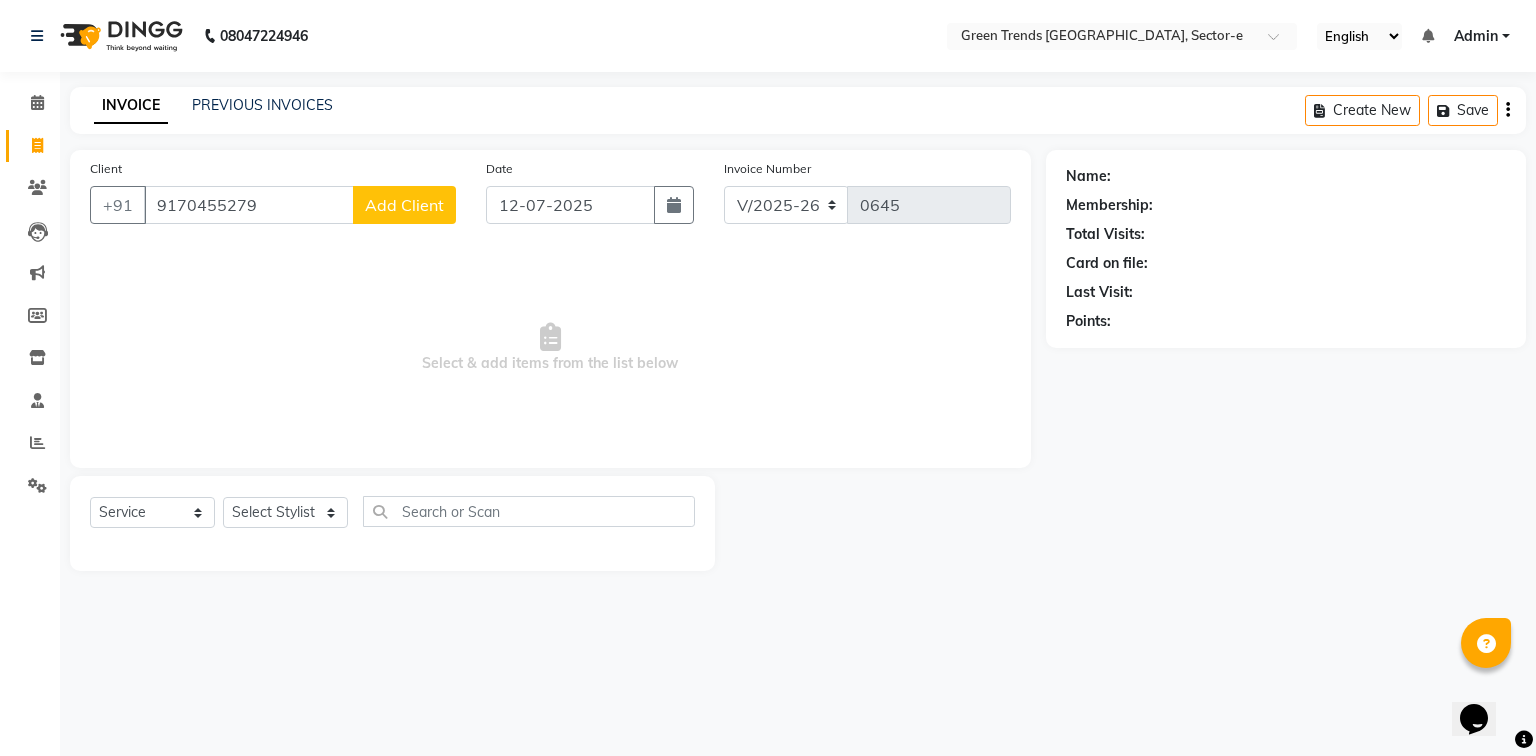 type on "9170455279" 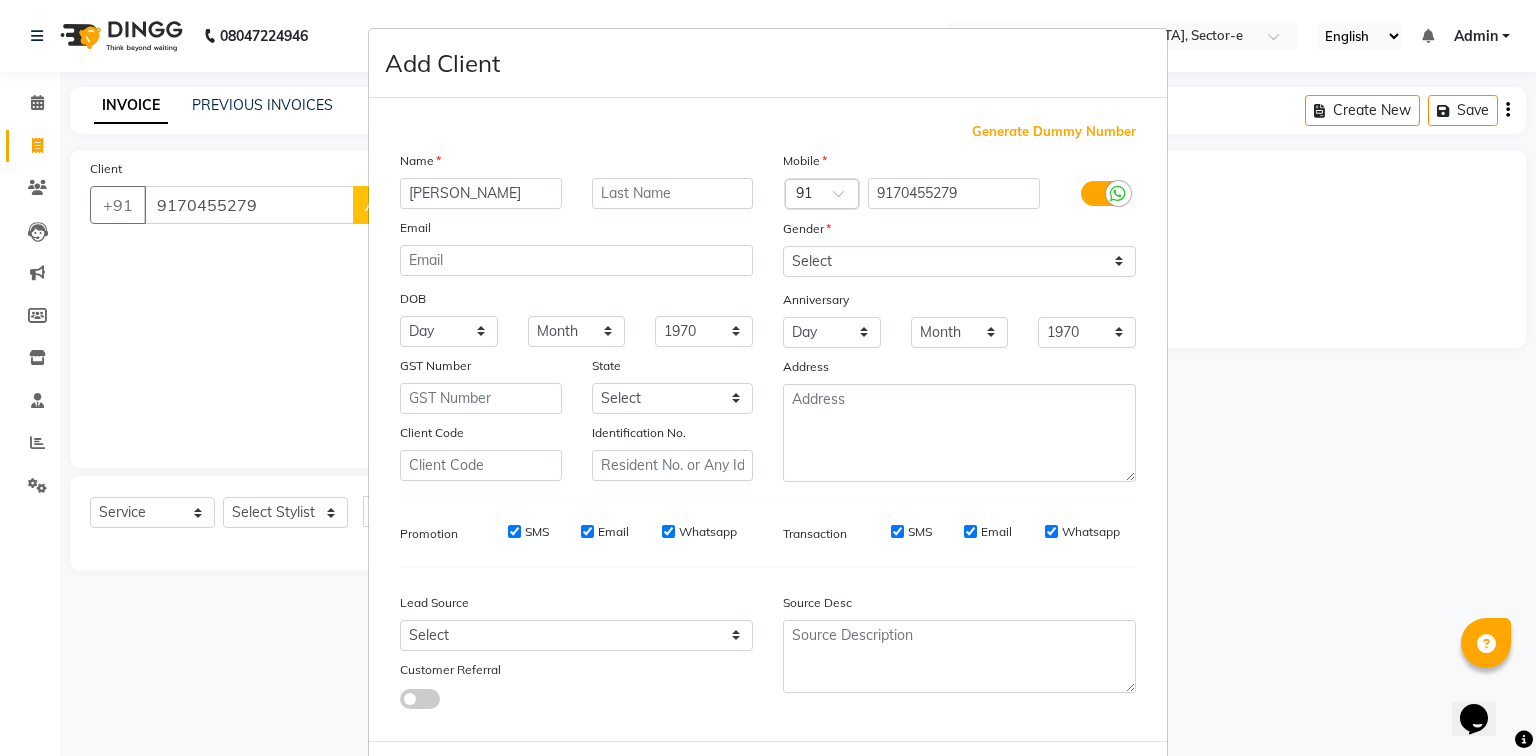 type on "[PERSON_NAME]" 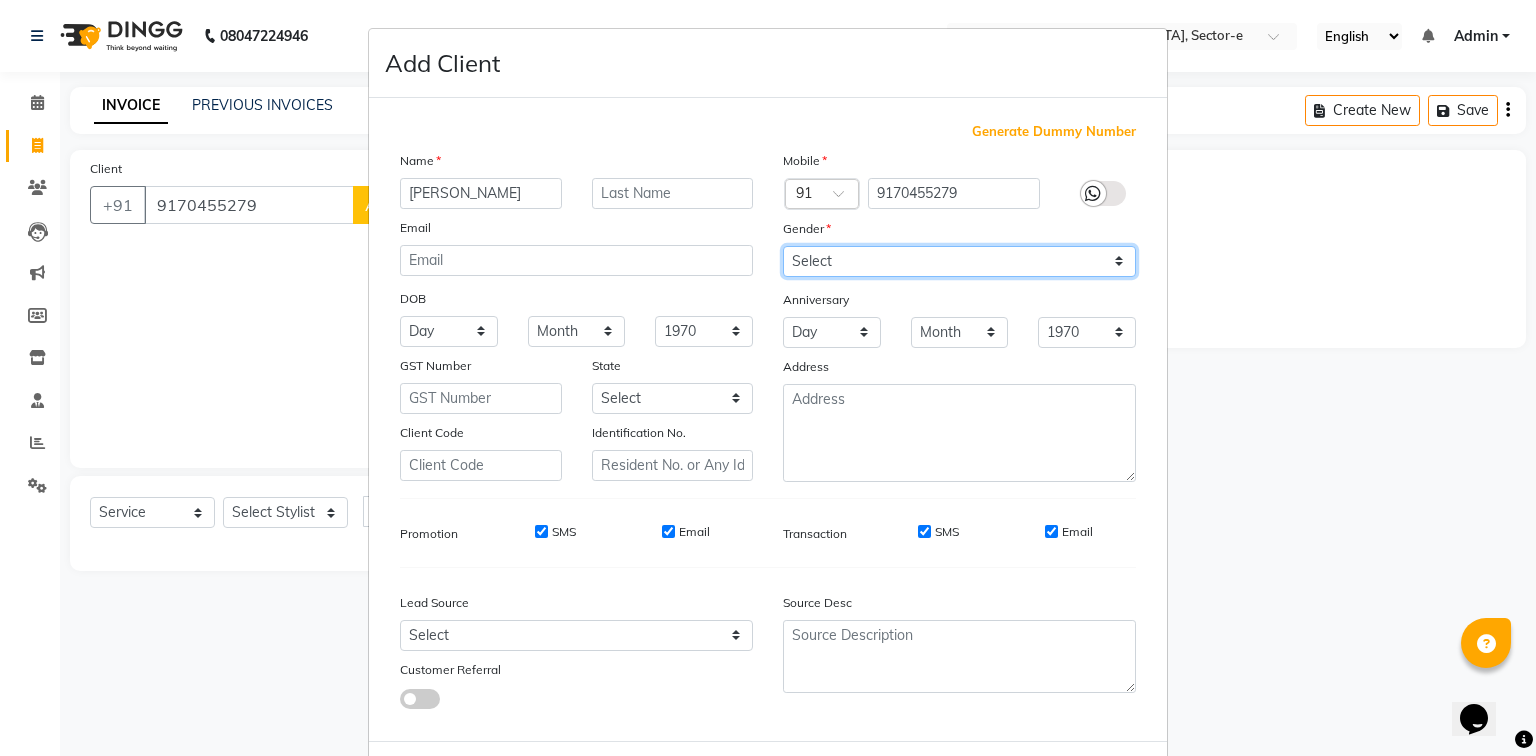 click on "Select [DEMOGRAPHIC_DATA] [DEMOGRAPHIC_DATA] Other Prefer Not To Say" at bounding box center (959, 261) 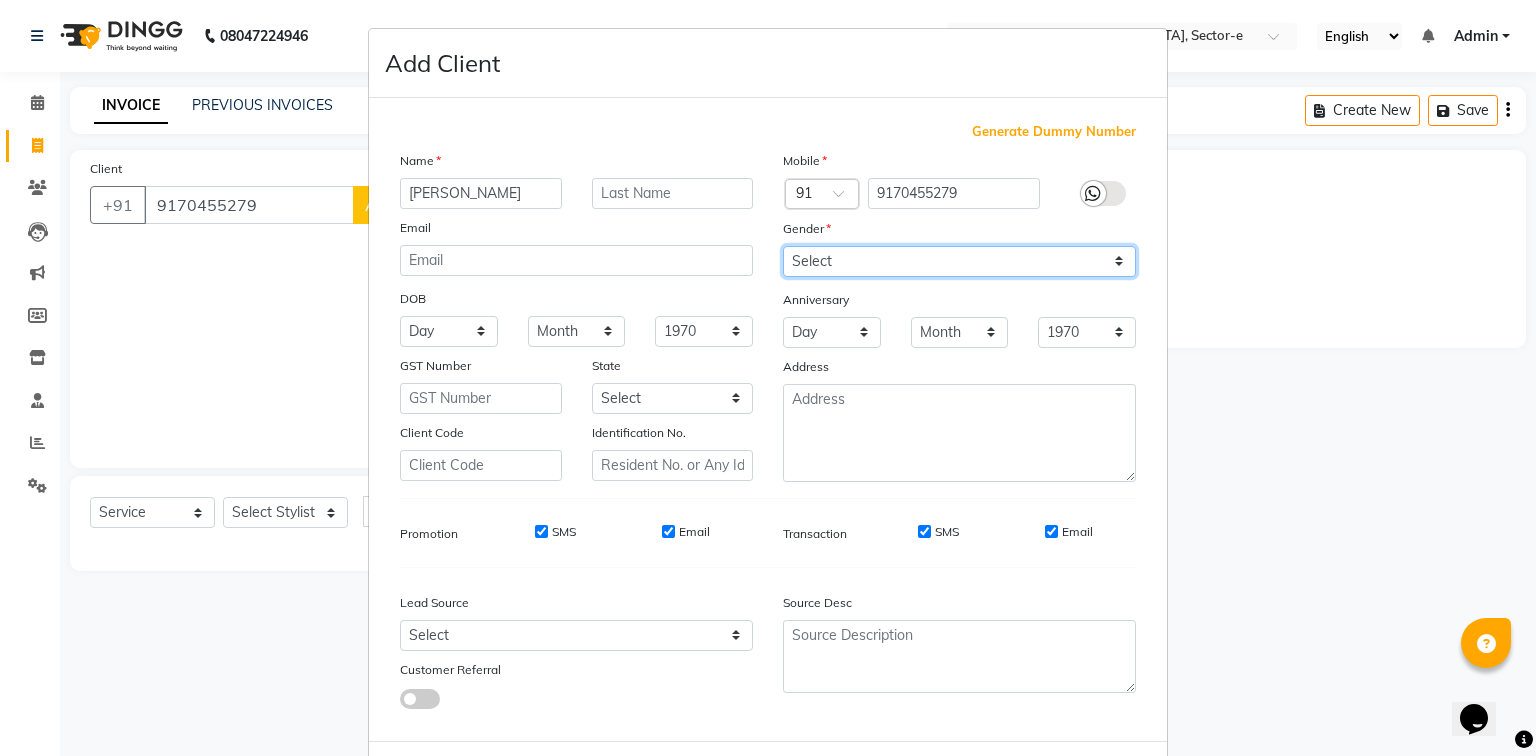 select on "[DEMOGRAPHIC_DATA]" 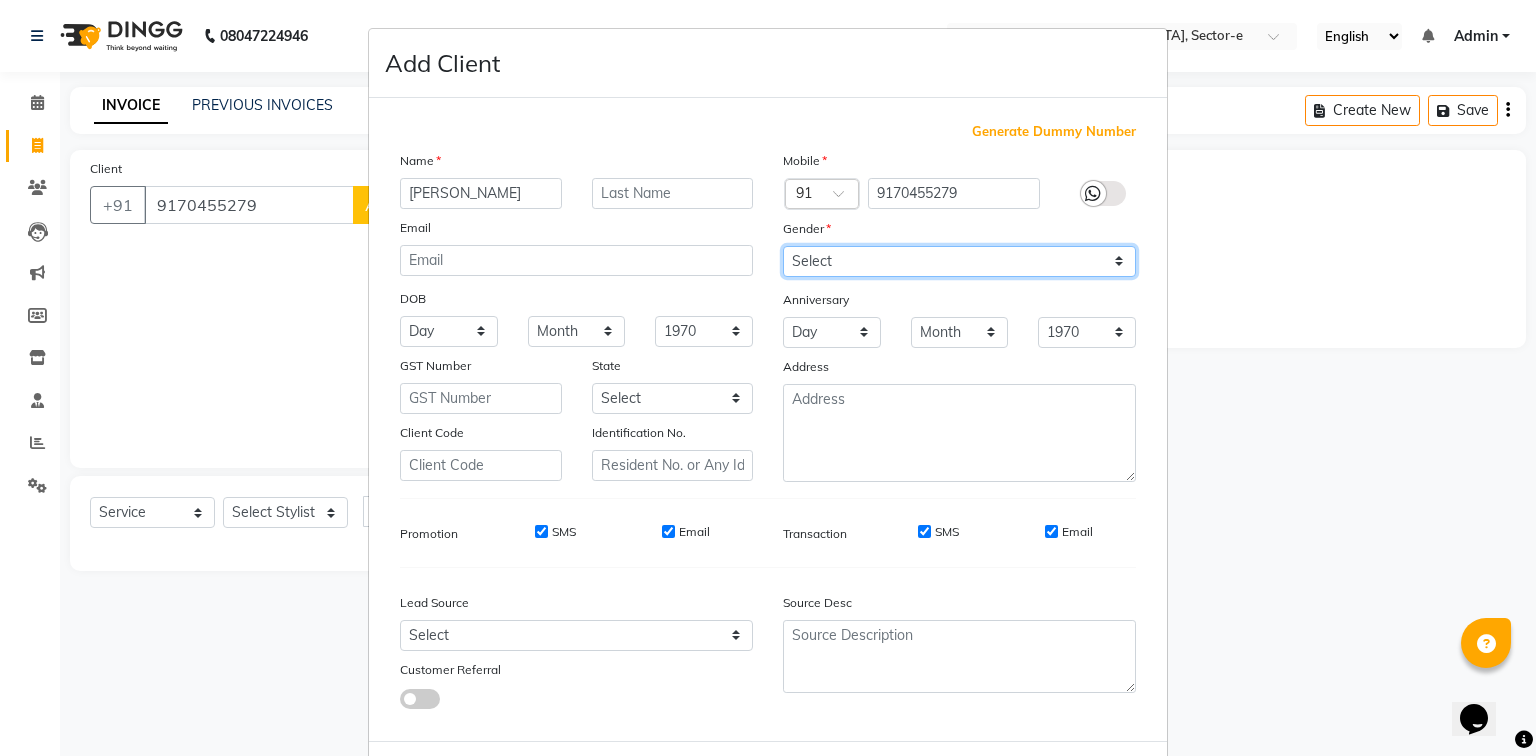 click on "Select [DEMOGRAPHIC_DATA] [DEMOGRAPHIC_DATA] Other Prefer Not To Say" at bounding box center [959, 261] 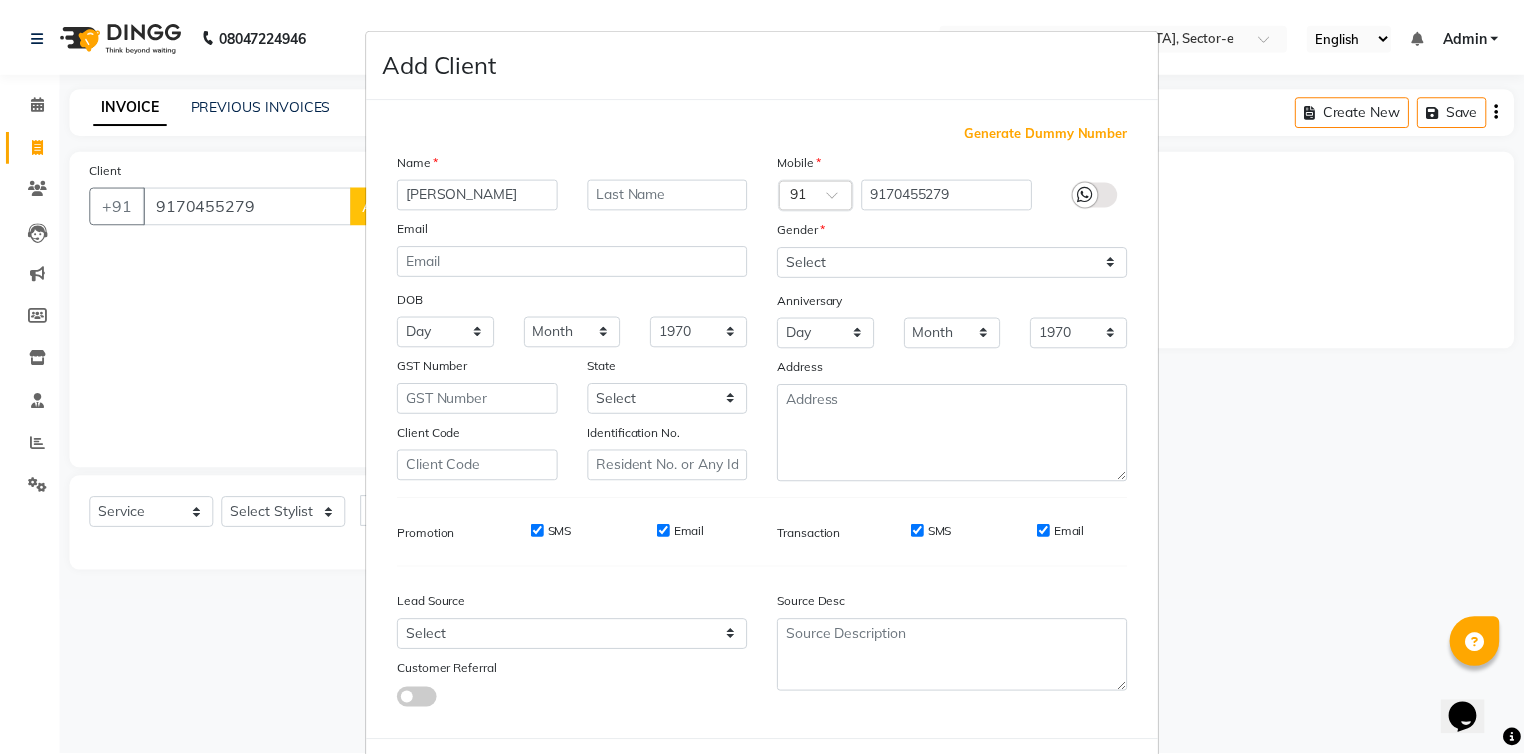 scroll, scrollTop: 100, scrollLeft: 0, axis: vertical 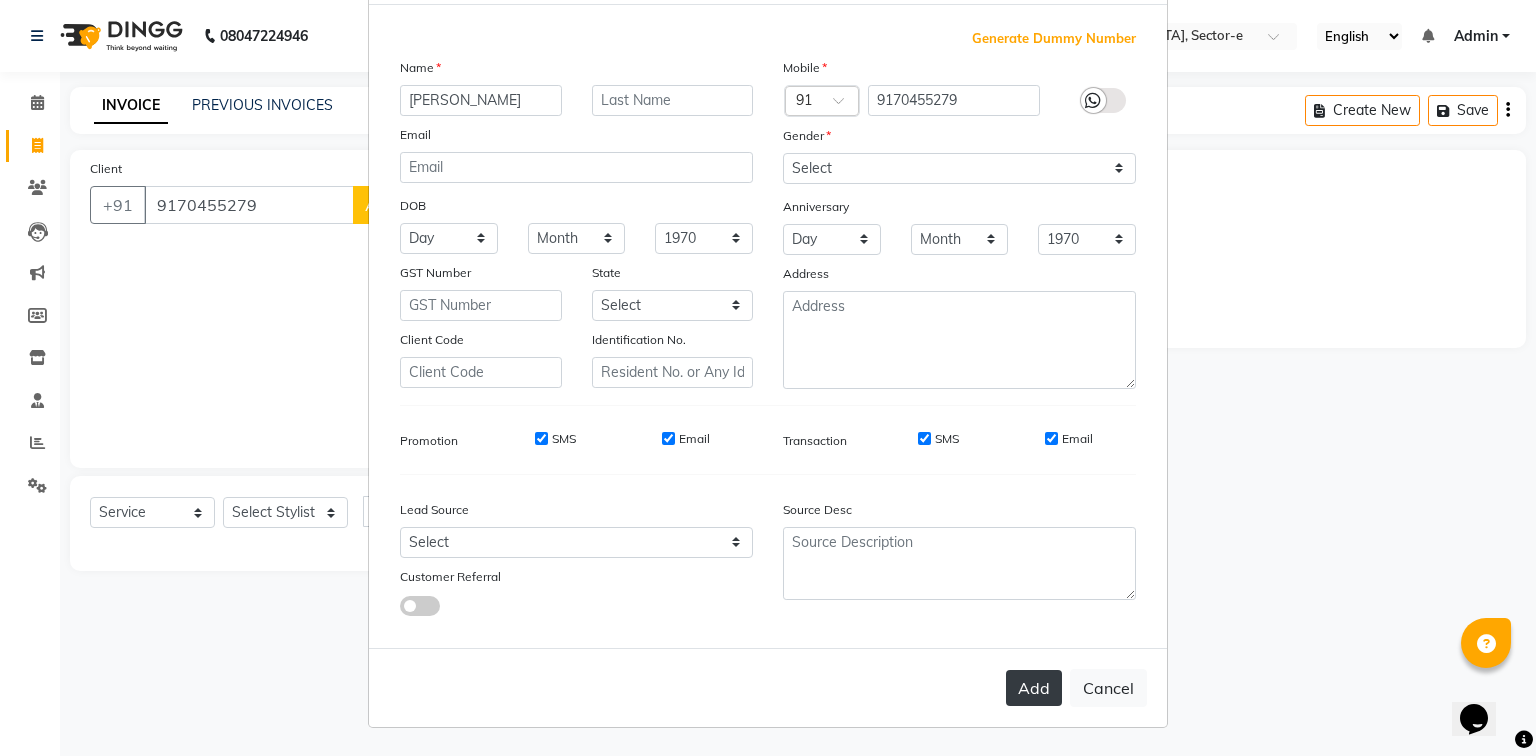 click on "Add" at bounding box center (1034, 688) 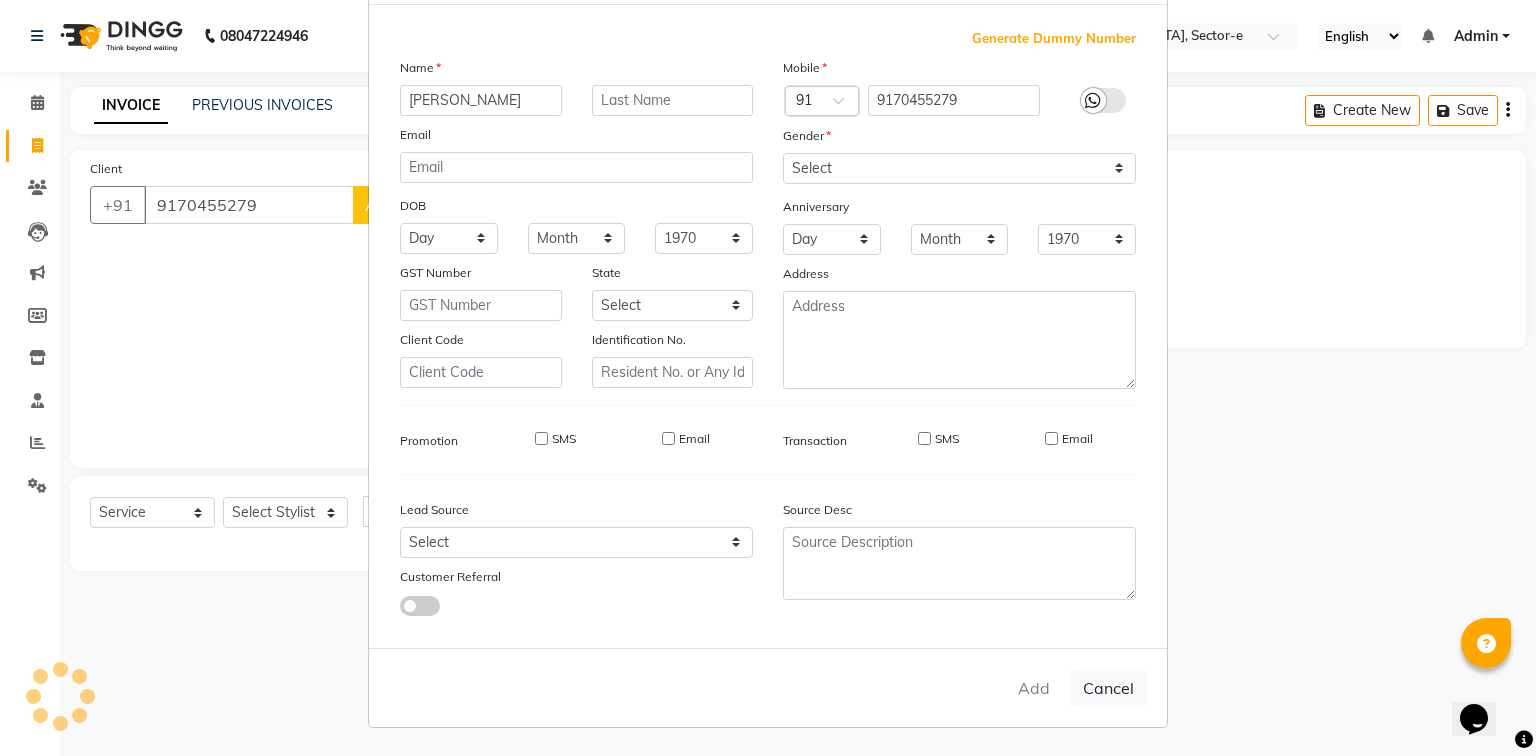 type 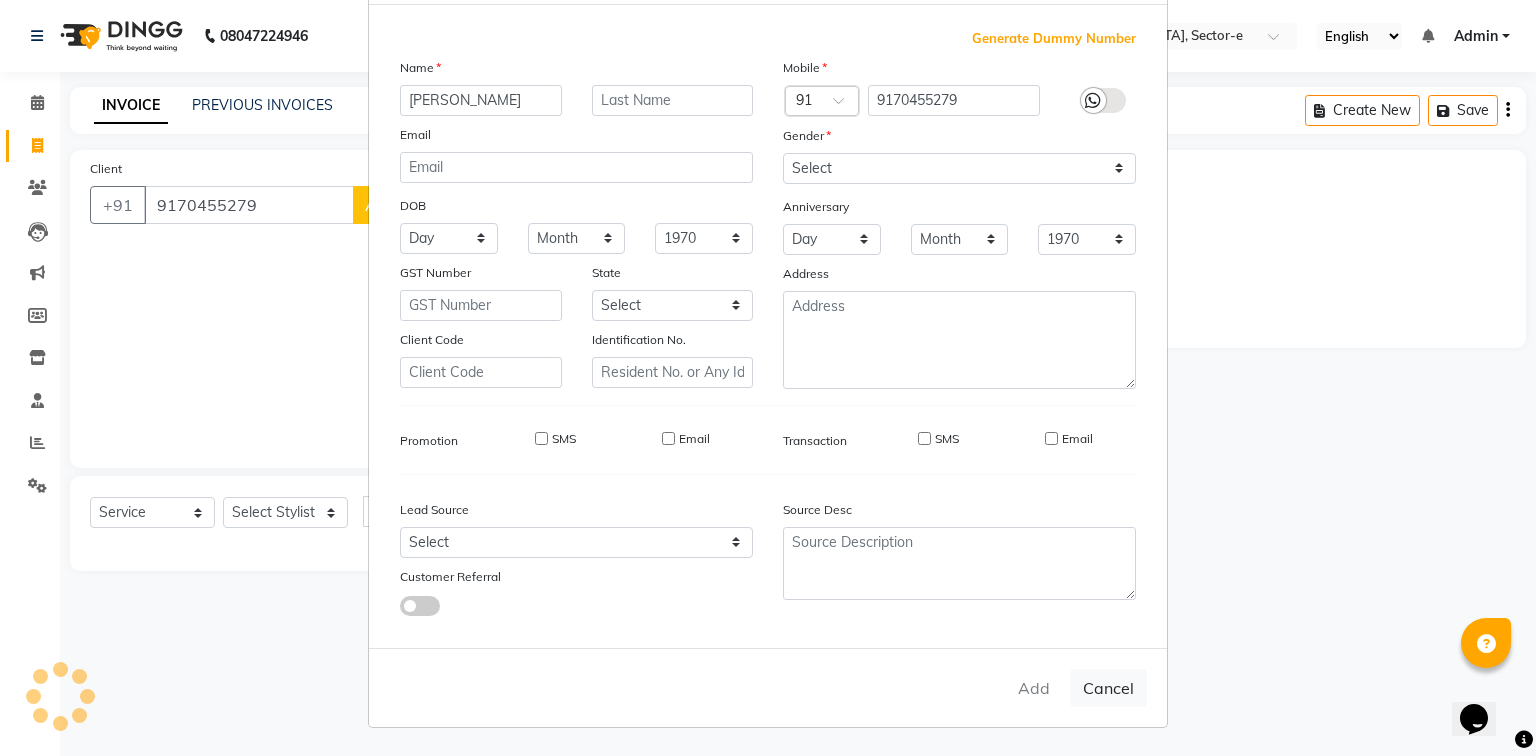 select 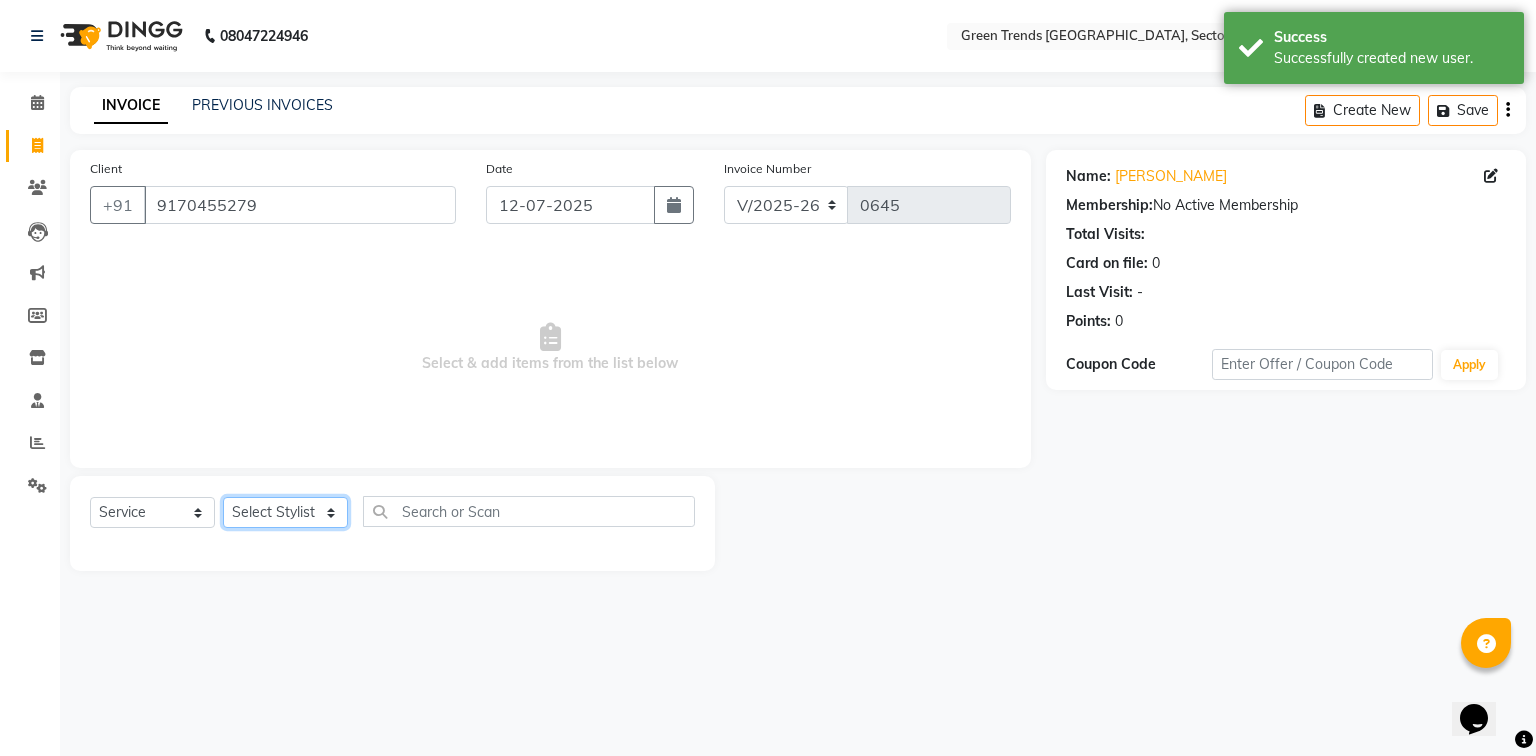 click on "Select Stylist [PERSON_NAME] [PERSON_NAME] Mo. [PERSON_NAME].[PERSON_NAME] [PERSON_NAME] Pooja [PERSON_NAME] [PERSON_NAME] [PERSON_NAME] Vishal" 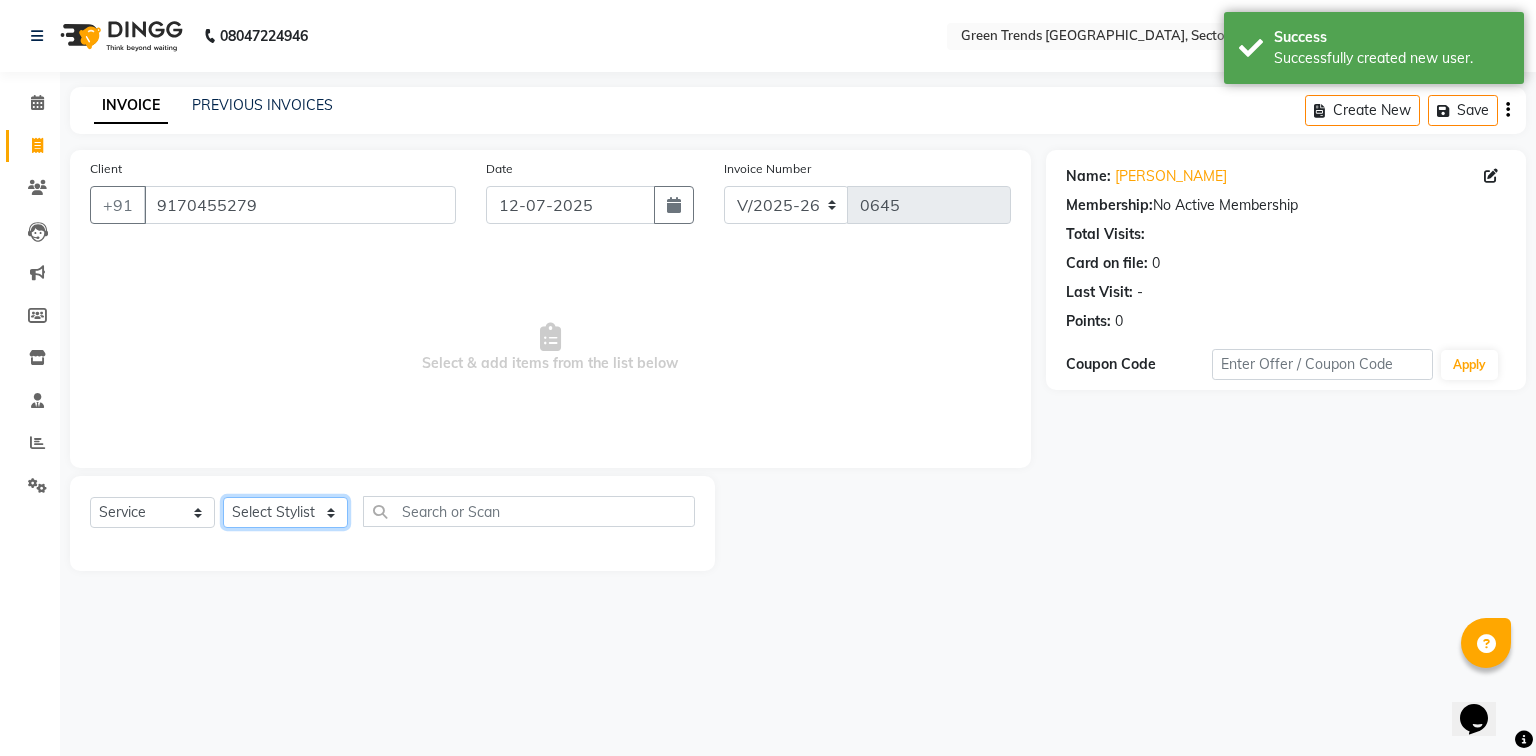 select on "62898" 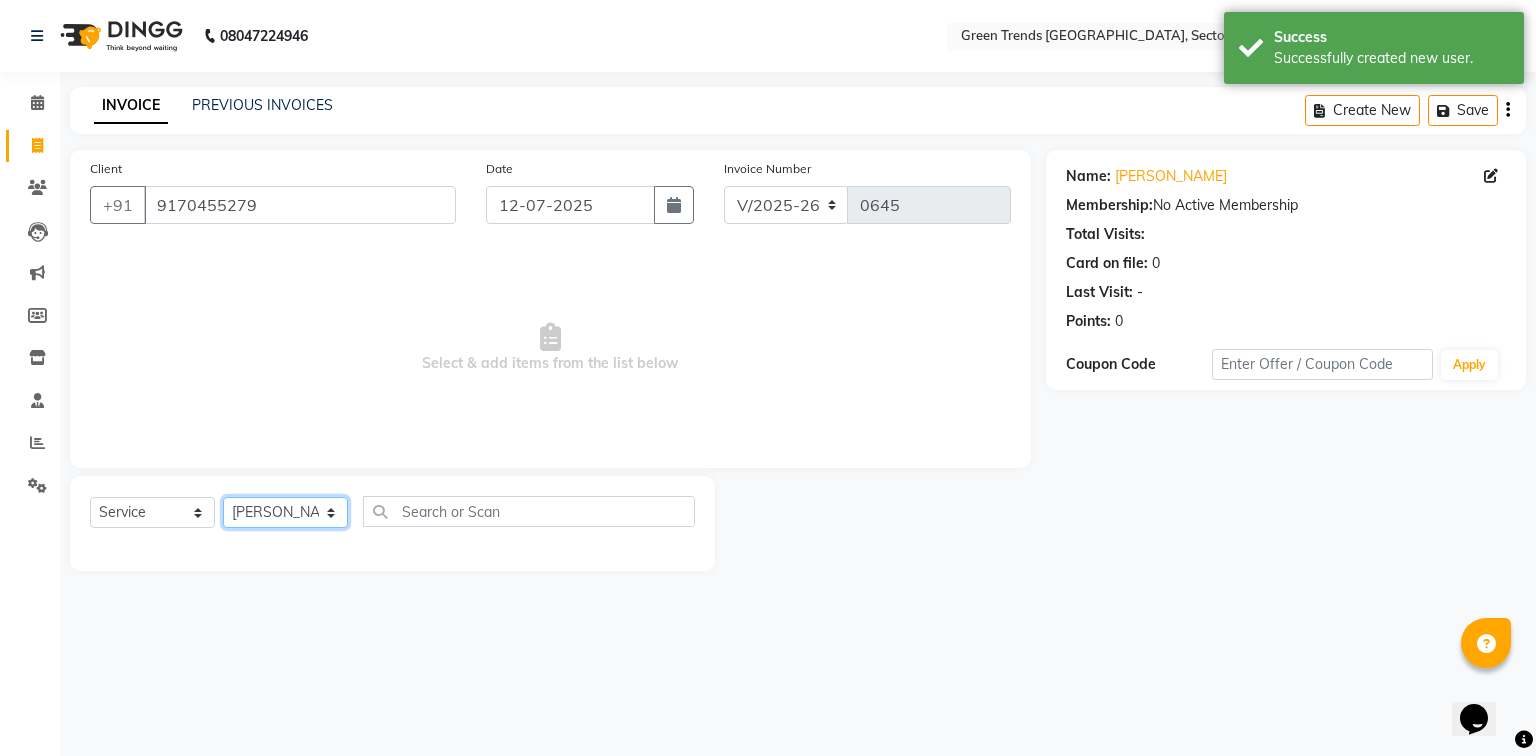 click on "Select Stylist [PERSON_NAME] [PERSON_NAME] Mo. [PERSON_NAME].[PERSON_NAME] [PERSON_NAME] Pooja [PERSON_NAME] [PERSON_NAME] [PERSON_NAME] Vishal" 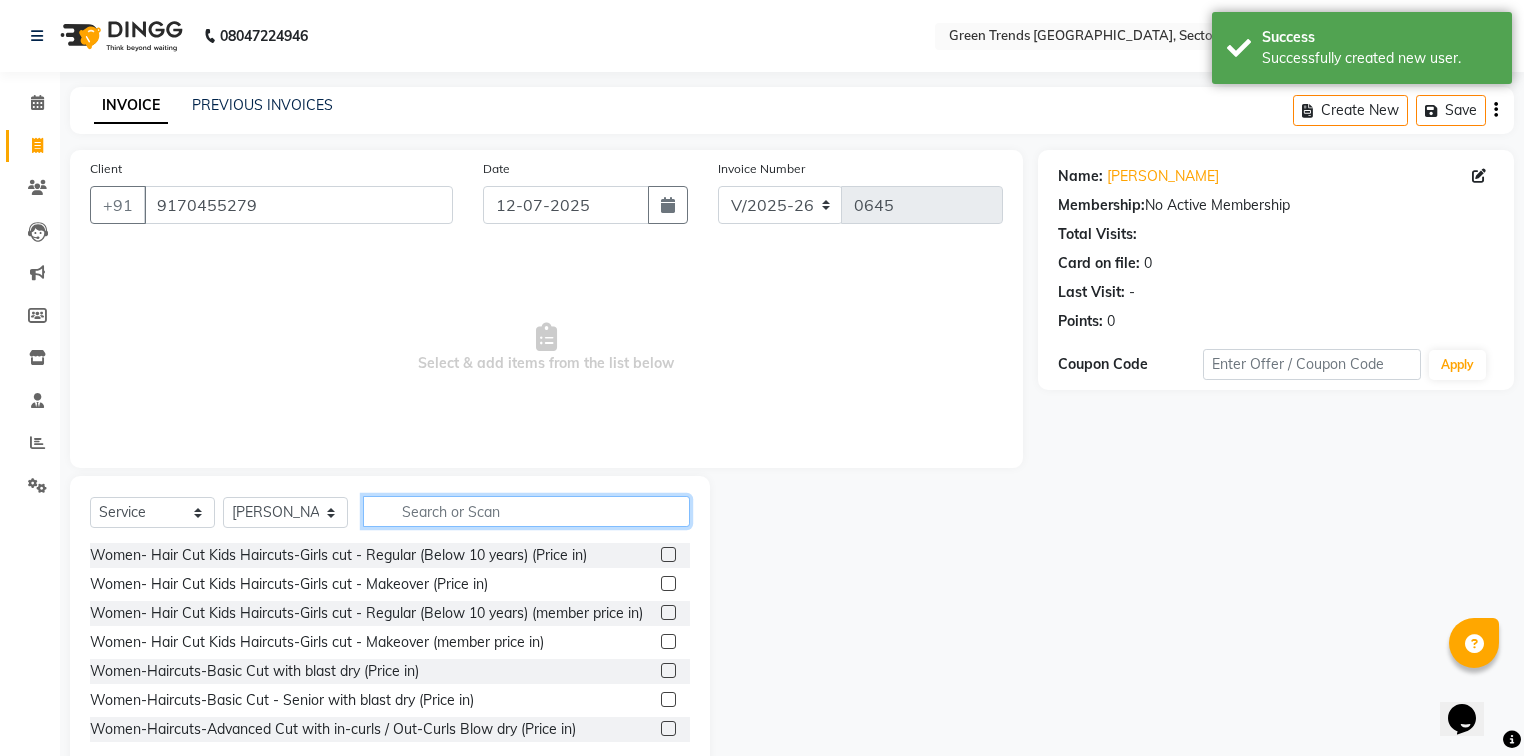 click 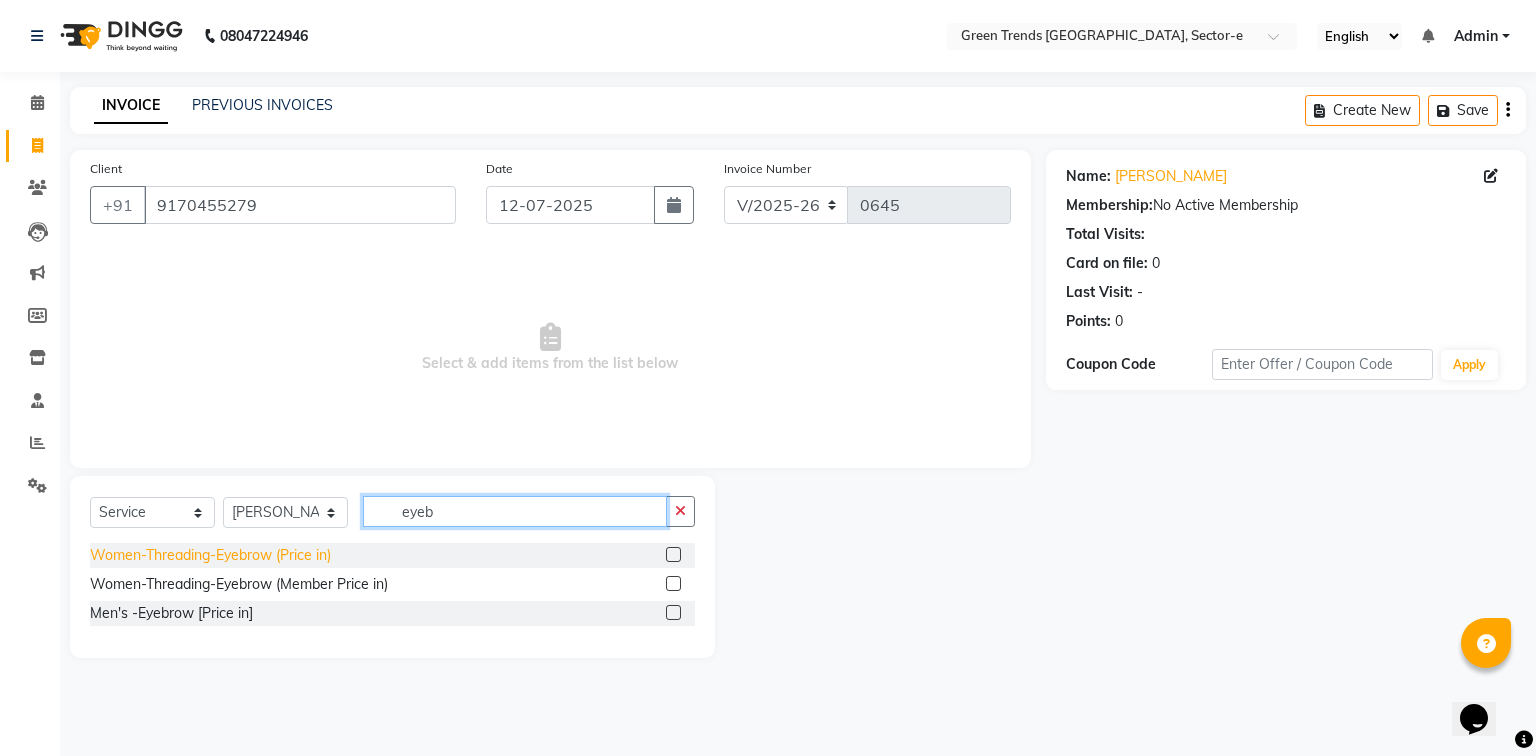 type on "eyeb" 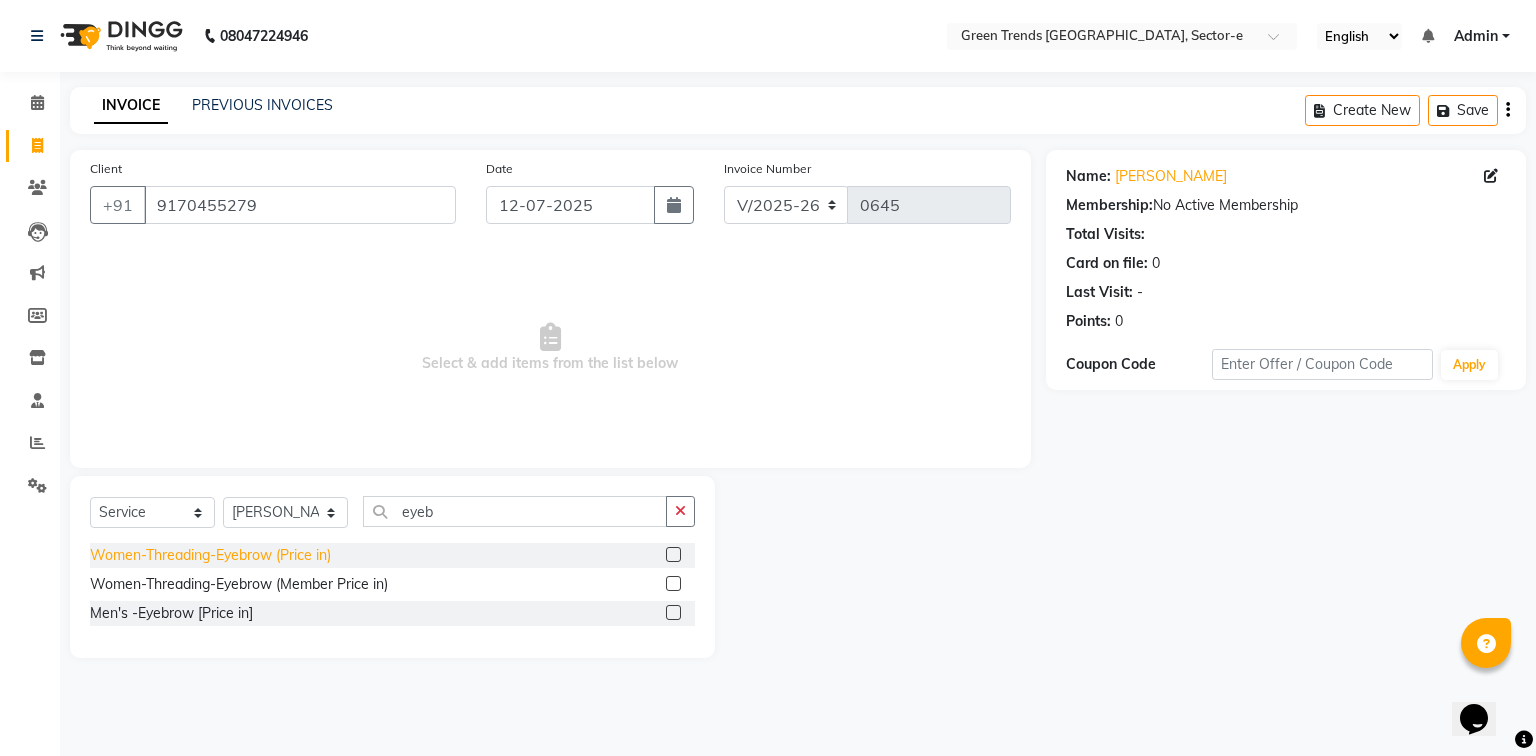 click on "Women-Threading-Eyebrow (Price in)" 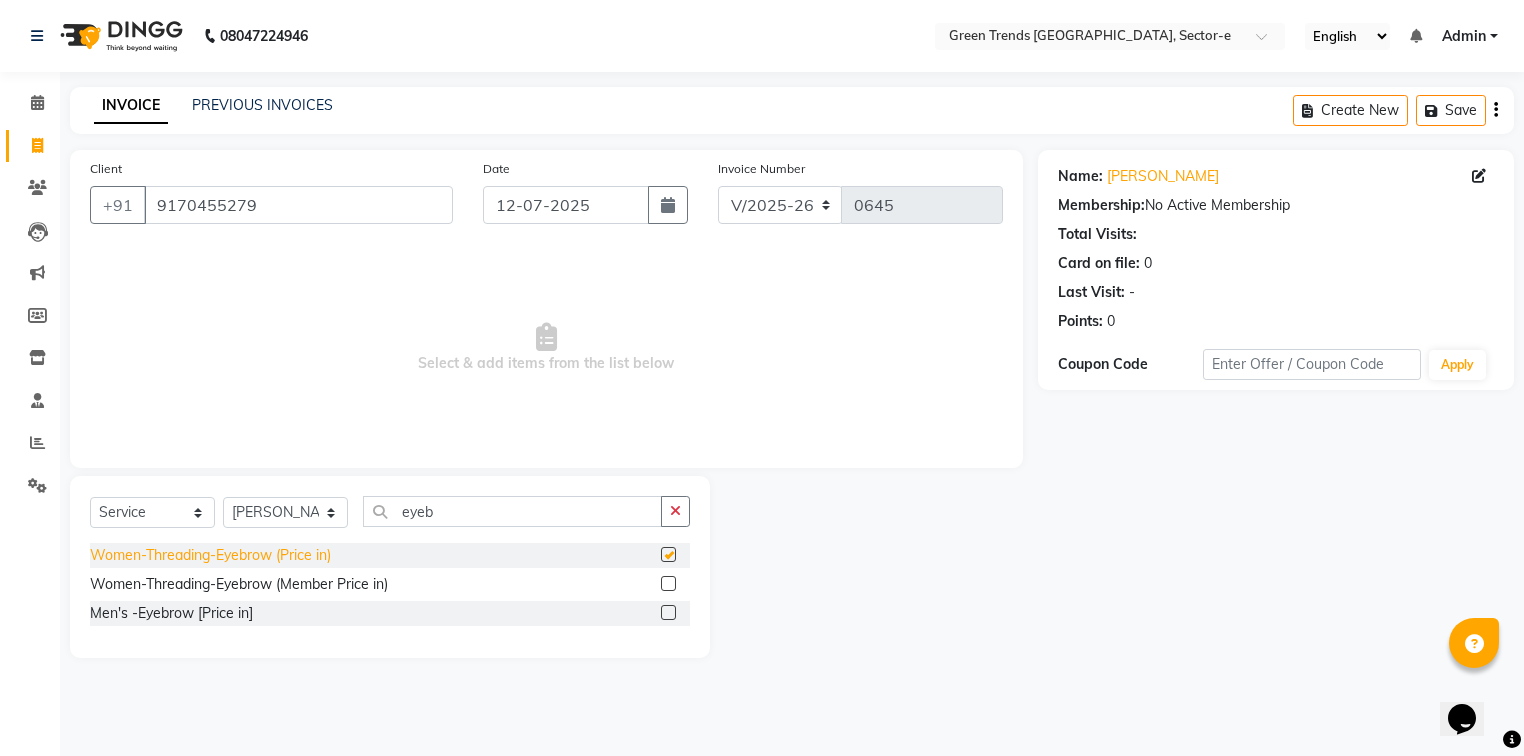 checkbox on "false" 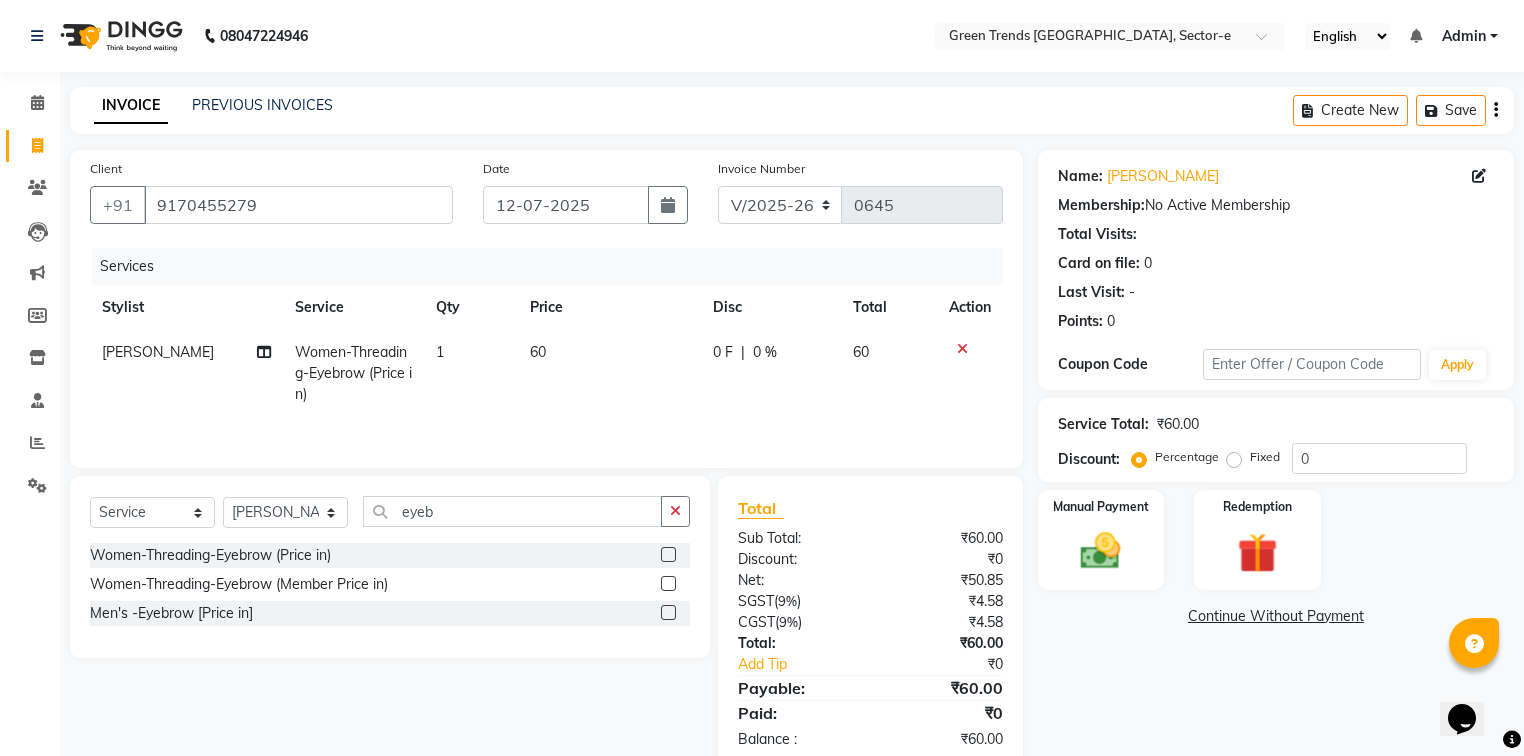 click on "0 F" 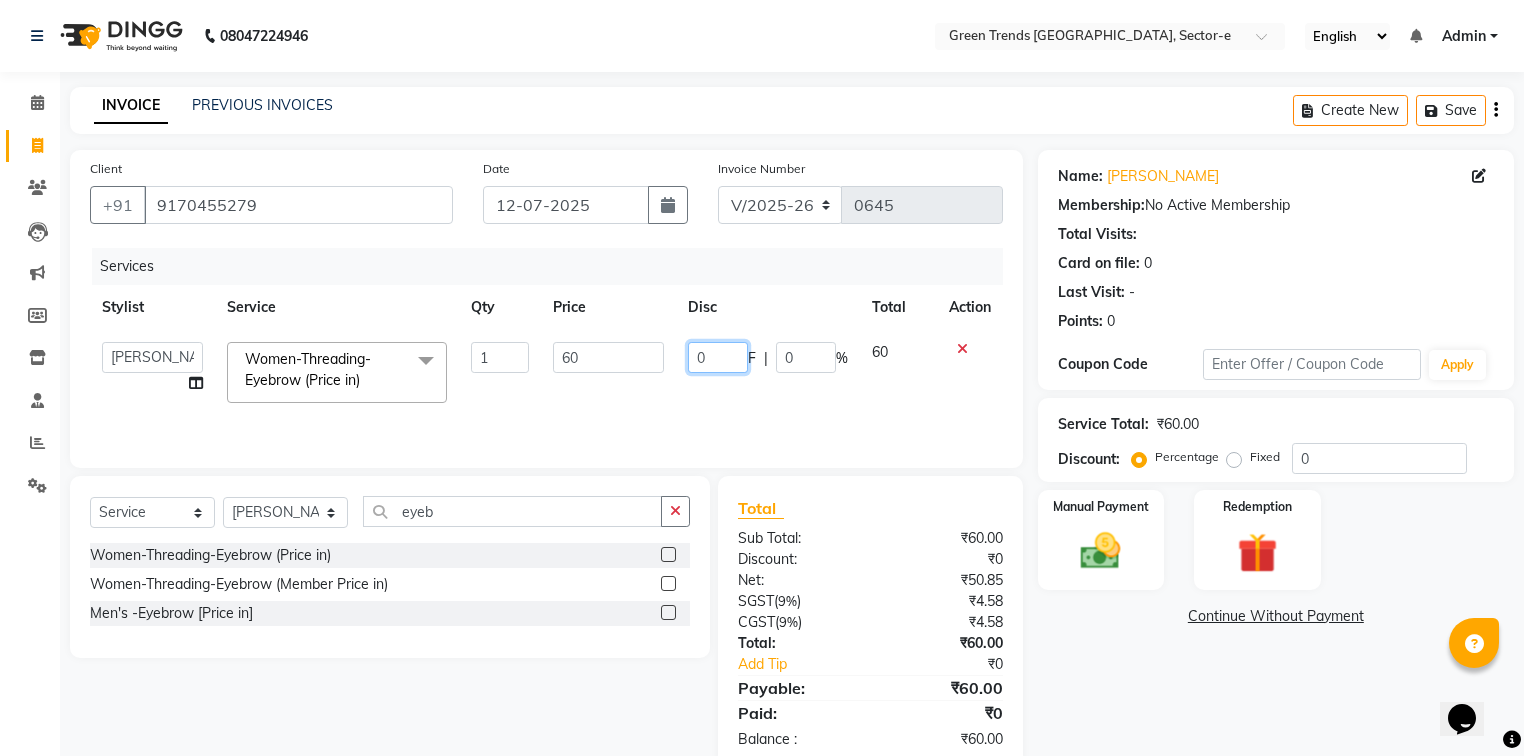 drag, startPoint x: 730, startPoint y: 351, endPoint x: 689, endPoint y: 350, distance: 41.01219 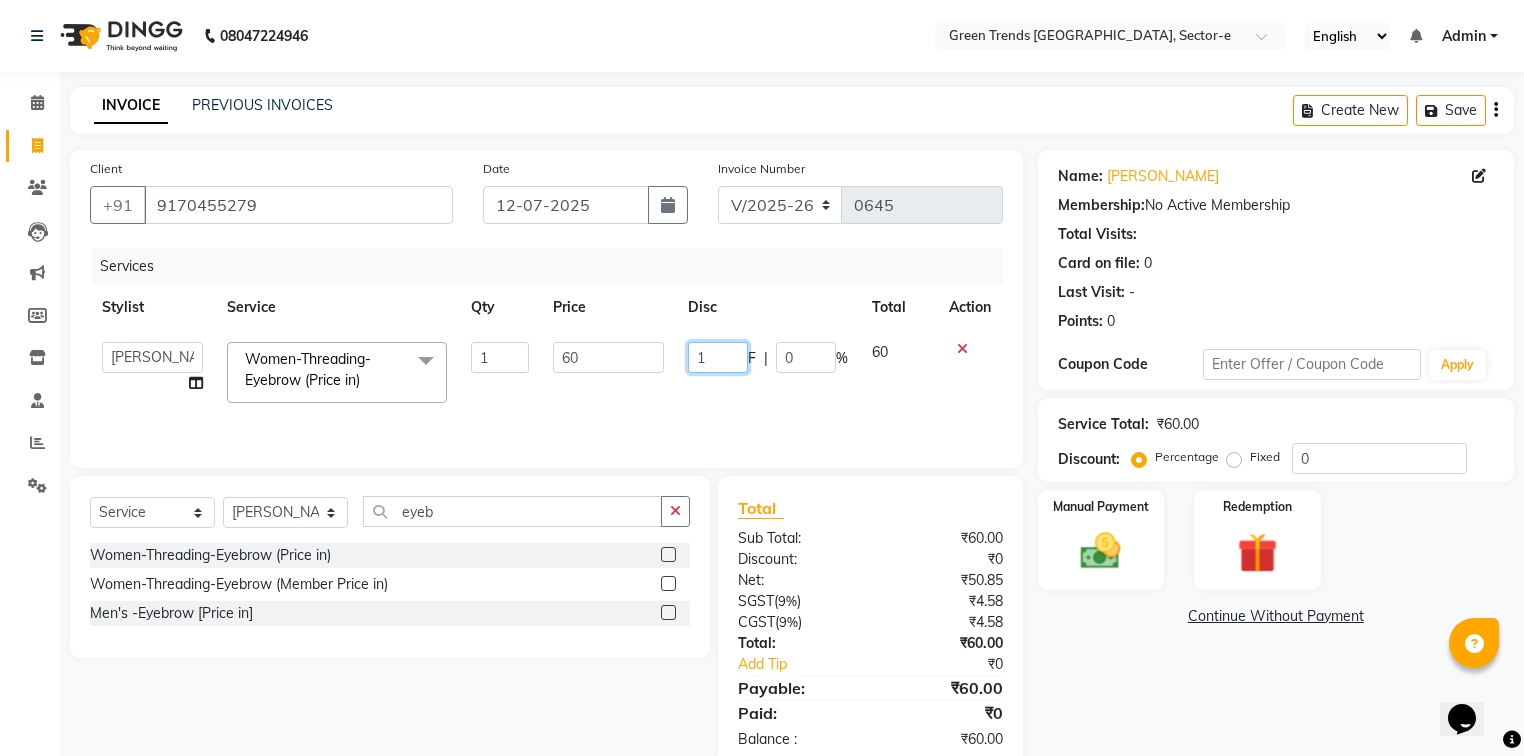 type on "10" 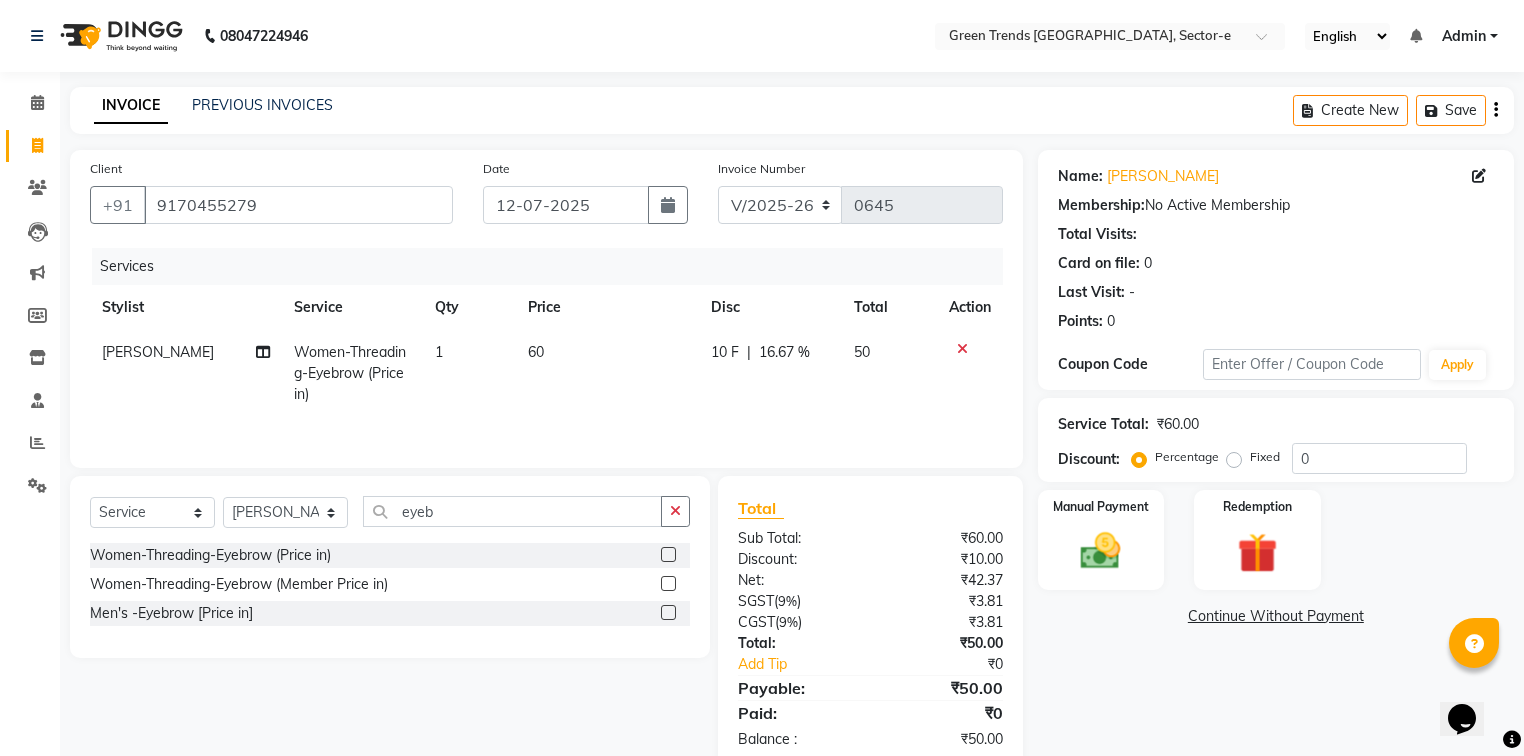 click on "[PERSON_NAME] Women-Threading-Eyebrow (Price in) 1 60 10 F | 16.67 % 50" 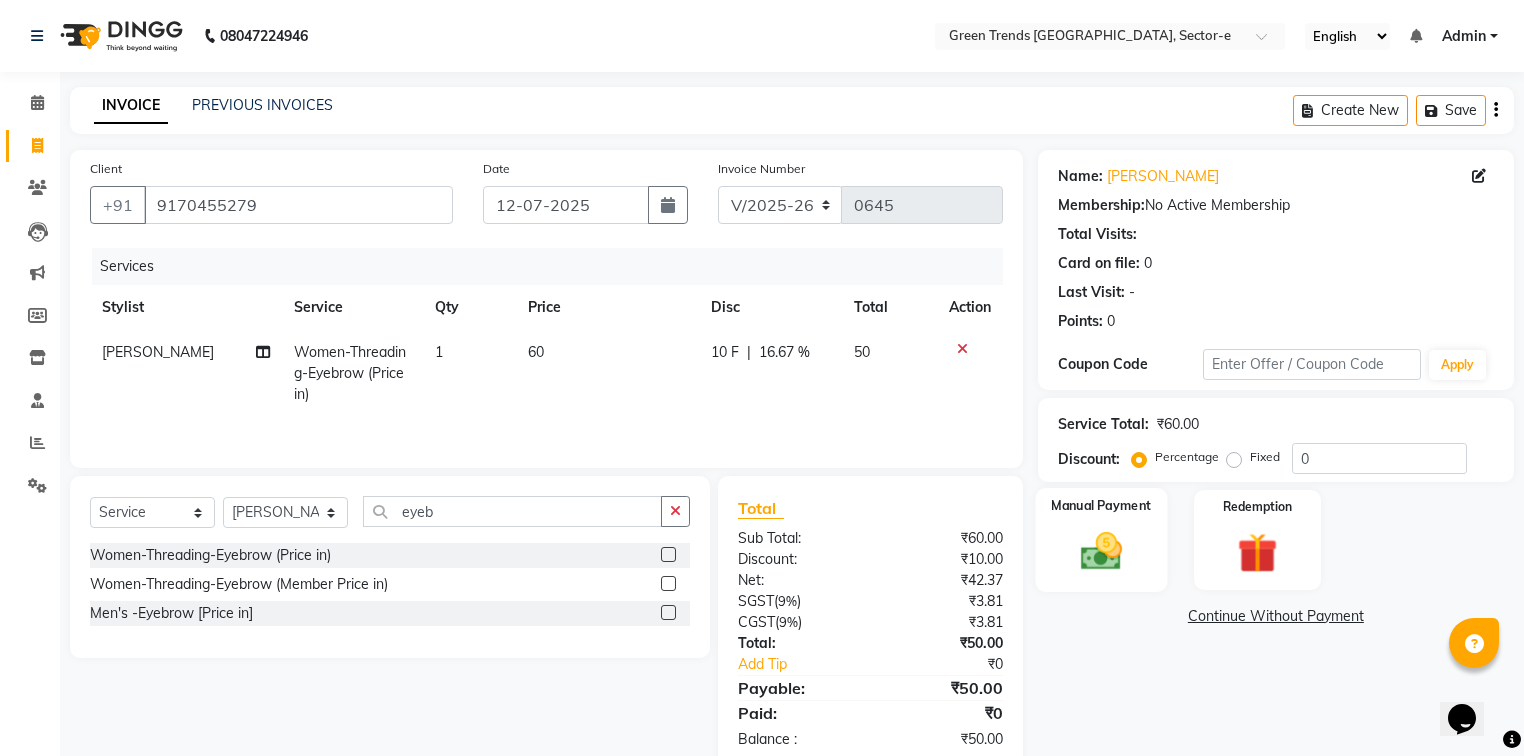 click 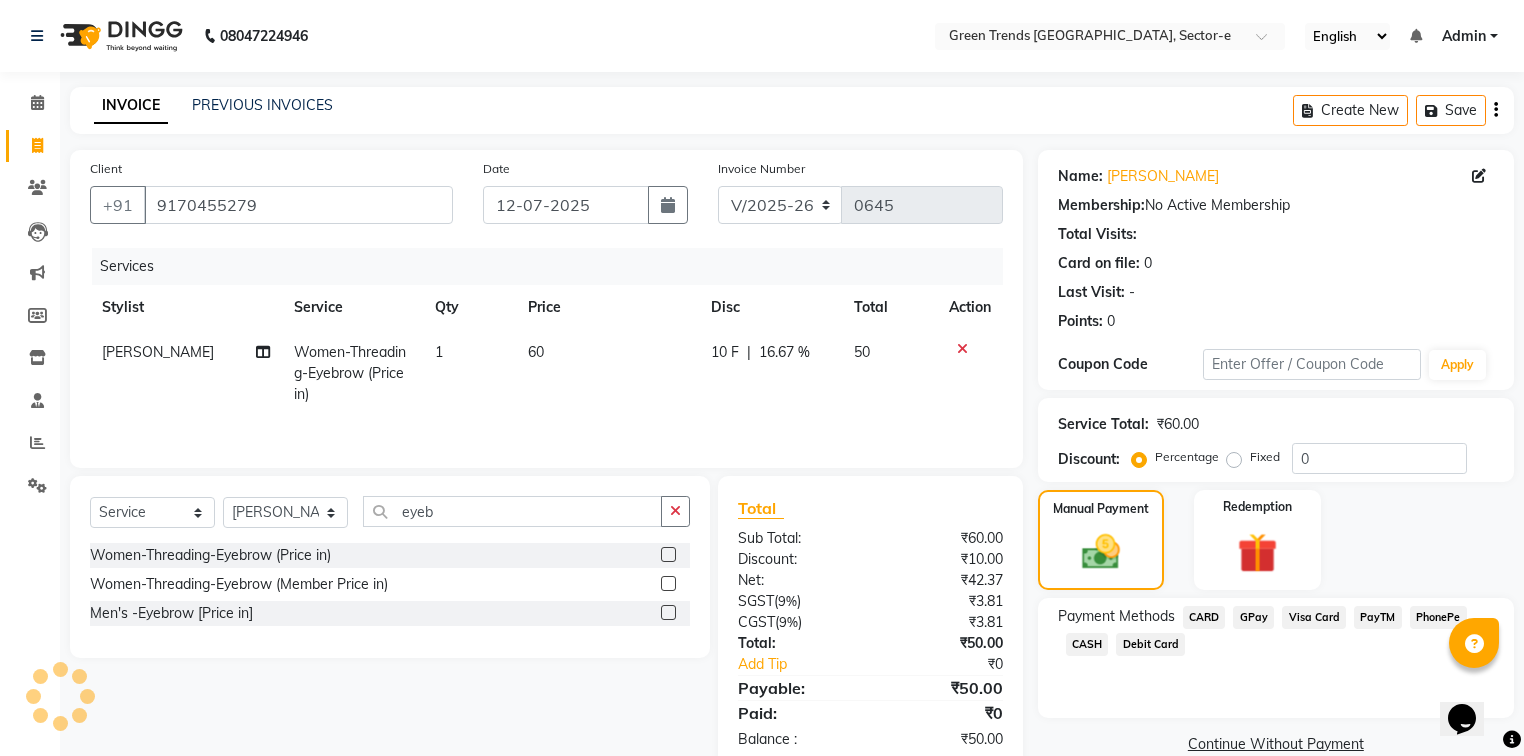 click on "CASH" 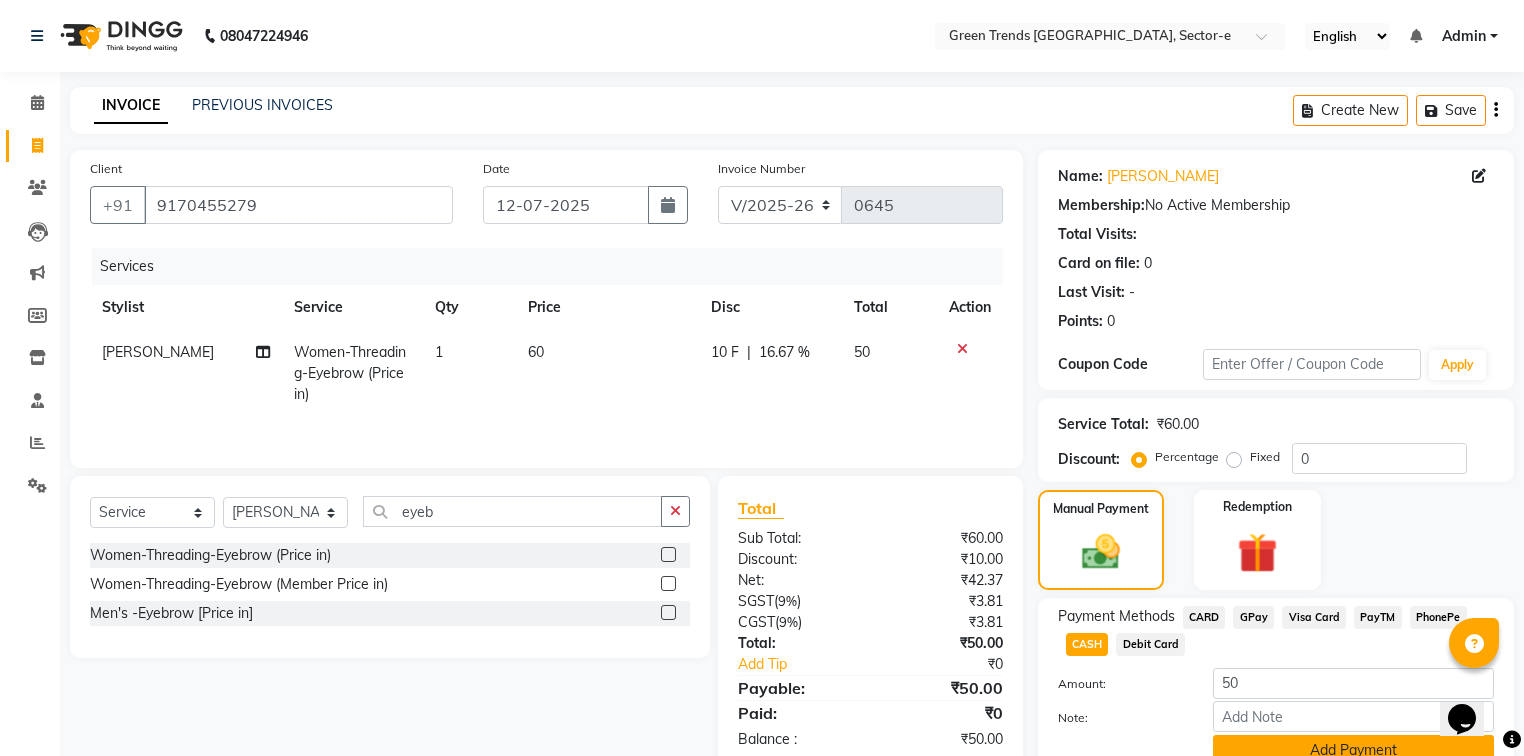 click on "Add Payment" 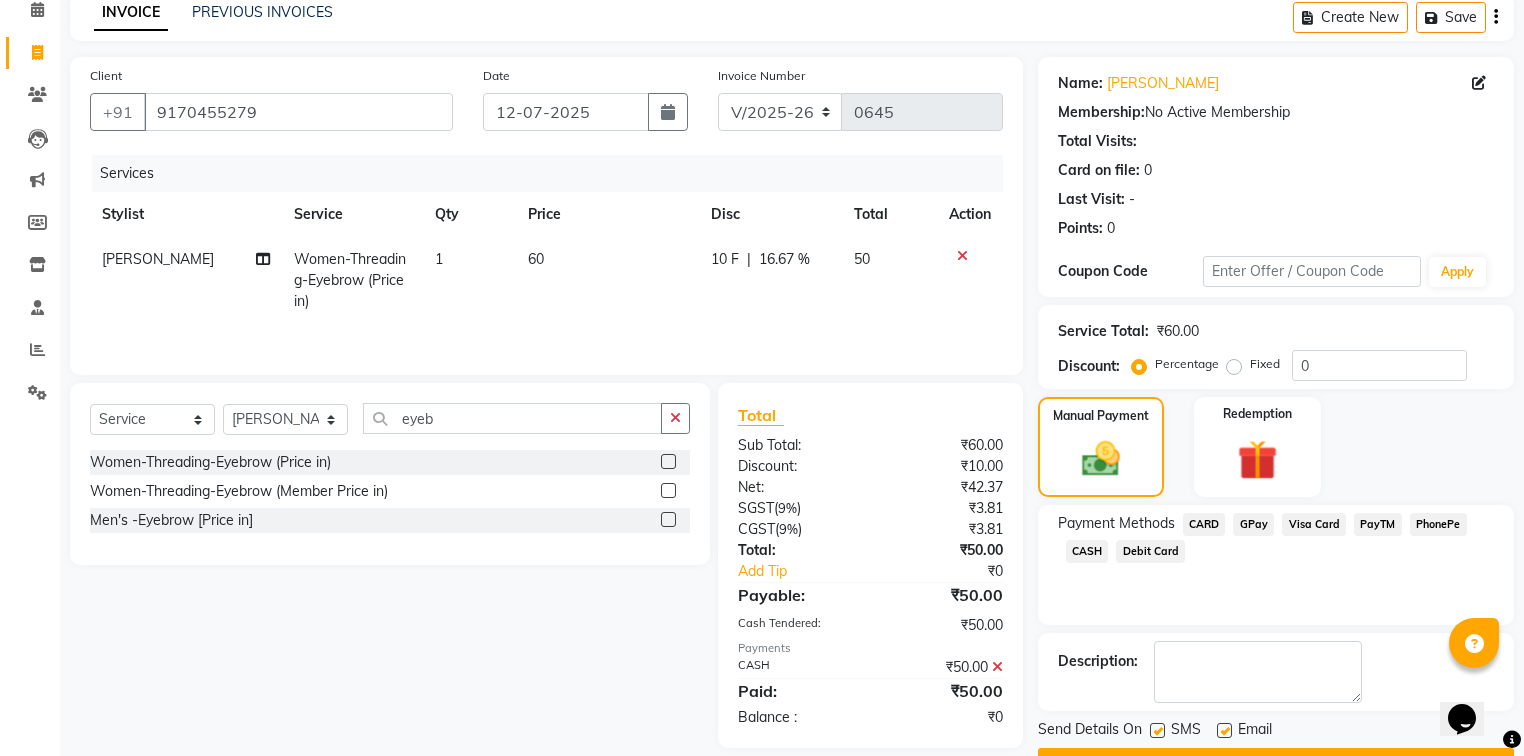 scroll, scrollTop: 144, scrollLeft: 0, axis: vertical 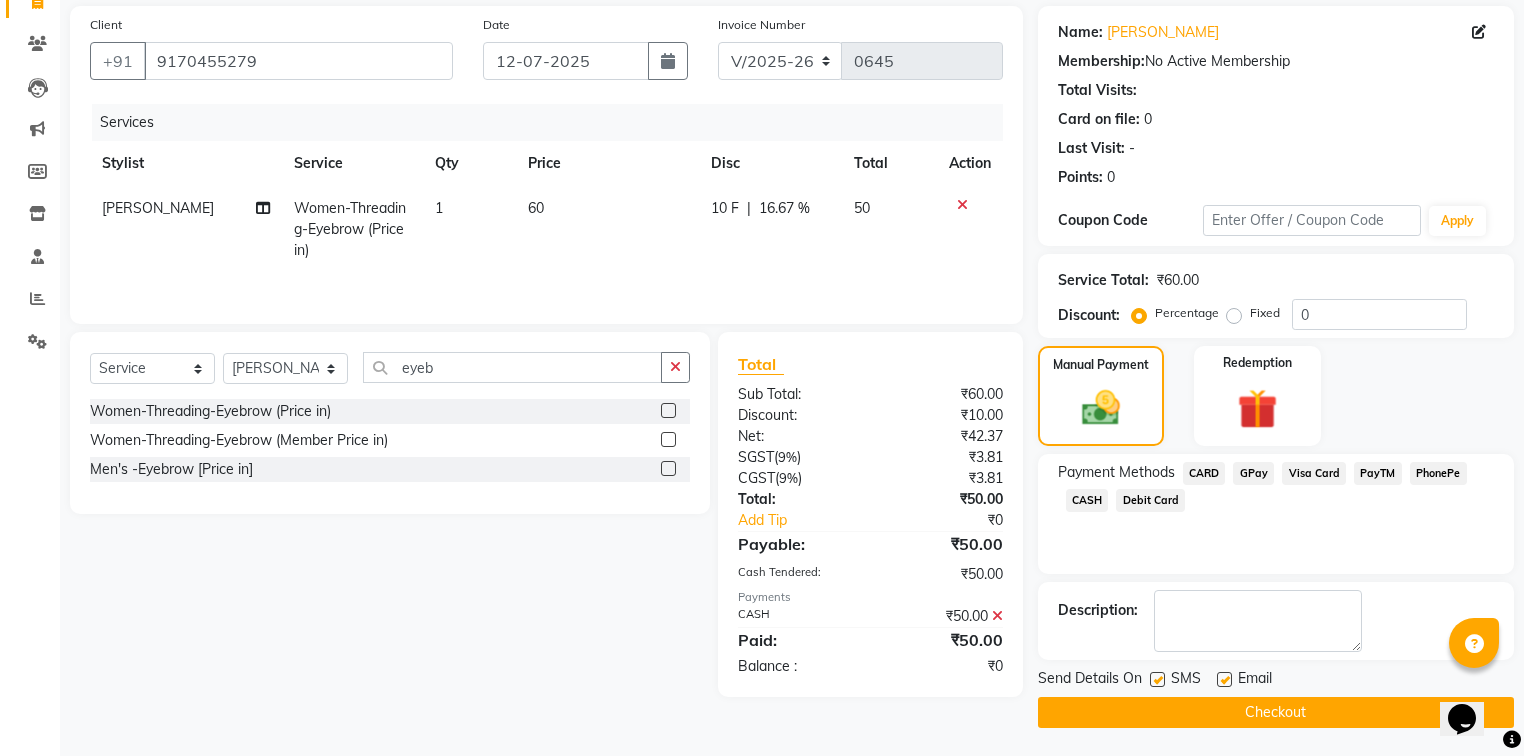 click 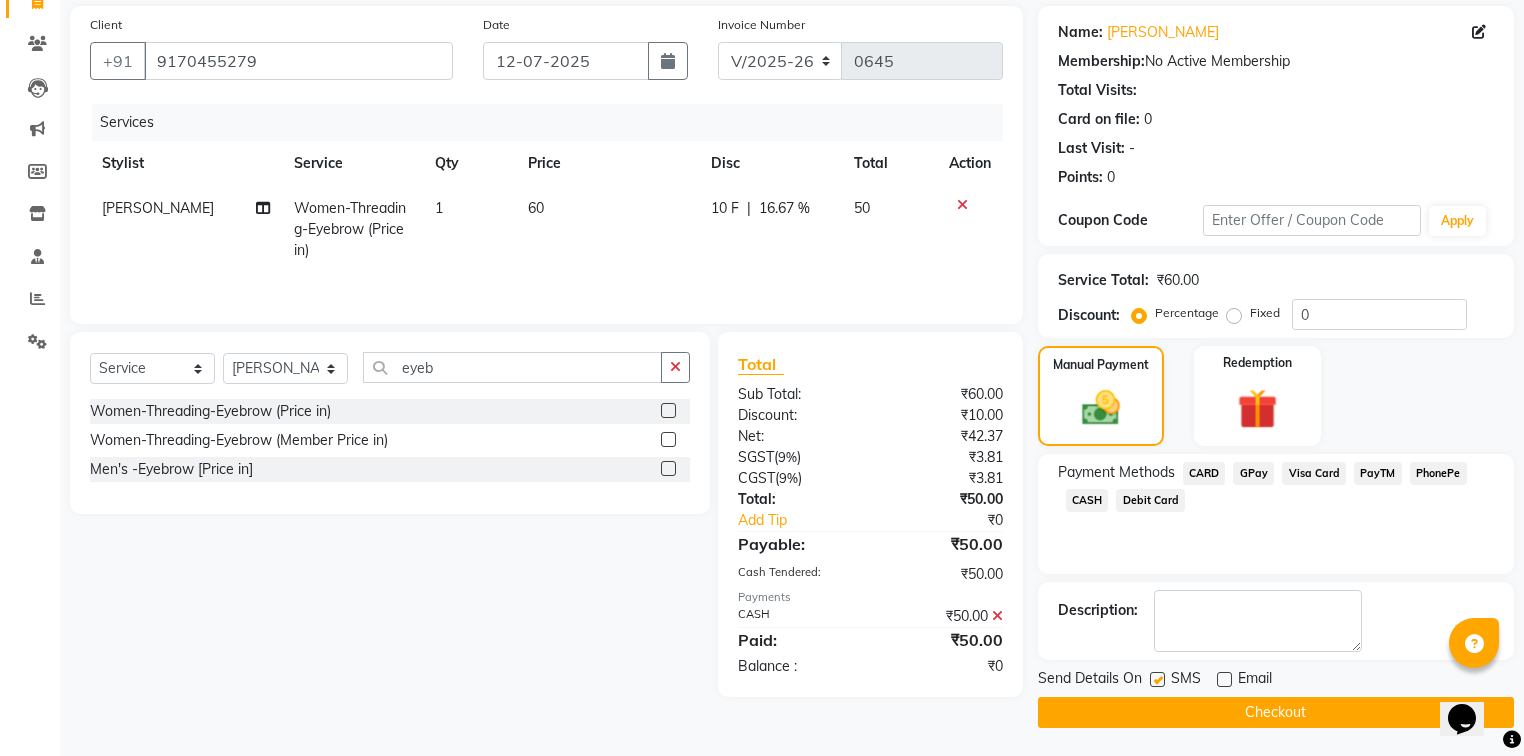 click 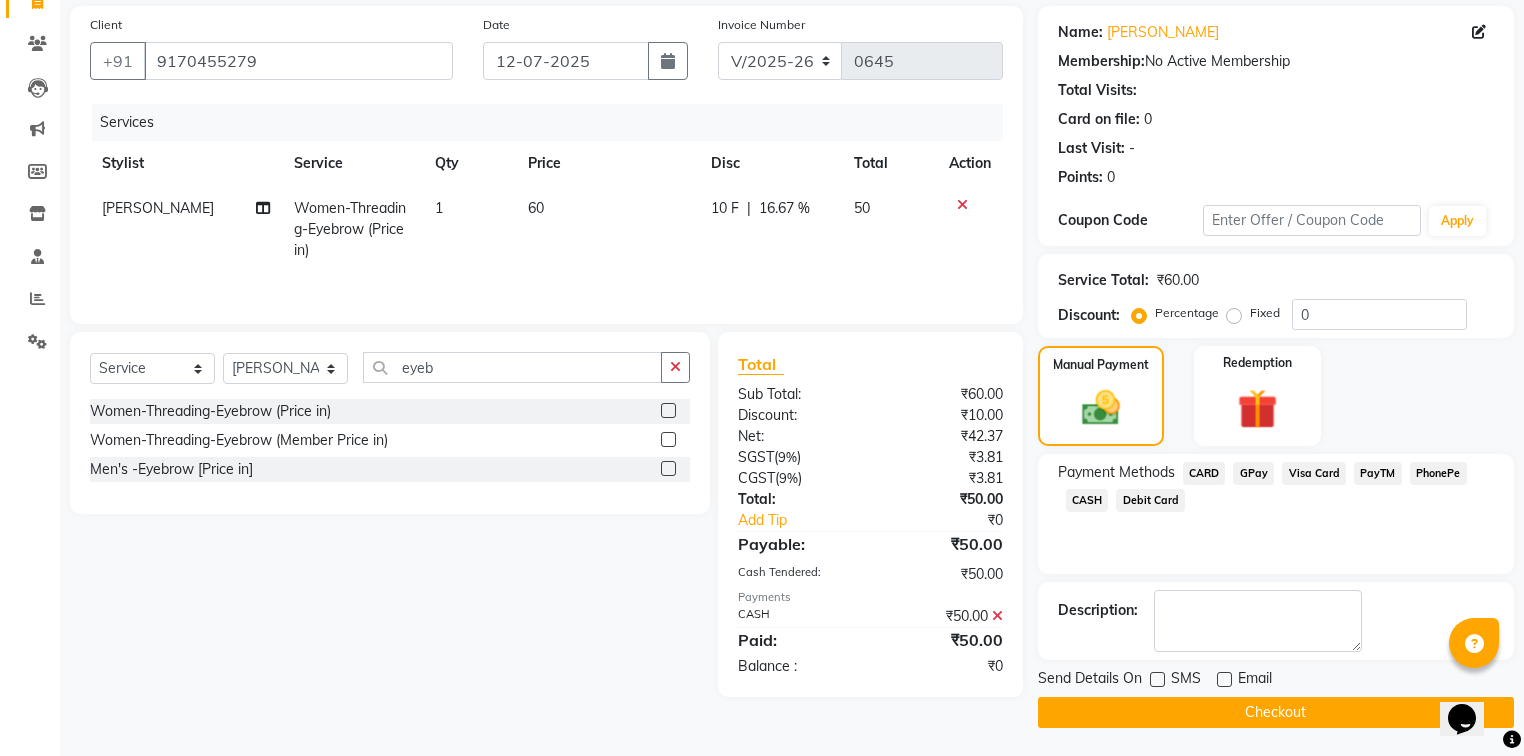 click on "Checkout" 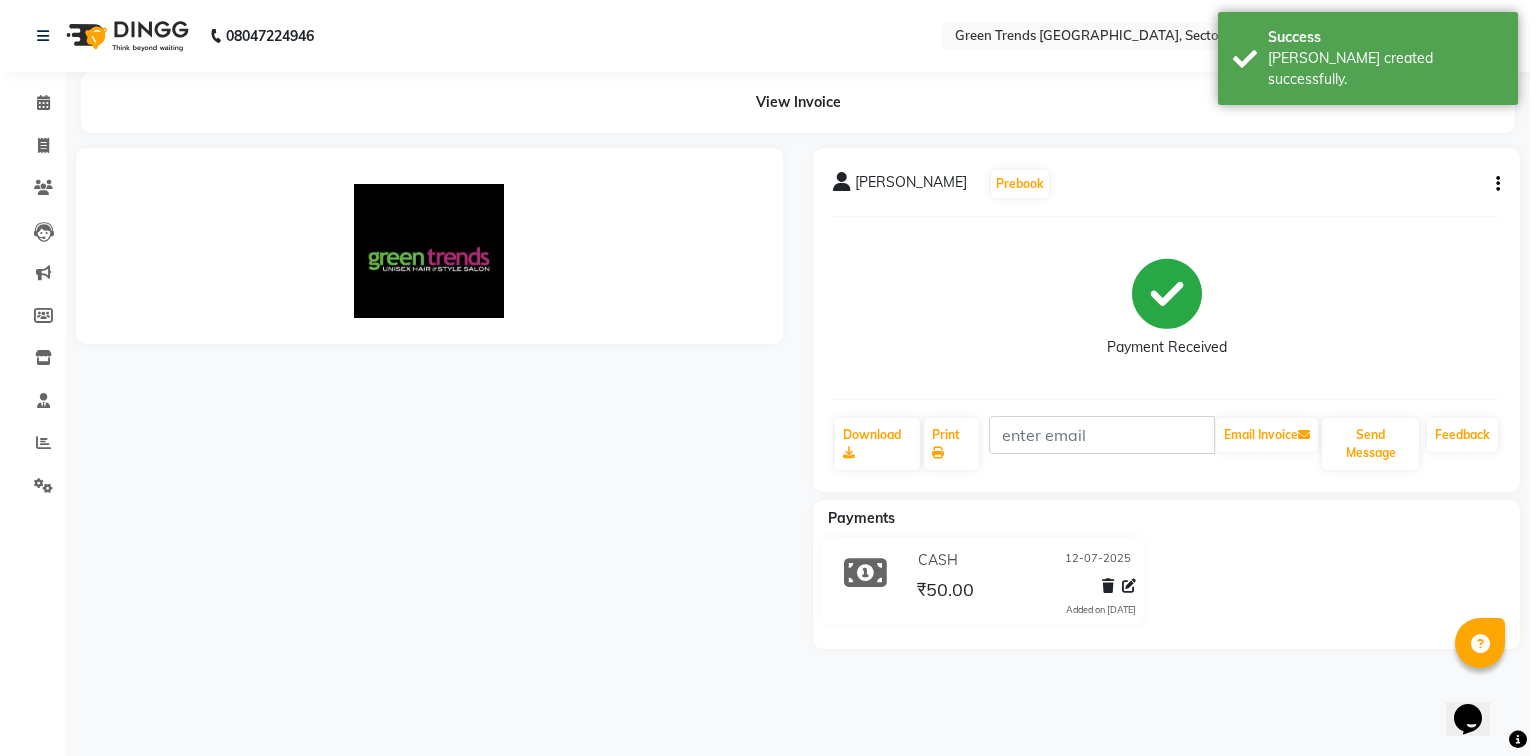 scroll, scrollTop: 0, scrollLeft: 0, axis: both 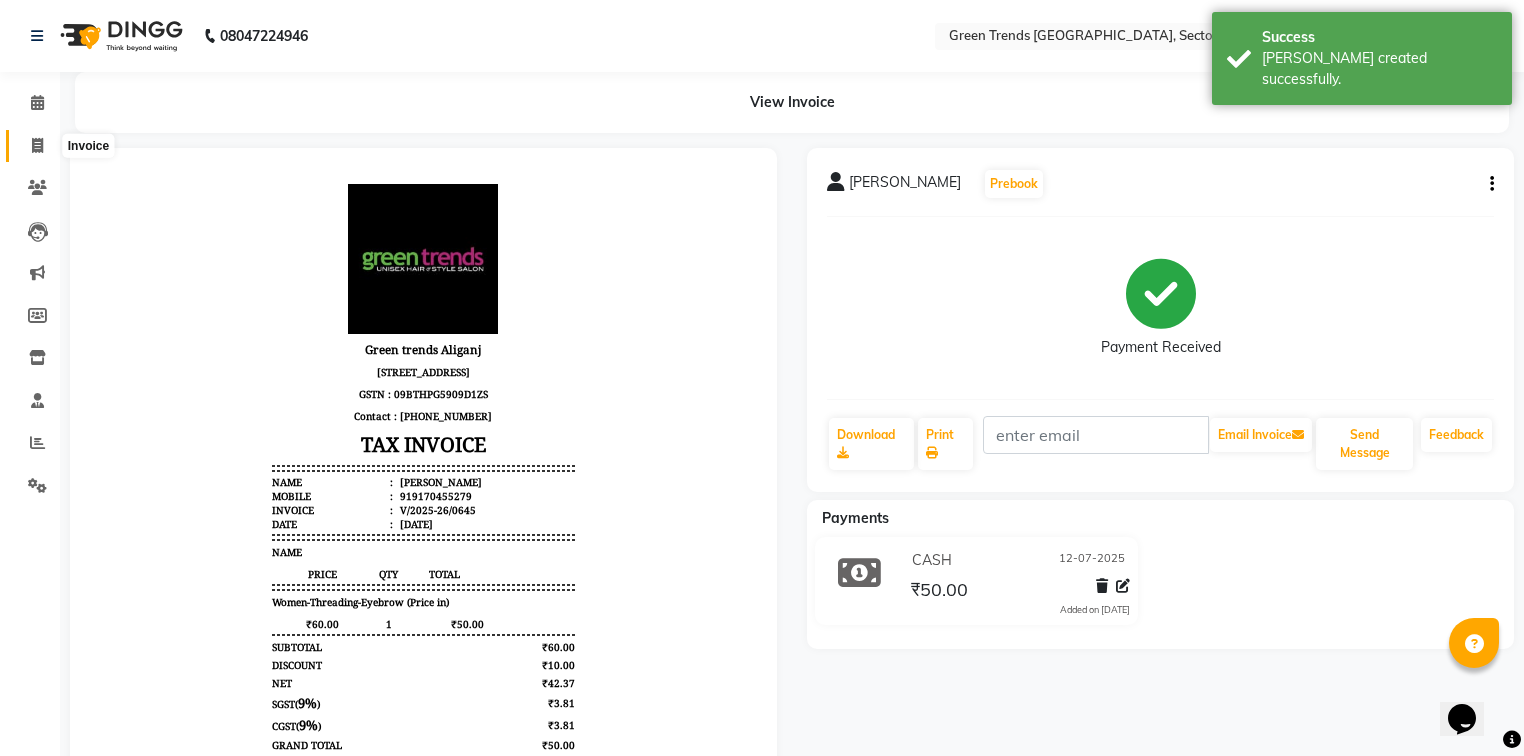 click 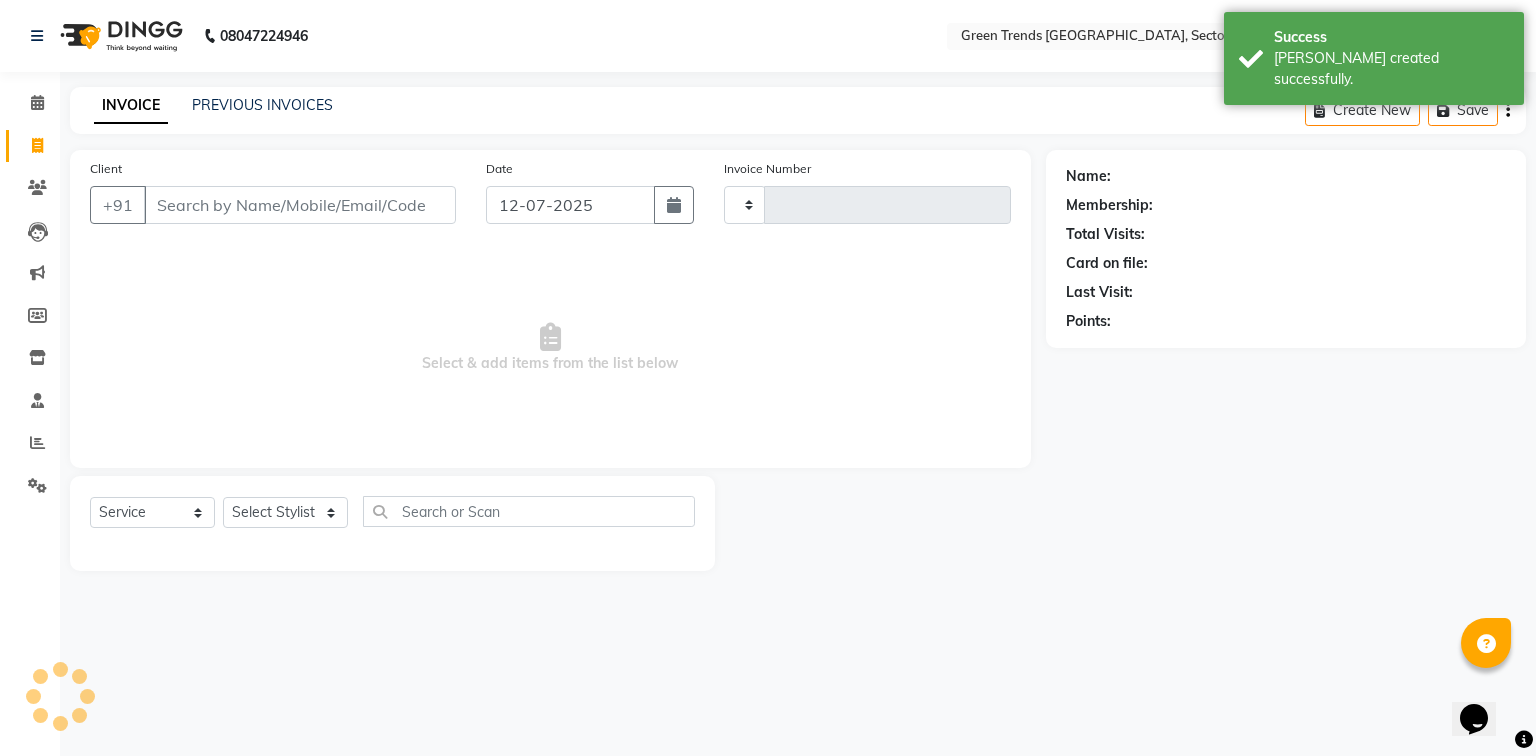 type on "0646" 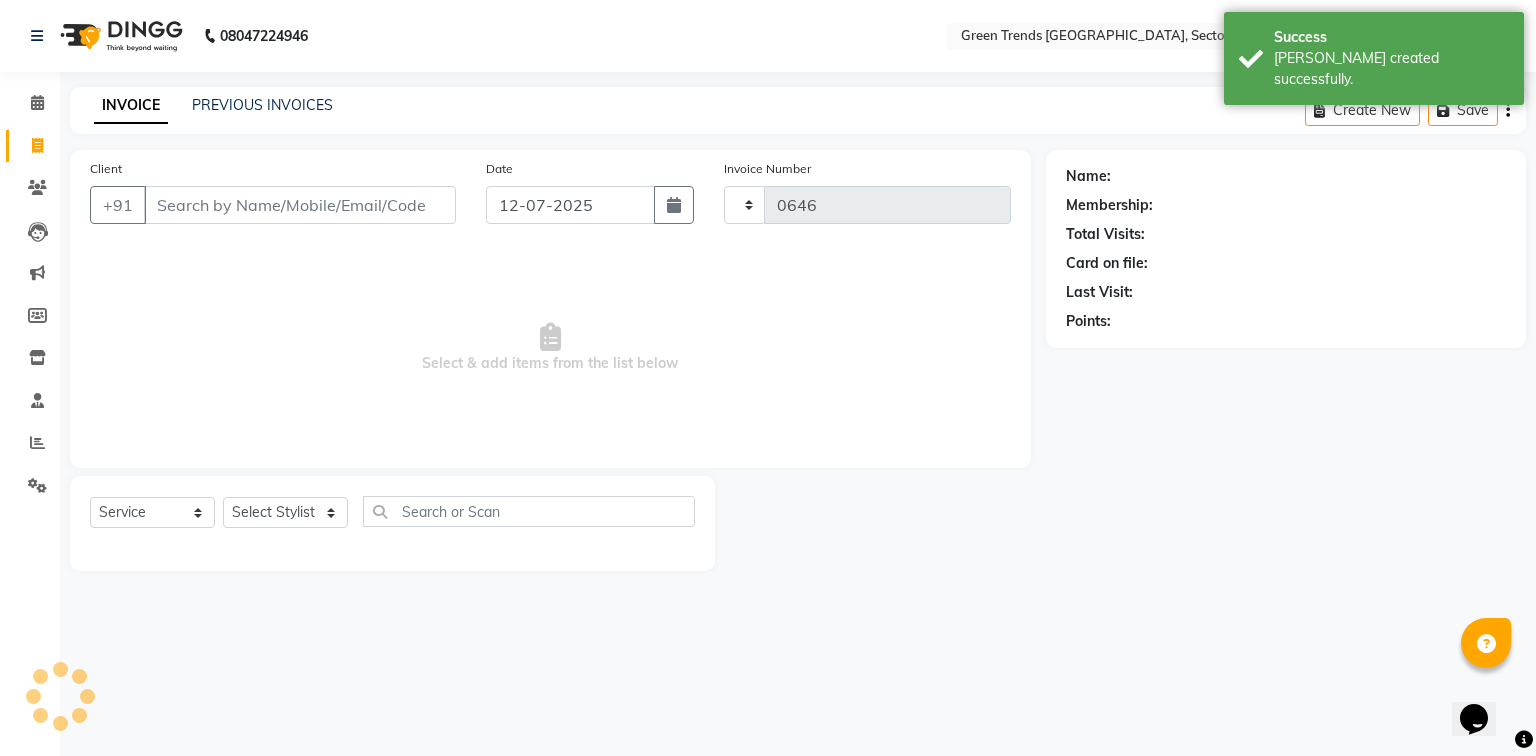 select on "7023" 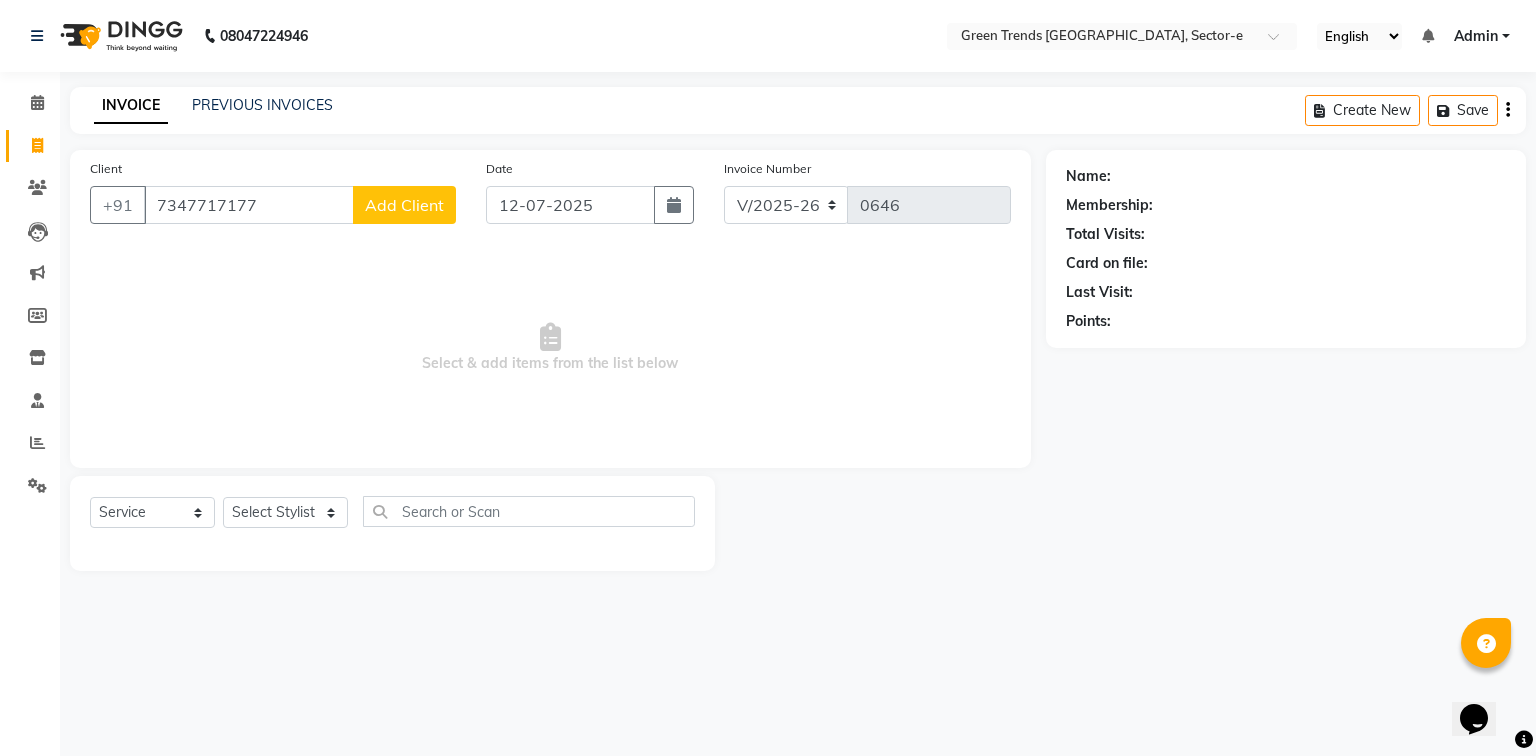 type on "7347717177" 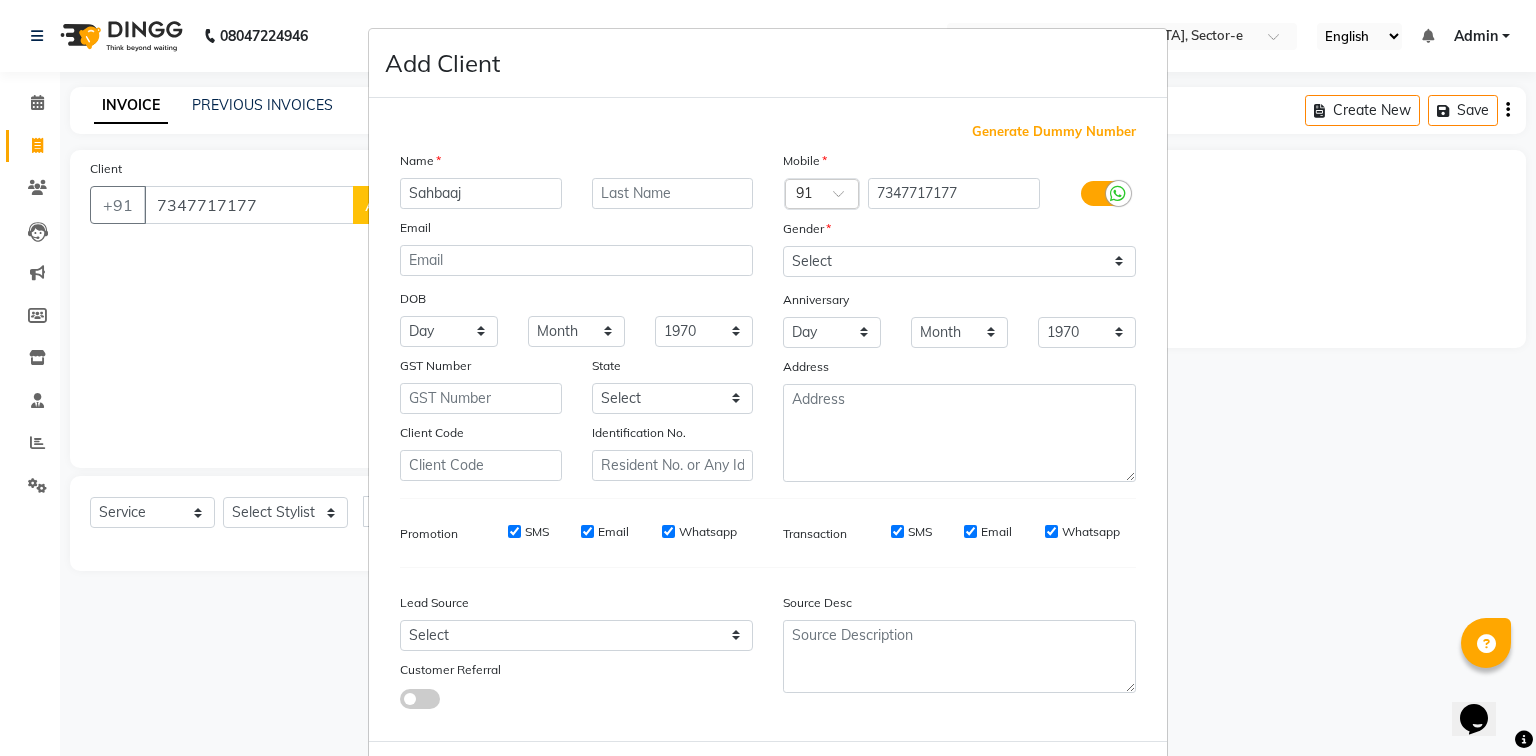 type on "Sahbaaj" 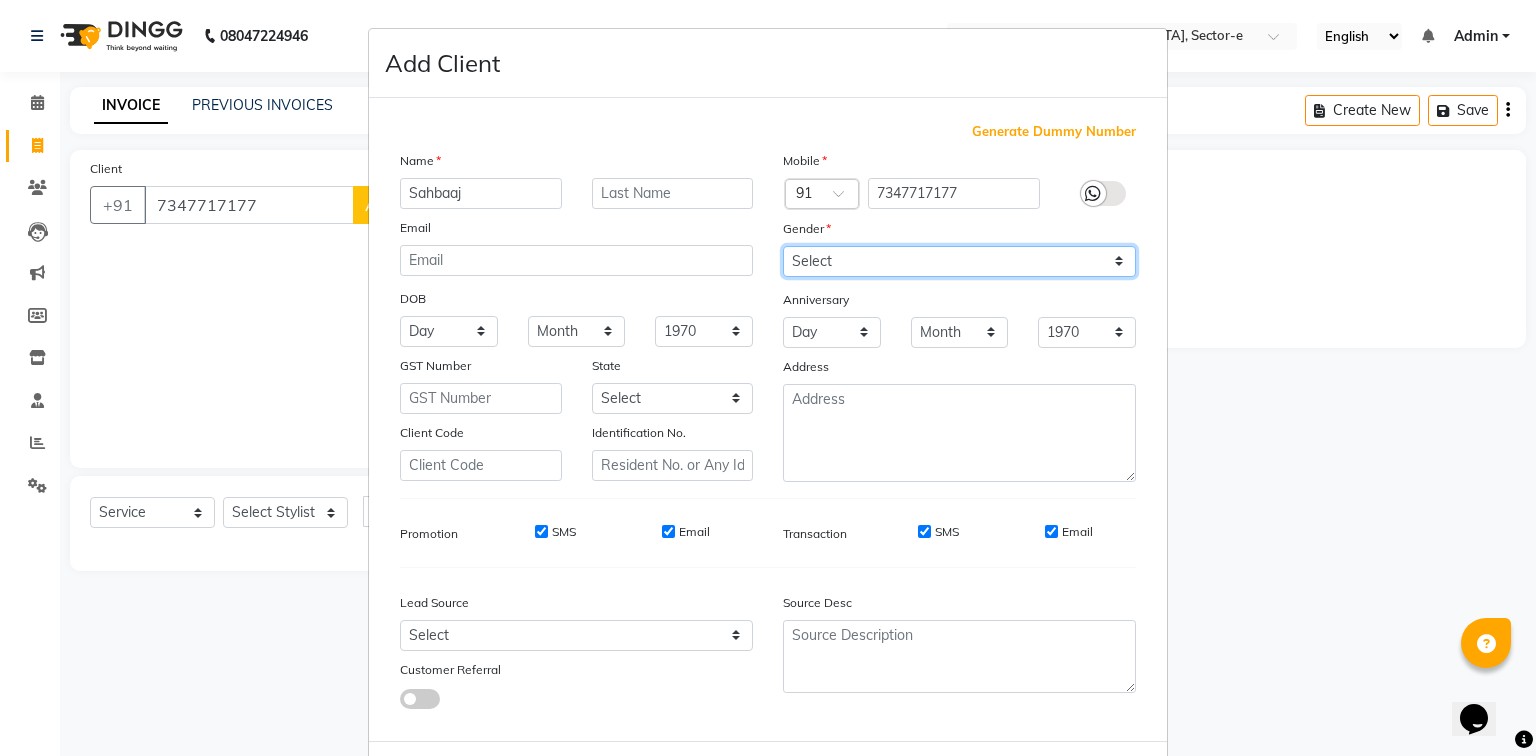 click on "Select [DEMOGRAPHIC_DATA] [DEMOGRAPHIC_DATA] Other Prefer Not To Say" at bounding box center (959, 261) 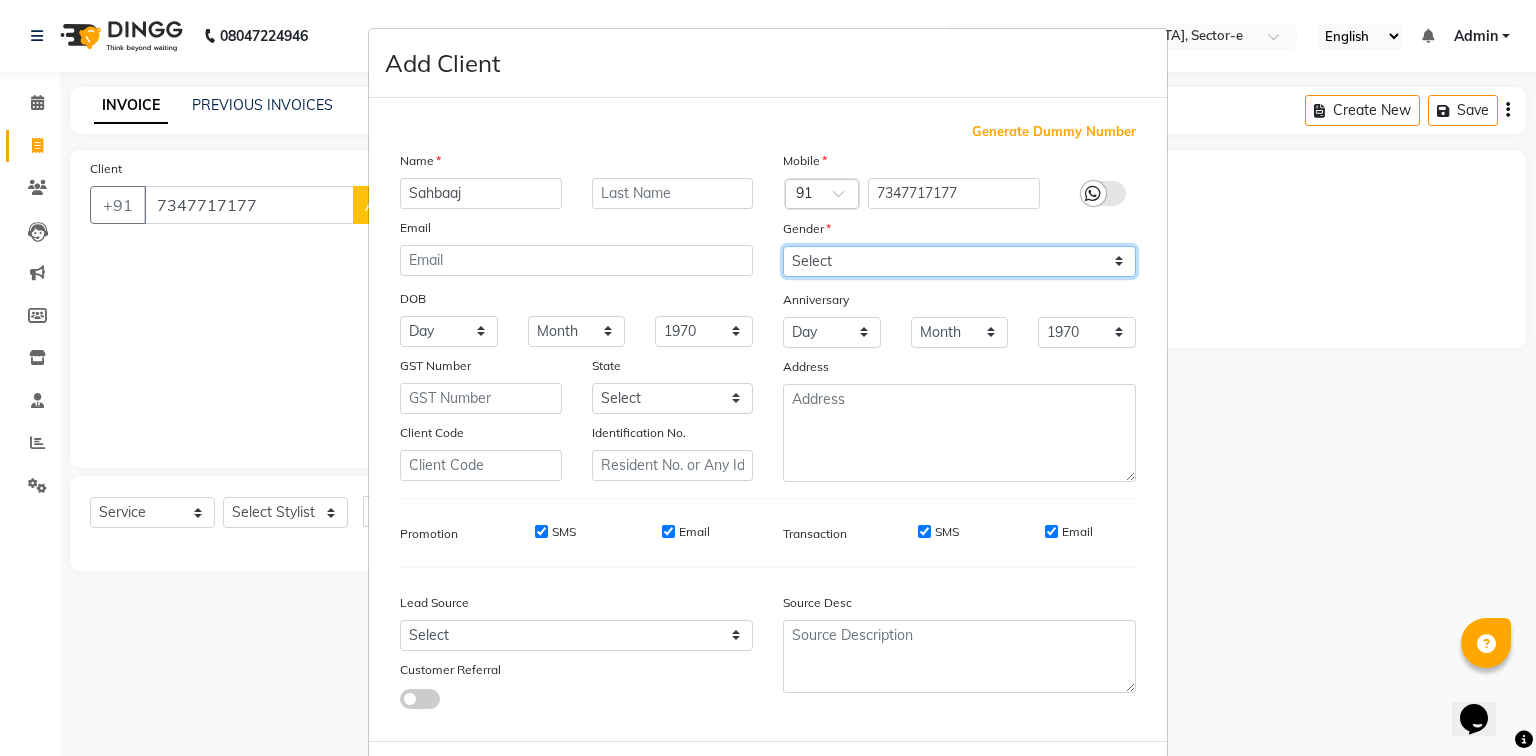 click on "Select [DEMOGRAPHIC_DATA] [DEMOGRAPHIC_DATA] Other Prefer Not To Say" at bounding box center [959, 261] 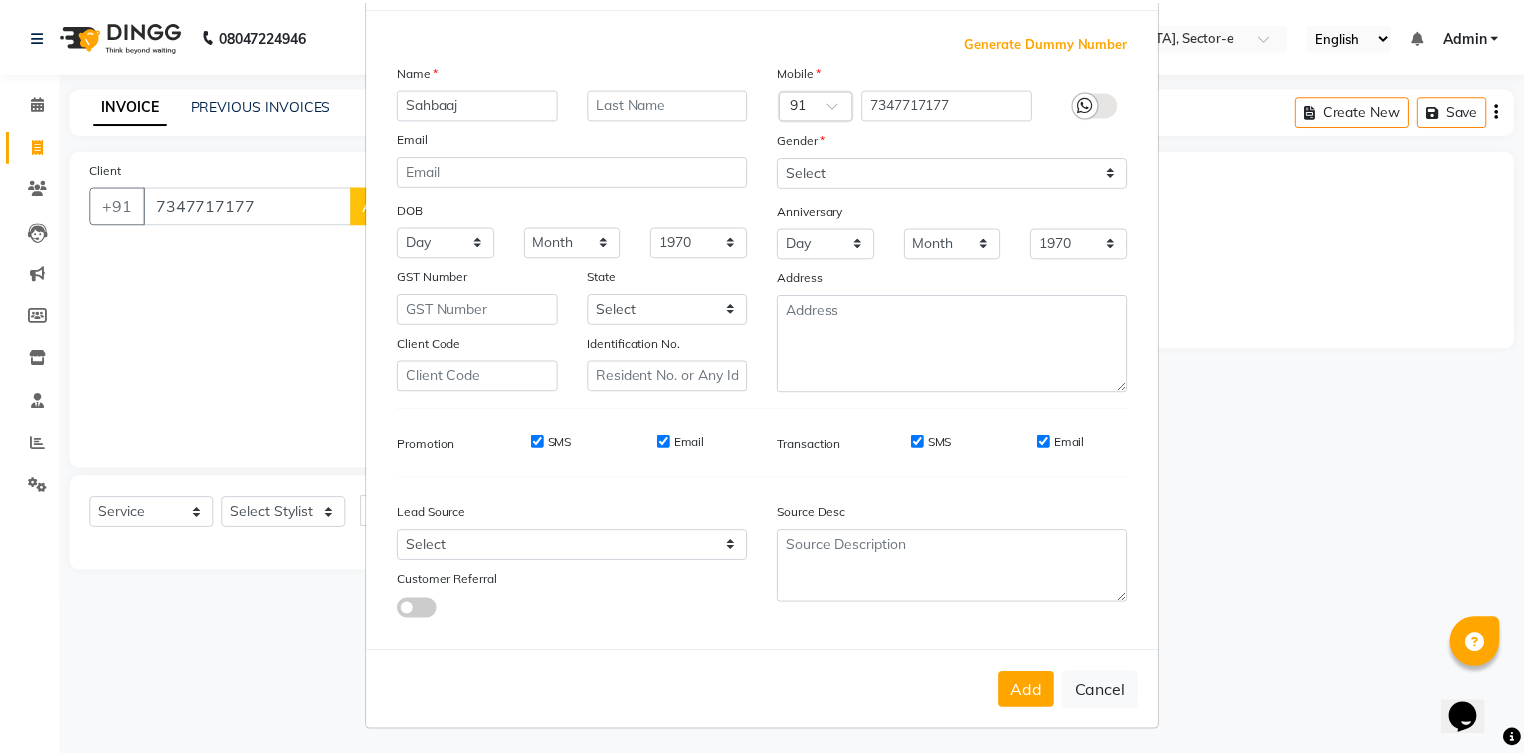 scroll, scrollTop: 100, scrollLeft: 0, axis: vertical 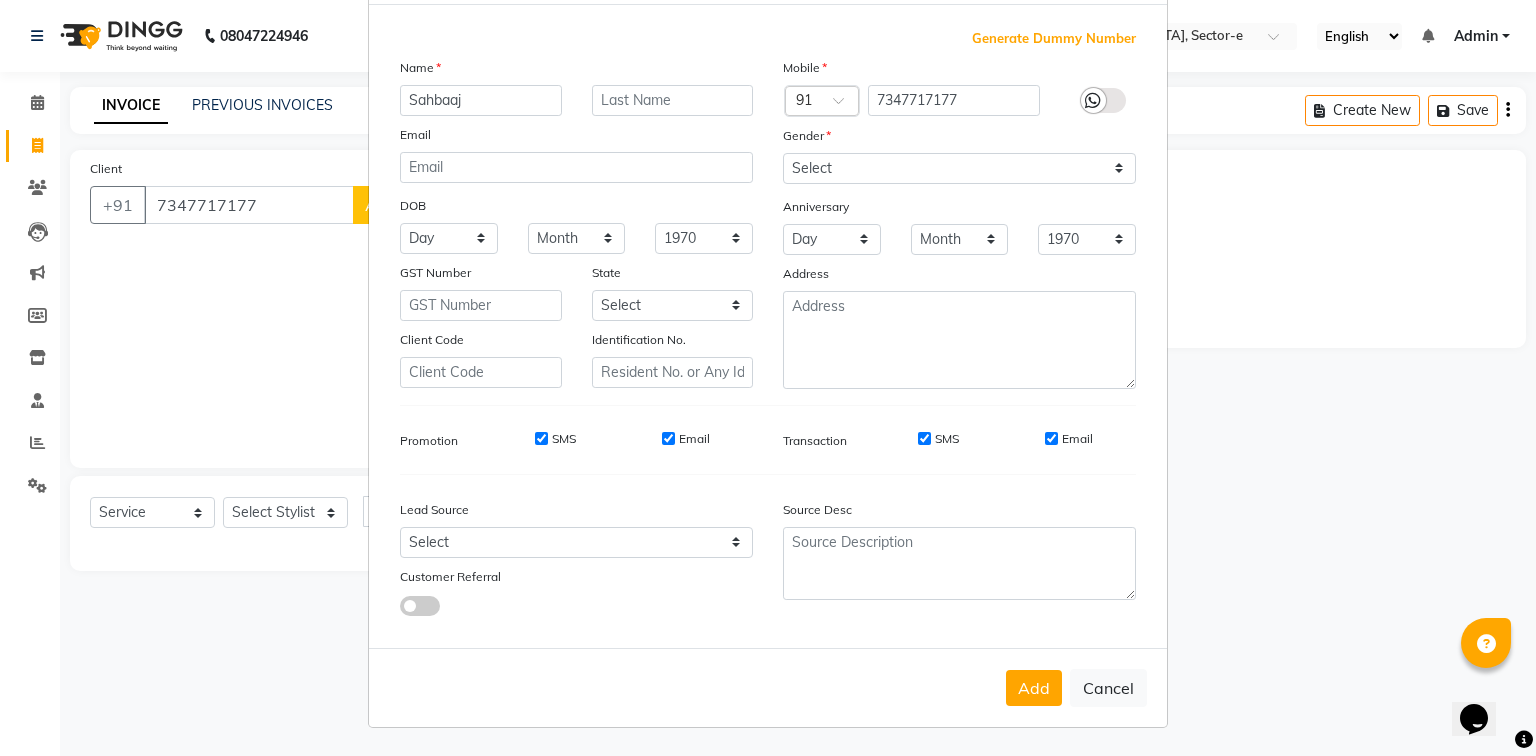 click on "Add" at bounding box center (1034, 688) 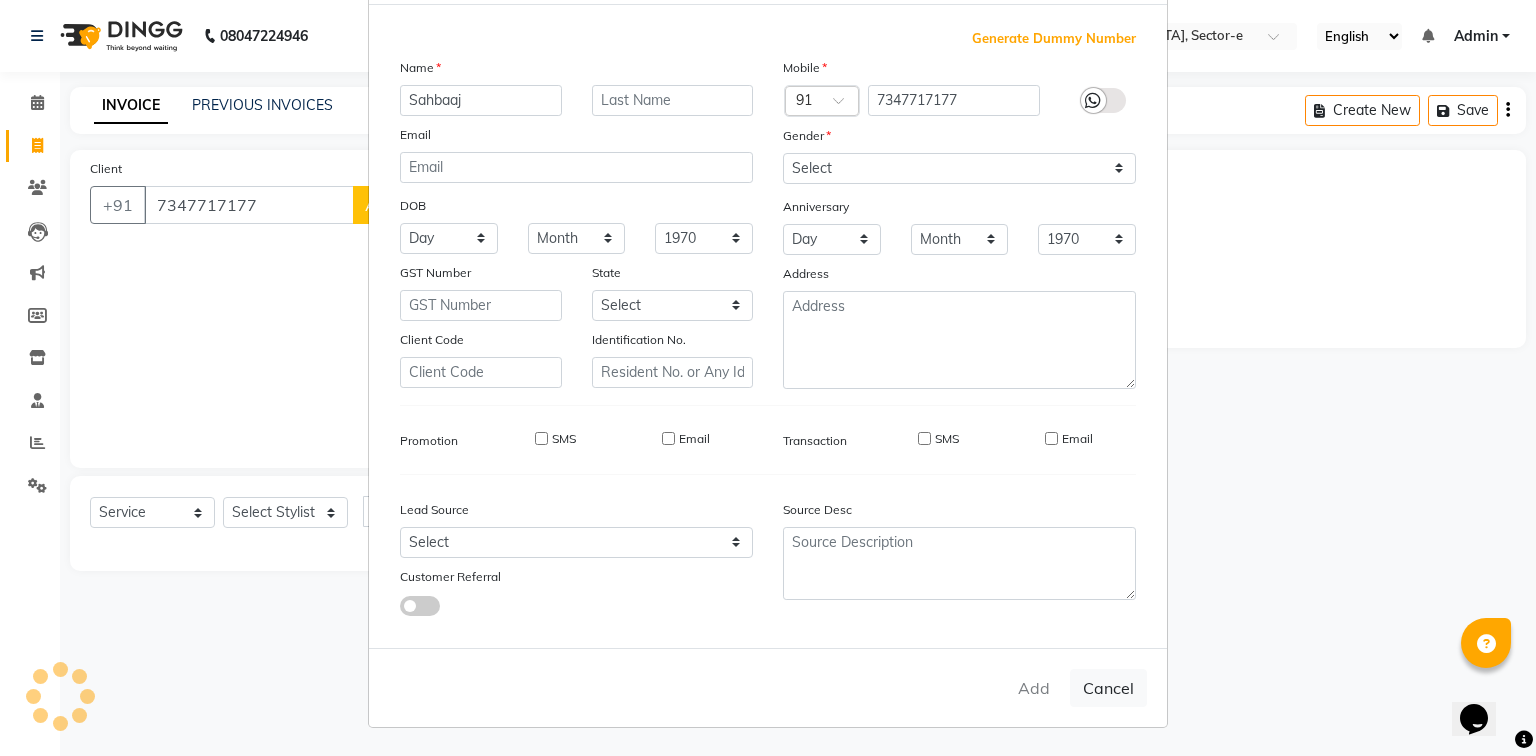 type 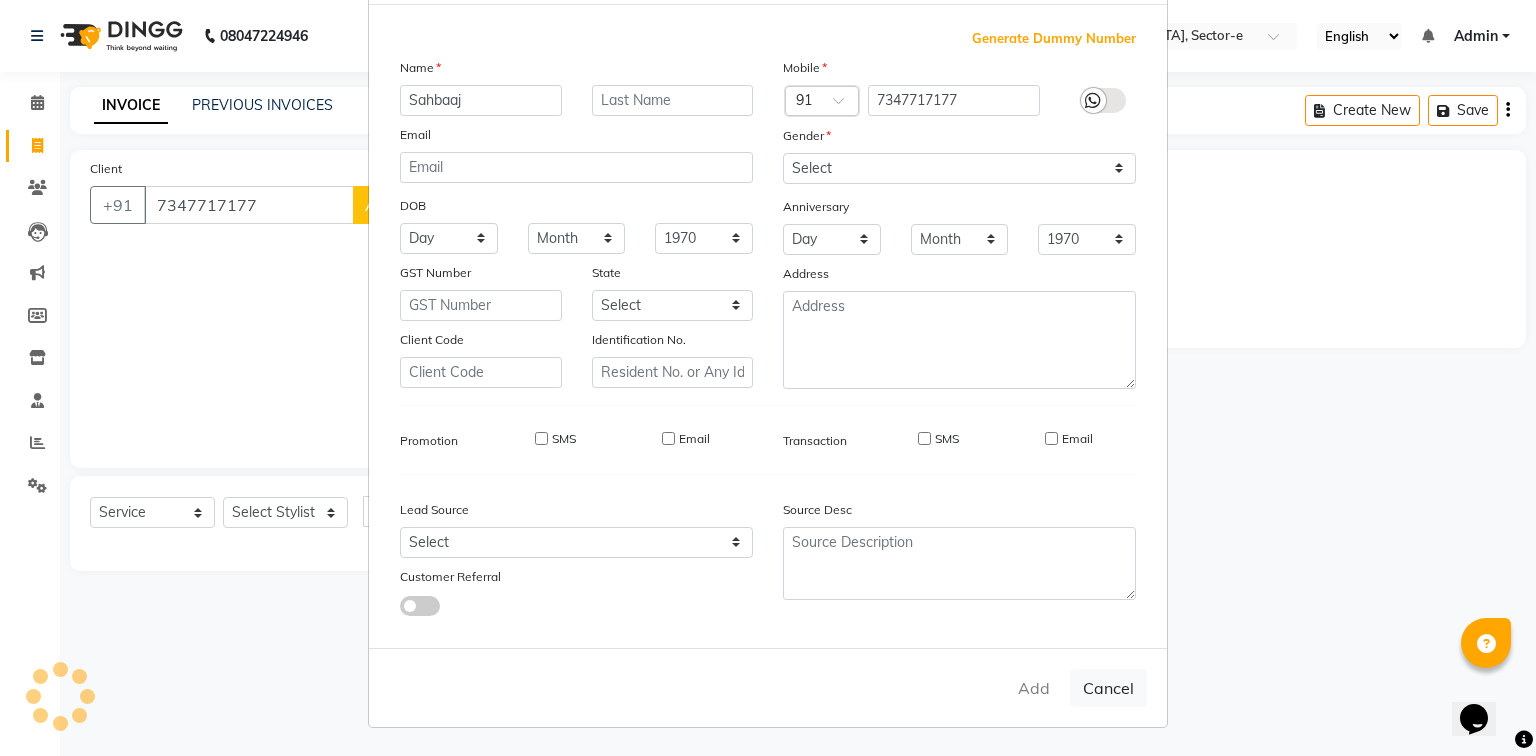 select 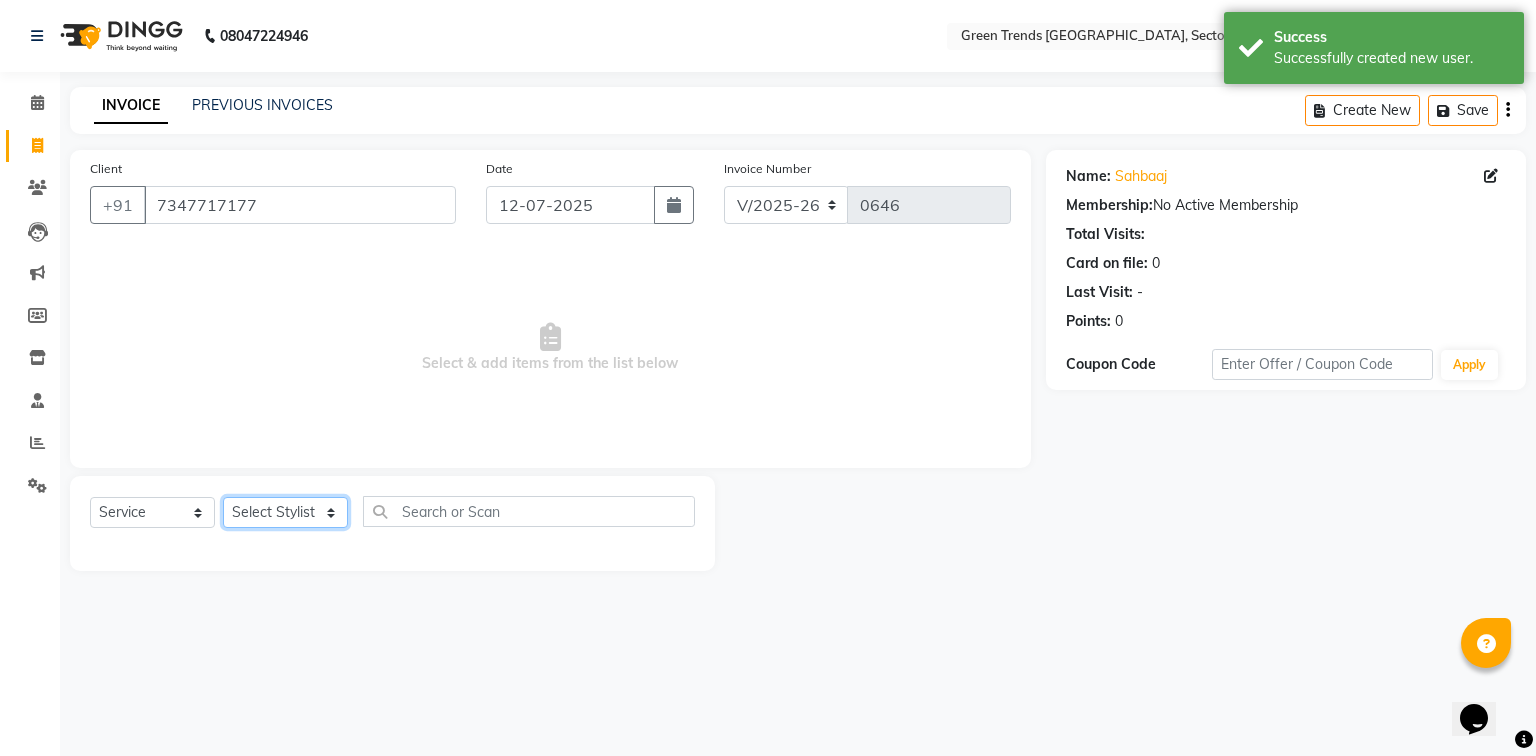 click on "Select Stylist [PERSON_NAME] [PERSON_NAME] Mo. [PERSON_NAME].[PERSON_NAME] [PERSON_NAME] Pooja [PERSON_NAME] [PERSON_NAME] [PERSON_NAME] Vishal" 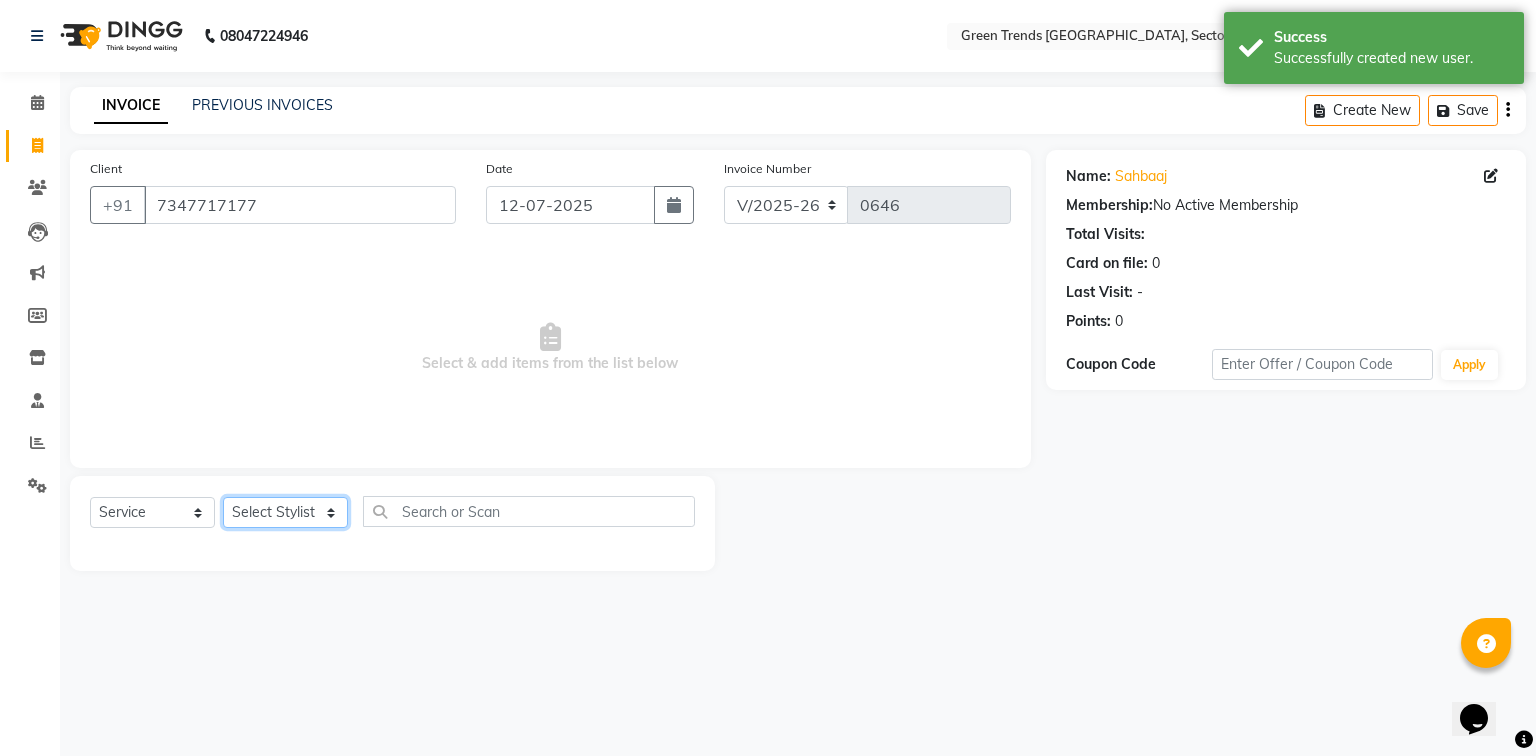 select on "58751" 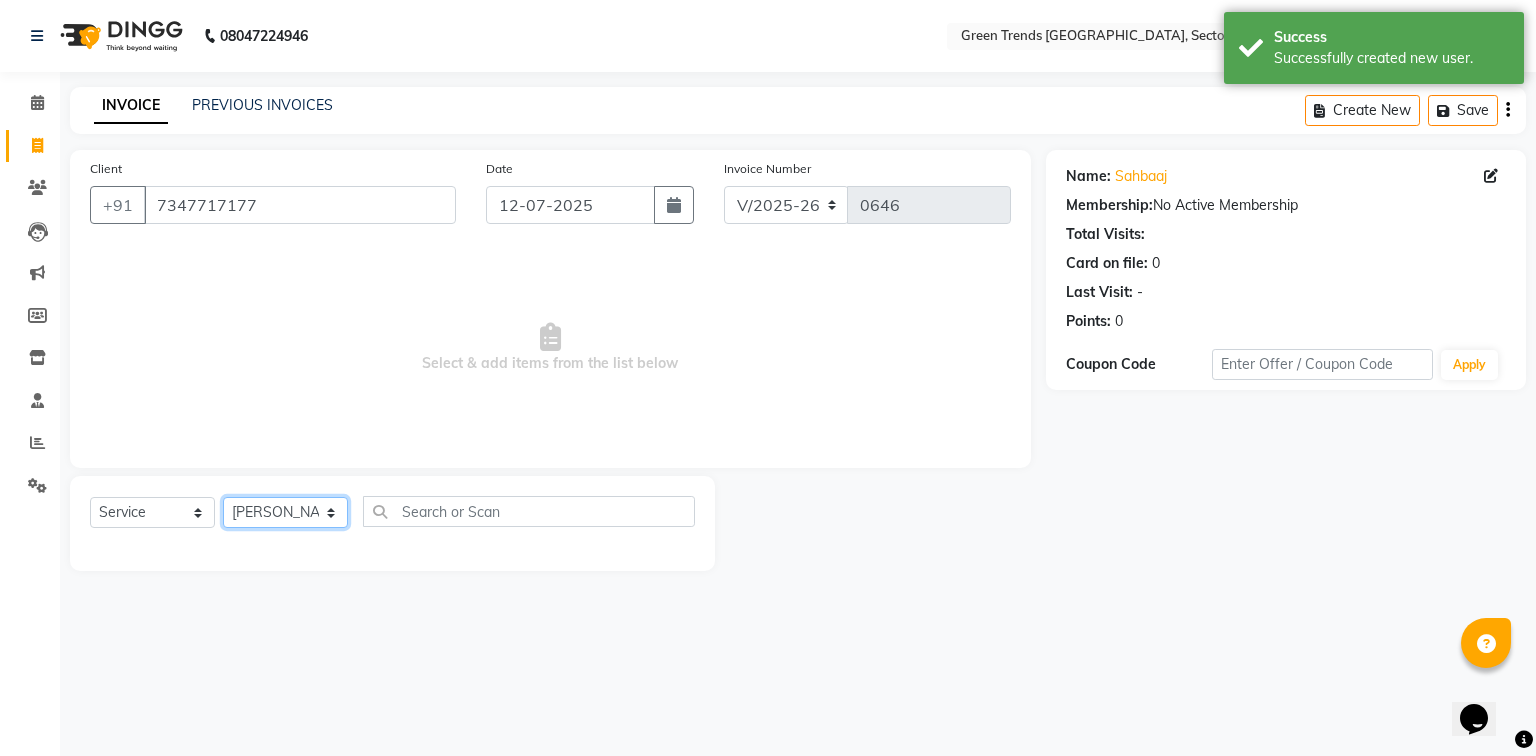 click on "Select Stylist [PERSON_NAME] [PERSON_NAME] Mo. [PERSON_NAME].[PERSON_NAME] [PERSON_NAME] Pooja [PERSON_NAME] [PERSON_NAME] [PERSON_NAME] Vishal" 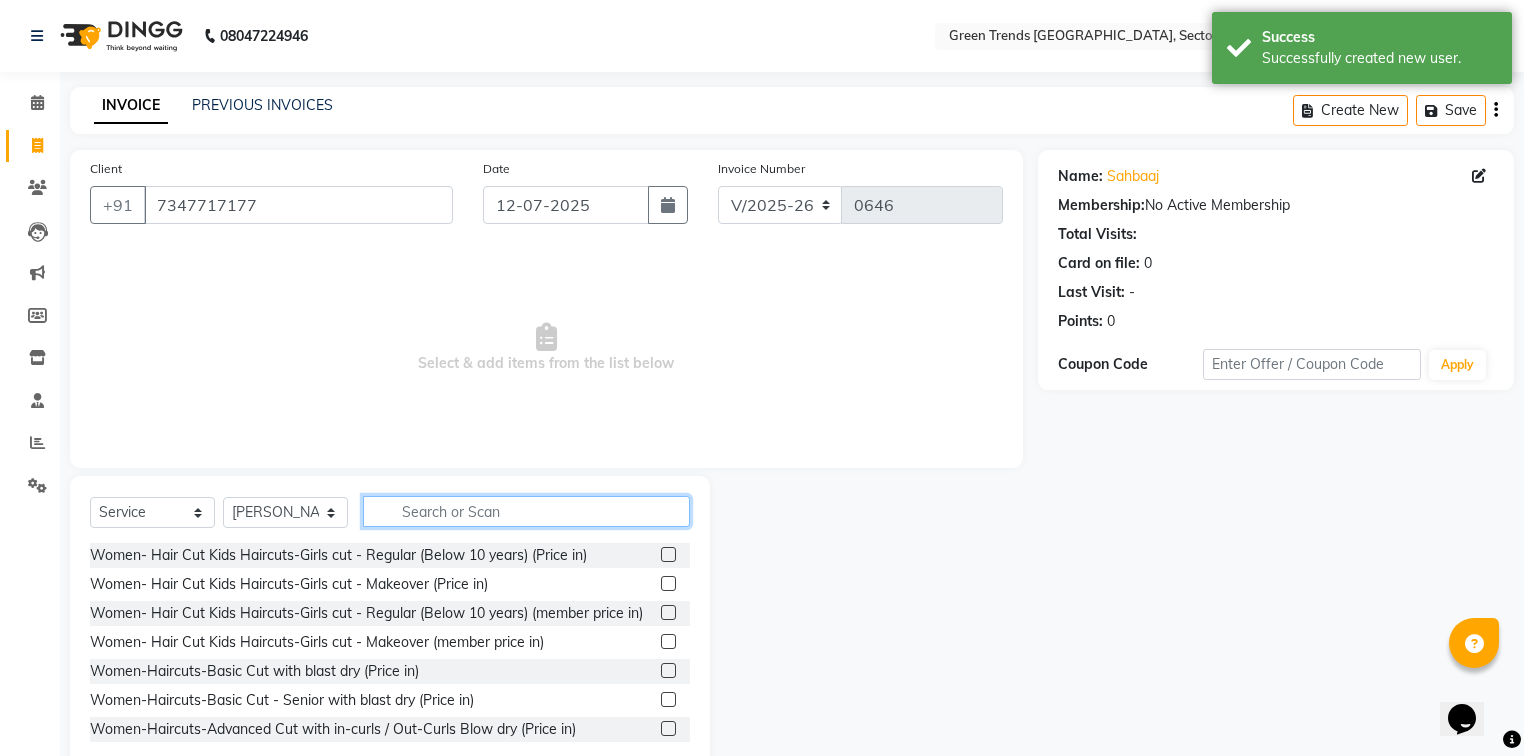 click 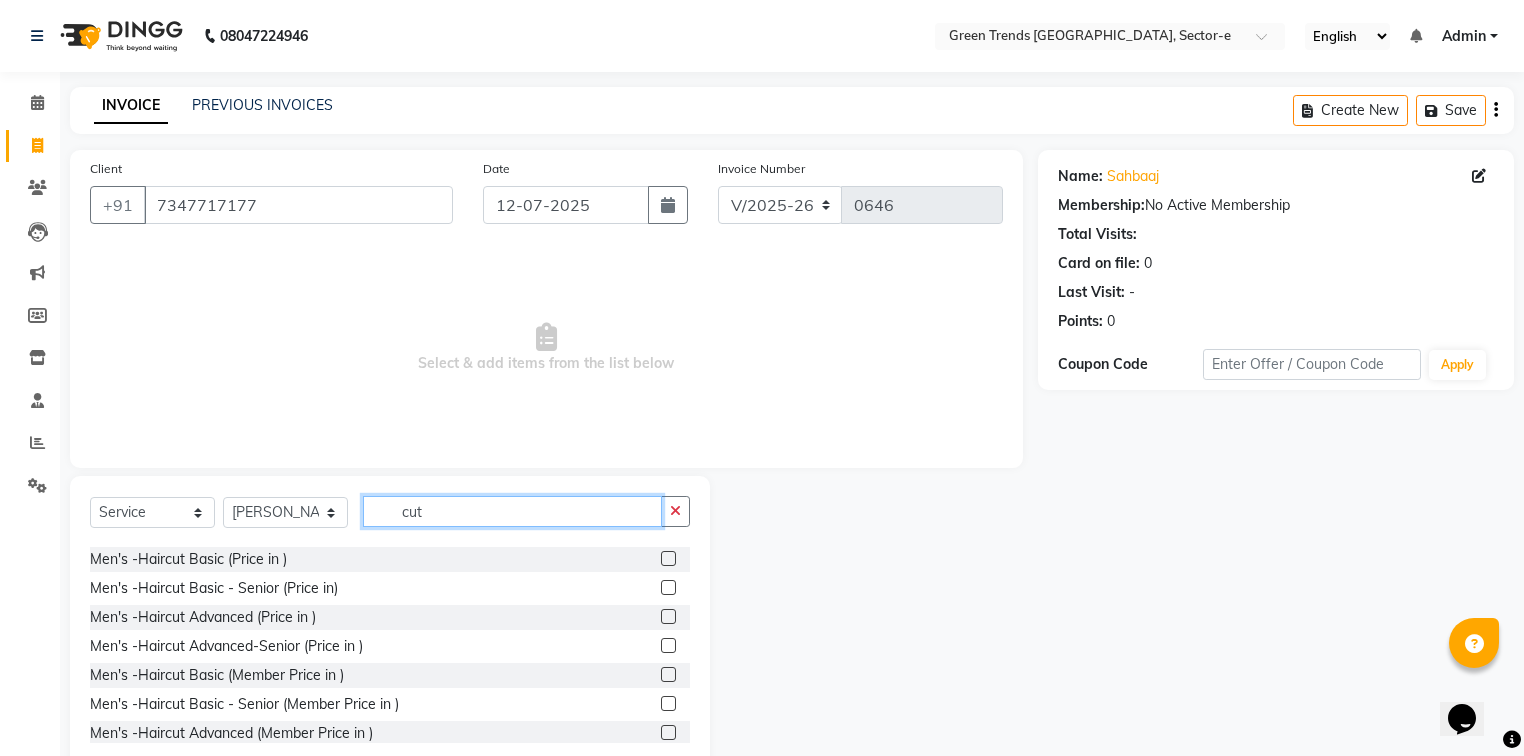 scroll, scrollTop: 1283, scrollLeft: 0, axis: vertical 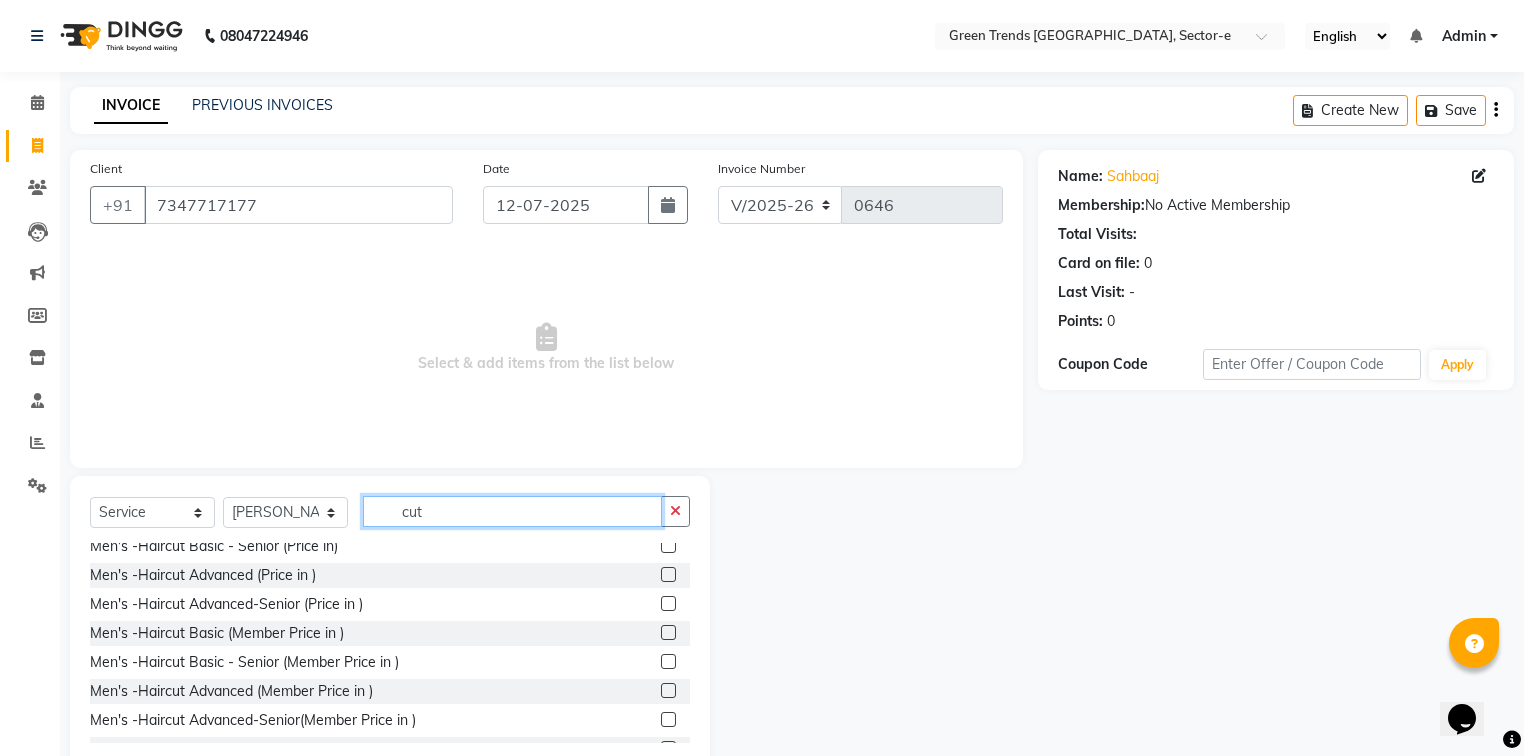 type on "cut" 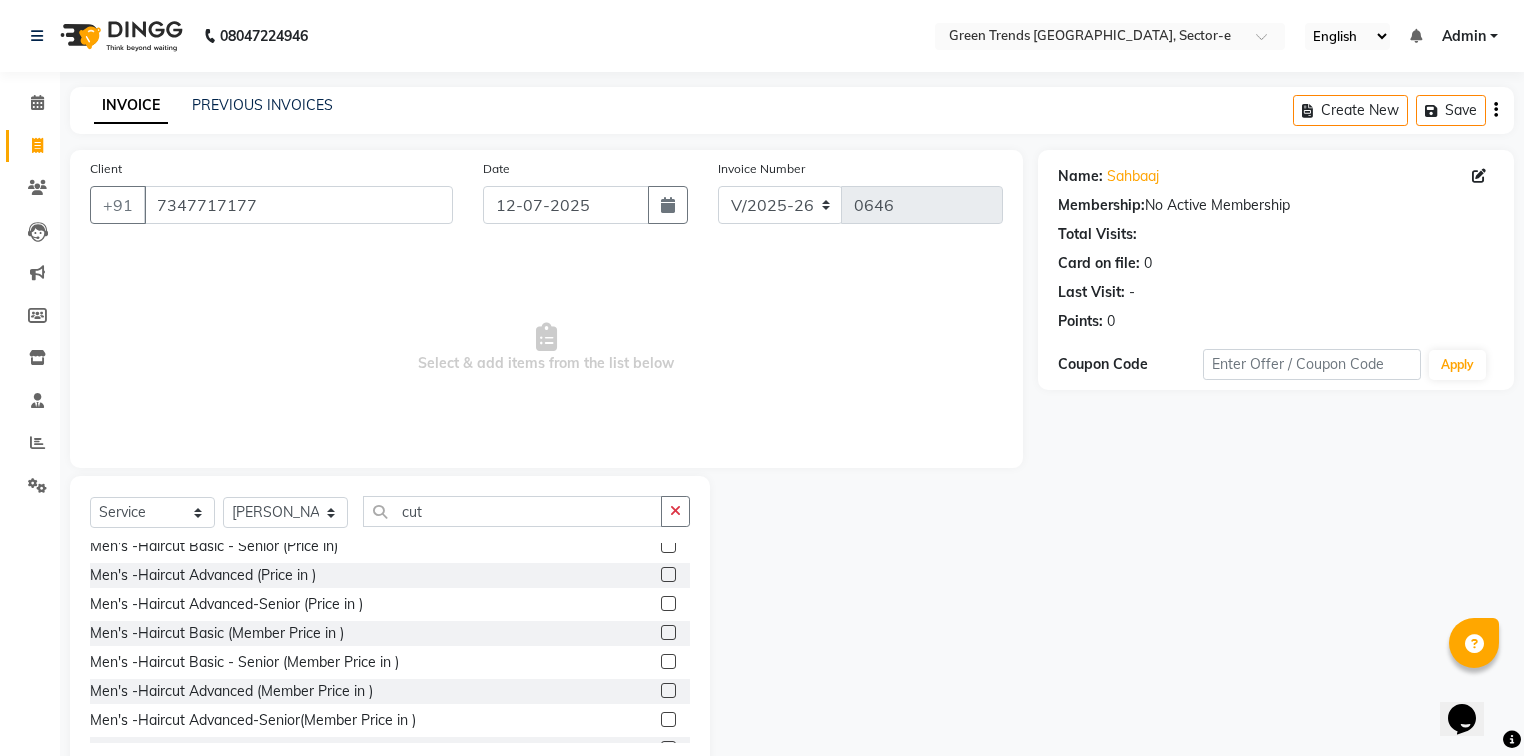 drag, startPoint x: 257, startPoint y: 603, endPoint x: 265, endPoint y: 596, distance: 10.630146 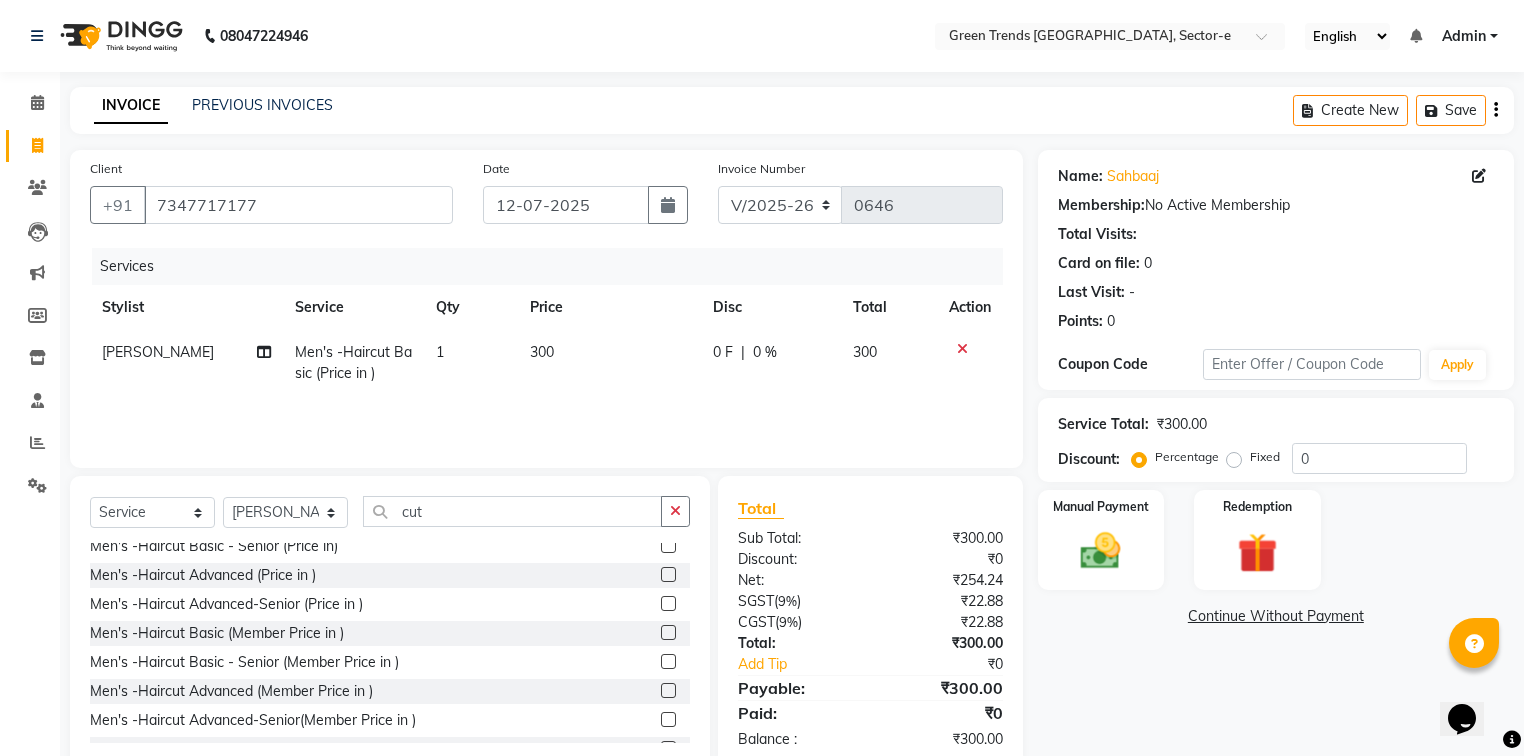 checkbox on "false" 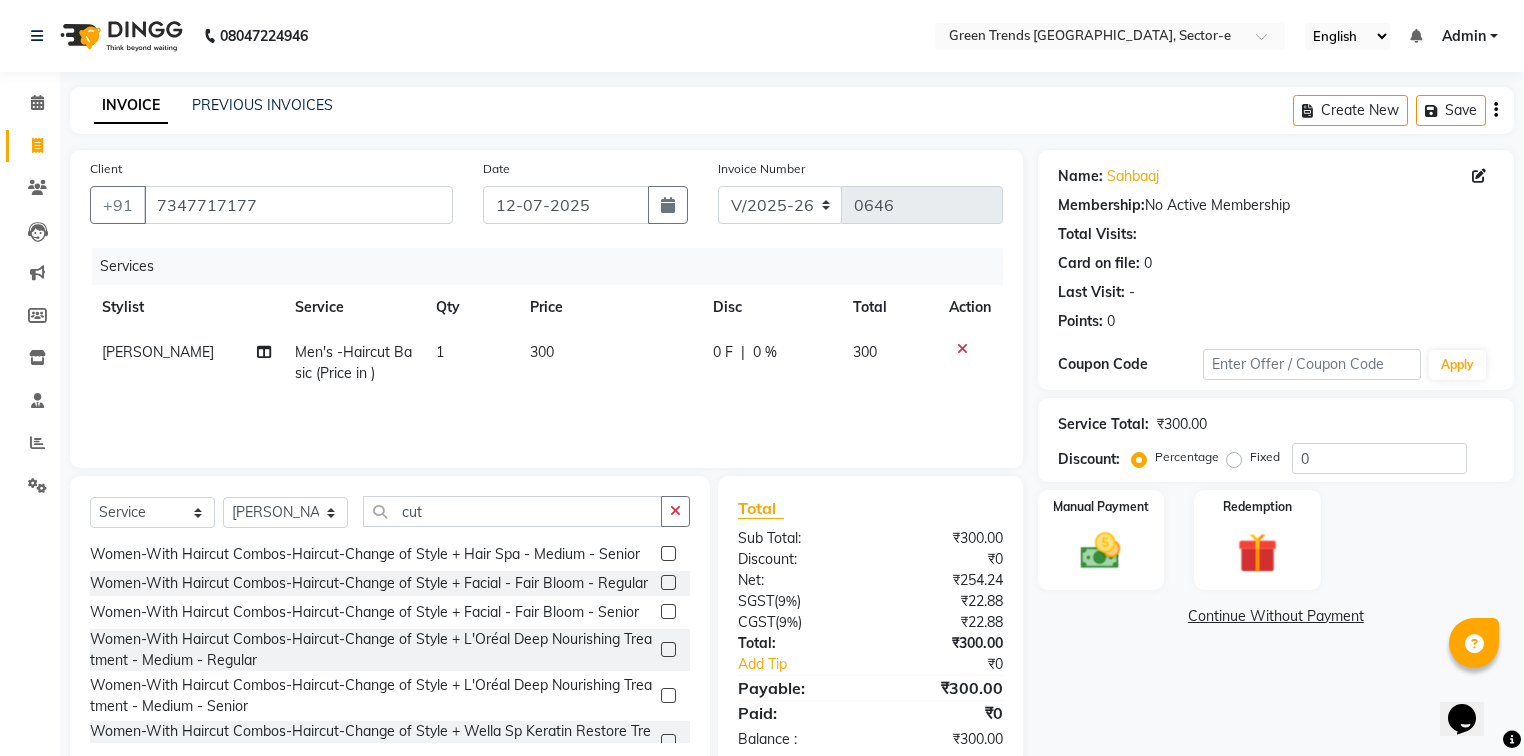 scroll, scrollTop: 0, scrollLeft: 0, axis: both 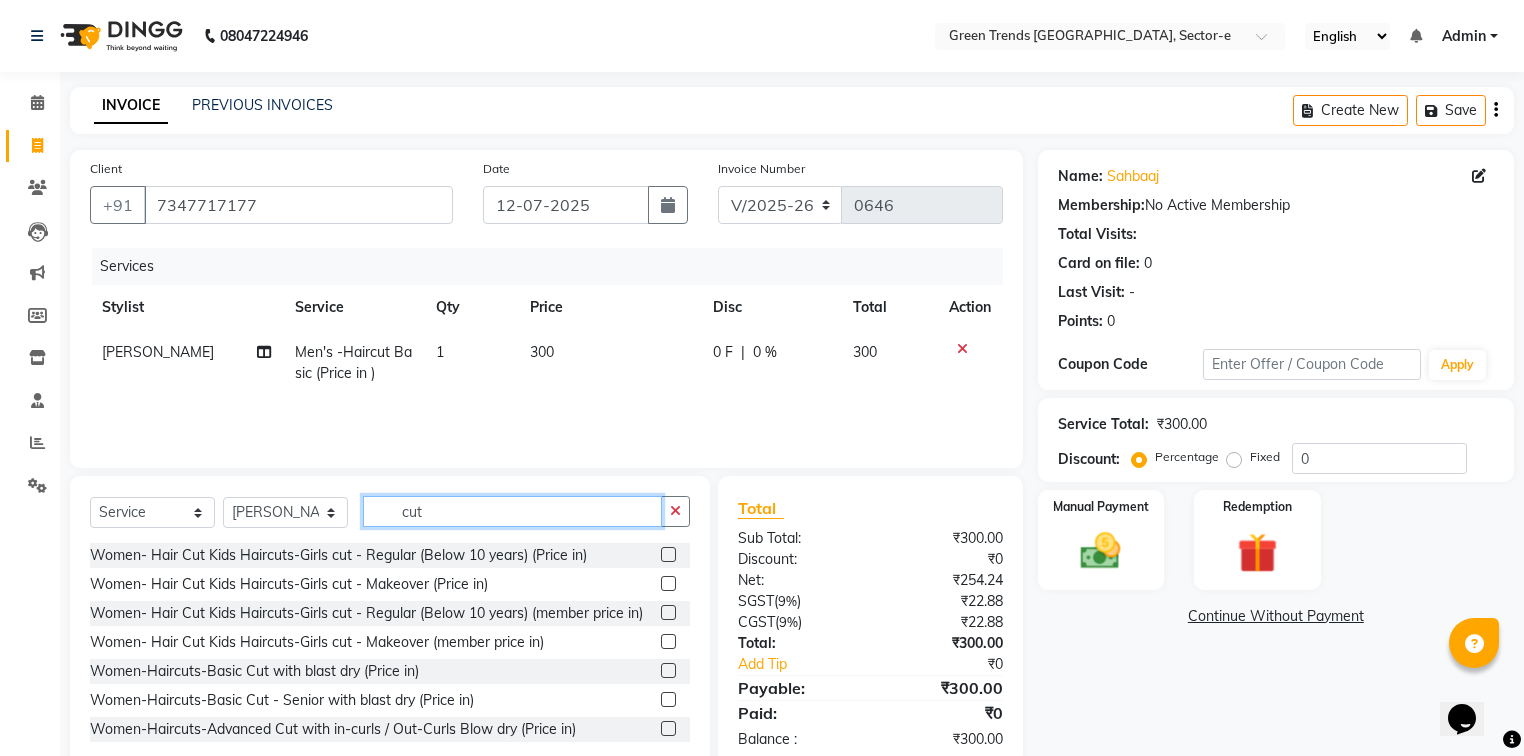 drag, startPoint x: 448, startPoint y: 516, endPoint x: 372, endPoint y: 524, distance: 76.41989 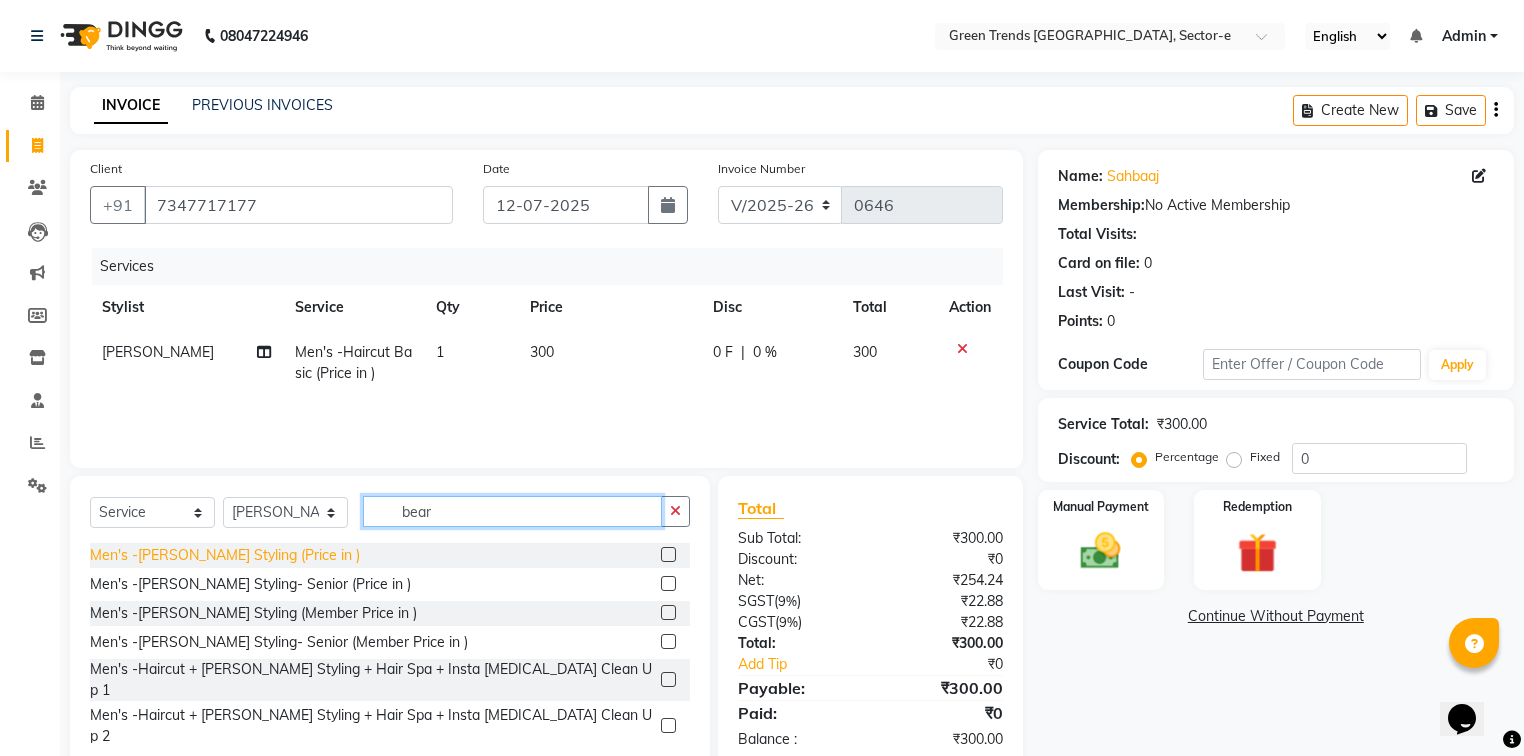 type on "bear" 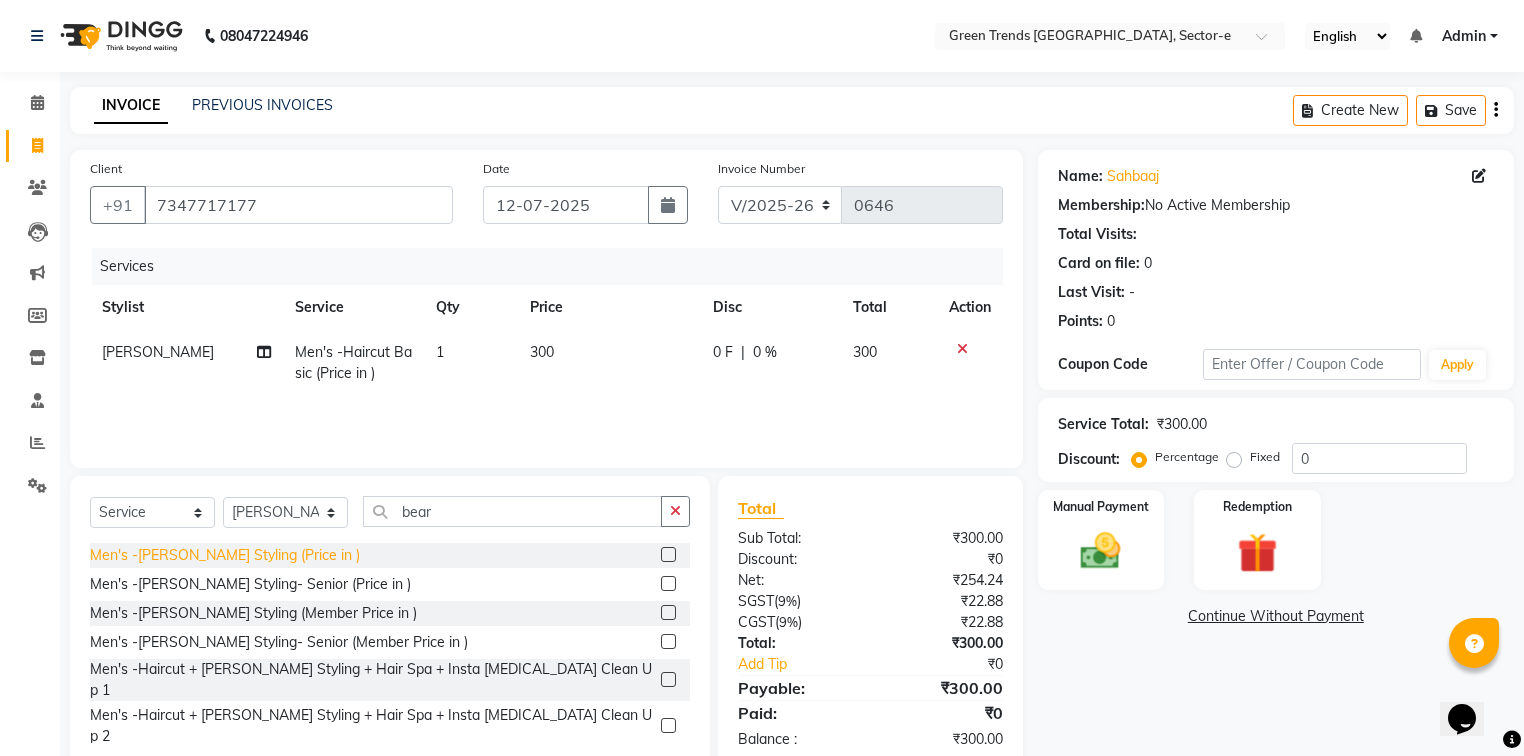 click on "Men's -[PERSON_NAME] Styling  (Price in )" 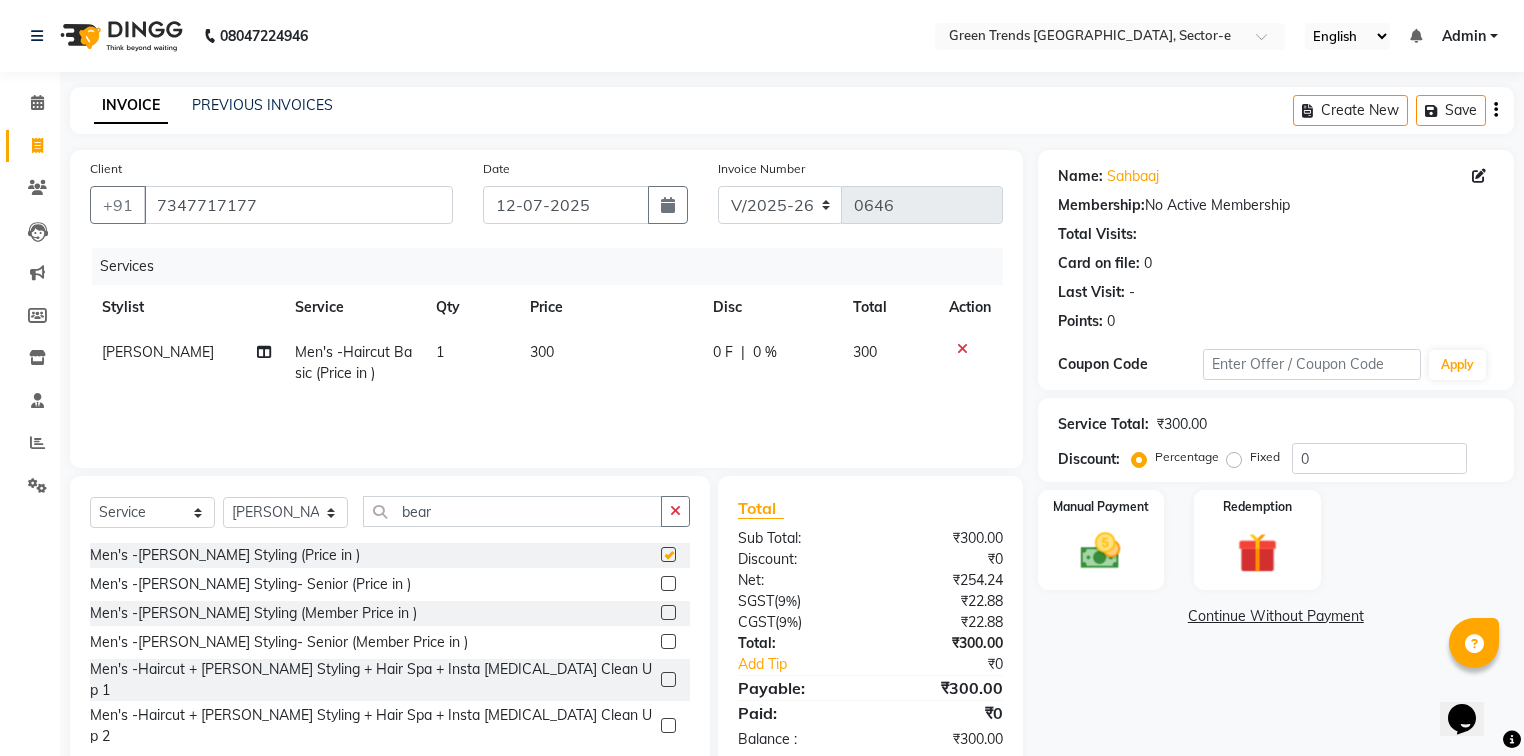 checkbox on "false" 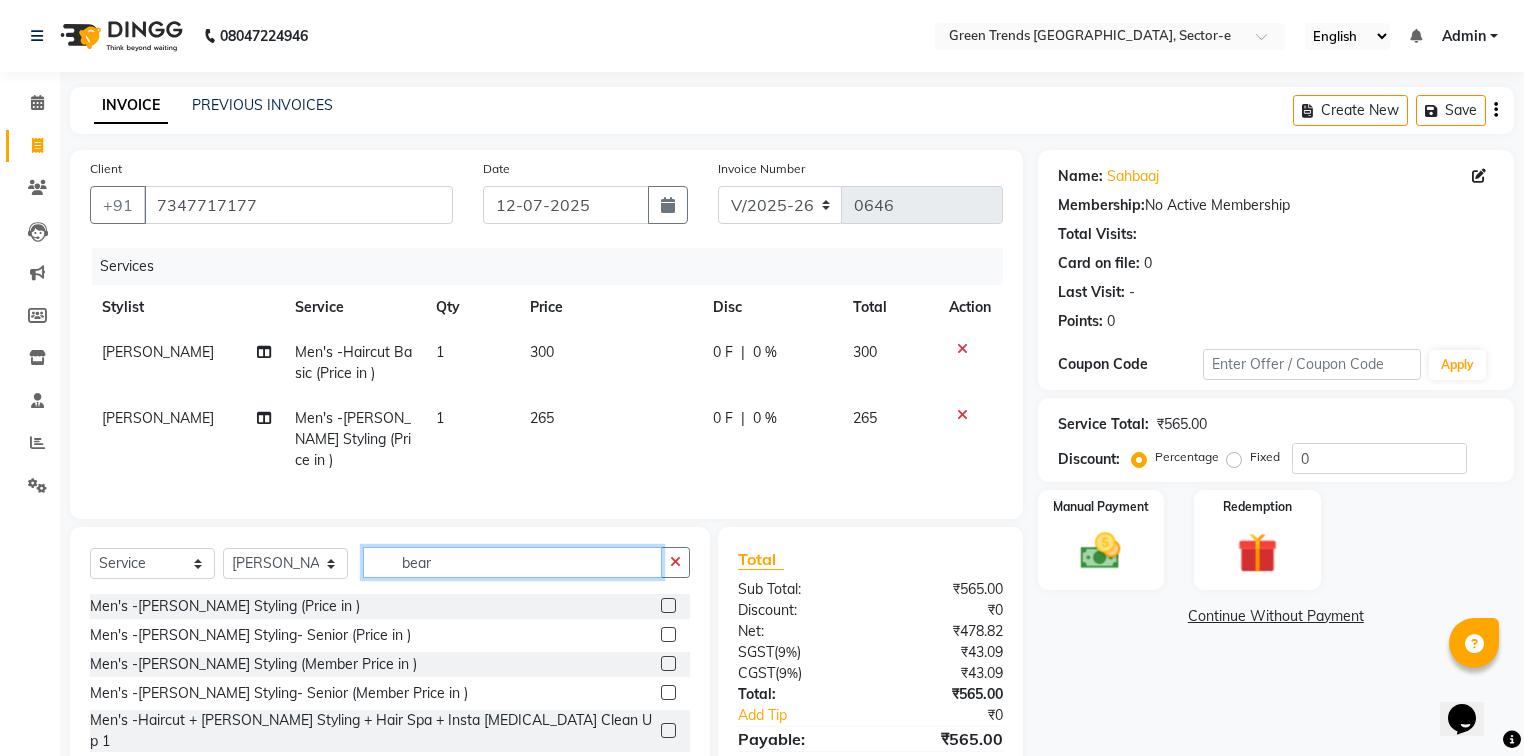 click on "Select  Service  Product  Membership  Package Voucher Prepaid Gift Card  Select Stylist [PERSON_NAME] [PERSON_NAME] Mo. [PERSON_NAME].[PERSON_NAME] [PERSON_NAME] Pooja [PERSON_NAME] [PERSON_NAME] [PERSON_NAME] Vishal bear" 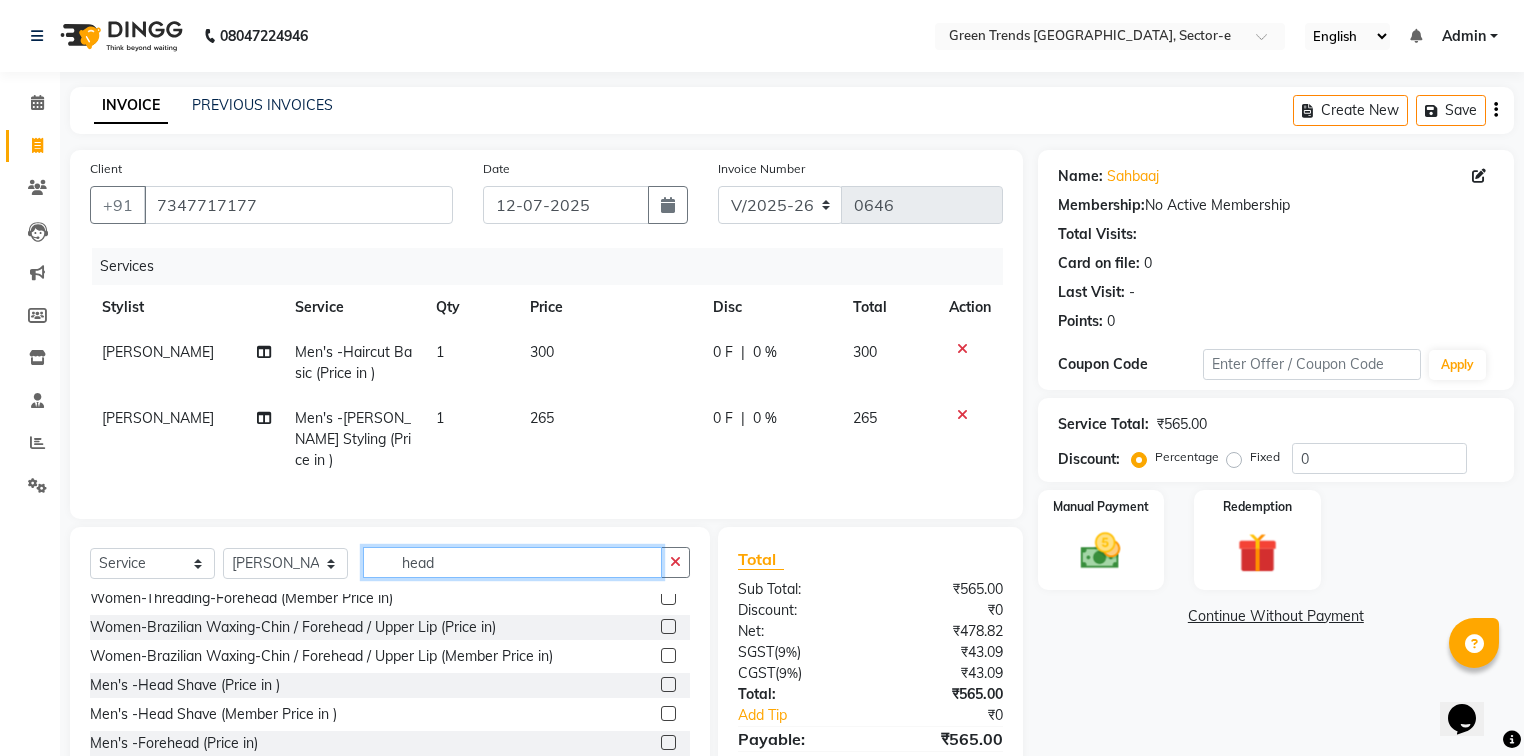 scroll, scrollTop: 408, scrollLeft: 0, axis: vertical 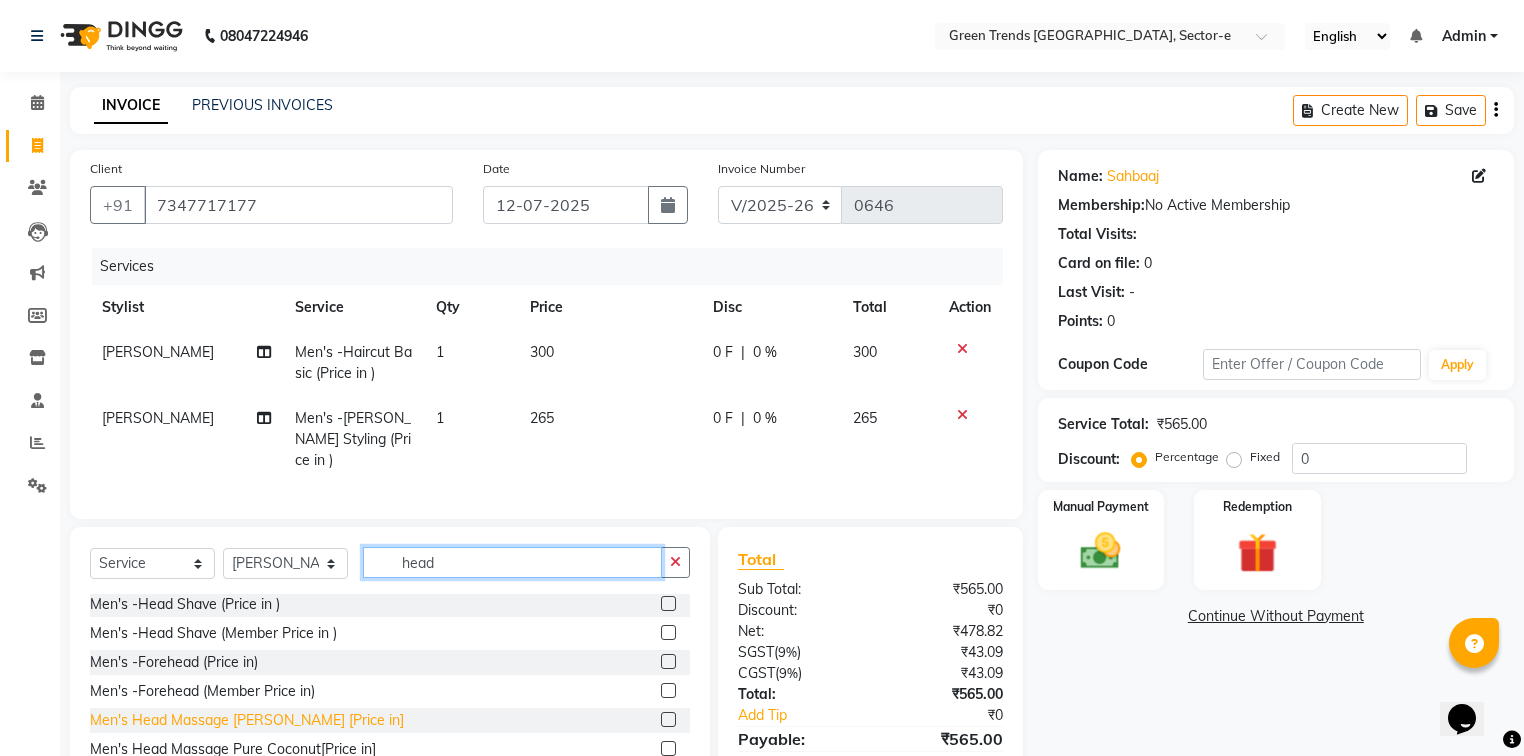 type on "head" 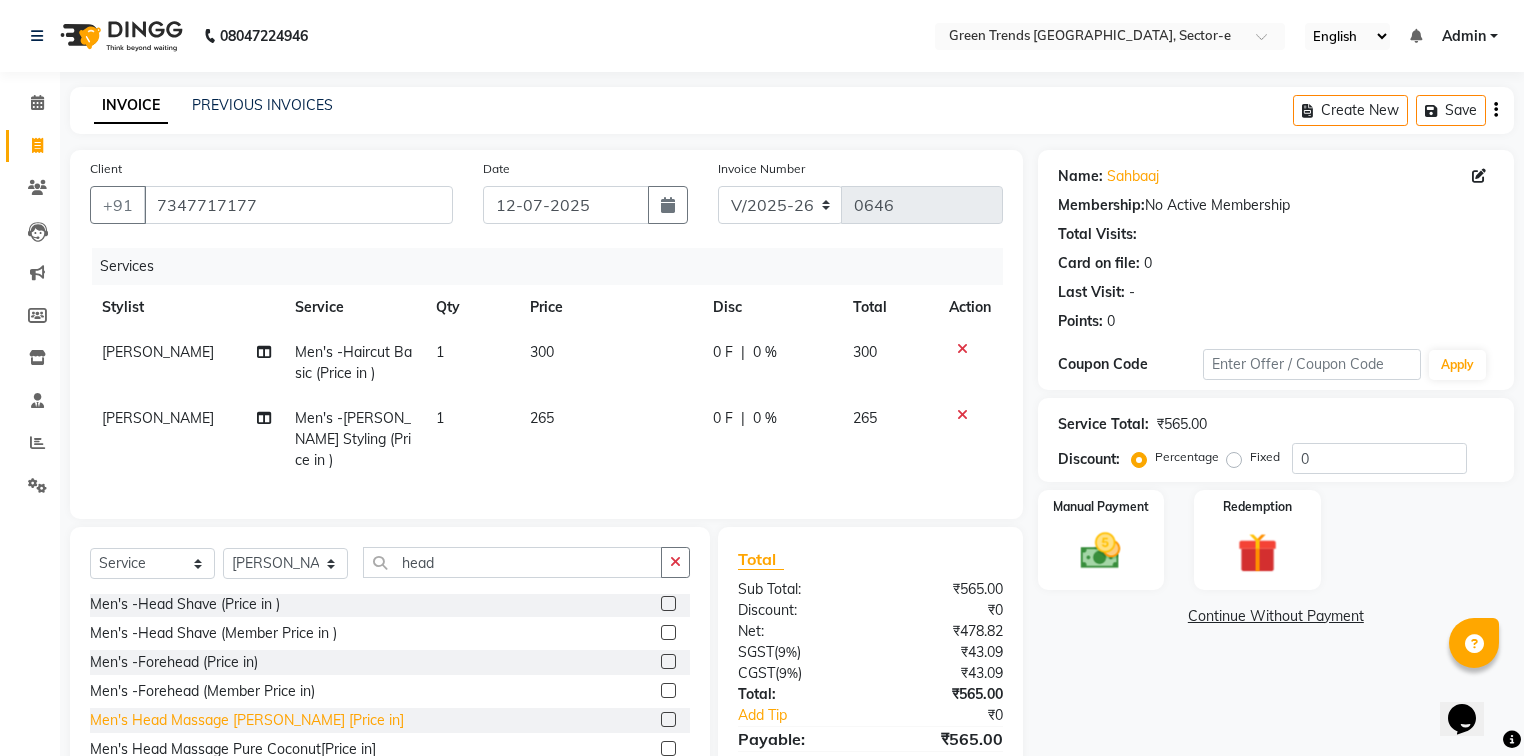 click on "Men's Head Massage [PERSON_NAME] [Price in]" 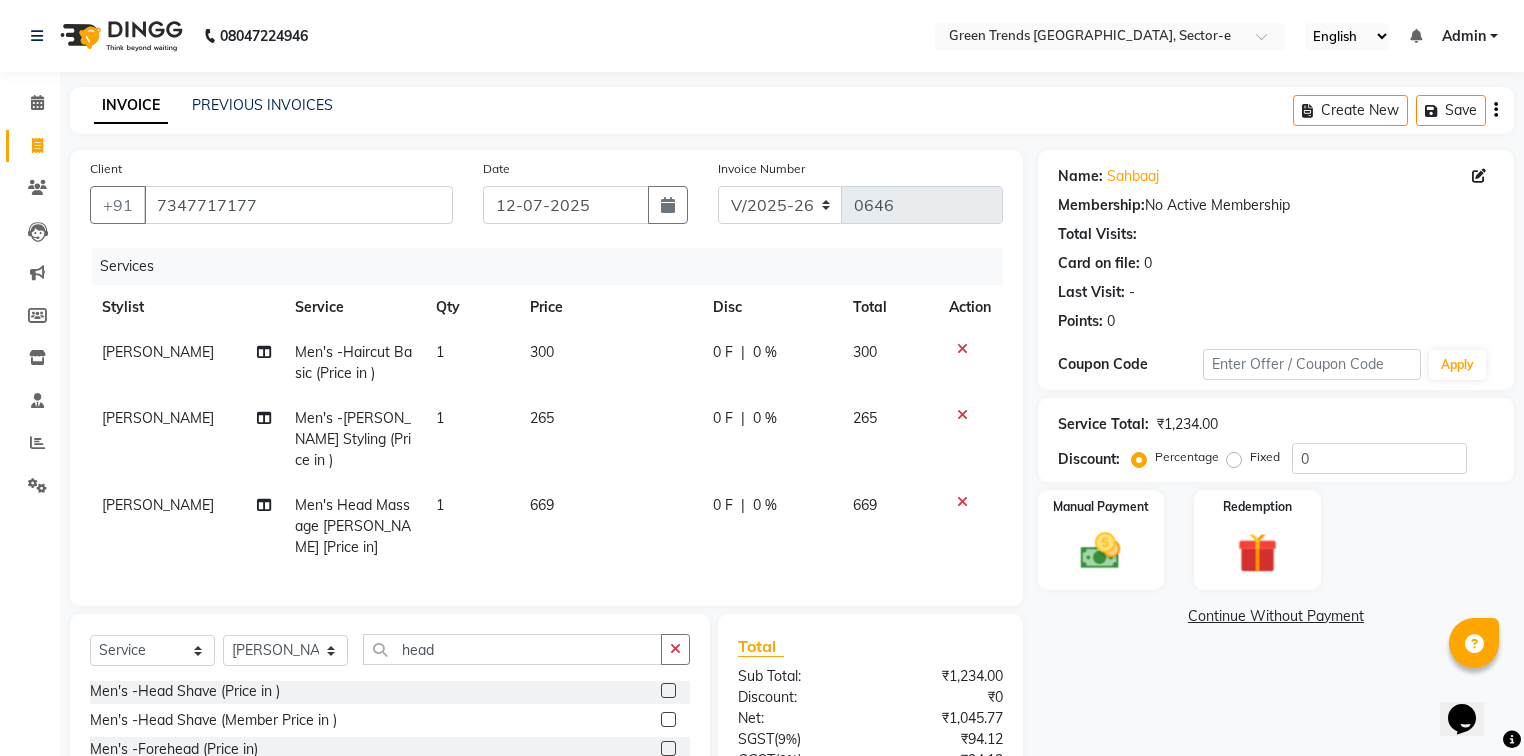 type 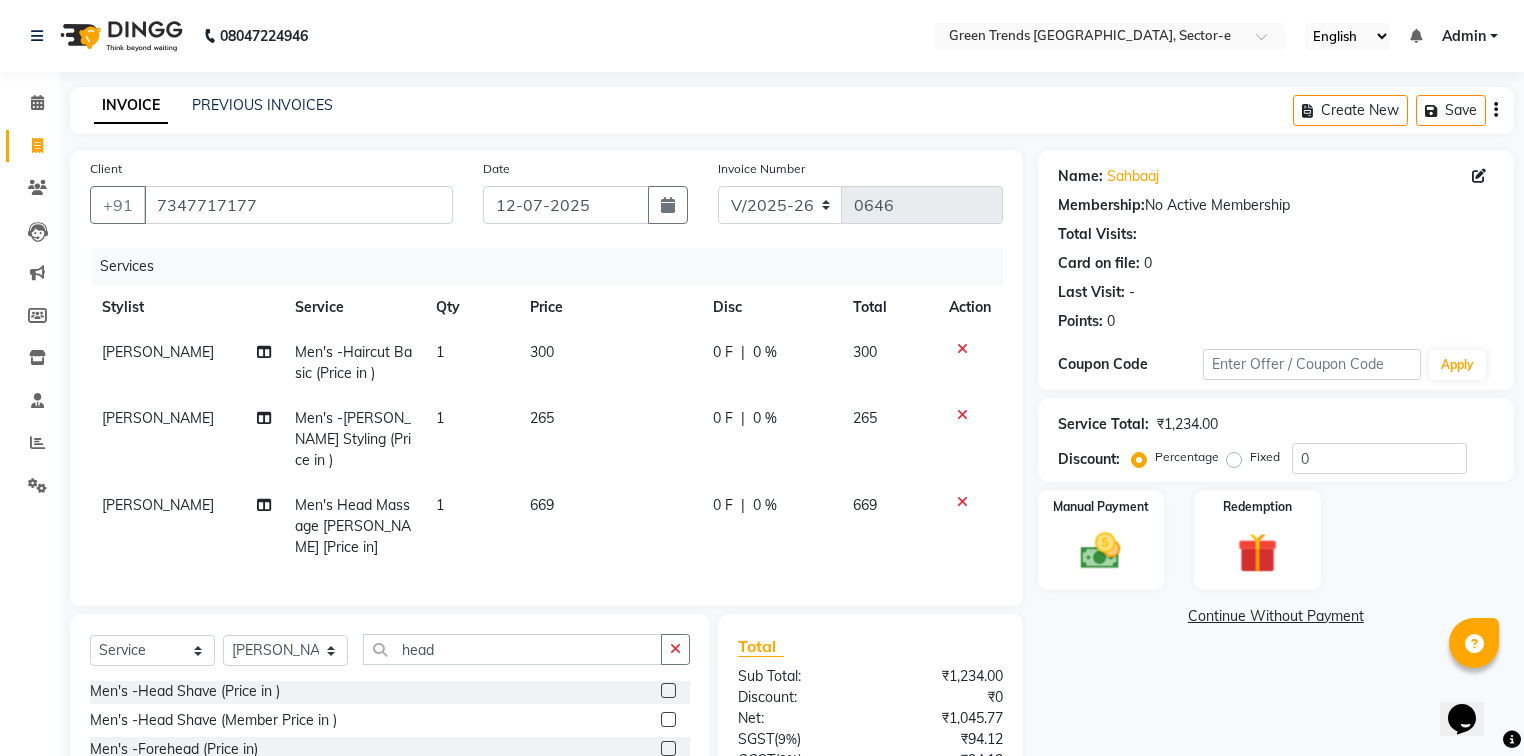 click on "0 F" 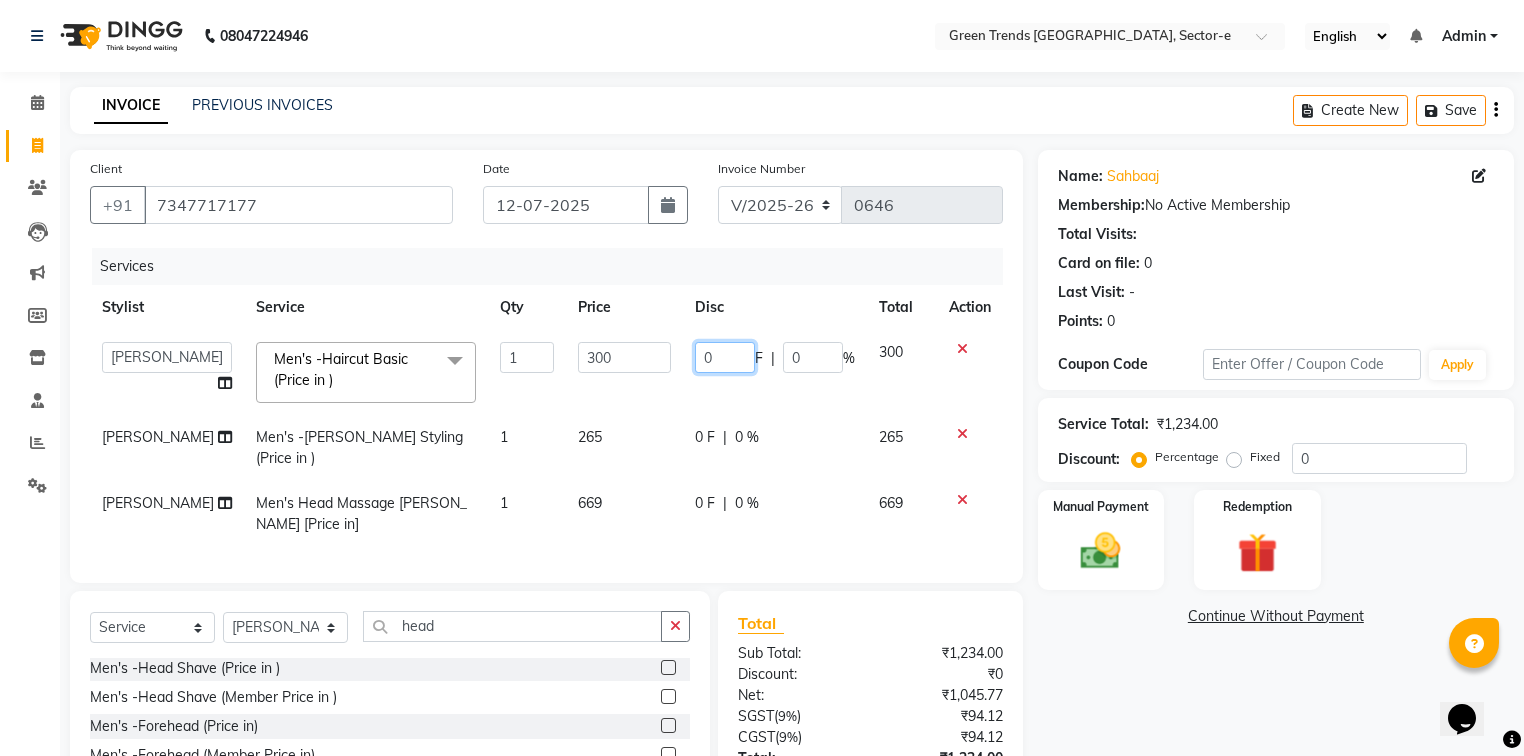 drag, startPoint x: 732, startPoint y: 352, endPoint x: 672, endPoint y: 367, distance: 61.846584 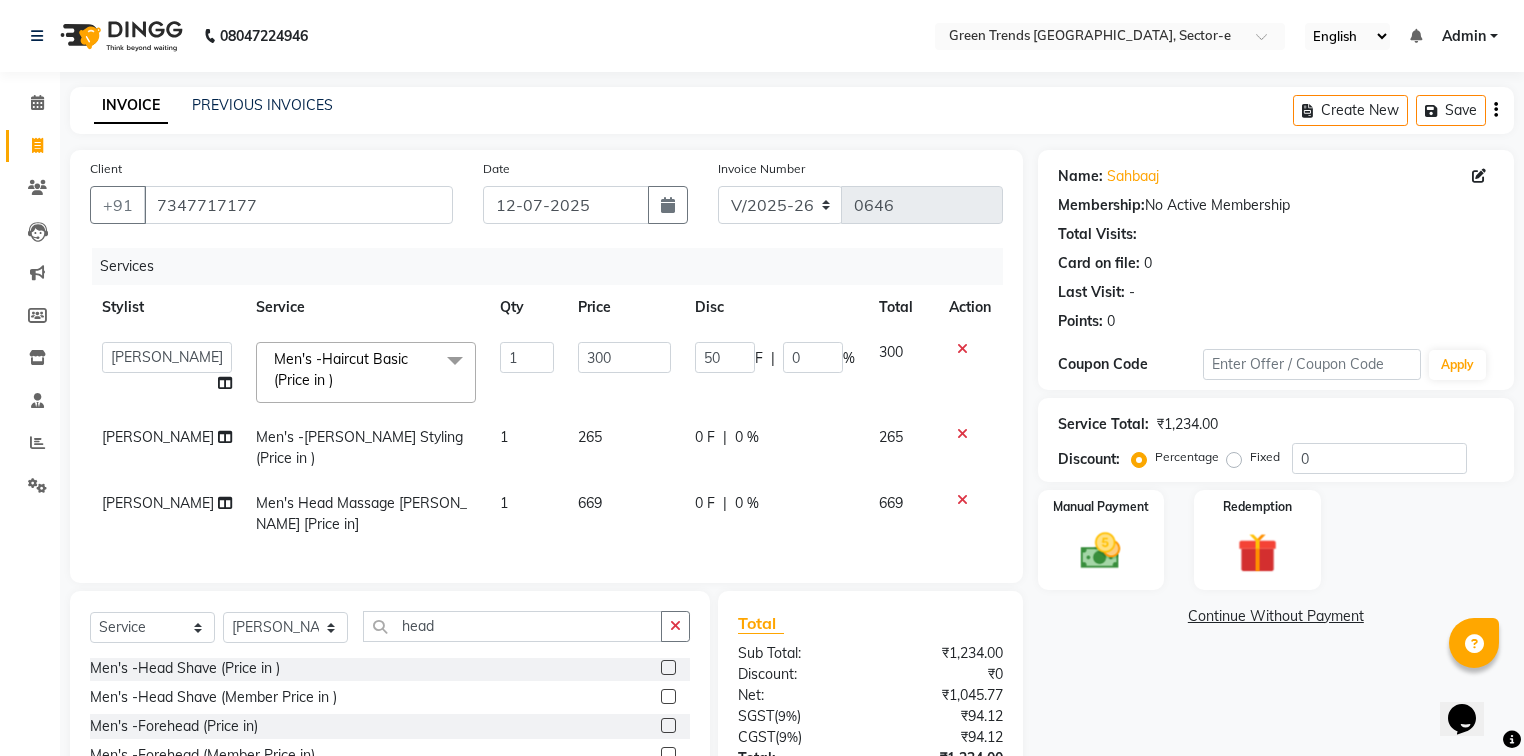 click on "0 F | 0 %" 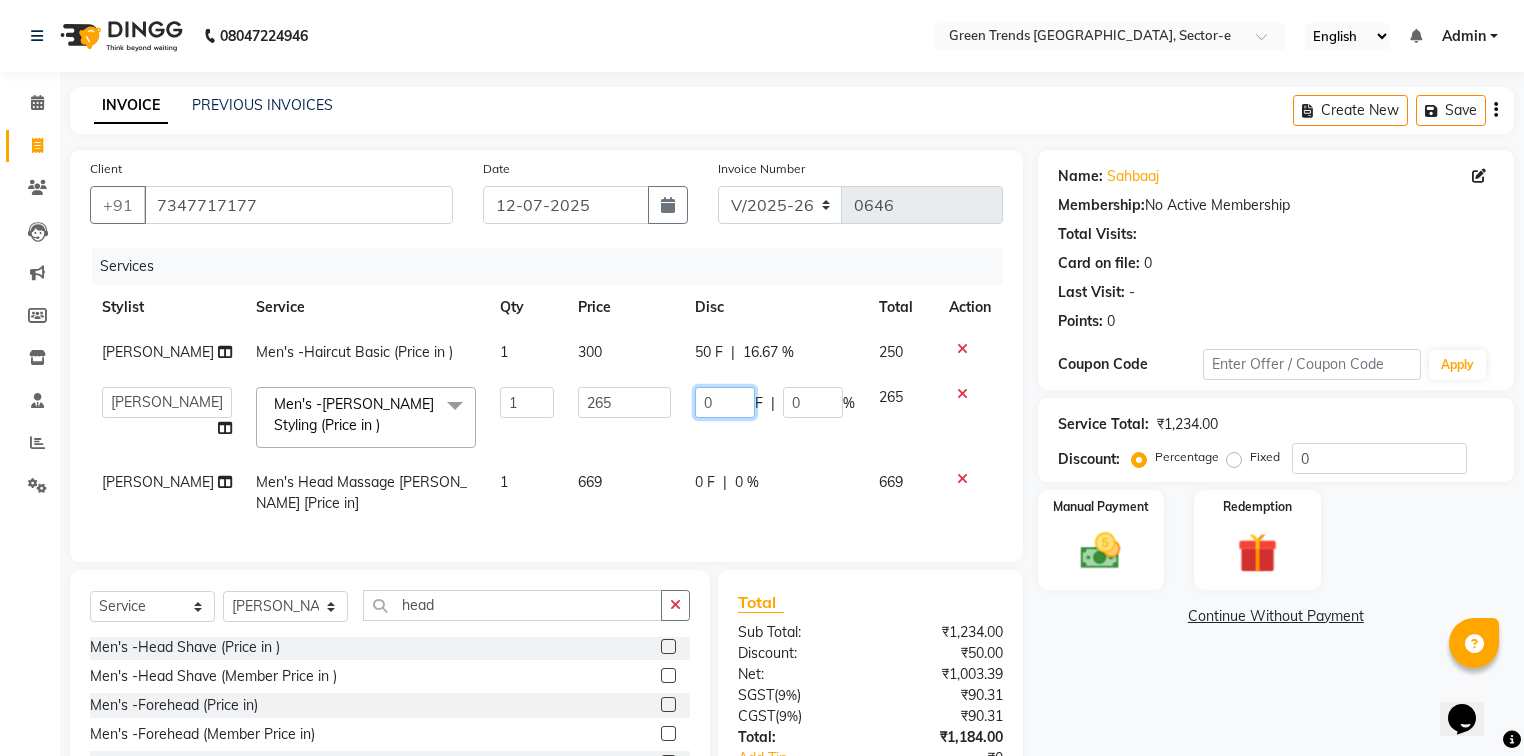 drag, startPoint x: 724, startPoint y: 410, endPoint x: 652, endPoint y: 404, distance: 72.249565 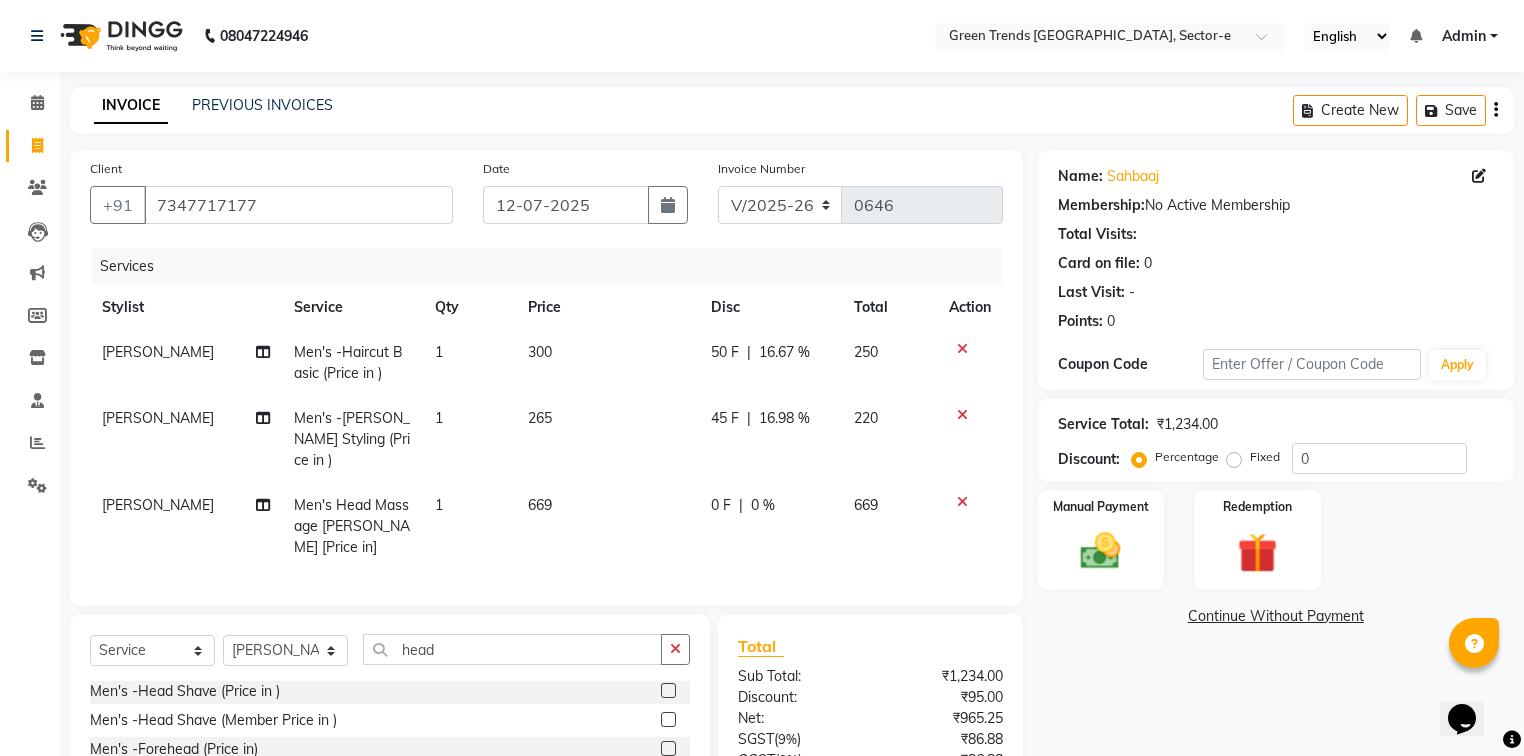 click on "0 F | 0 %" 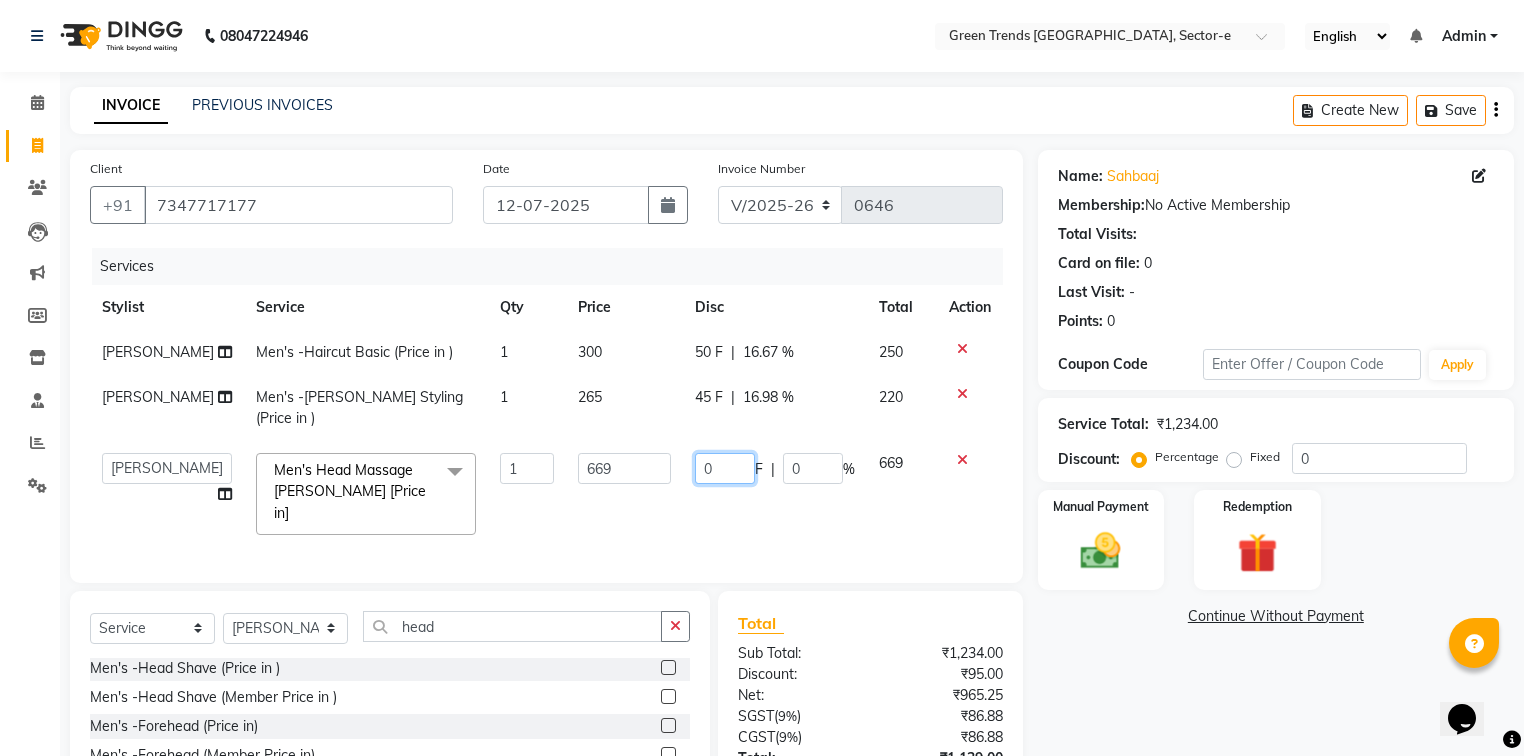 drag, startPoint x: 733, startPoint y: 450, endPoint x: 679, endPoint y: 460, distance: 54.91812 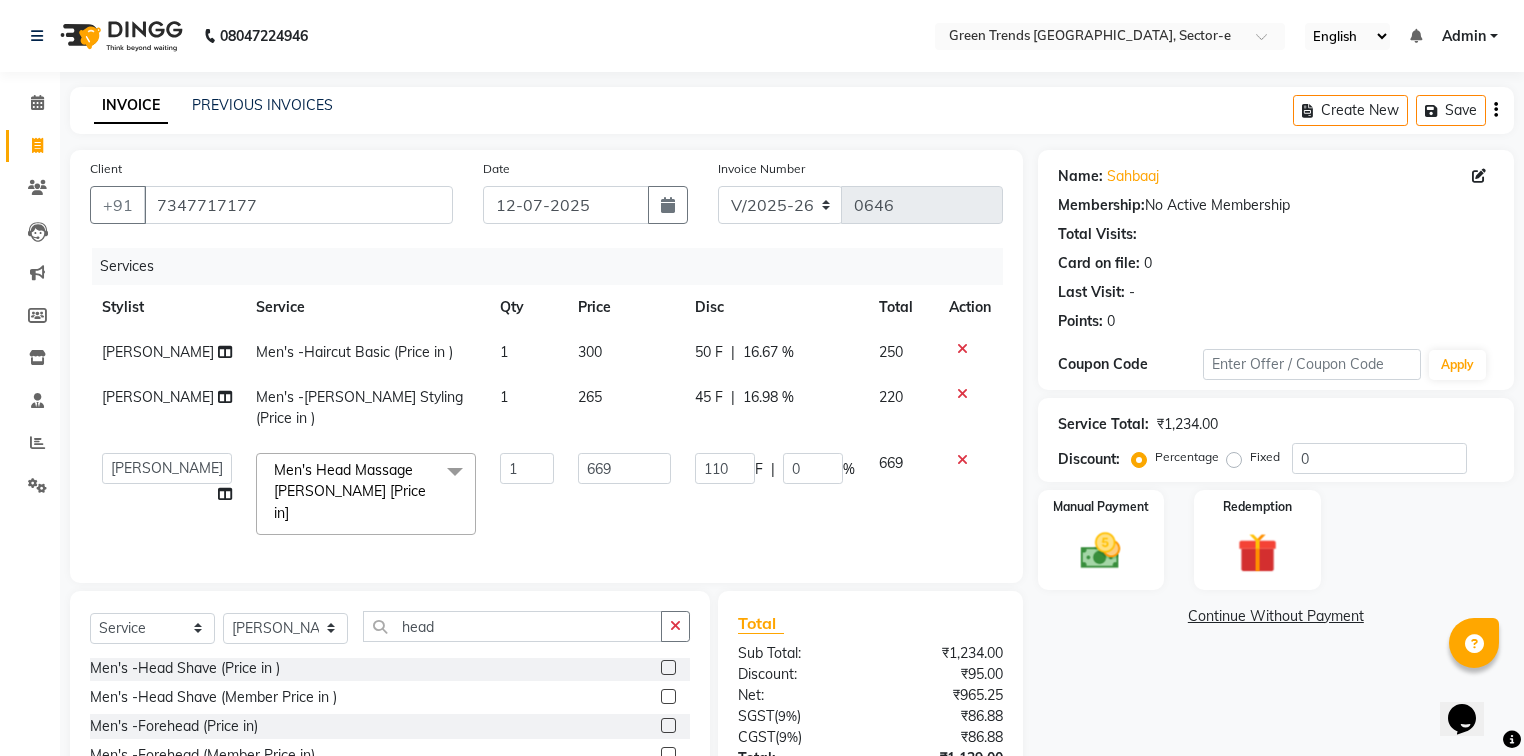 click on "110 F | 0 %" 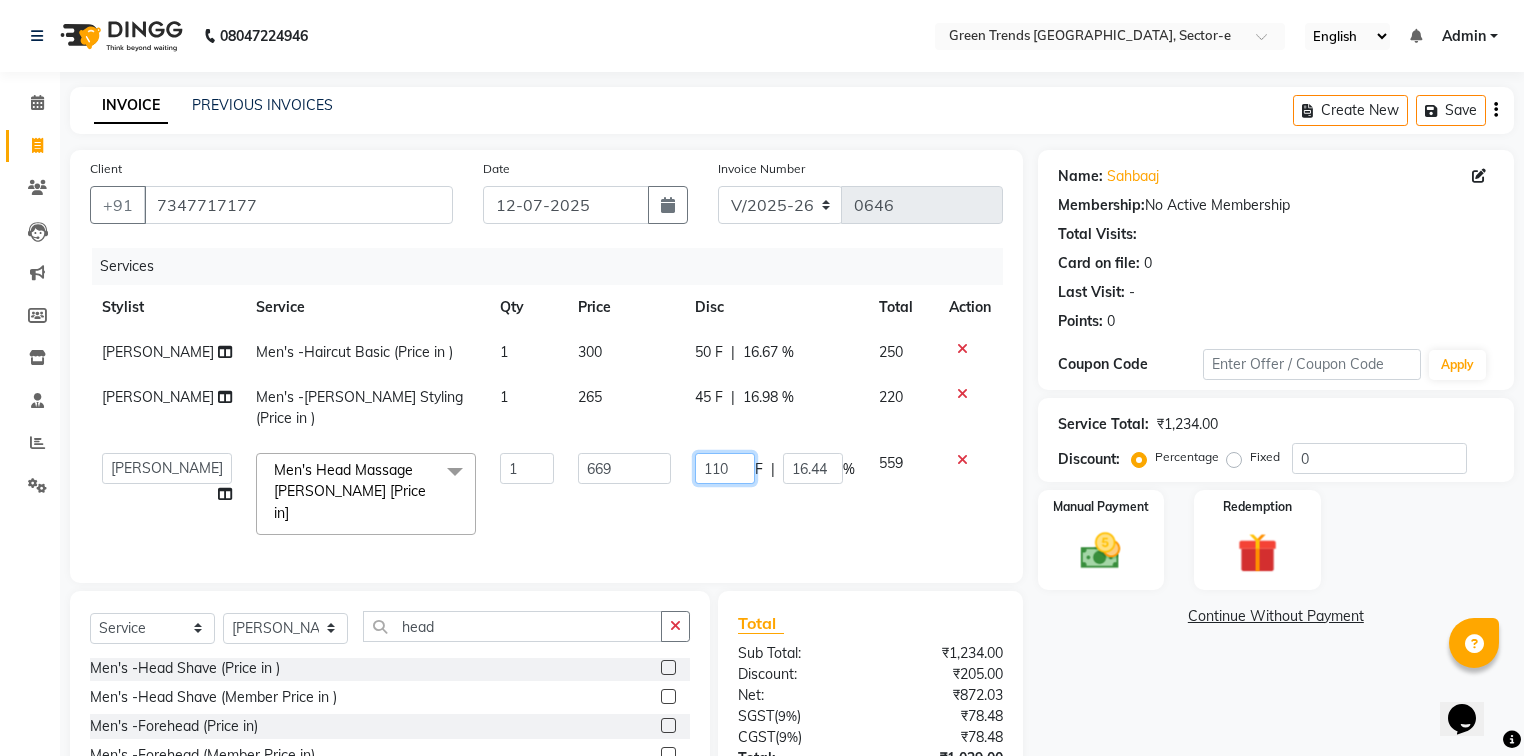 drag, startPoint x: 728, startPoint y: 450, endPoint x: 686, endPoint y: 451, distance: 42.0119 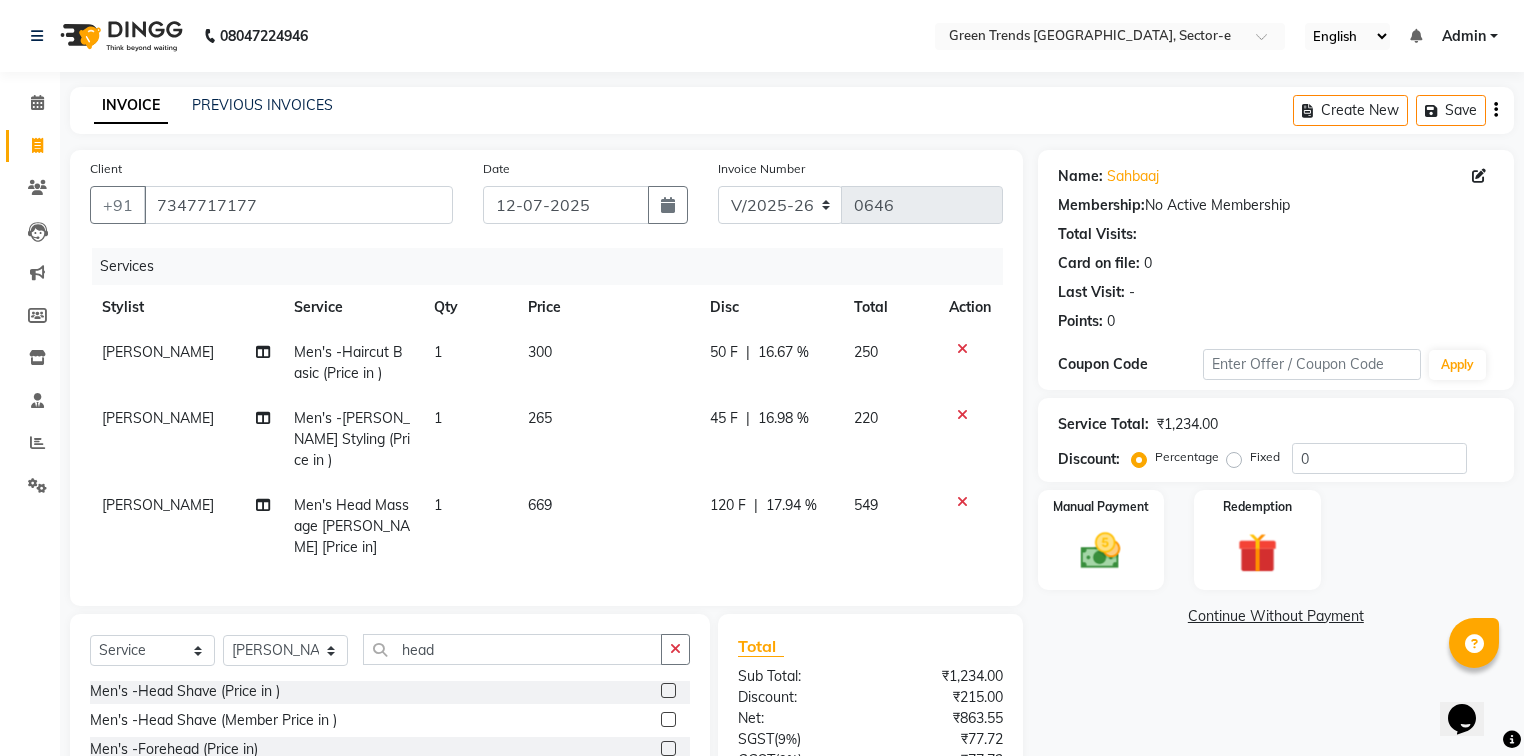 click on "120 F | 17.94 %" 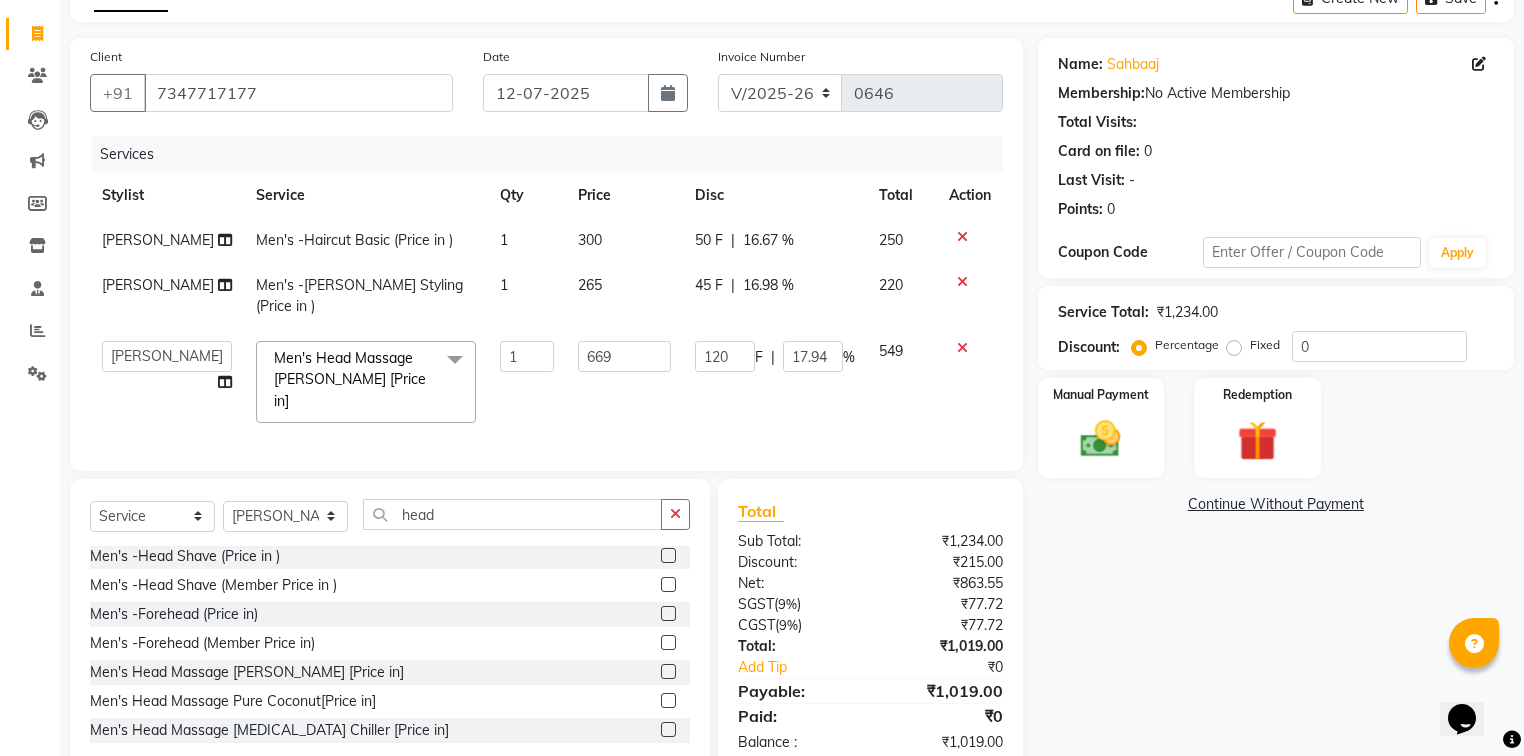 scroll, scrollTop: 130, scrollLeft: 0, axis: vertical 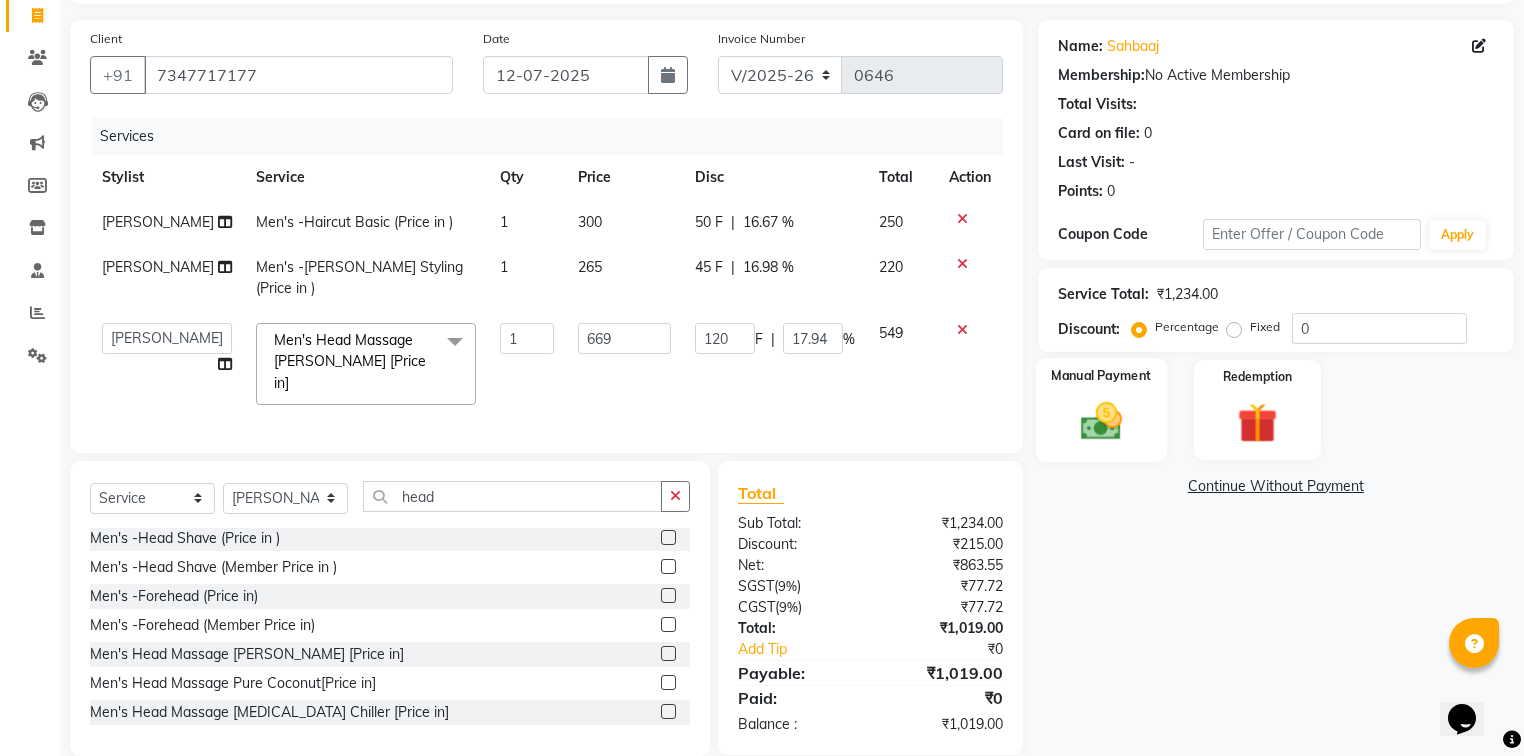 click 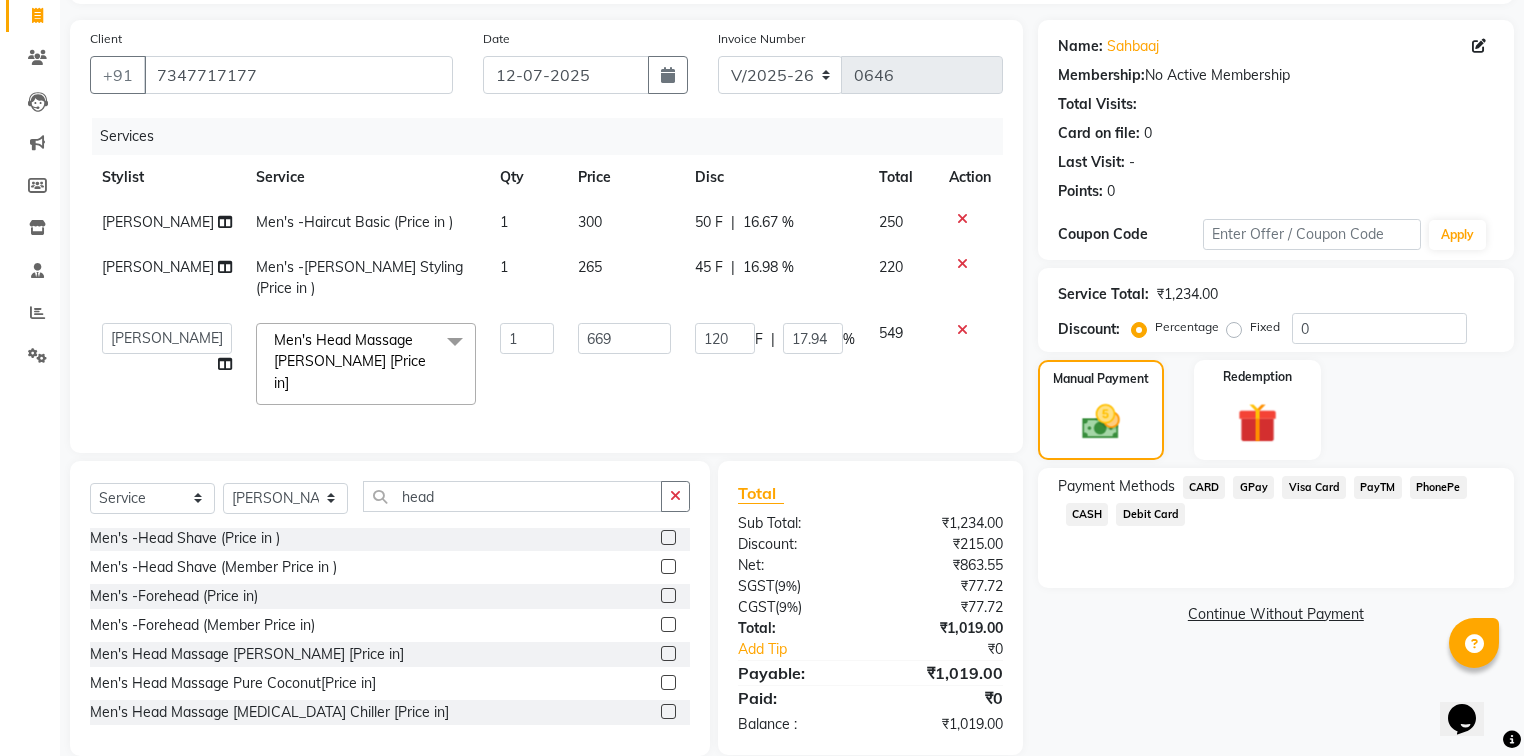 click on "CARD" 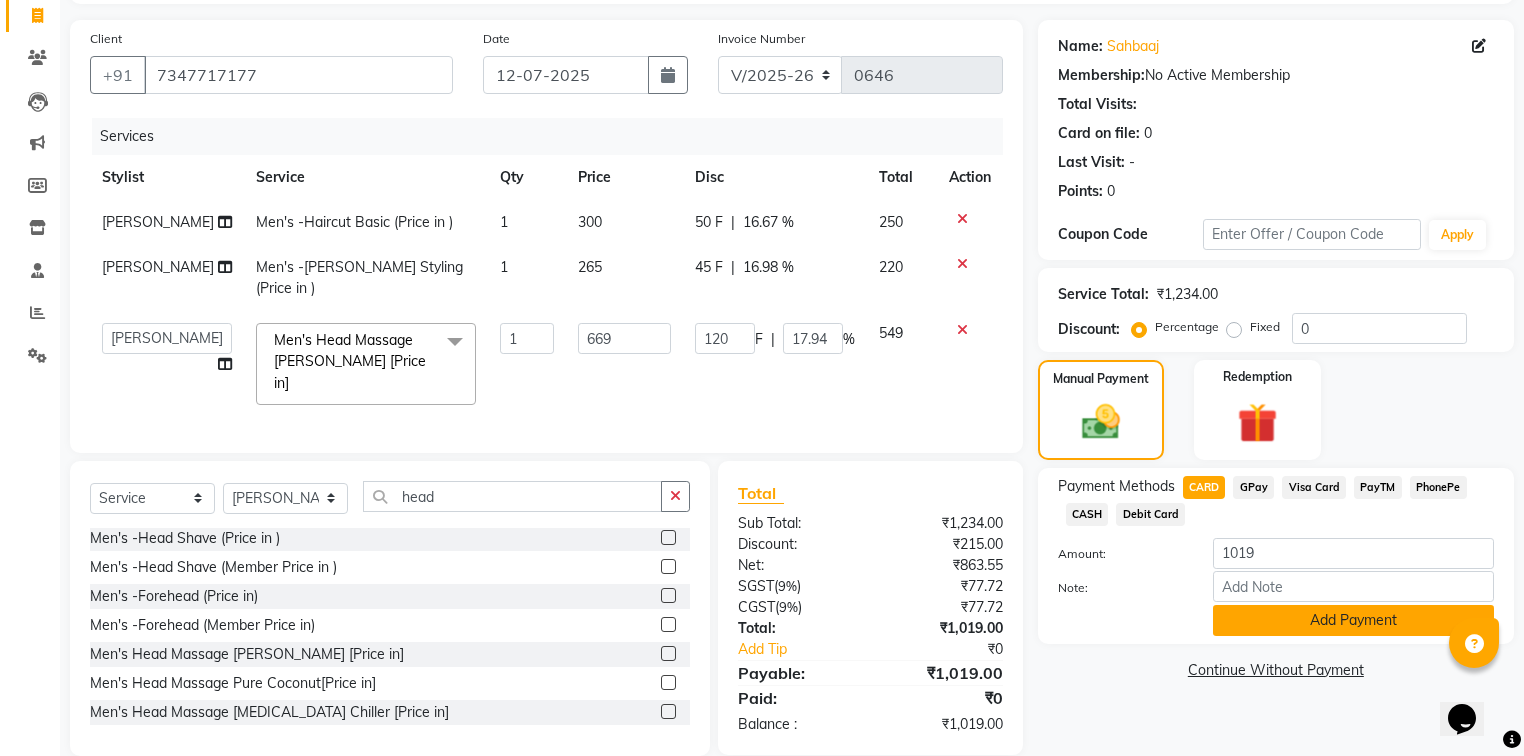 click on "Add Payment" 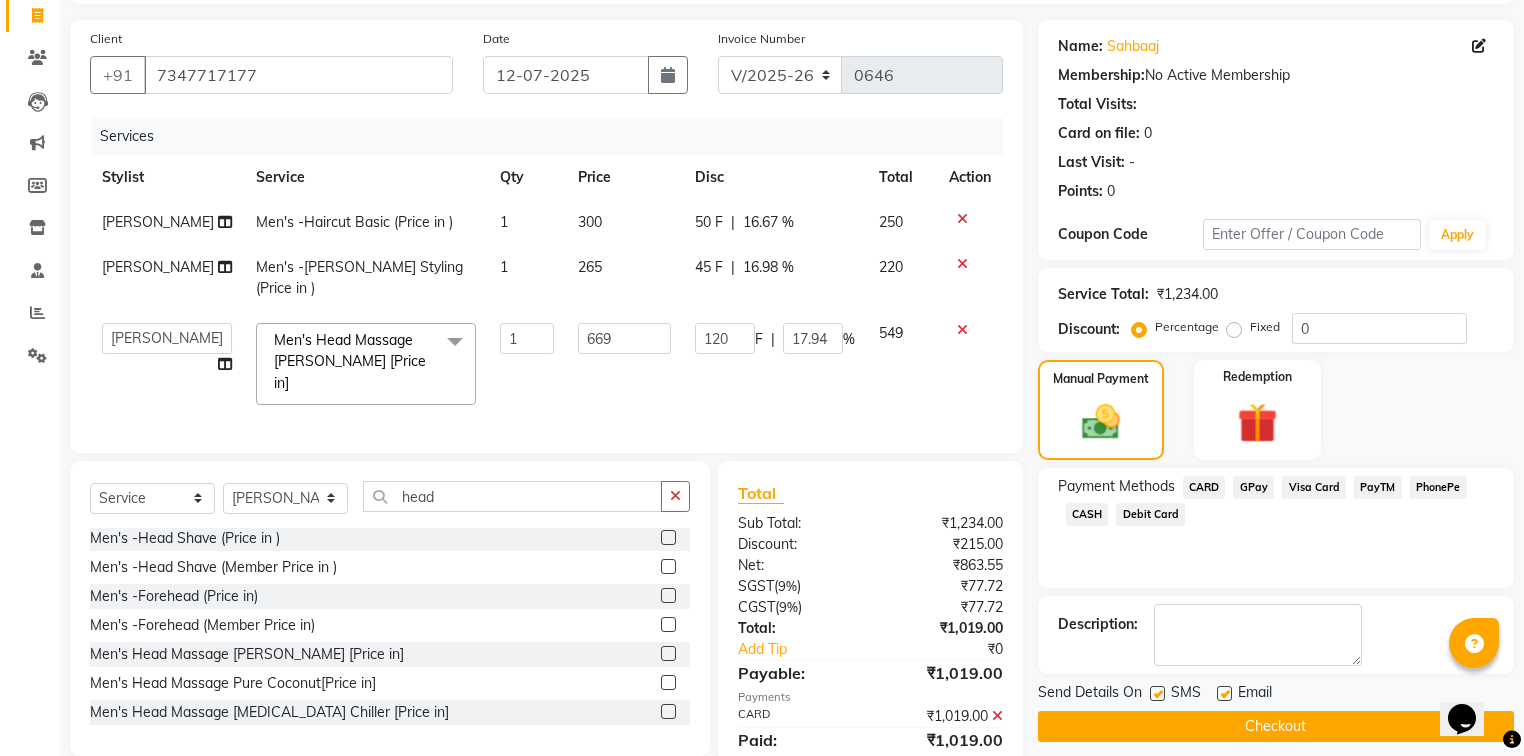 click 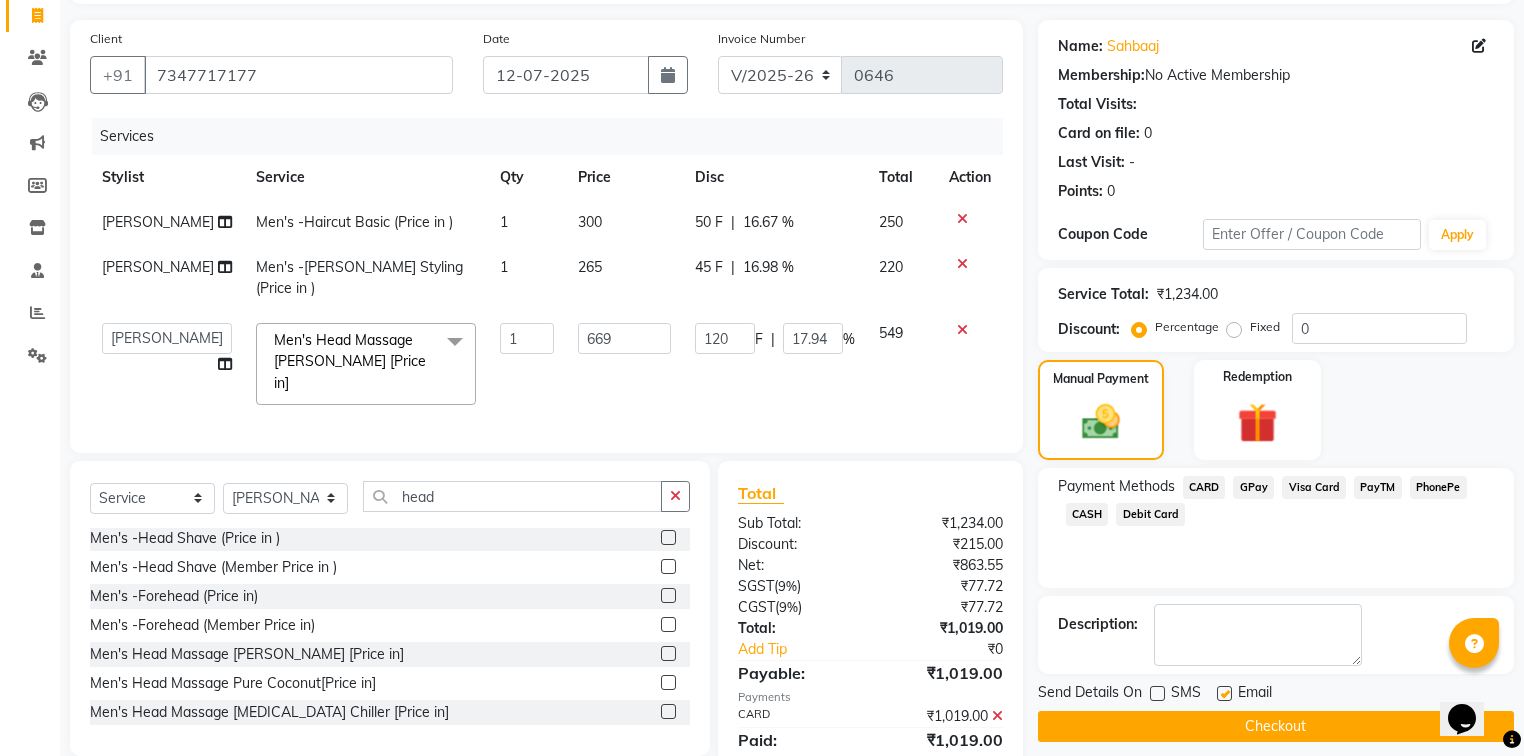 drag, startPoint x: 1225, startPoint y: 693, endPoint x: 1202, endPoint y: 700, distance: 24.04163 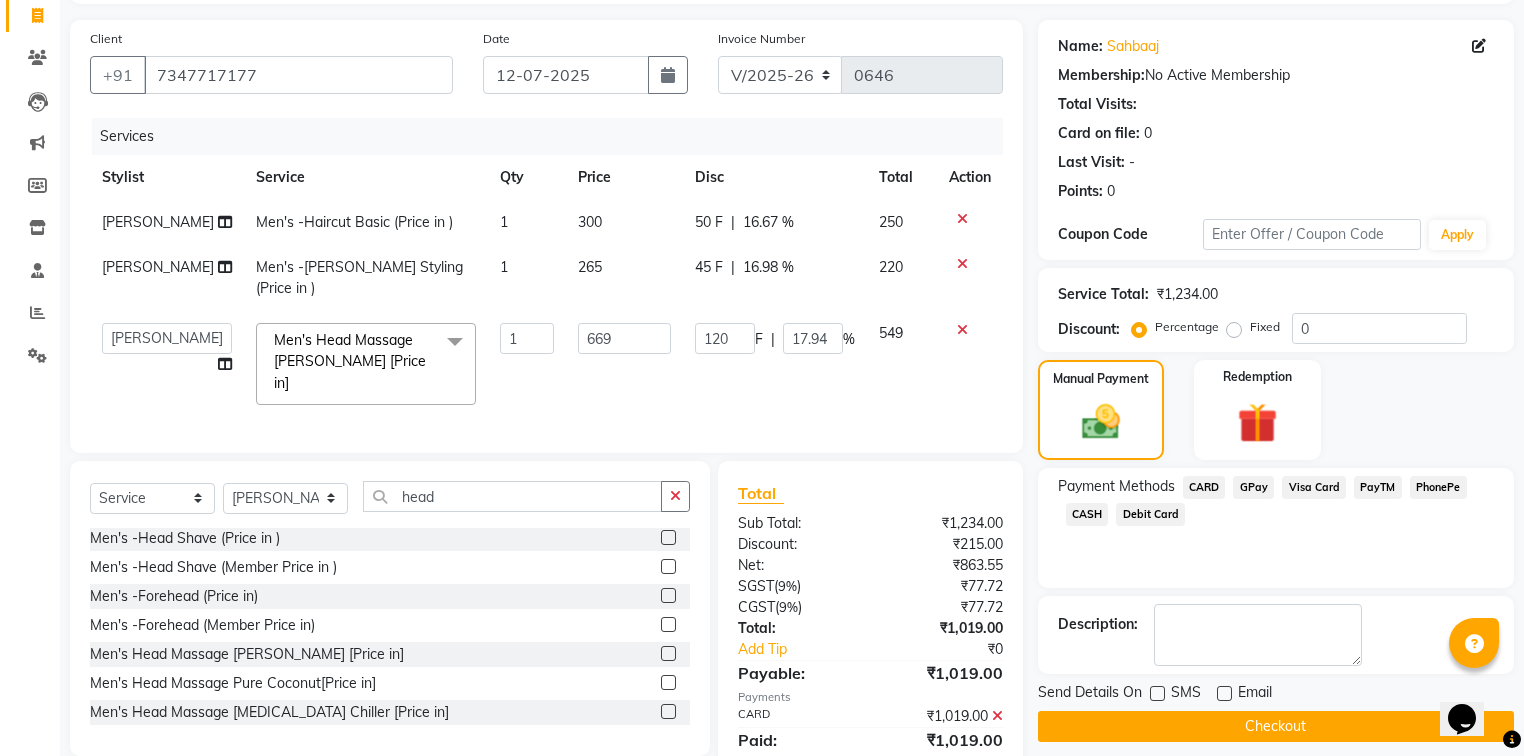 drag, startPoint x: 1160, startPoint y: 693, endPoint x: 1198, endPoint y: 718, distance: 45.486263 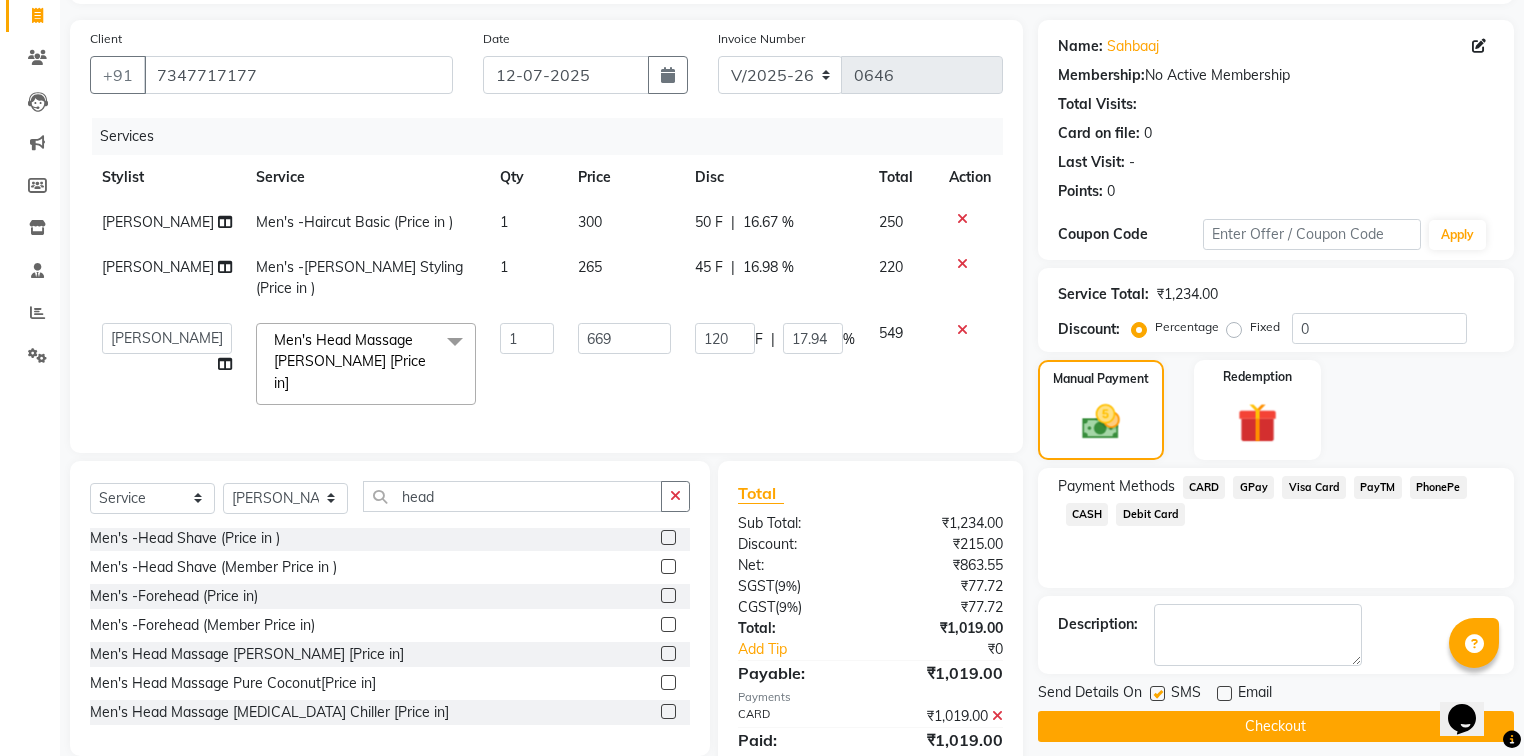 click on "Checkout" 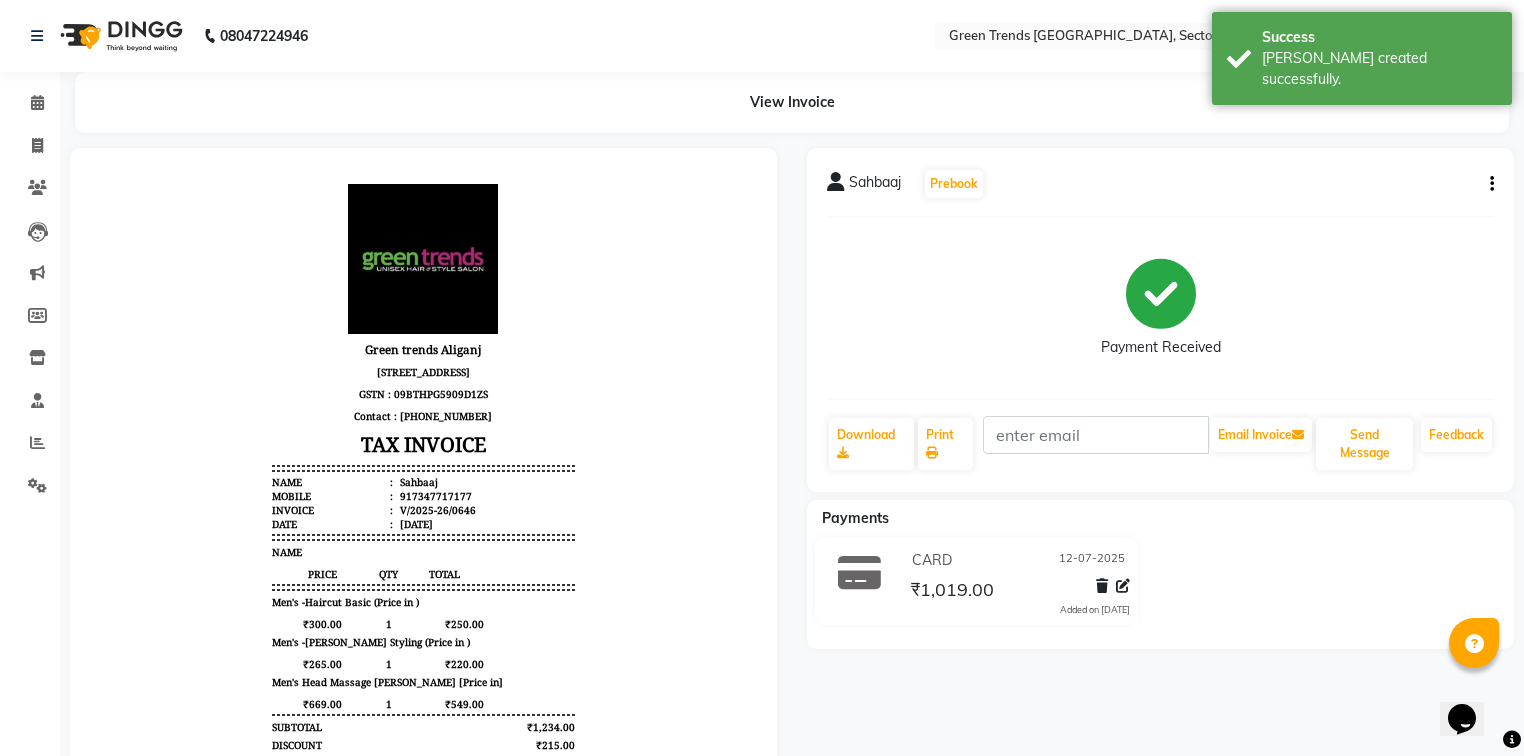 scroll, scrollTop: 0, scrollLeft: 0, axis: both 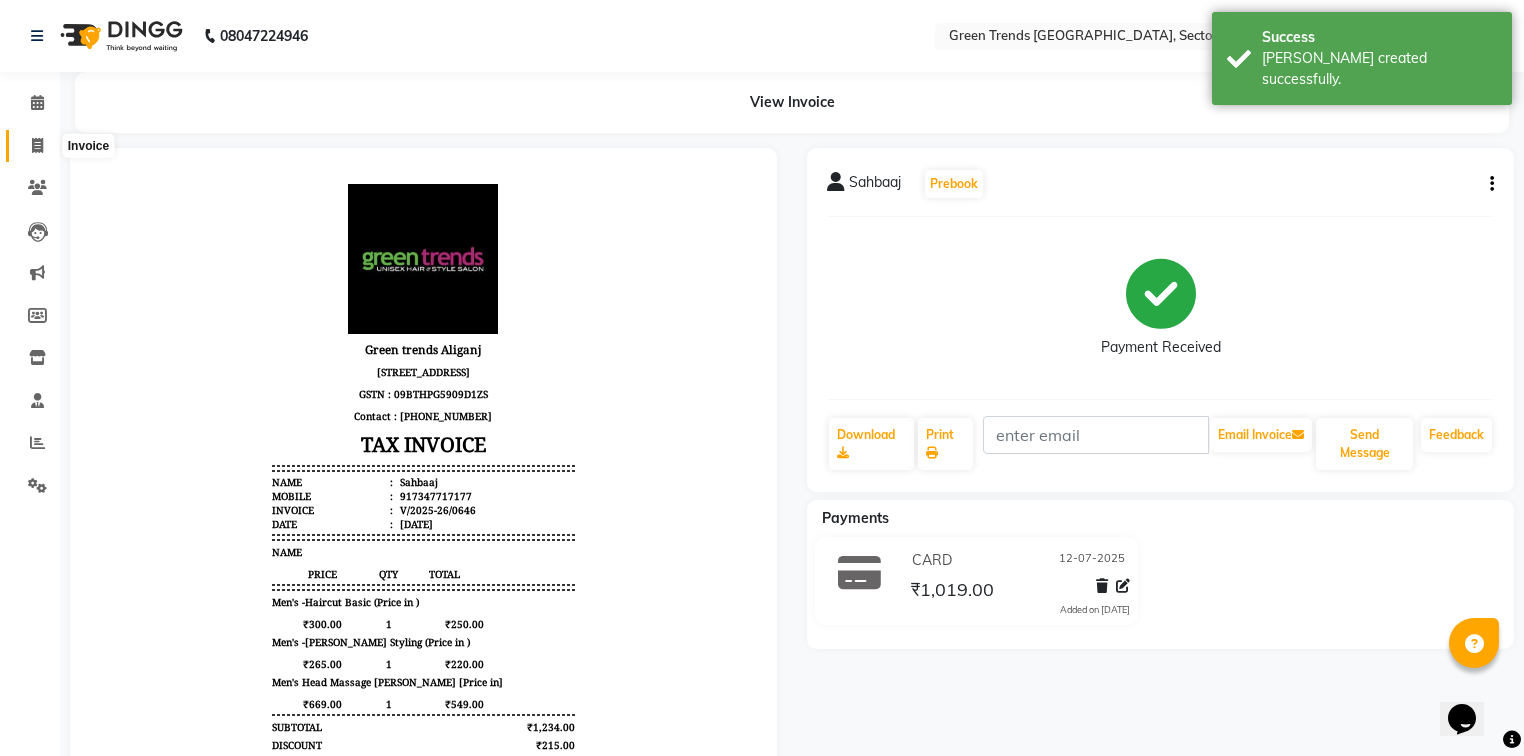 click 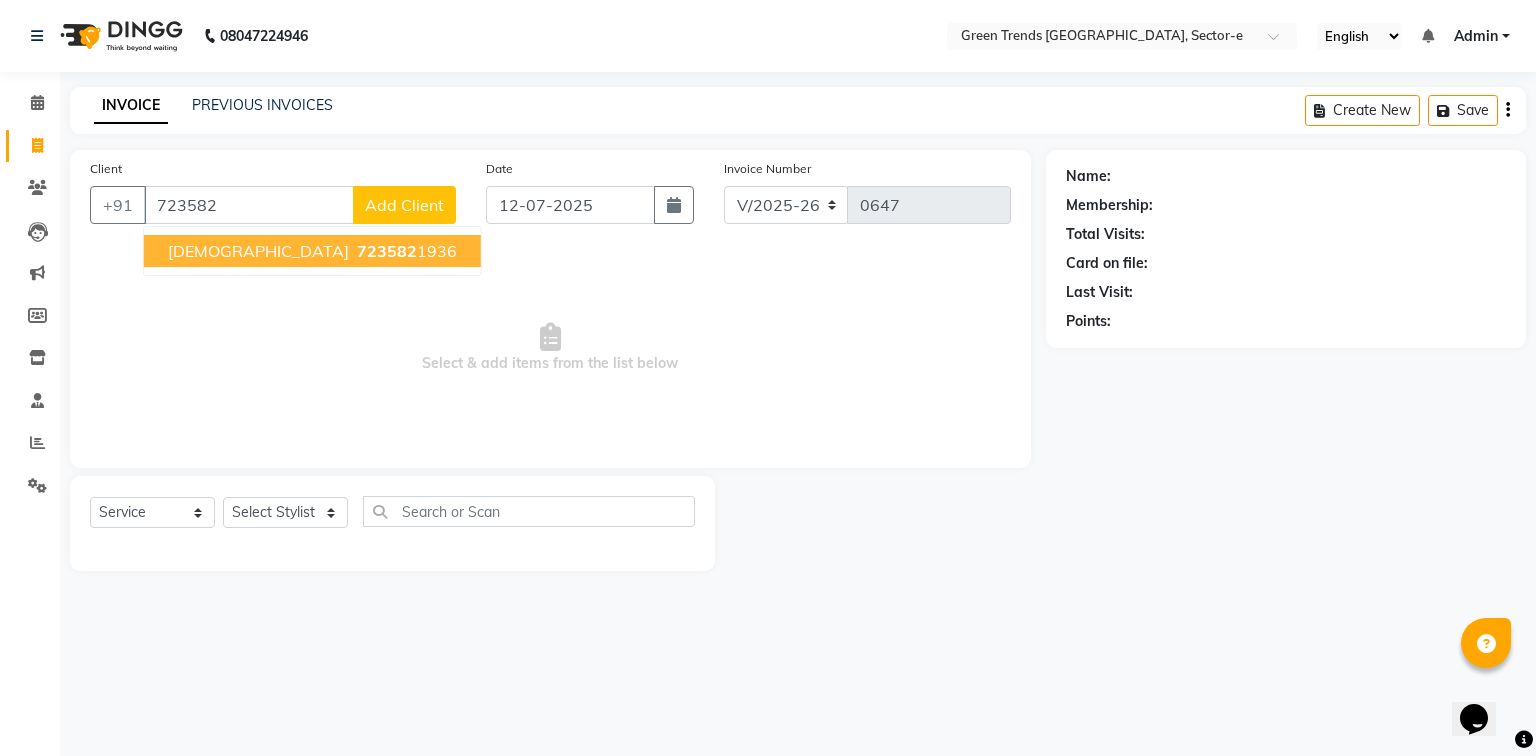 click on "723582 1936" at bounding box center (405, 251) 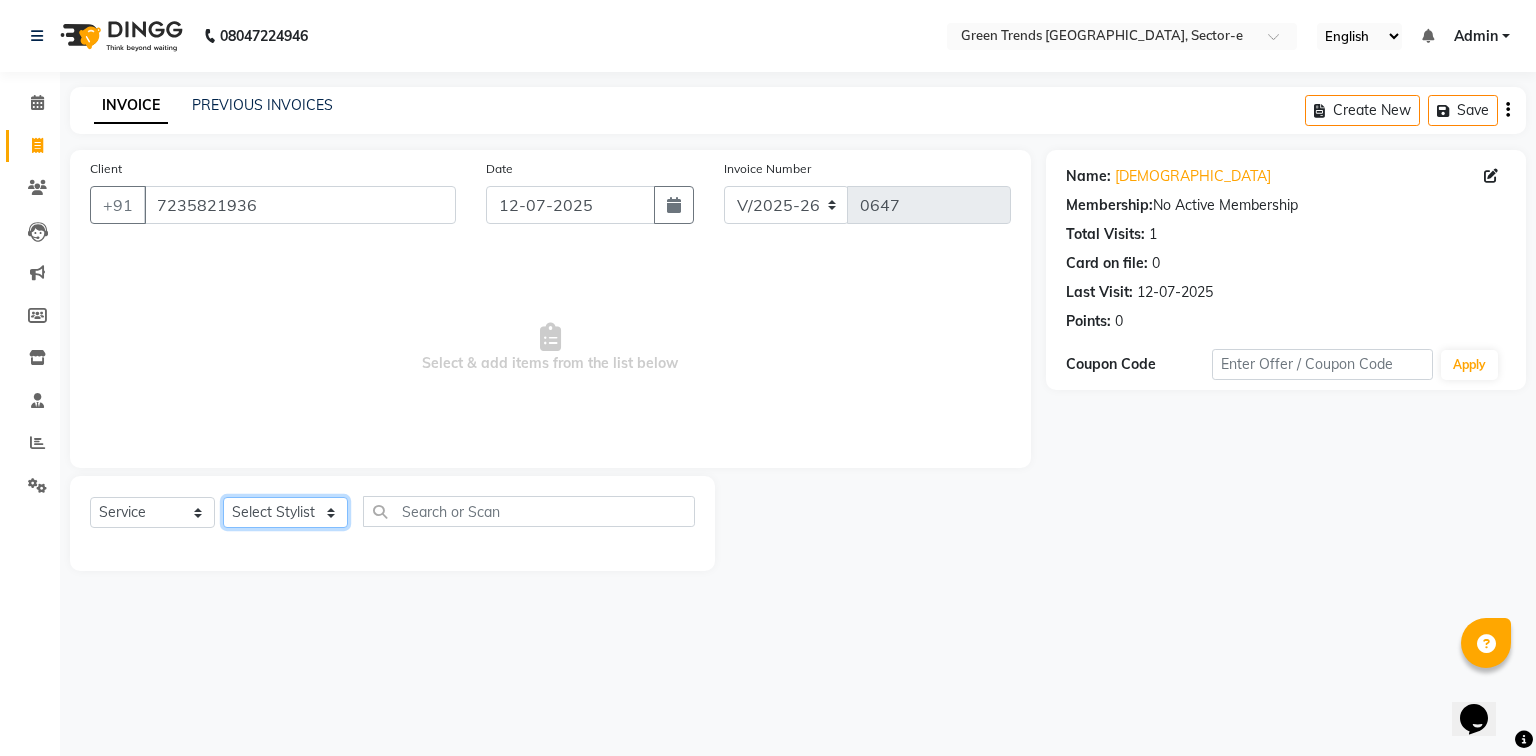 click on "Select Stylist [PERSON_NAME] [PERSON_NAME] Mo. [PERSON_NAME].[PERSON_NAME] [PERSON_NAME] Pooja [PERSON_NAME] [PERSON_NAME] [PERSON_NAME] Vishal" 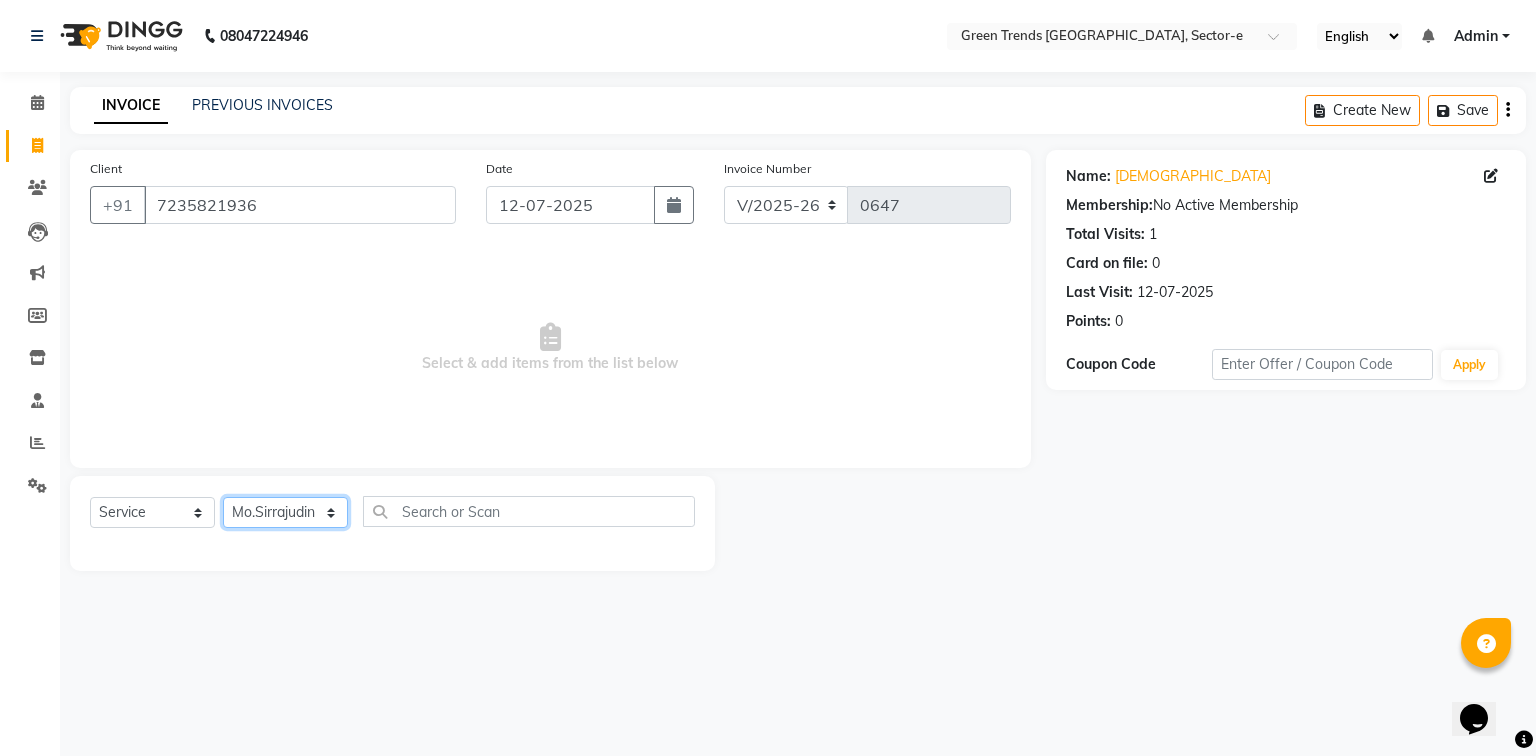 click on "Select Stylist [PERSON_NAME] [PERSON_NAME] Mo. [PERSON_NAME].[PERSON_NAME] [PERSON_NAME] Pooja [PERSON_NAME] [PERSON_NAME] [PERSON_NAME] Vishal" 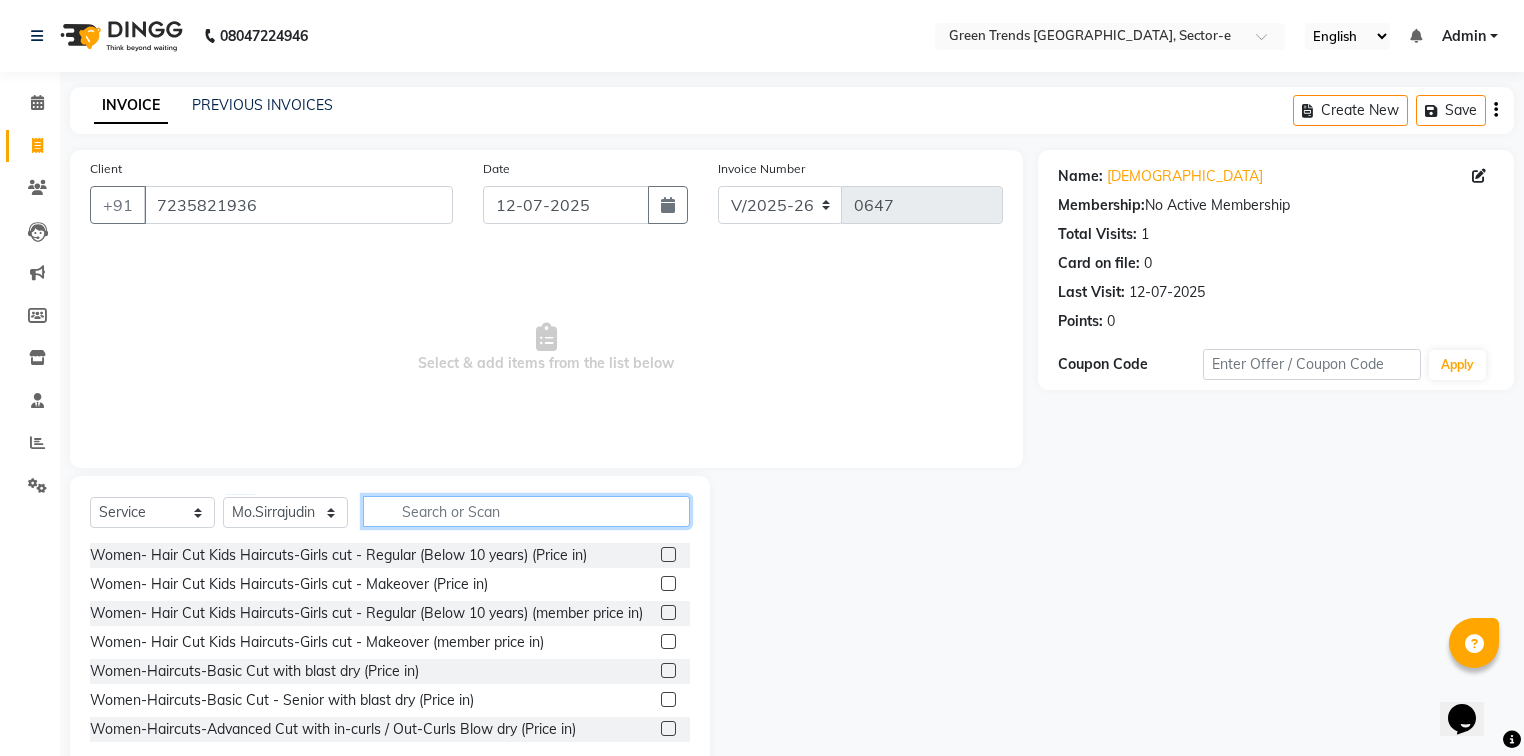 click 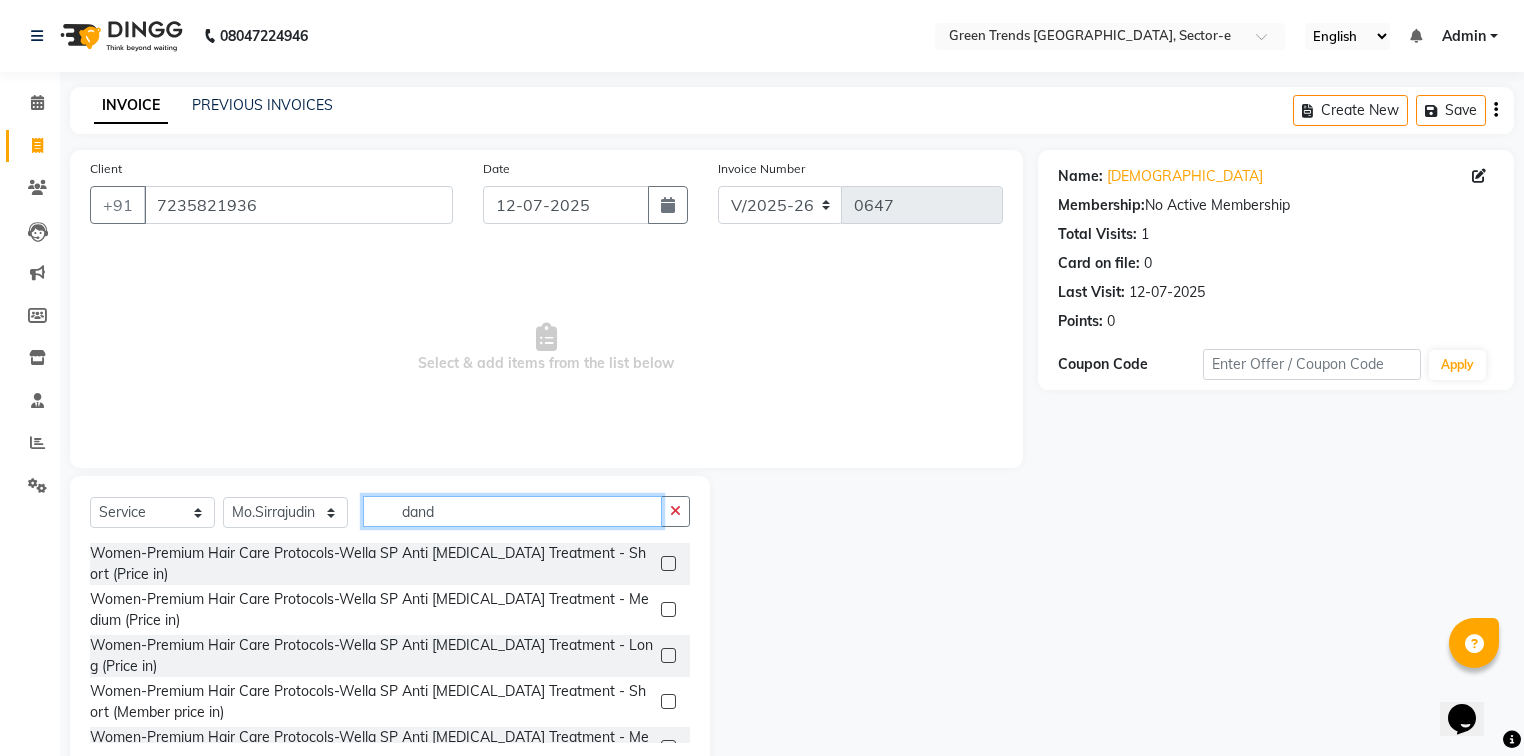 scroll, scrollTop: 45, scrollLeft: 0, axis: vertical 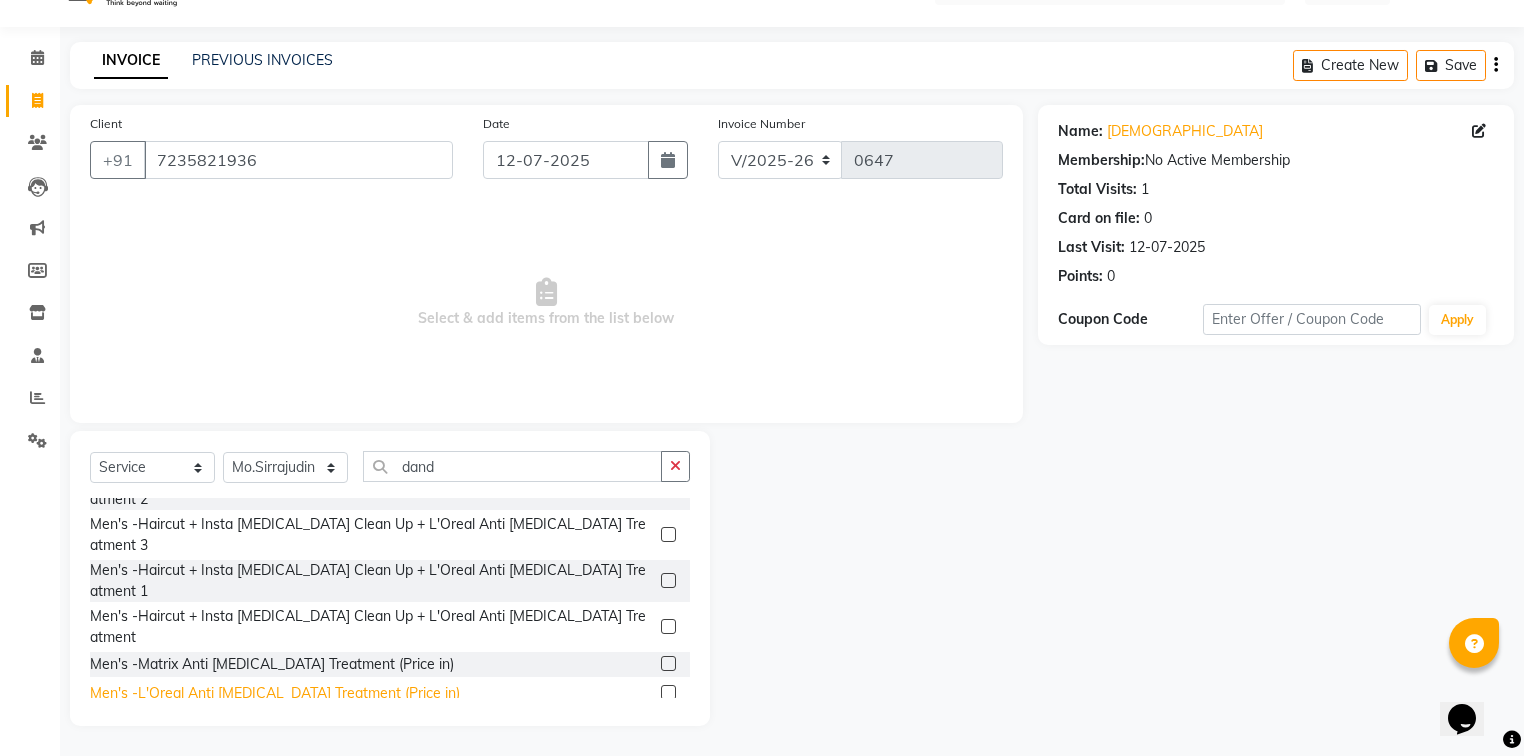 drag, startPoint x: 353, startPoint y: 627, endPoint x: 364, endPoint y: 620, distance: 13.038404 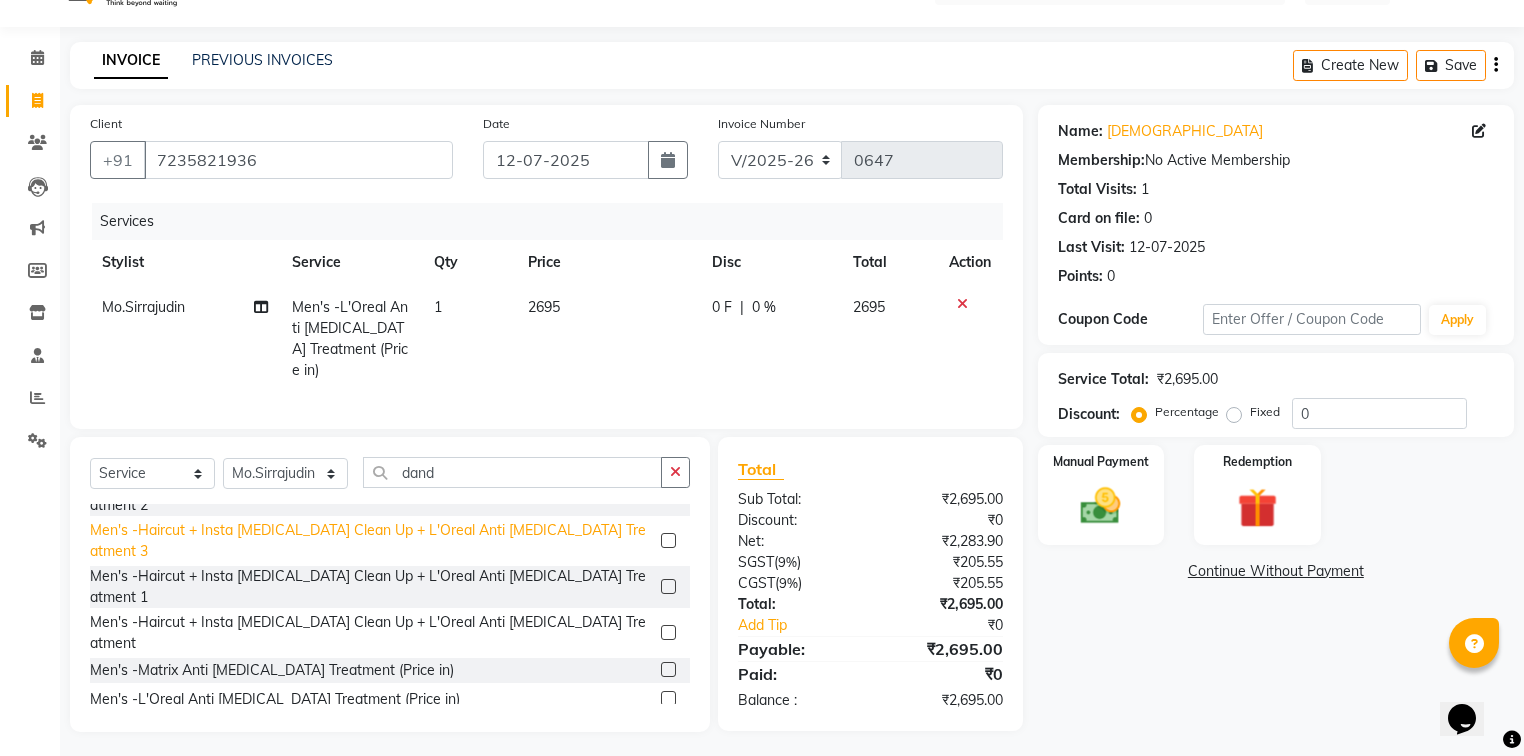 click on "Men's -Matrix Anti [MEDICAL_DATA] Treatment (Price in)" 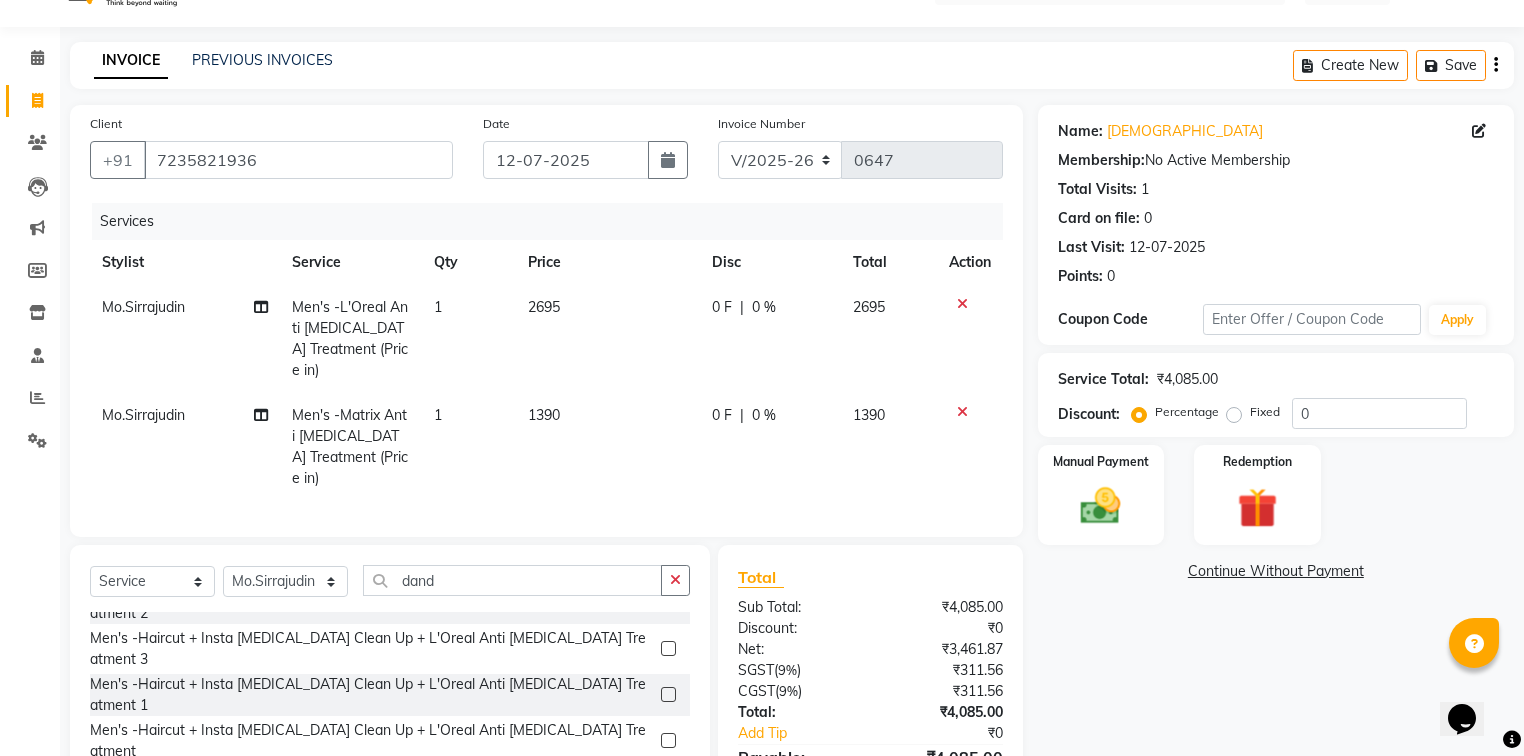 click 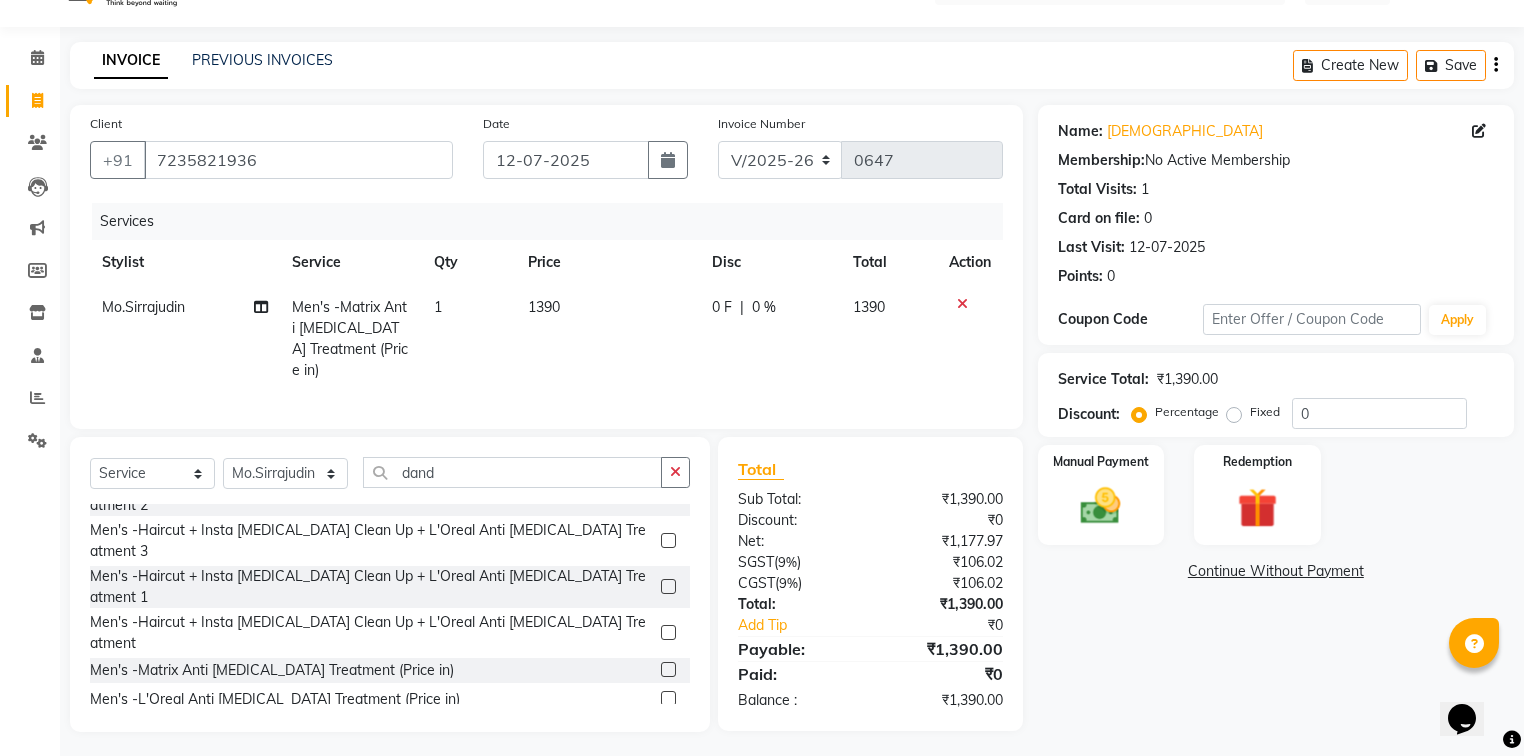 click on "0 F" 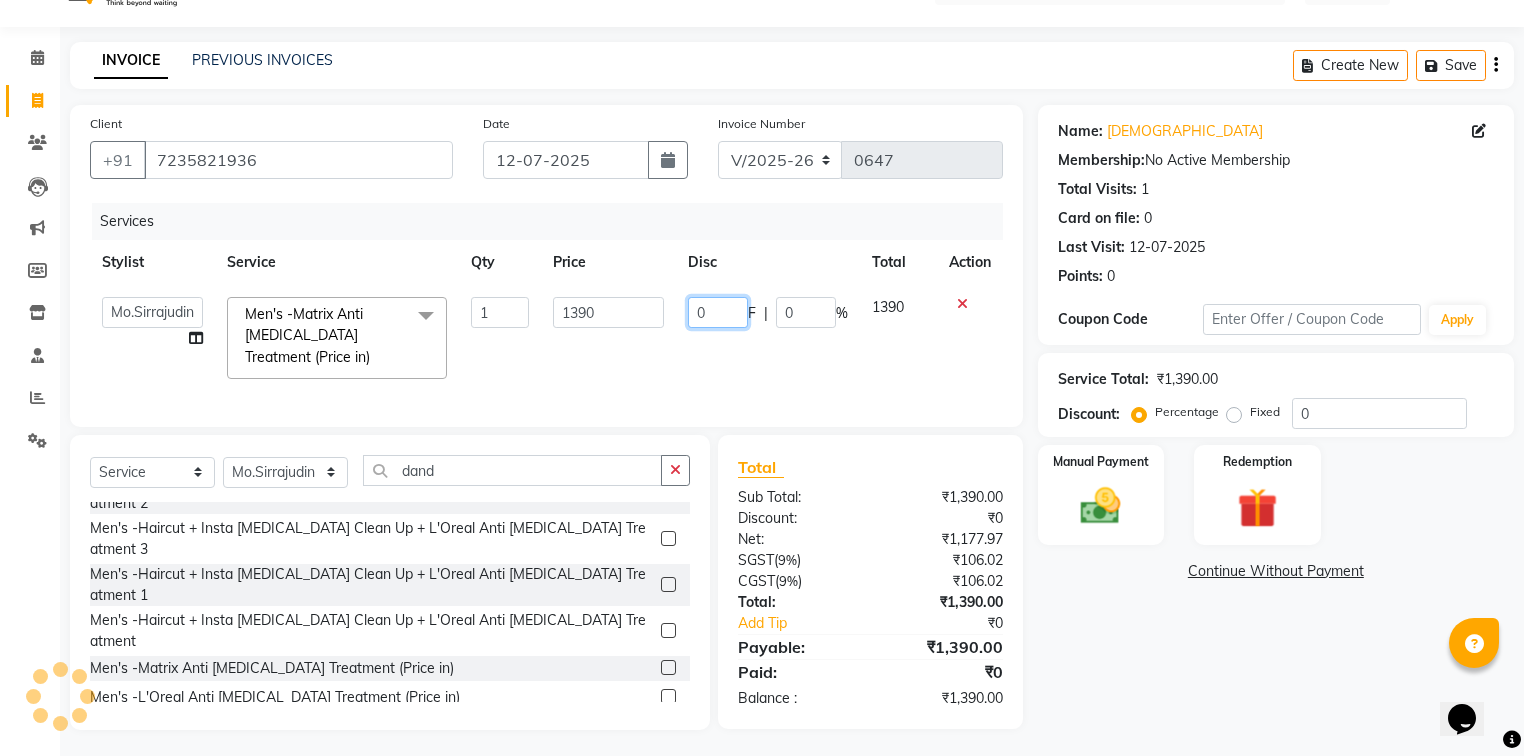 drag, startPoint x: 728, startPoint y: 307, endPoint x: 696, endPoint y: 319, distance: 34.176014 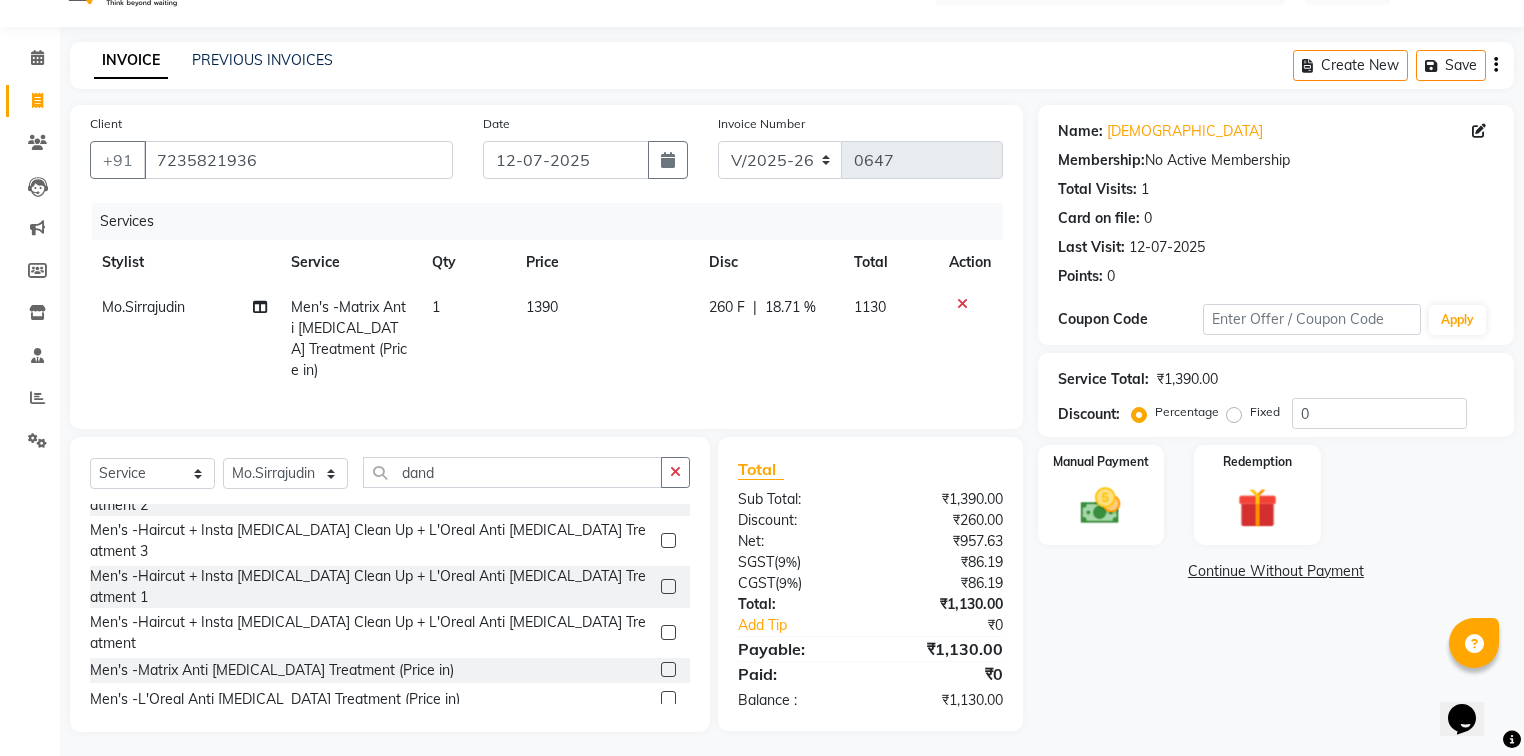 click on "260 F | 18.71 %" 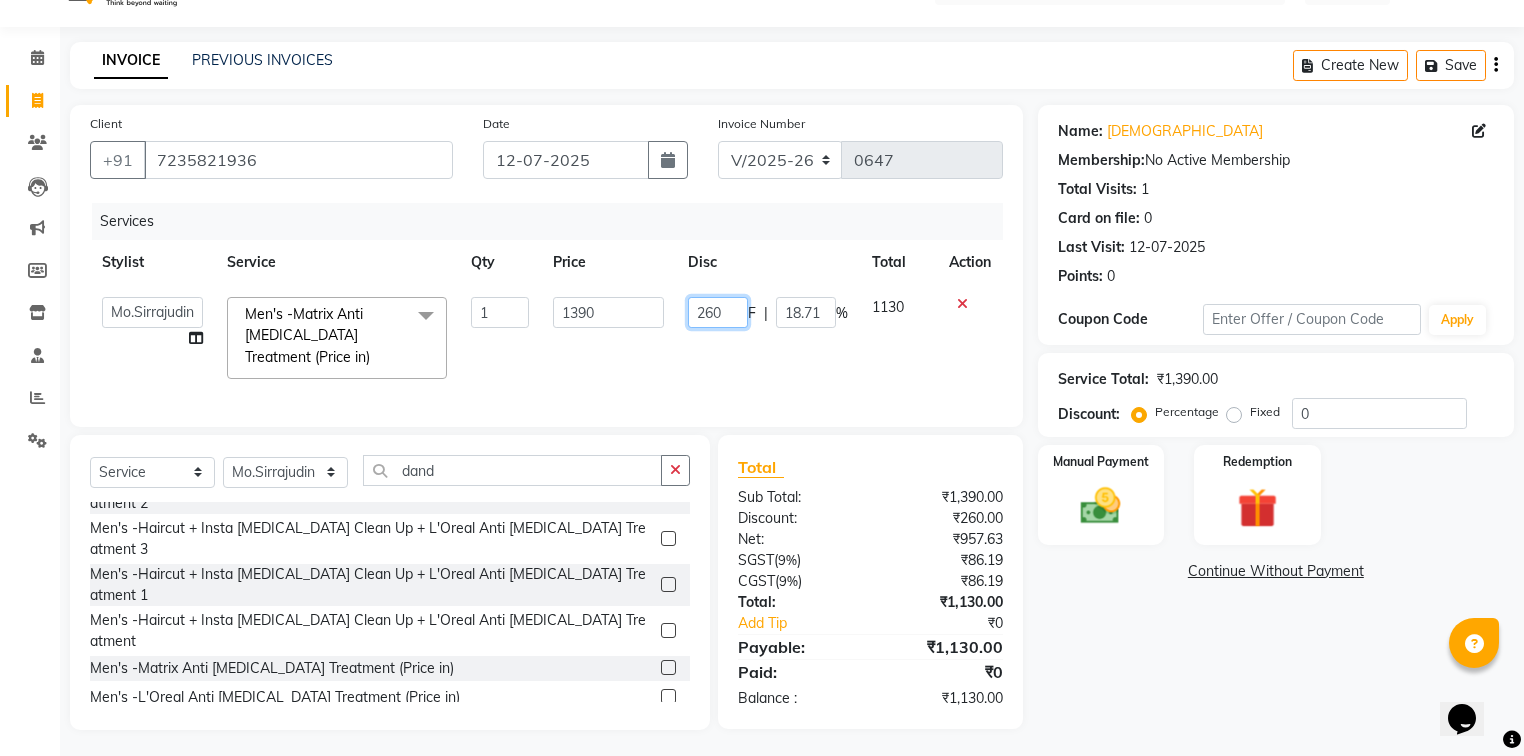 click on "260" 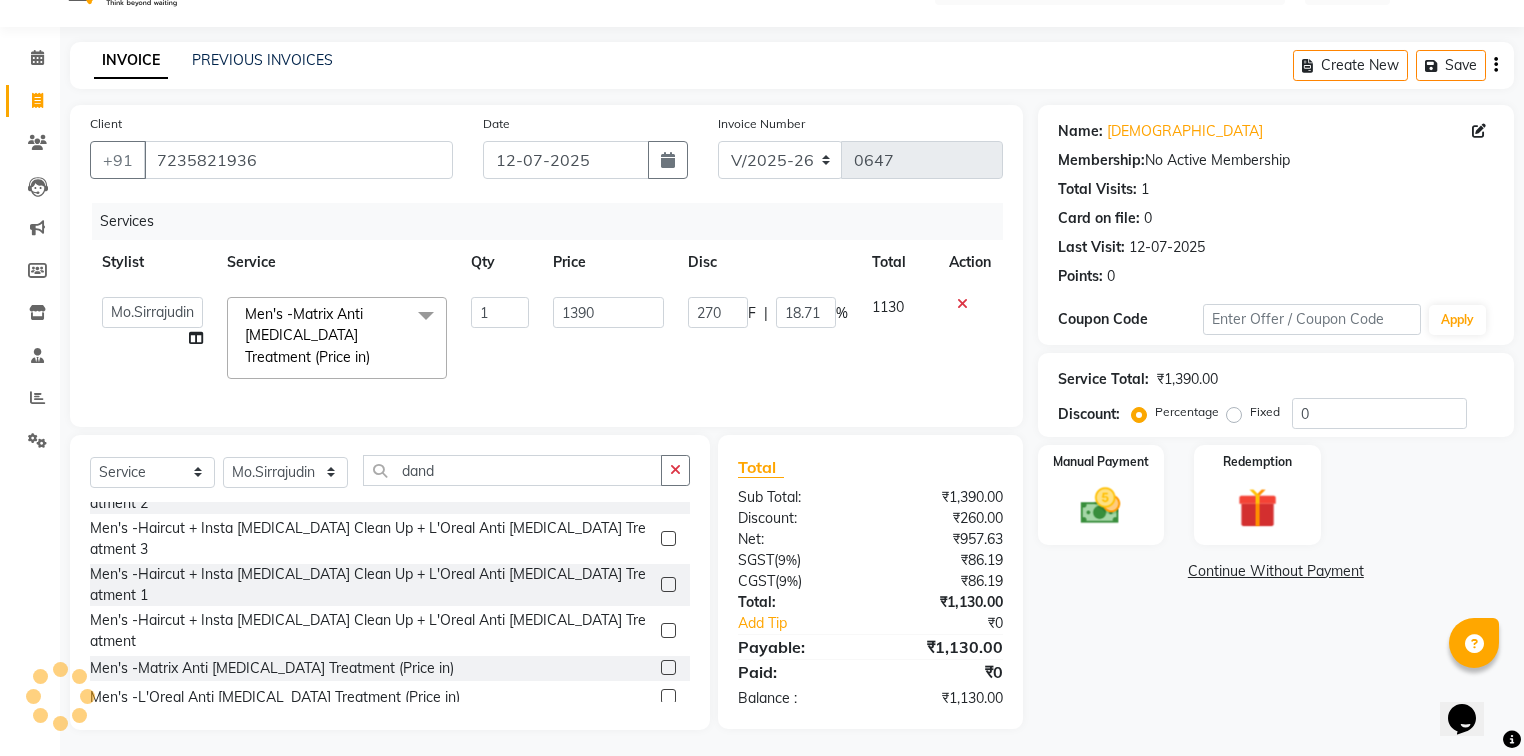 click on "270 F | 18.71 %" 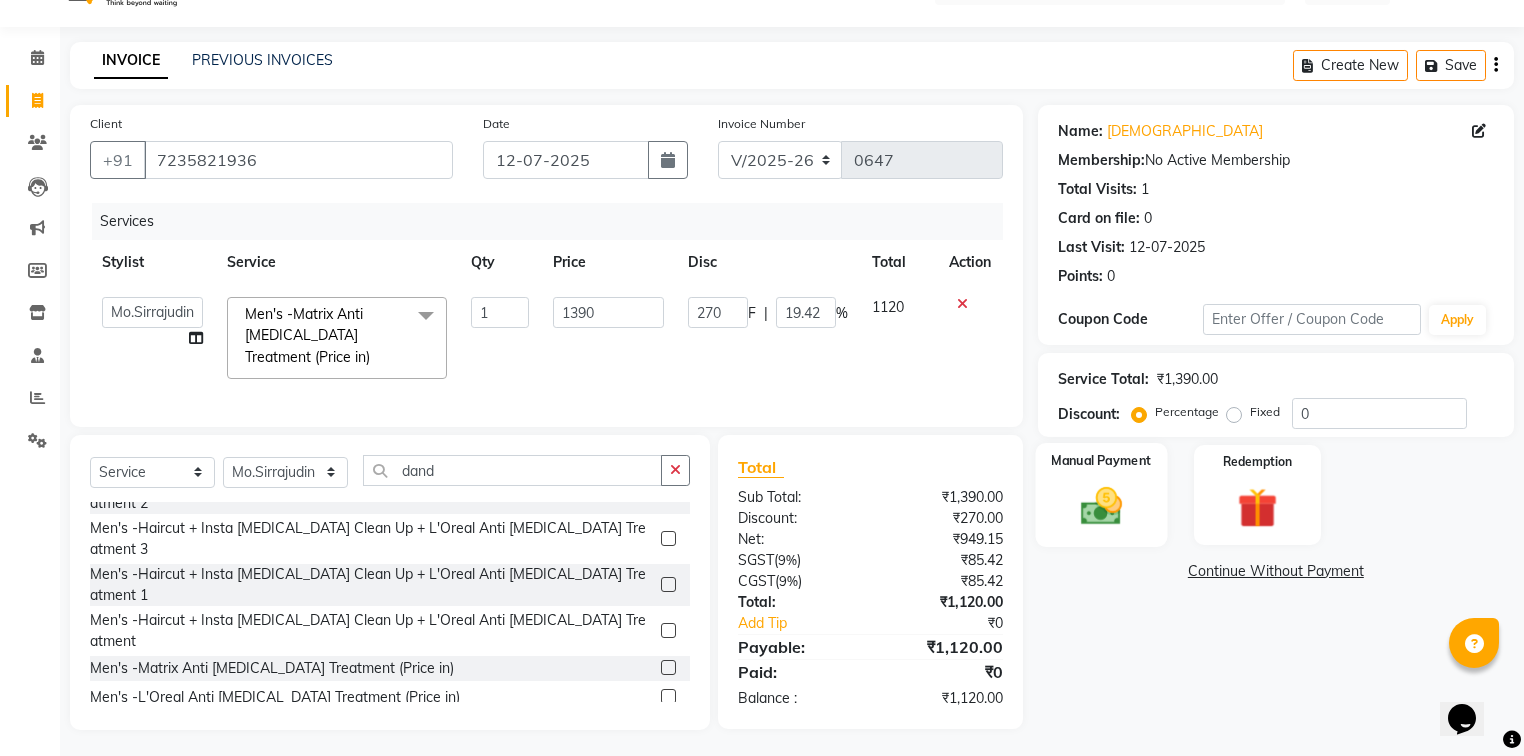 click 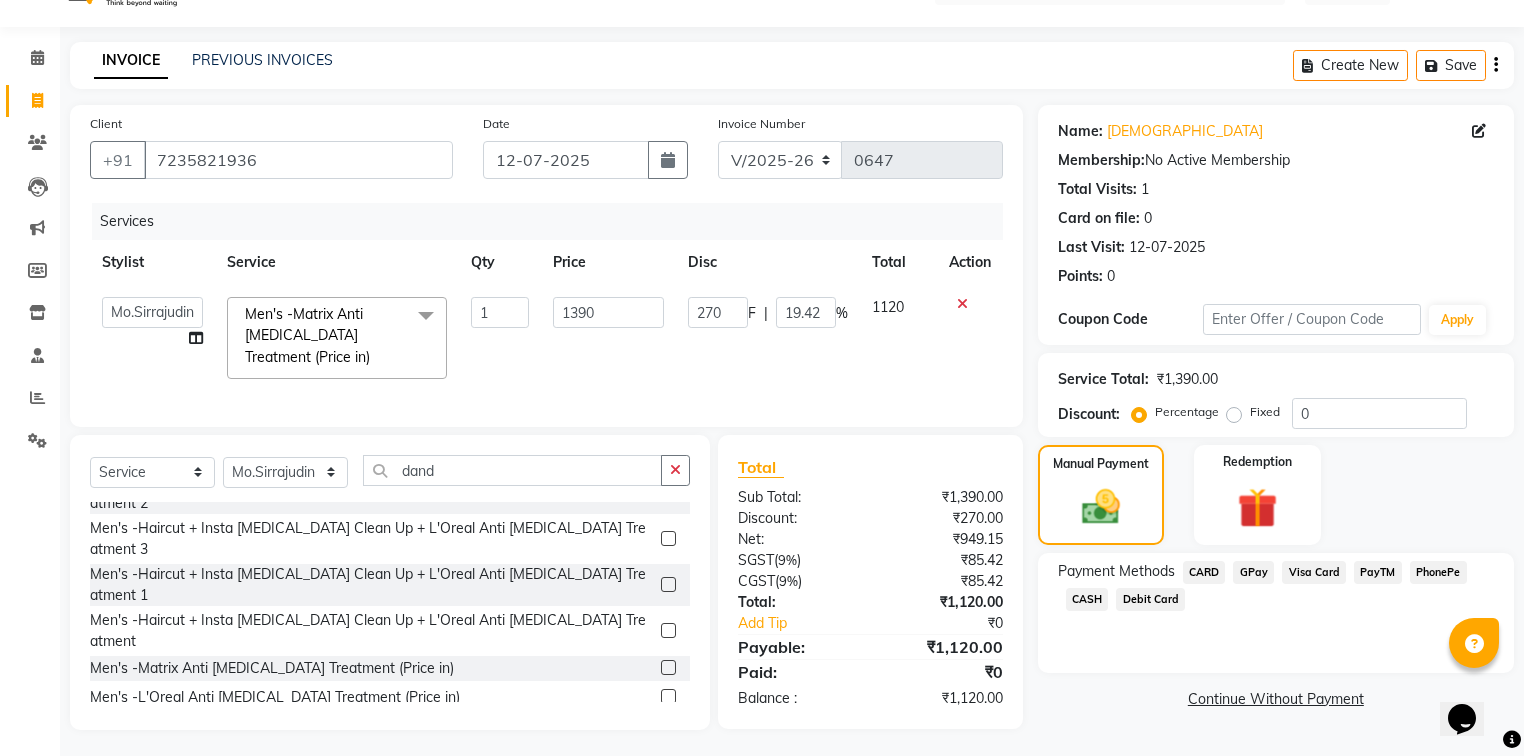 click on "GPay" 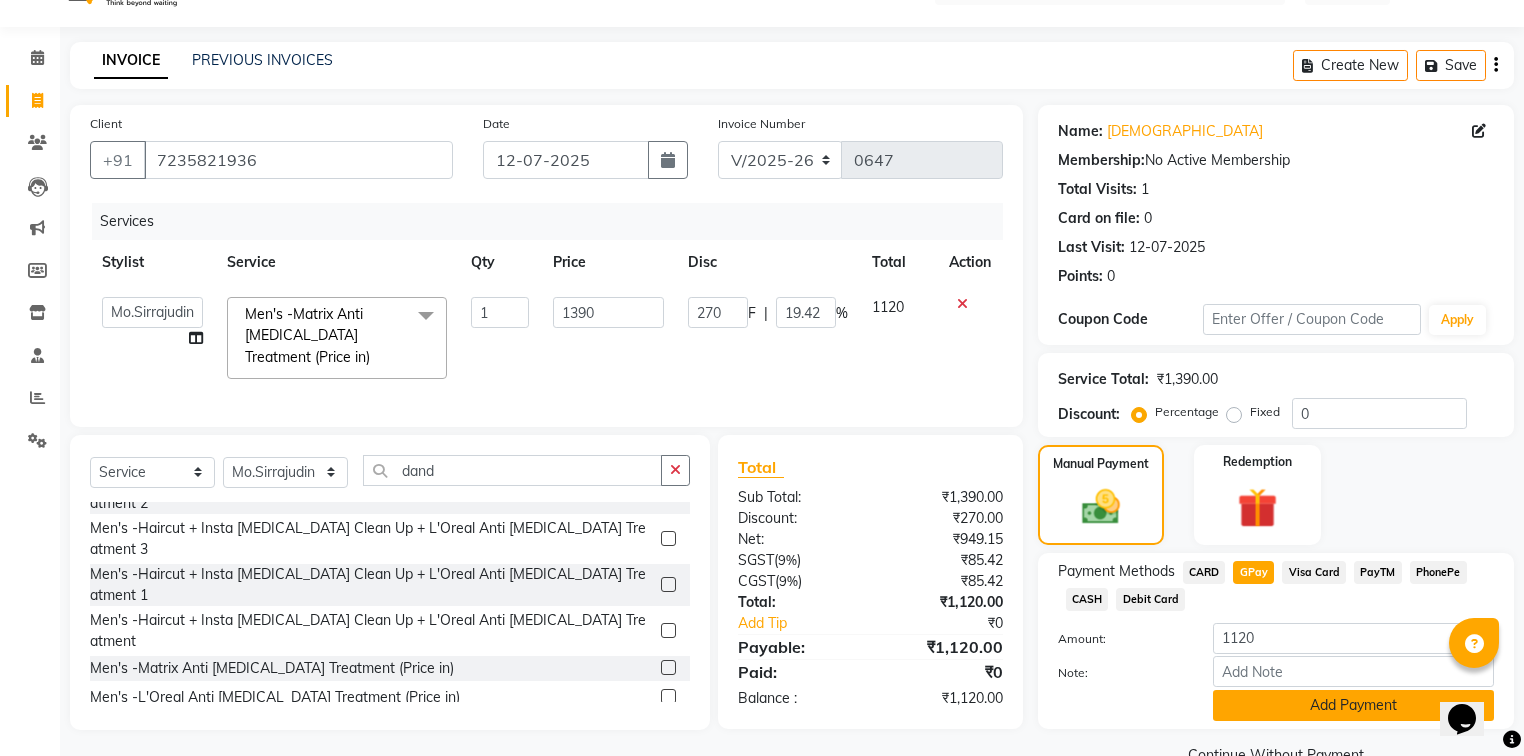 click on "Add Payment" 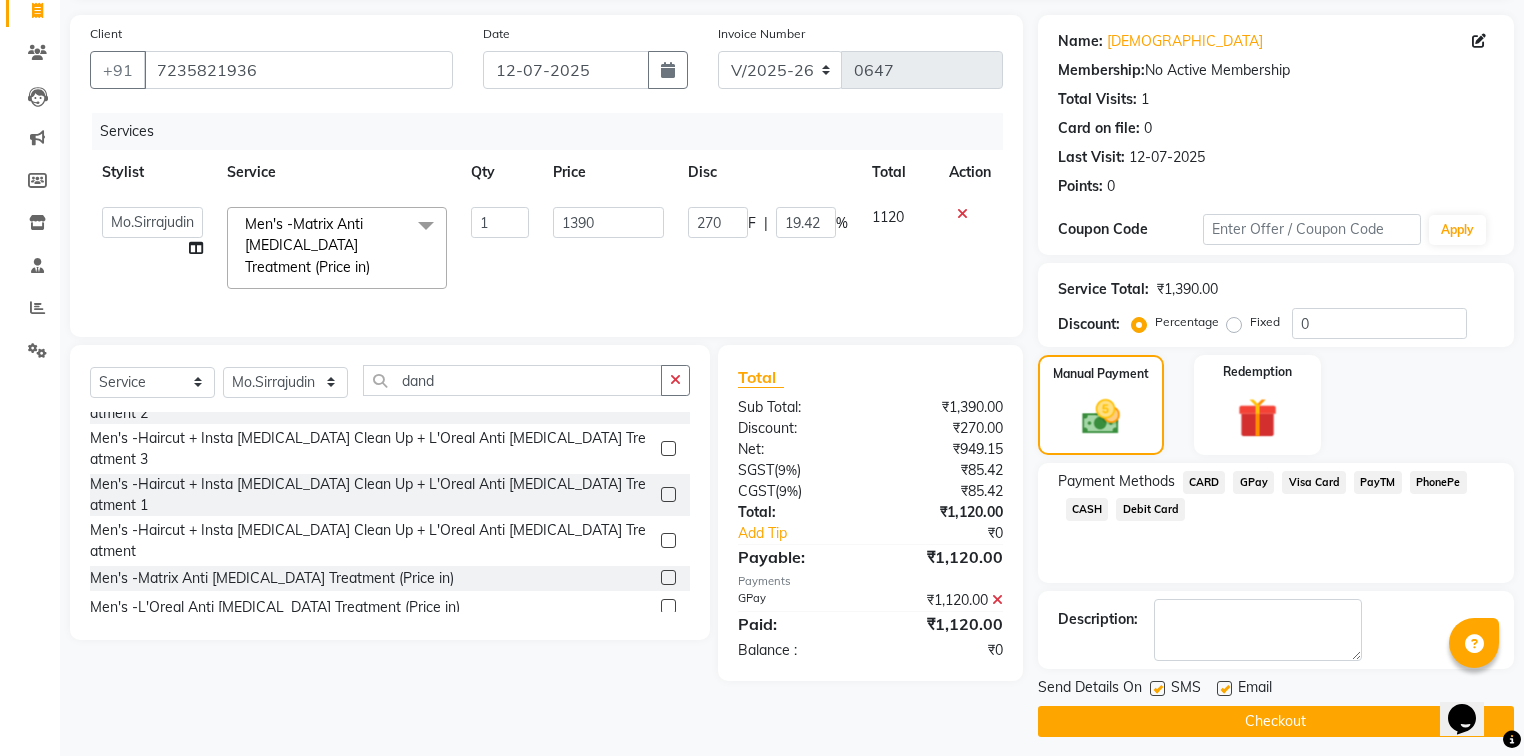 scroll, scrollTop: 144, scrollLeft: 0, axis: vertical 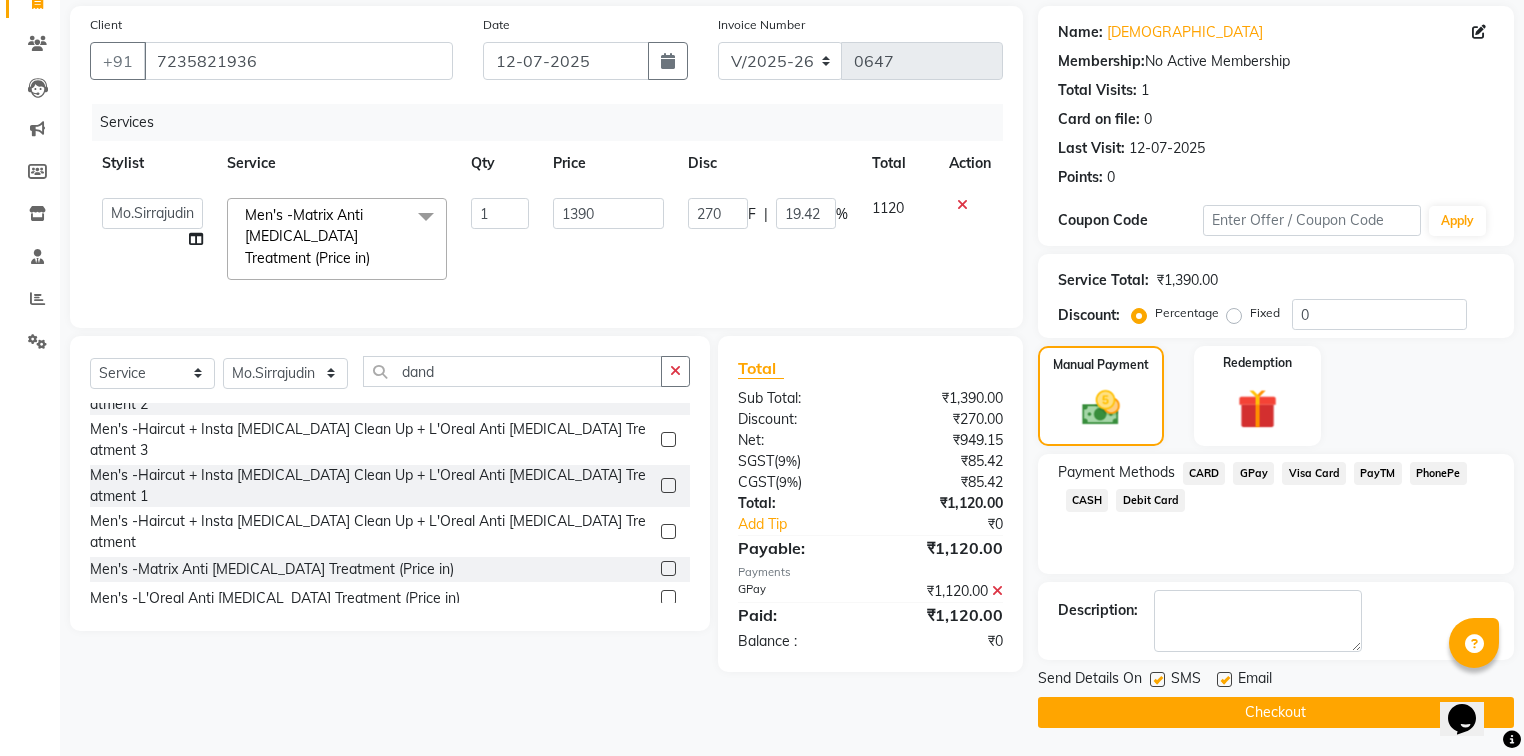 click 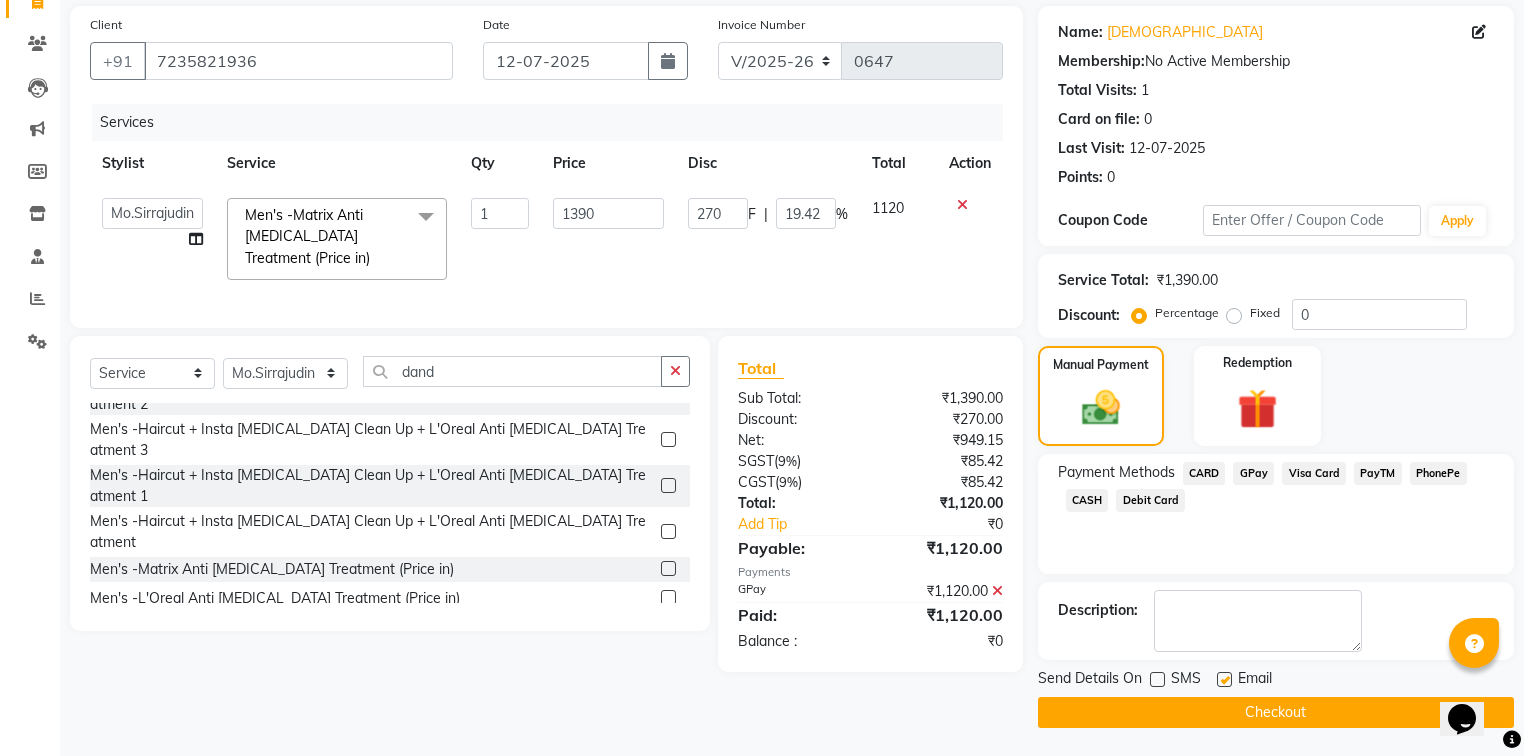 click 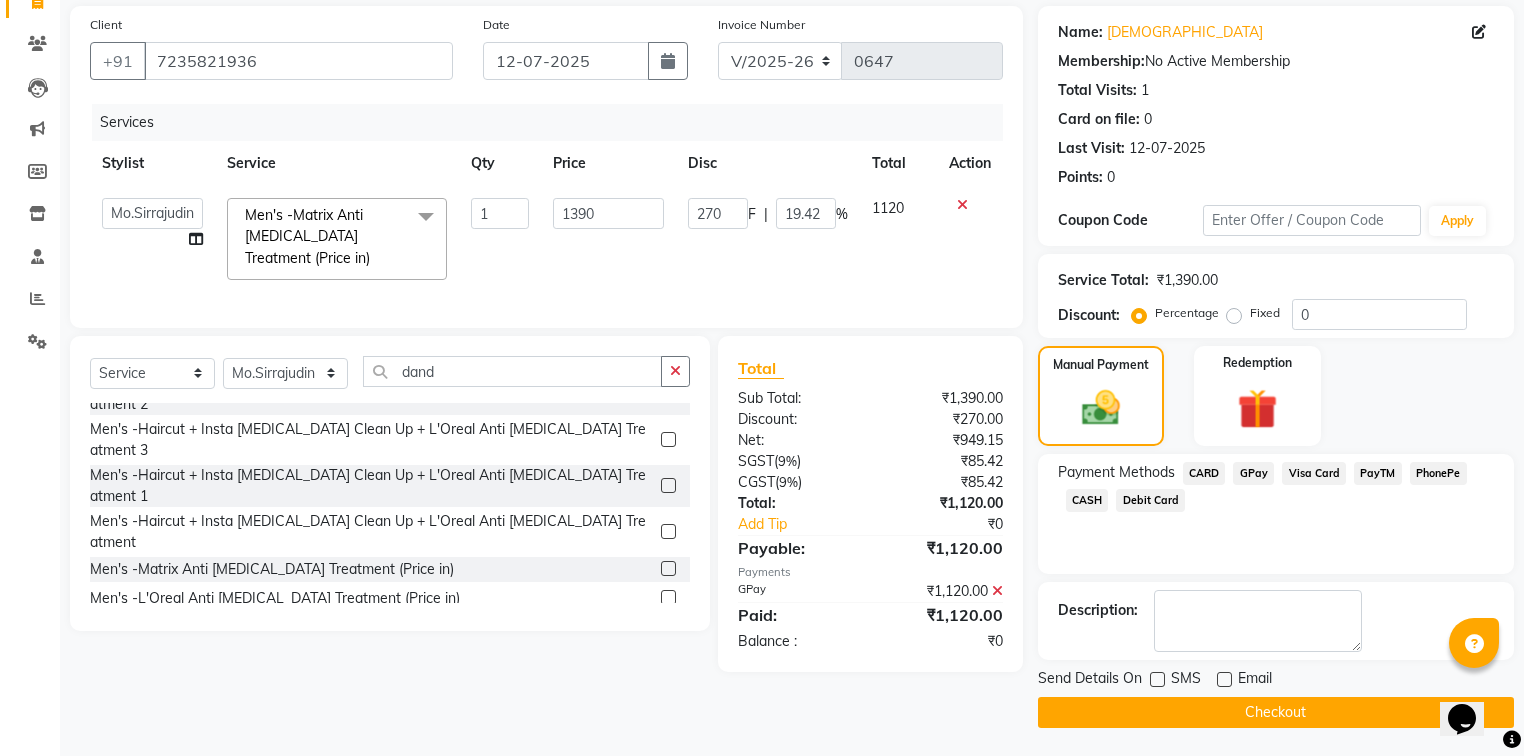click on "Checkout" 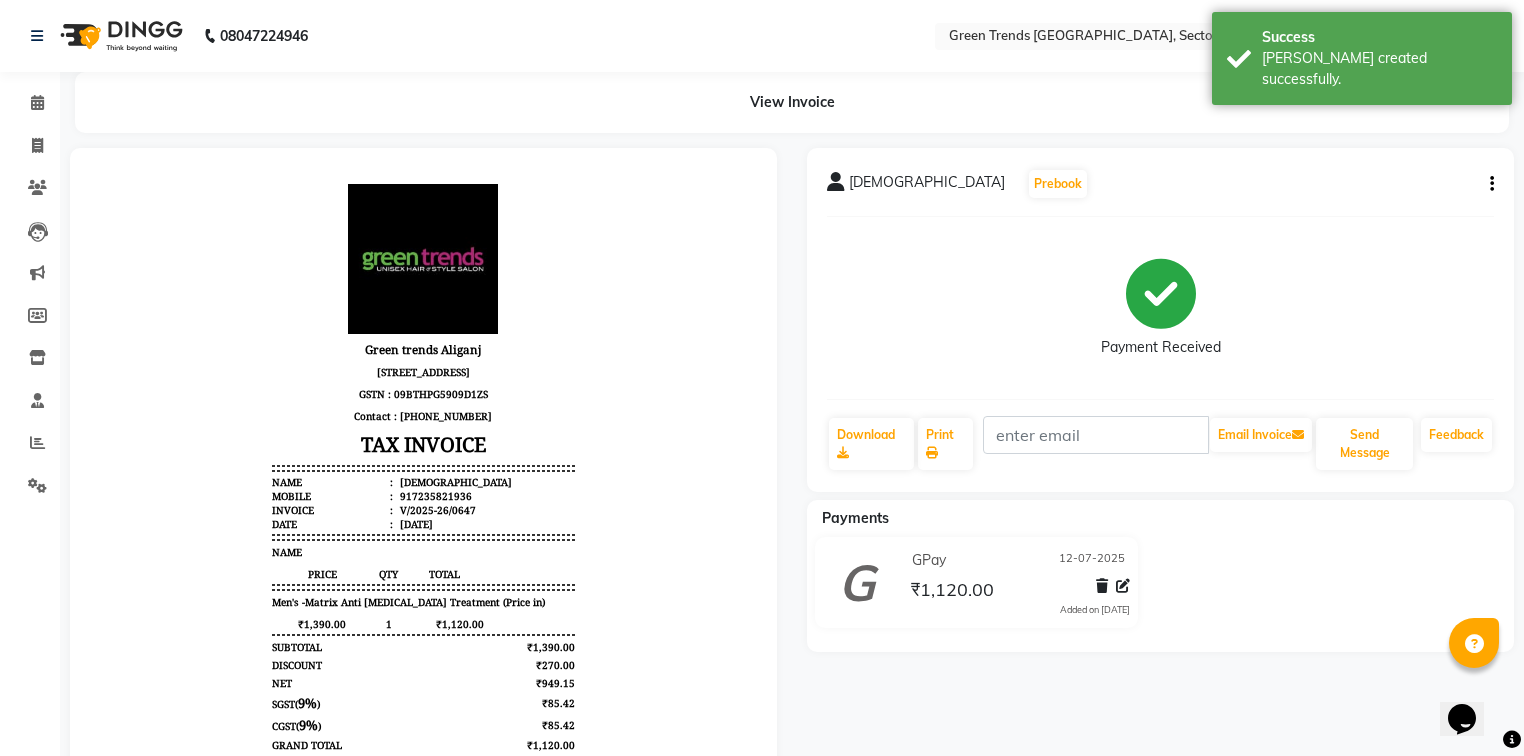 scroll, scrollTop: 0, scrollLeft: 0, axis: both 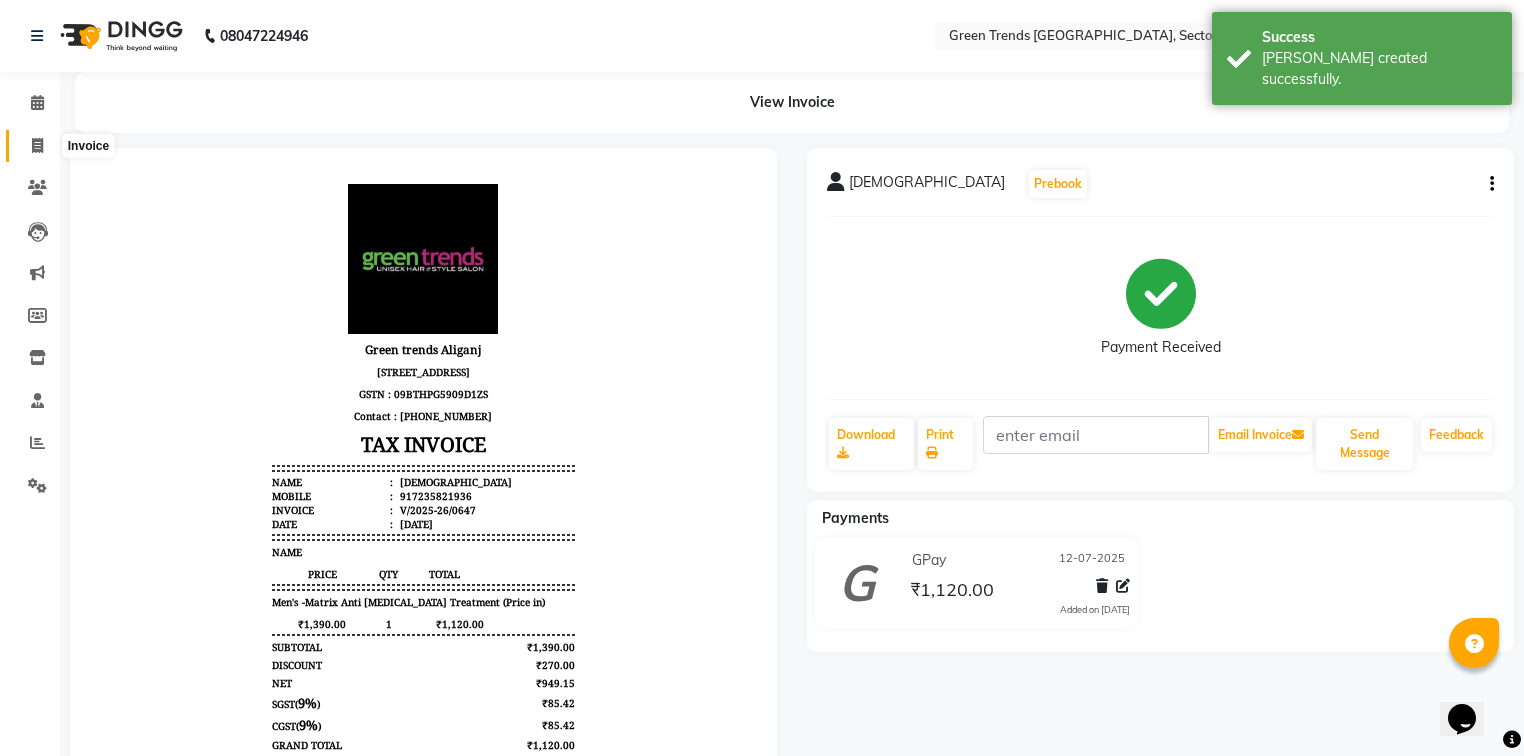 click 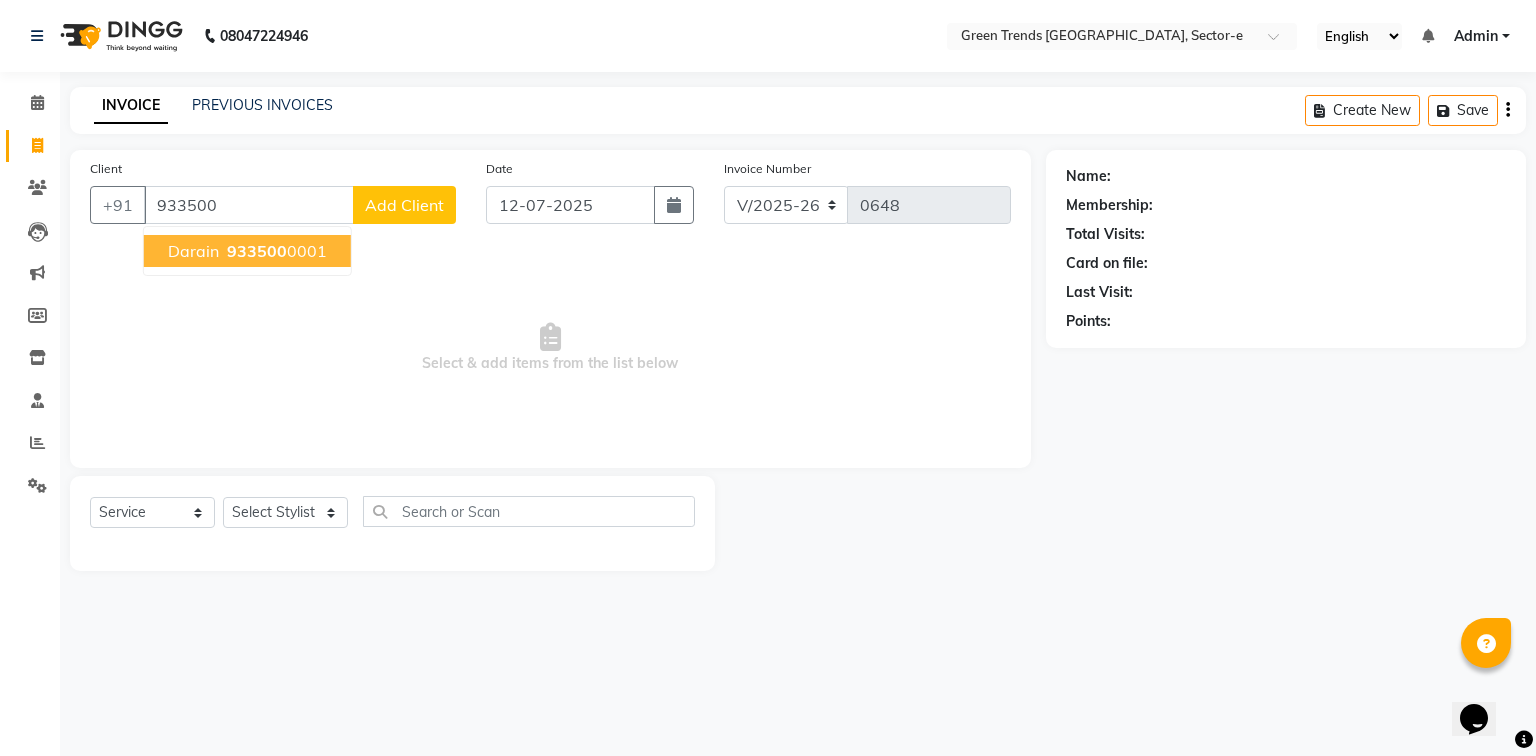 click on "933500 0001" at bounding box center [275, 251] 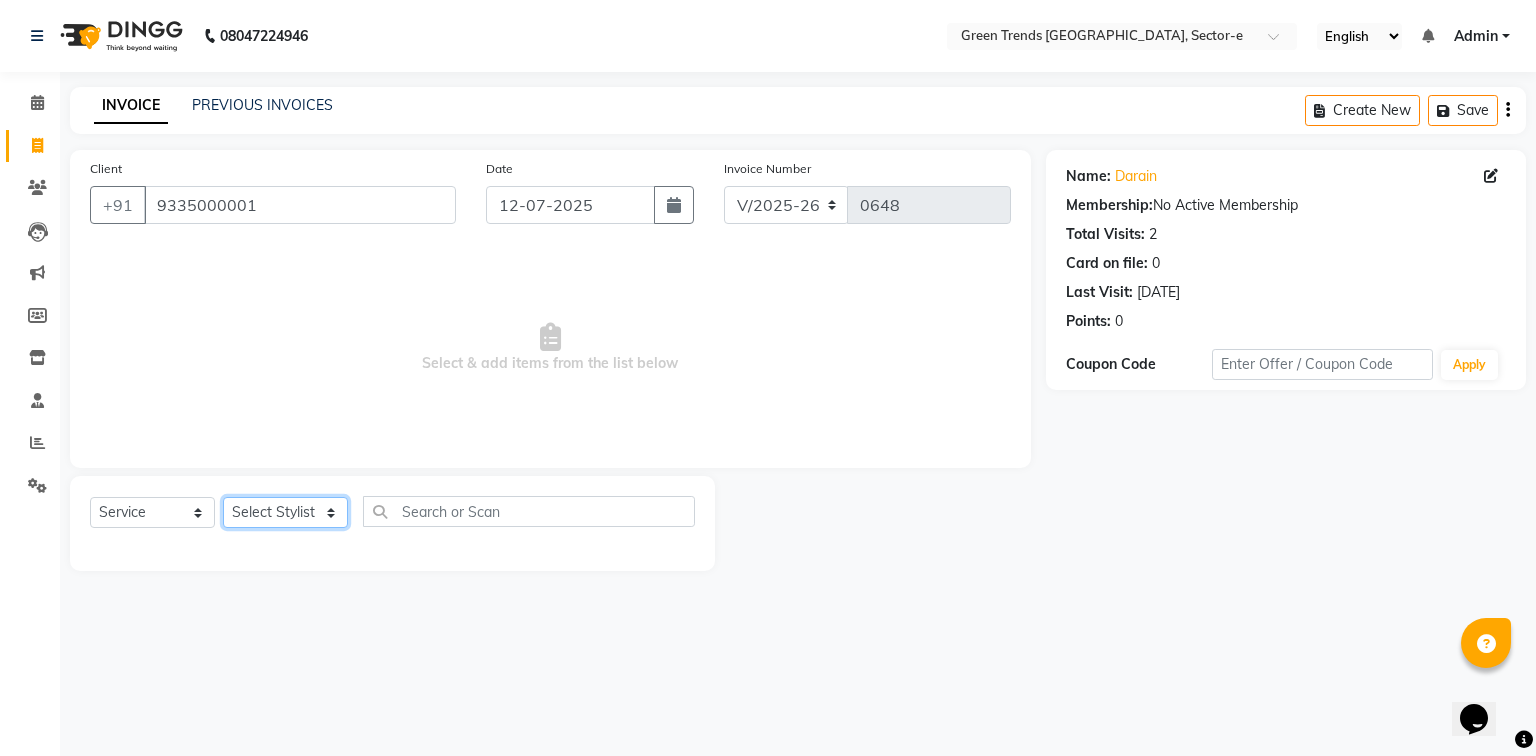 click on "Select Stylist [PERSON_NAME] [PERSON_NAME] Mo. [PERSON_NAME].[PERSON_NAME] [PERSON_NAME] Pooja [PERSON_NAME] [PERSON_NAME] [PERSON_NAME] Vishal" 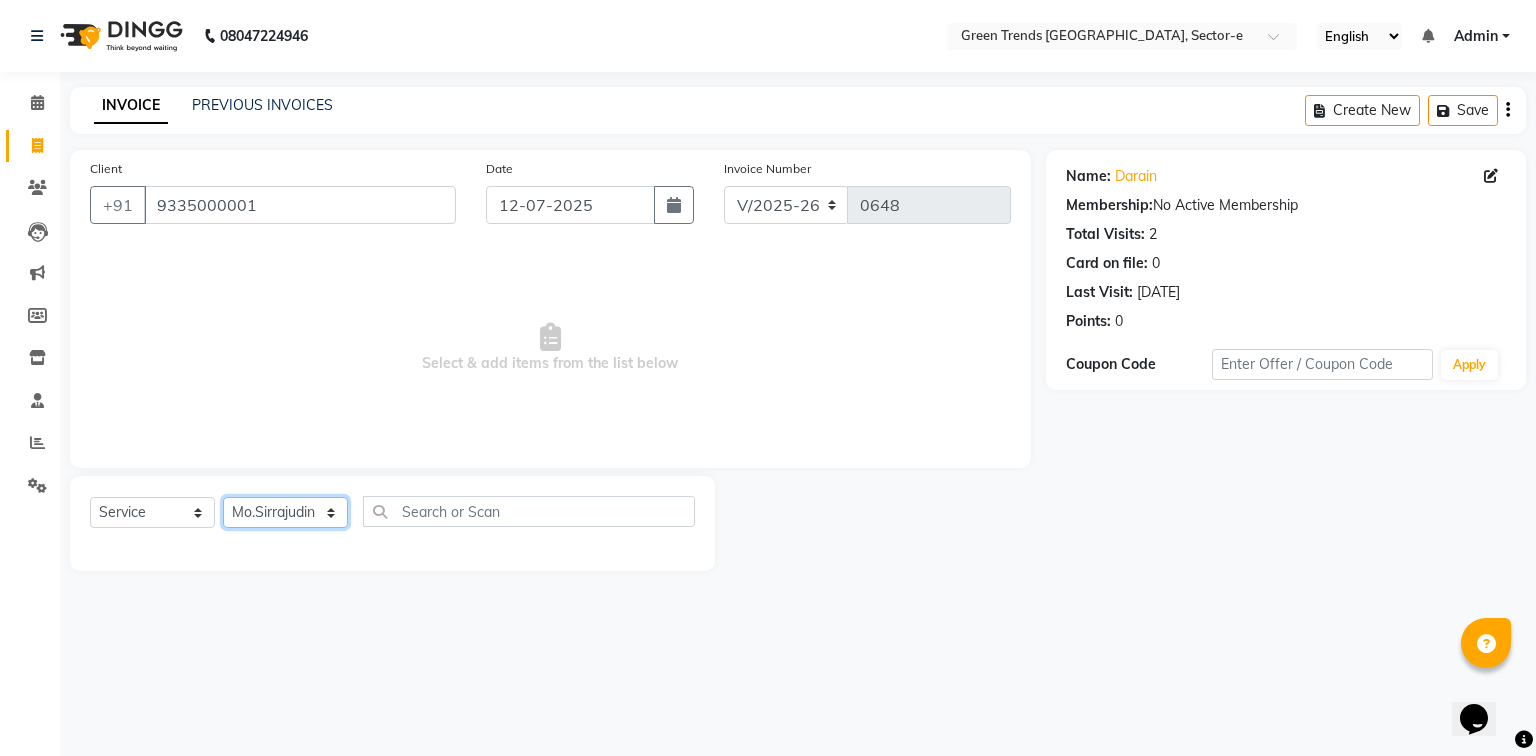 click on "Select Stylist [PERSON_NAME] [PERSON_NAME] Mo. [PERSON_NAME].[PERSON_NAME] [PERSON_NAME] Pooja [PERSON_NAME] [PERSON_NAME] [PERSON_NAME] Vishal" 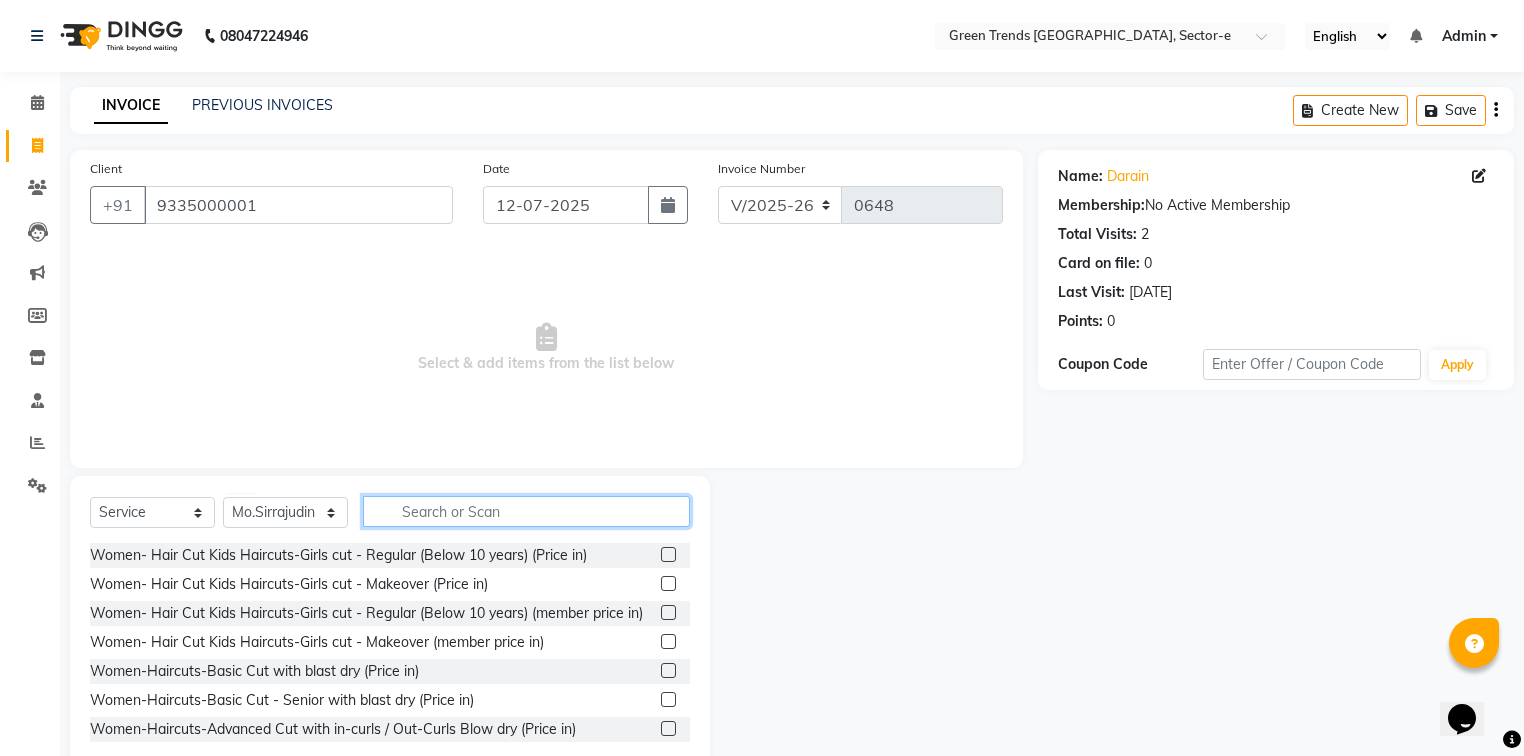 click 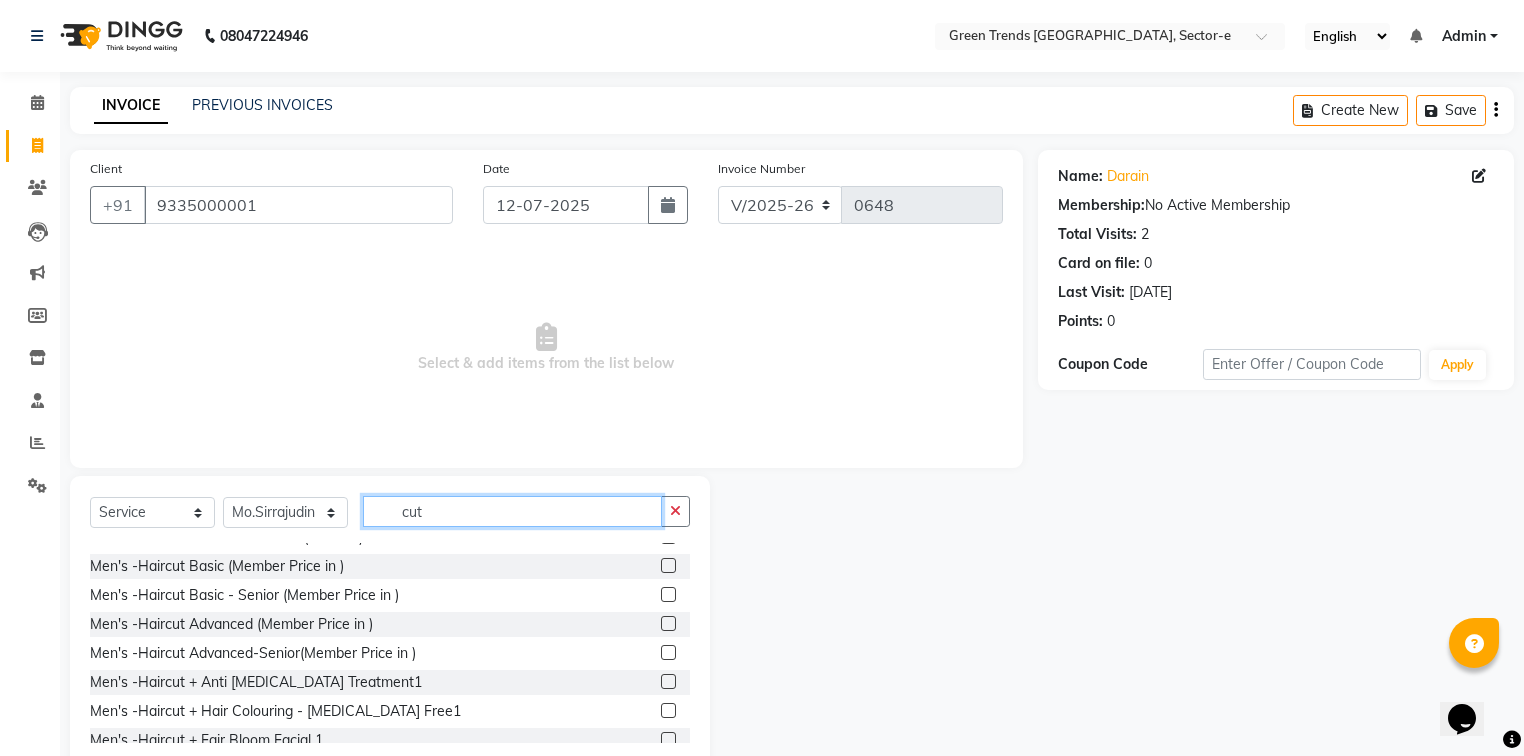 scroll, scrollTop: 1216, scrollLeft: 0, axis: vertical 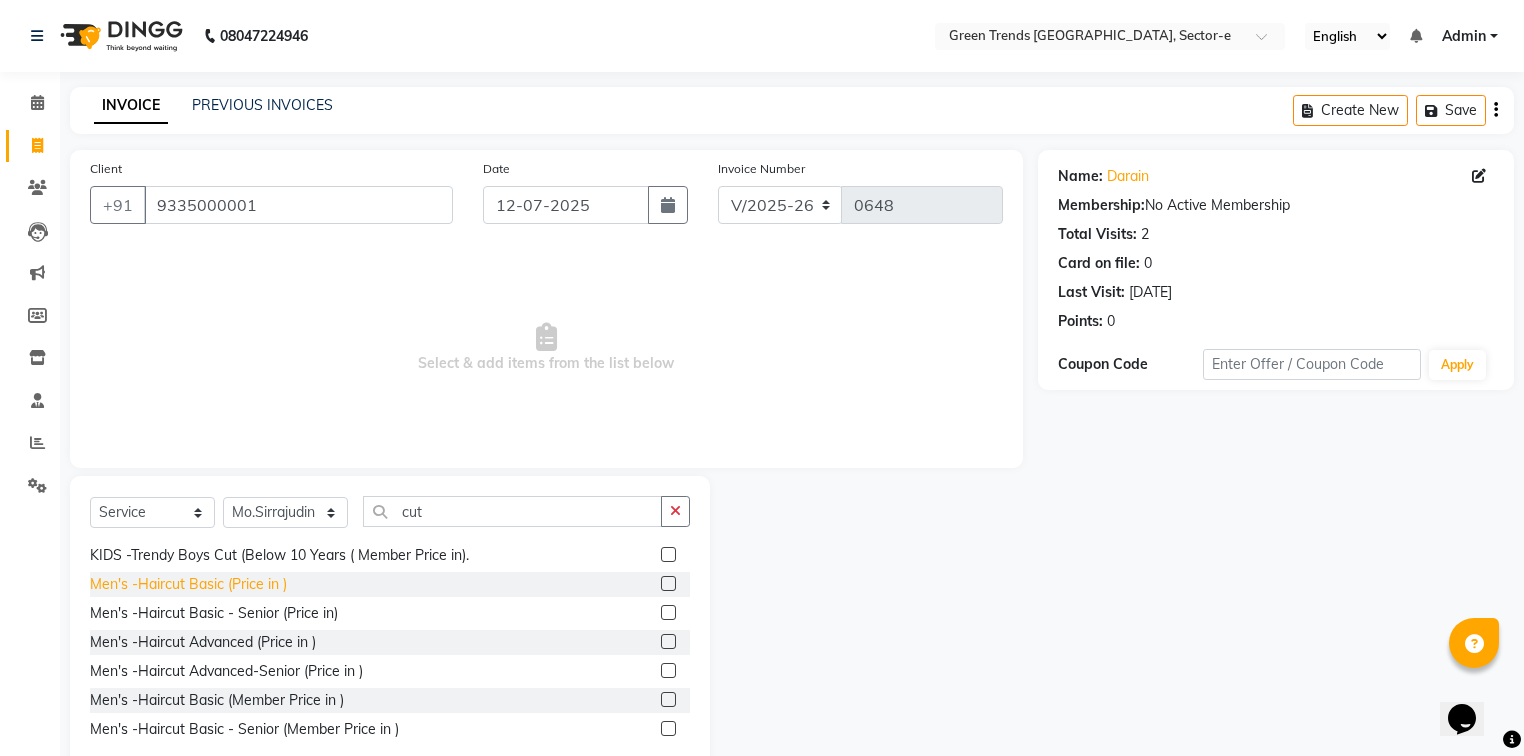 click on "Men's -Haircut Basic (Price in )" 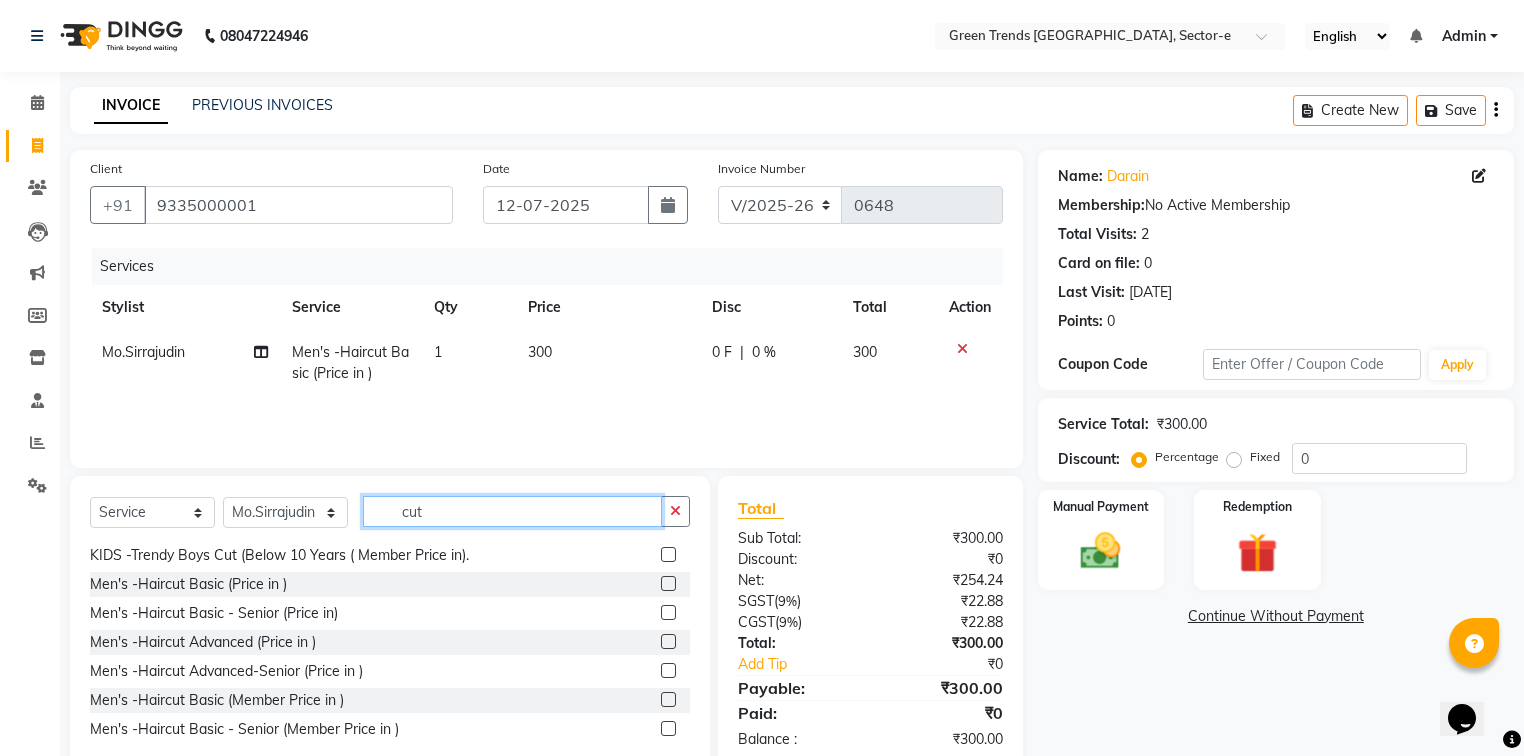 drag, startPoint x: 436, startPoint y: 513, endPoint x: 397, endPoint y: 517, distance: 39.20459 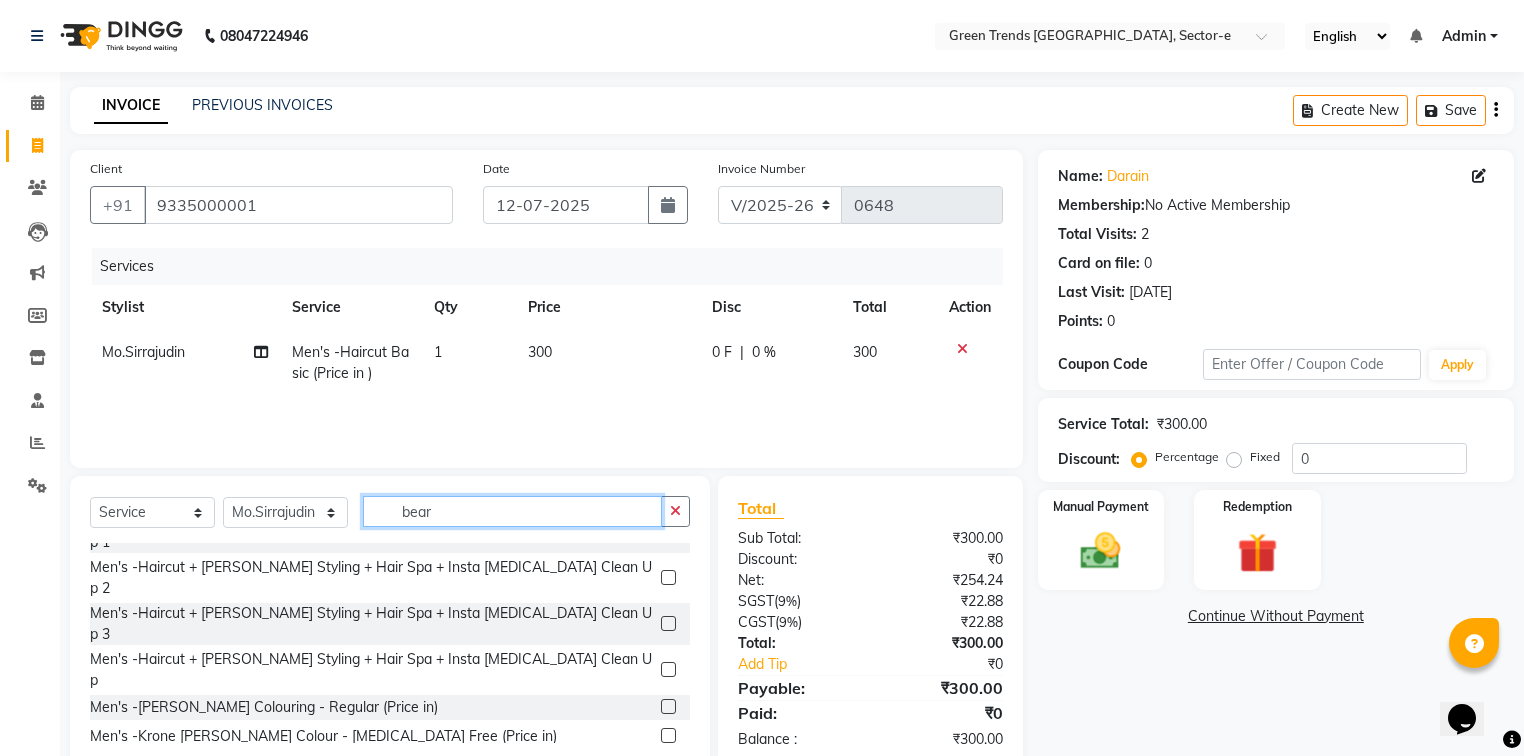 scroll, scrollTop: 0, scrollLeft: 0, axis: both 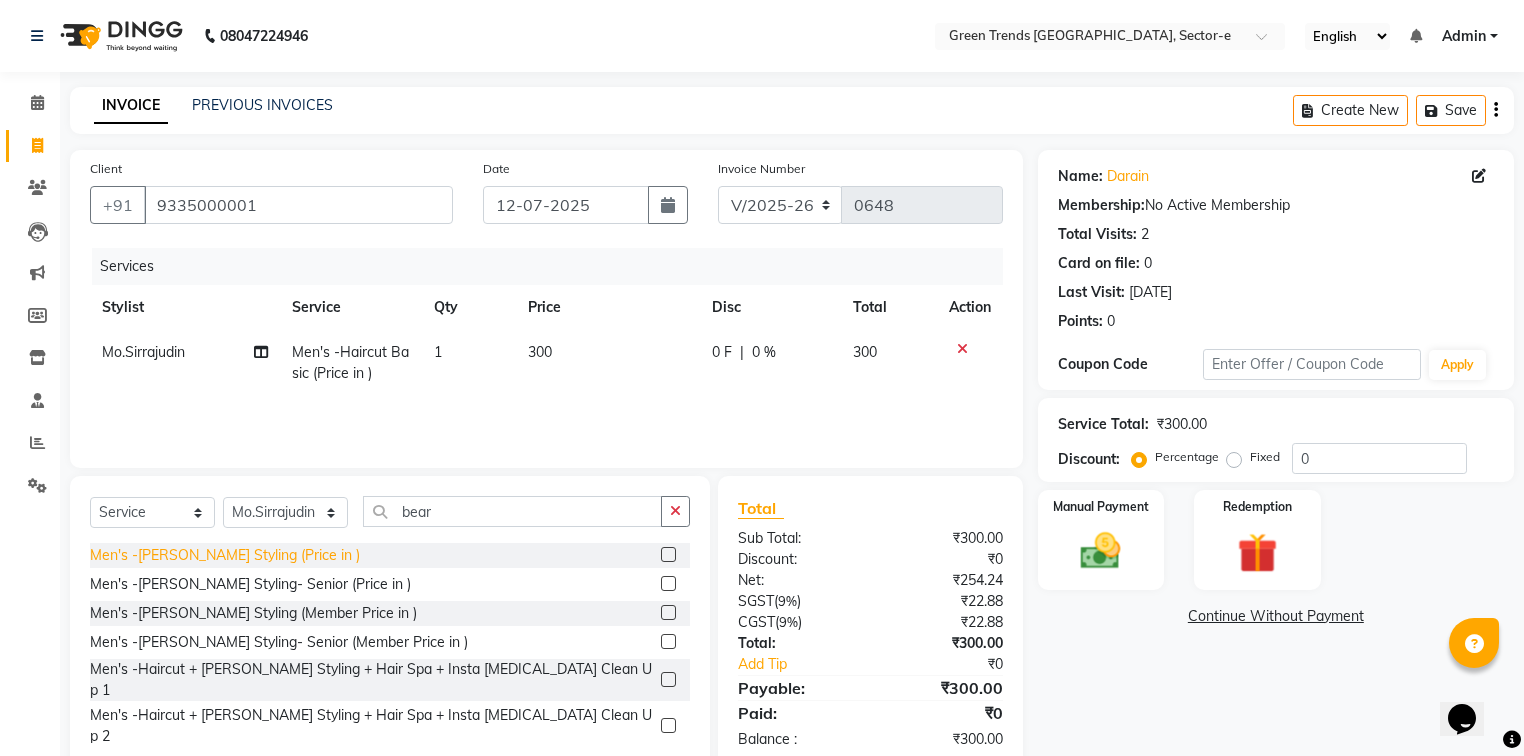 click on "Men's -[PERSON_NAME] Styling  (Price in )" 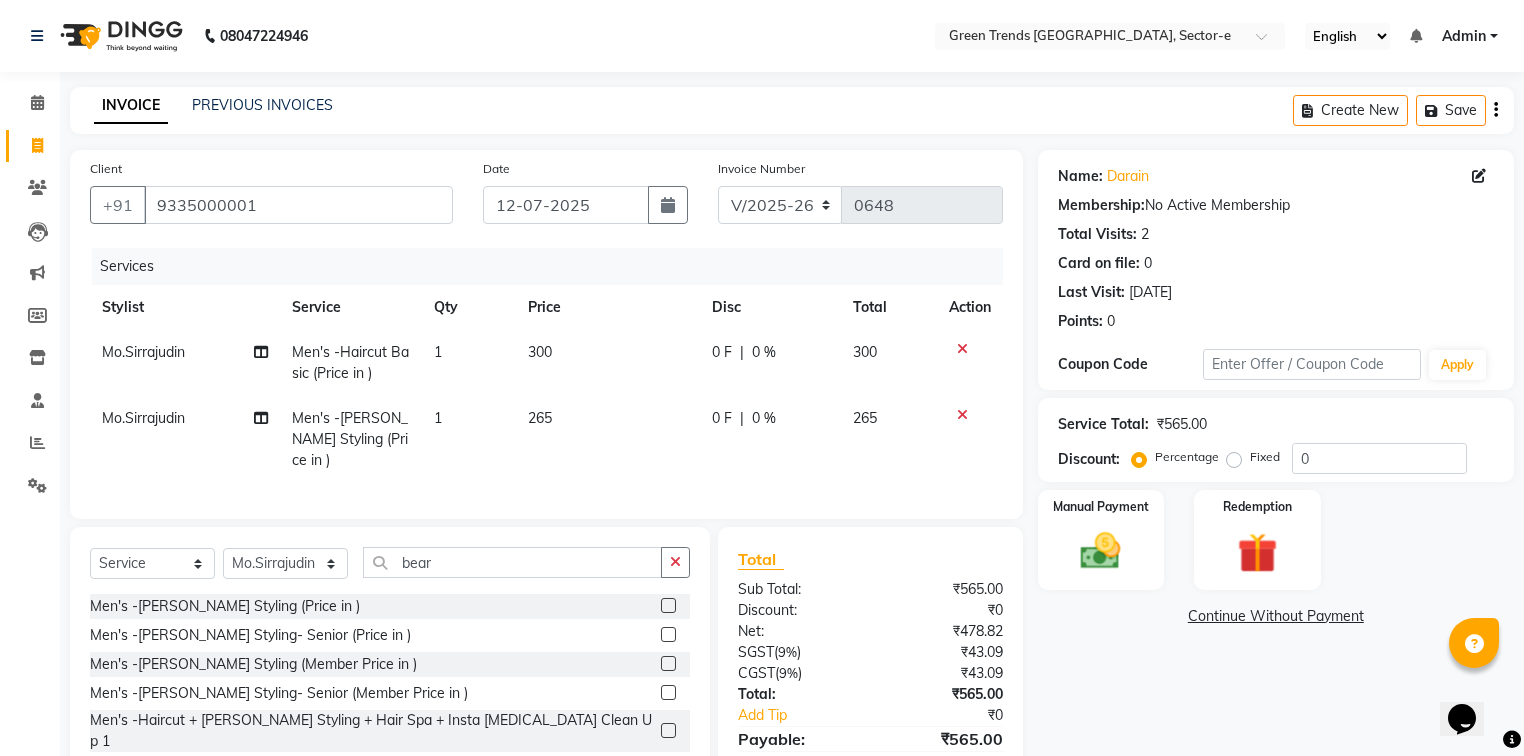 click on "0 F" 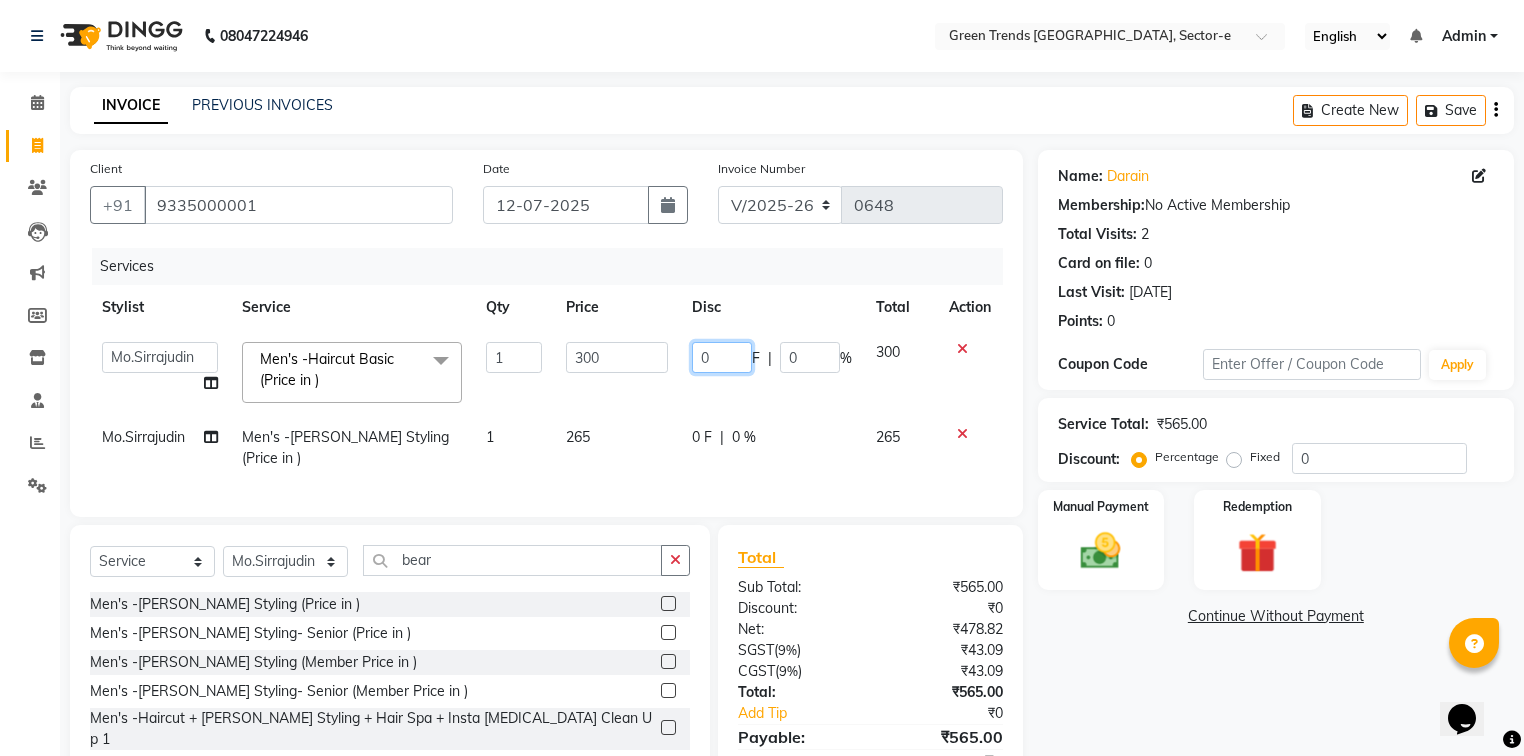 drag, startPoint x: 727, startPoint y: 350, endPoint x: 664, endPoint y: 376, distance: 68.154236 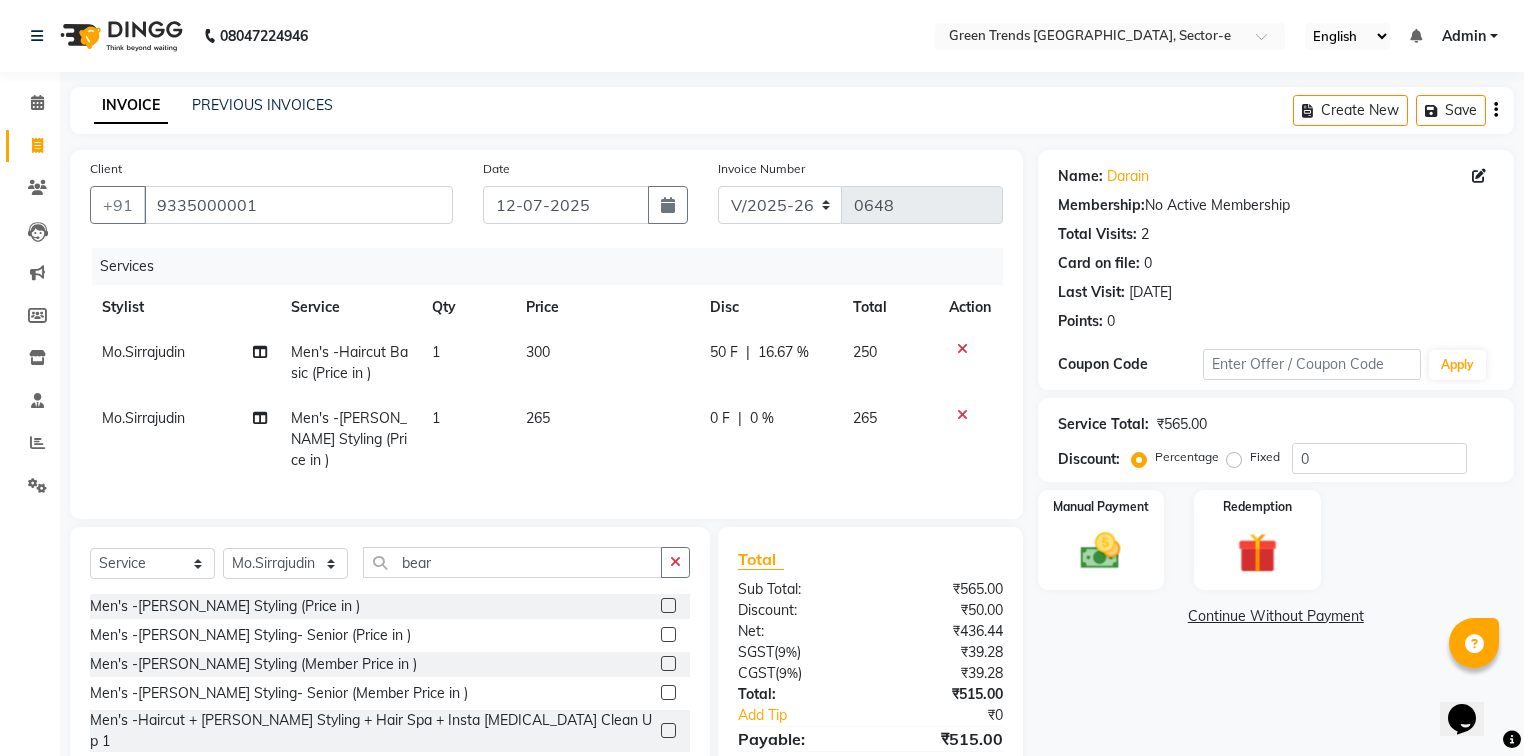 click on "0 F | 0 %" 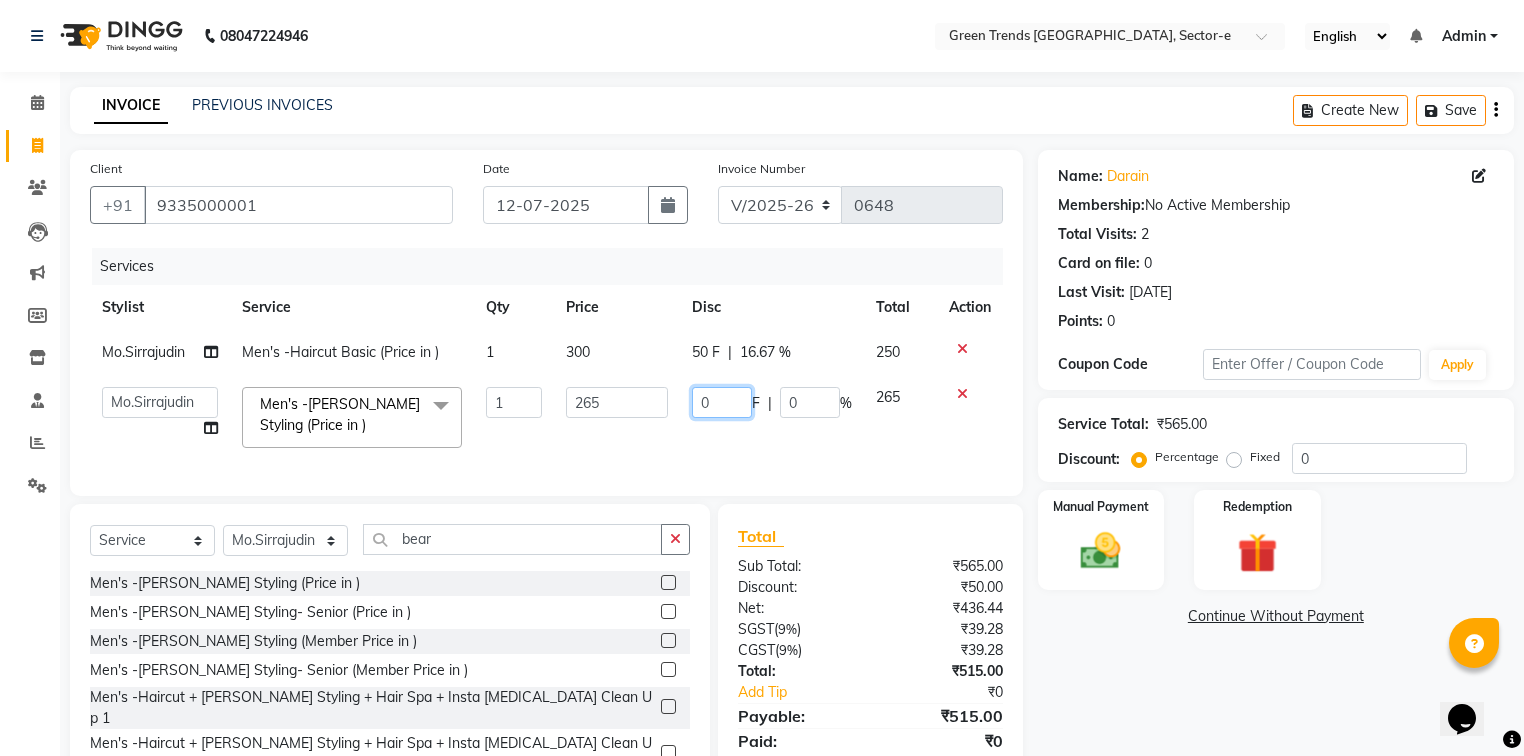 drag, startPoint x: 717, startPoint y: 406, endPoint x: 689, endPoint y: 403, distance: 28.160255 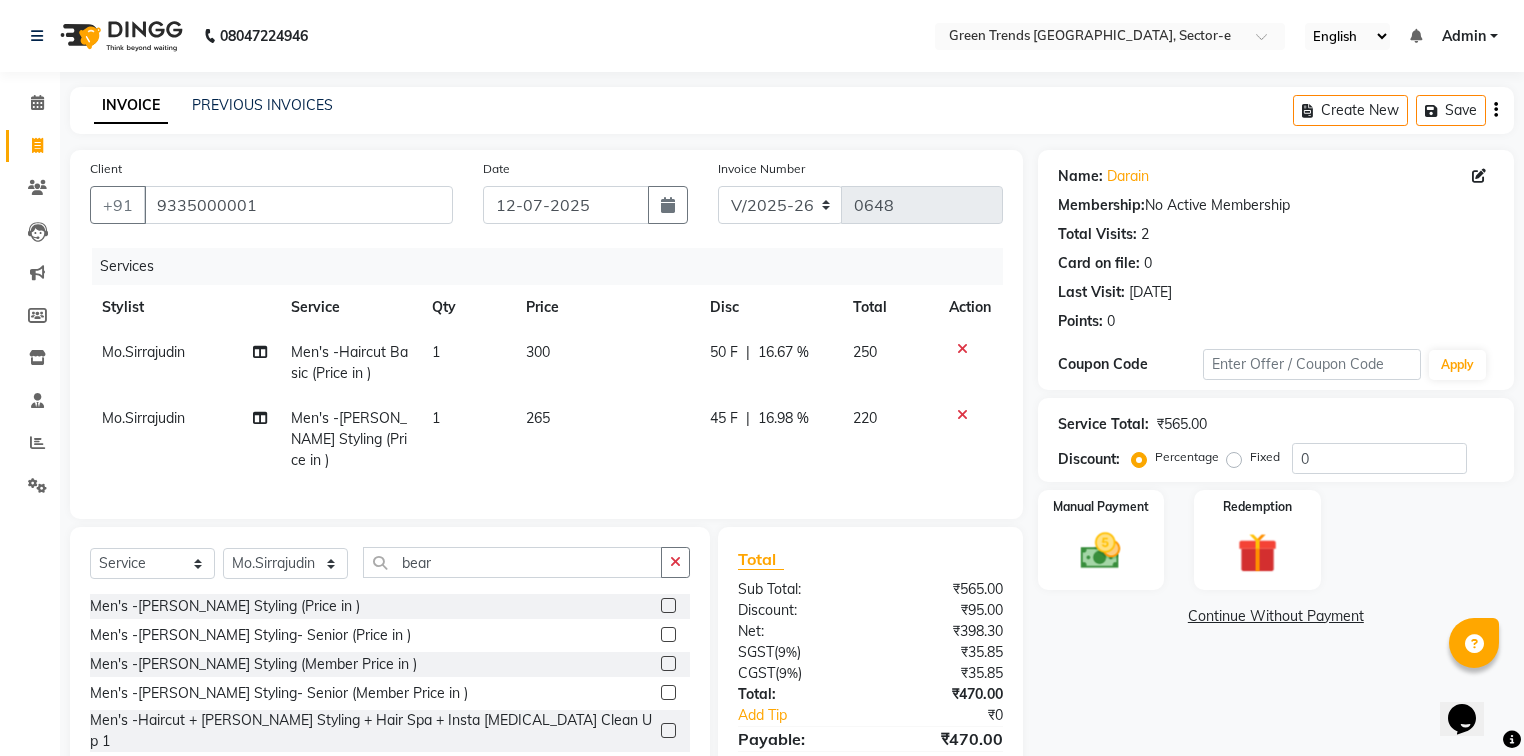 click on "45 F | 16.98 %" 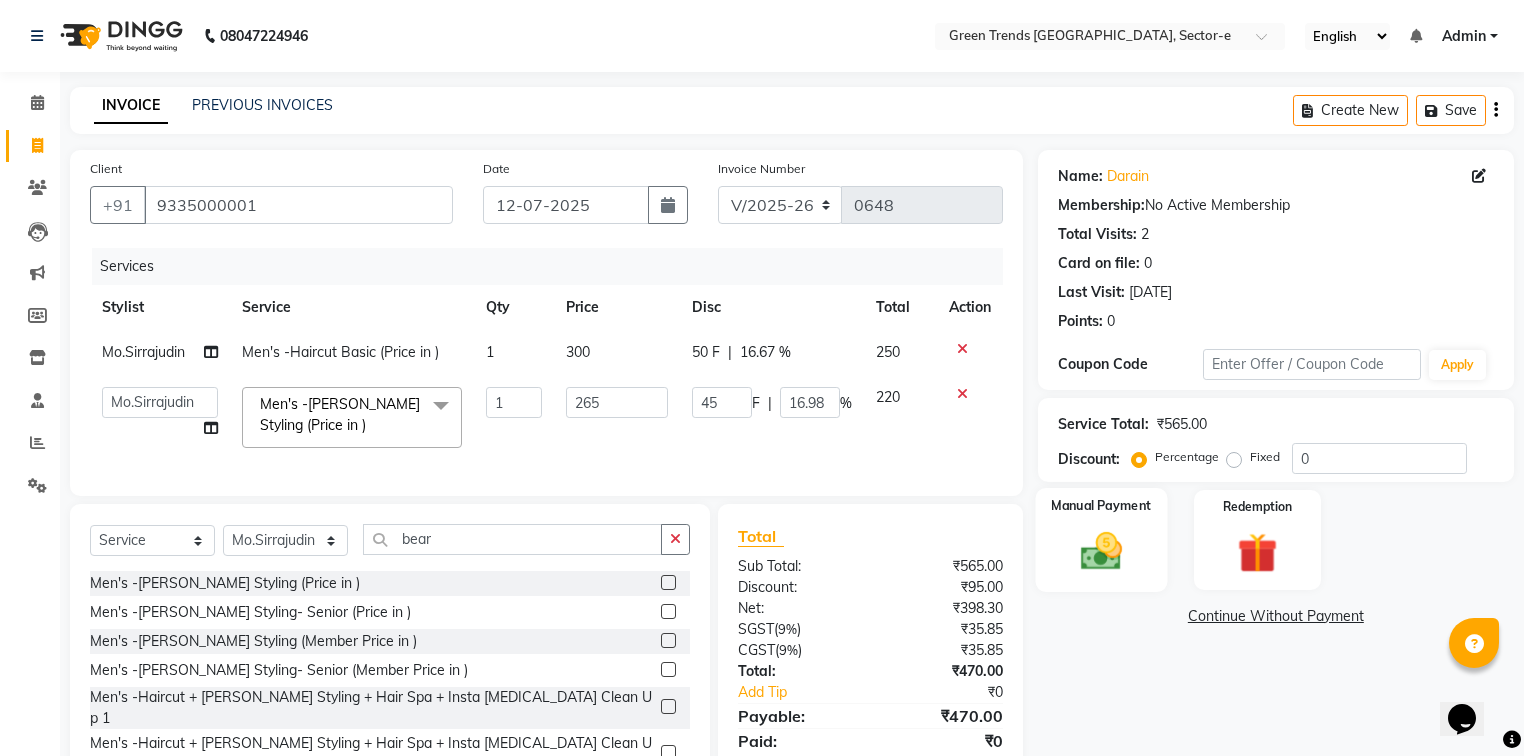 click 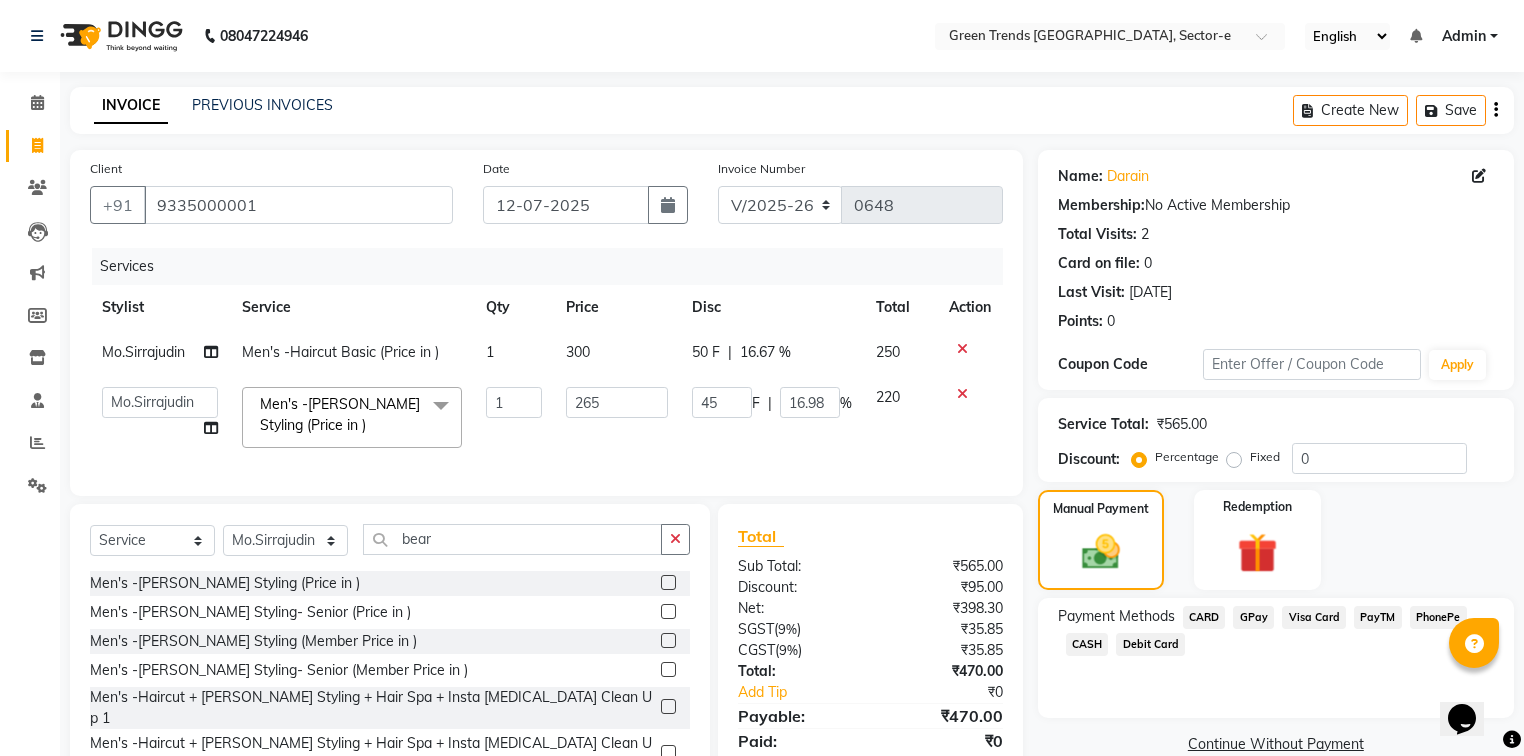 click on "GPay" 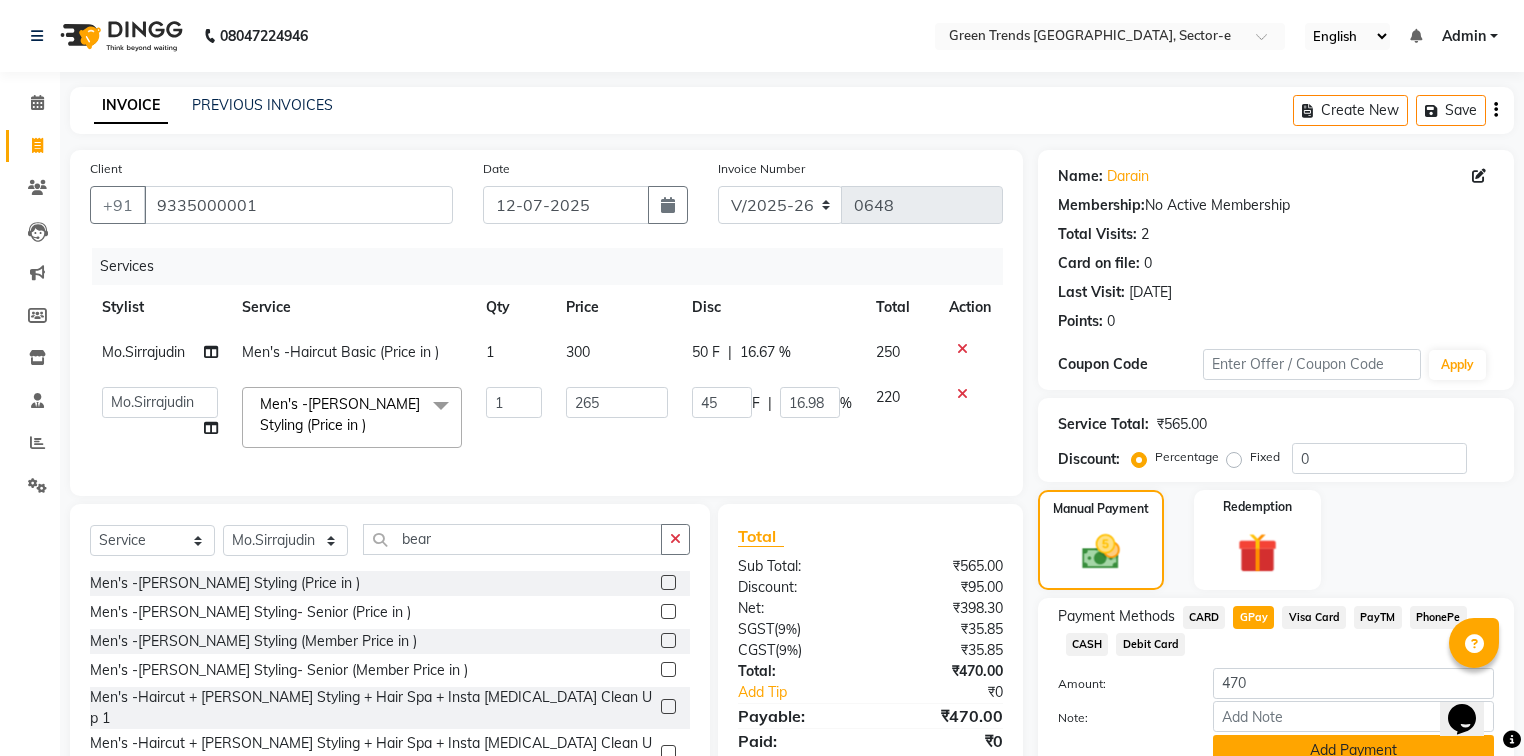 click on "Add Payment" 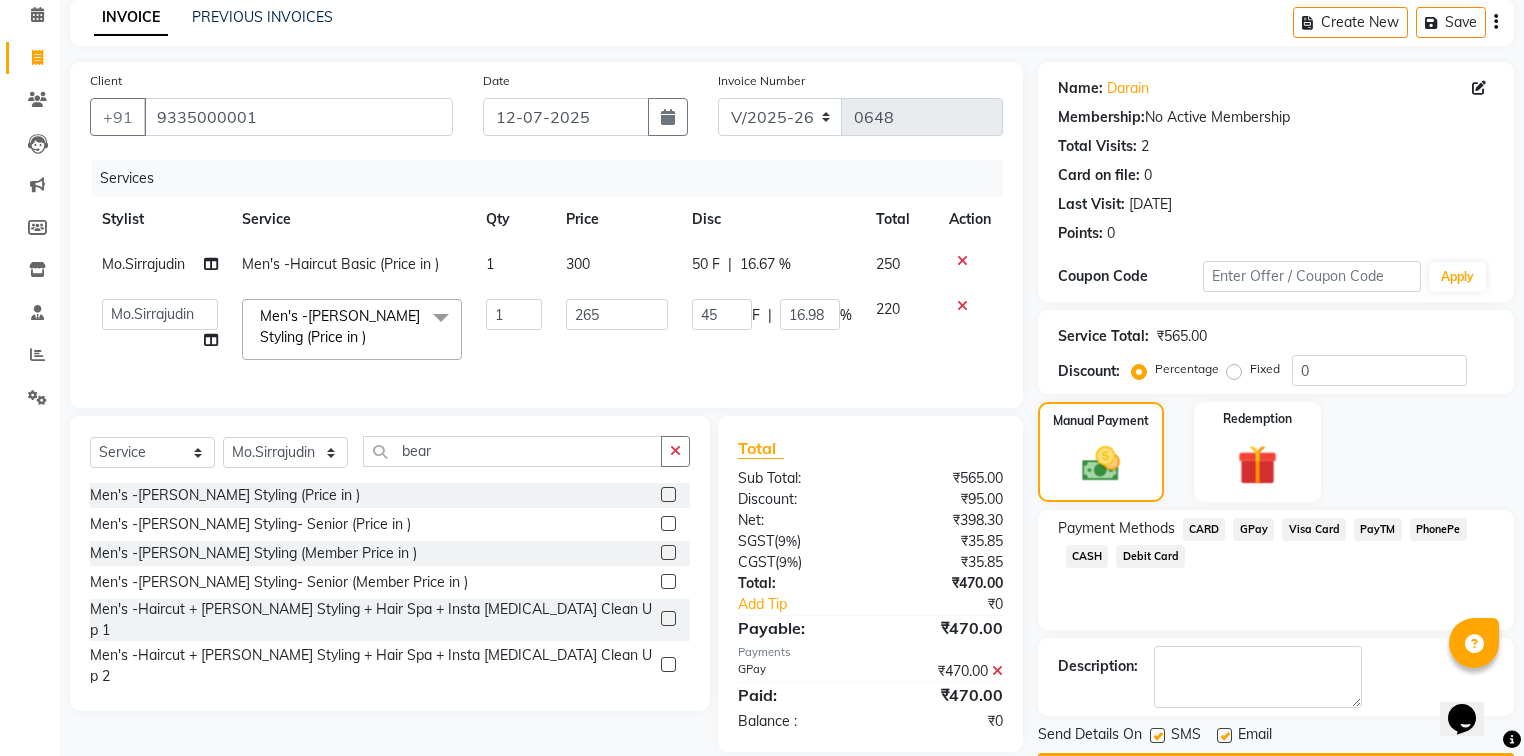 scroll, scrollTop: 144, scrollLeft: 0, axis: vertical 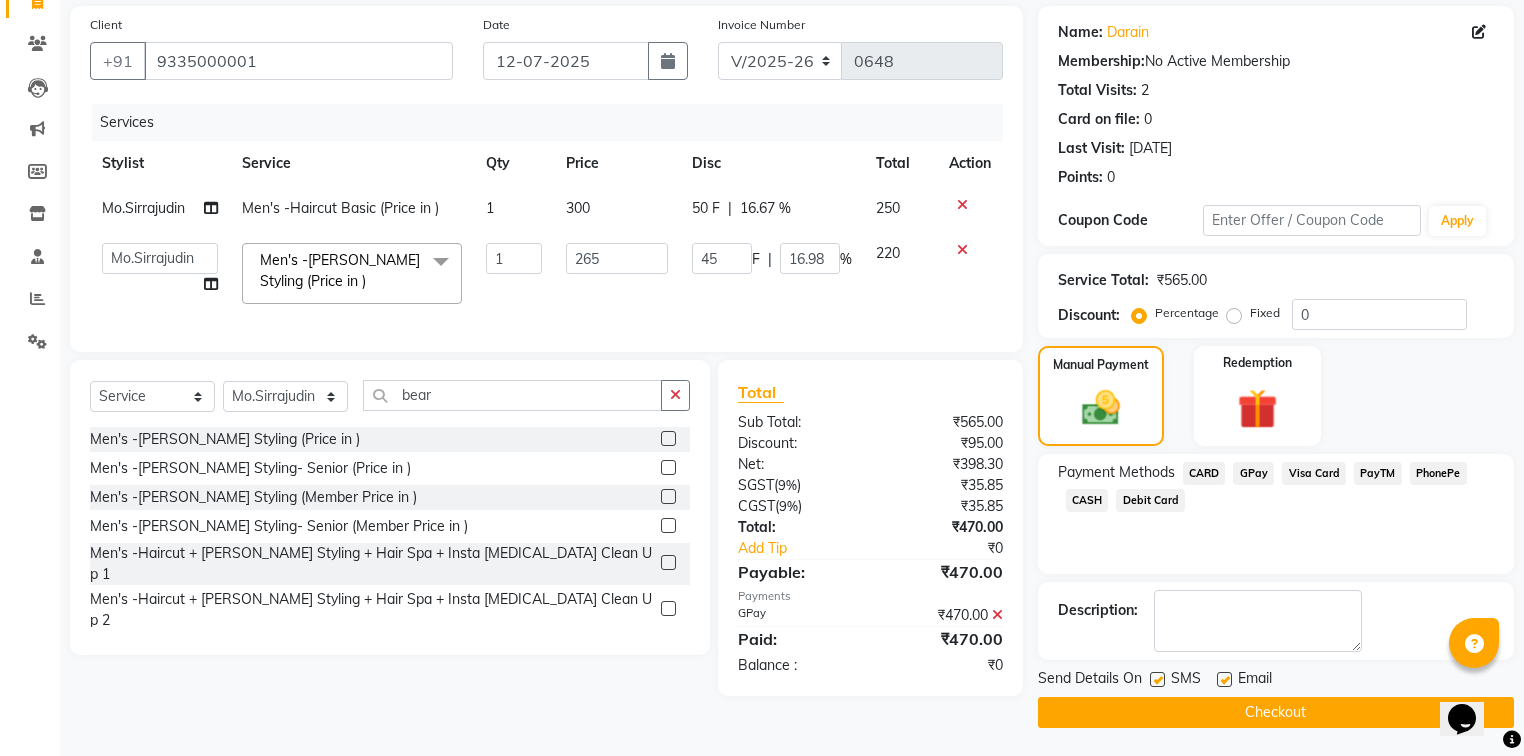 click 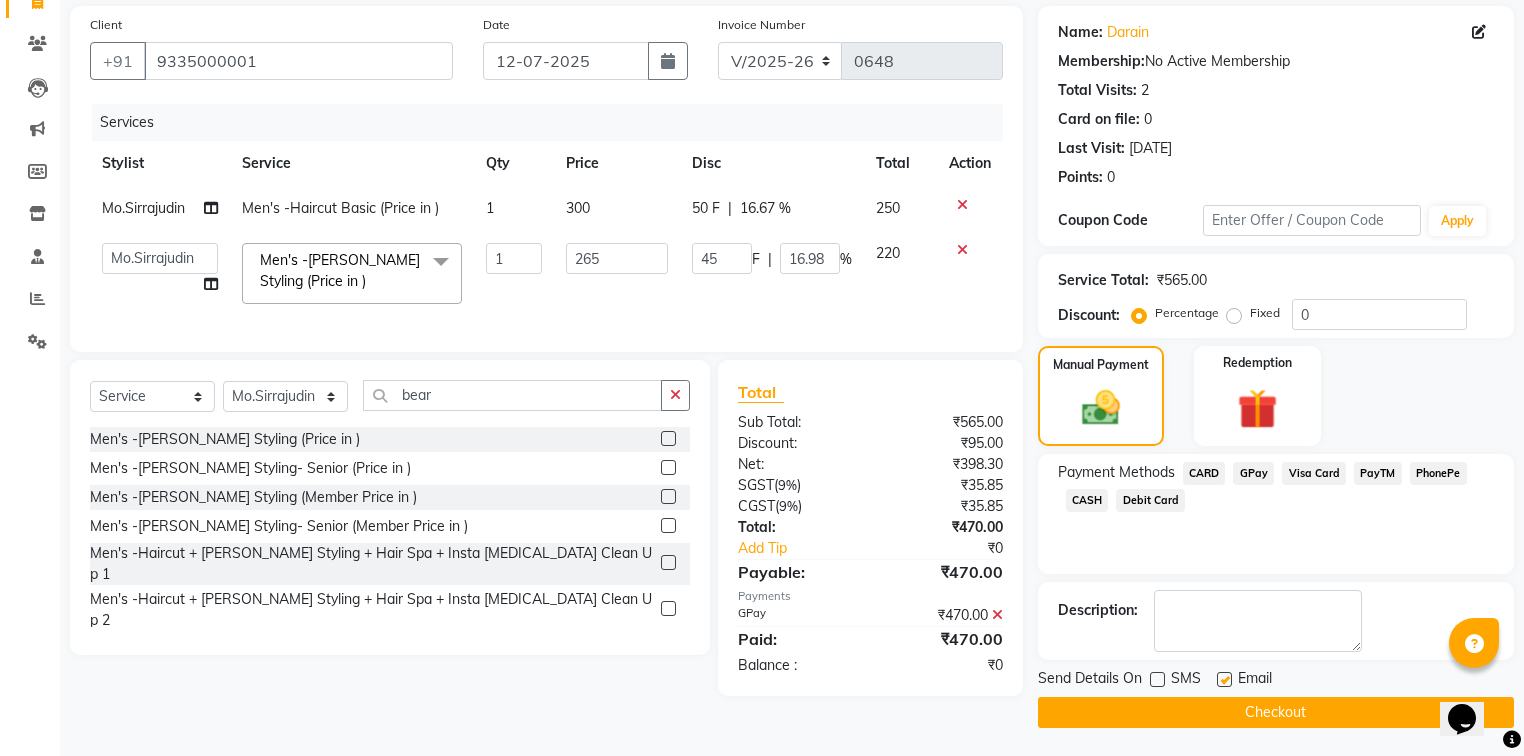 click 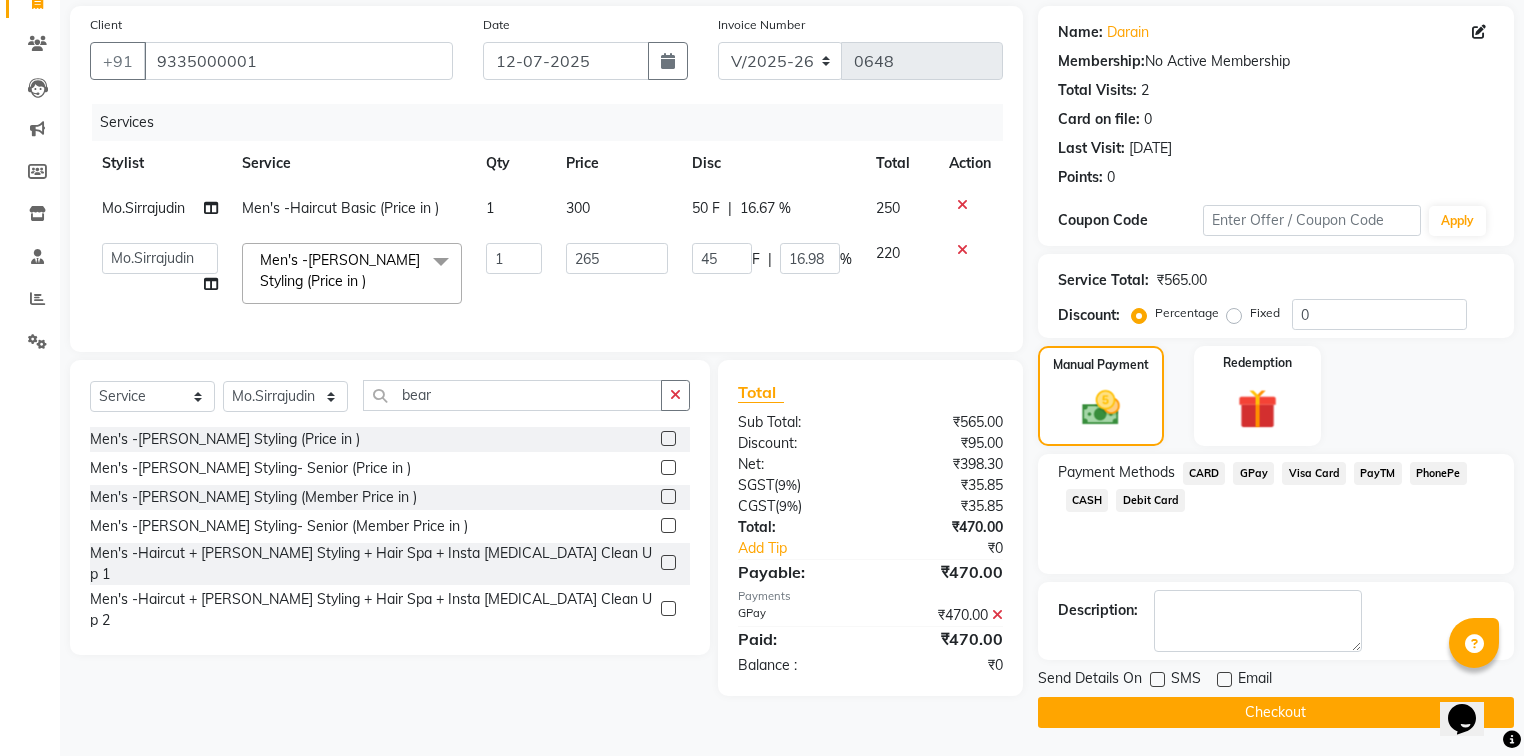 click on "Checkout" 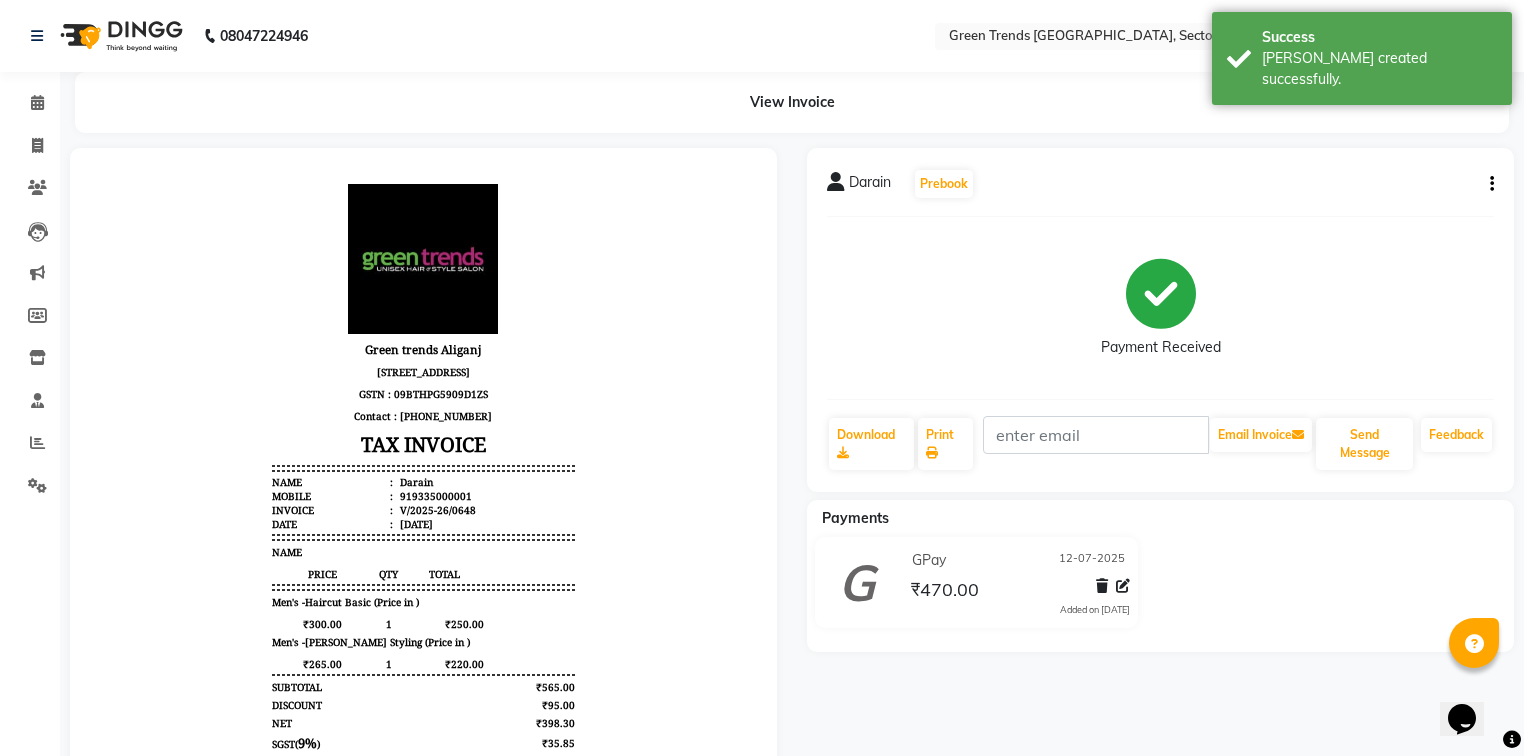 scroll, scrollTop: 0, scrollLeft: 0, axis: both 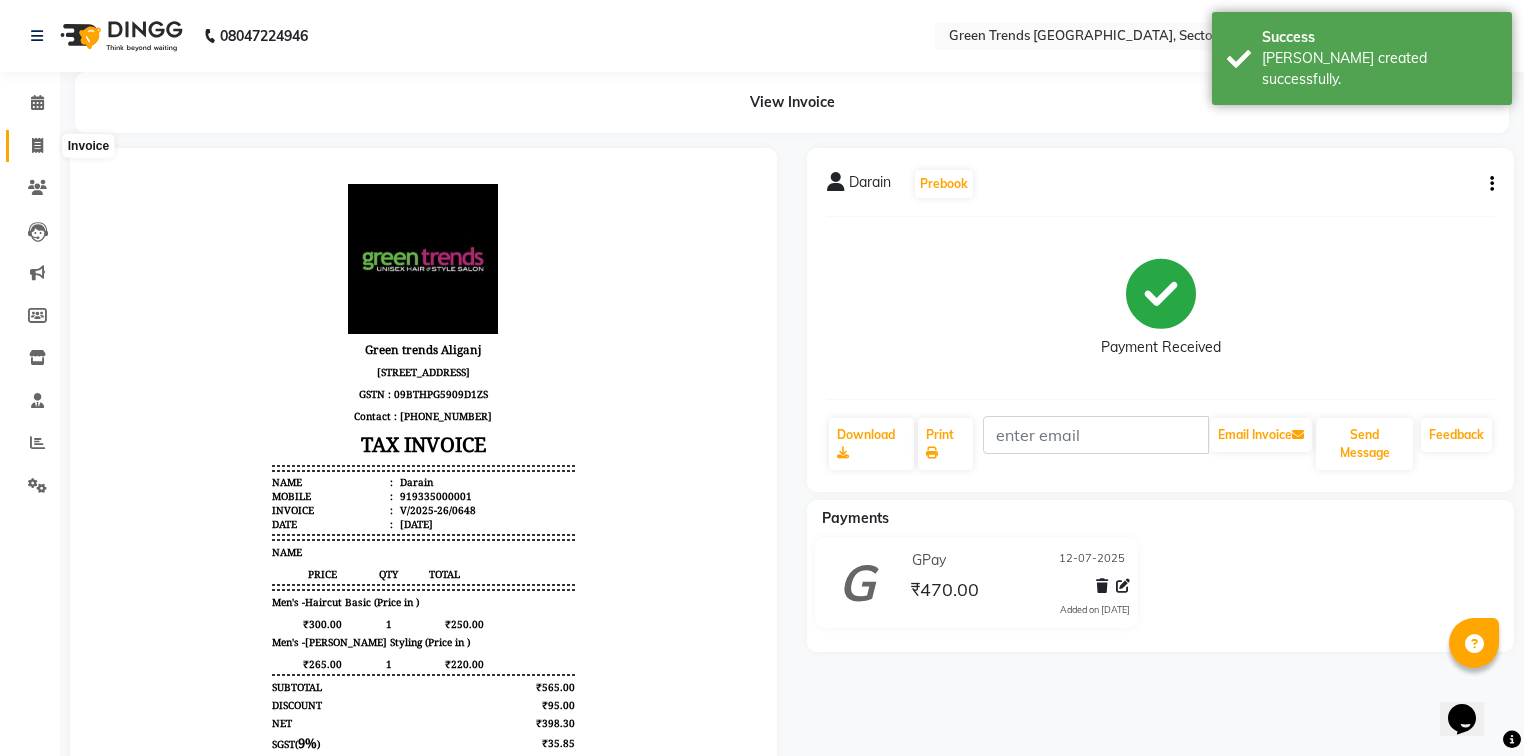 click 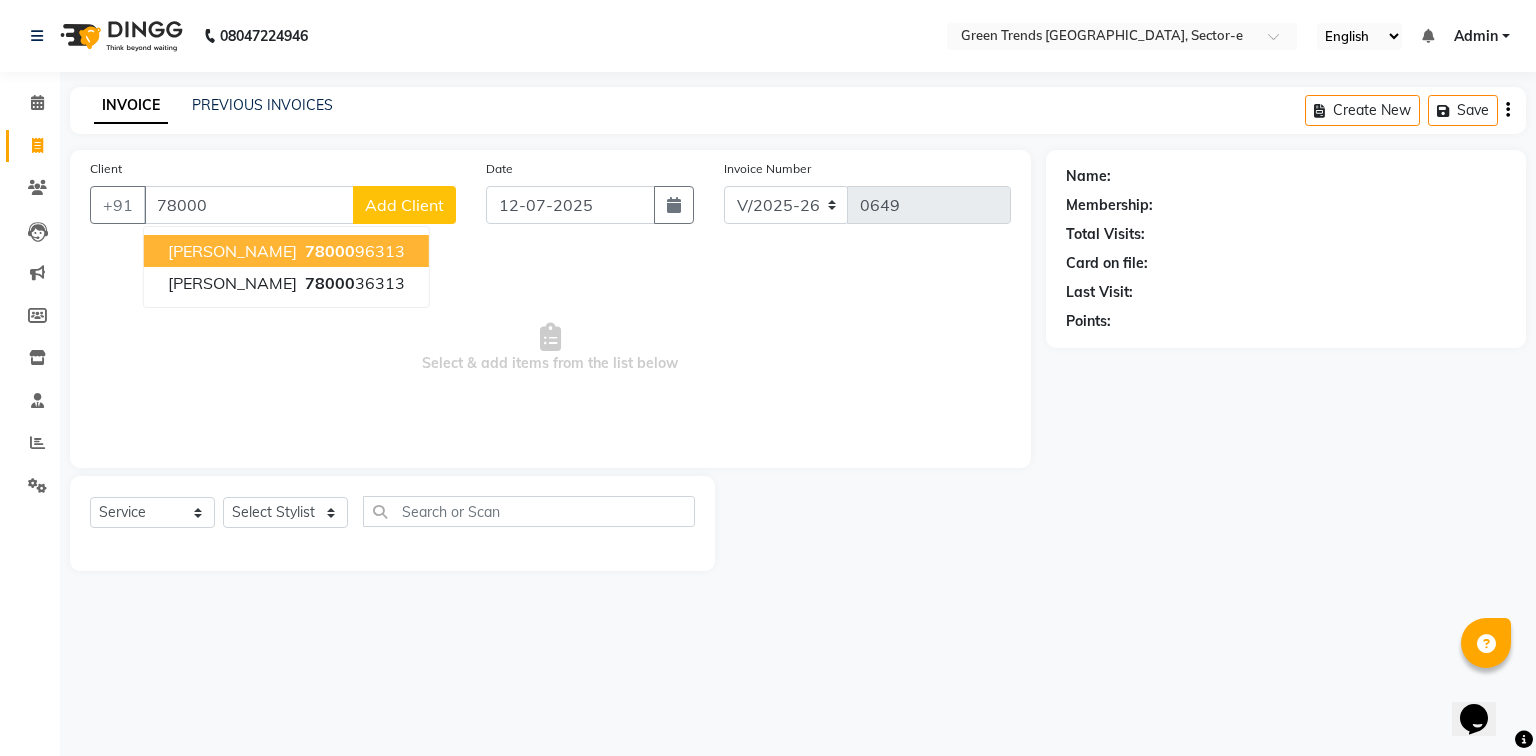 click on "78000 96313" at bounding box center (353, 251) 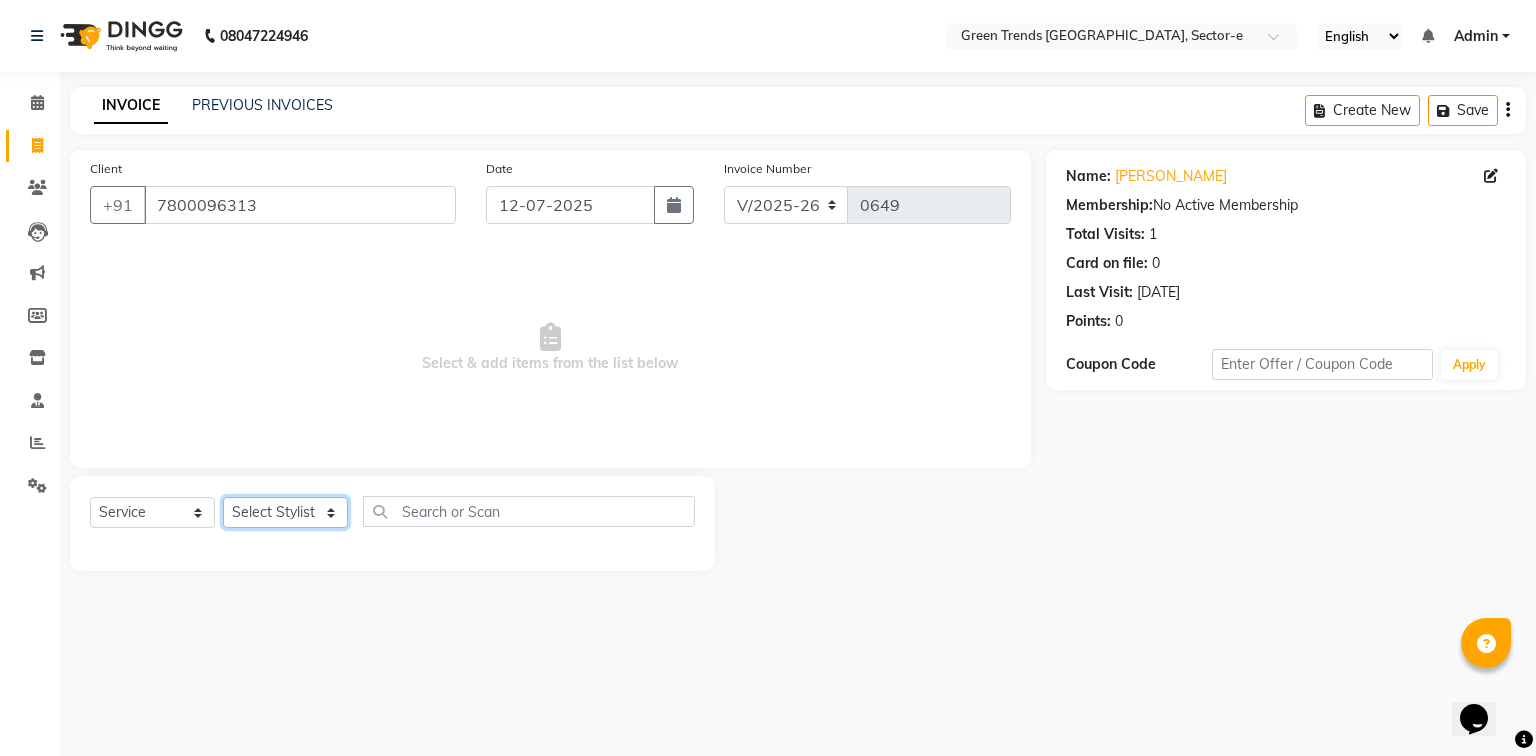 click on "Select Stylist [PERSON_NAME] [PERSON_NAME] Mo. [PERSON_NAME].[PERSON_NAME] [PERSON_NAME] Pooja [PERSON_NAME] [PERSON_NAME] [PERSON_NAME] Vishal" 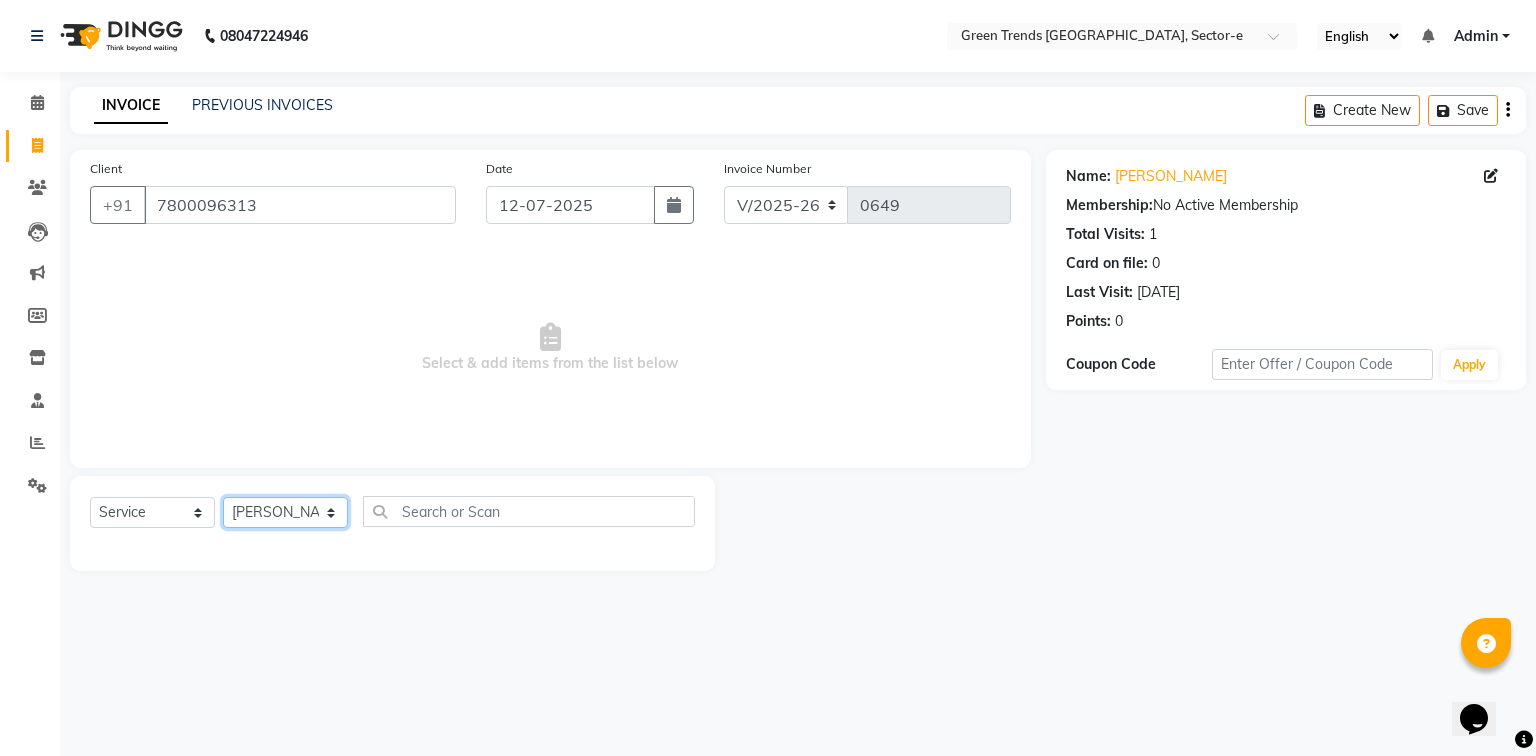 click on "Select Stylist [PERSON_NAME] [PERSON_NAME] Mo. [PERSON_NAME].[PERSON_NAME] [PERSON_NAME] Pooja [PERSON_NAME] [PERSON_NAME] [PERSON_NAME] Vishal" 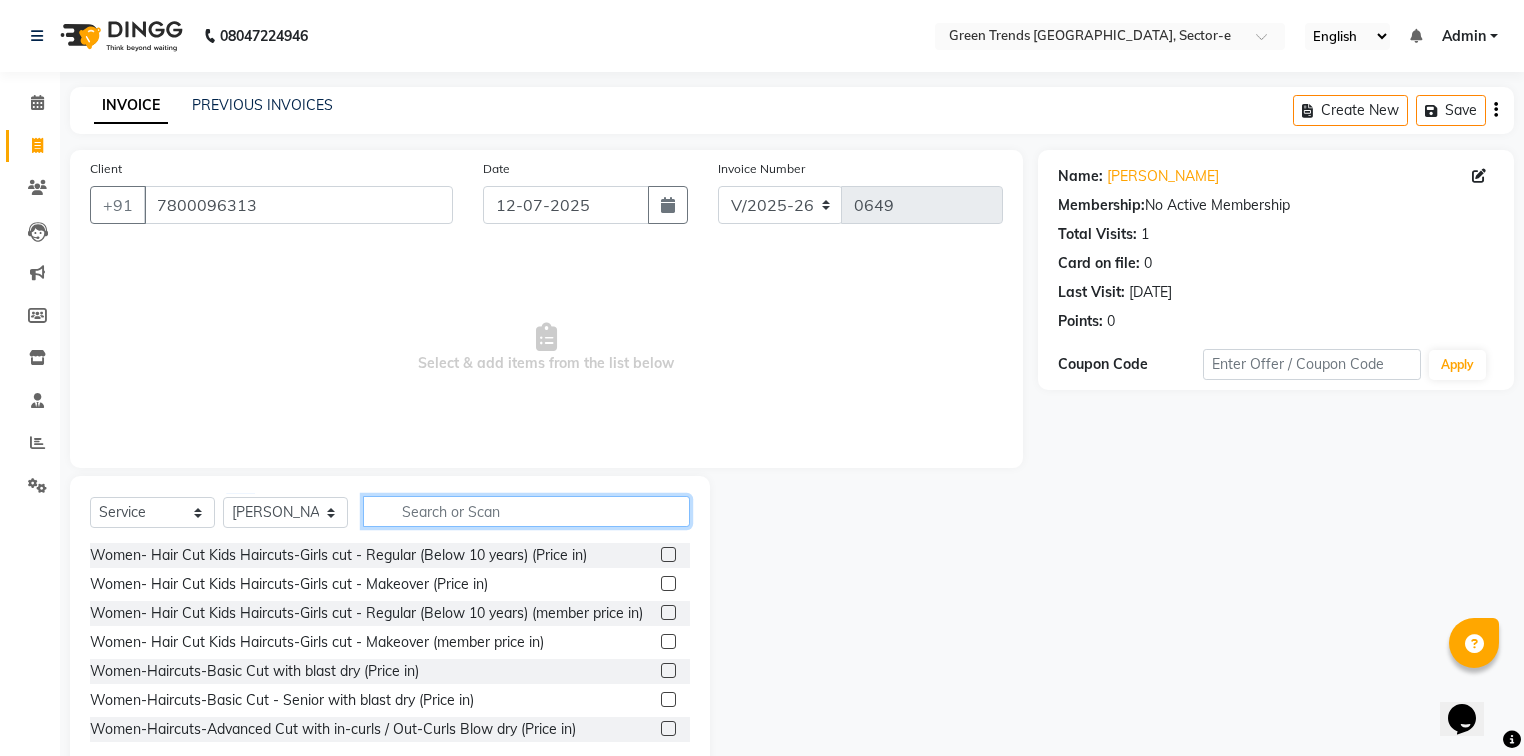 click 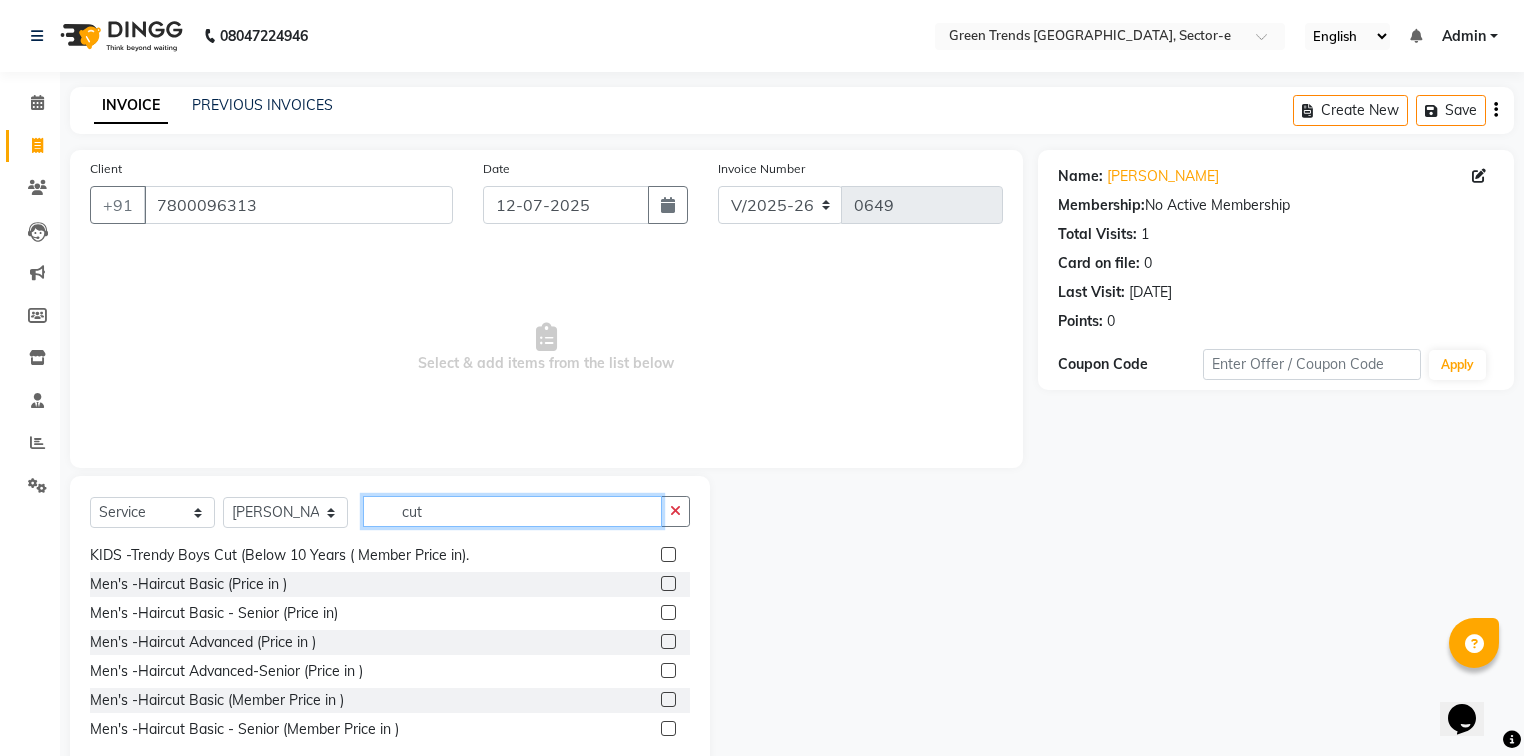 scroll, scrollTop: 1266, scrollLeft: 0, axis: vertical 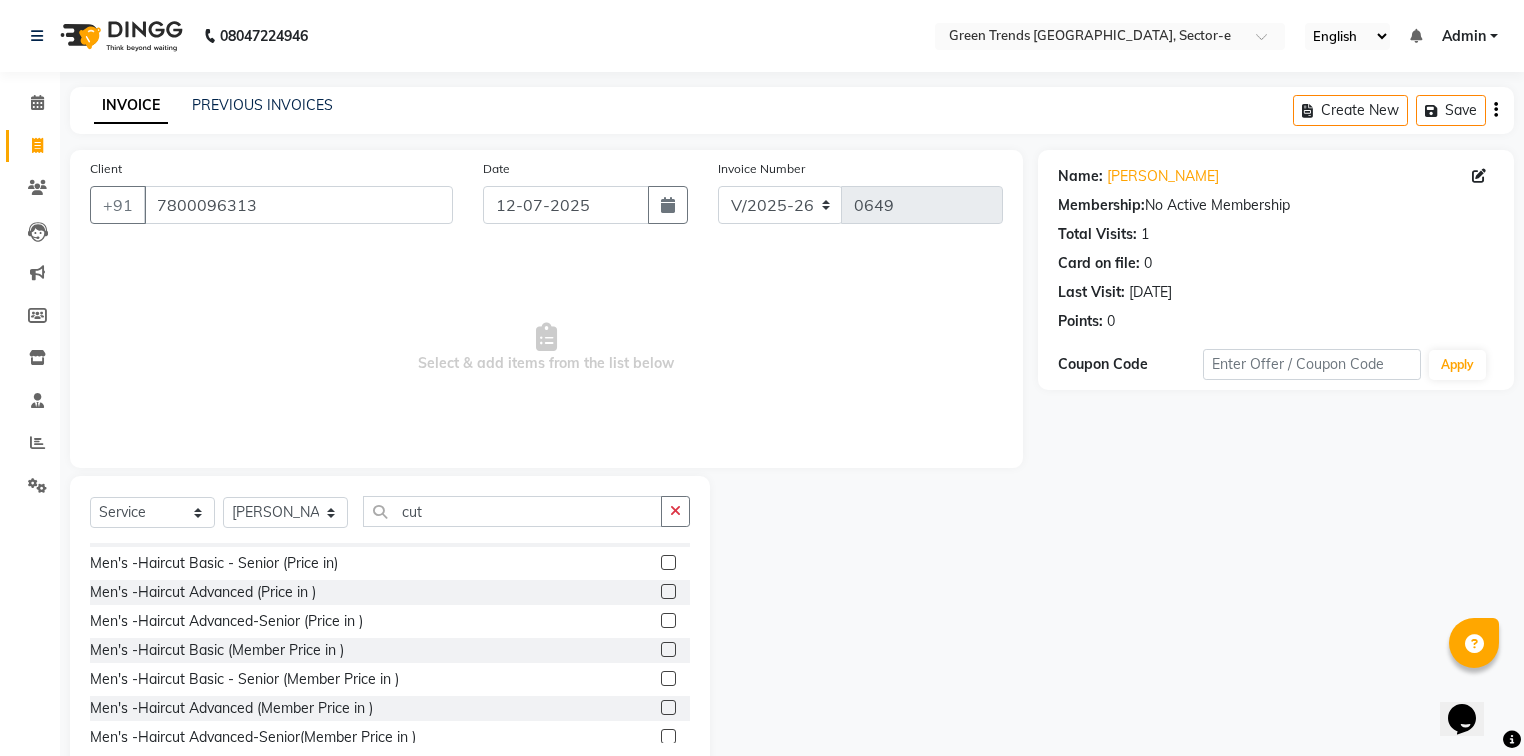click on "Men's -Haircut Basic (Price in )" 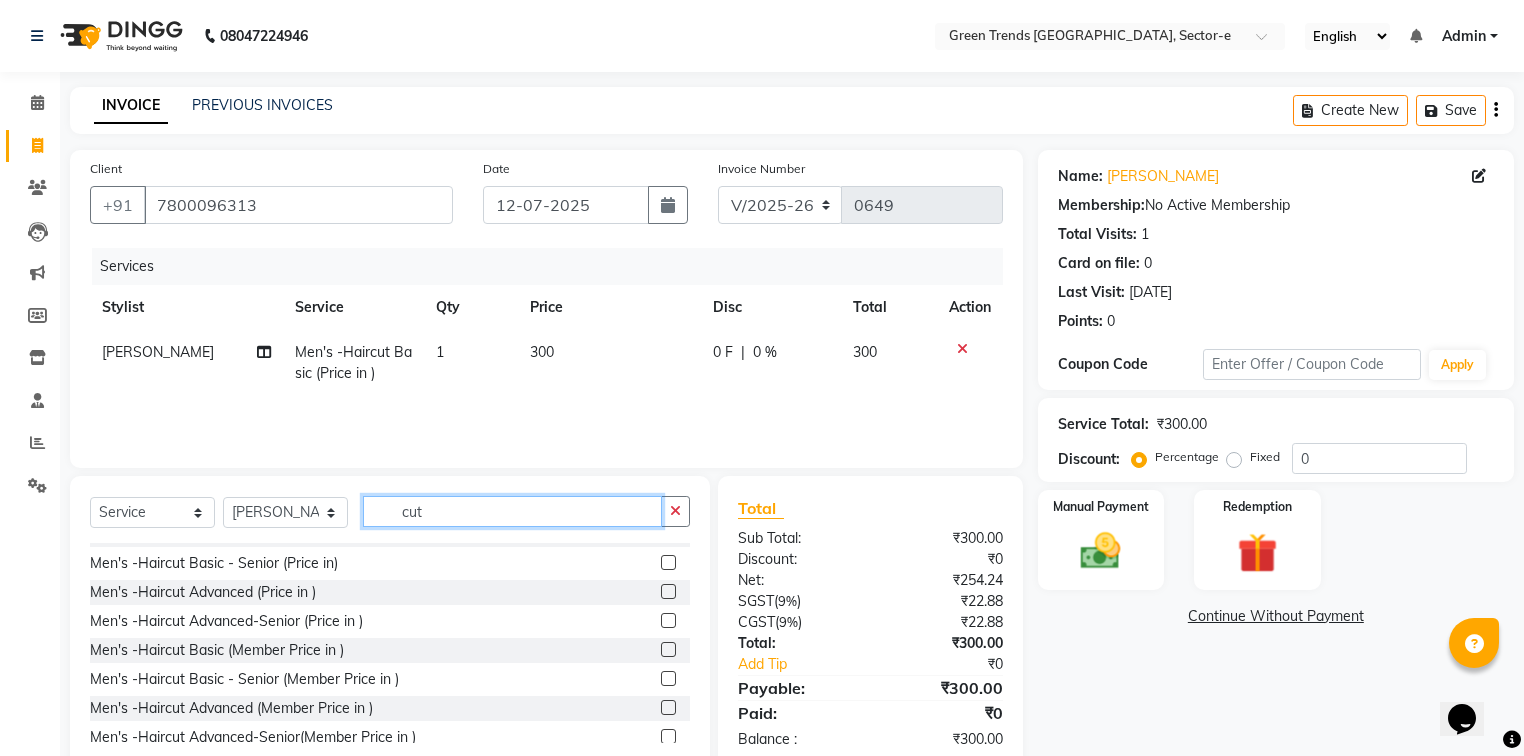 drag, startPoint x: 443, startPoint y: 520, endPoint x: 380, endPoint y: 509, distance: 63.953106 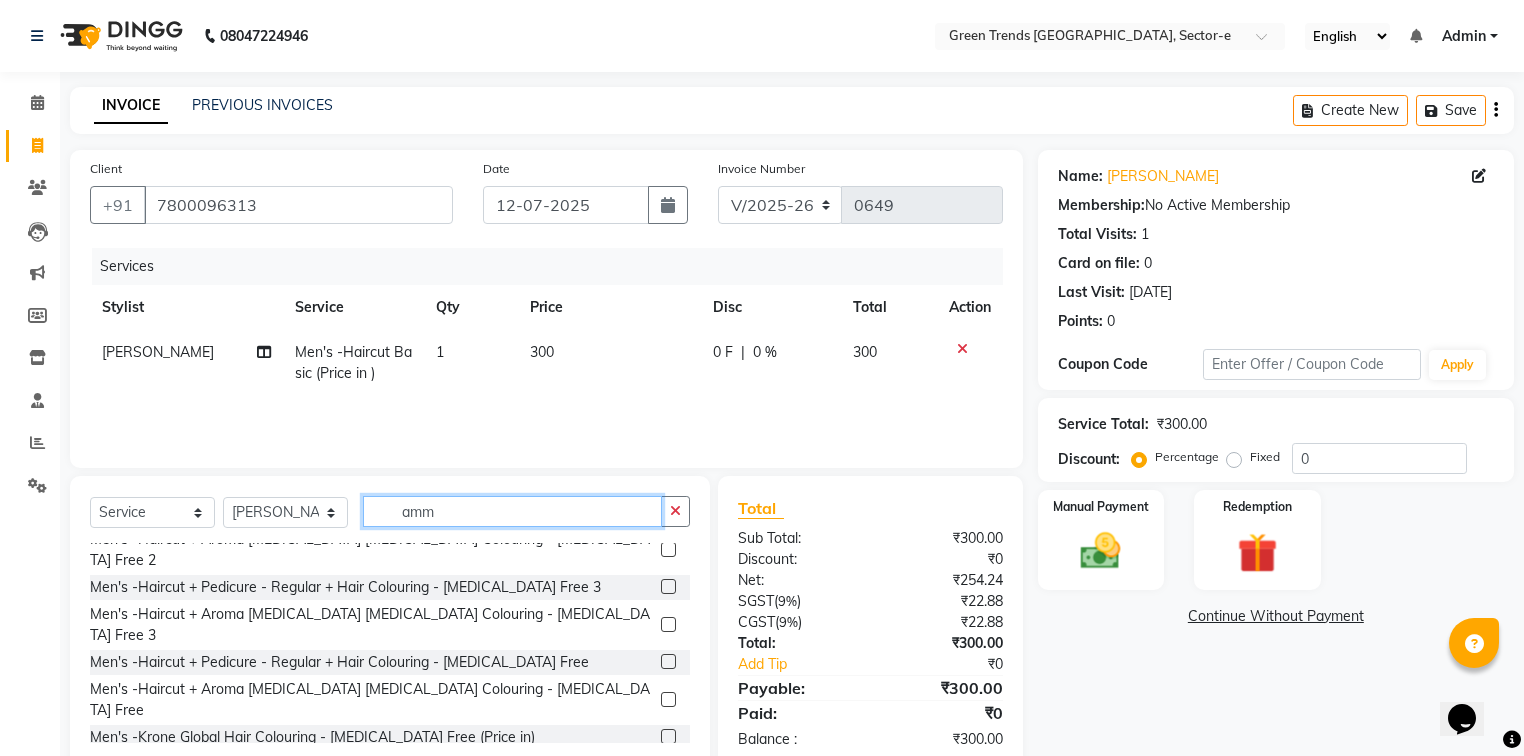 scroll, scrollTop: 896, scrollLeft: 0, axis: vertical 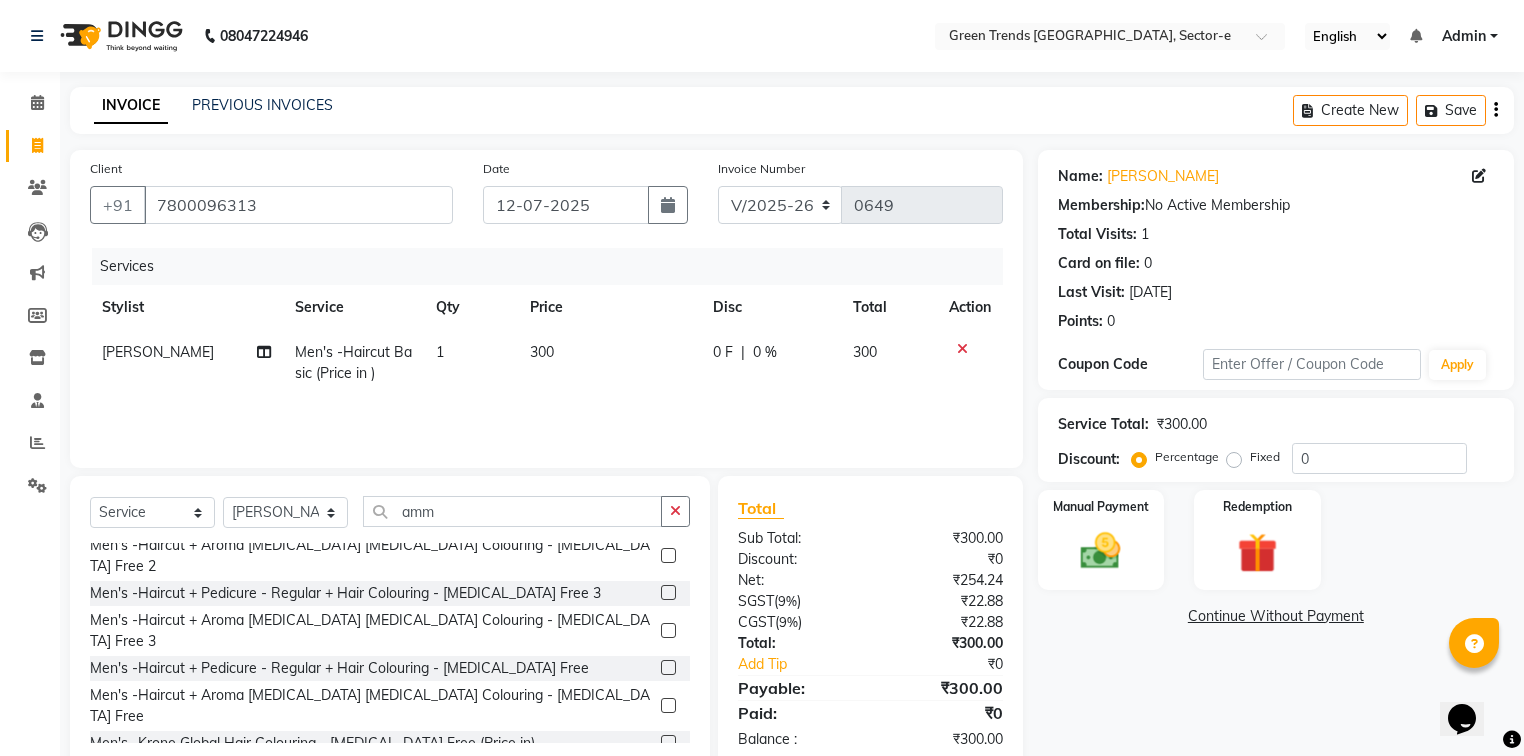 click on "Men's -Hair Colouring - [MEDICAL_DATA] Free (Price in)" 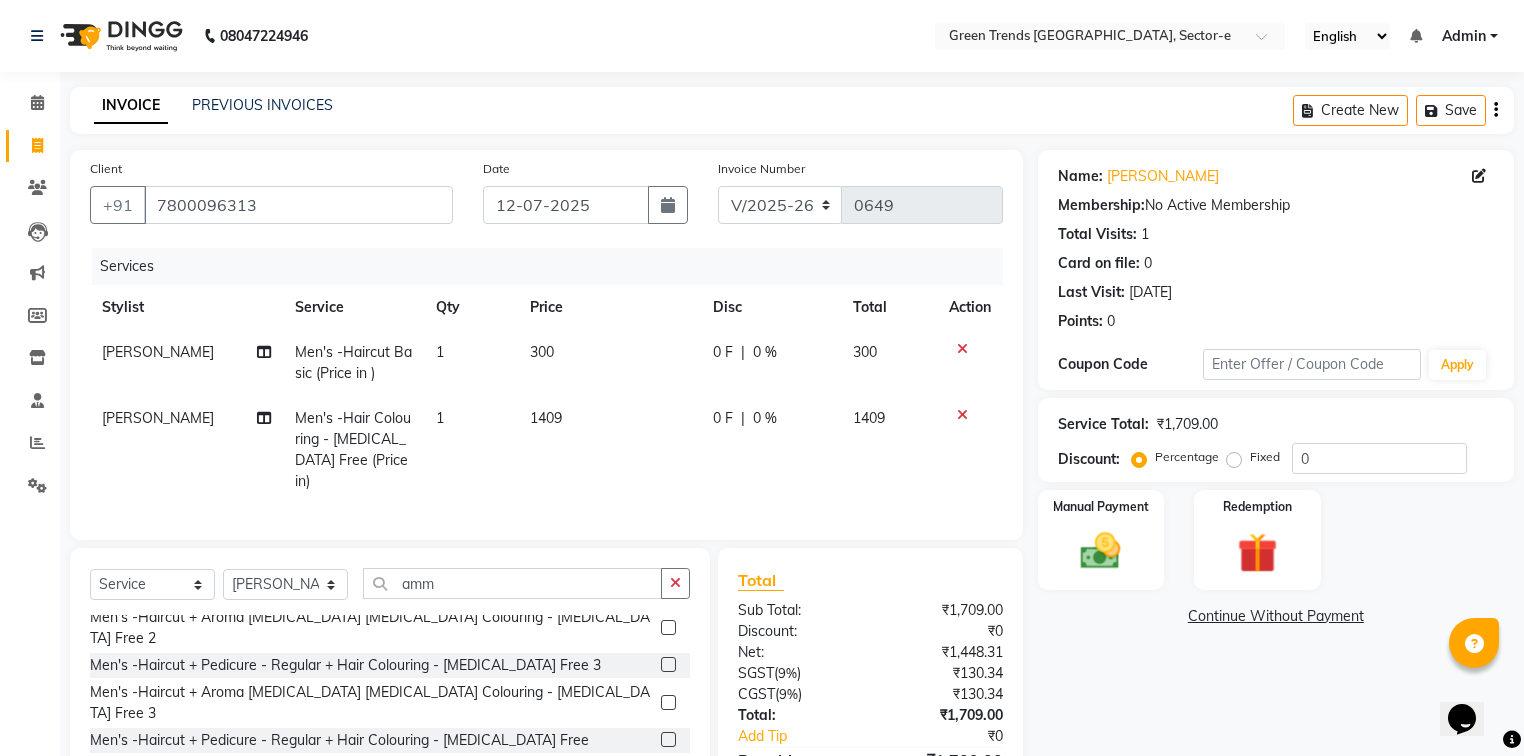 click on "0 F" 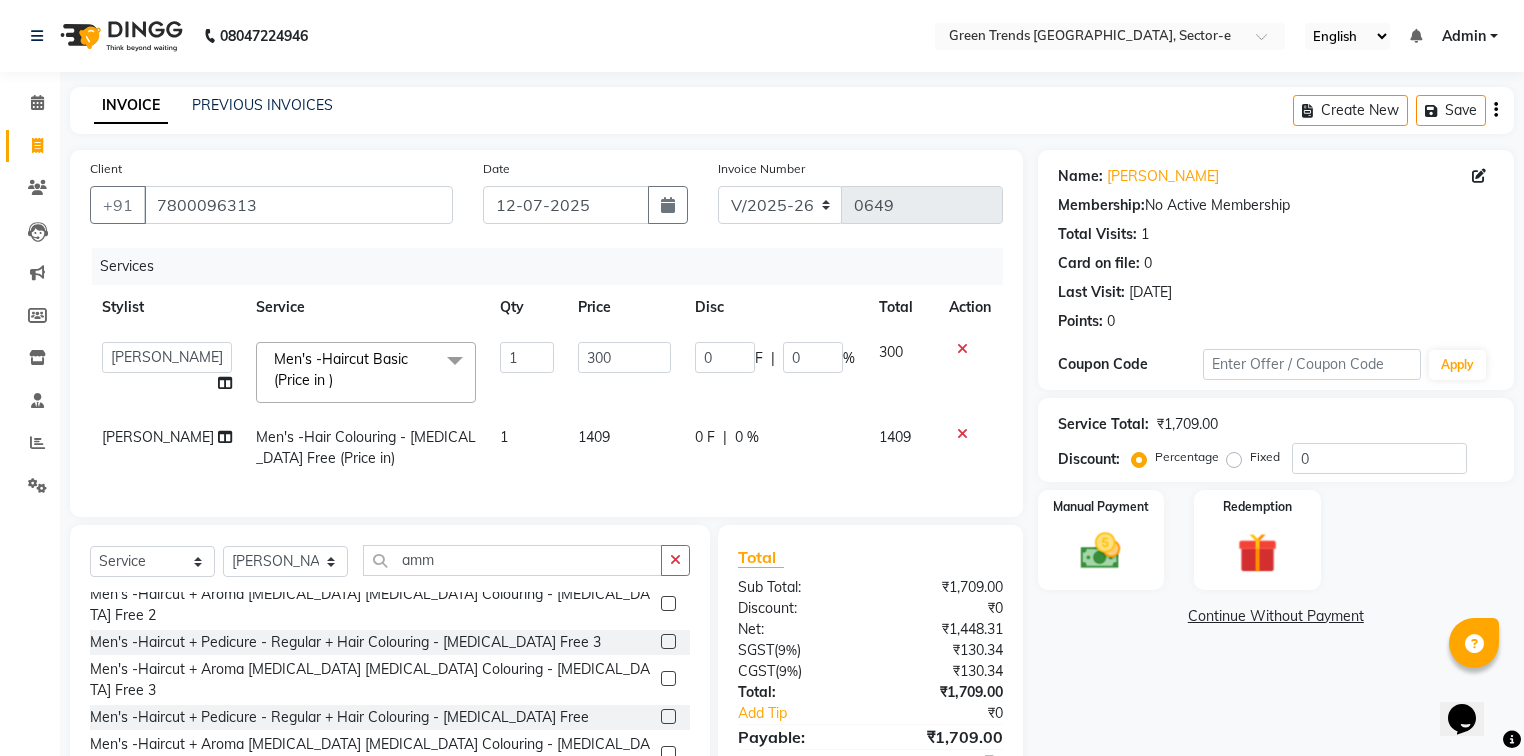 click on "Fixed" 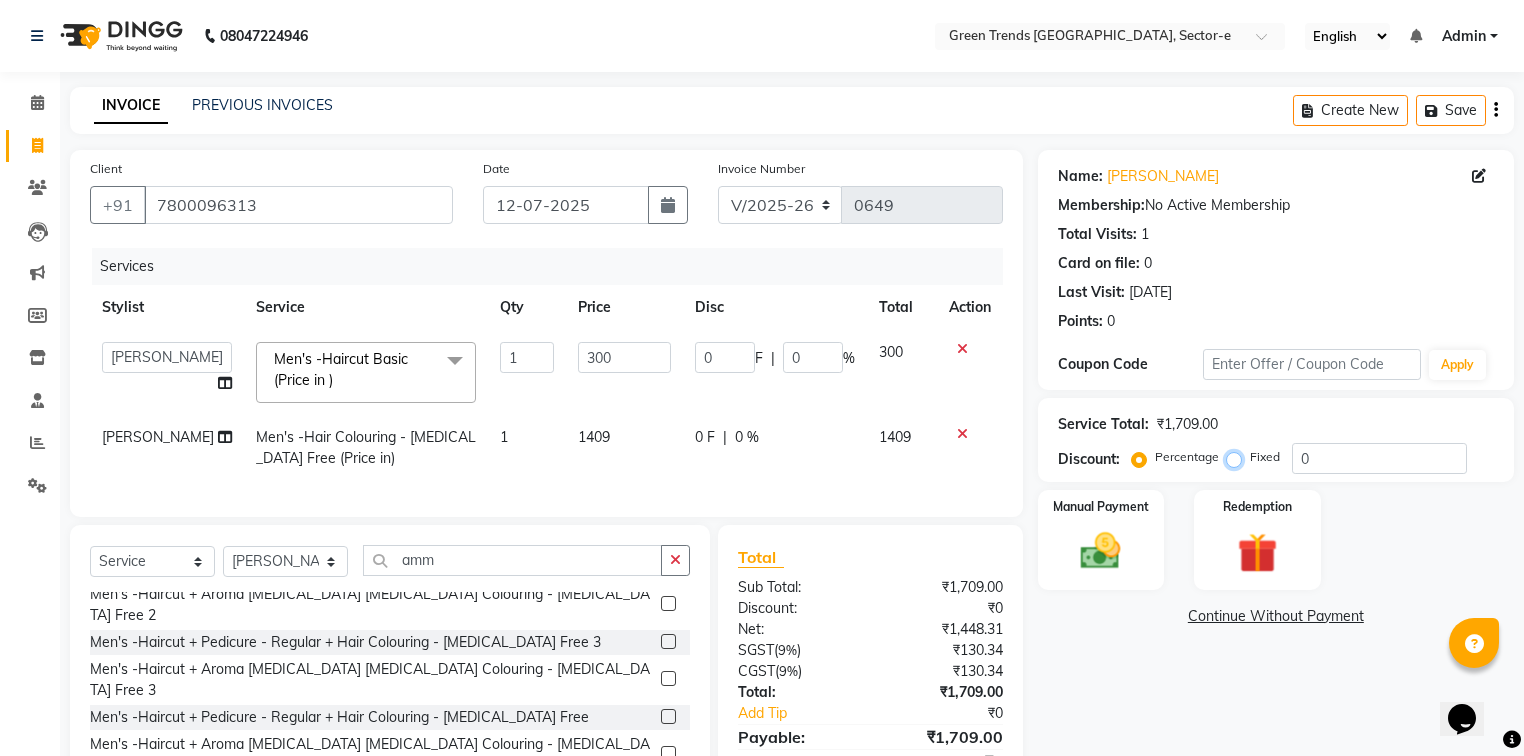 click on "Fixed" at bounding box center [1238, 457] 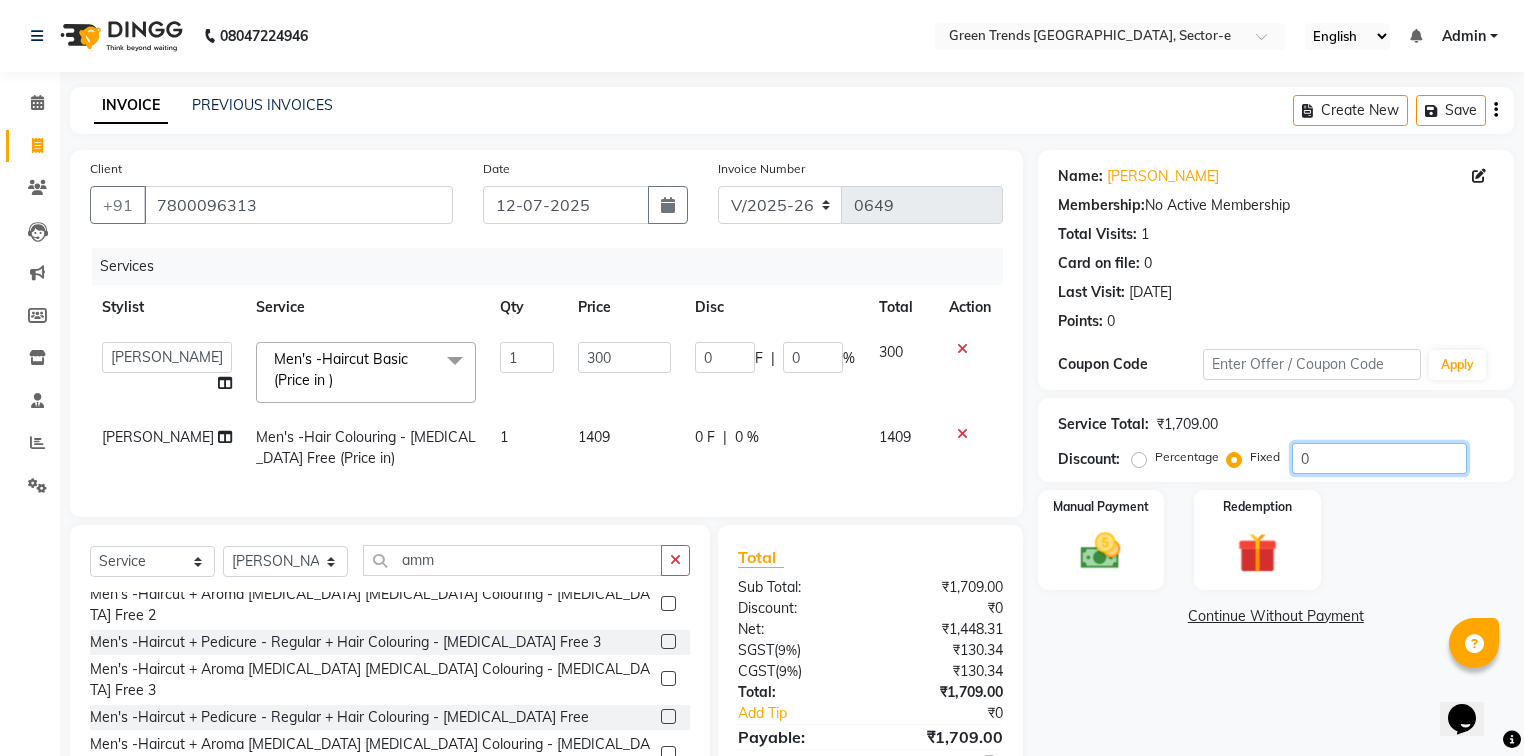 drag, startPoint x: 1324, startPoint y: 460, endPoint x: 1240, endPoint y: 477, distance: 85.70297 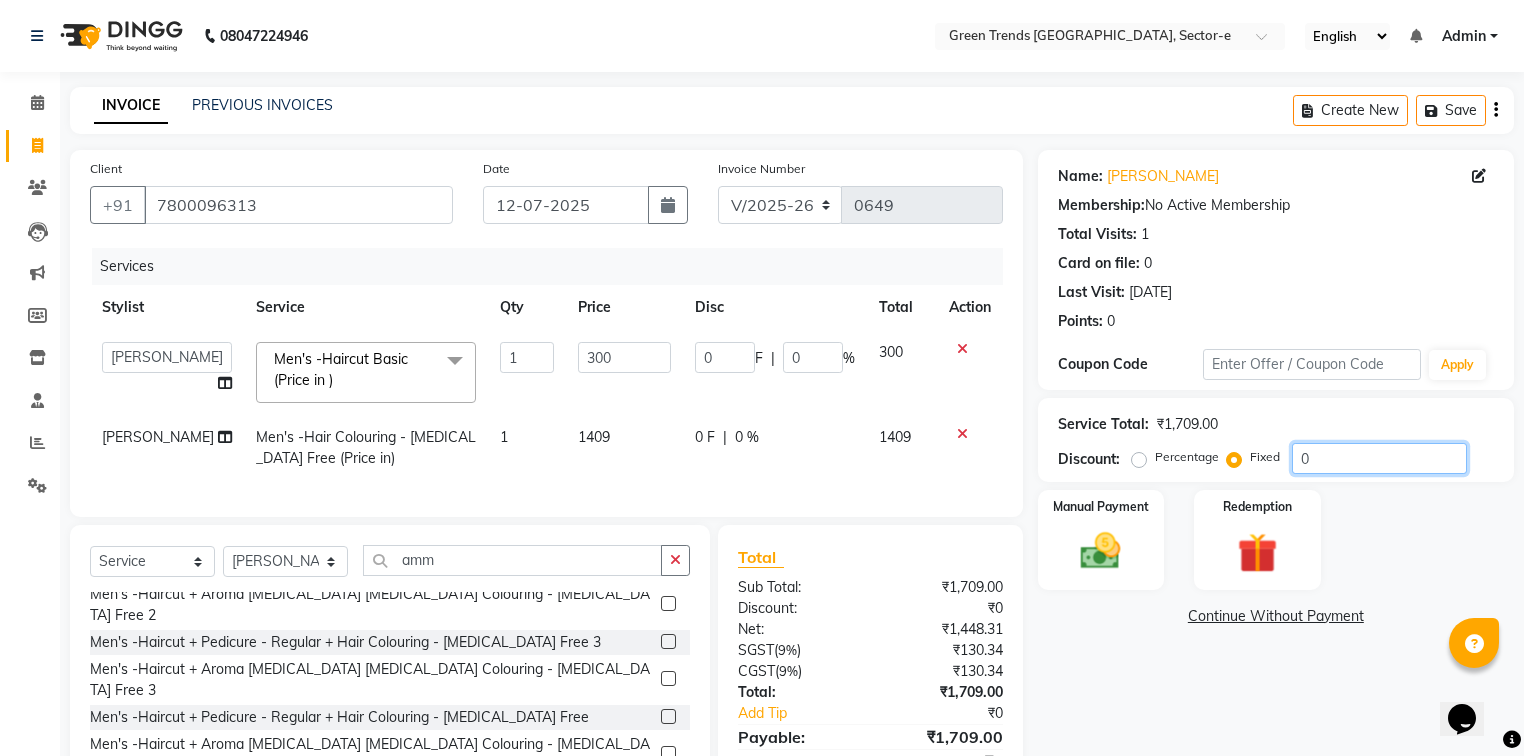 click on "Service Total:  ₹1,709.00  Discount:  Percentage   Fixed  0" 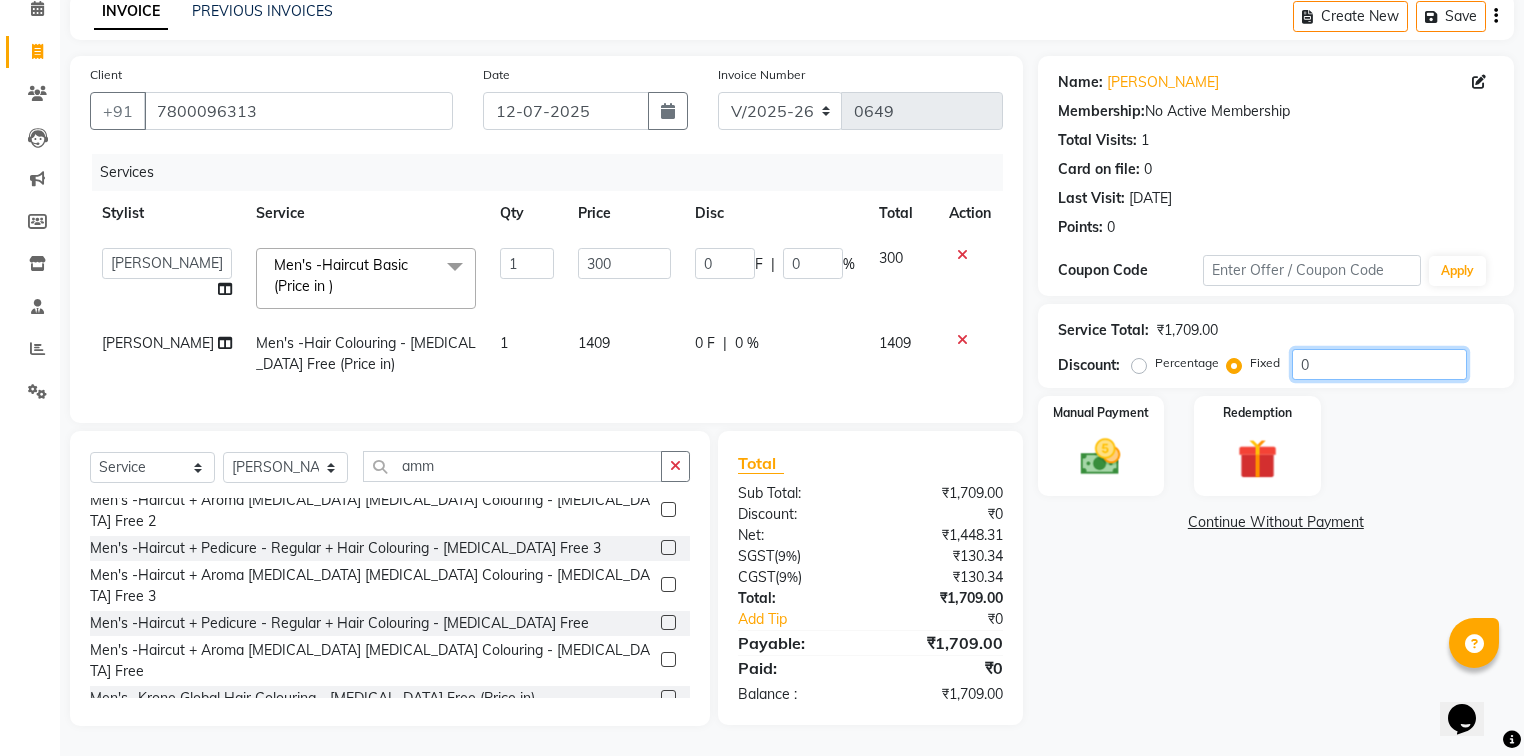scroll, scrollTop: 106, scrollLeft: 0, axis: vertical 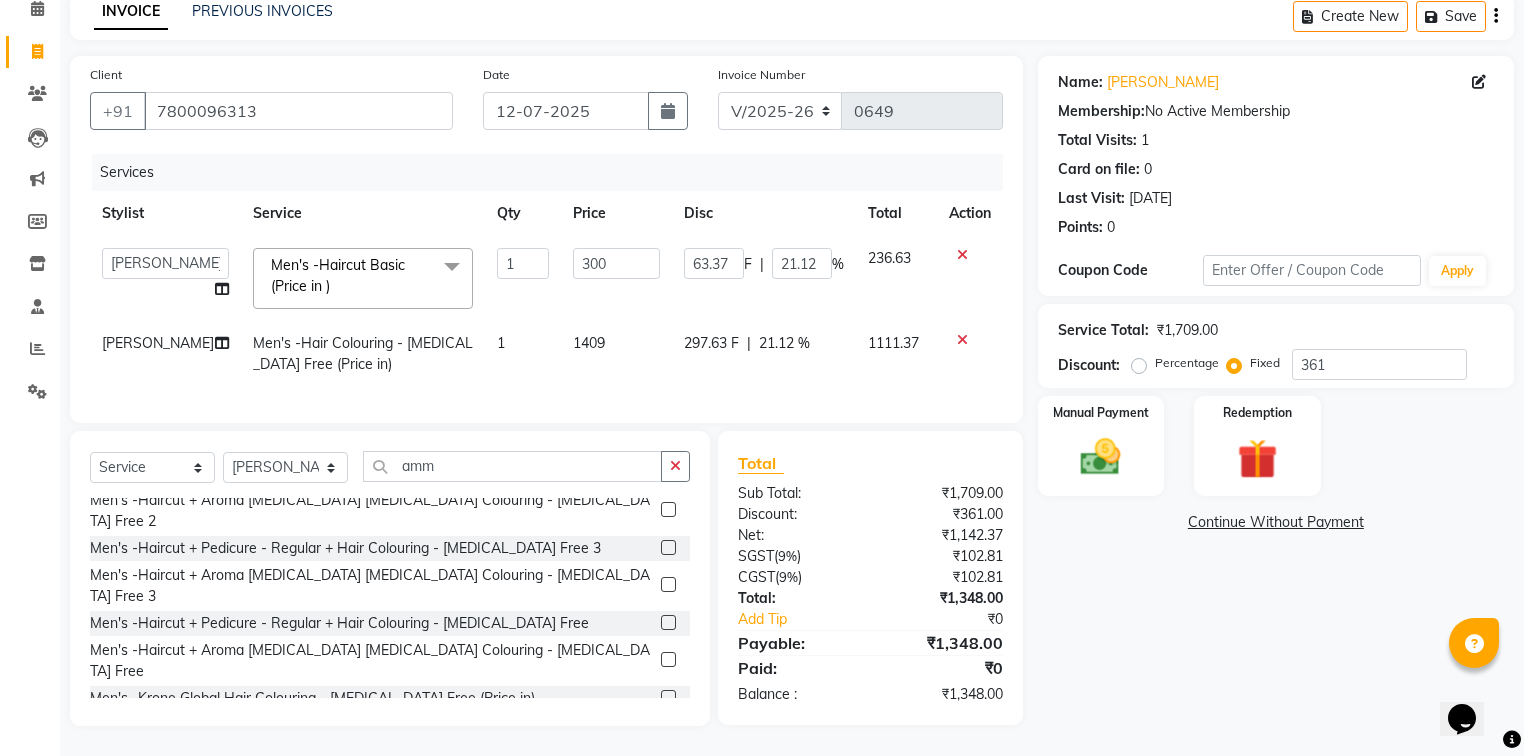 click on "Name: [PERSON_NAME]  Membership:  No Active Membership  Total Visits:  1 Card on file:  0 Last Visit:   [DATE] Points:   0  Coupon Code Apply Service Total:  ₹1,709.00  Discount:  Percentage   Fixed  361 Manual Payment Redemption  Continue Without Payment" 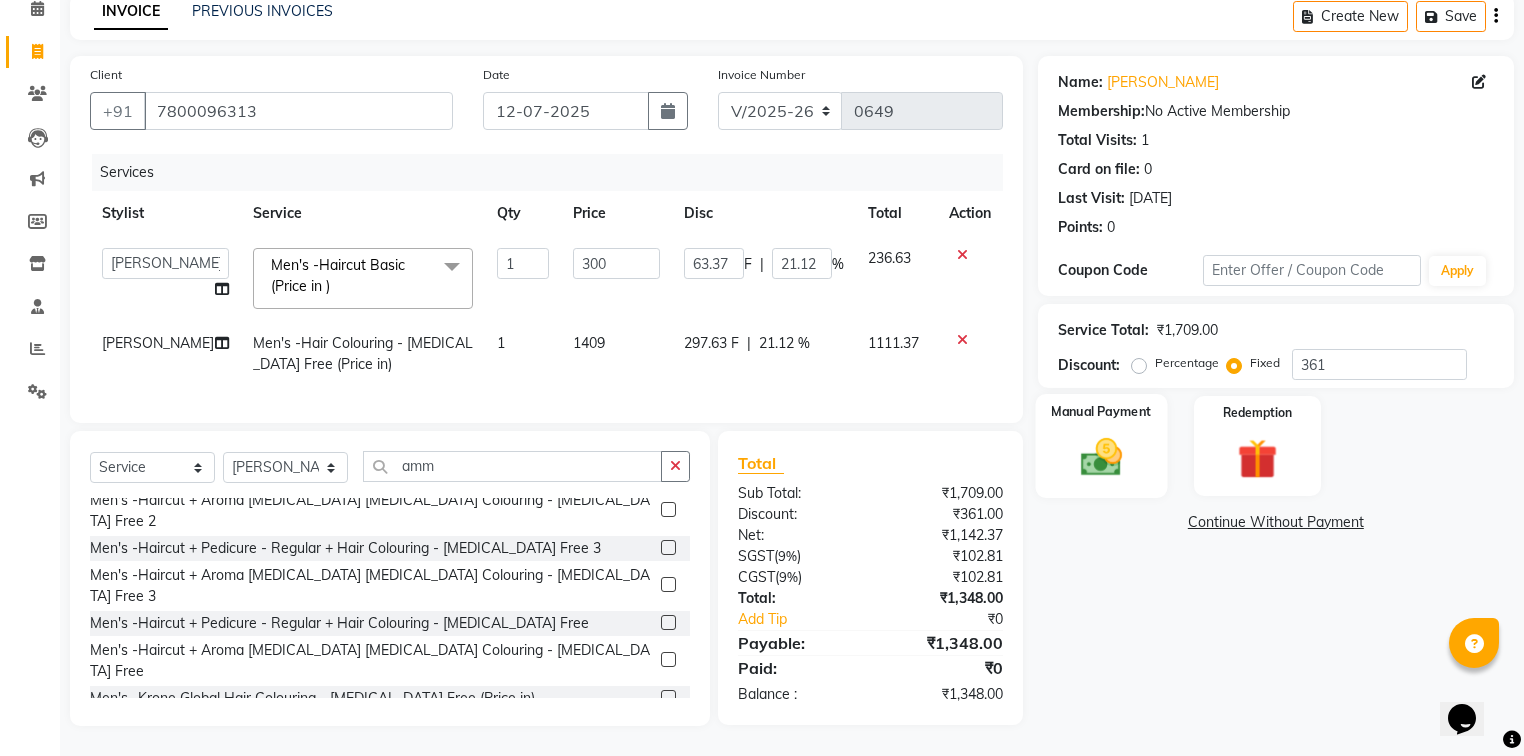 click 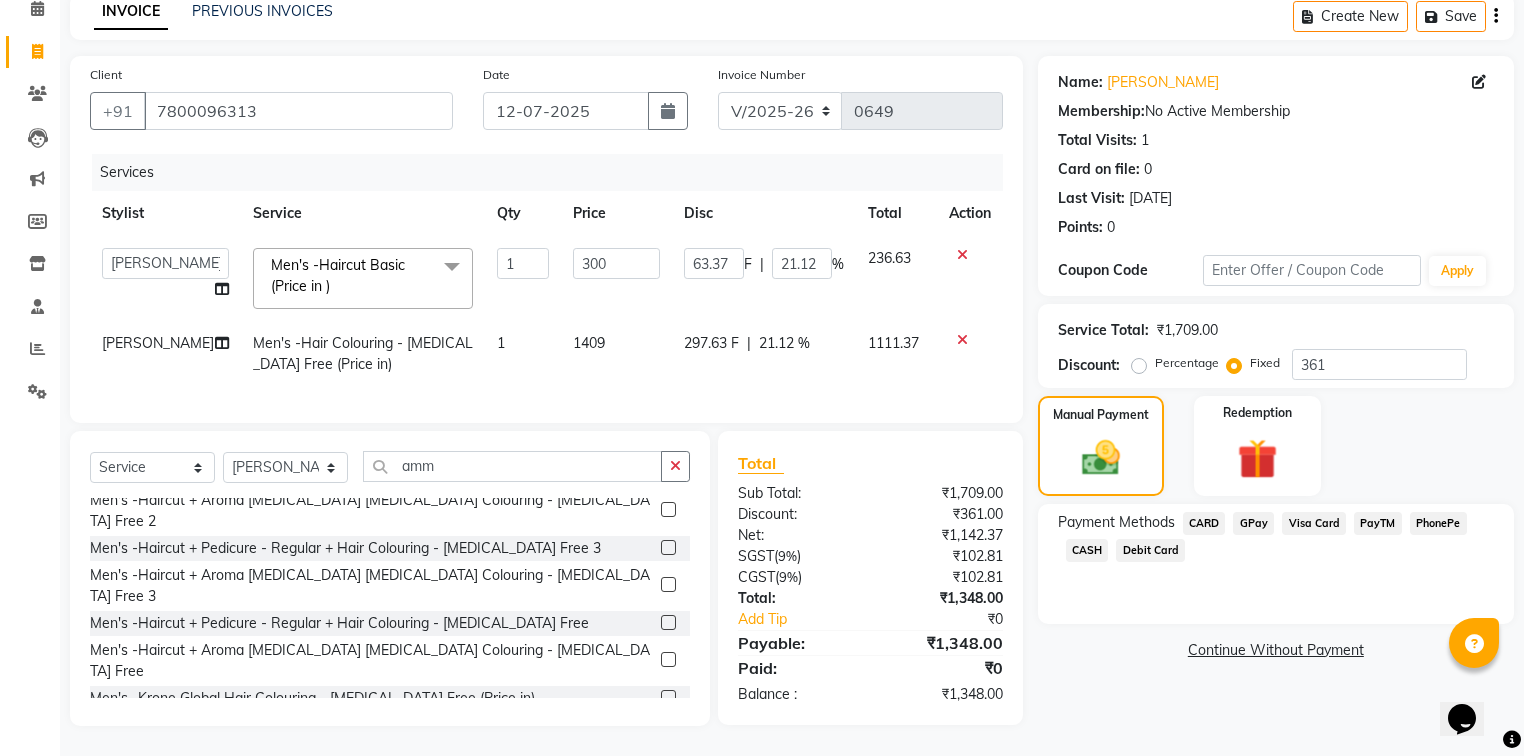 drag, startPoint x: 1212, startPoint y: 504, endPoint x: 1196, endPoint y: 542, distance: 41.231056 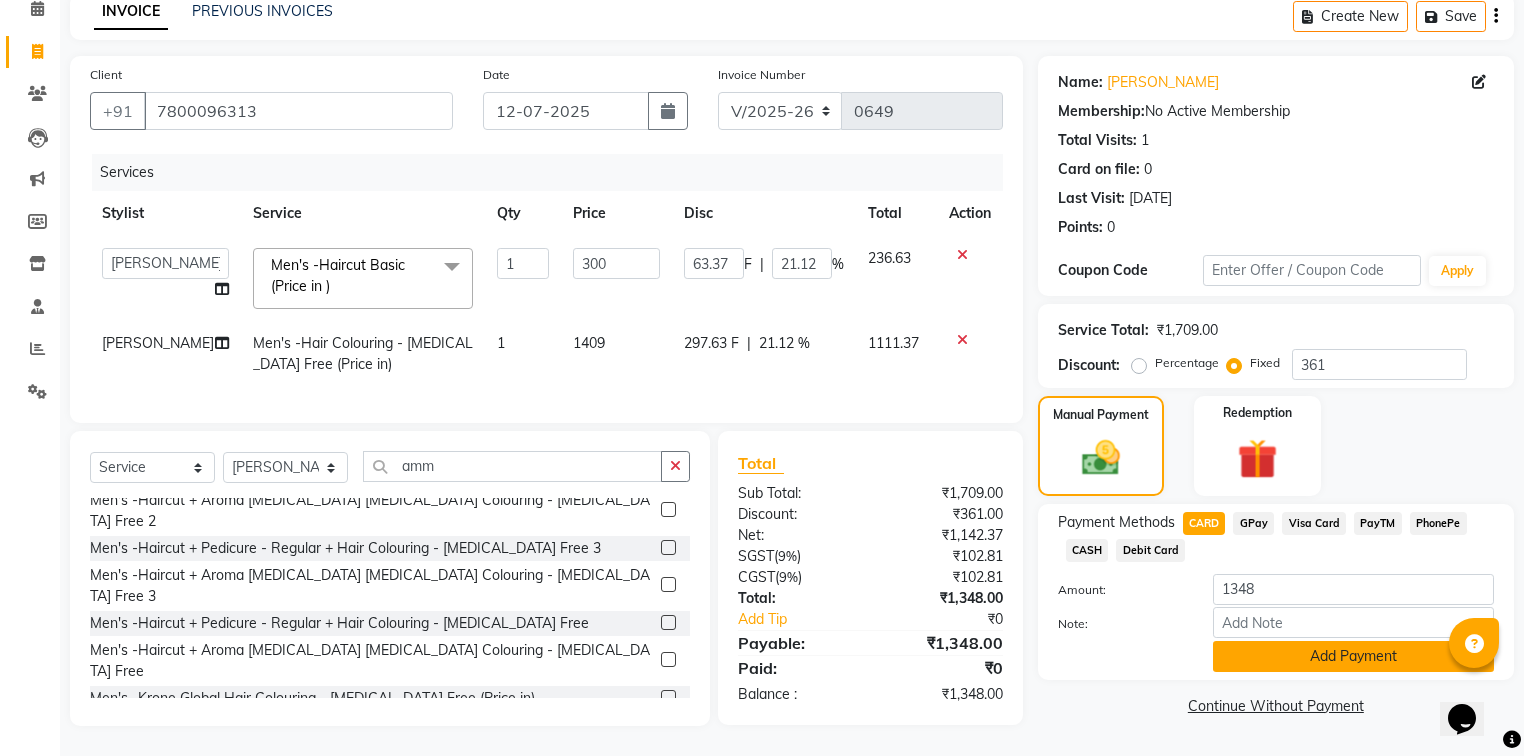 click on "Add Payment" 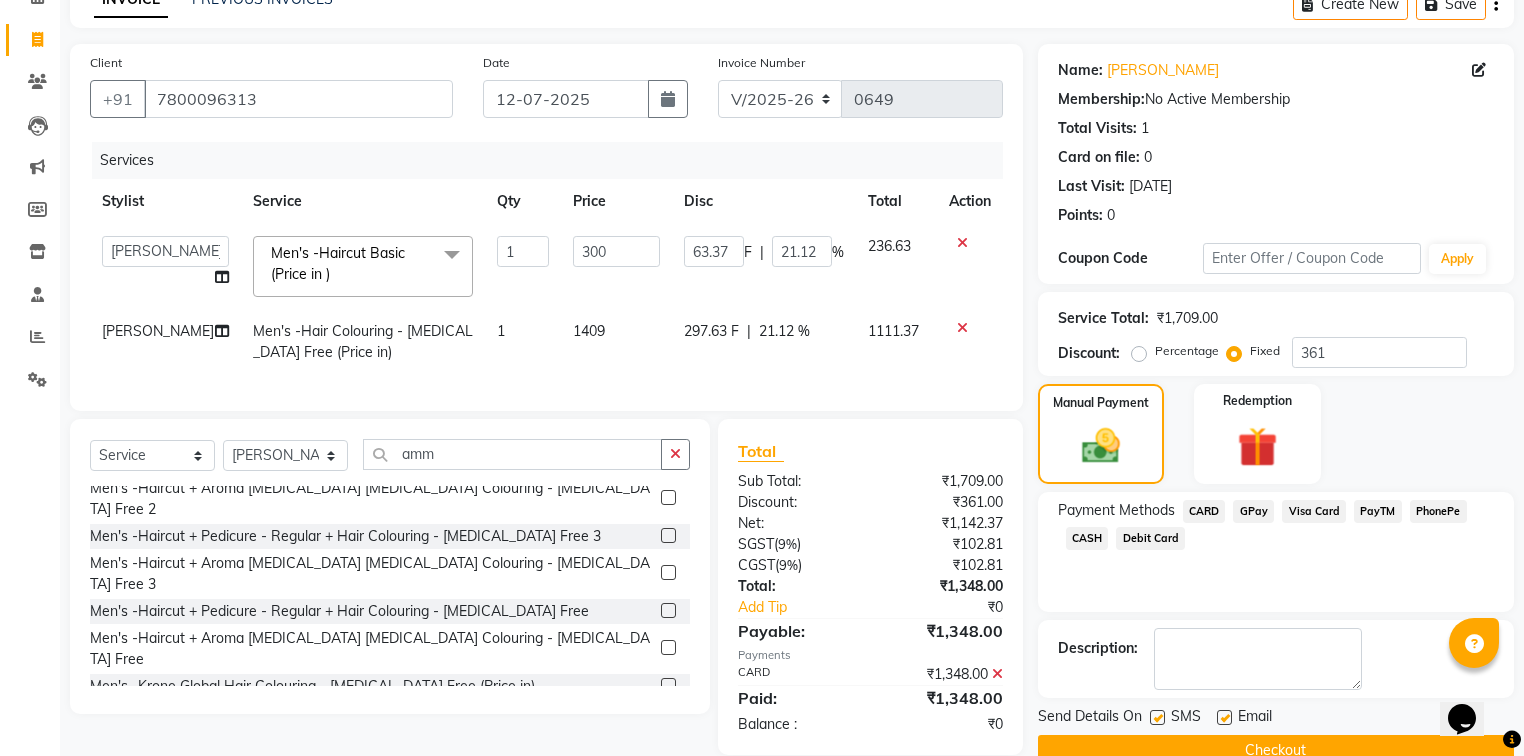 drag, startPoint x: 1223, startPoint y: 712, endPoint x: 1216, endPoint y: 720, distance: 10.630146 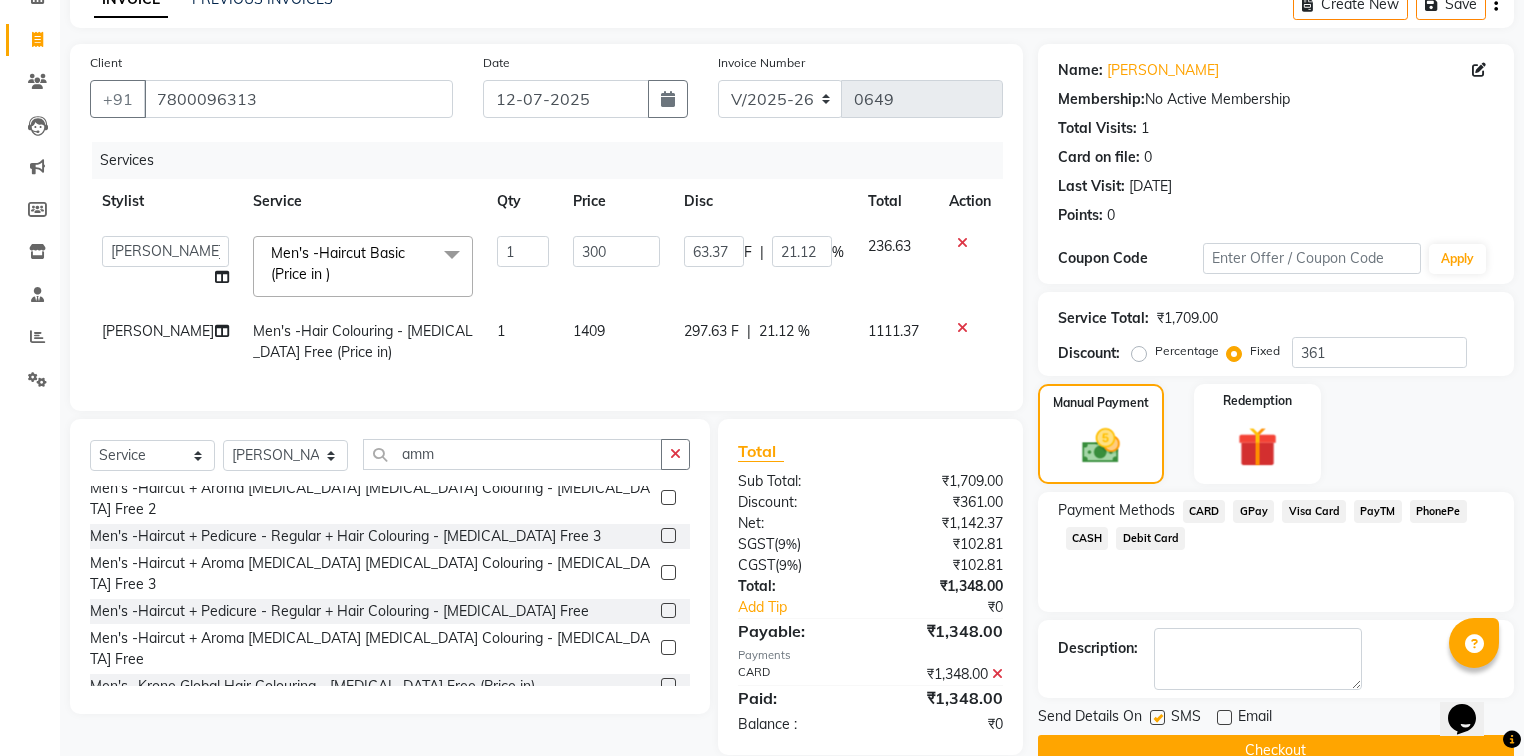 drag, startPoint x: 1208, startPoint y: 740, endPoint x: 1196, endPoint y: 749, distance: 15 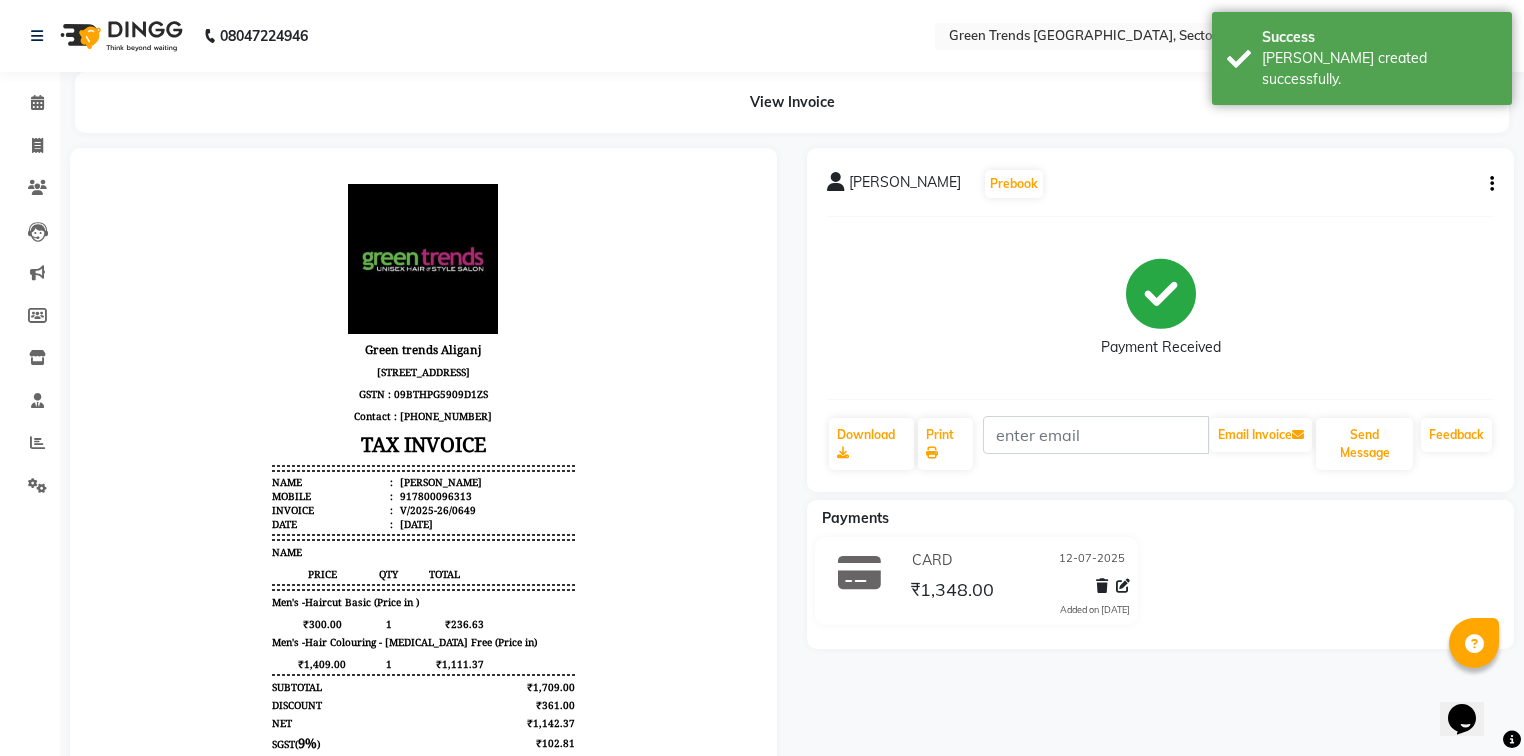 scroll, scrollTop: 0, scrollLeft: 0, axis: both 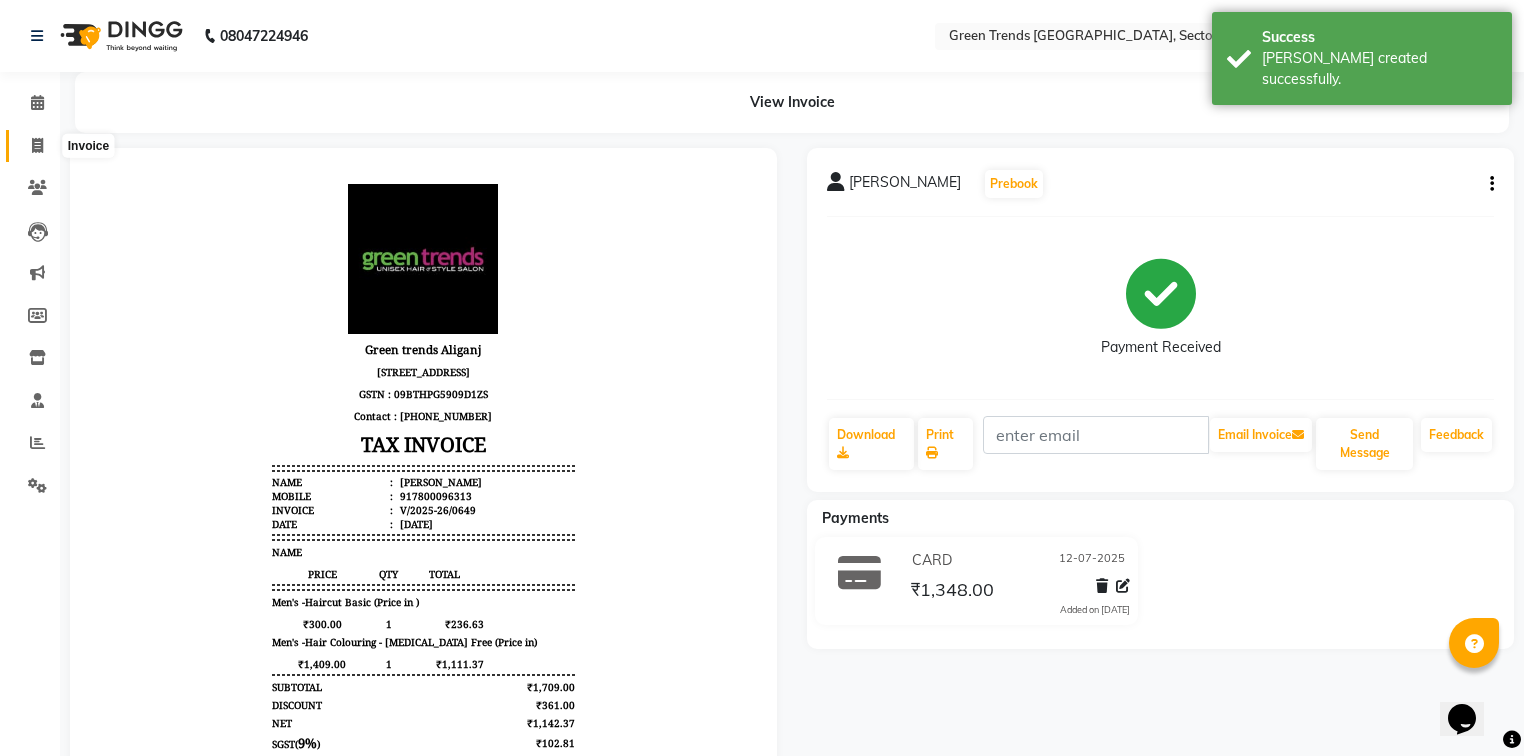 click 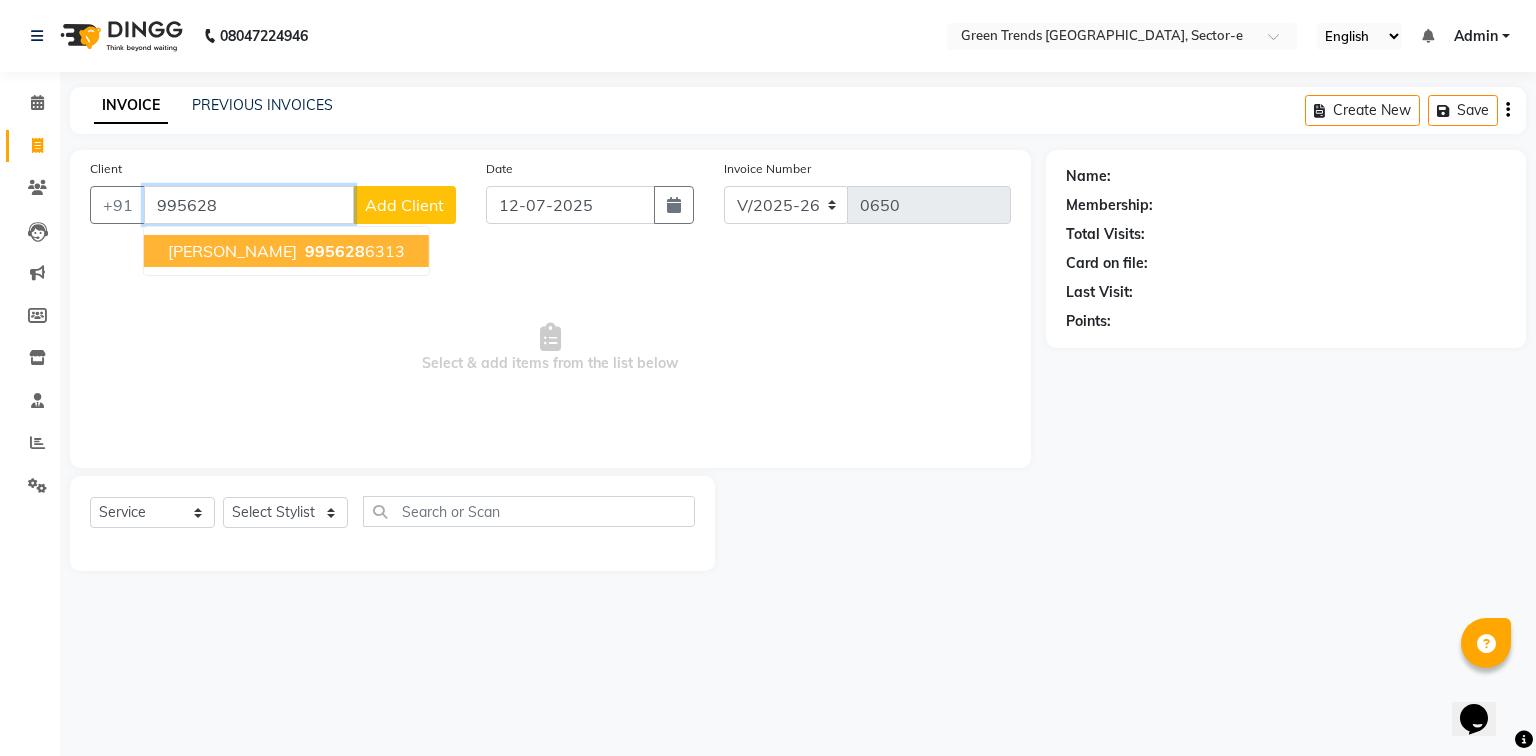 click on "995628 6313" at bounding box center (353, 251) 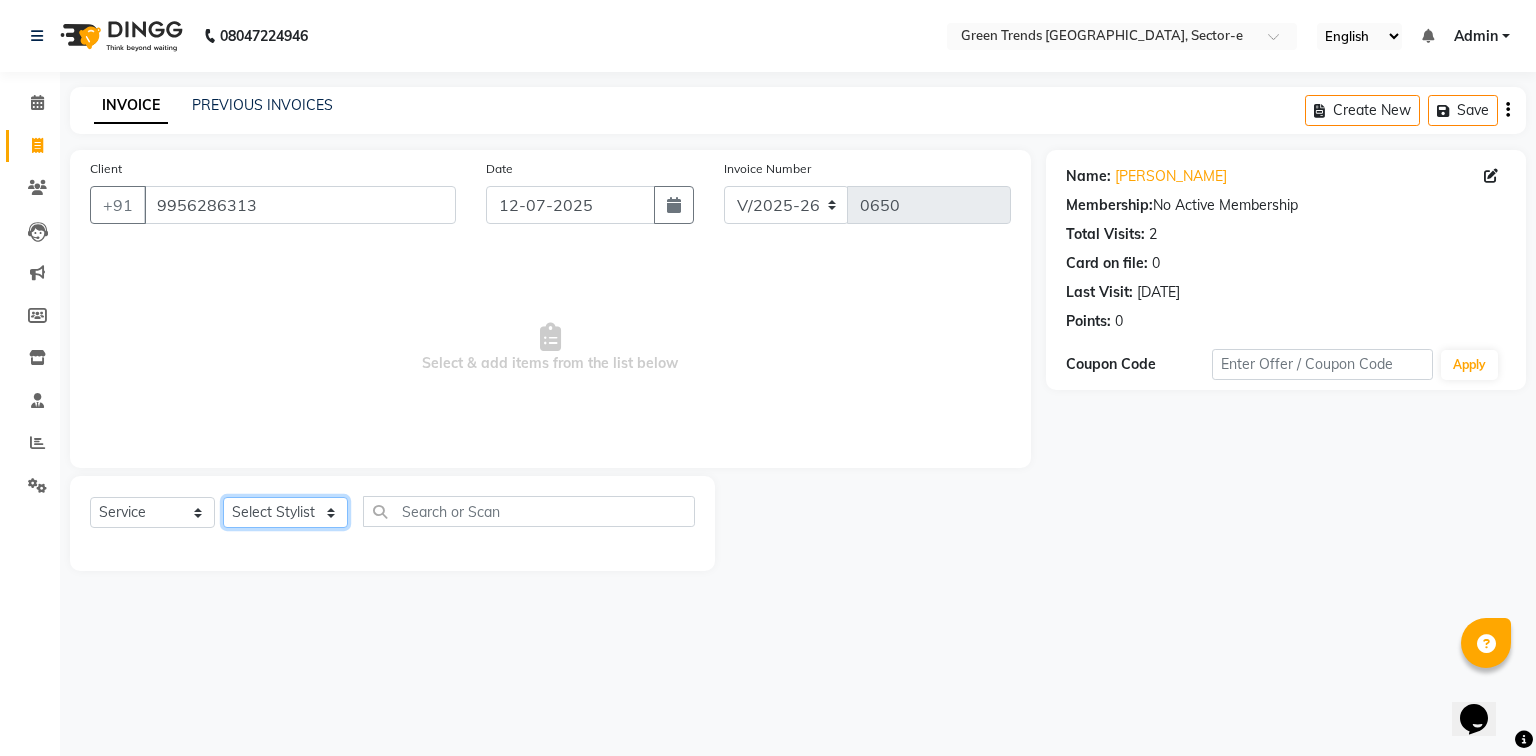 click on "Select Stylist [PERSON_NAME] [PERSON_NAME] Mo. [PERSON_NAME].[PERSON_NAME] [PERSON_NAME] Pooja [PERSON_NAME] [PERSON_NAME] [PERSON_NAME] Vishal" 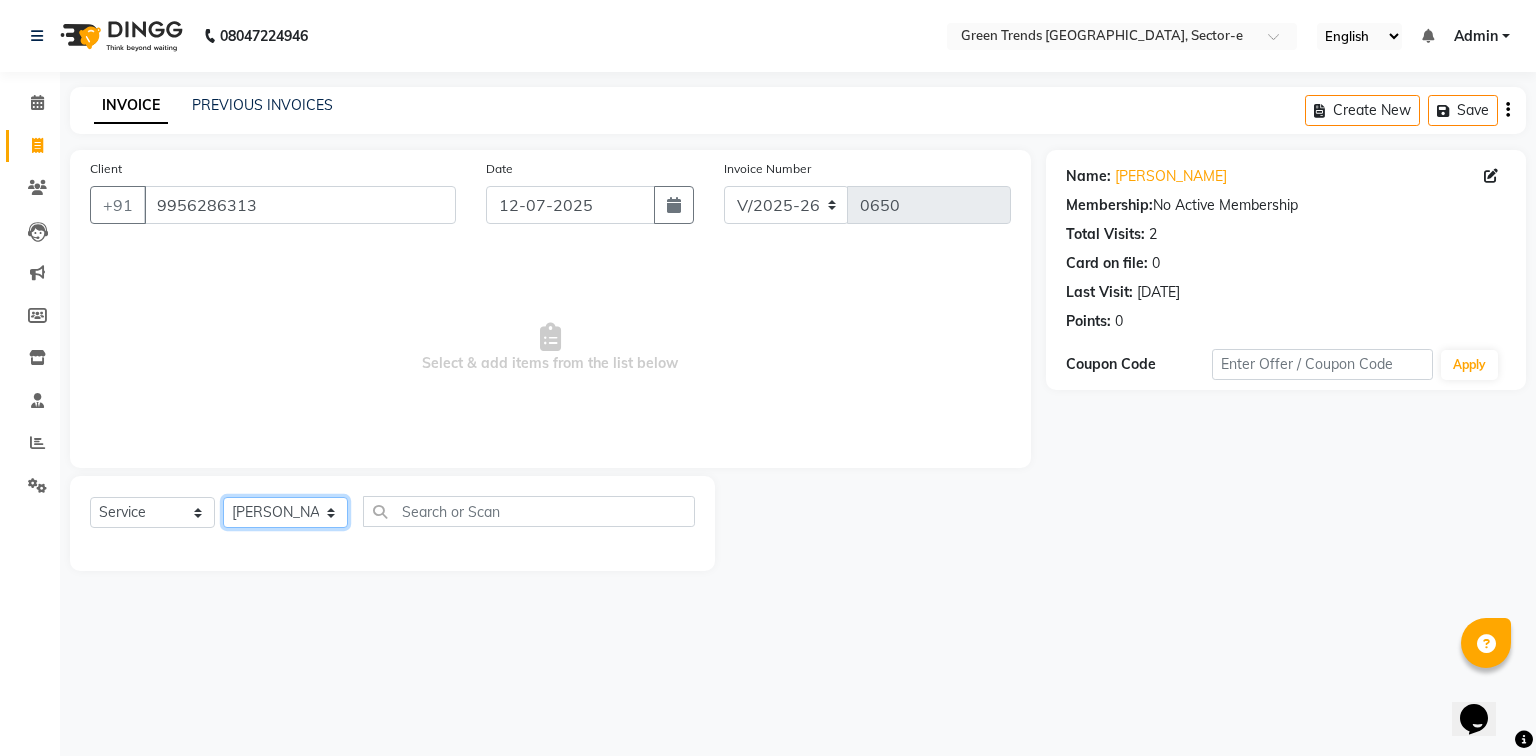 click on "Select Stylist [PERSON_NAME] [PERSON_NAME] Mo. [PERSON_NAME].[PERSON_NAME] [PERSON_NAME] Pooja [PERSON_NAME] [PERSON_NAME] [PERSON_NAME] Vishal" 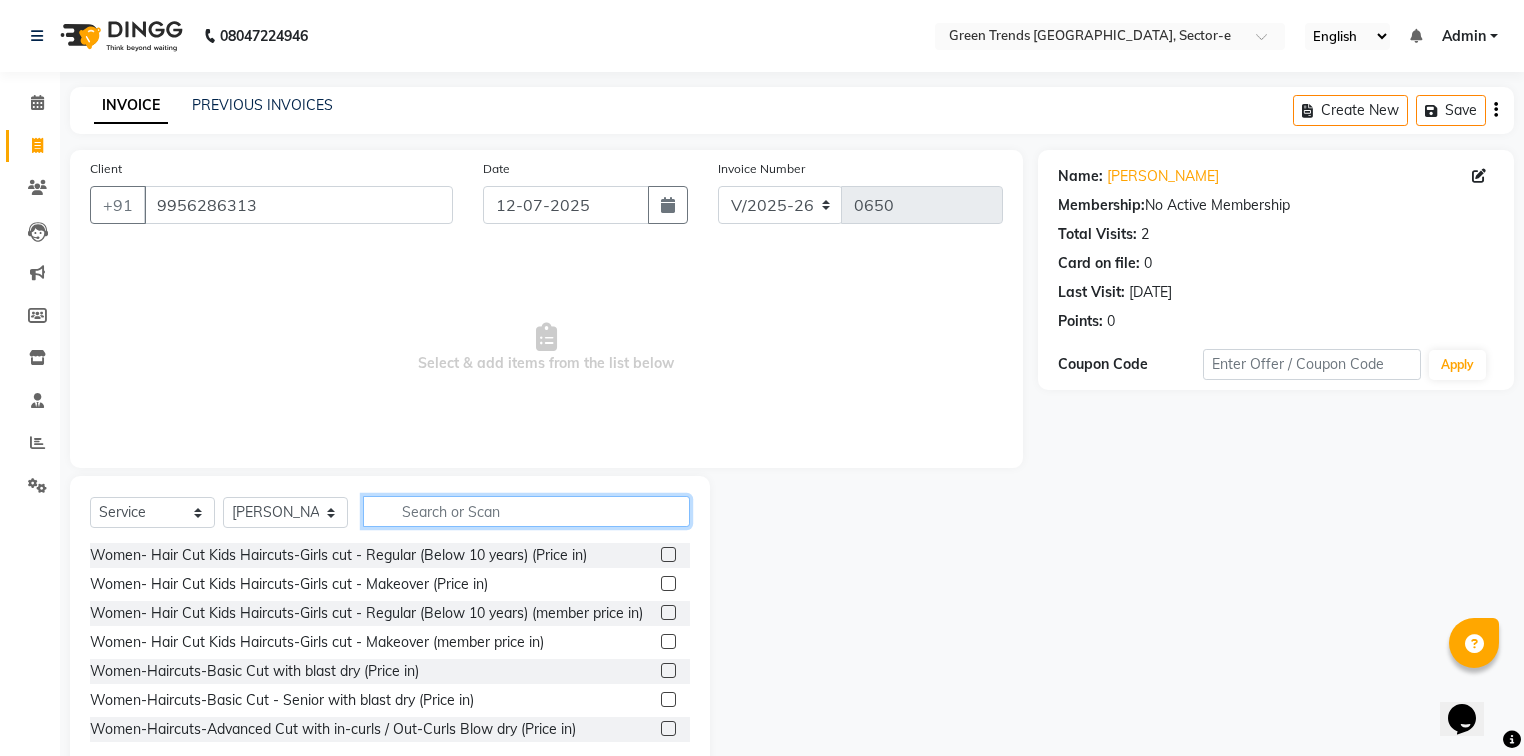 click 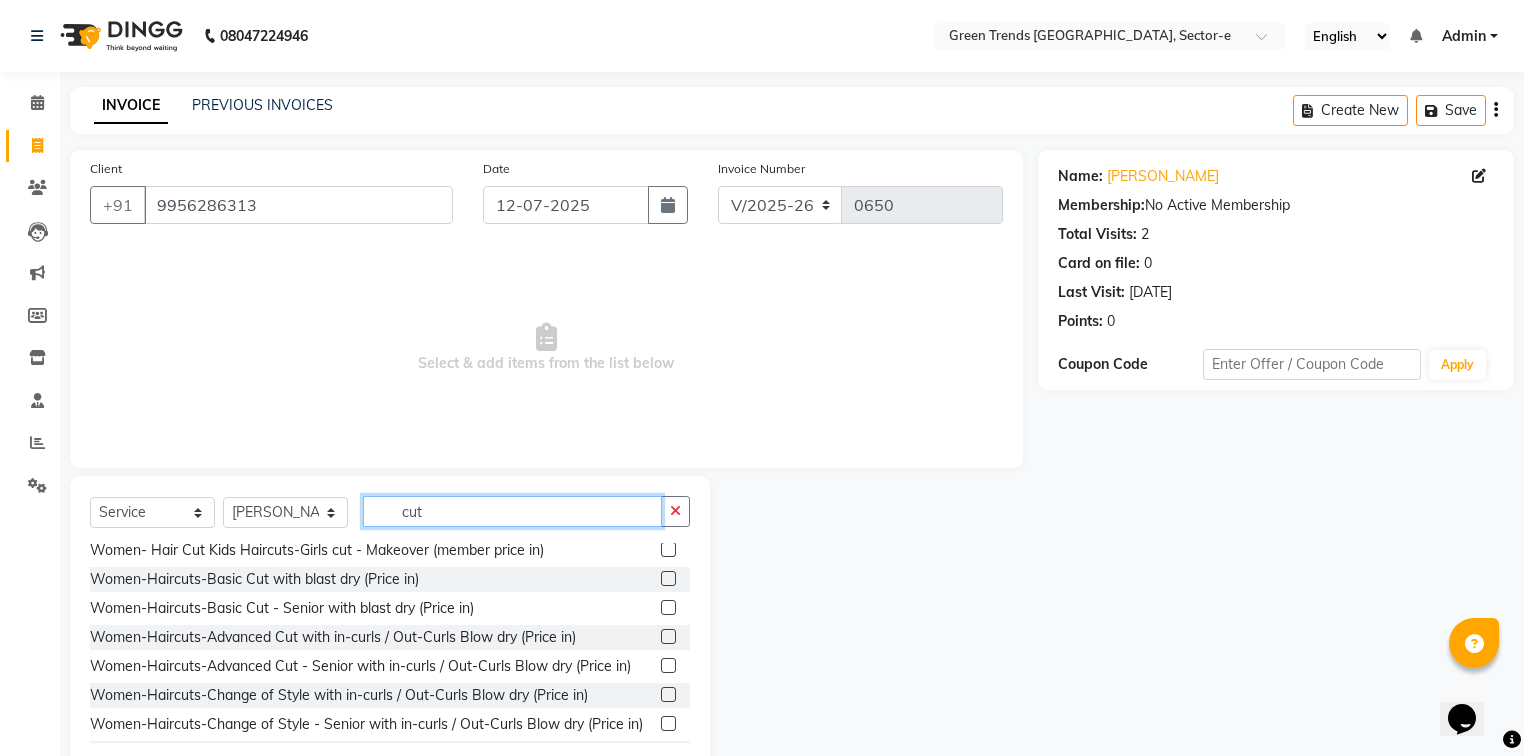 scroll, scrollTop: 100, scrollLeft: 0, axis: vertical 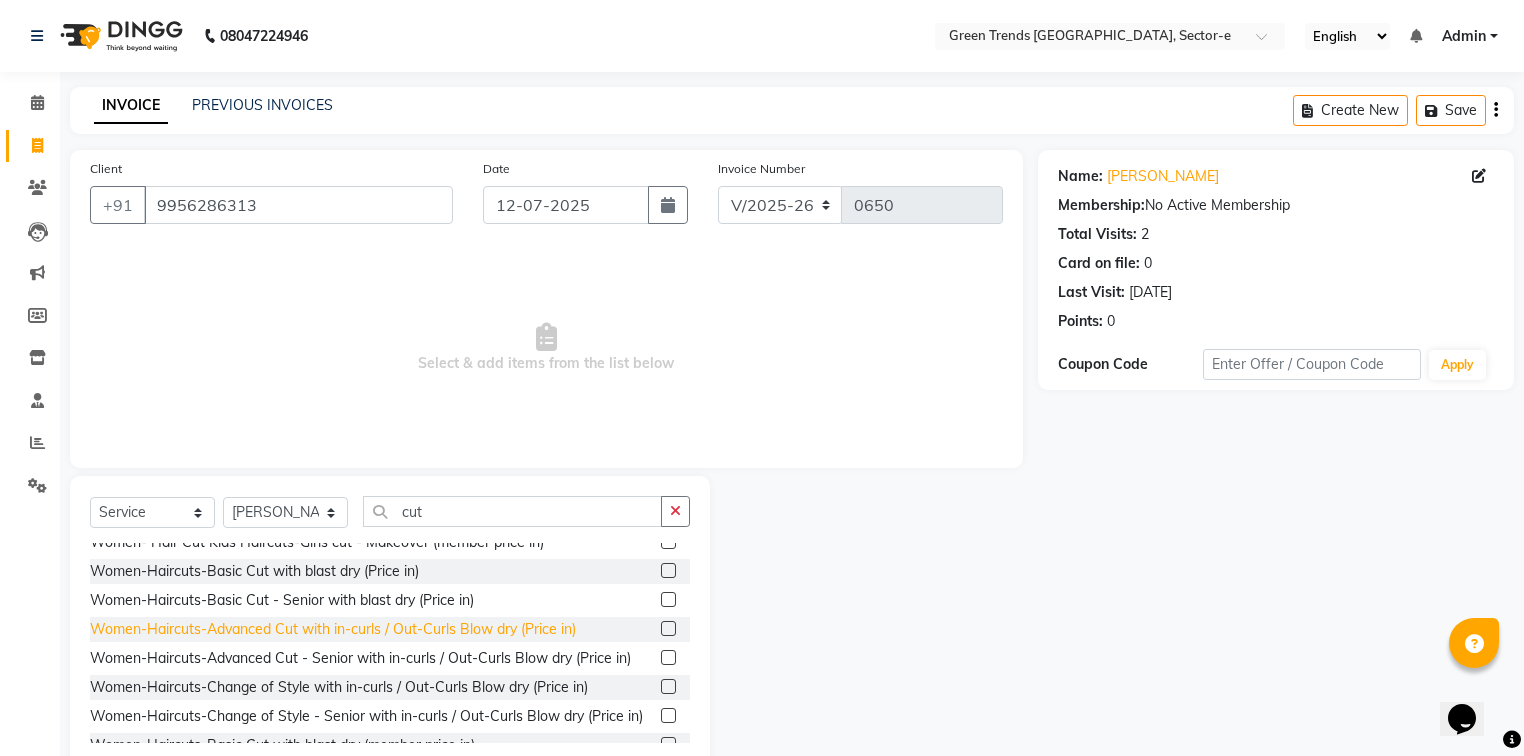 click on "Women-Haircuts-Advanced Cut with in-curls / Out-Curls Blow dry (Price in)" 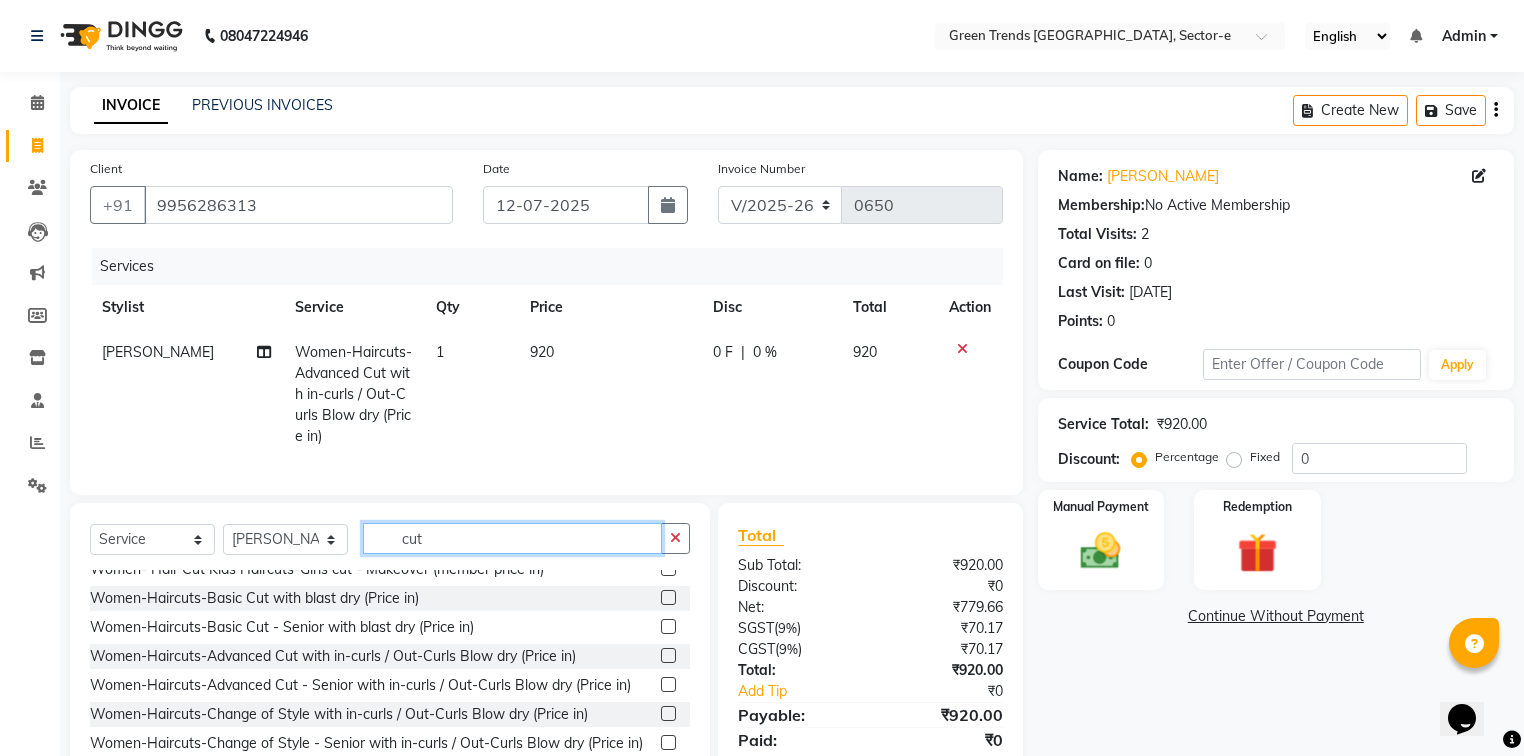 drag, startPoint x: 456, startPoint y: 556, endPoint x: 375, endPoint y: 560, distance: 81.09871 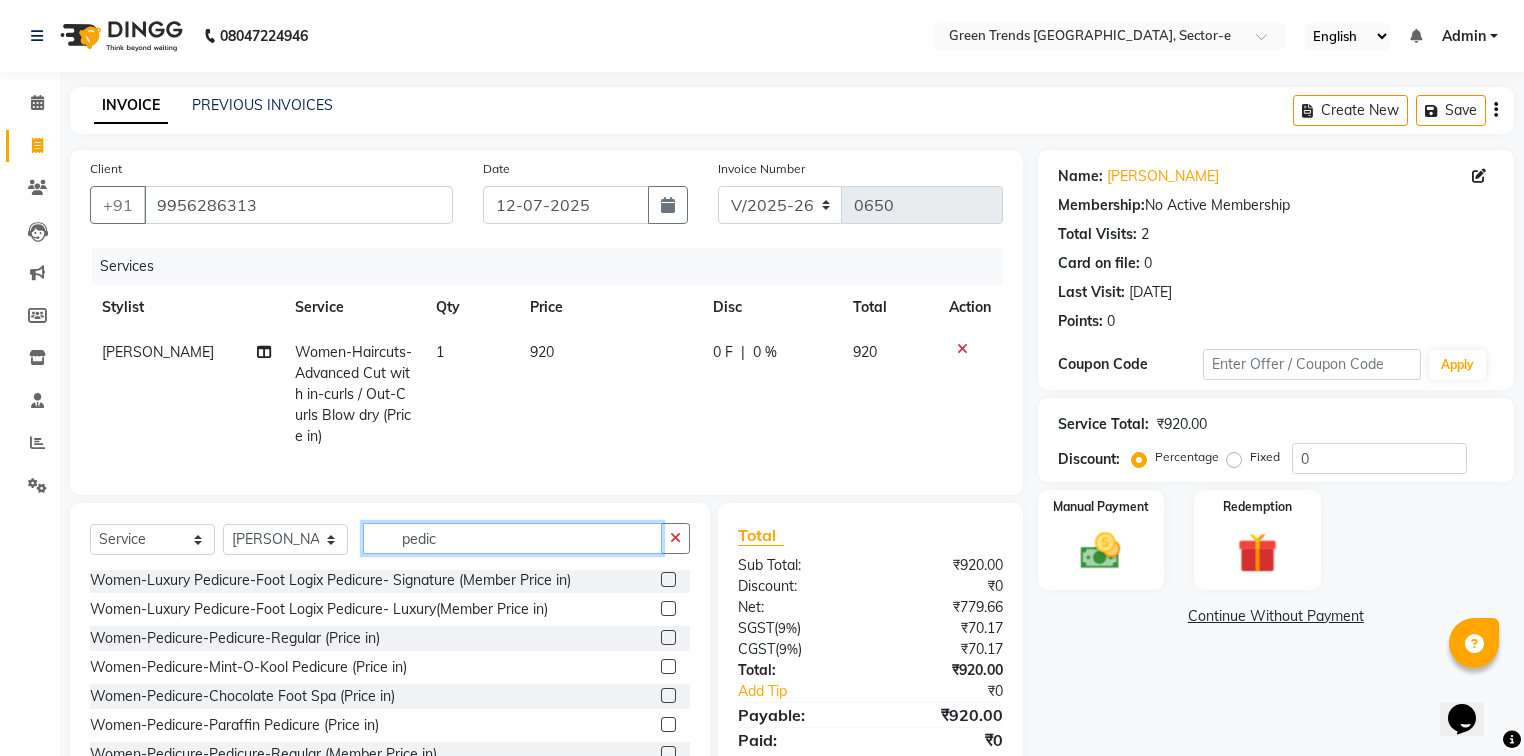scroll, scrollTop: 1050, scrollLeft: 0, axis: vertical 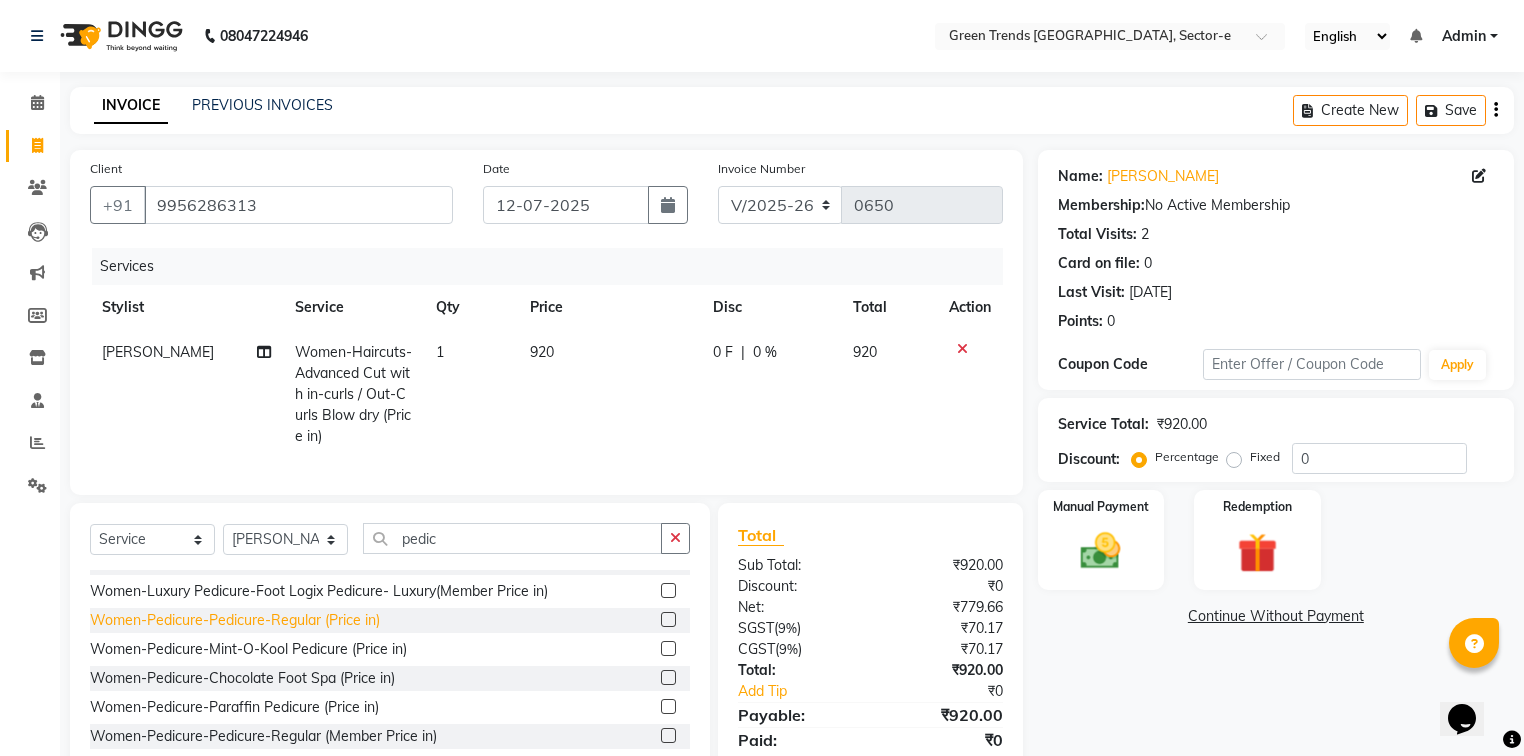 click on "Women-Pedicure-Pedicure-Regular (Price in)" 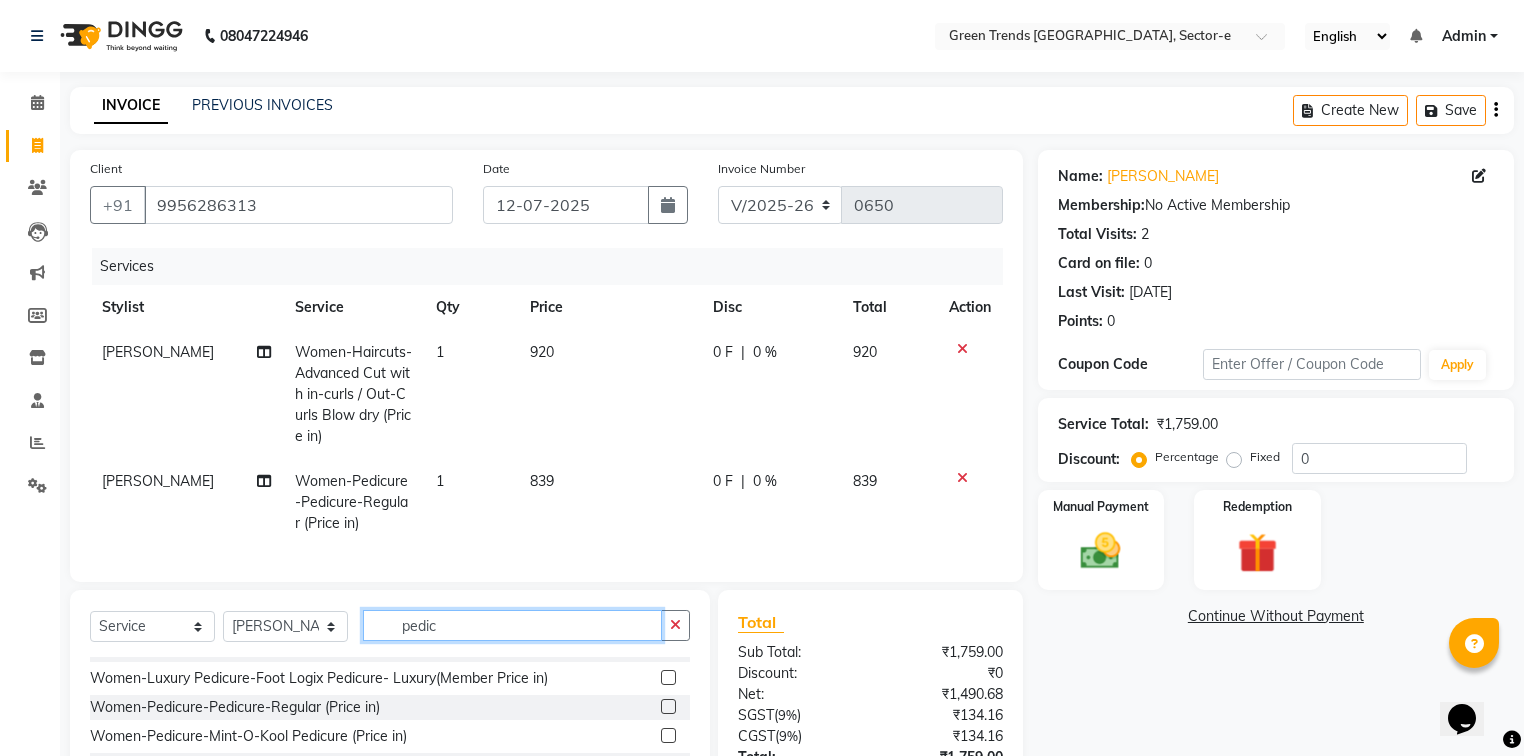 drag, startPoint x: 448, startPoint y: 636, endPoint x: 369, endPoint y: 666, distance: 84.50444 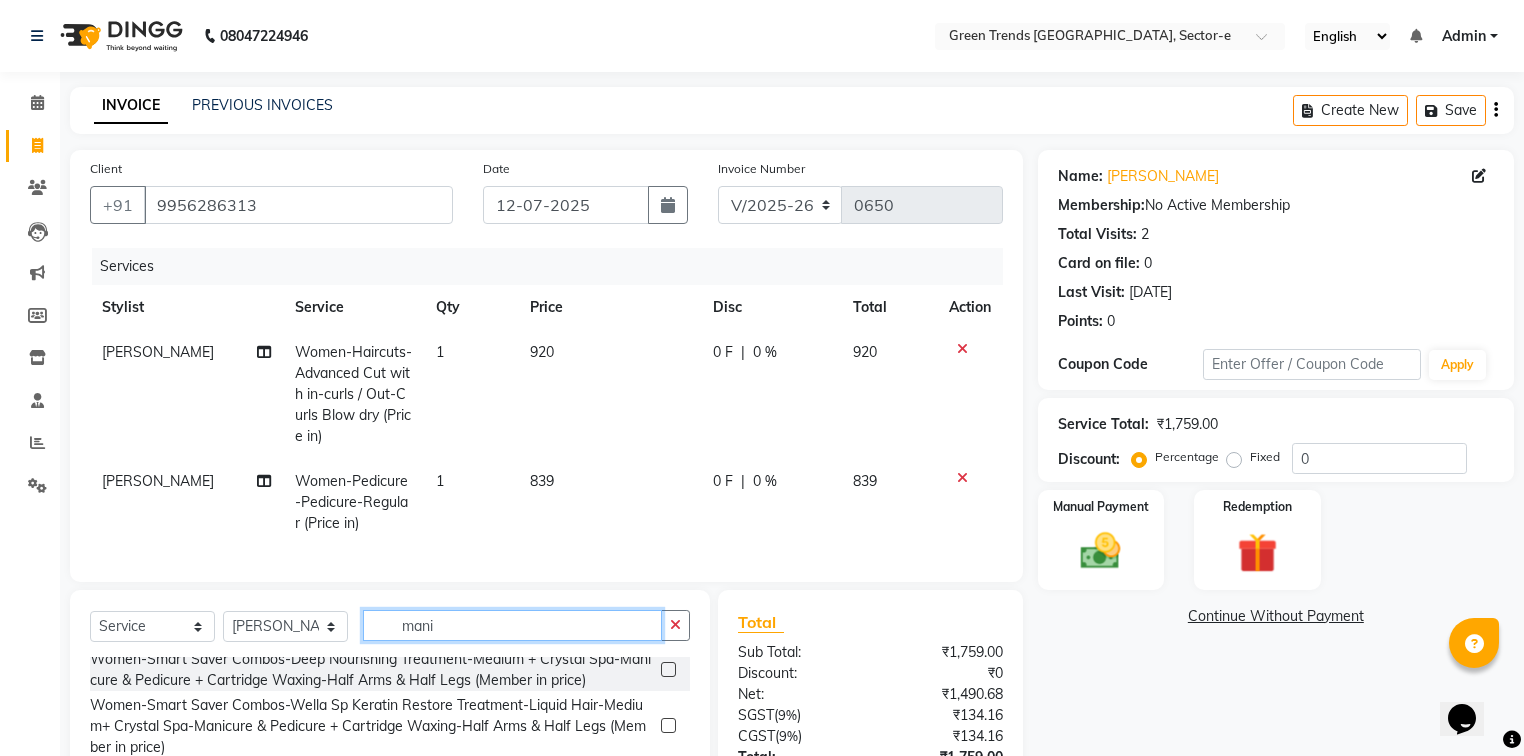 scroll, scrollTop: 145, scrollLeft: 0, axis: vertical 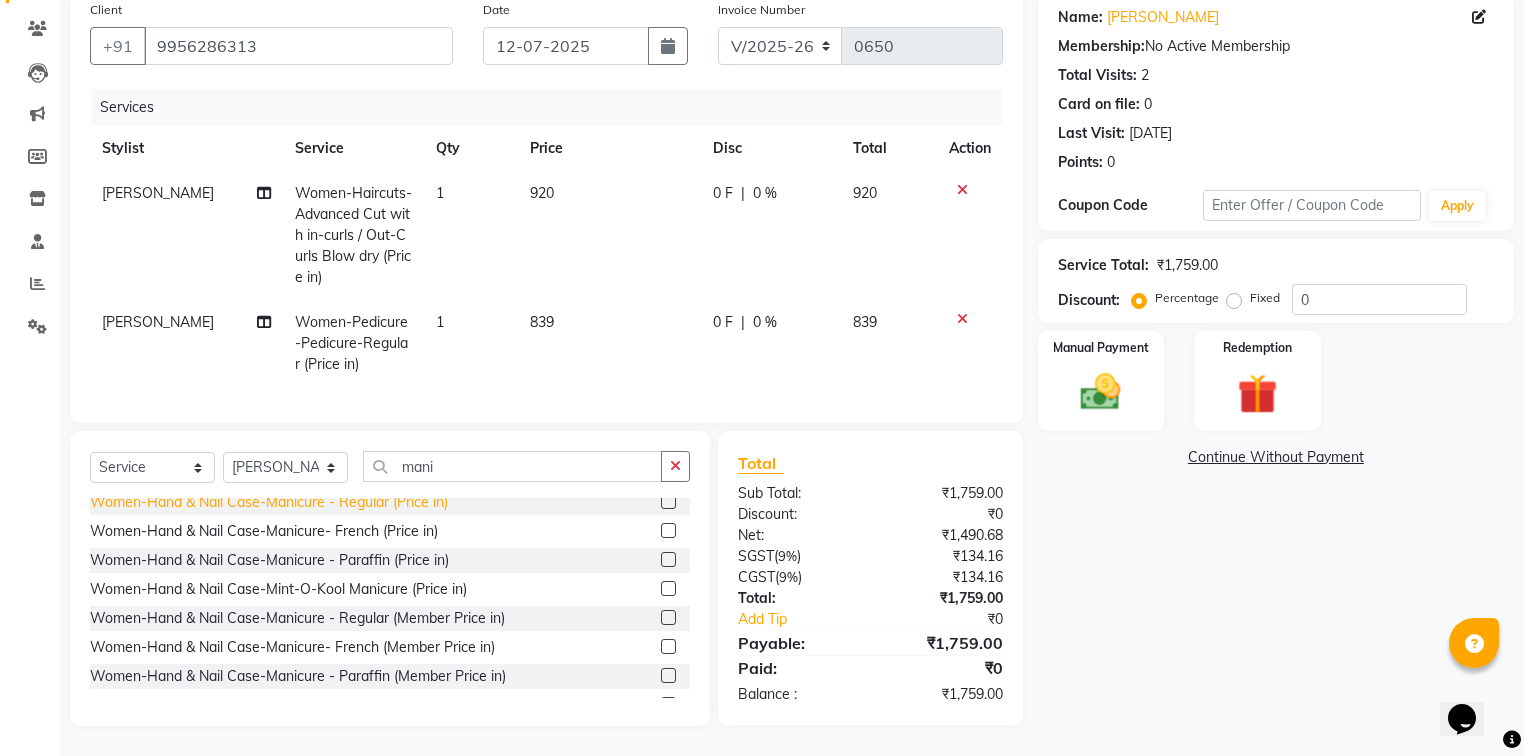 click on "Women-Hand & Nail Case-Manicure - Regular (Price in)" 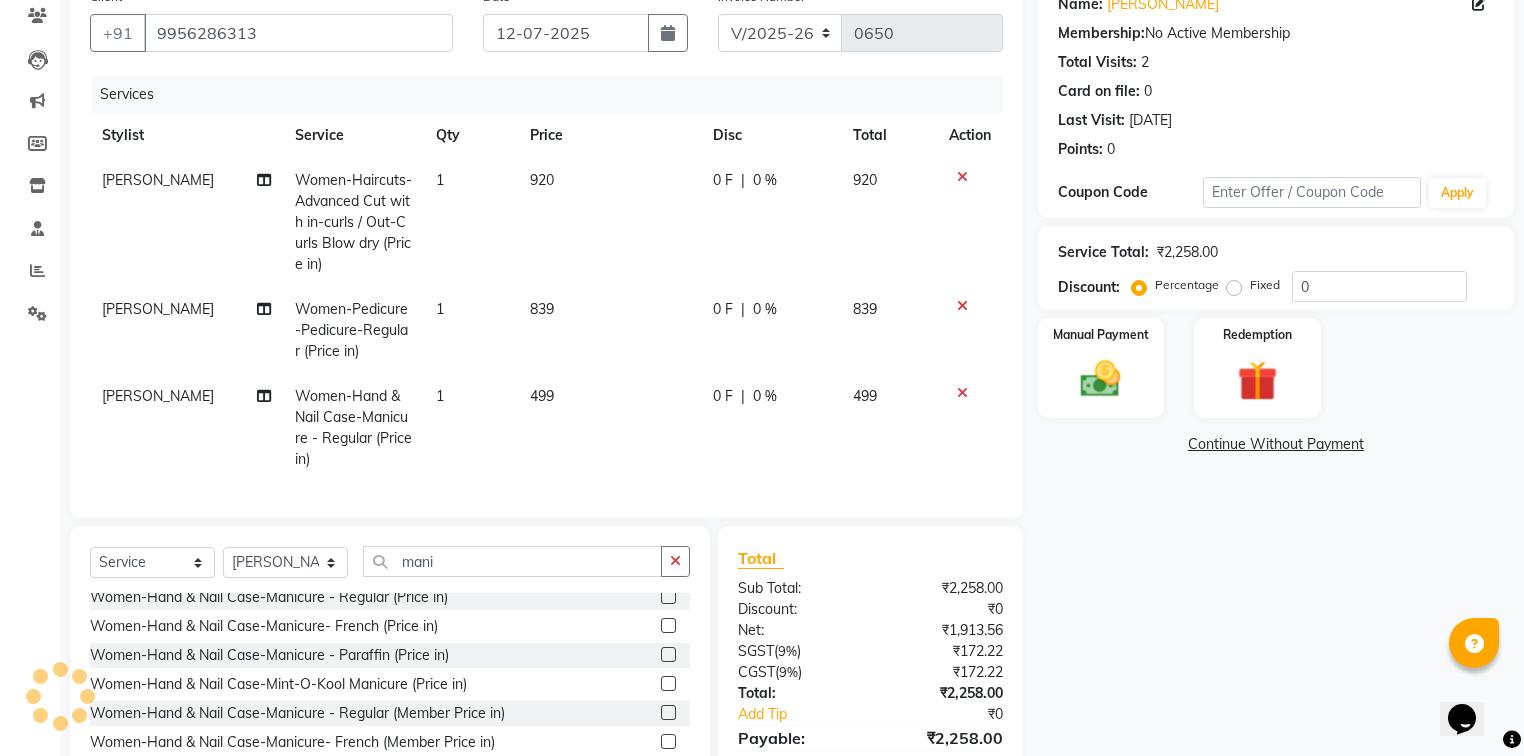 click on "0 F" 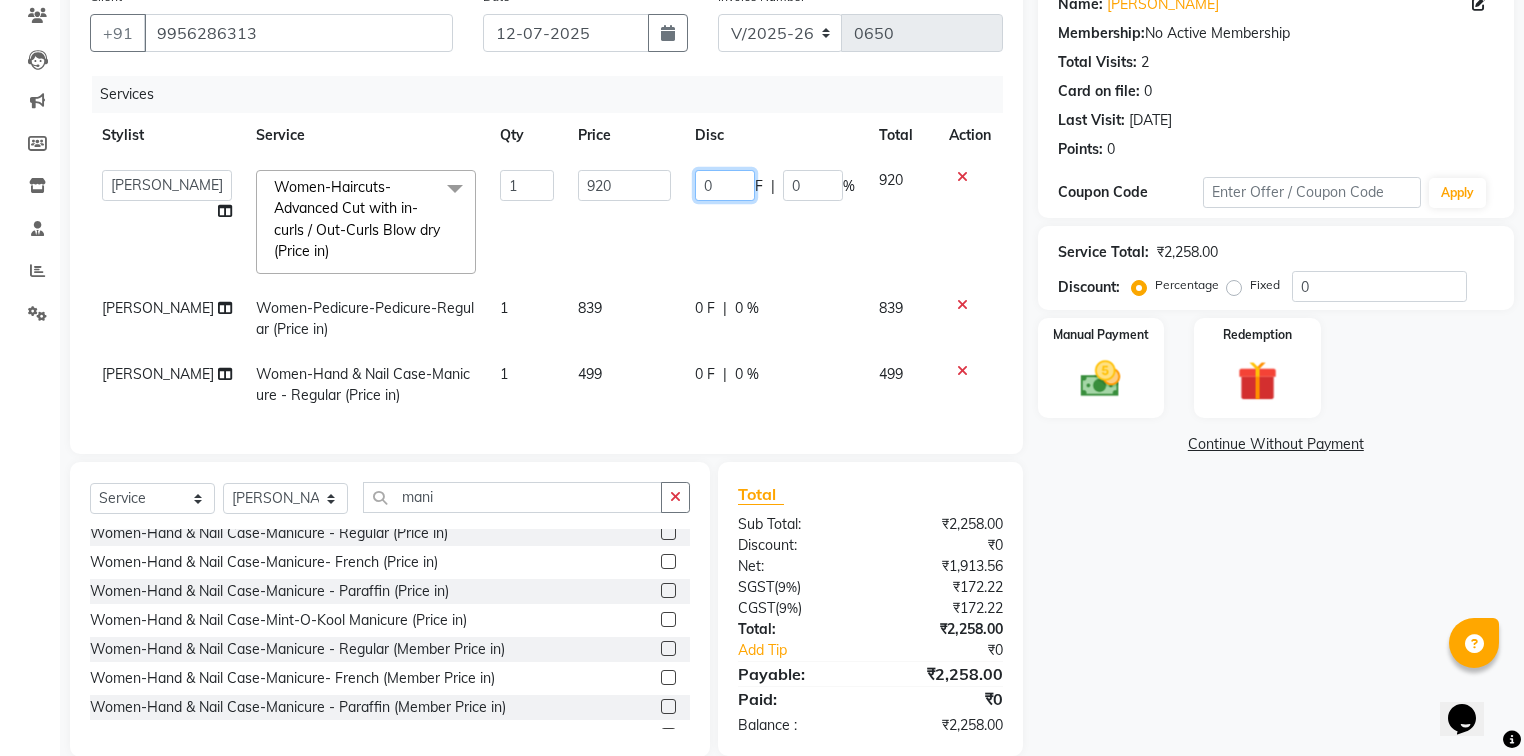 drag, startPoint x: 723, startPoint y: 181, endPoint x: 684, endPoint y: 194, distance: 41.109608 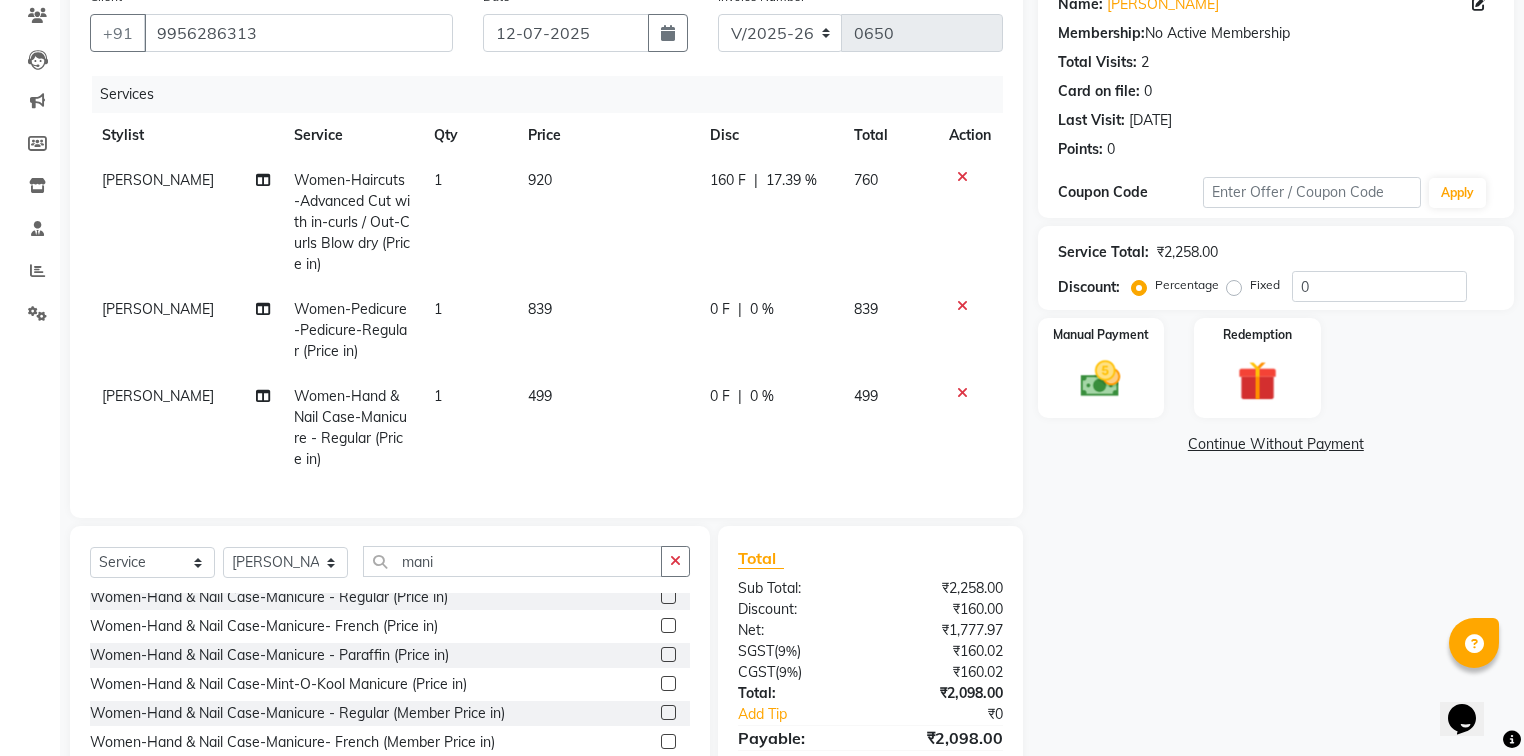 click on "0 F | 0 %" 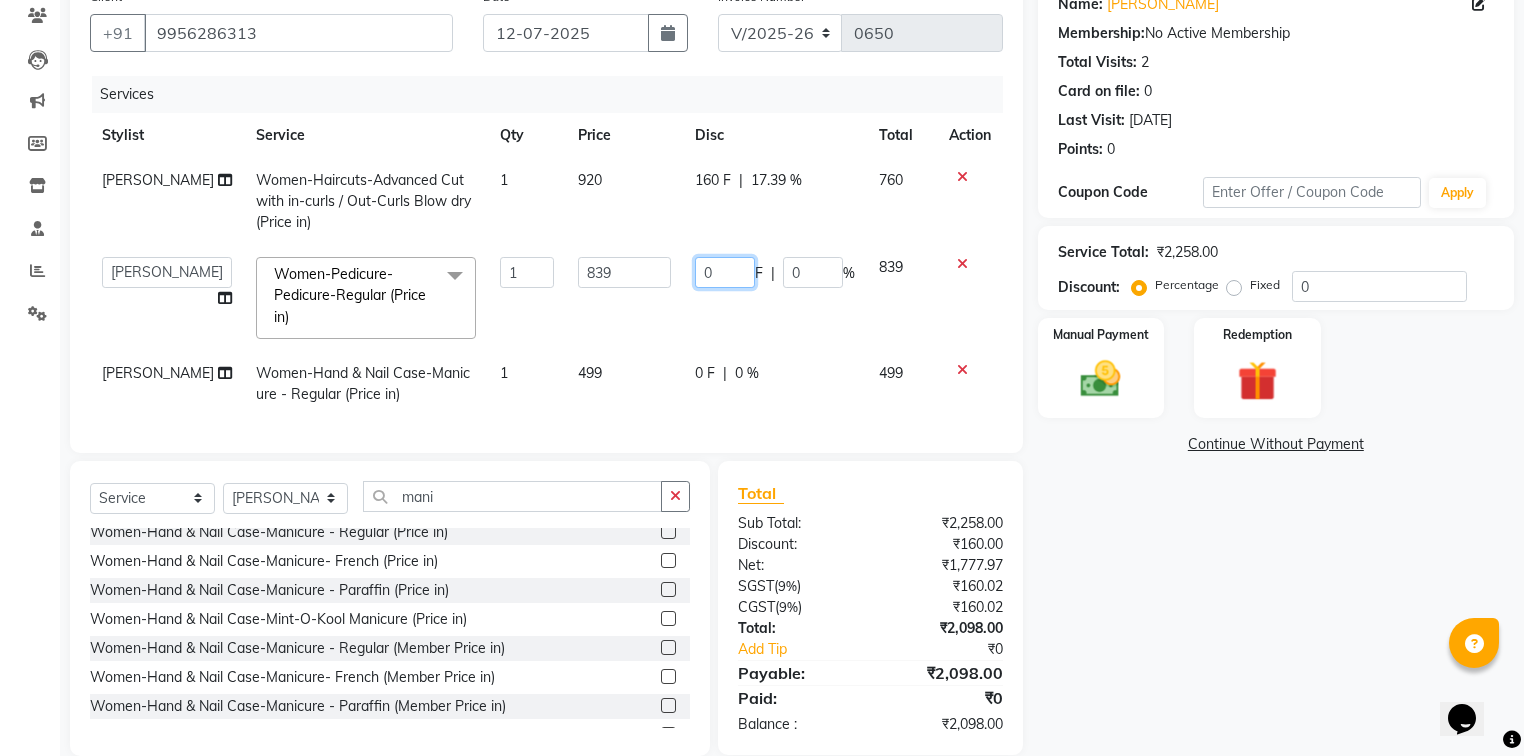 drag, startPoint x: 724, startPoint y: 272, endPoint x: 666, endPoint y: 280, distance: 58.549126 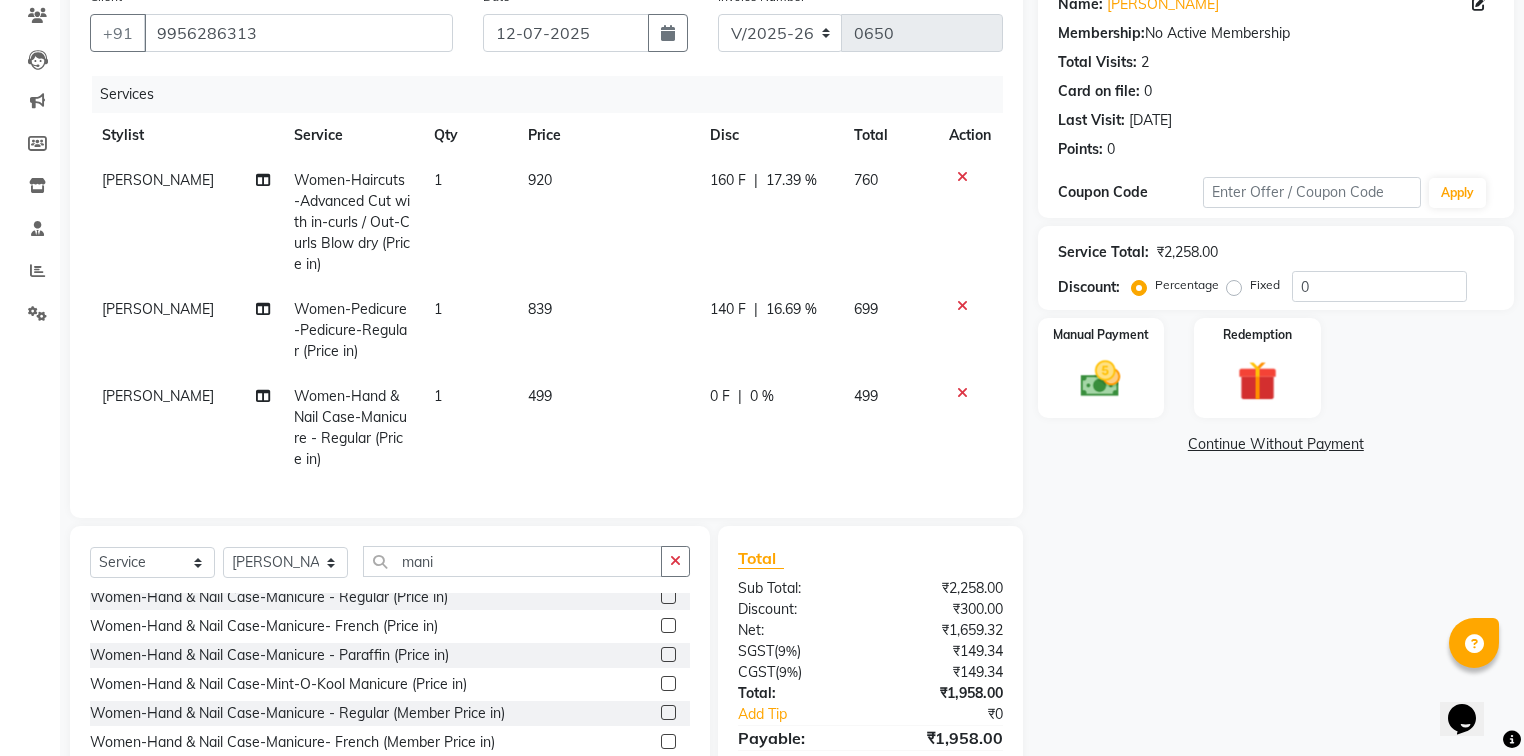 click on "0 F | 0 %" 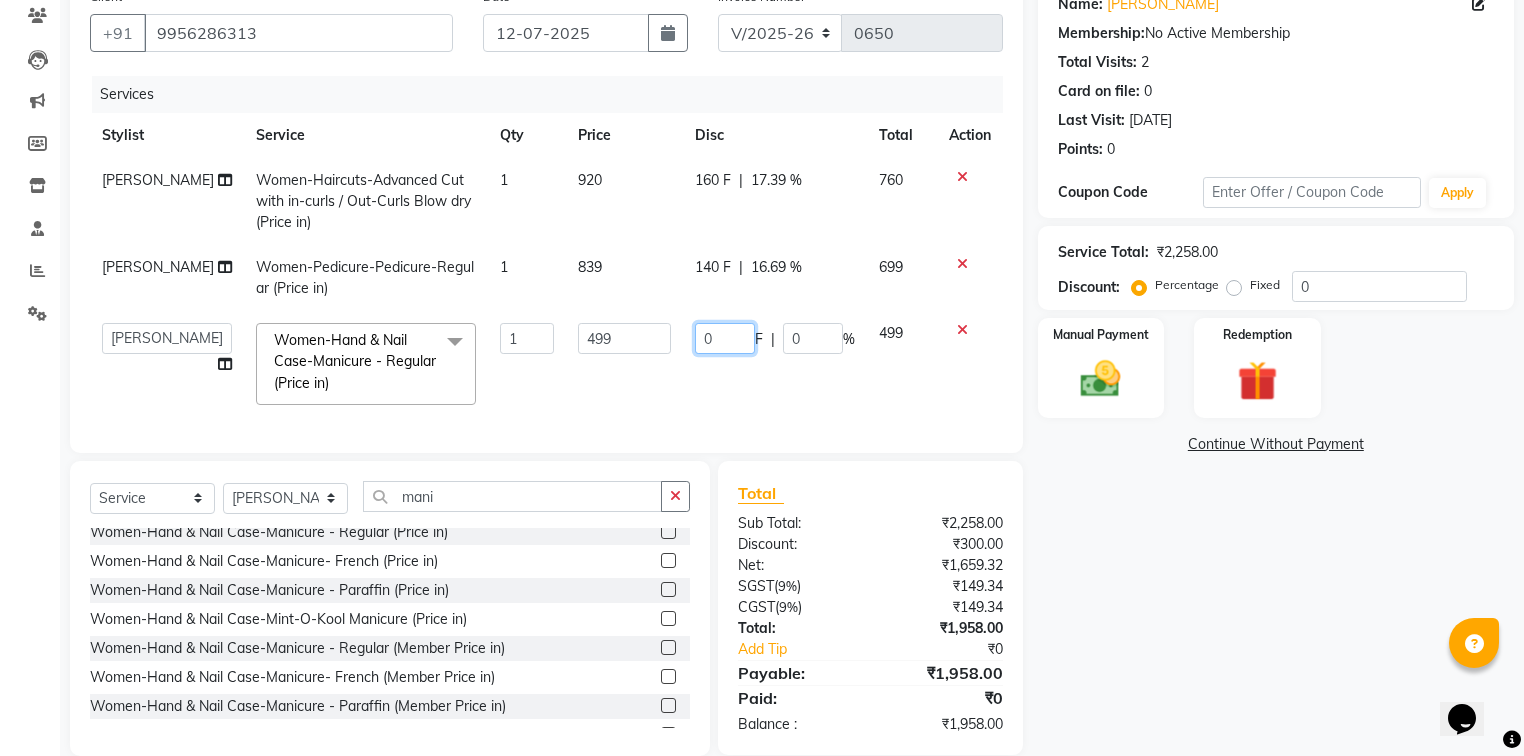 drag, startPoint x: 732, startPoint y: 340, endPoint x: 688, endPoint y: 348, distance: 44.72136 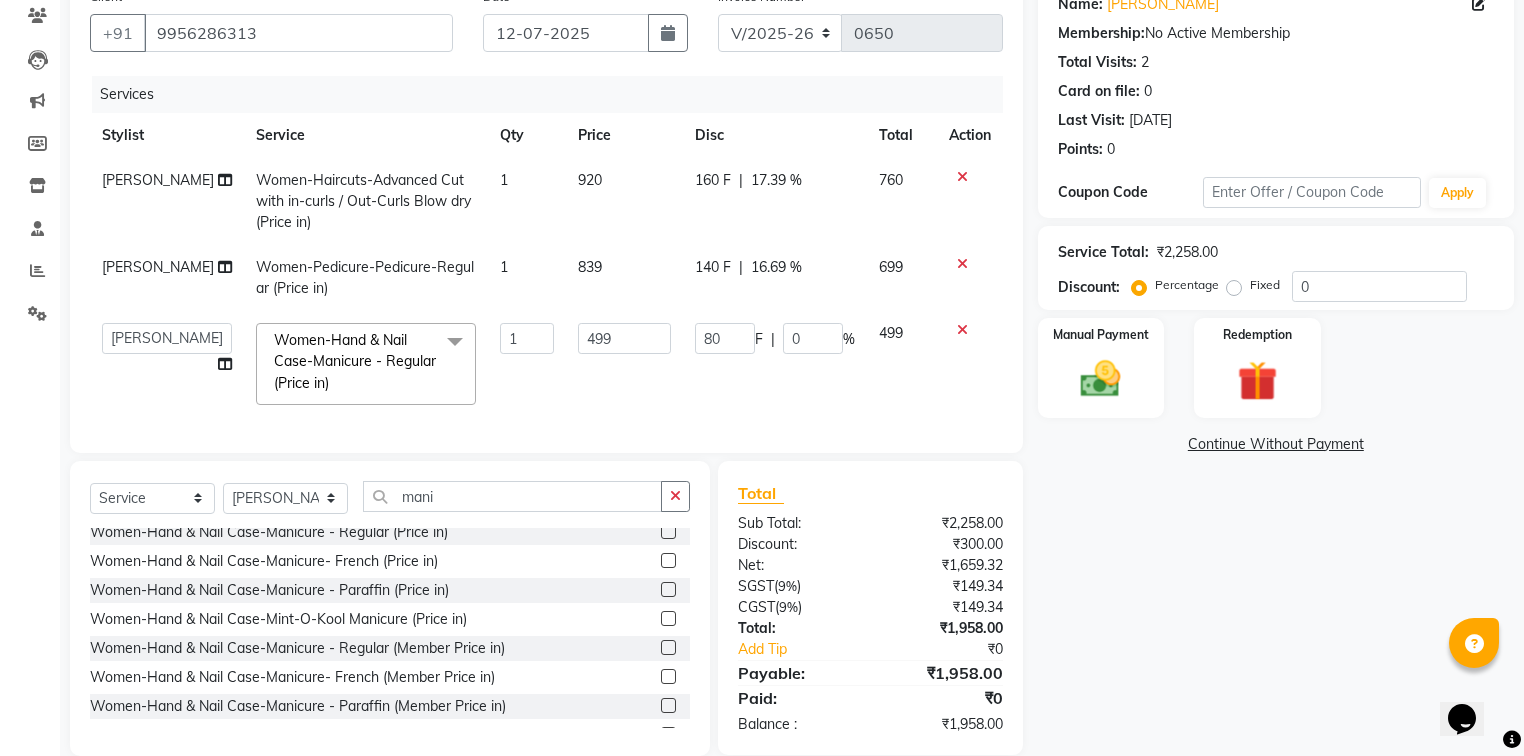 click on "[PERSON_NAME]   [PERSON_NAME]   Mo. [PERSON_NAME].[PERSON_NAME]   [PERSON_NAME]   [PERSON_NAME]   [PERSON_NAME]   [PERSON_NAME]   Vishal  Women-Hand & Nail Case-Manicure - Regular (Price in)  x Women- Hair Cut Kids Haircuts-Girls cut - Regular (Below 10 years) (Price in) Women- Hair Cut Kids Haircuts-Girls cut - Makeover  (Price in) Women- Hair Cut Kids Haircuts-Girls cut - Regular (Below 10 years) (member price in) Women- Hair Cut Kids Haircuts-Girls cut - Makeover (member price in) Women-Haircuts-Basic Cut with blast dry (Price in) Women-Haircuts-Basic Cut - Senior with blast dry (Price in) Women-Haircuts-Advanced Cut with in-curls / Out-Curls Blow dry (Price in) Women-Haircuts-Advanced Cut - Senior with in-curls / Out-Curls Blow dry (Price in) Women-Haircuts-Change of Style with in-curls / Out-Curls Blow dry (Price in) Women-Haircuts-Change of Style - Senior with in-curls / Out-Curls Blow dry (Price in) Women-Haircuts-Basic Cut with blast dry (member price in) Women-Hair Fibre-Forehead (Price in) 1" 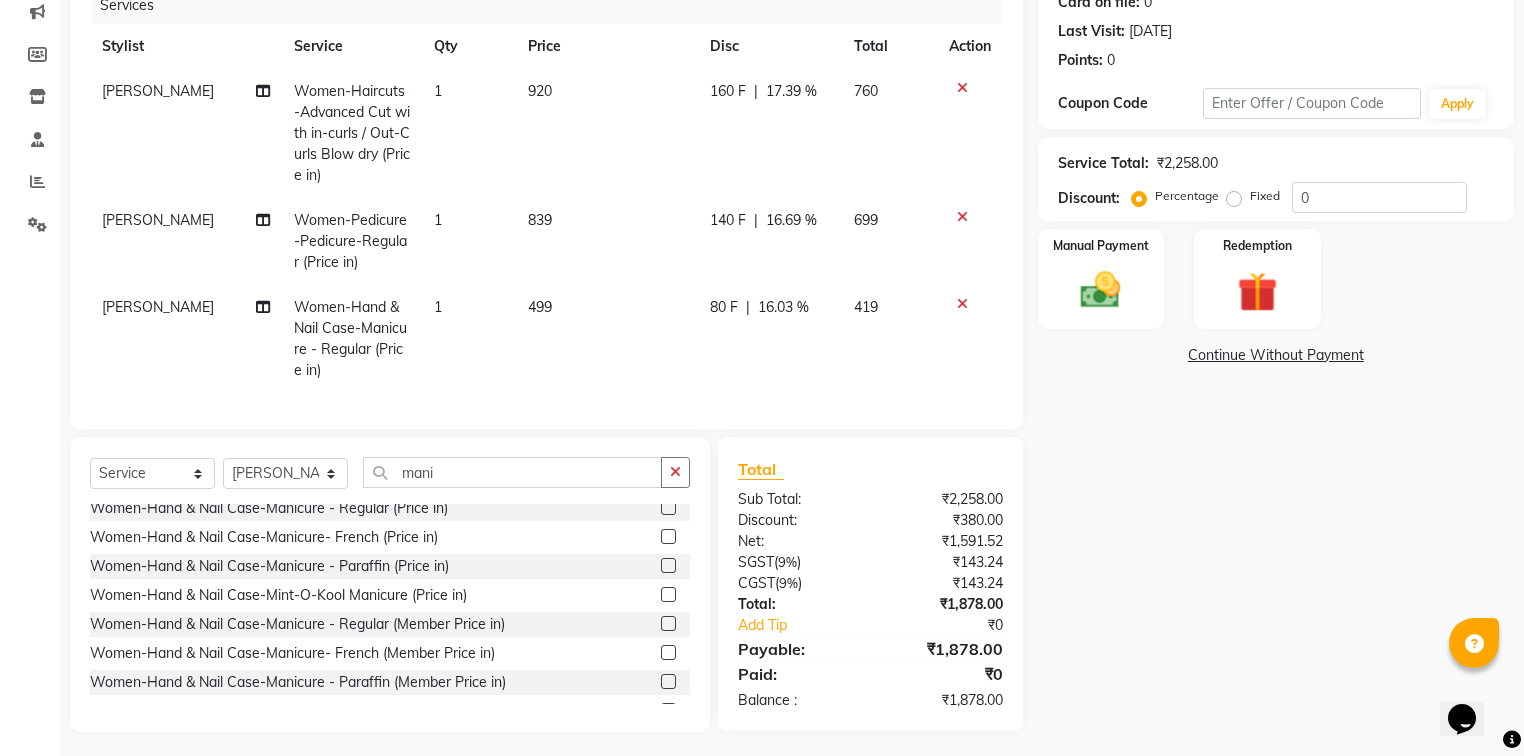 scroll, scrollTop: 280, scrollLeft: 0, axis: vertical 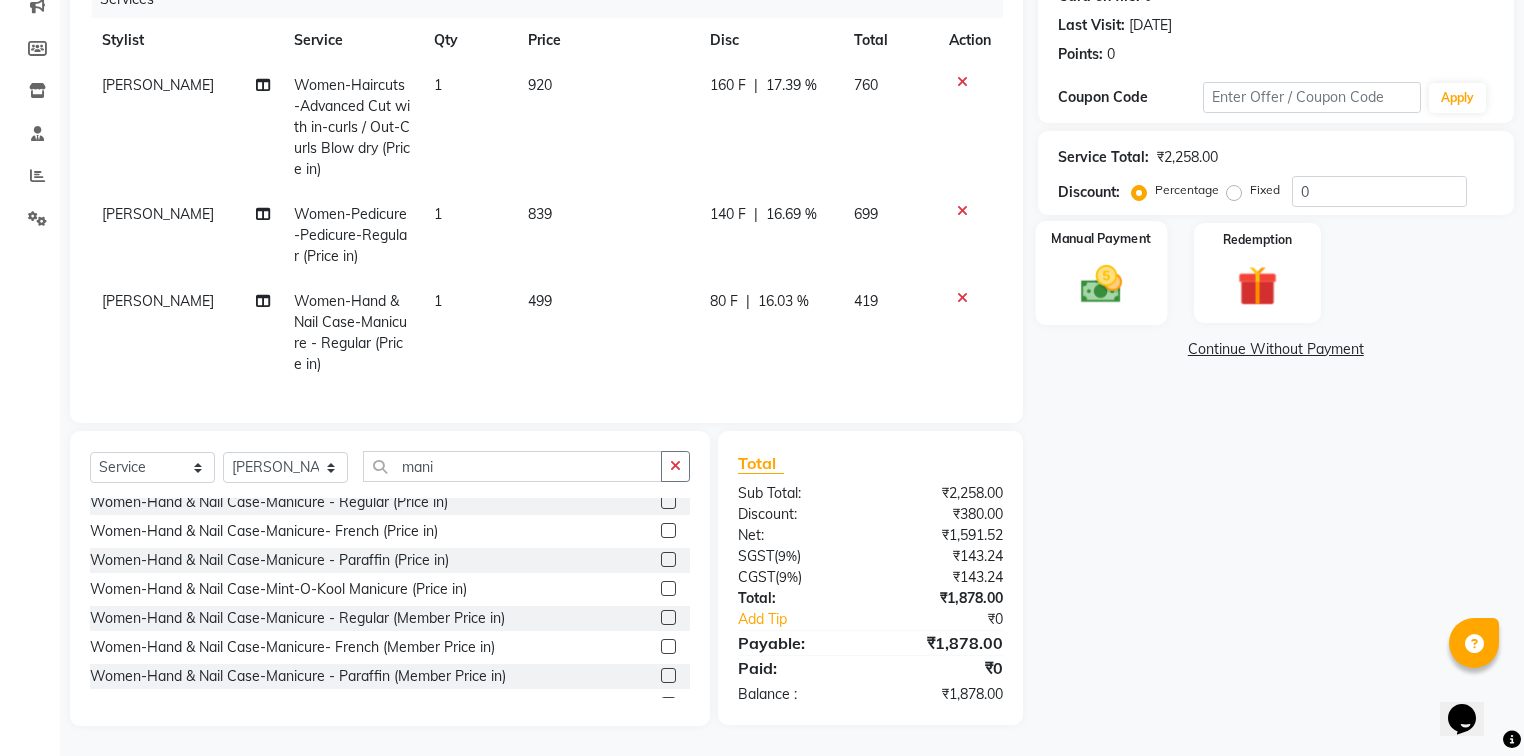 click 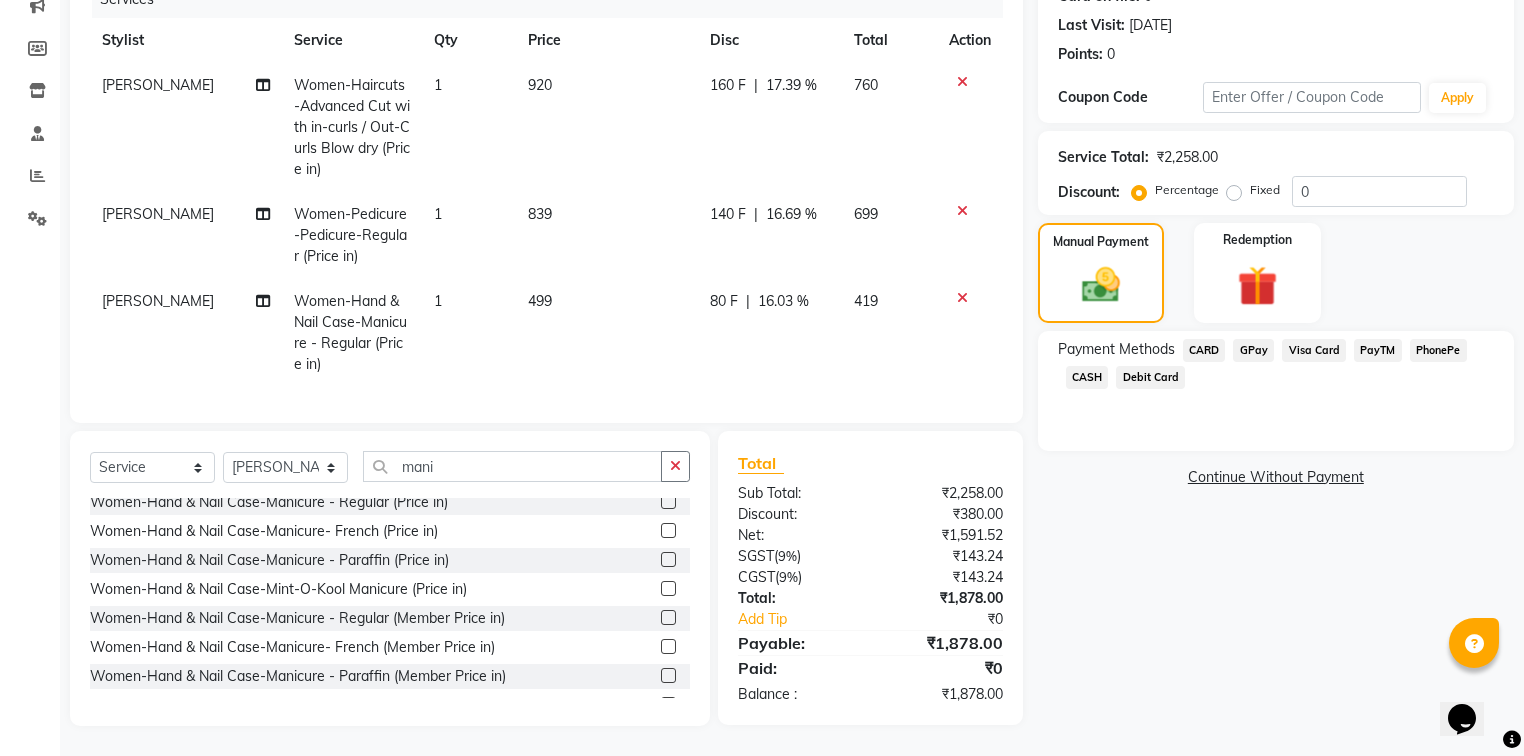 click on "GPay" 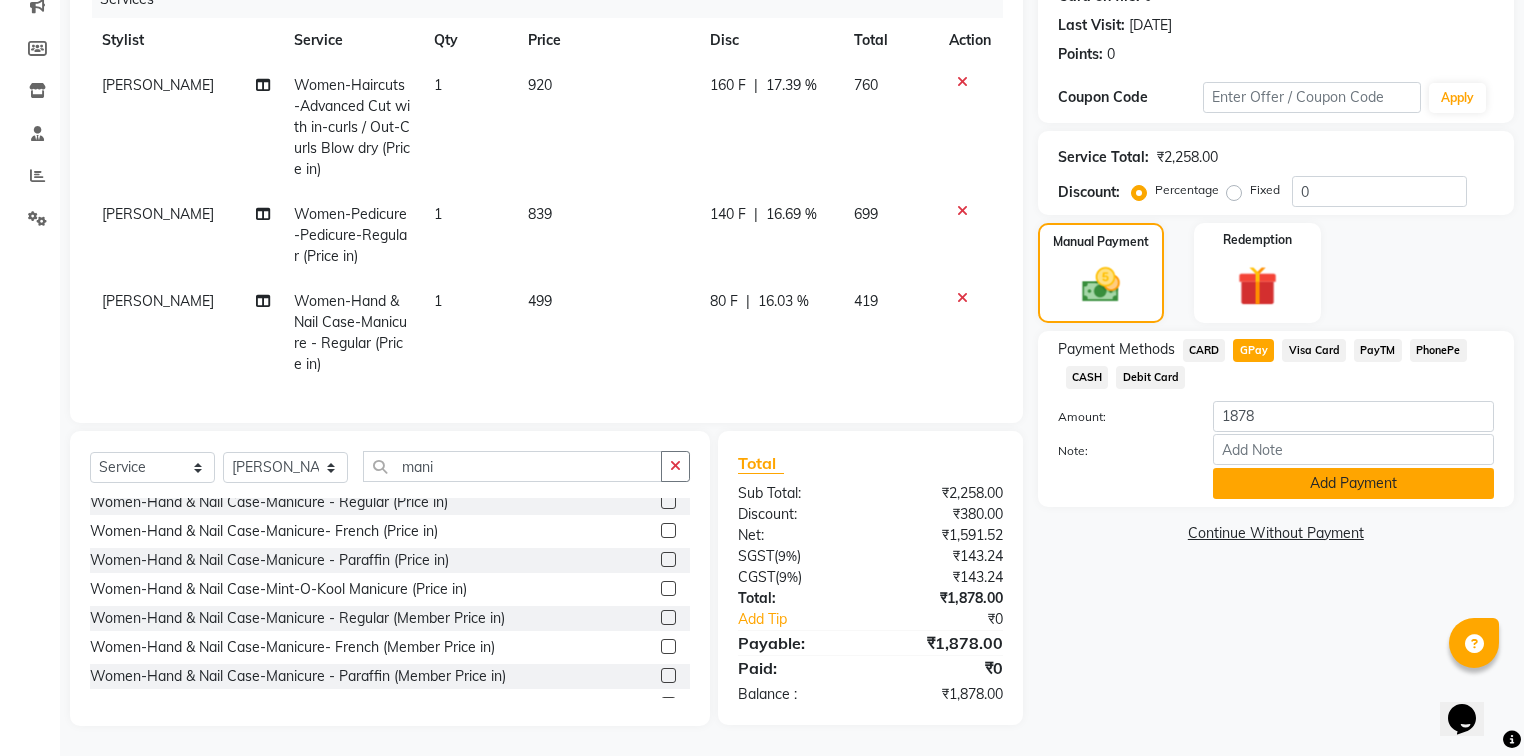 click on "Add Payment" 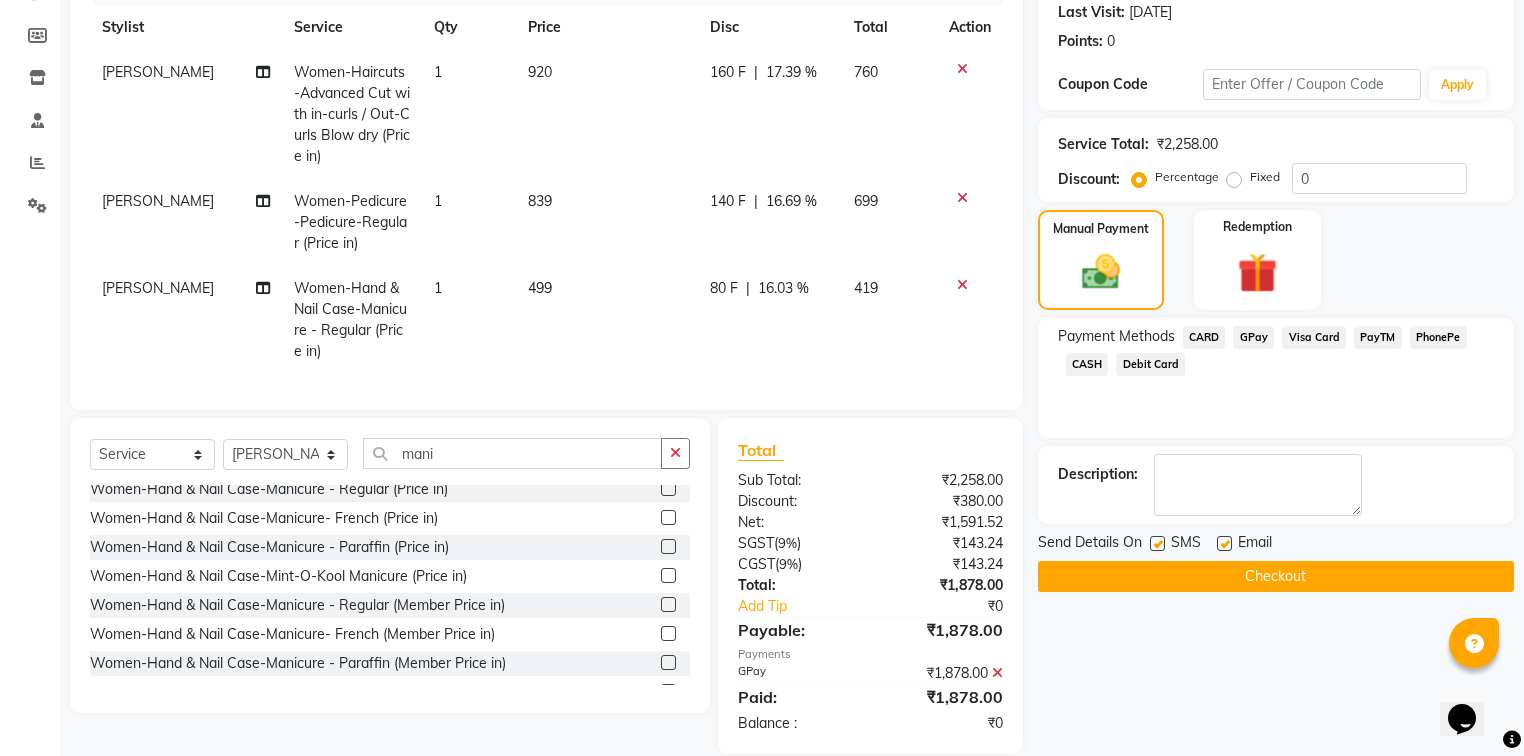 click 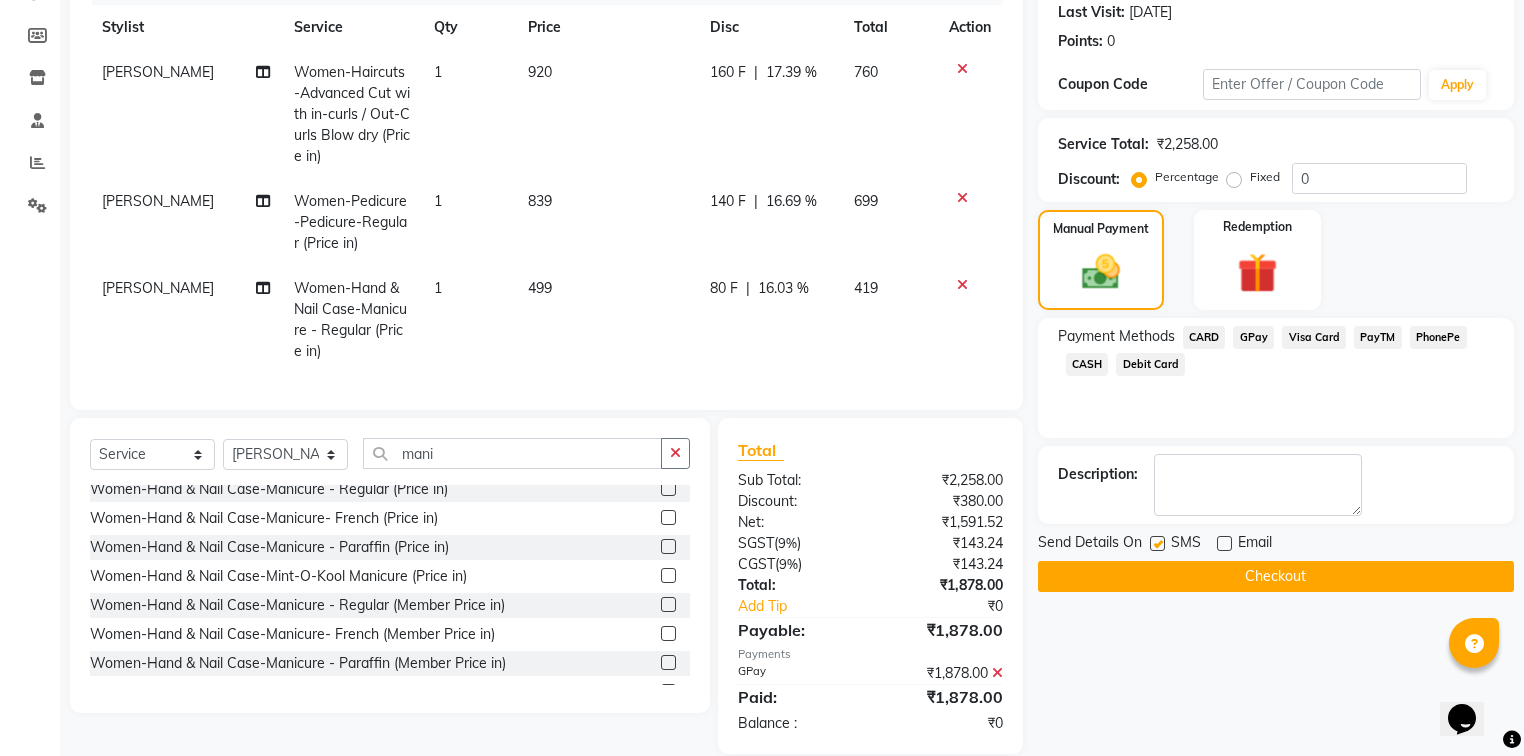 drag, startPoint x: 1238, startPoint y: 568, endPoint x: 1227, endPoint y: 560, distance: 13.601471 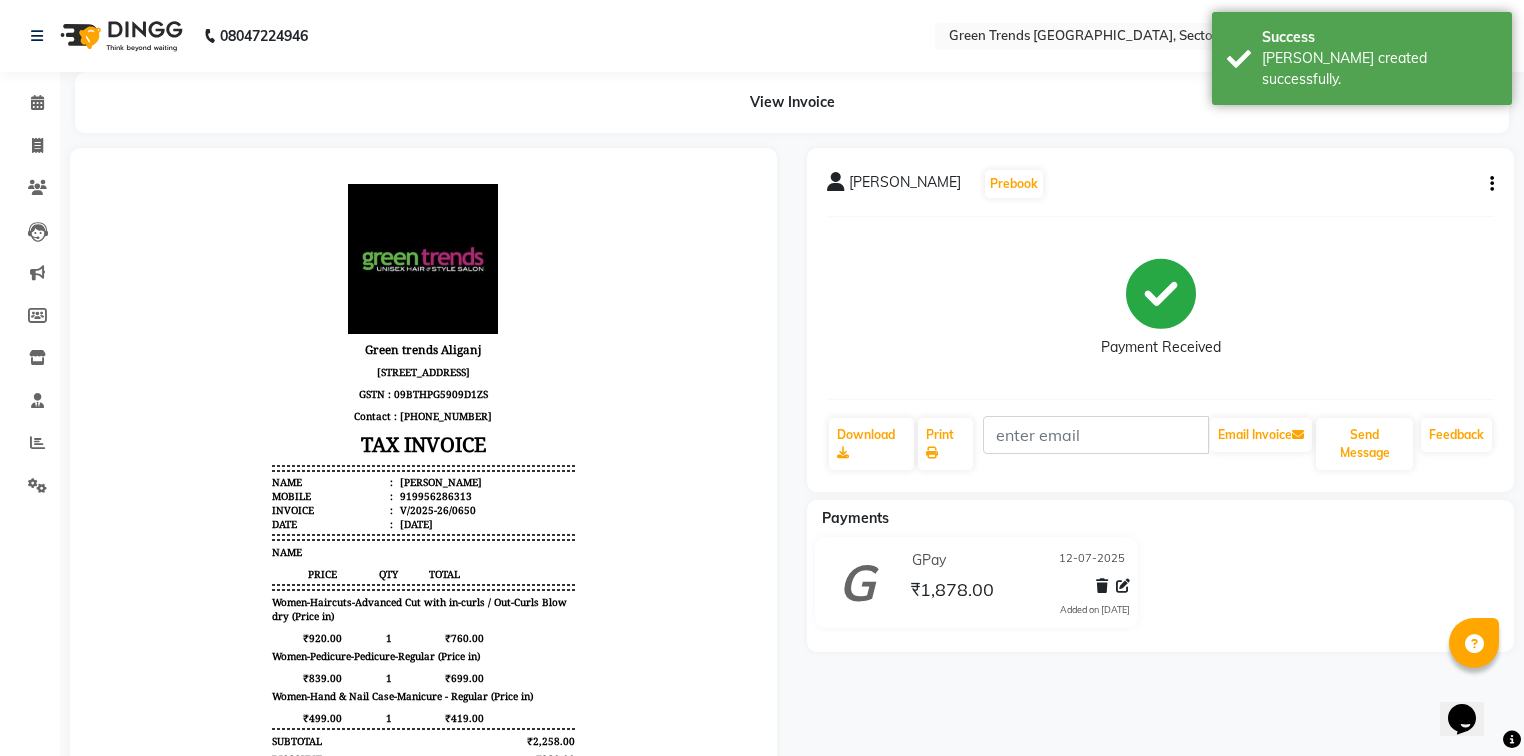 scroll, scrollTop: 0, scrollLeft: 0, axis: both 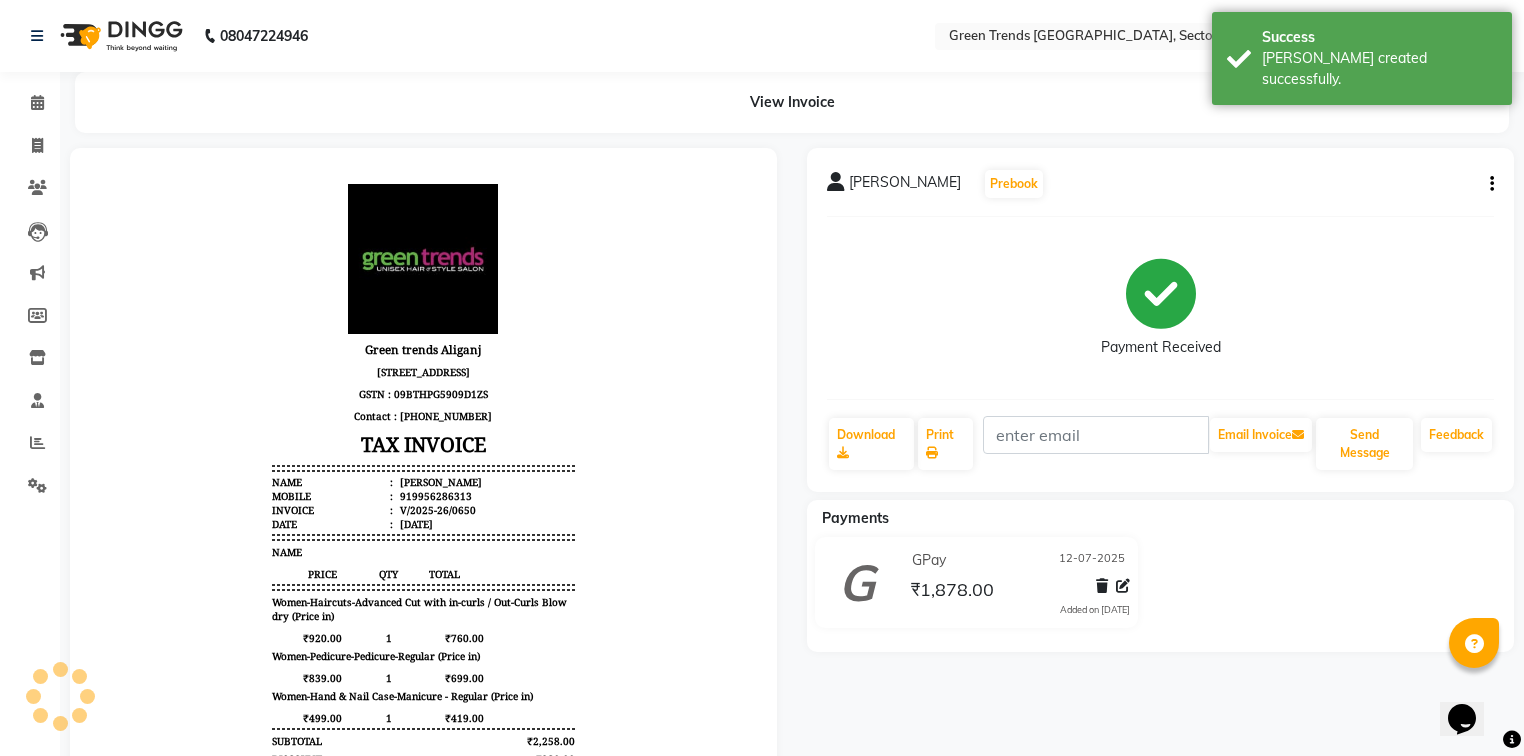 click 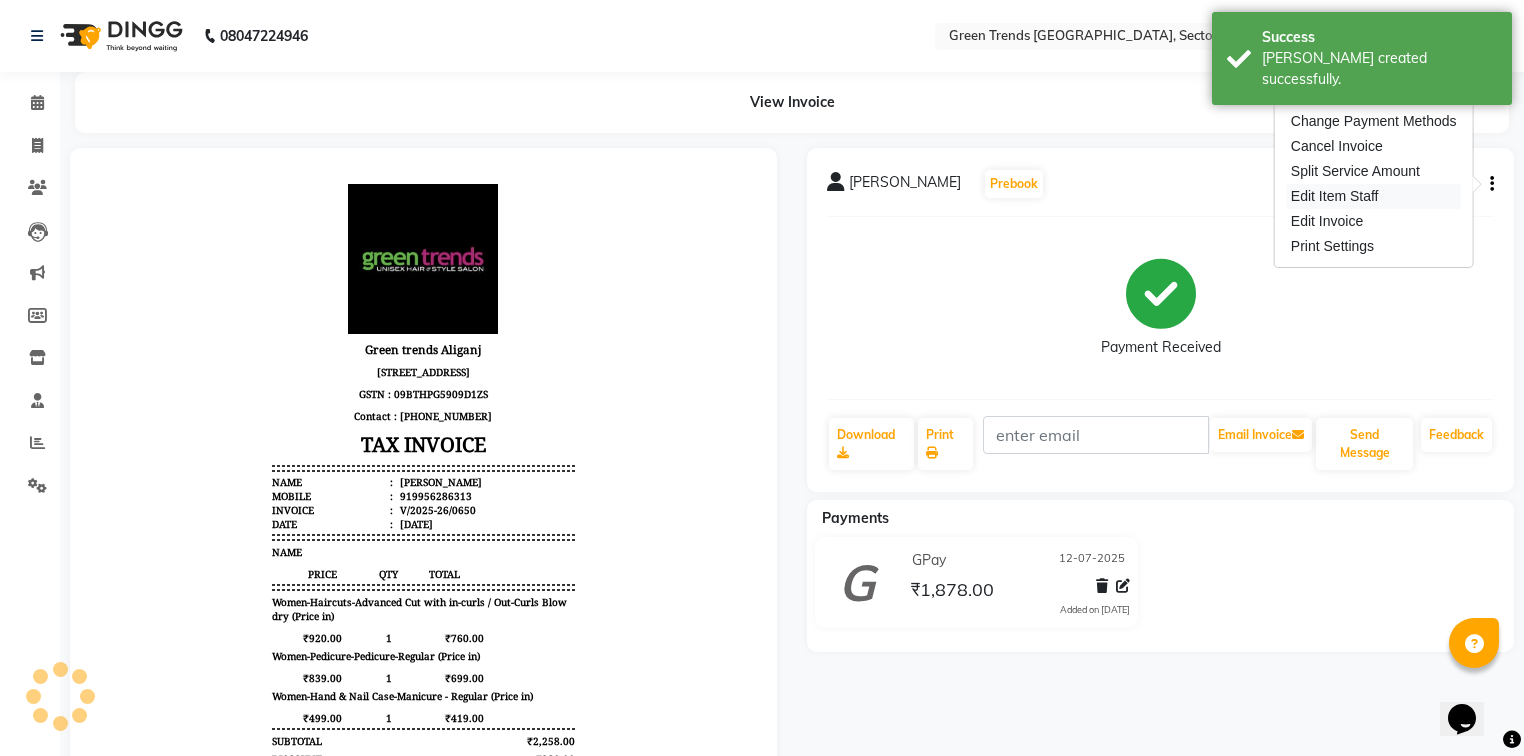 click on "Edit Item Staff" at bounding box center (1374, 196) 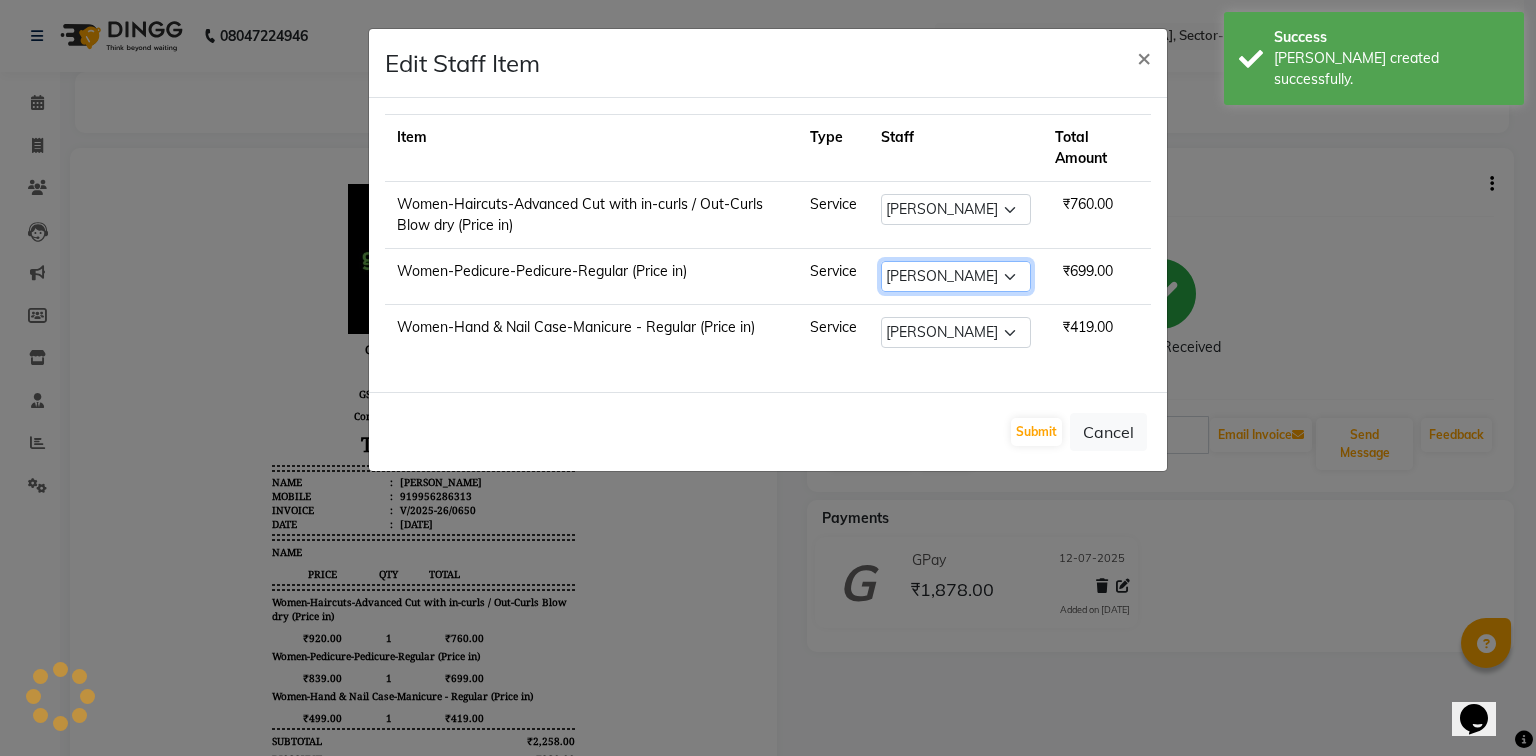 click on "Select  [PERSON_NAME]   [PERSON_NAME]   Mo. [PERSON_NAME].[PERSON_NAME]   [PERSON_NAME]   Pooja   [PERSON_NAME]   [PERSON_NAME]   [PERSON_NAME]   Vishal" 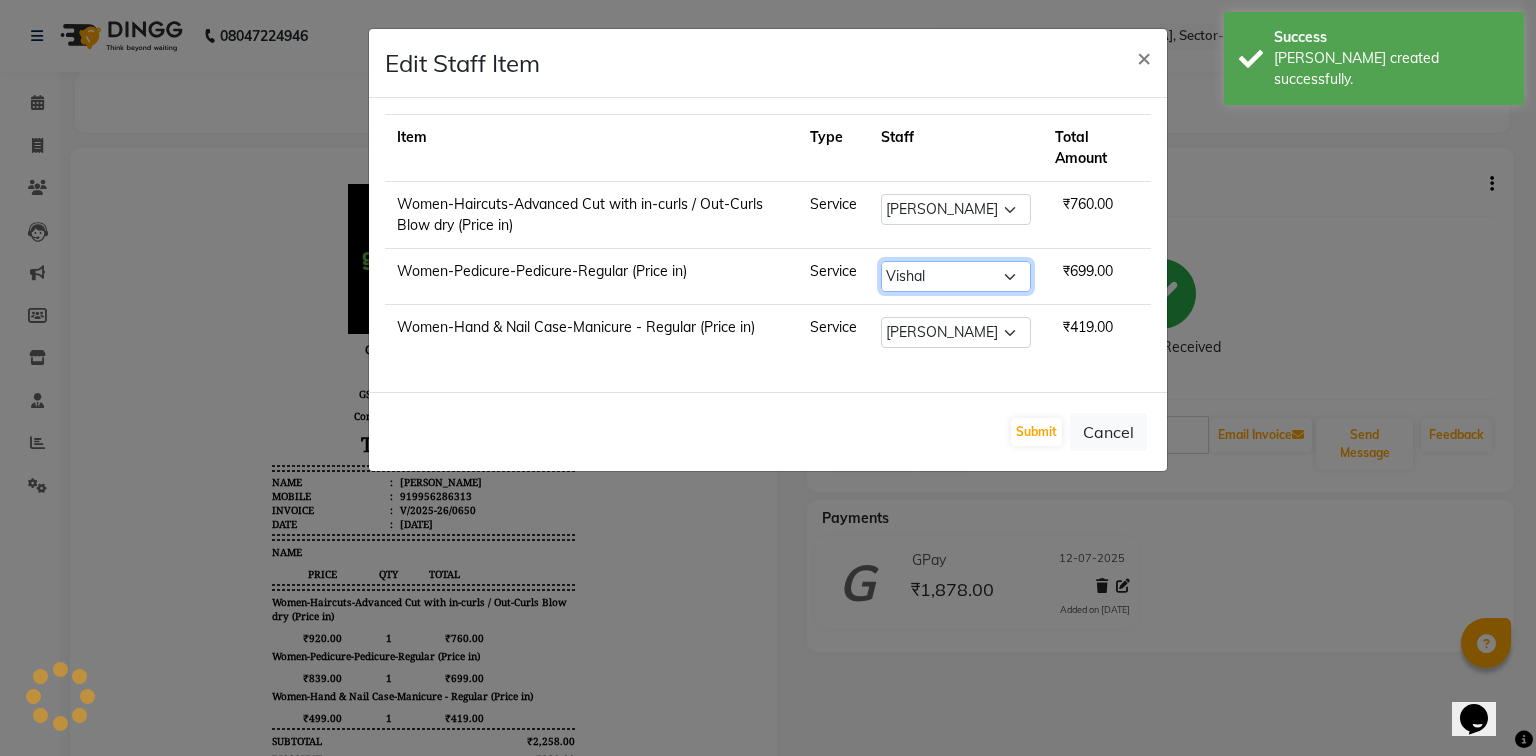 click on "Select  [PERSON_NAME]   [PERSON_NAME]   Mo. [PERSON_NAME].[PERSON_NAME]   [PERSON_NAME]   Pooja   [PERSON_NAME]   [PERSON_NAME]   [PERSON_NAME]   Vishal" 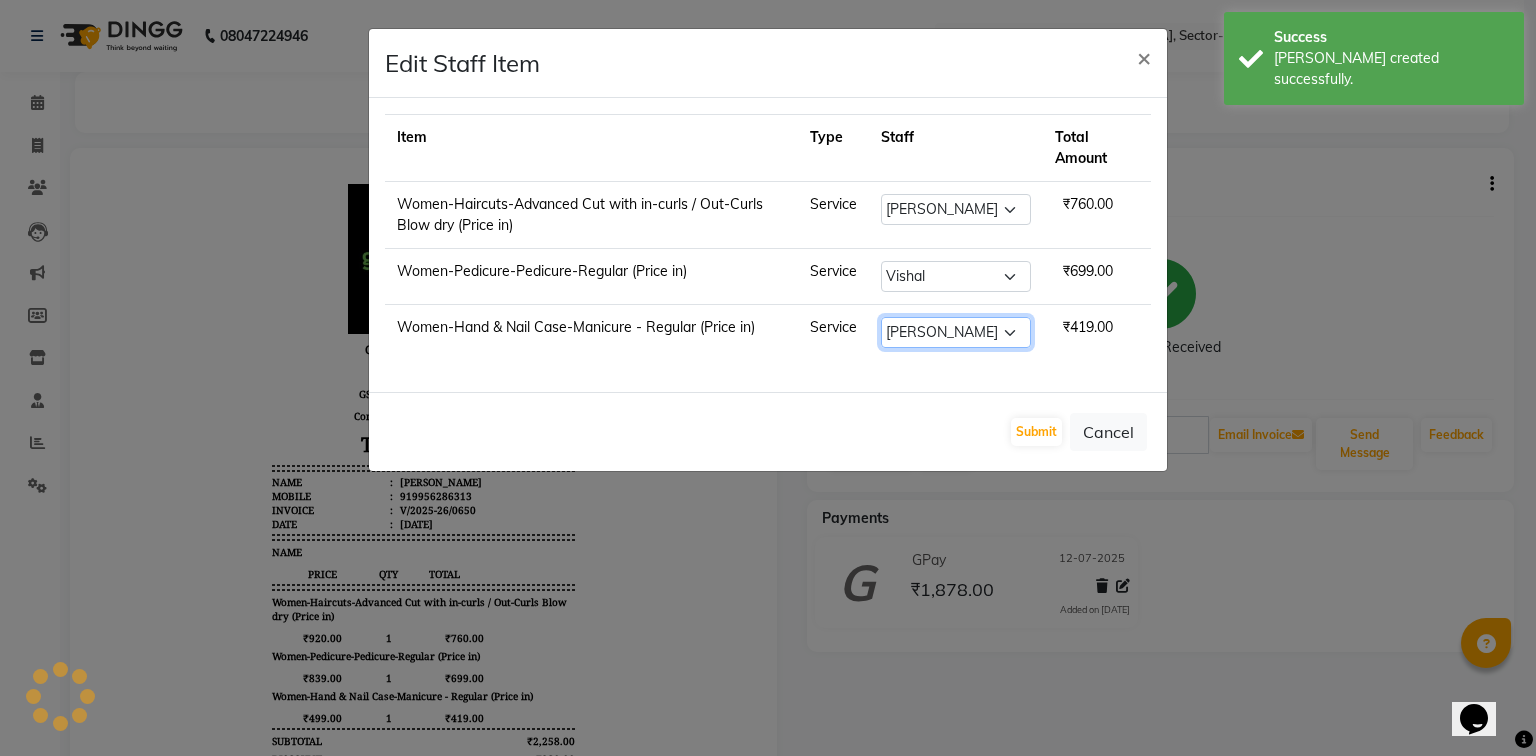 click on "Select  [PERSON_NAME]   [PERSON_NAME]   Mo. [PERSON_NAME].[PERSON_NAME]   [PERSON_NAME]   Pooja   [PERSON_NAME]   [PERSON_NAME]   [PERSON_NAME]   Vishal" 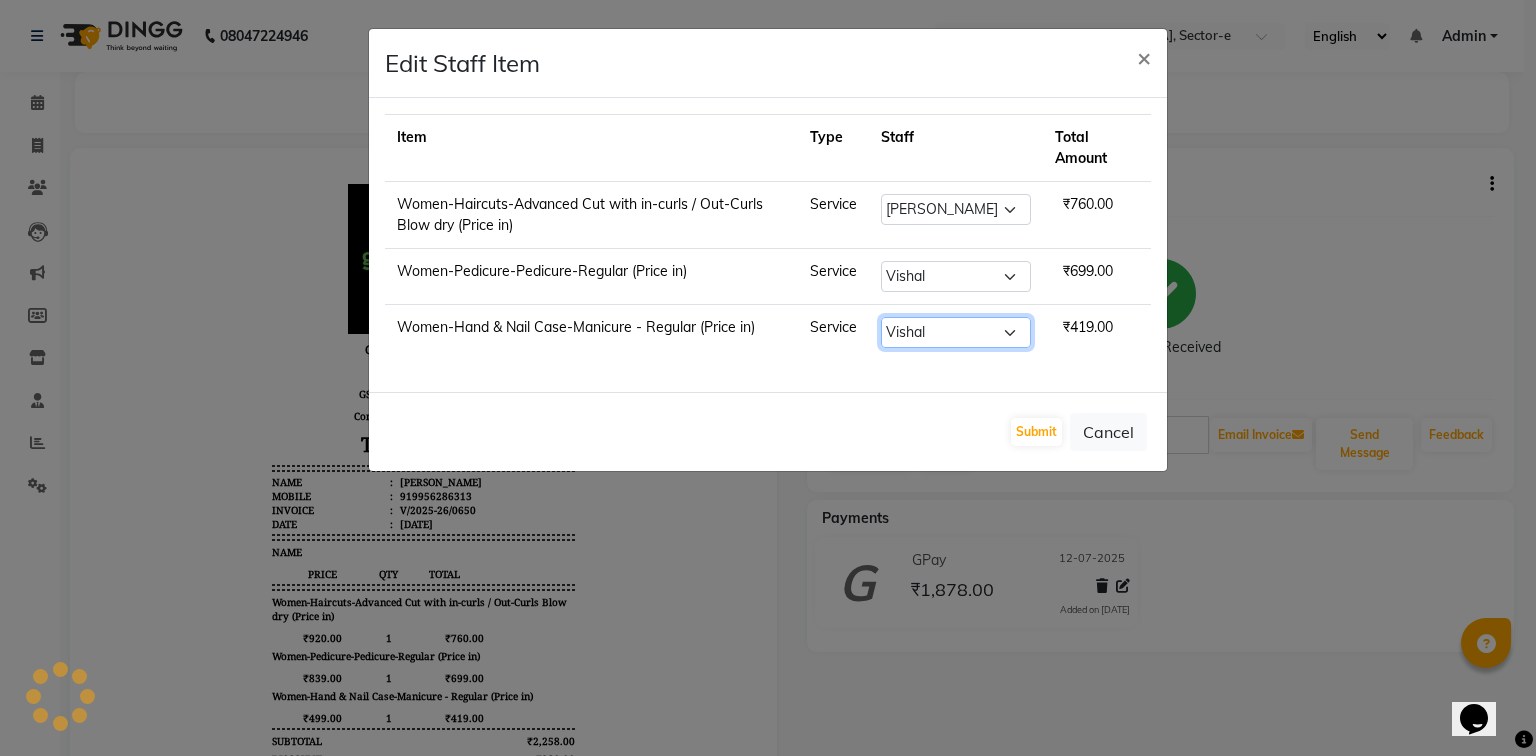 click on "Select  [PERSON_NAME]   [PERSON_NAME]   Mo. [PERSON_NAME].[PERSON_NAME]   [PERSON_NAME]   Pooja   [PERSON_NAME]   [PERSON_NAME]   [PERSON_NAME]   Vishal" 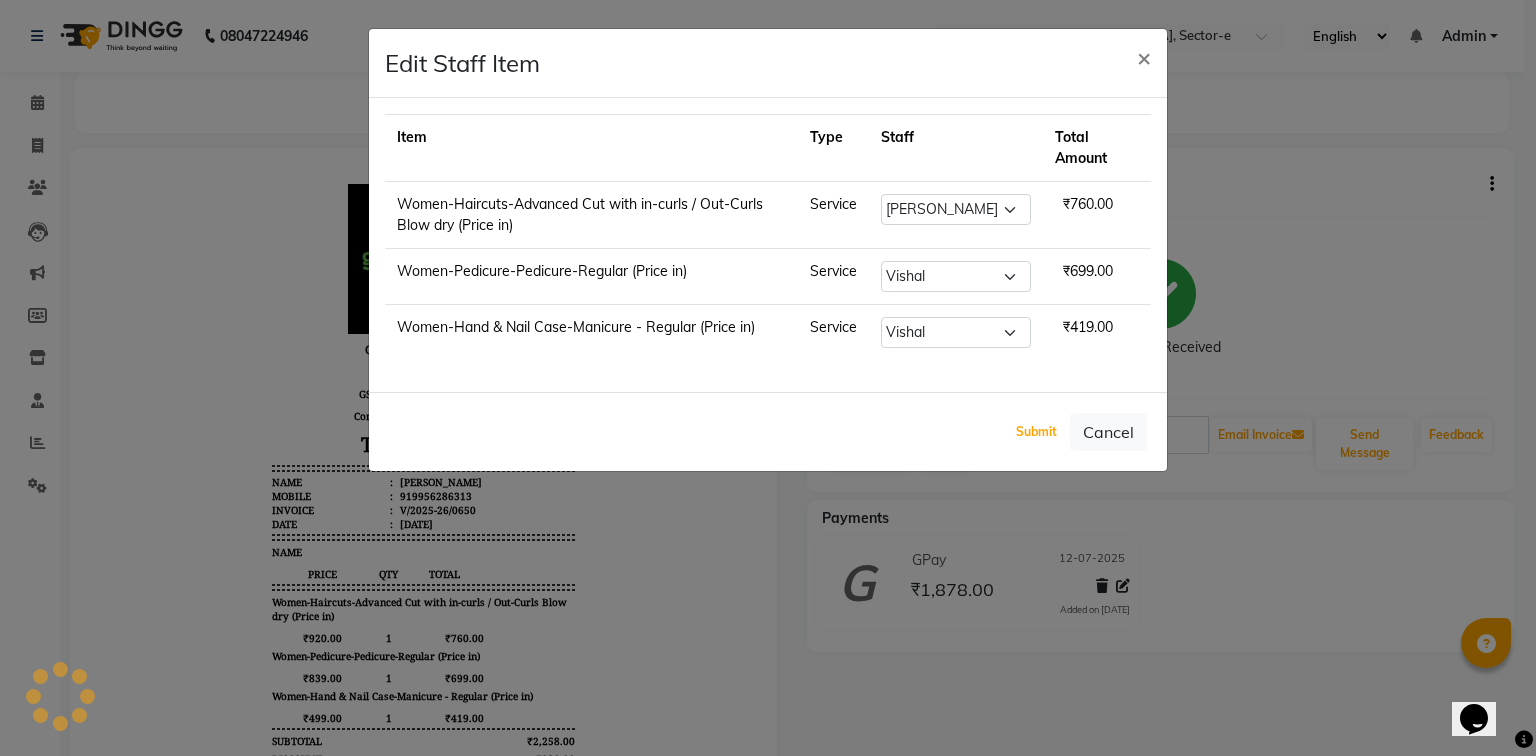 click on "Submit" 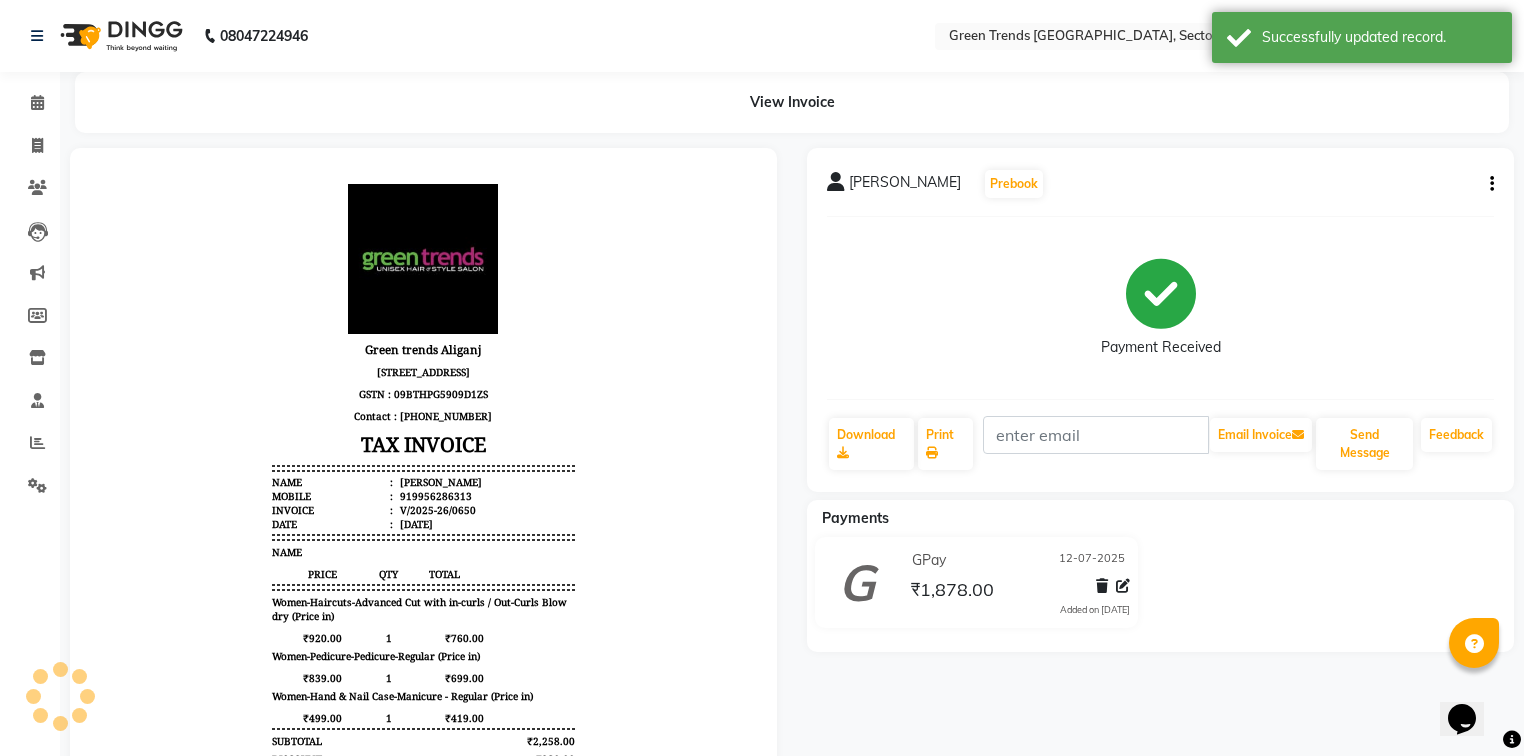 click 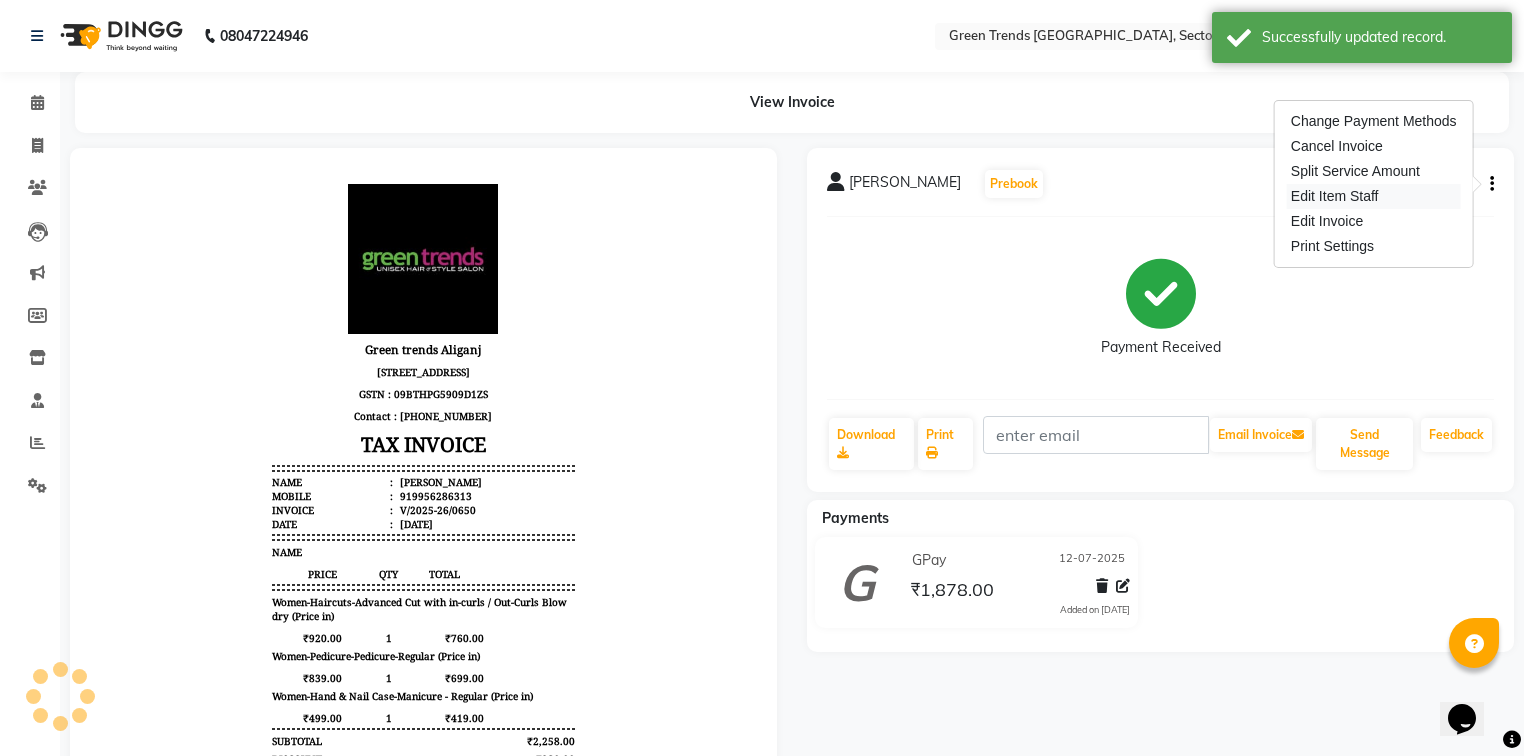 click on "Edit Item Staff" at bounding box center [1374, 196] 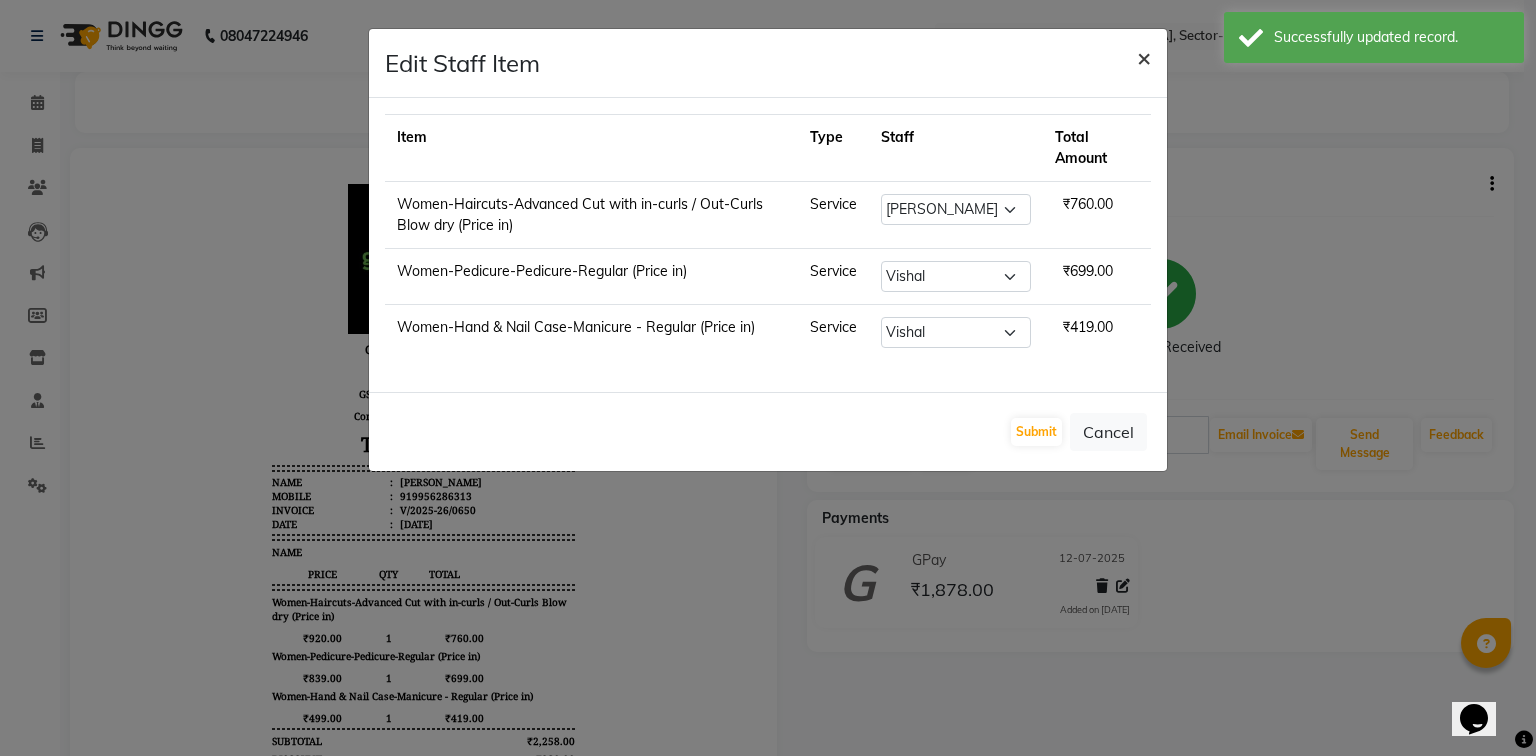 click on "×" 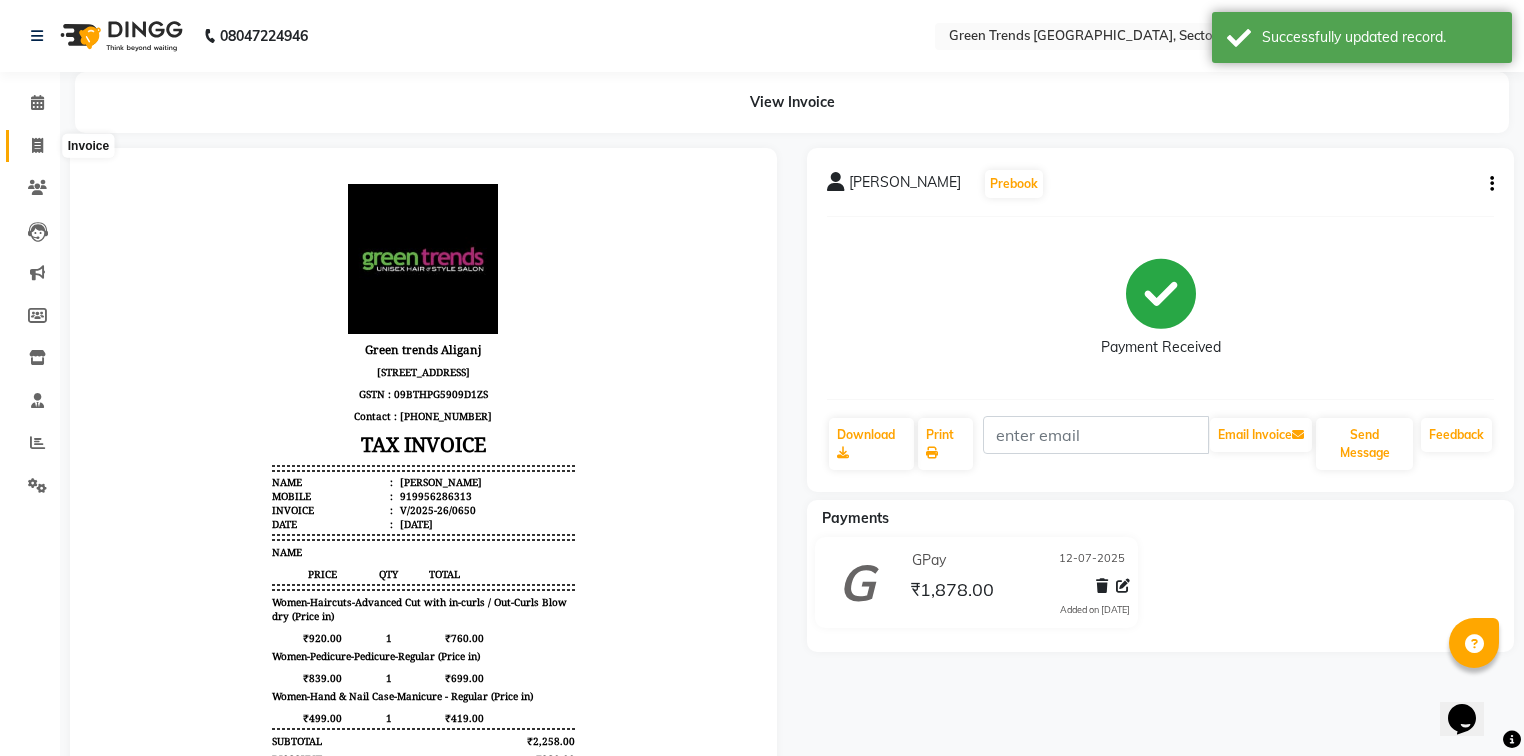 click 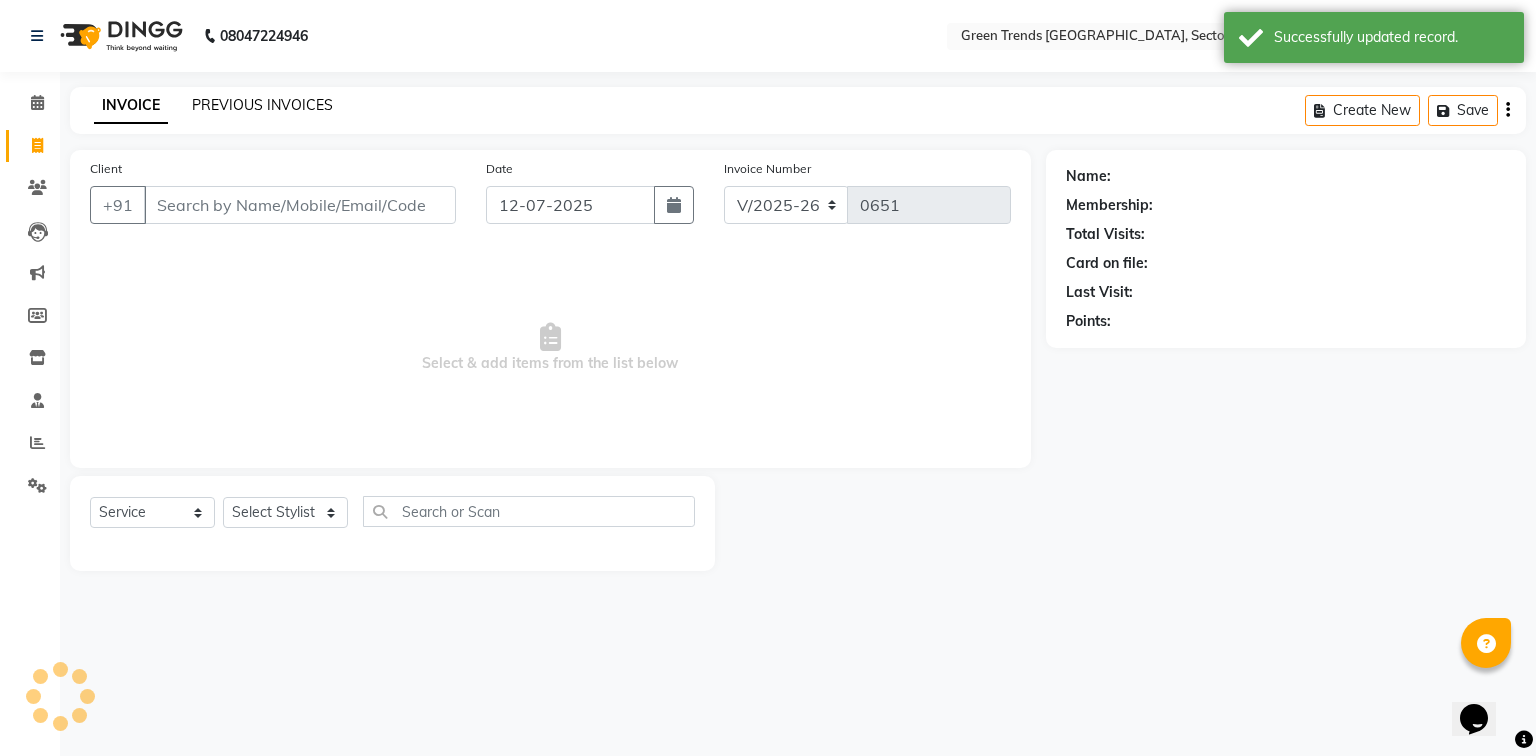 click on "PREVIOUS INVOICES" 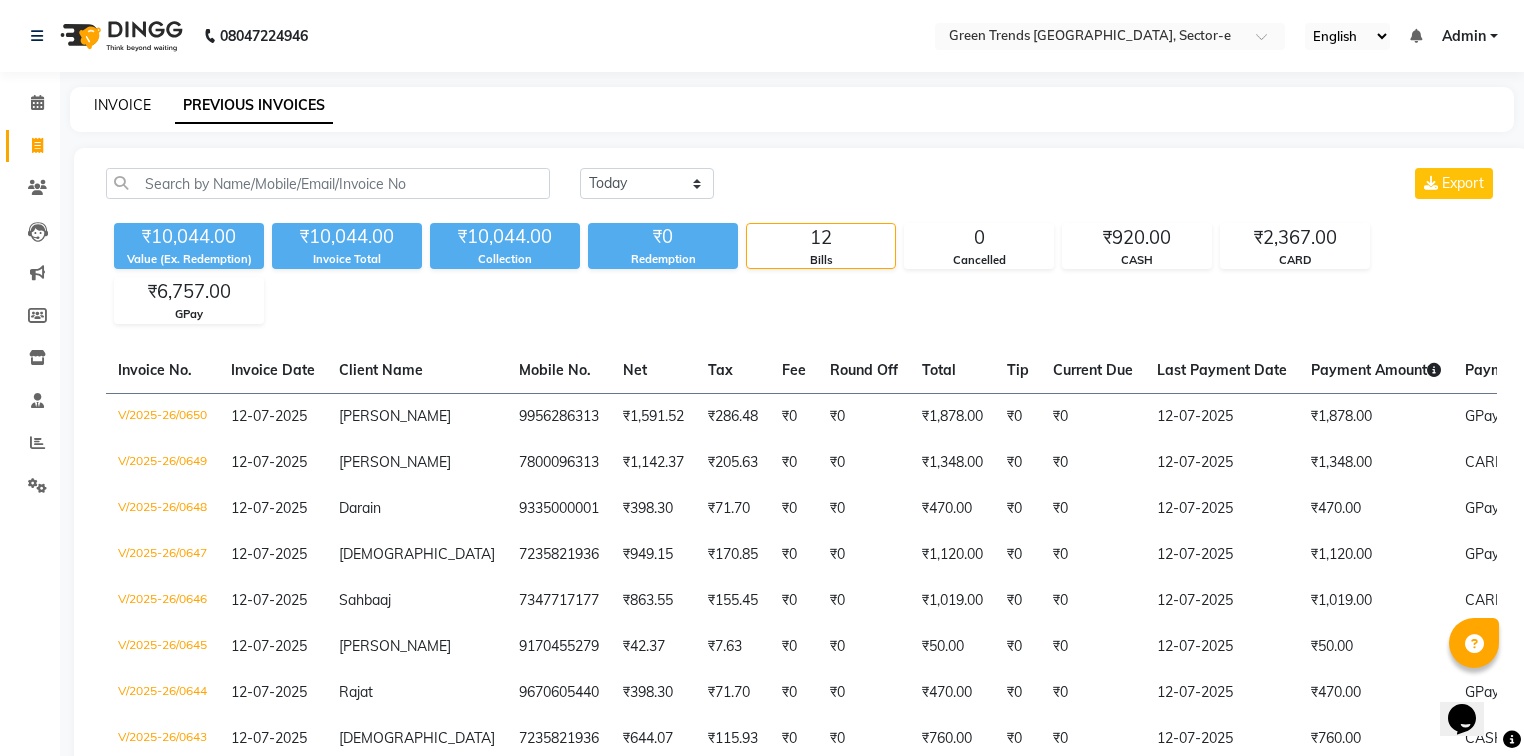 click on "INVOICE" 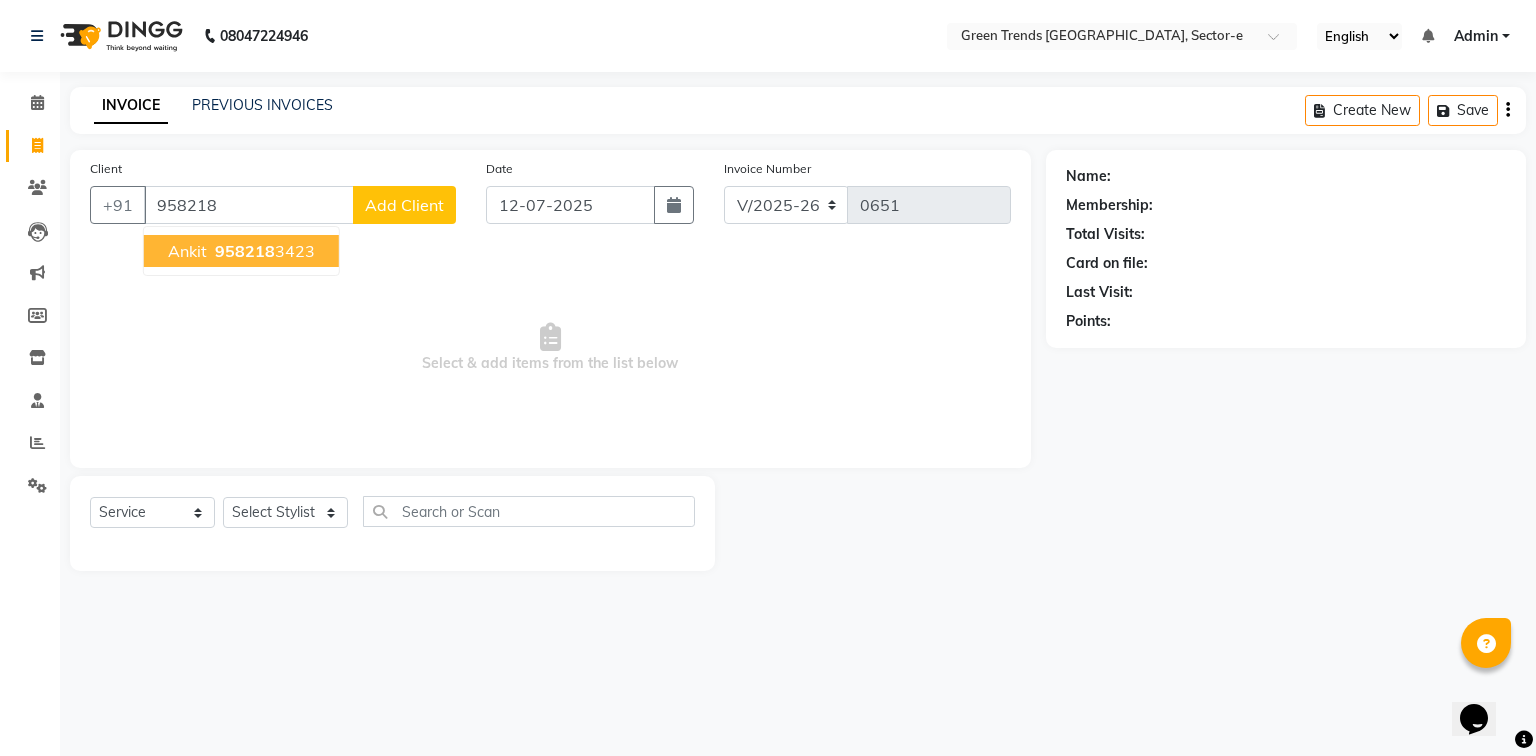 click on "958218" at bounding box center (245, 251) 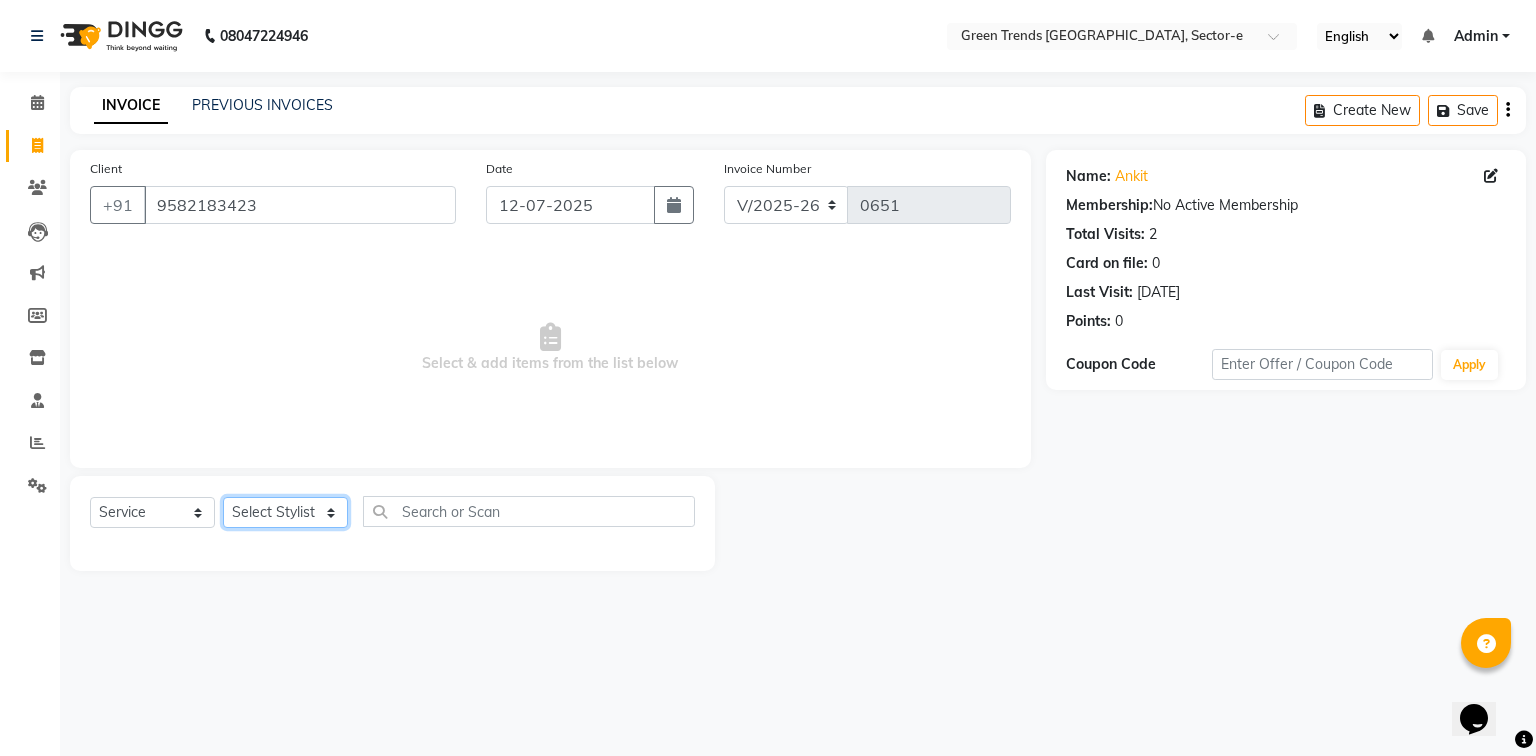 click on "Select Stylist [PERSON_NAME] [PERSON_NAME] Mo. [PERSON_NAME].[PERSON_NAME] [PERSON_NAME] Pooja [PERSON_NAME] [PERSON_NAME] [PERSON_NAME] Vishal" 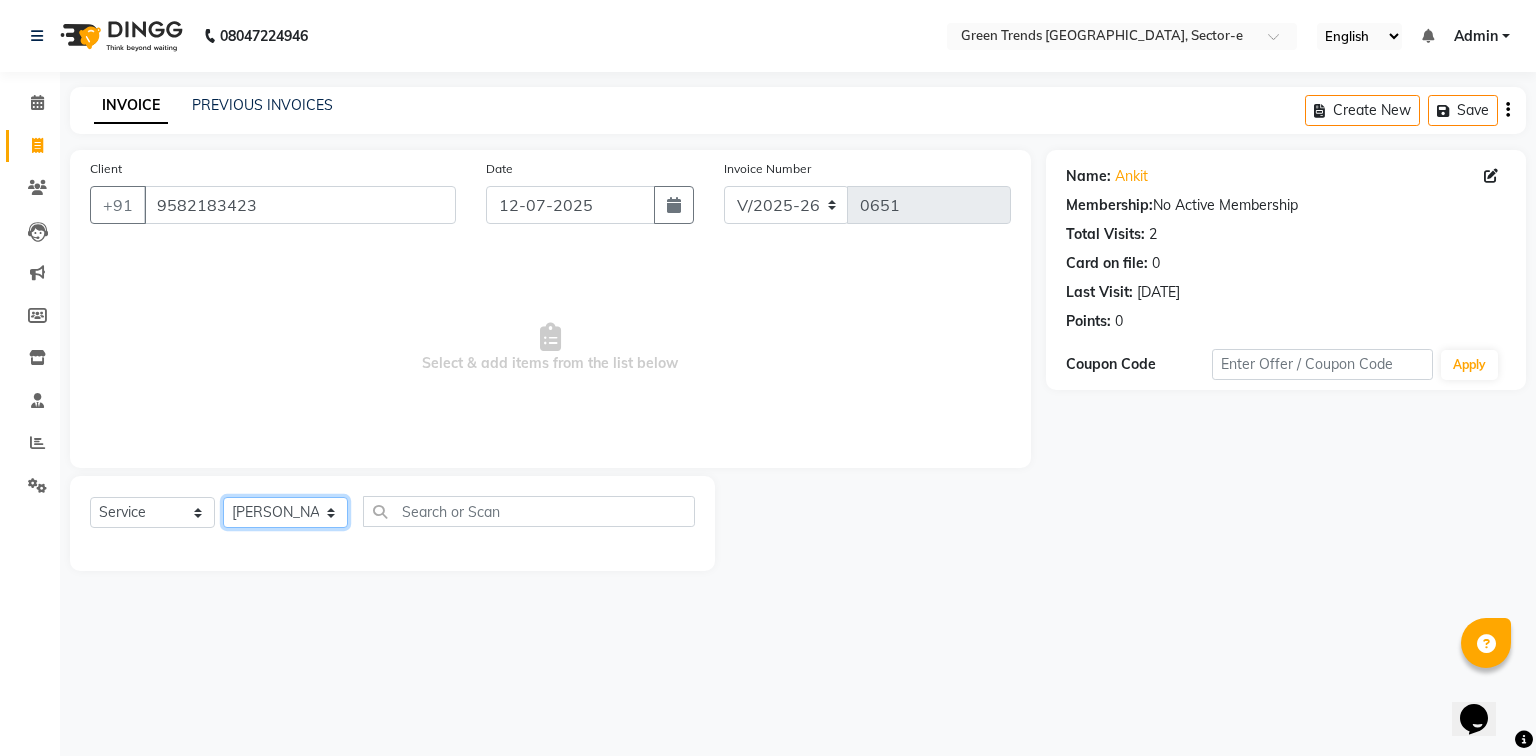 click on "Select Stylist [PERSON_NAME] [PERSON_NAME] Mo. [PERSON_NAME].[PERSON_NAME] [PERSON_NAME] Pooja [PERSON_NAME] [PERSON_NAME] [PERSON_NAME] Vishal" 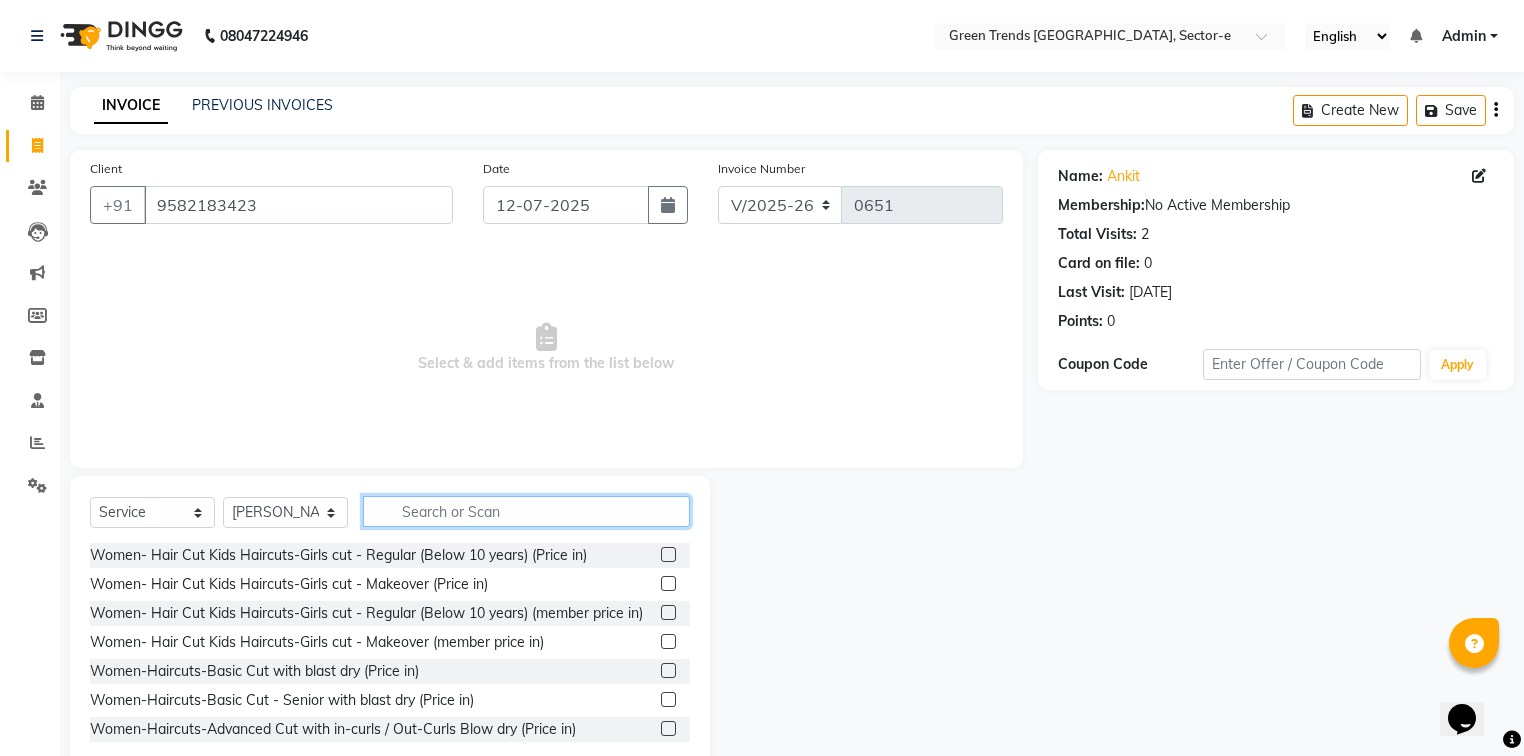 click 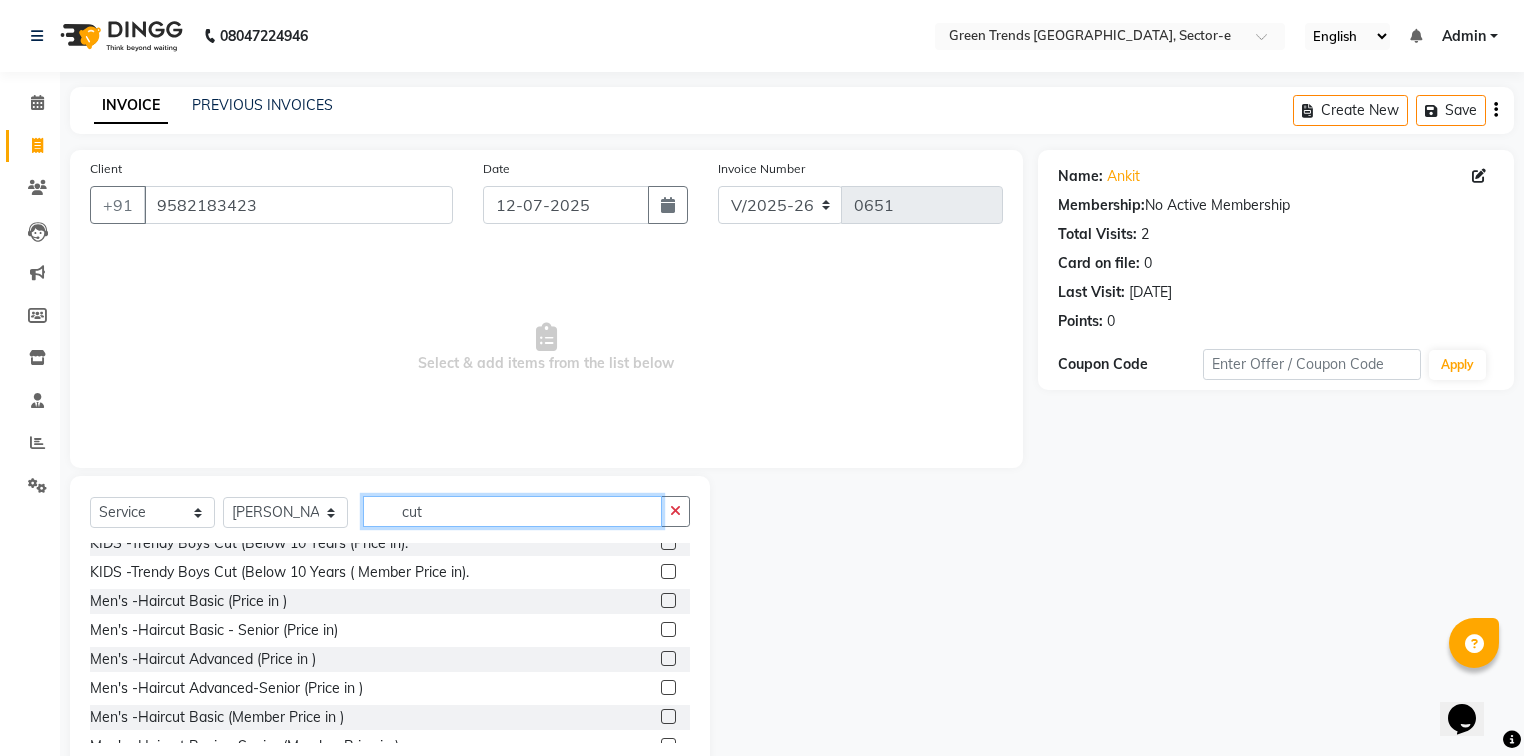 scroll, scrollTop: 1241, scrollLeft: 0, axis: vertical 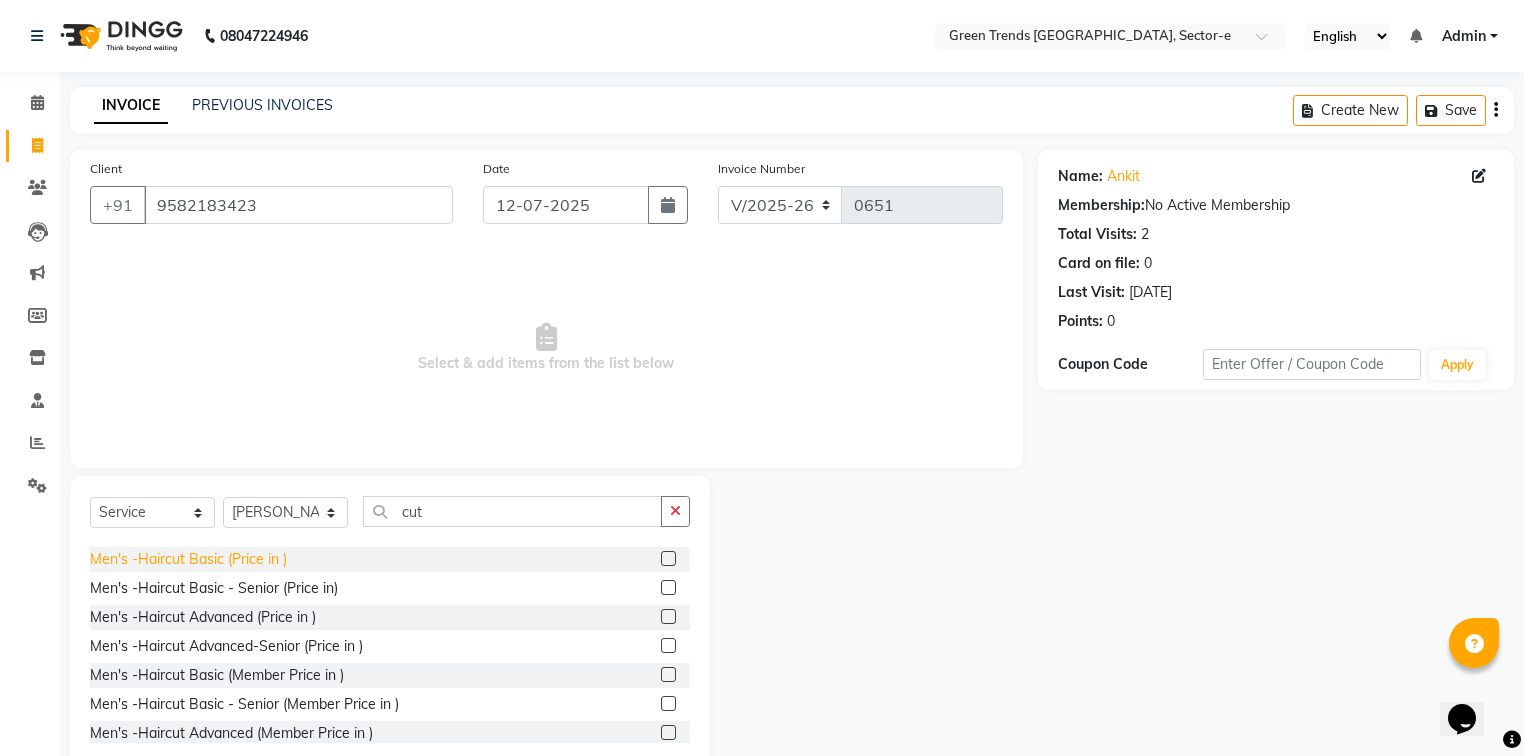click on "Men's -Haircut Basic (Price in )" 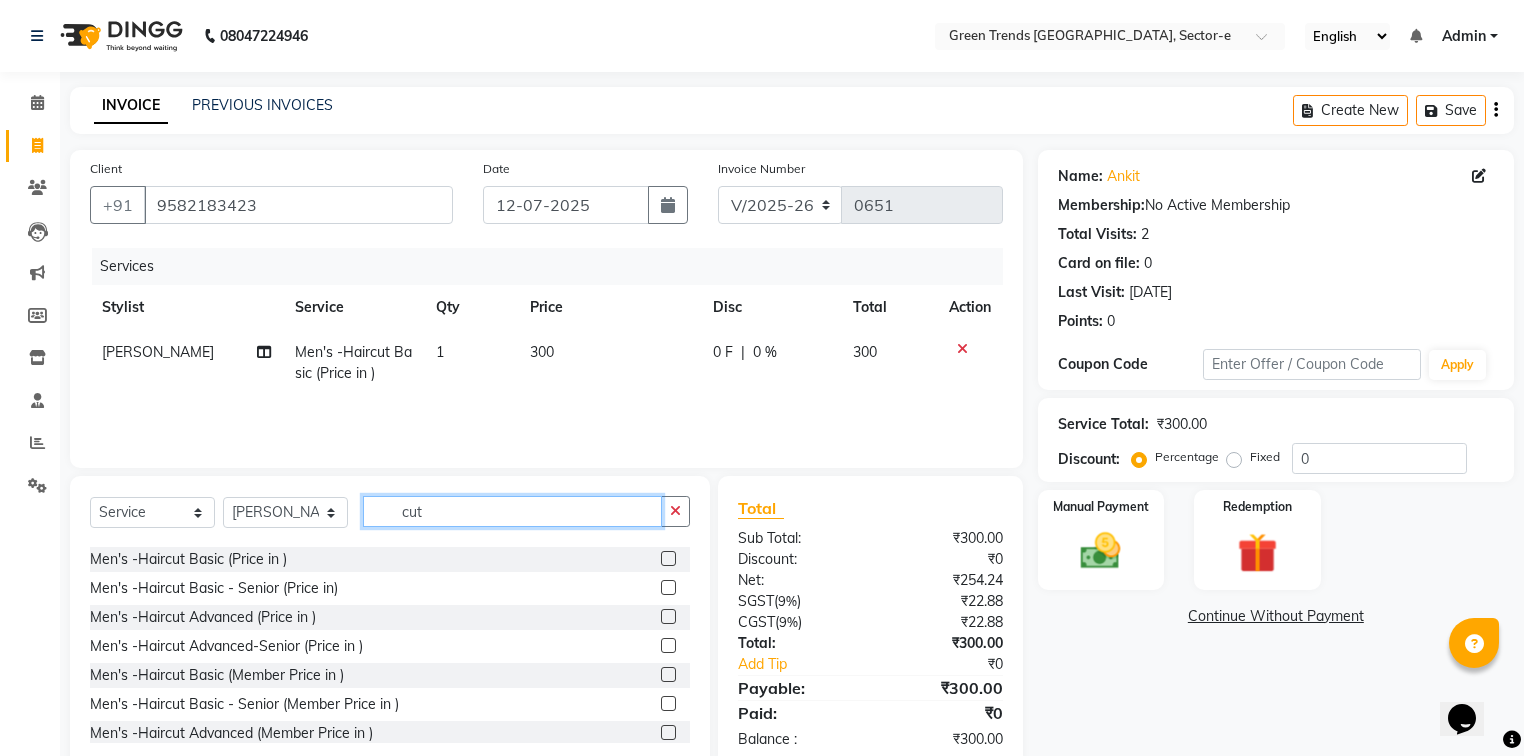 drag, startPoint x: 449, startPoint y: 520, endPoint x: 363, endPoint y: 520, distance: 86 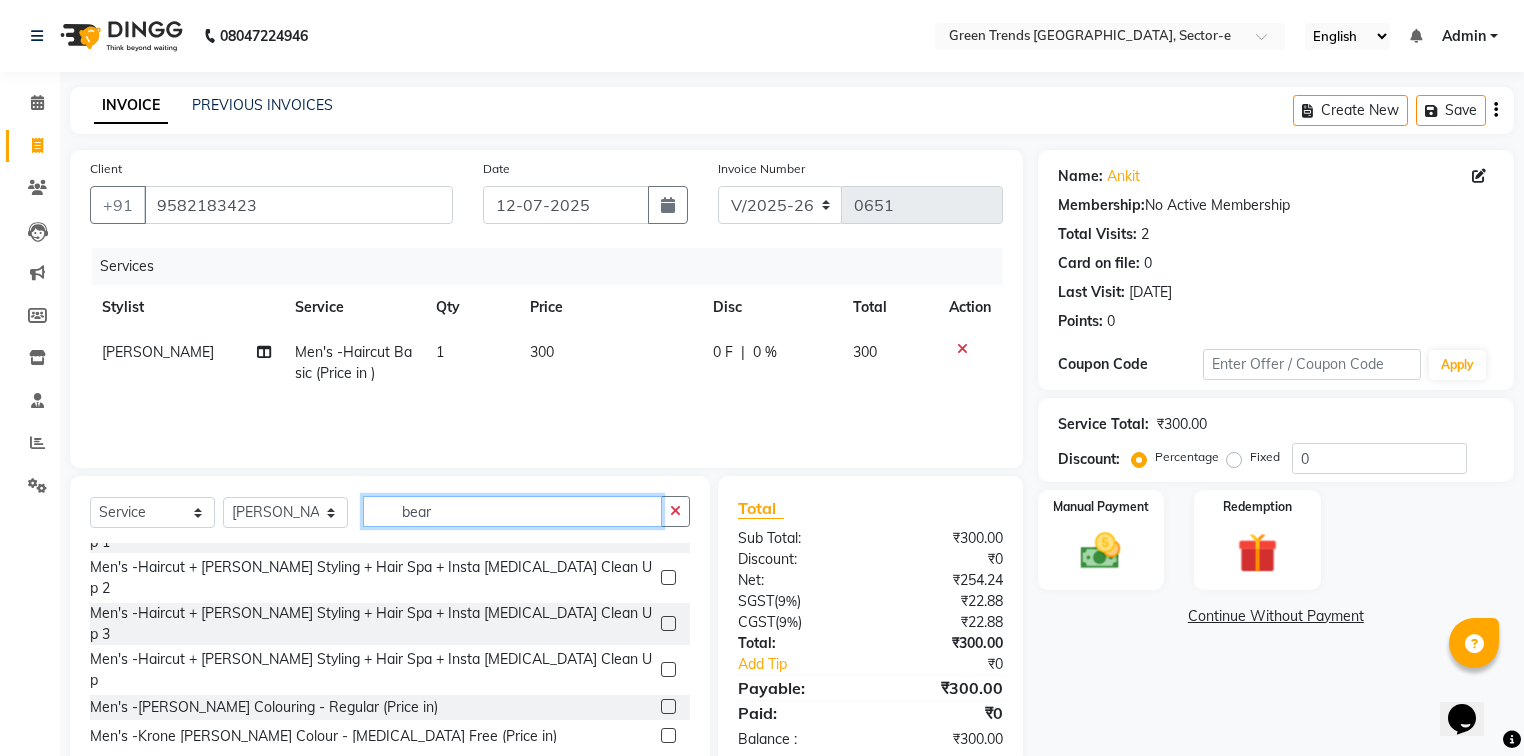 scroll, scrollTop: 148, scrollLeft: 0, axis: vertical 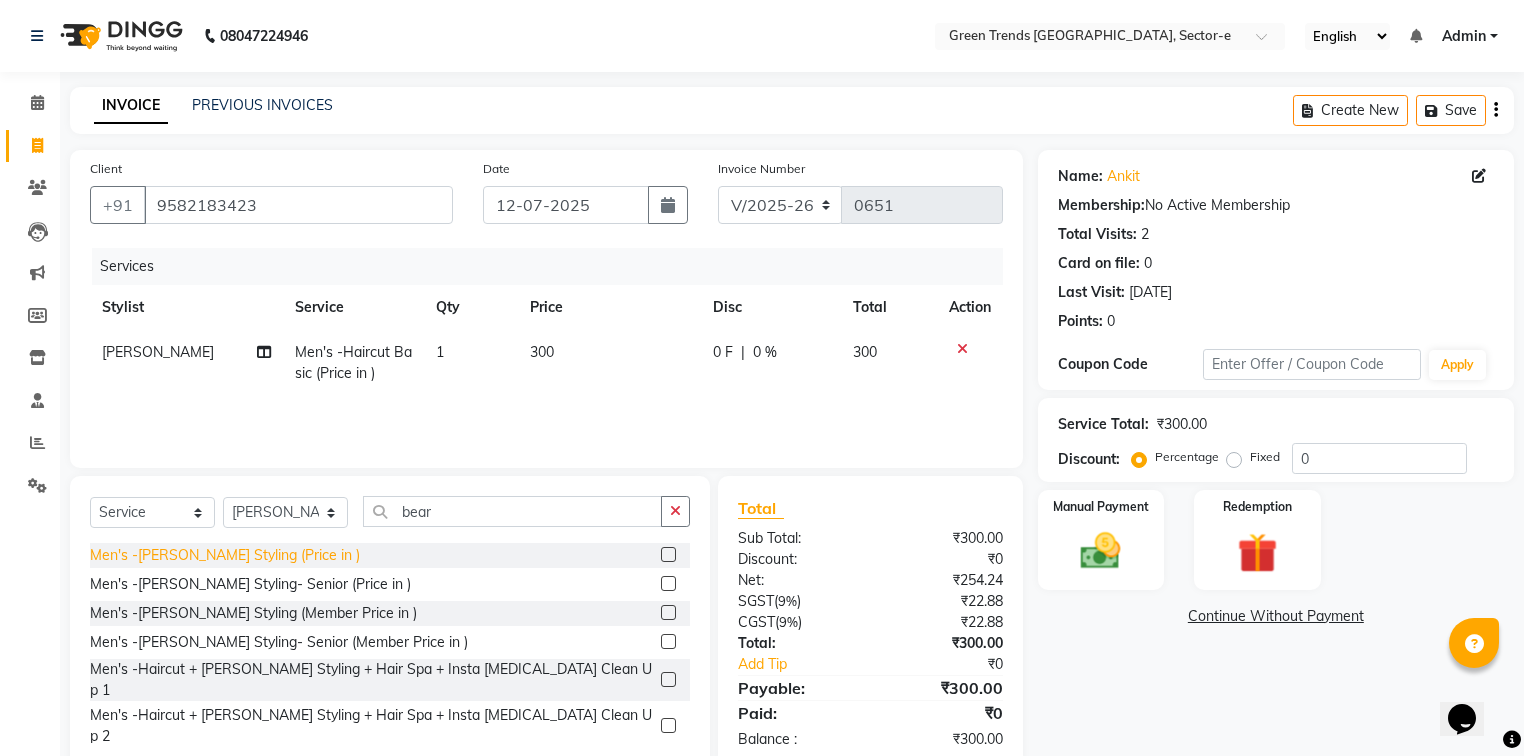 click on "Men's -[PERSON_NAME] Styling  (Price in )" 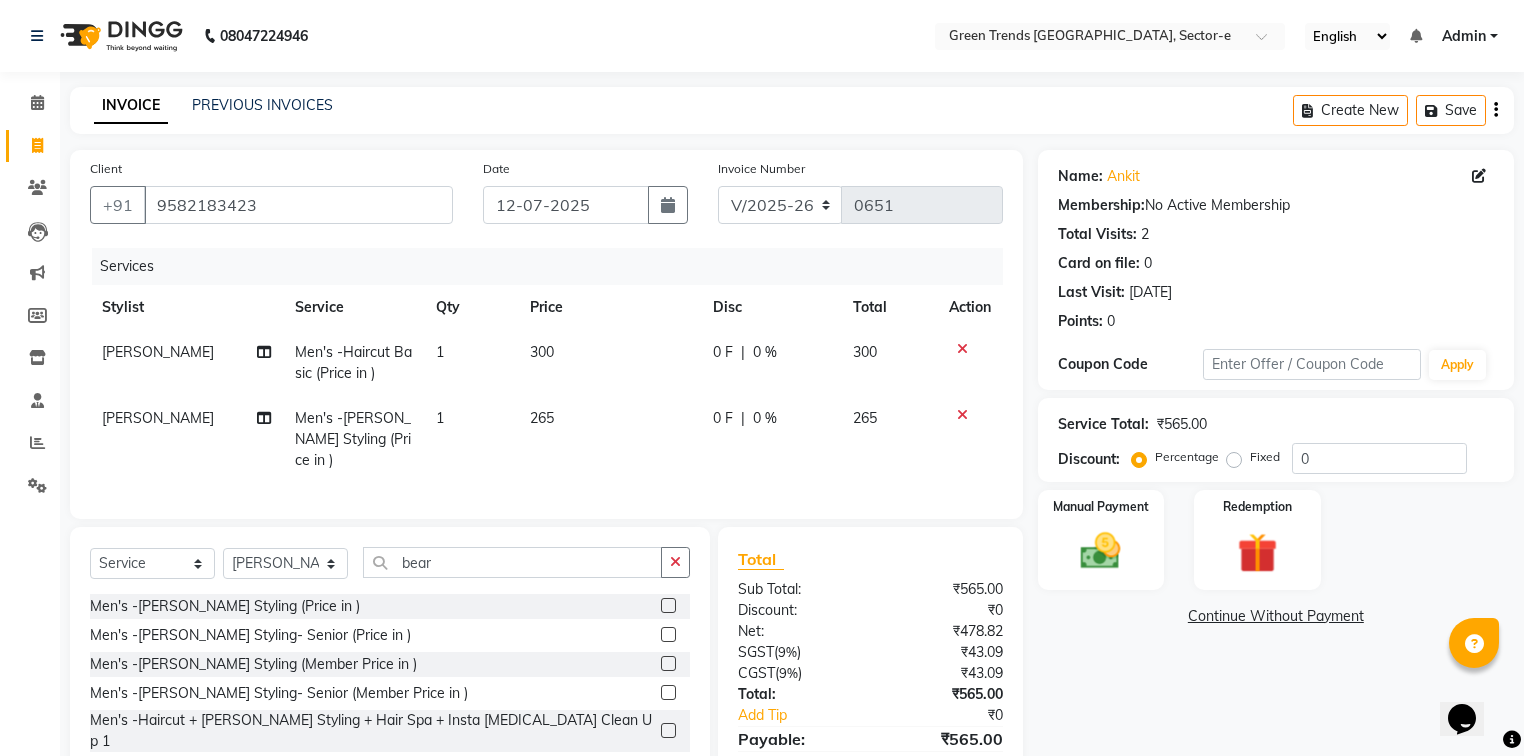 click on "0 F" 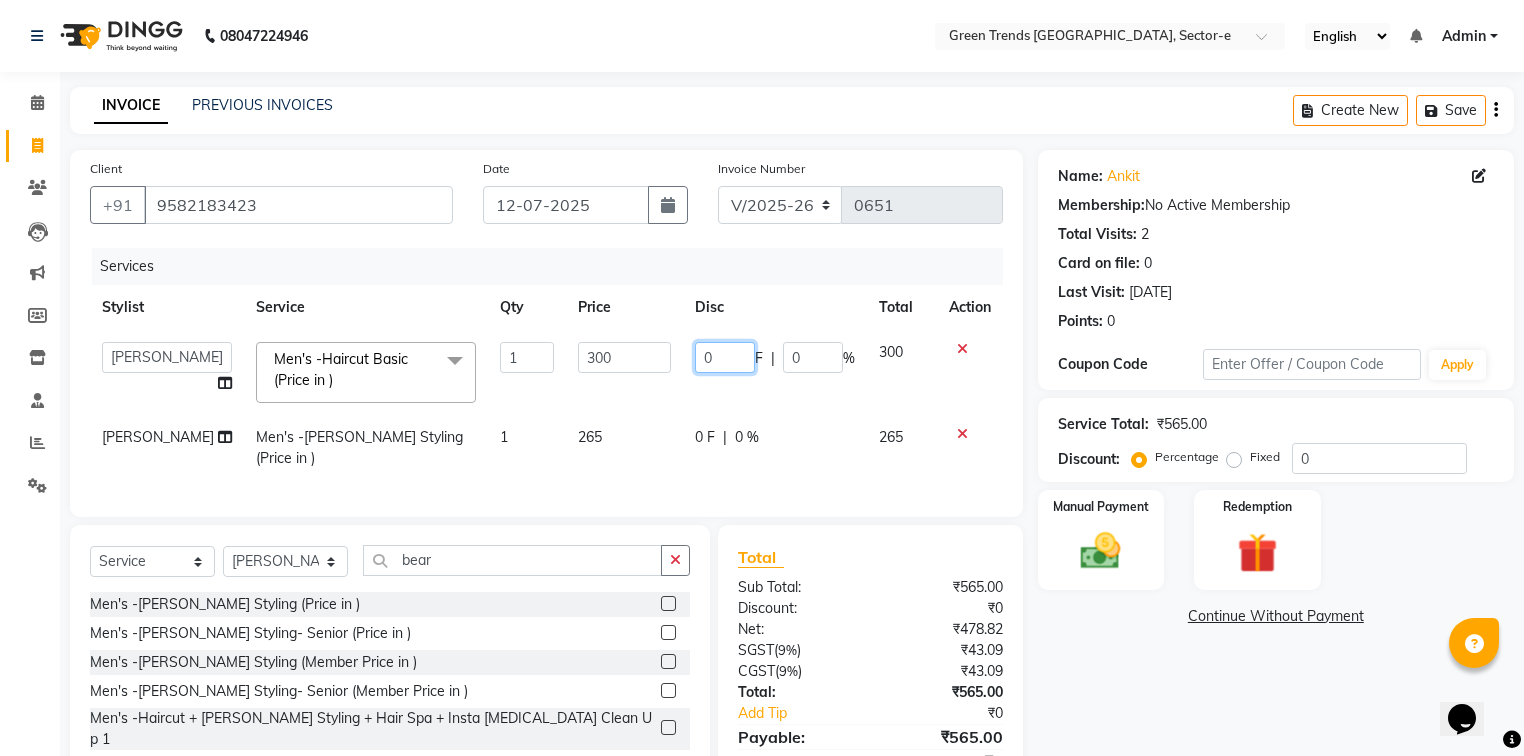 drag, startPoint x: 727, startPoint y: 354, endPoint x: 678, endPoint y: 357, distance: 49.09175 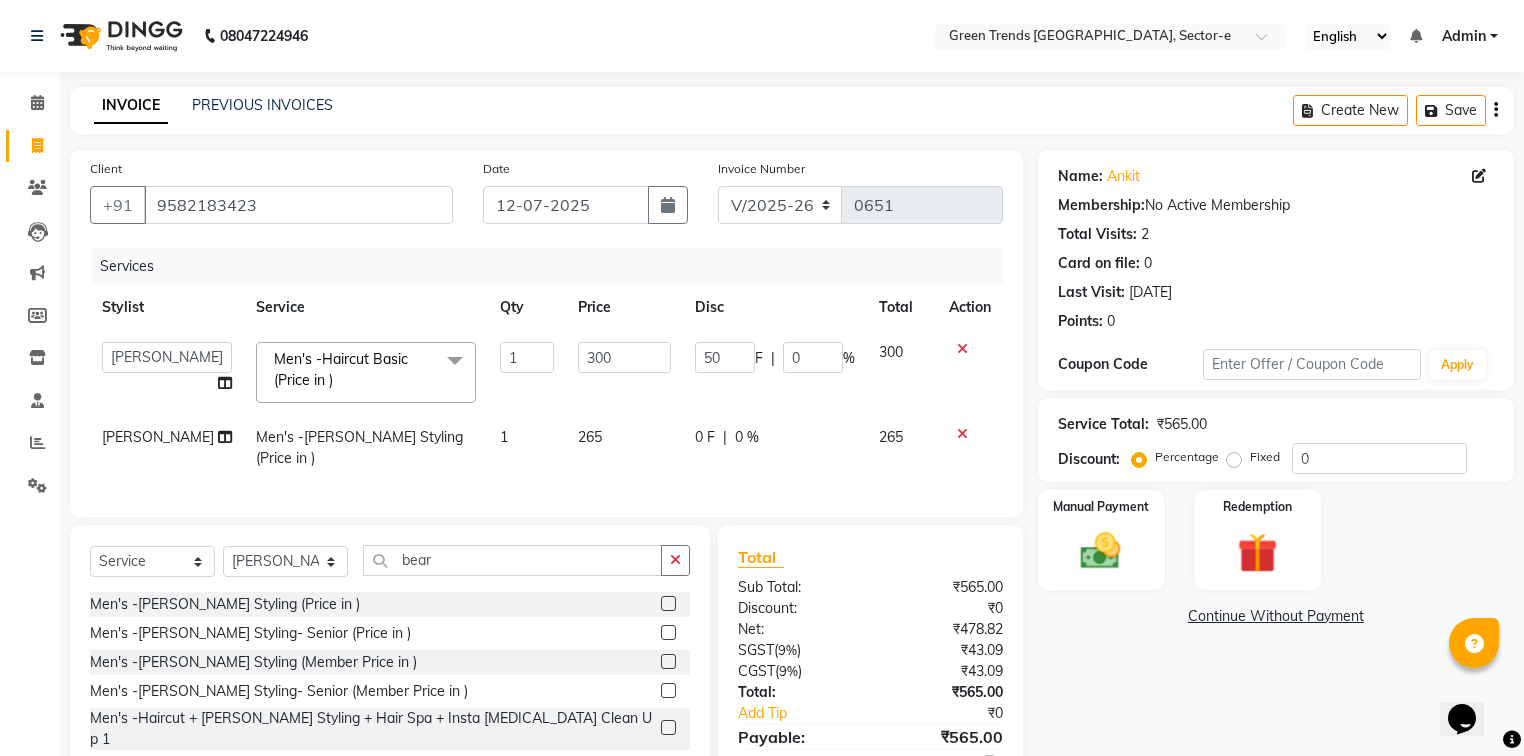 click on "0 F | 0 %" 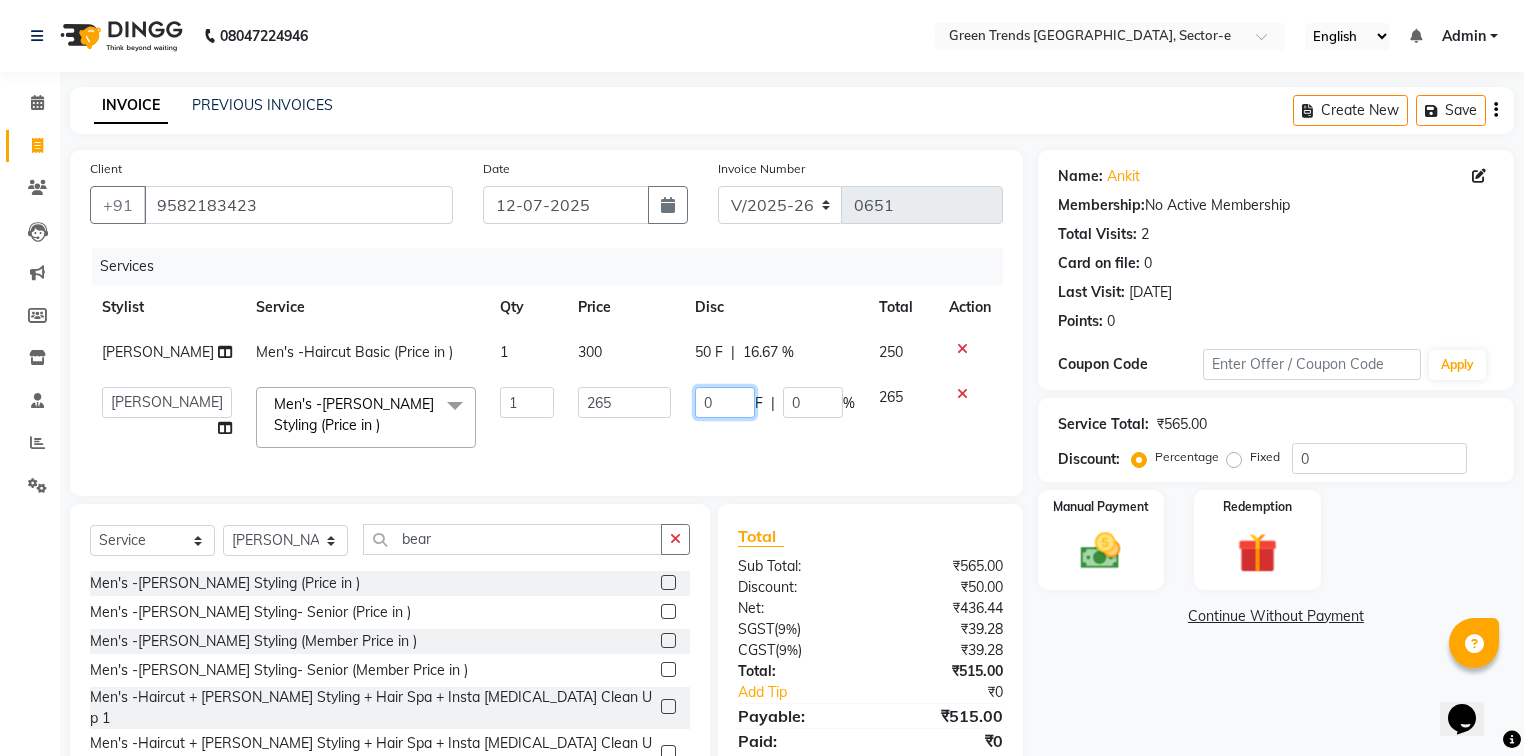 drag, startPoint x: 722, startPoint y: 417, endPoint x: 665, endPoint y: 436, distance: 60.083275 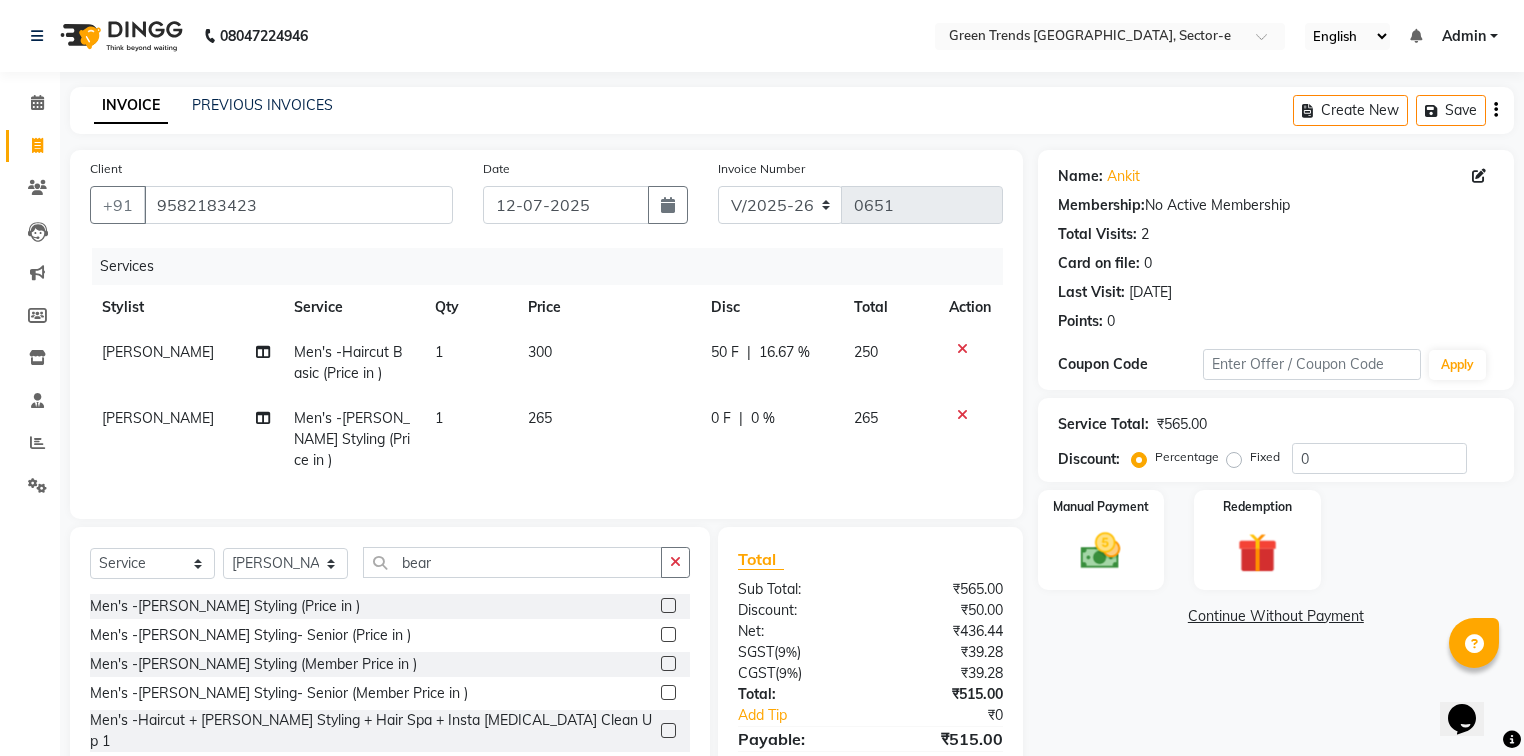 click on "265" 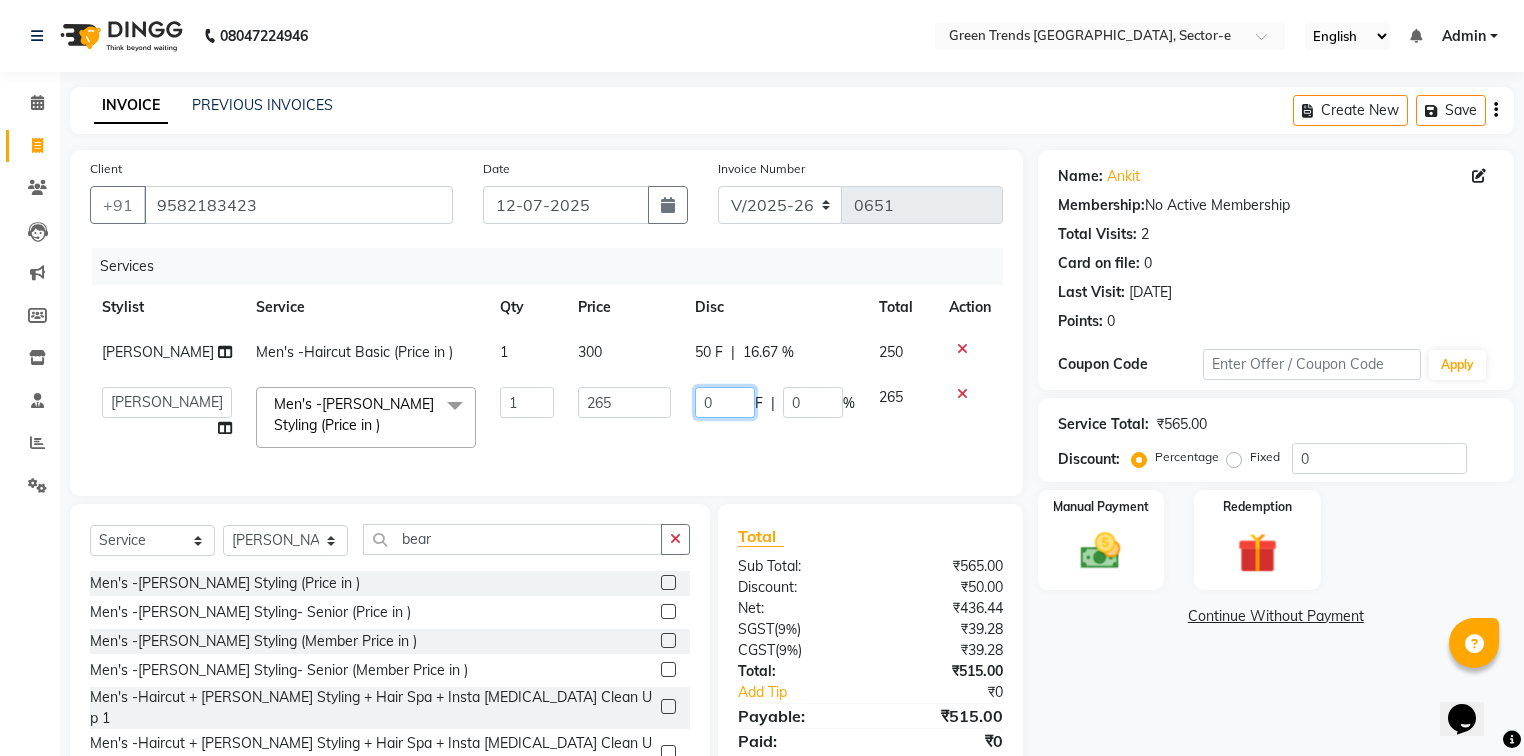 drag, startPoint x: 716, startPoint y: 423, endPoint x: 685, endPoint y: 427, distance: 31.257 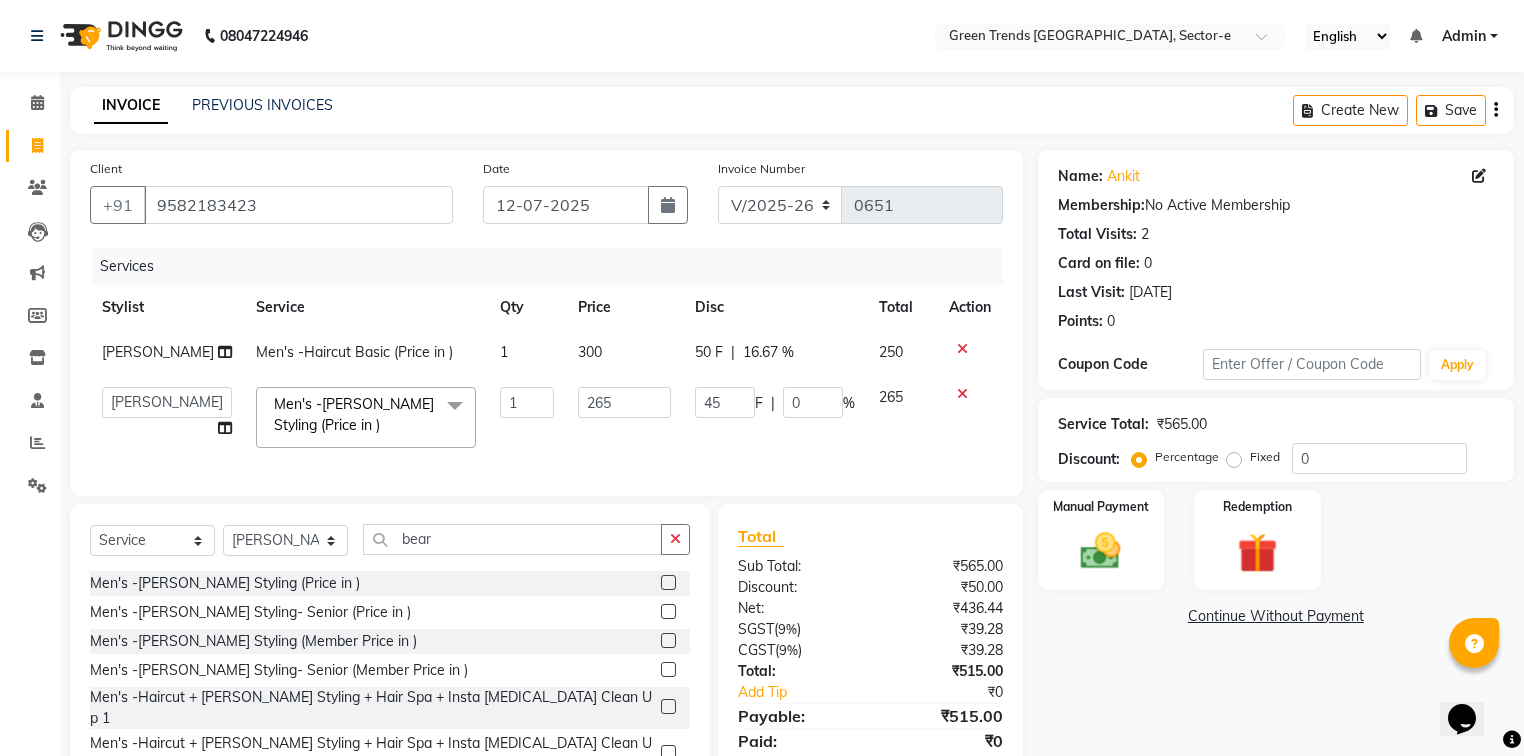 click on "Services Stylist Service Qty Price Disc Total Action [PERSON_NAME] Men's -Haircut Basic (Price in ) 1 300 50 F | 16.67 % 250  [PERSON_NAME]   [PERSON_NAME]   Mo. [PERSON_NAME].[PERSON_NAME]   [PERSON_NAME]   [PERSON_NAME]   [PERSON_NAME]   [PERSON_NAME]   Vishal  Men's -[PERSON_NAME] Styling  (Price in )  x Women- Hair Cut Kids Haircuts-Girls cut - Regular (Below 10 years) (Price in) Women- Hair Cut Kids Haircuts-Girls cut - Makeover  (Price in) Women- Hair Cut Kids Haircuts-Girls cut - Regular (Below 10 years) (member price in) Women- Hair Cut Kids Haircuts-Girls cut - Makeover (member price in) Women-Haircuts-Basic Cut with blast dry (Price in) Women-Haircuts-Basic Cut - Senior with blast dry (Price in) Women-Haircuts-Advanced Cut with in-curls / Out-Curls Blow dry (Price in) Women-Haircuts-Advanced Cut - Senior with in-curls / Out-Curls Blow dry (Price in) Women-Haircuts-Change of Style with in-curls / Out-Curls Blow dry (Price in) Women-Haircuts-Basic Cut with blast dry (member price in) Men's -Ironing 1" 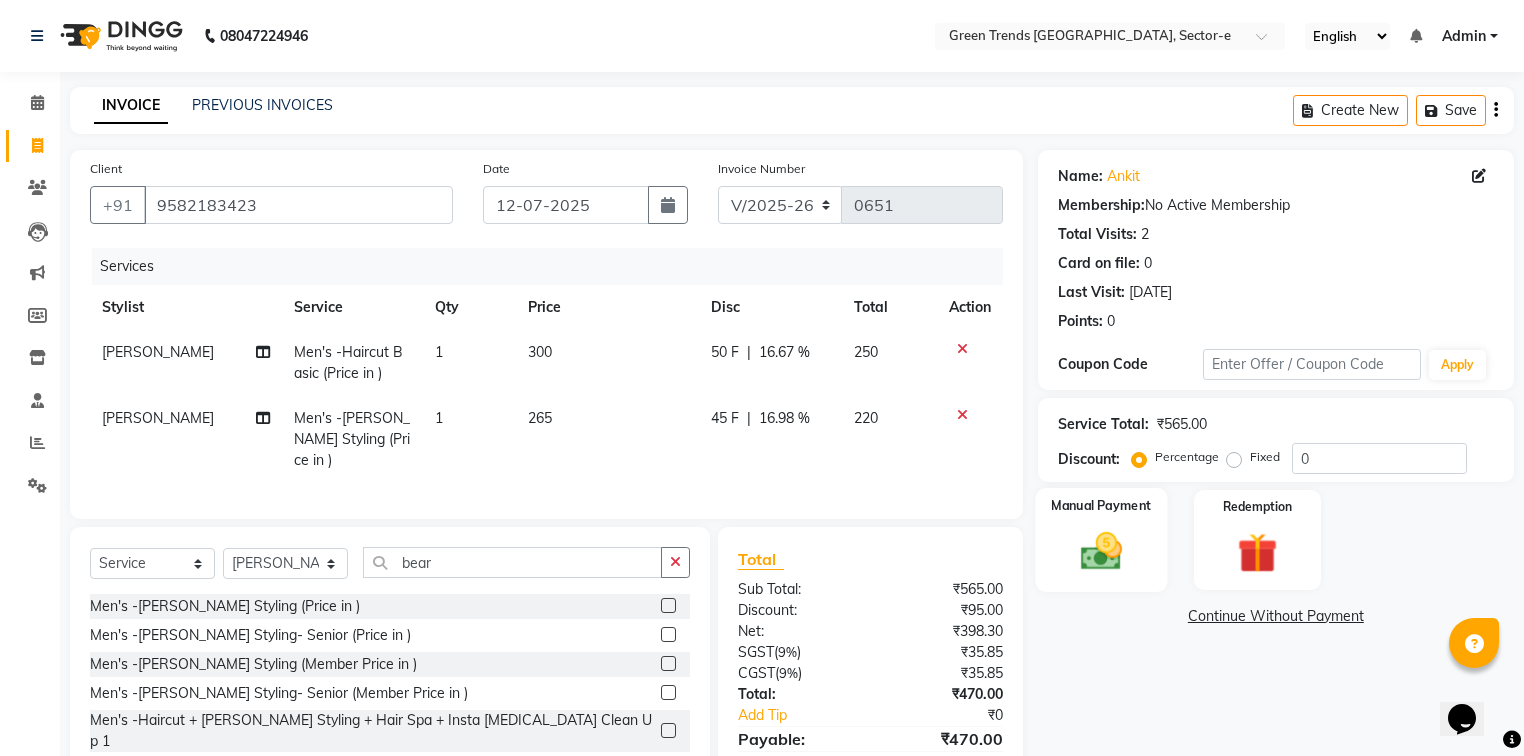 click 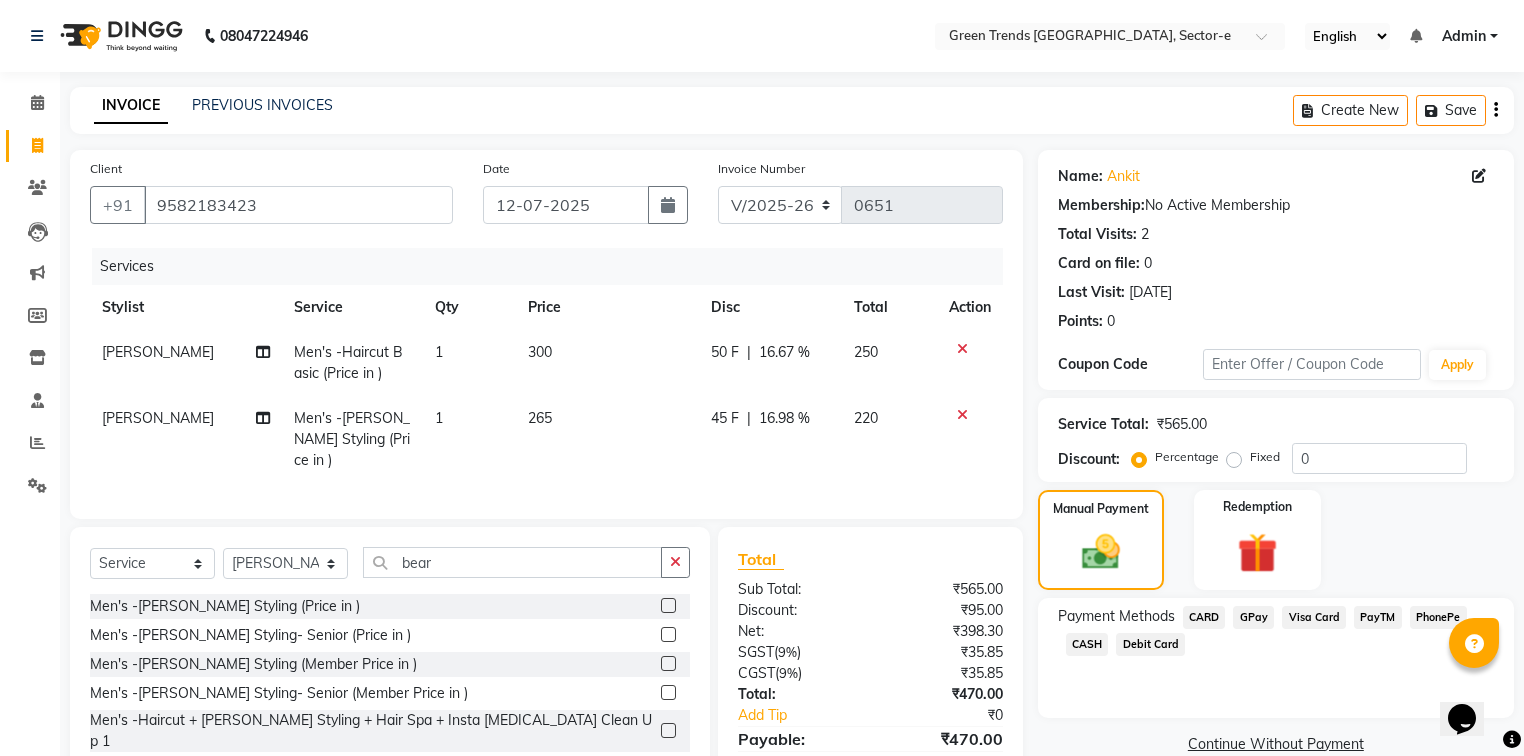 click on "GPay" 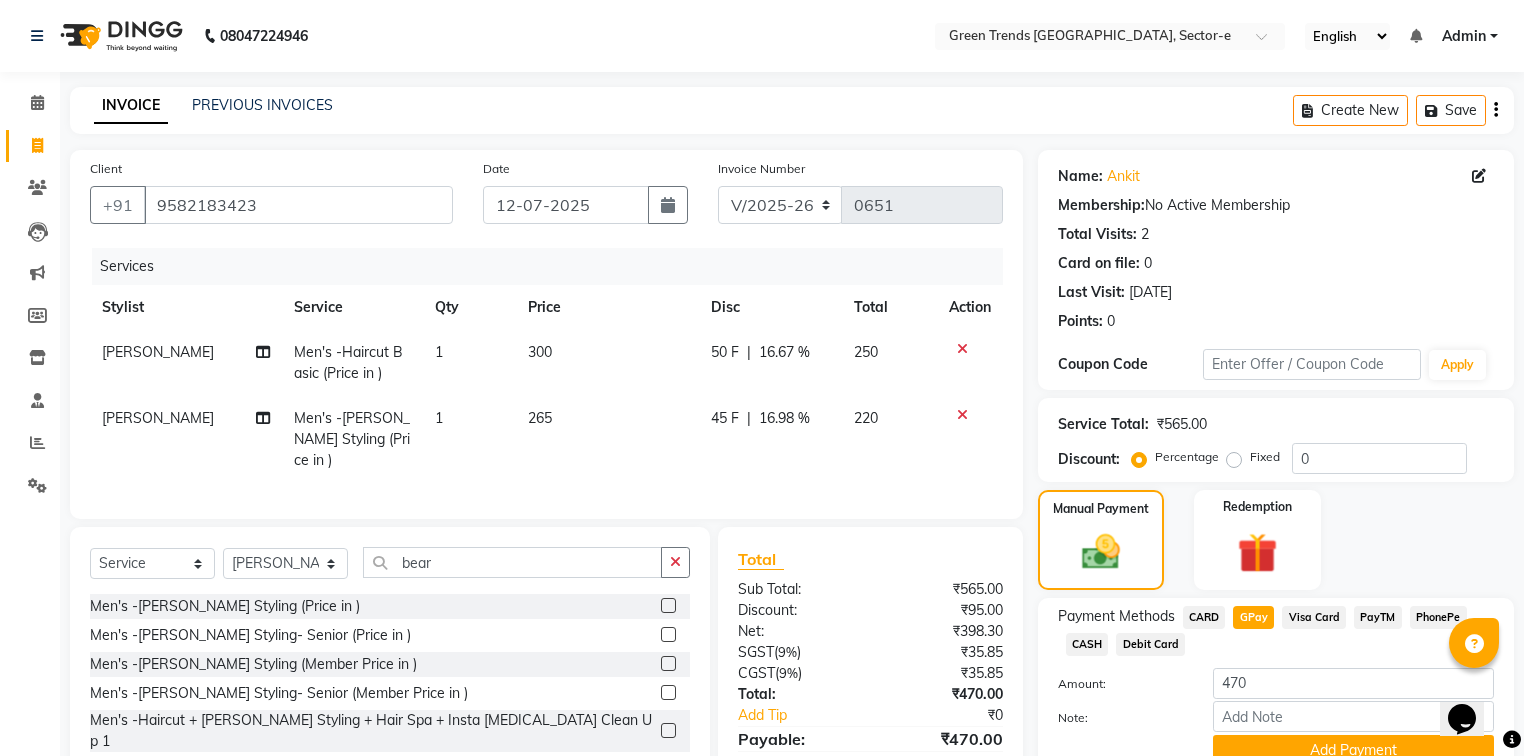 drag, startPoint x: 1301, startPoint y: 745, endPoint x: 1372, endPoint y: 679, distance: 96.938126 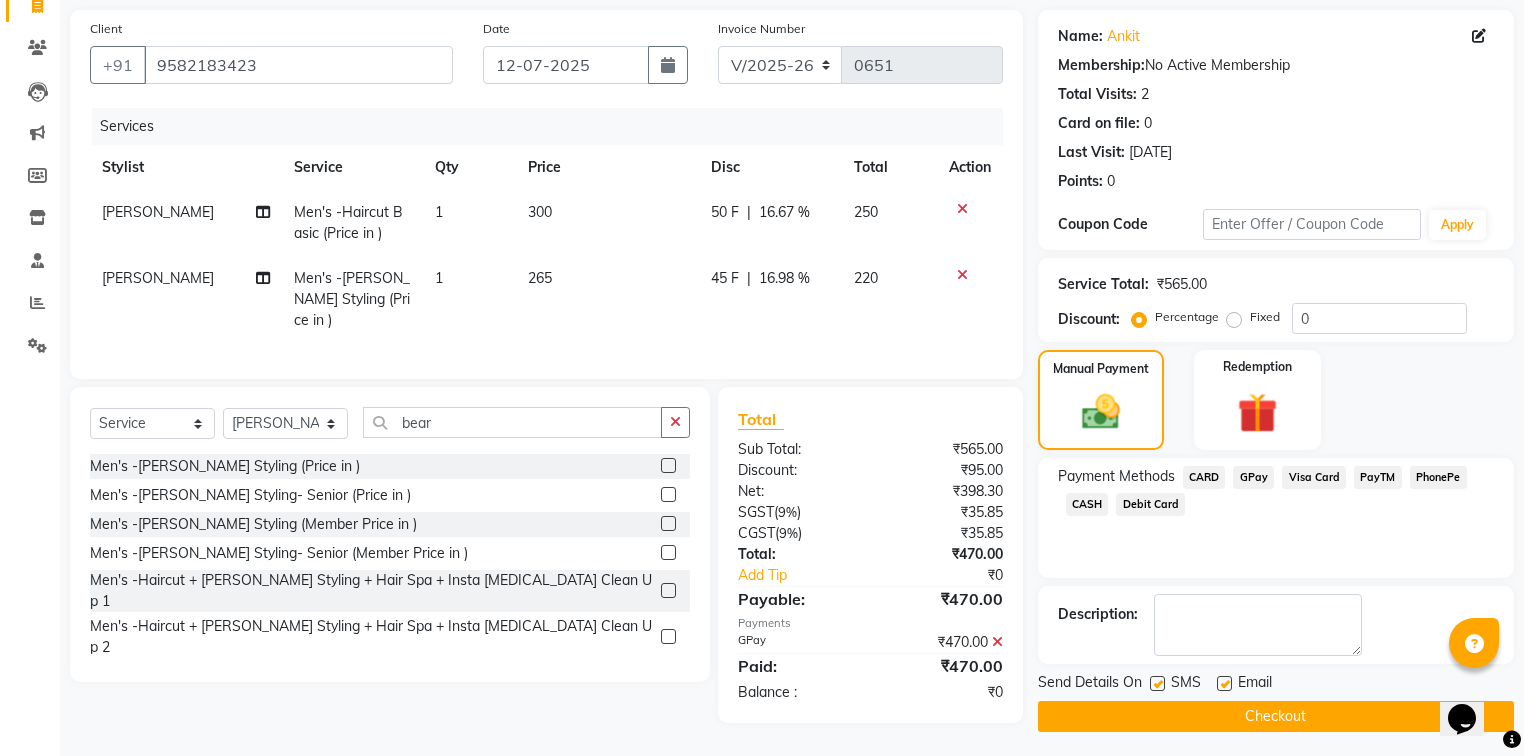 scroll, scrollTop: 144, scrollLeft: 0, axis: vertical 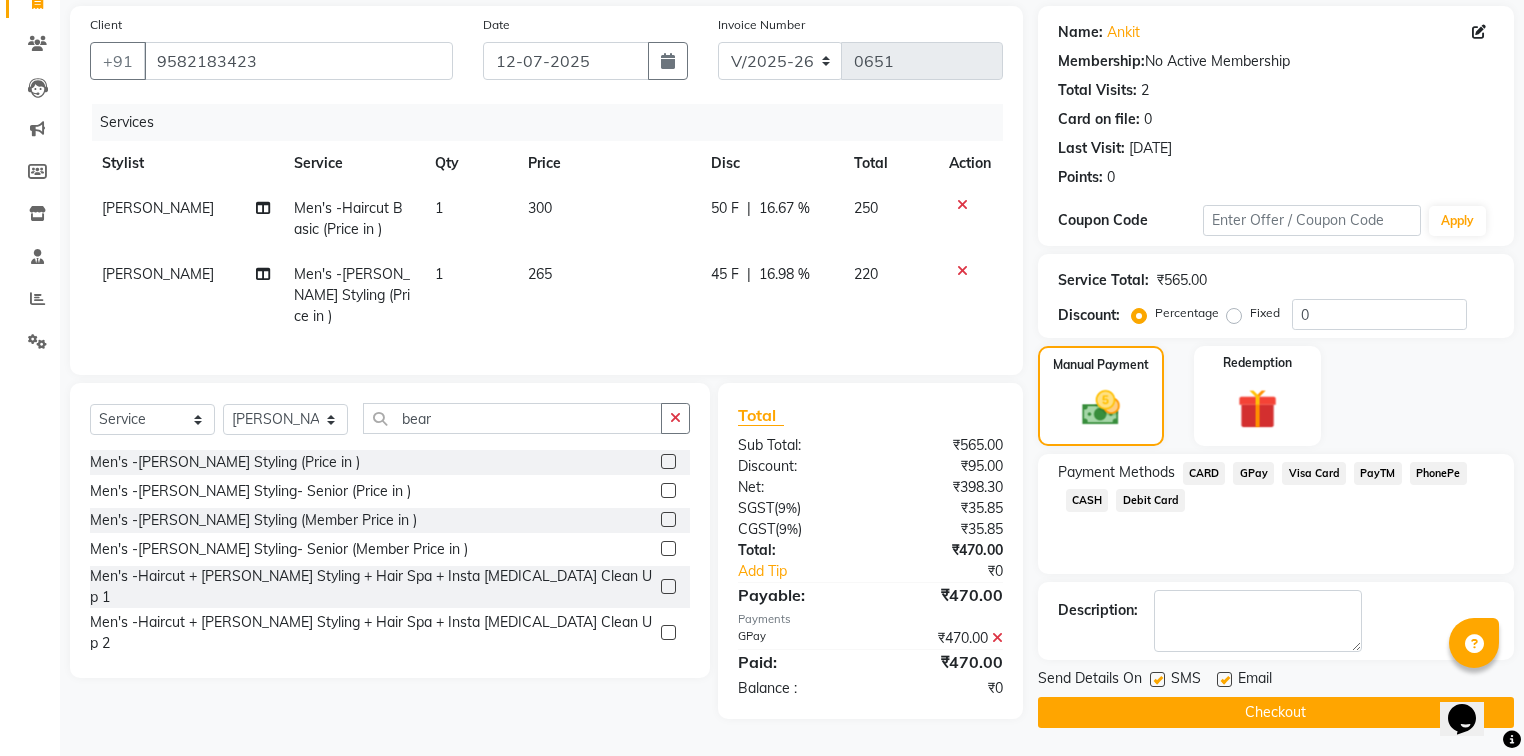 click 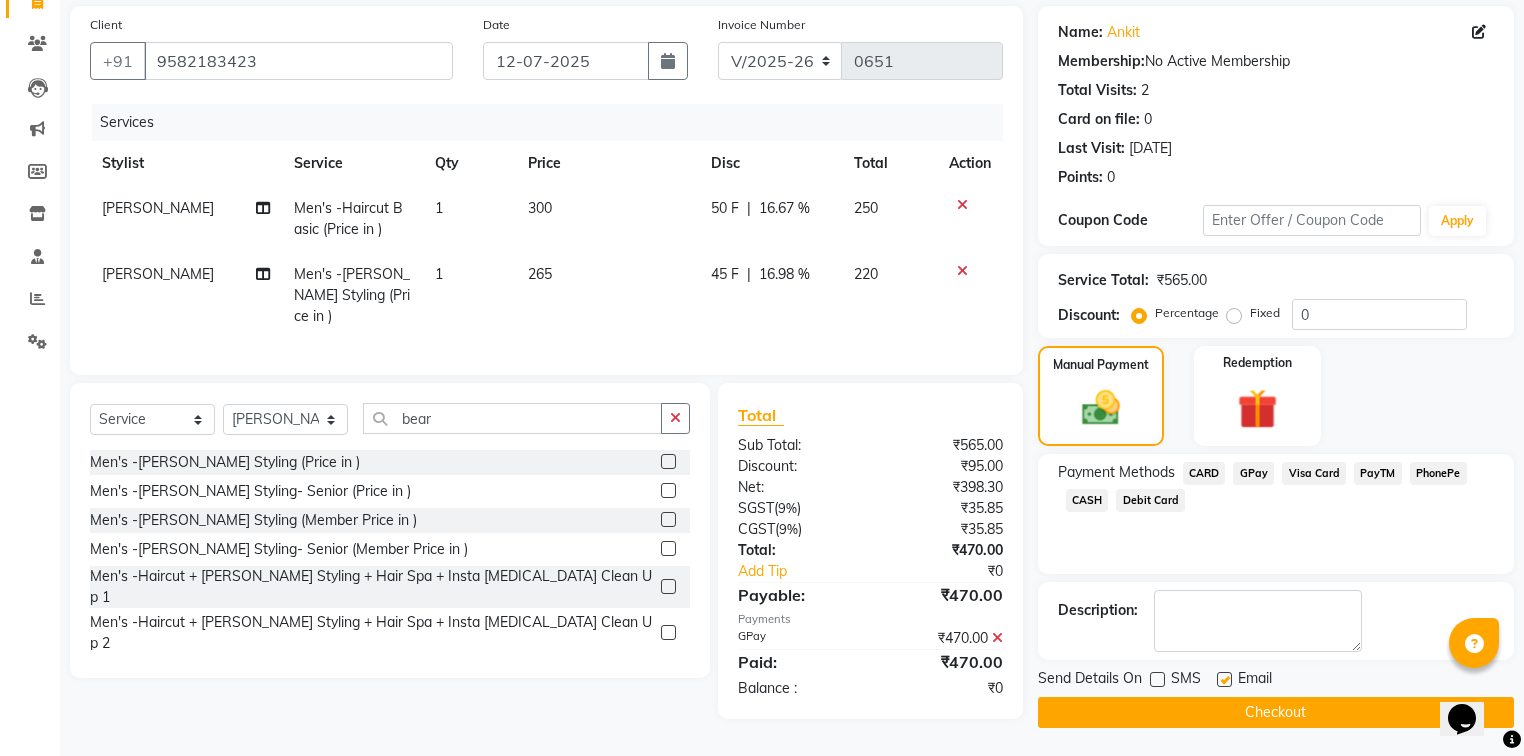 click 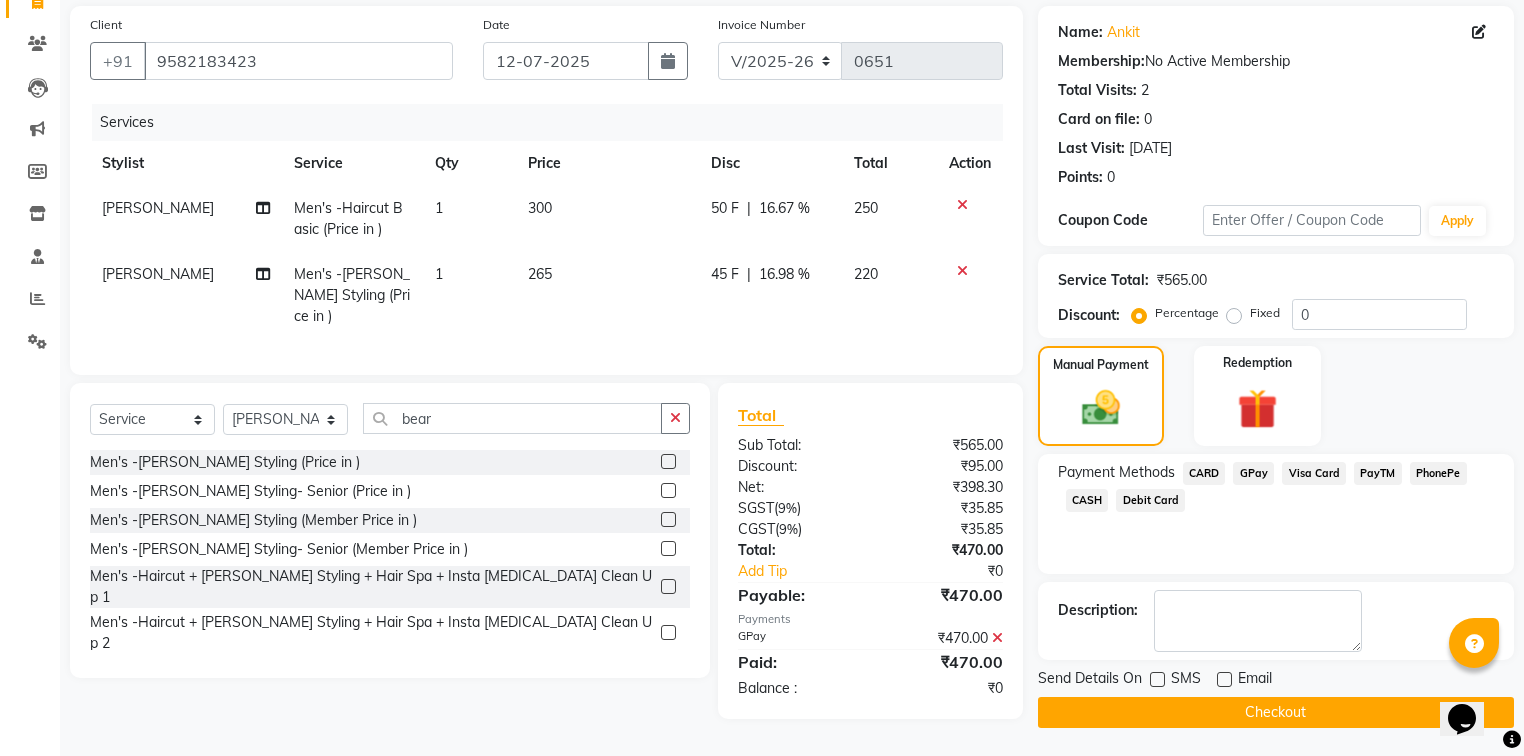 click on "Checkout" 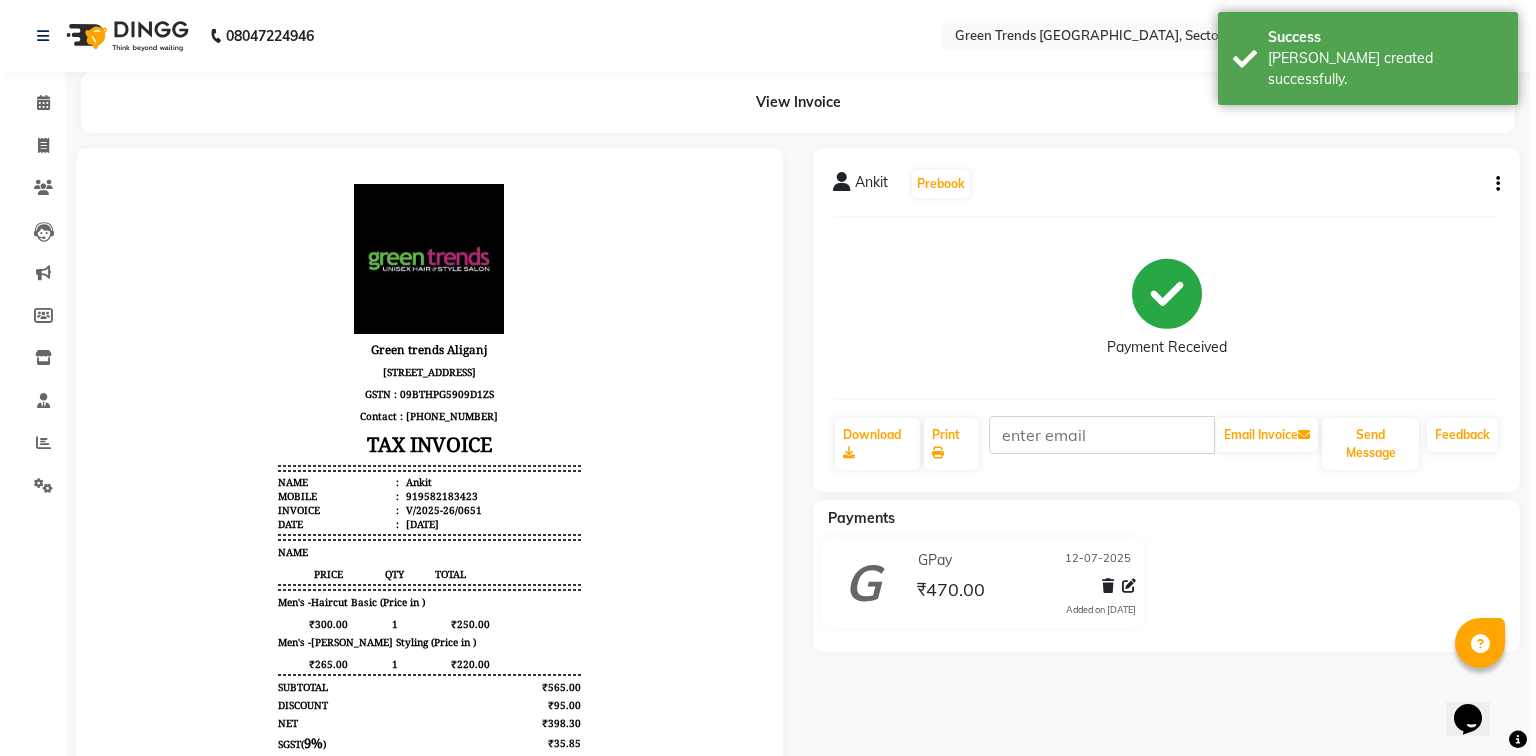 scroll, scrollTop: 0, scrollLeft: 0, axis: both 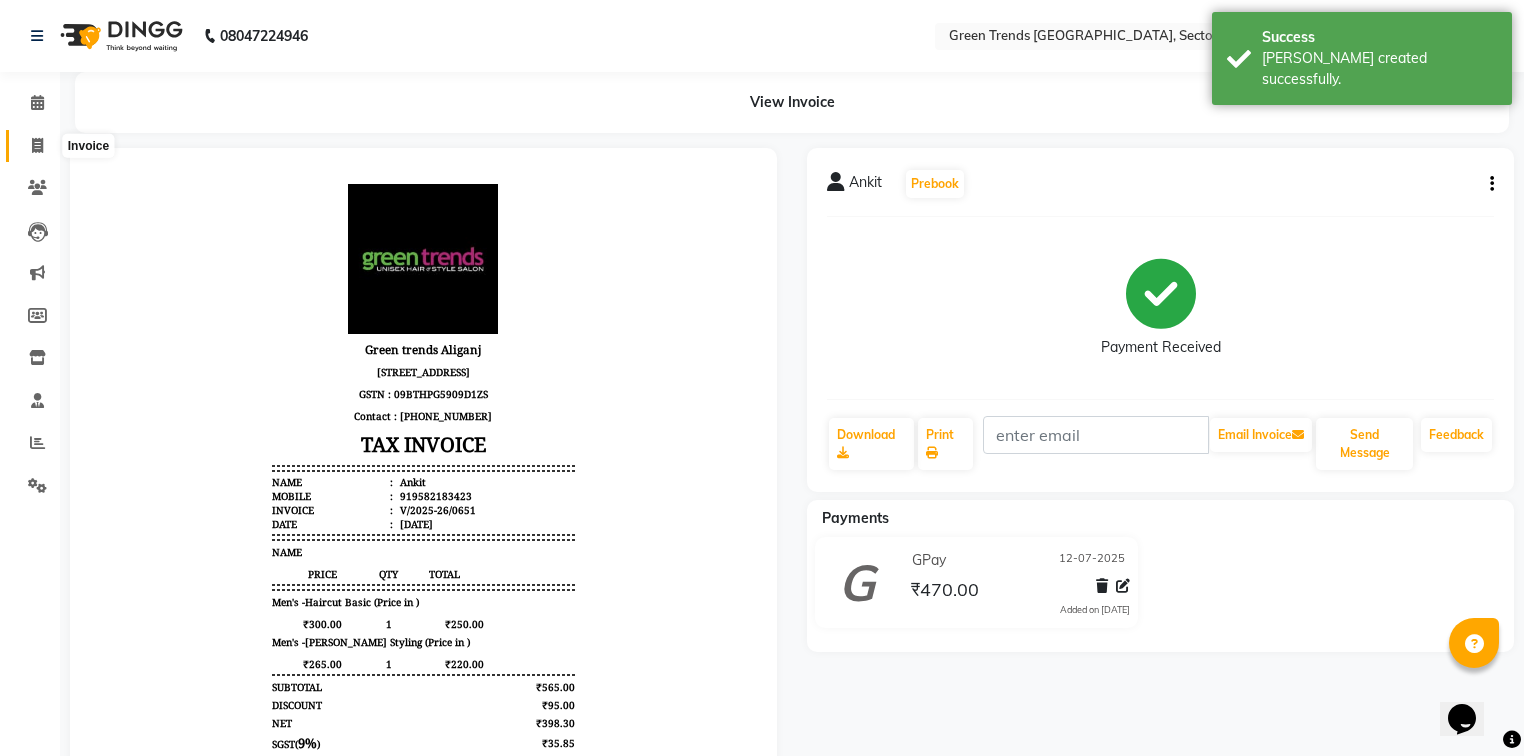 click 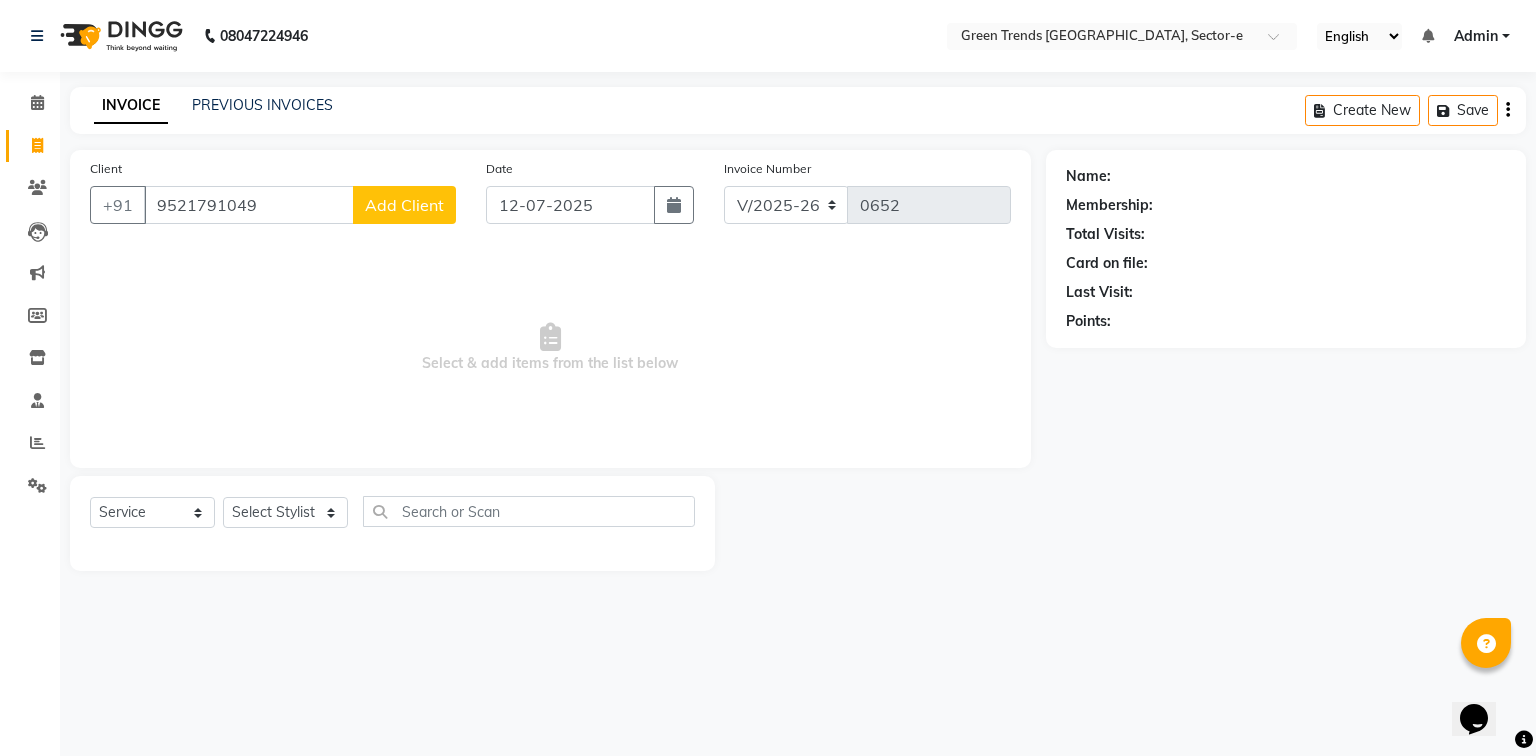 click on "Add Client" 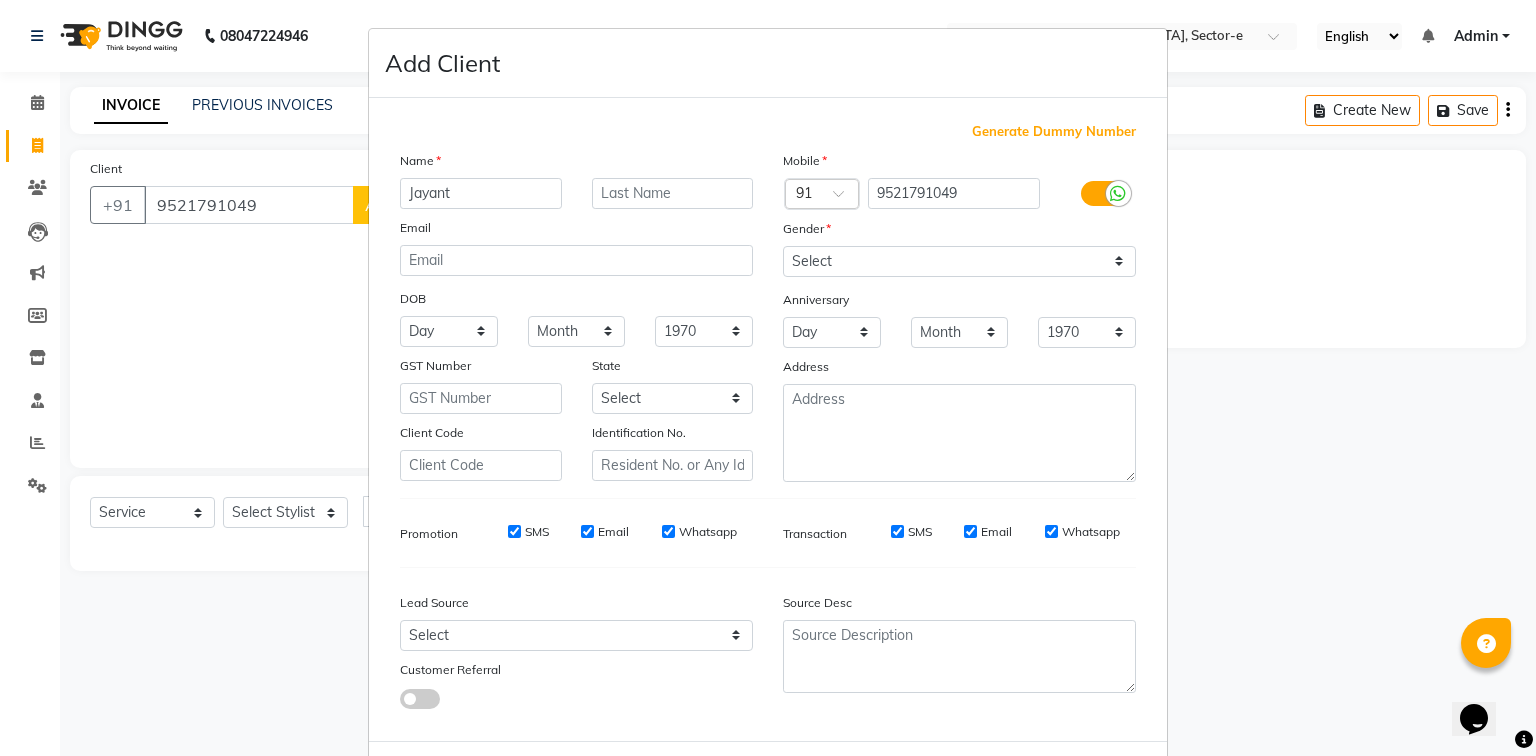 click at bounding box center [1103, 193] 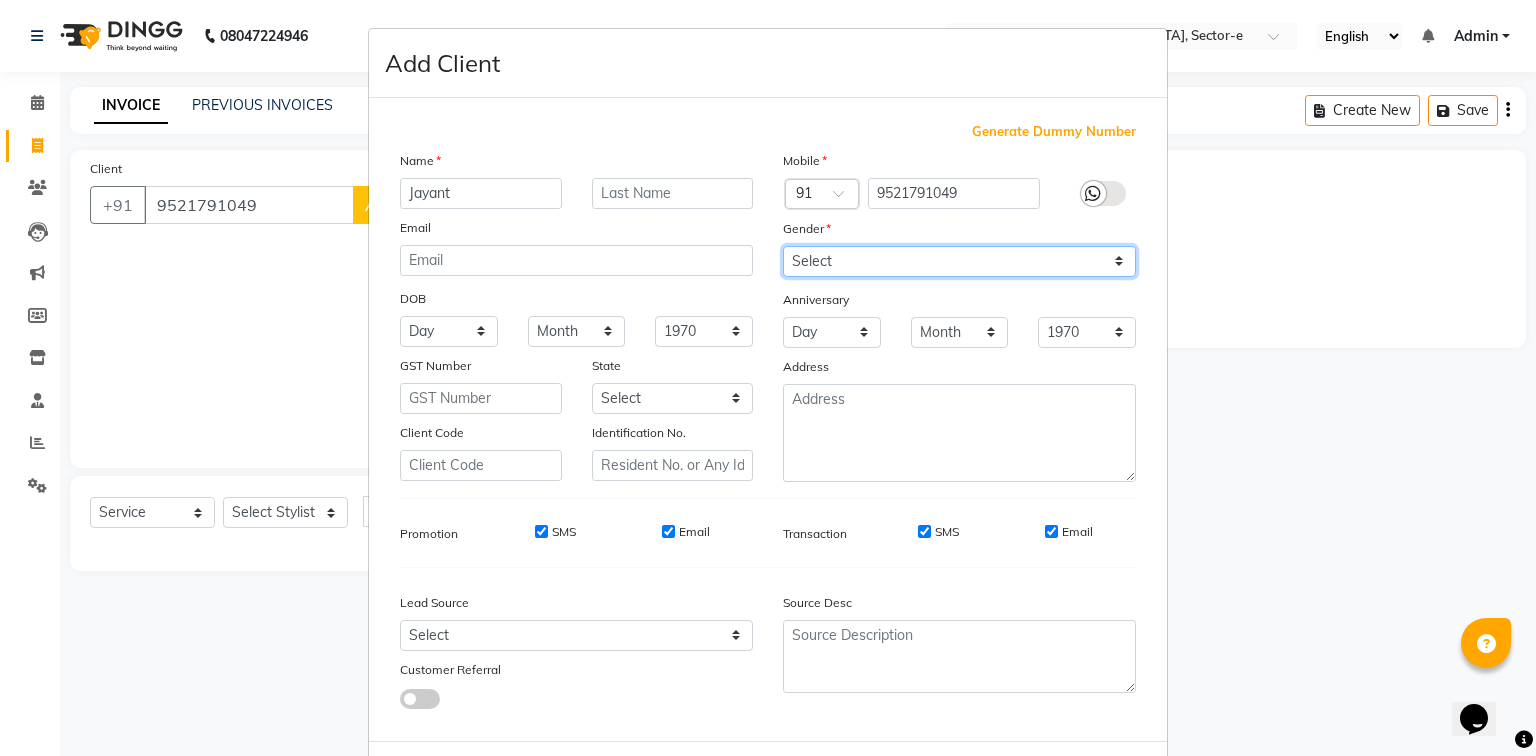 click on "Select [DEMOGRAPHIC_DATA] [DEMOGRAPHIC_DATA] Other Prefer Not To Say" at bounding box center (959, 261) 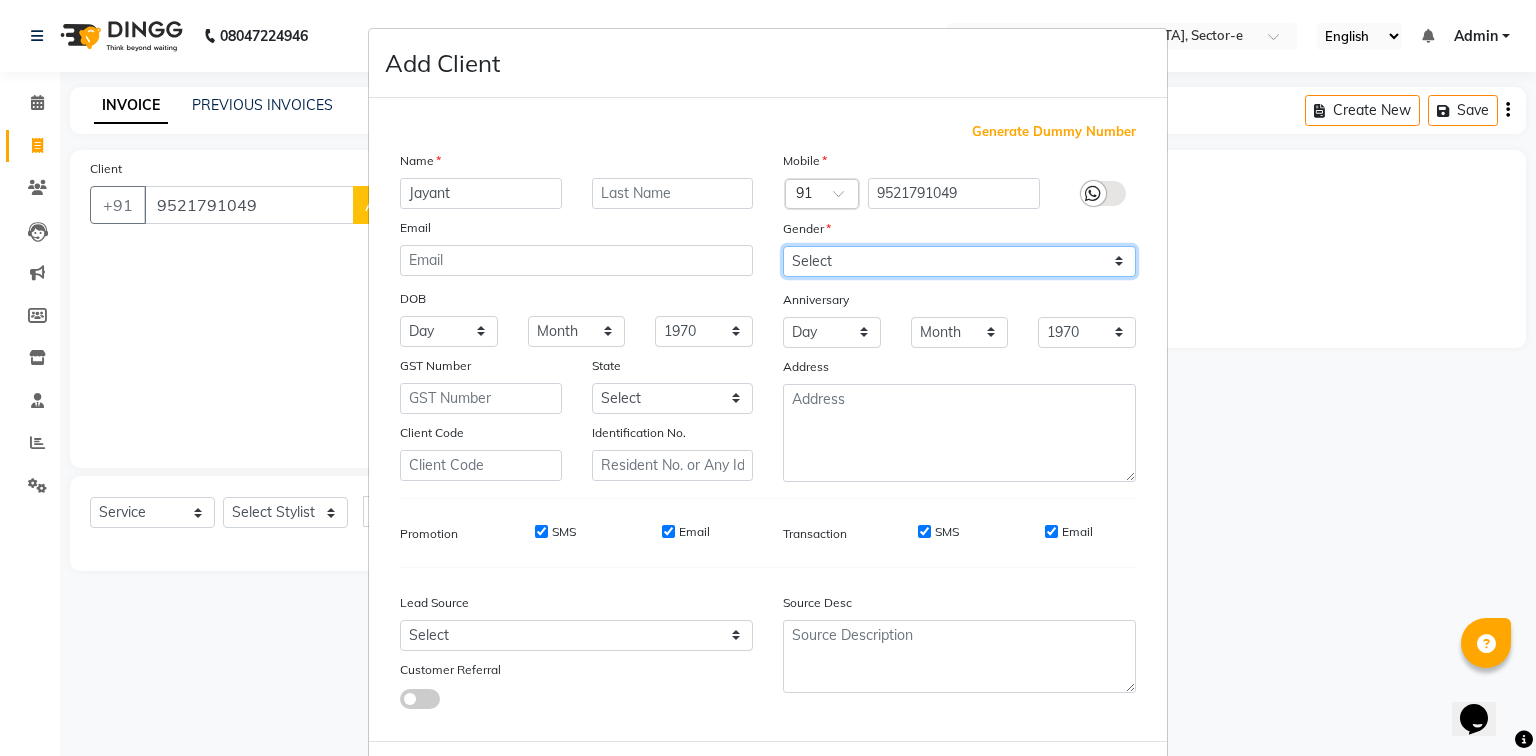 click on "Select [DEMOGRAPHIC_DATA] [DEMOGRAPHIC_DATA] Other Prefer Not To Say" at bounding box center (959, 261) 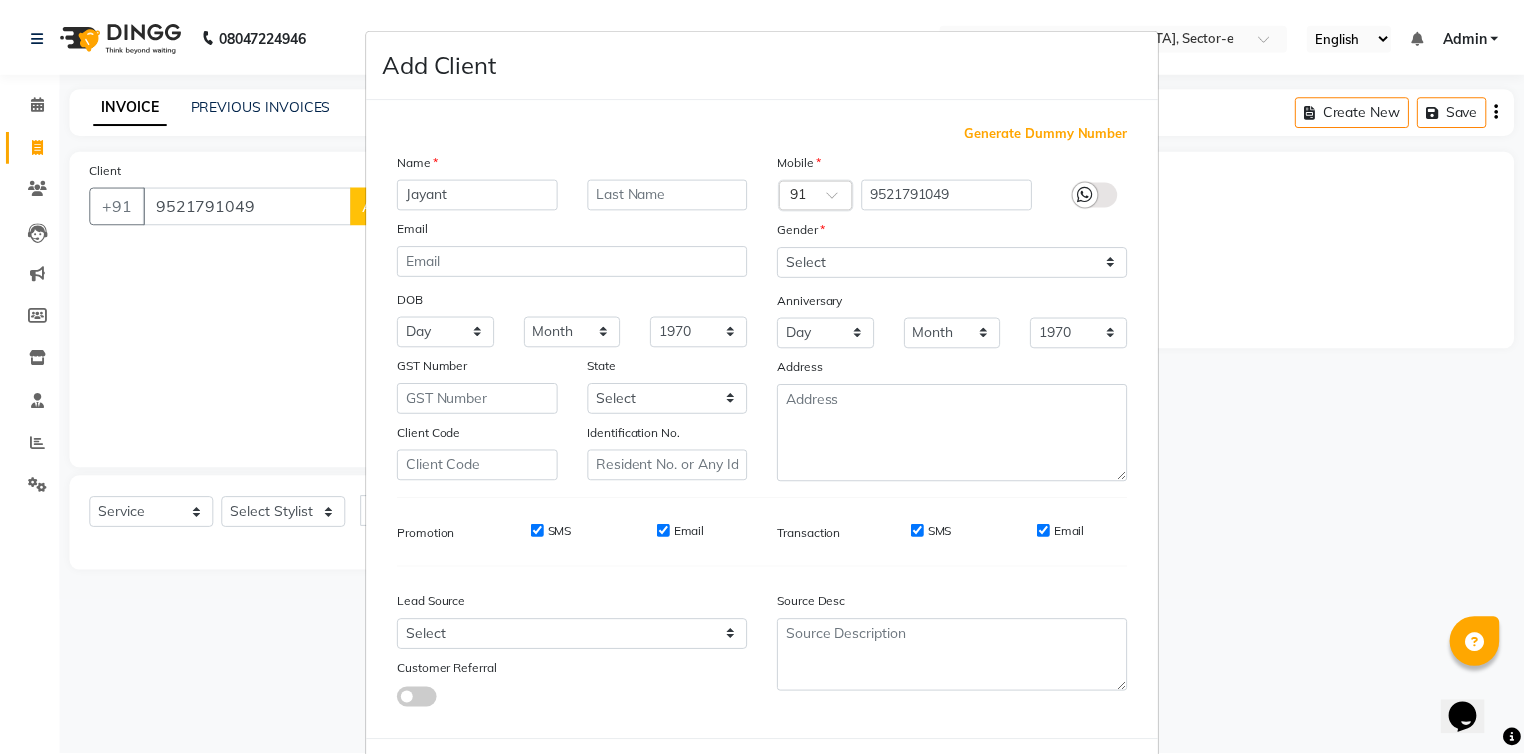 scroll, scrollTop: 100, scrollLeft: 0, axis: vertical 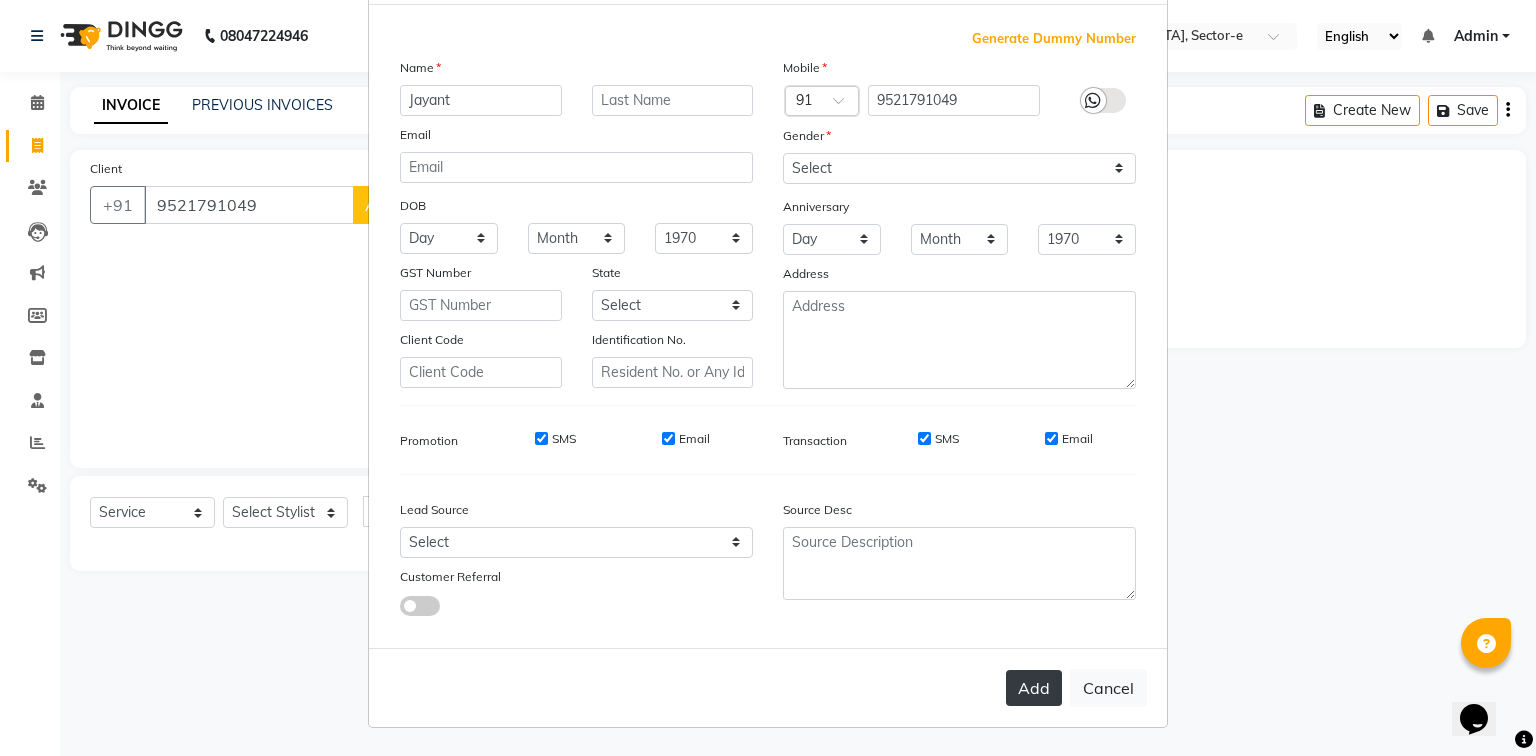 click on "Add" at bounding box center (1034, 688) 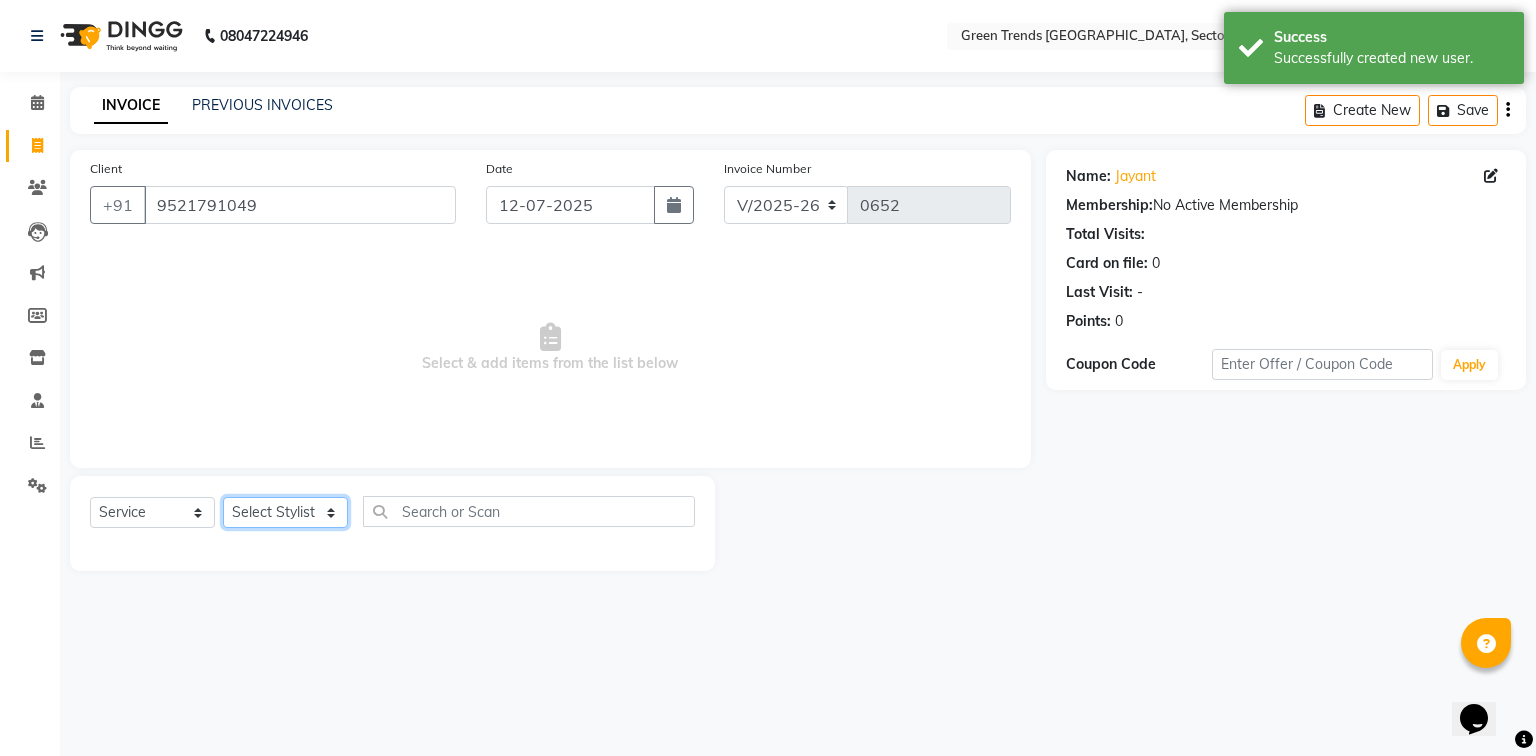 click on "Select Stylist [PERSON_NAME] [PERSON_NAME] Mo. [PERSON_NAME].[PERSON_NAME] [PERSON_NAME] Pooja [PERSON_NAME] [PERSON_NAME] [PERSON_NAME] Vishal" 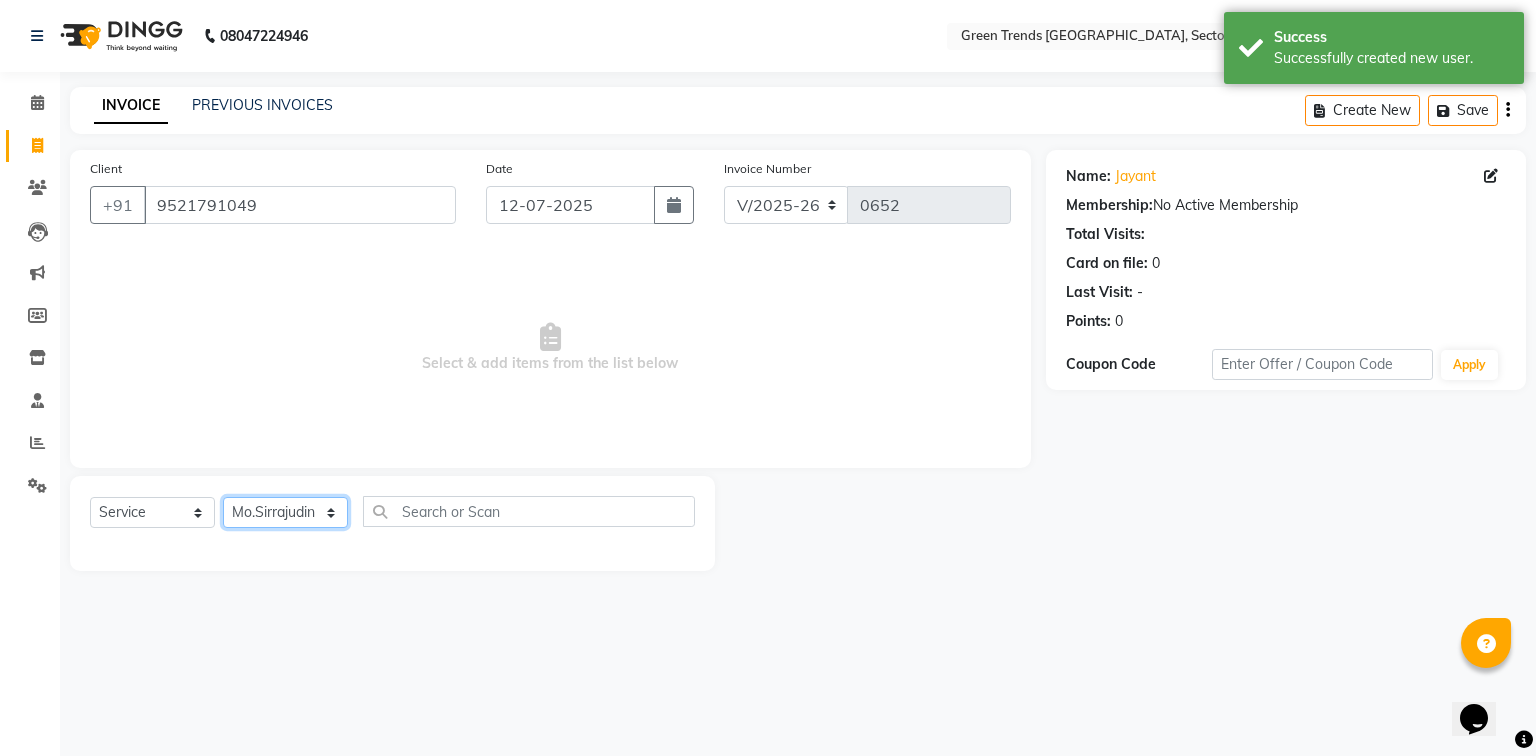 click on "Select Stylist [PERSON_NAME] [PERSON_NAME] Mo. [PERSON_NAME].[PERSON_NAME] [PERSON_NAME] Pooja [PERSON_NAME] [PERSON_NAME] [PERSON_NAME] Vishal" 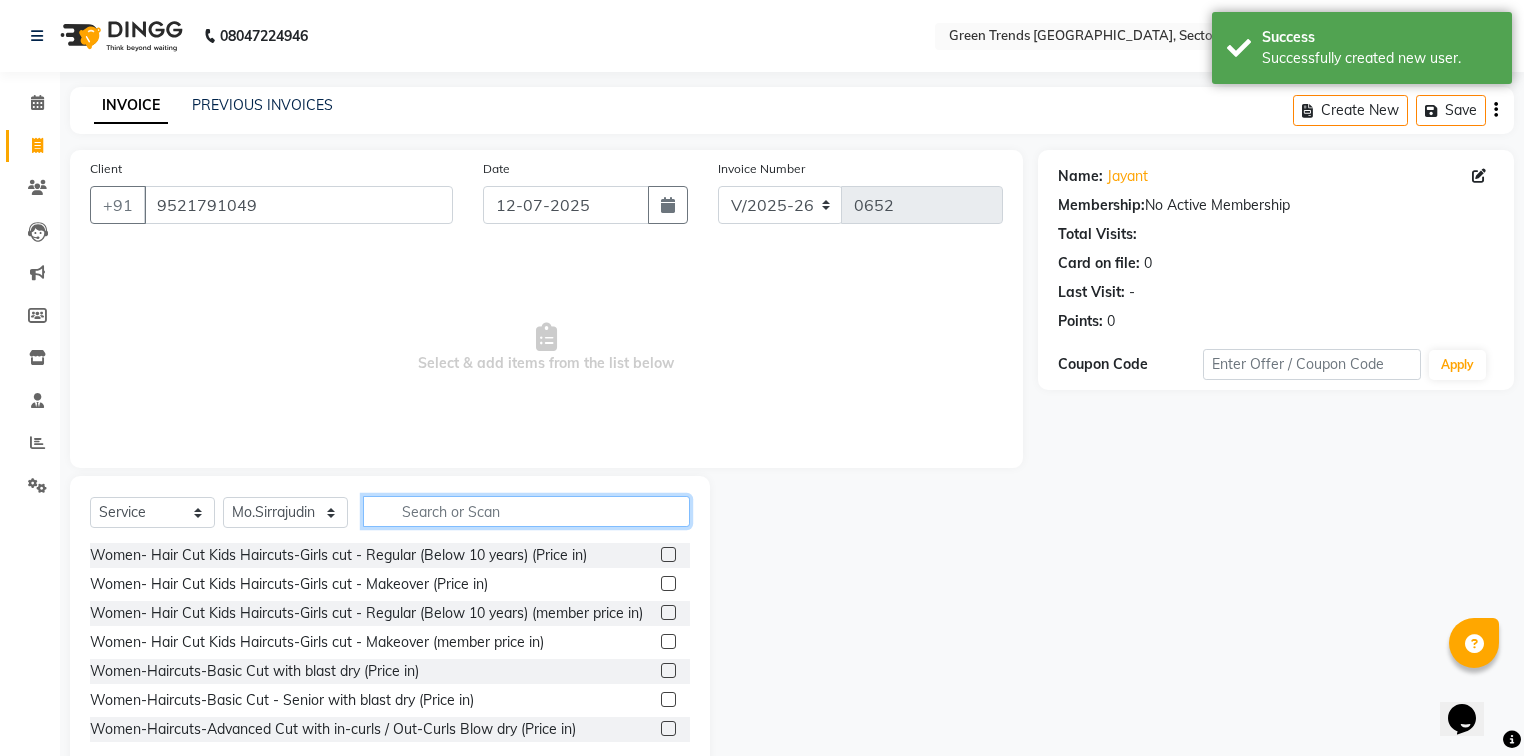 click 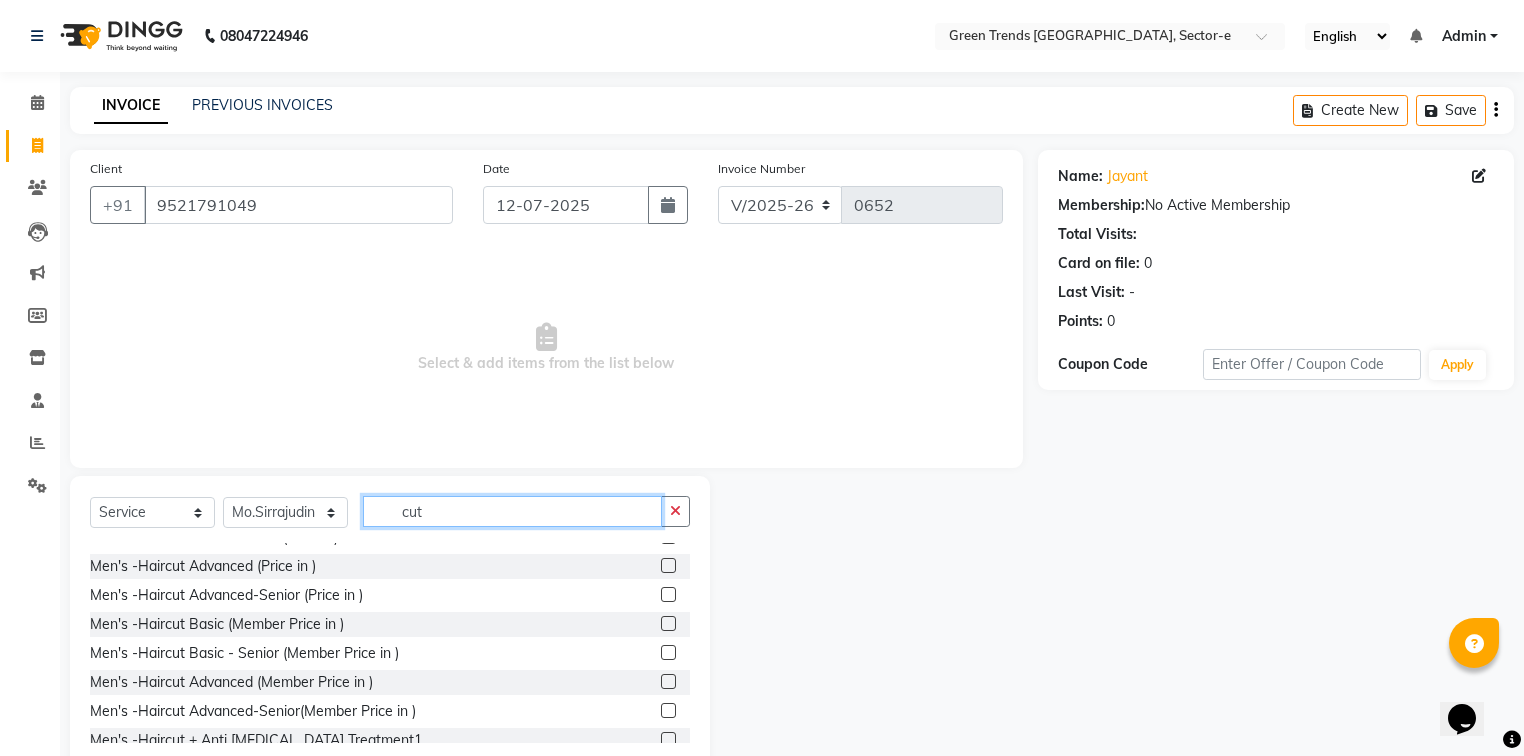 scroll, scrollTop: 1283, scrollLeft: 0, axis: vertical 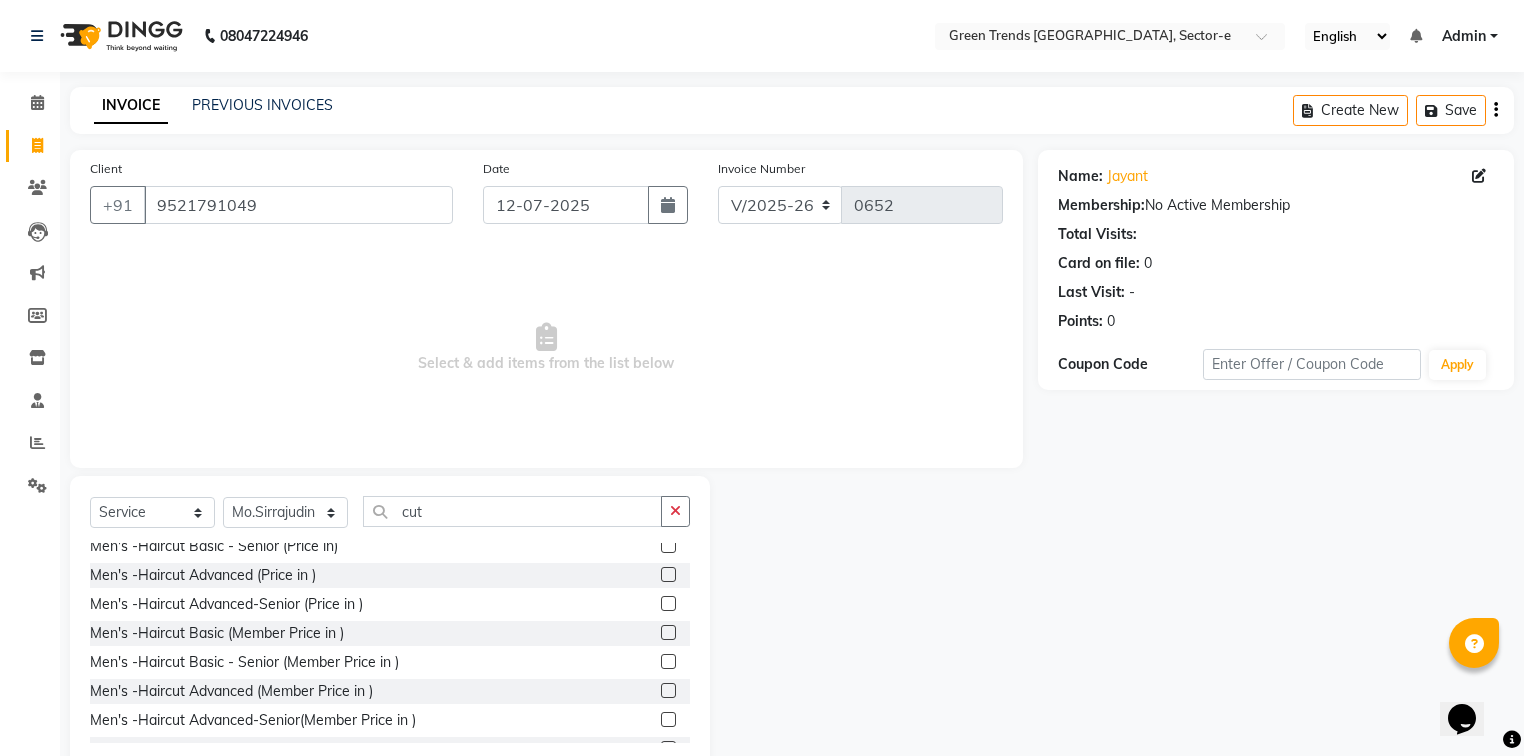 drag, startPoint x: 237, startPoint y: 600, endPoint x: 277, endPoint y: 590, distance: 41.231056 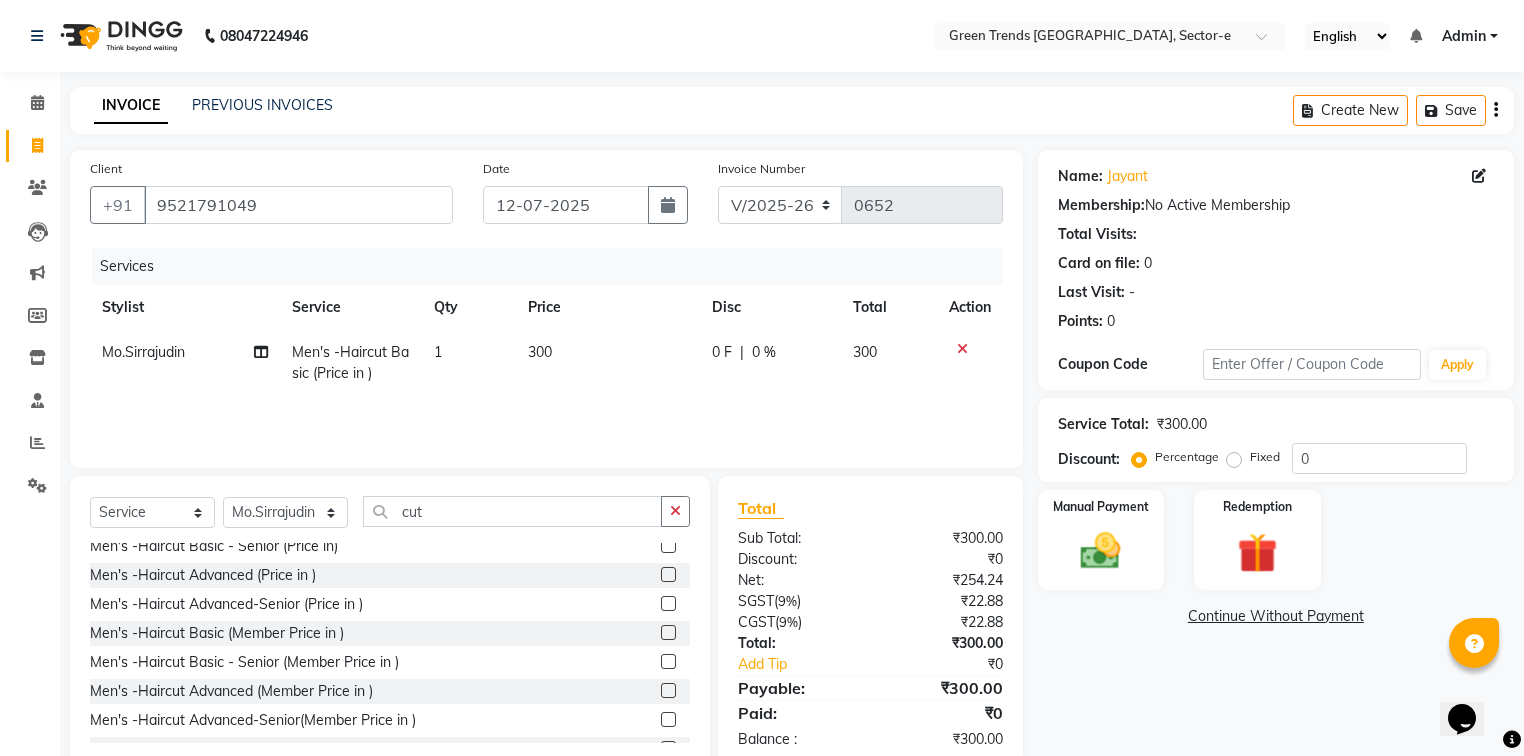 click on "0 F" 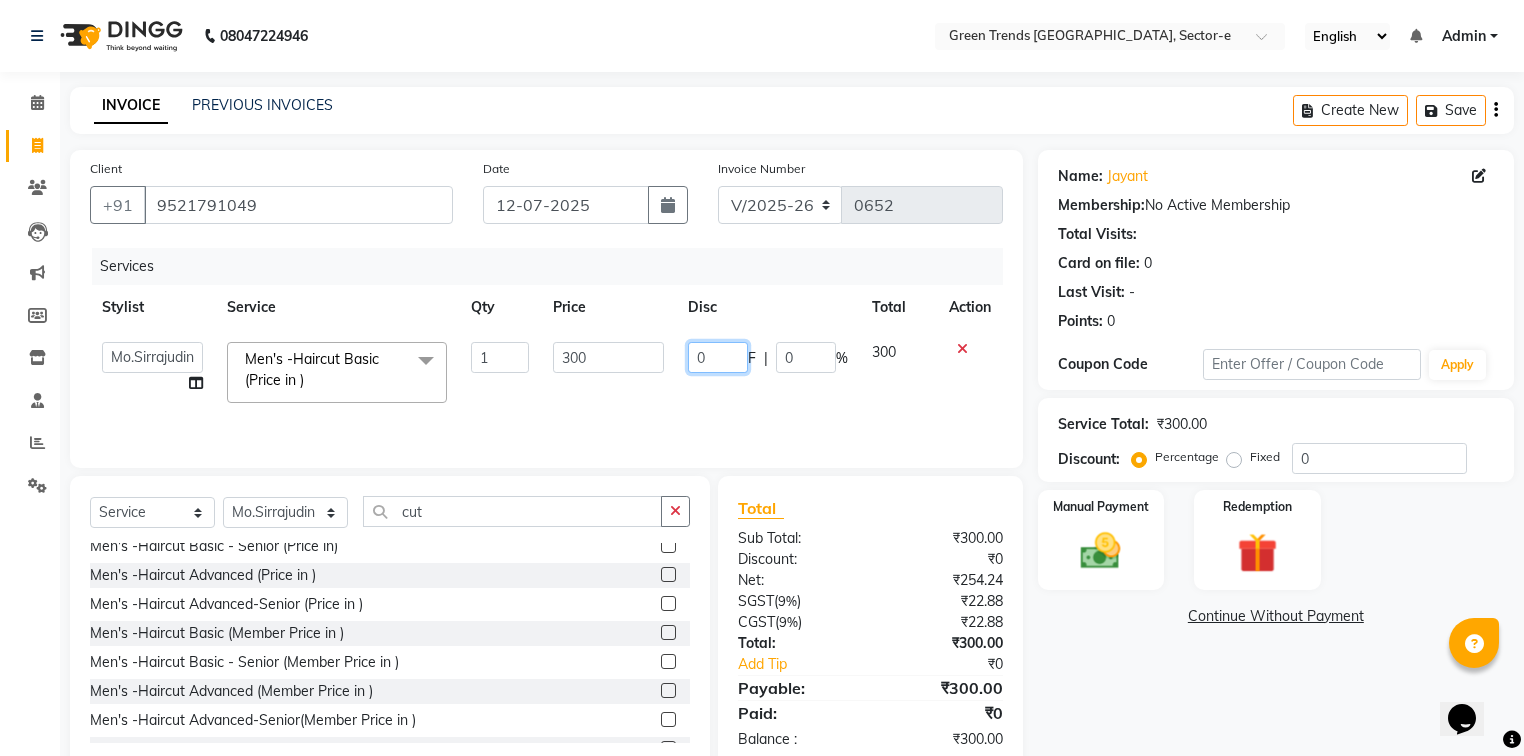 drag, startPoint x: 728, startPoint y: 352, endPoint x: 644, endPoint y: 376, distance: 87.36132 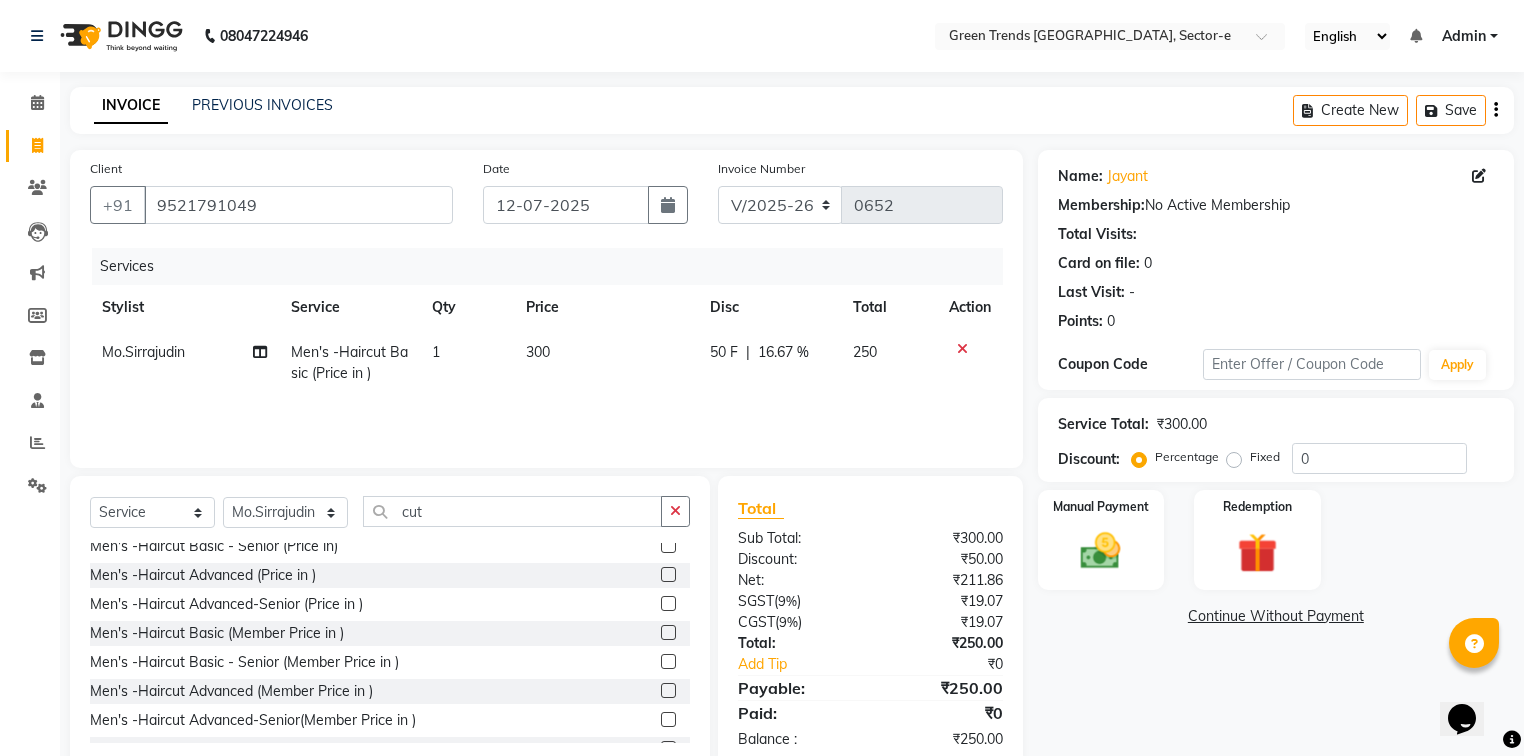 click on "Services Stylist Service Qty Price Disc Total Action Mo.Sirrajudin Men's -Haircut Basic (Price in ) 1 300 50 F | 16.67 % 250" 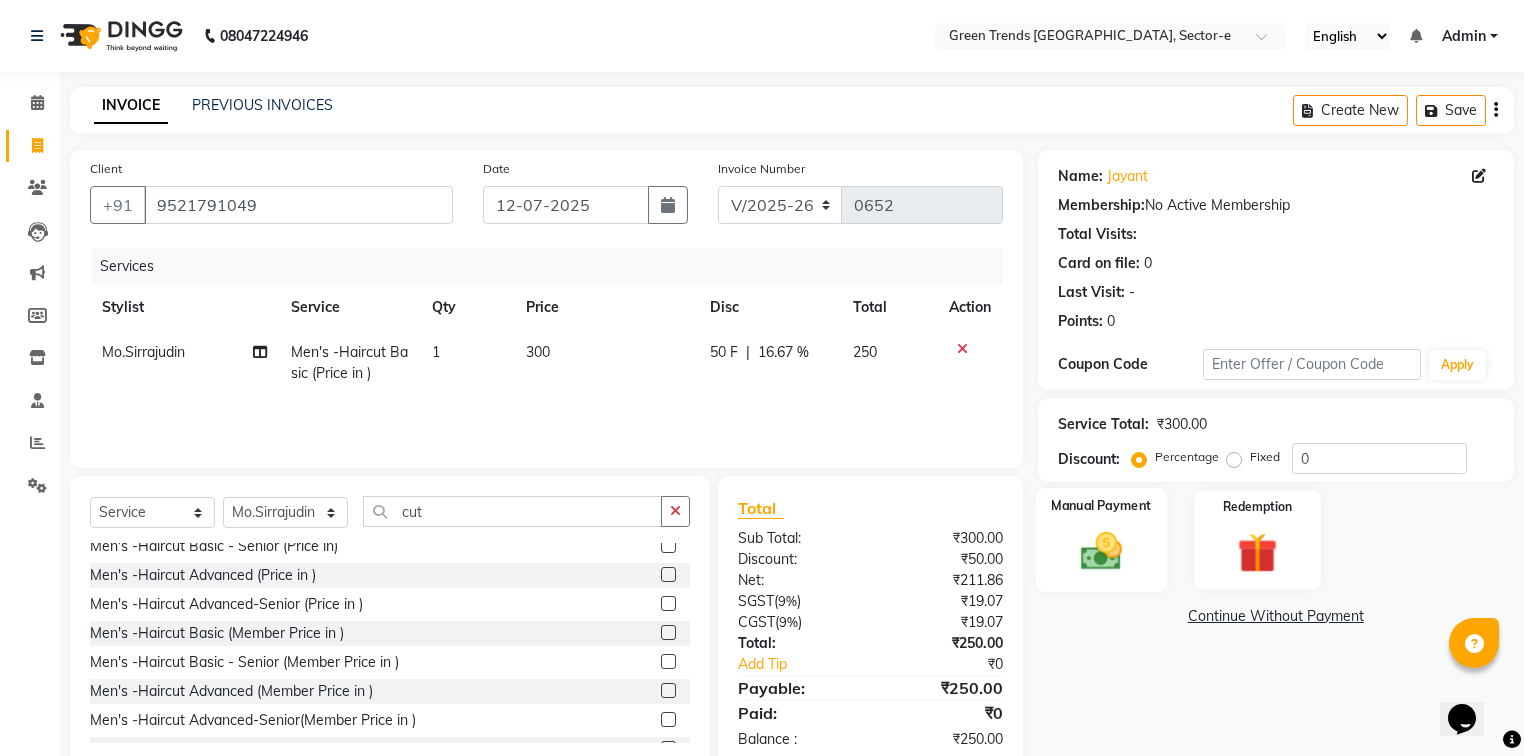 click 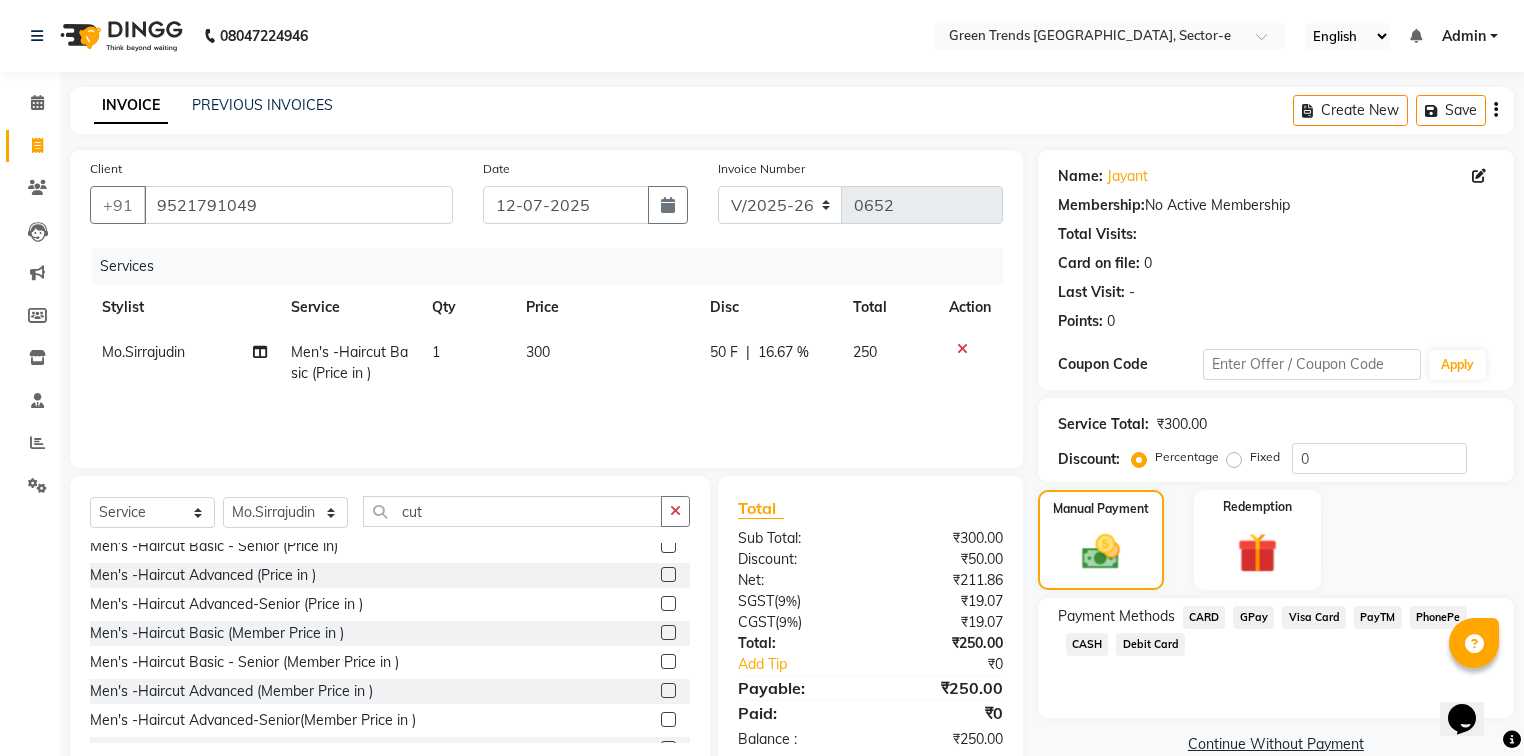 scroll, scrollTop: 45, scrollLeft: 0, axis: vertical 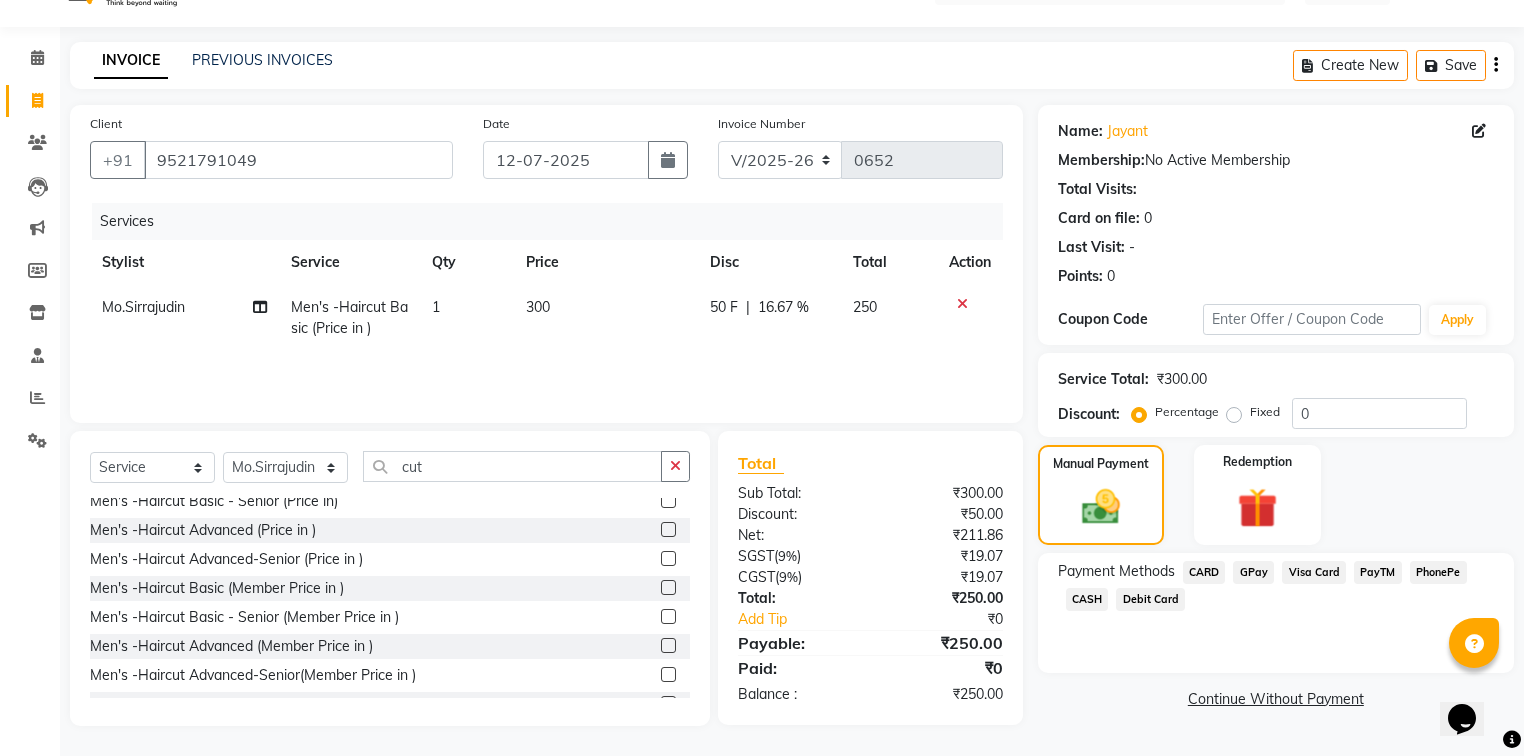 click on "GPay" 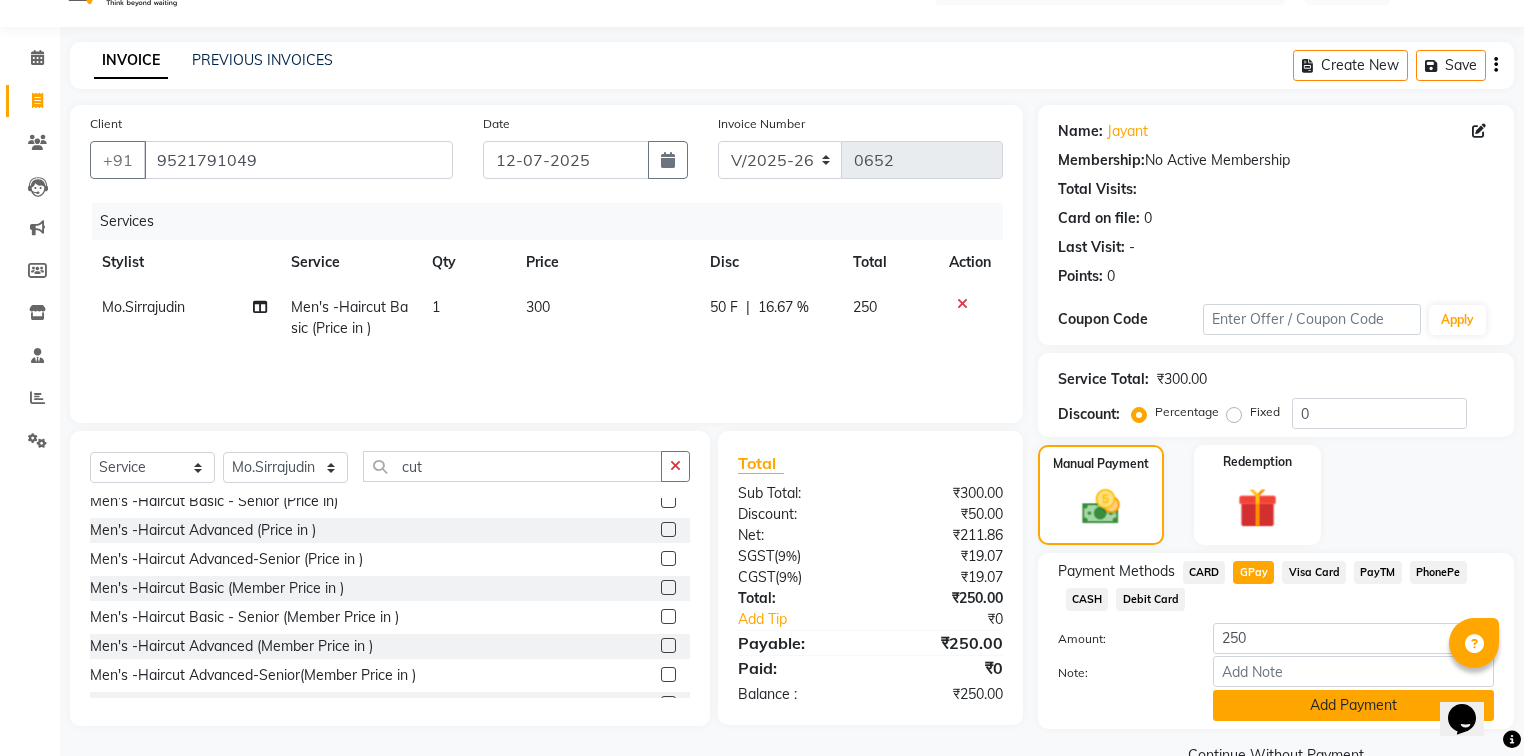 drag, startPoint x: 1277, startPoint y: 704, endPoint x: 1385, endPoint y: 633, distance: 129.24782 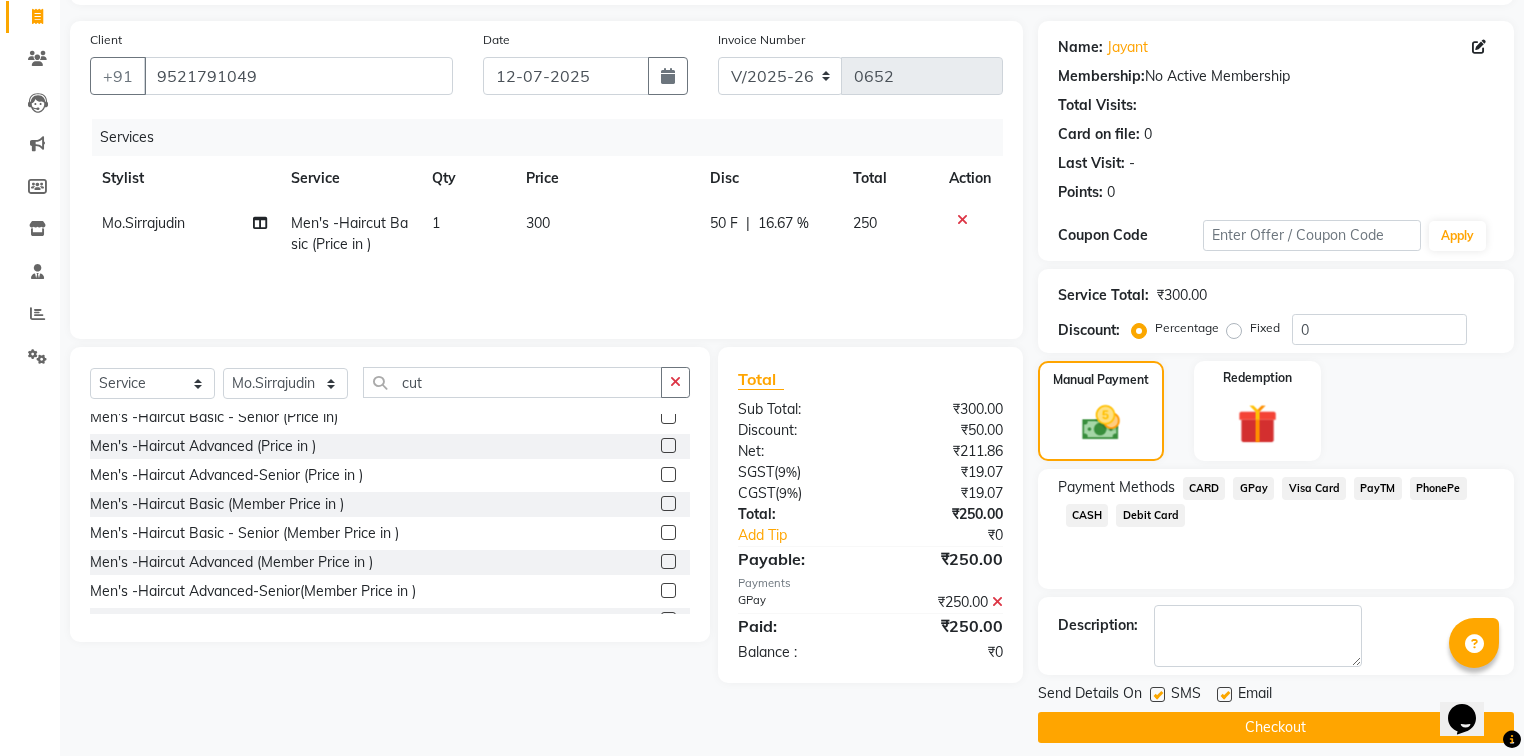 scroll, scrollTop: 144, scrollLeft: 0, axis: vertical 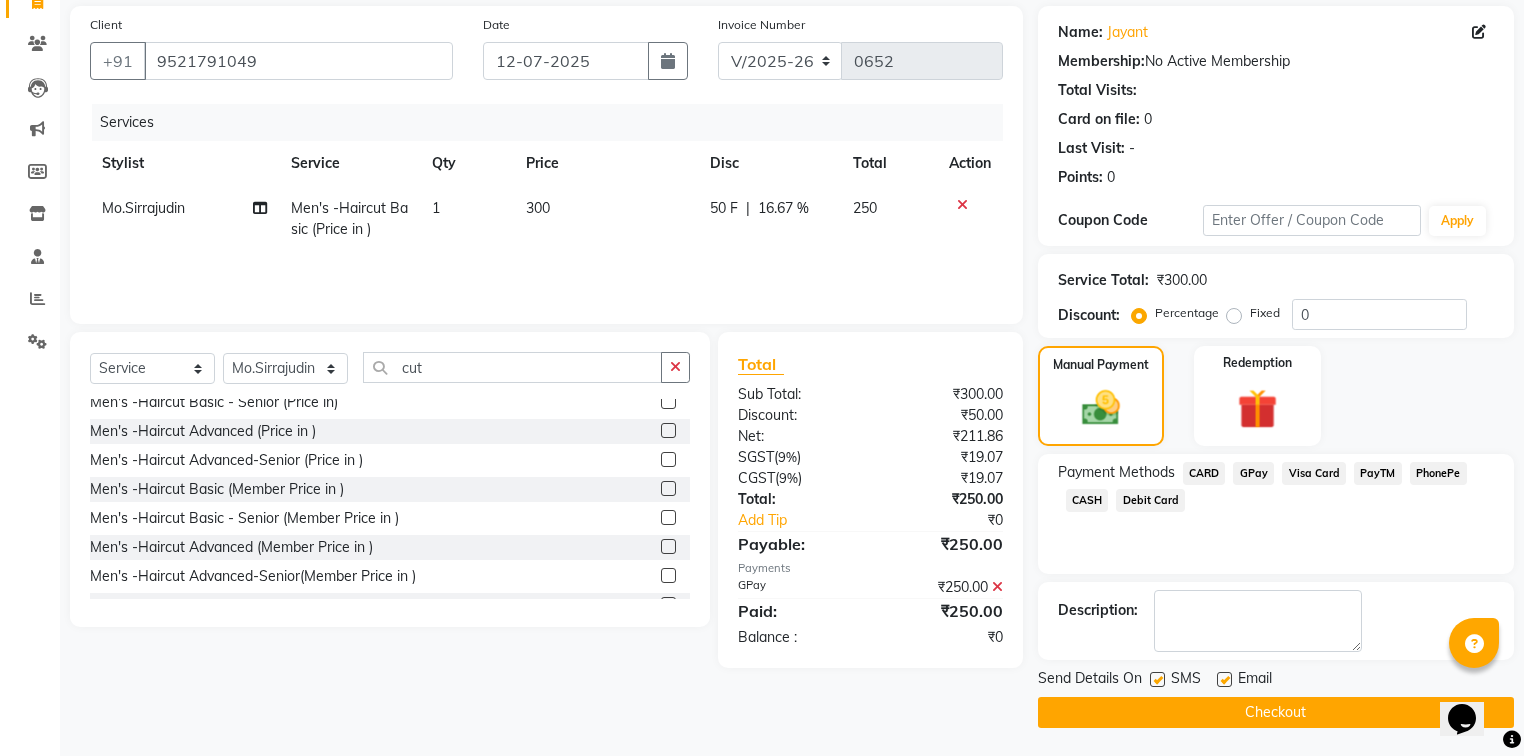 click 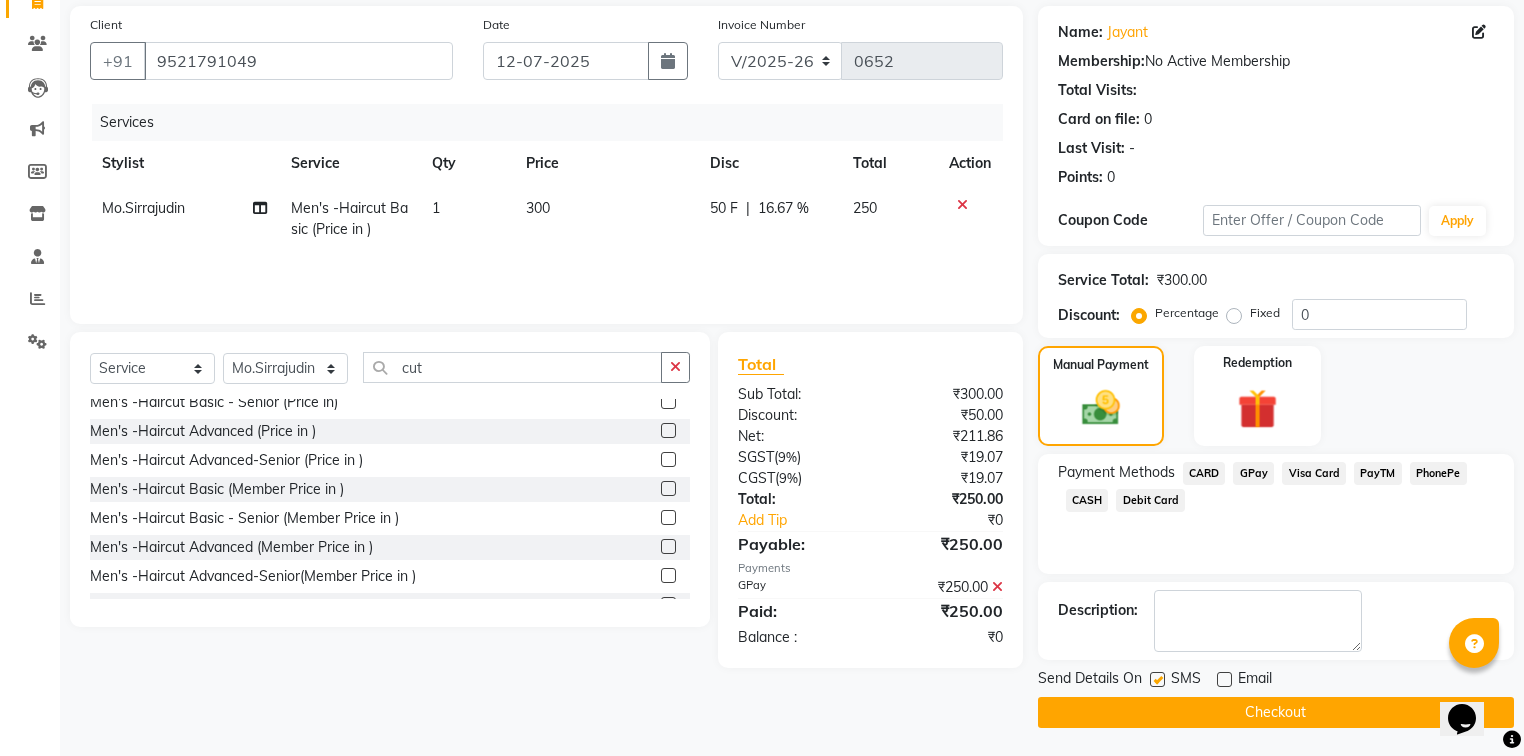 click 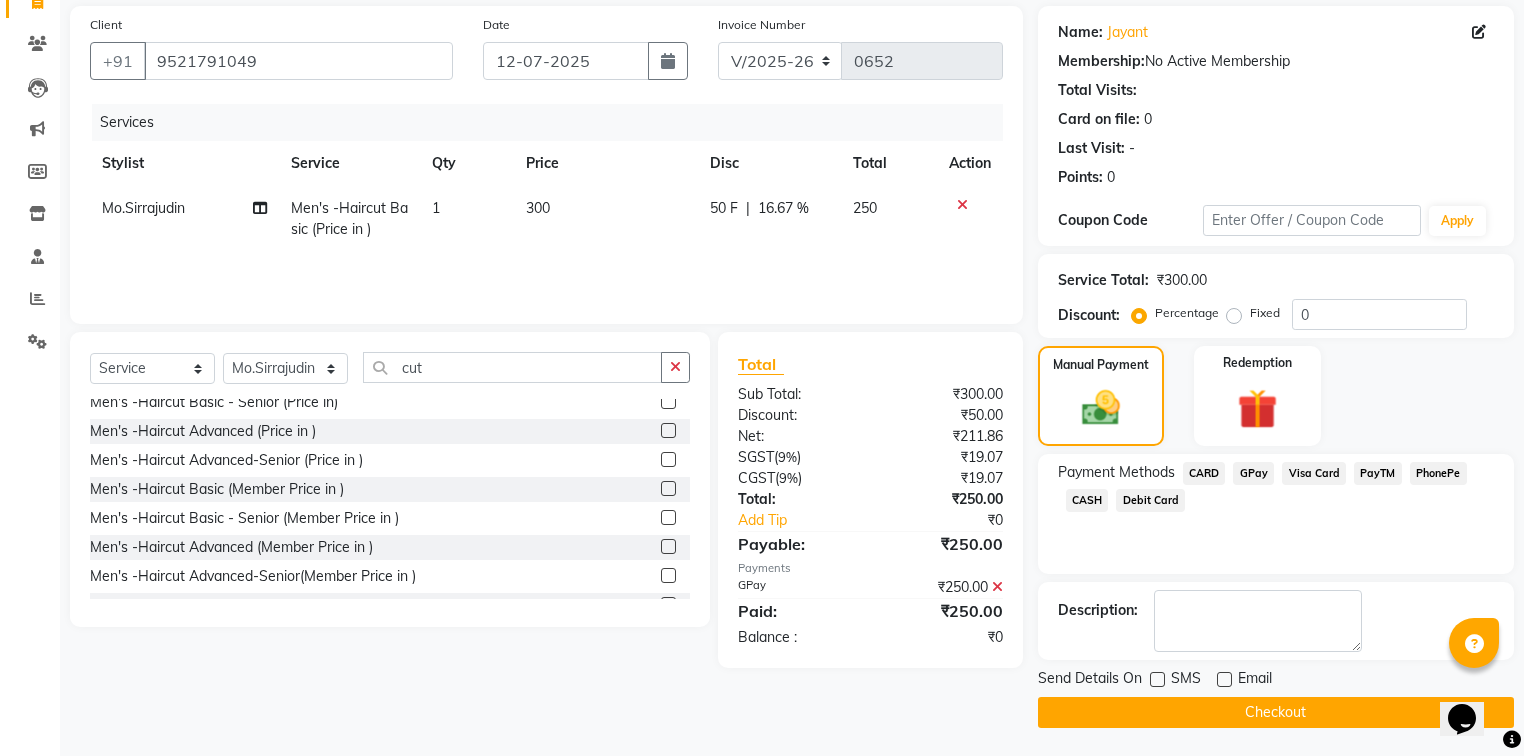 drag, startPoint x: 1334, startPoint y: 729, endPoint x: 1328, endPoint y: 718, distance: 12.529964 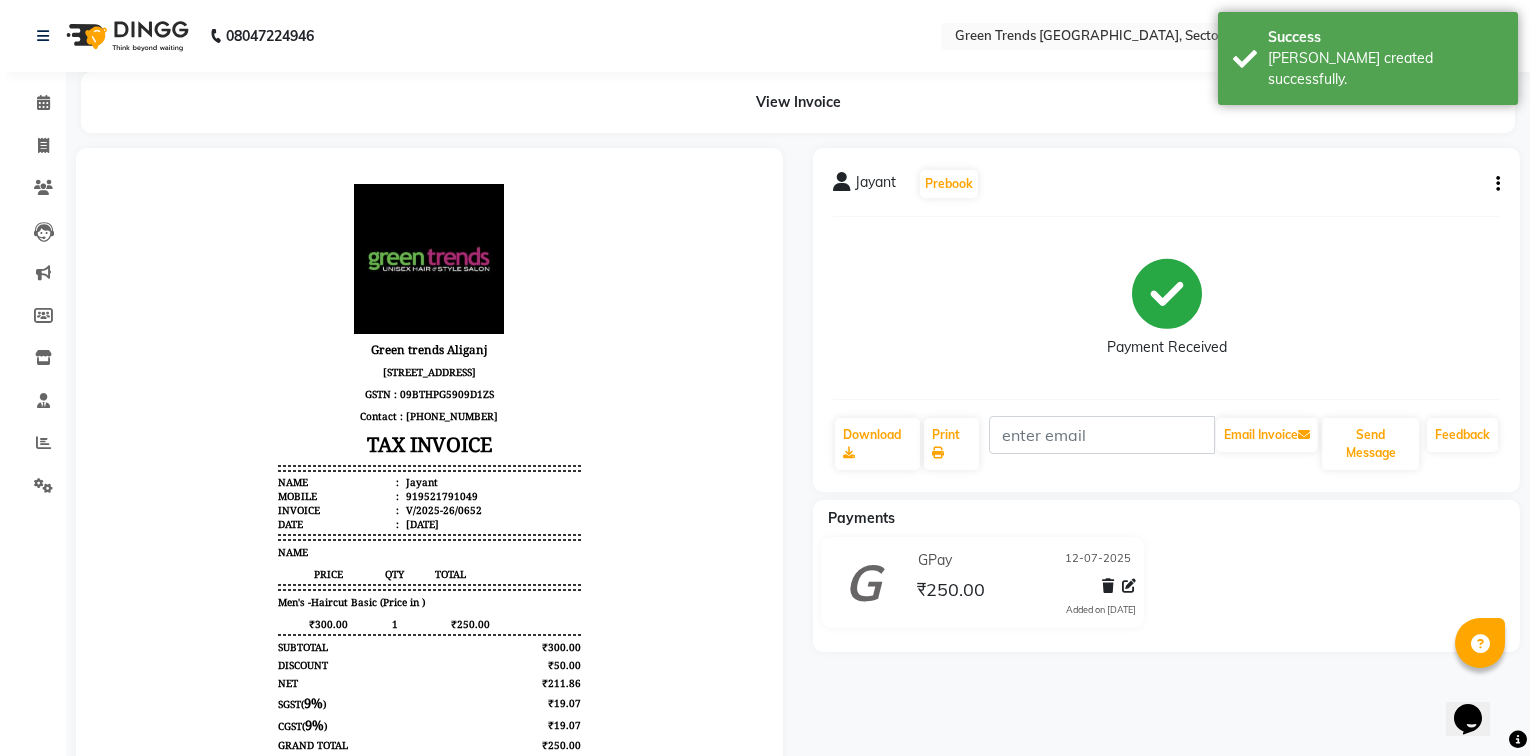 scroll, scrollTop: 0, scrollLeft: 0, axis: both 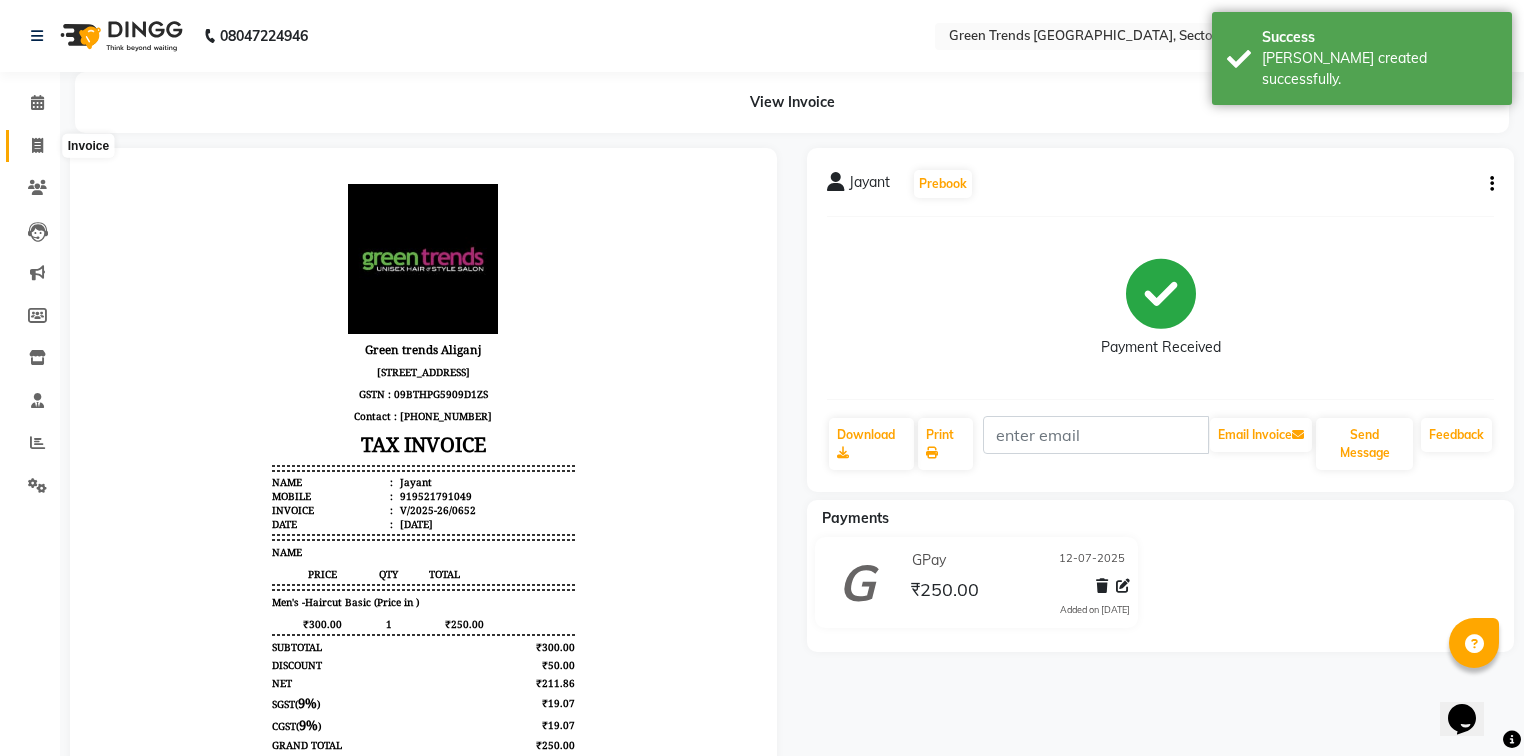 click 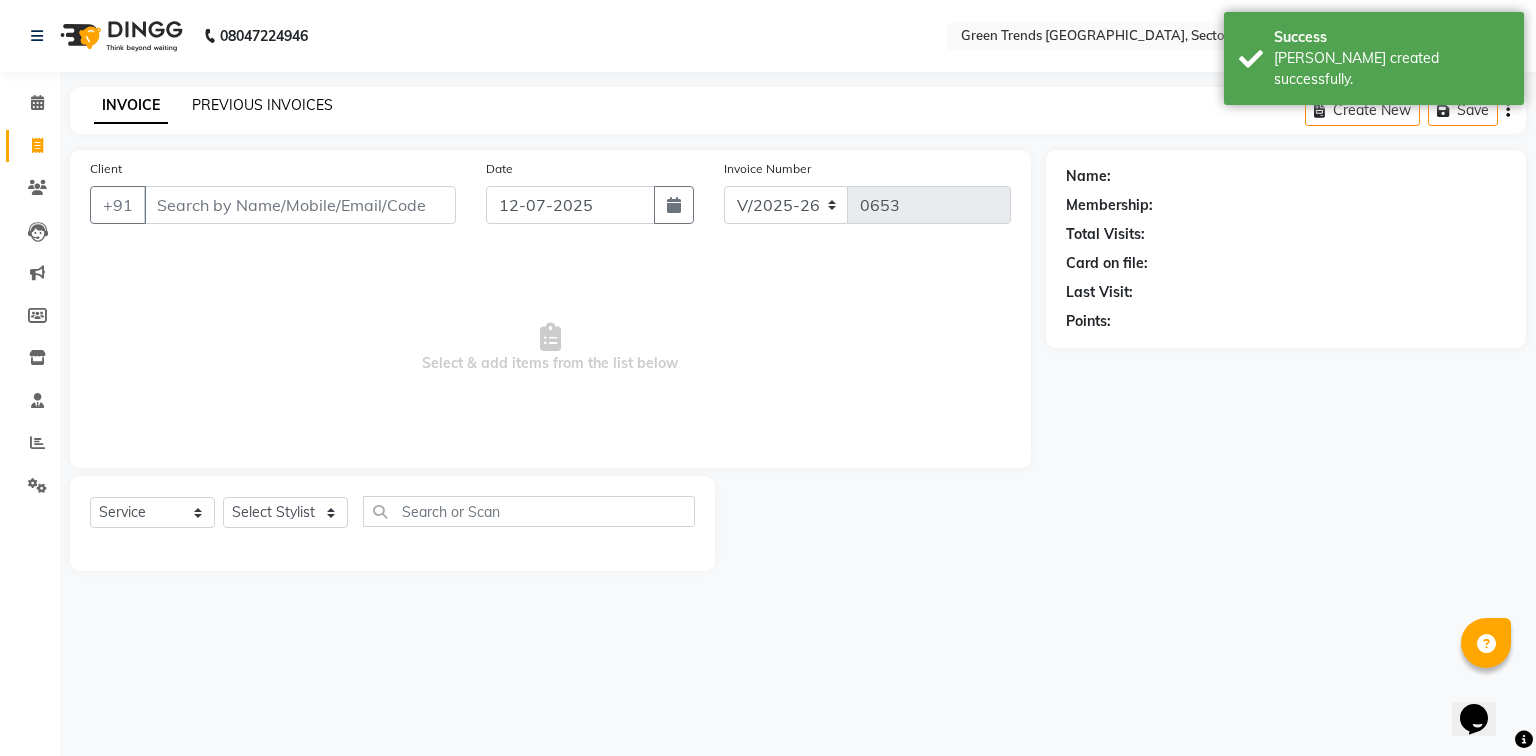 click on "PREVIOUS INVOICES" 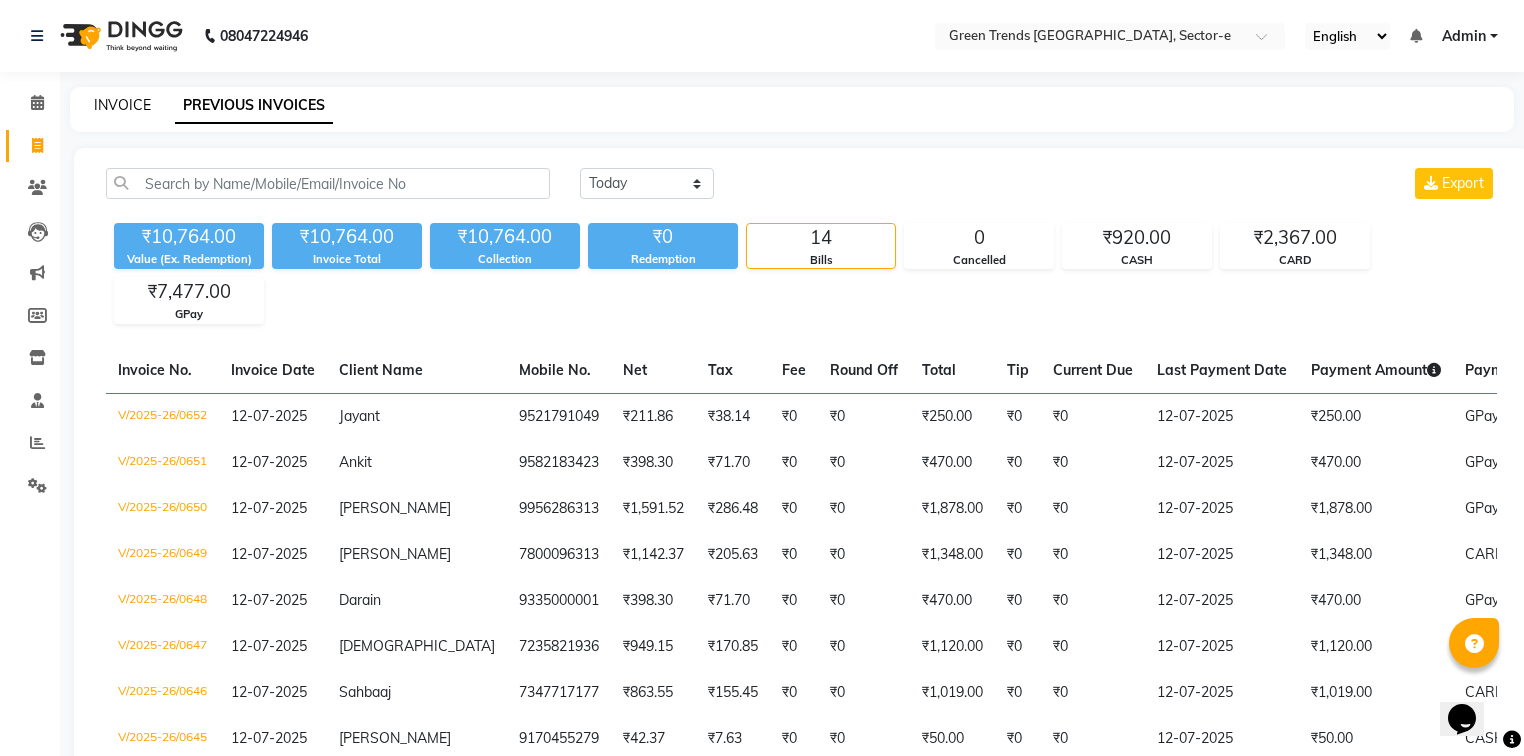 click on "INVOICE" 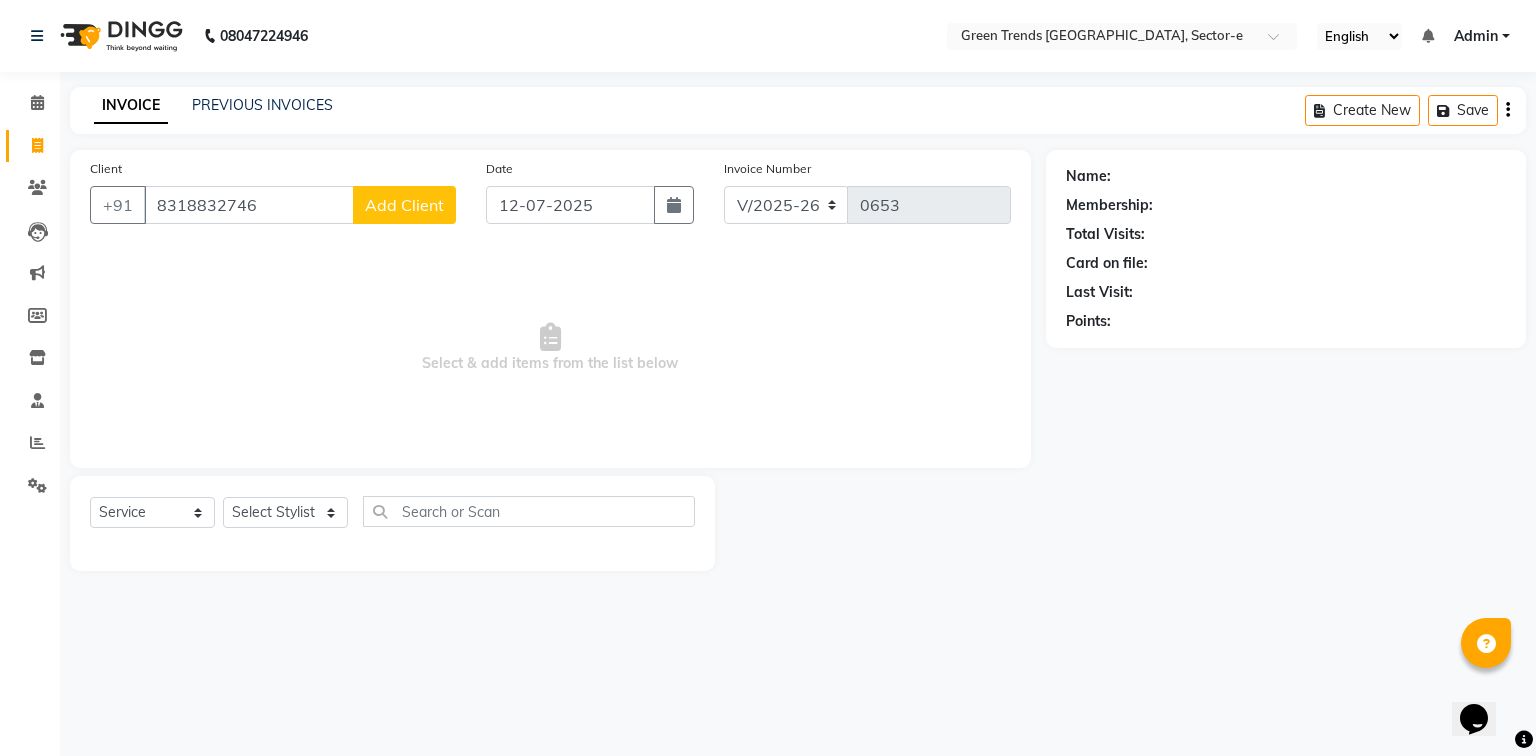 click on "Add Client" 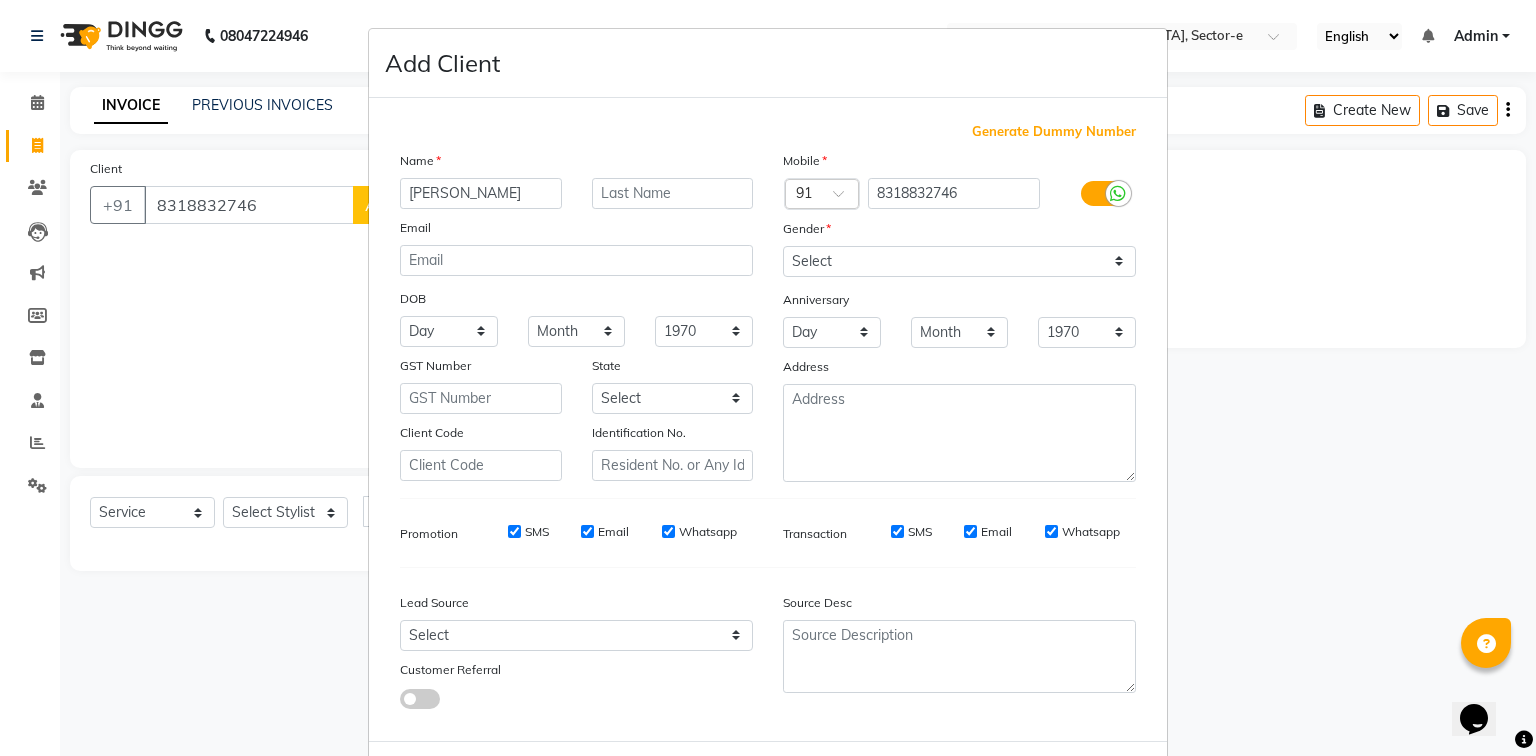 drag, startPoint x: 1085, startPoint y: 187, endPoint x: 1088, endPoint y: 208, distance: 21.213203 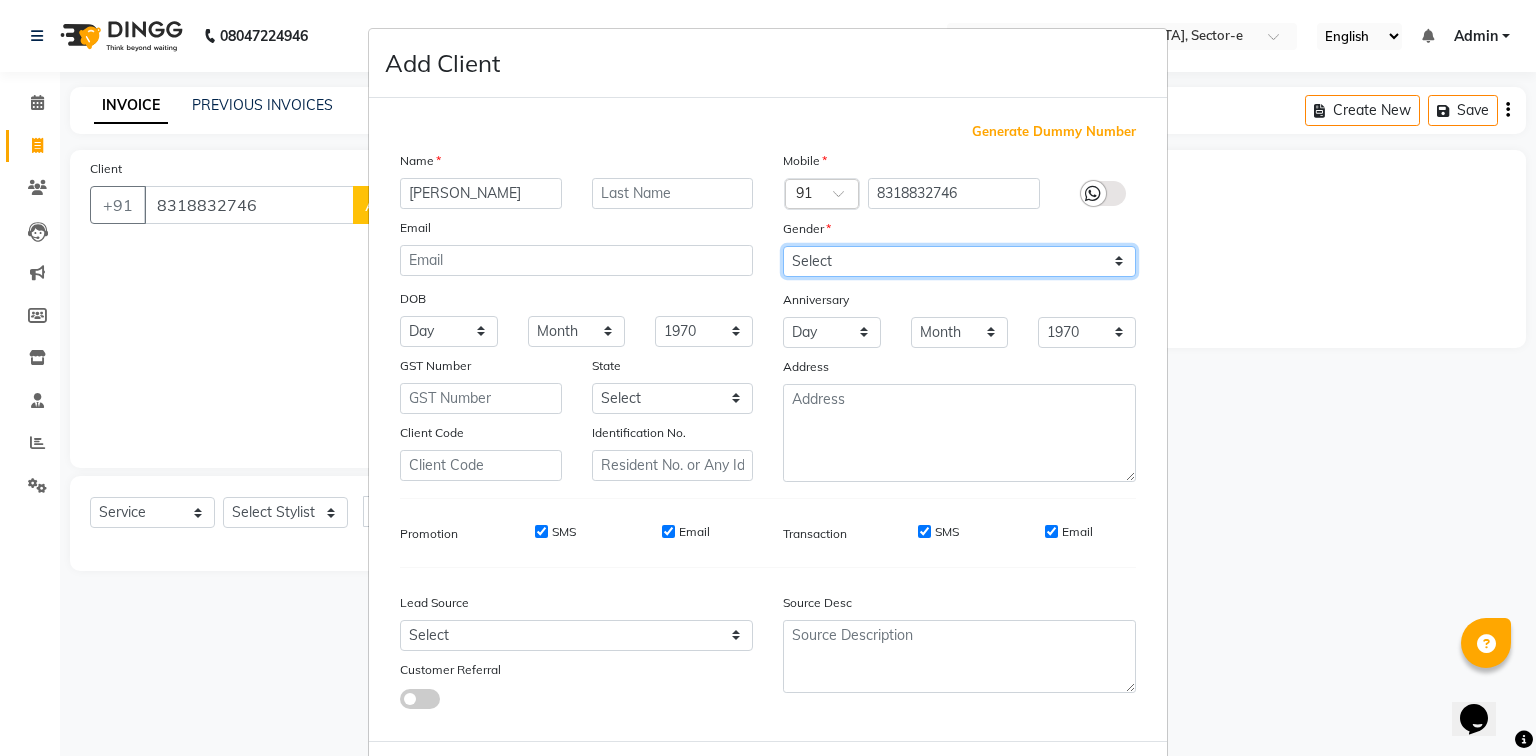 click on "Select [DEMOGRAPHIC_DATA] [DEMOGRAPHIC_DATA] Other Prefer Not To Say" at bounding box center [959, 261] 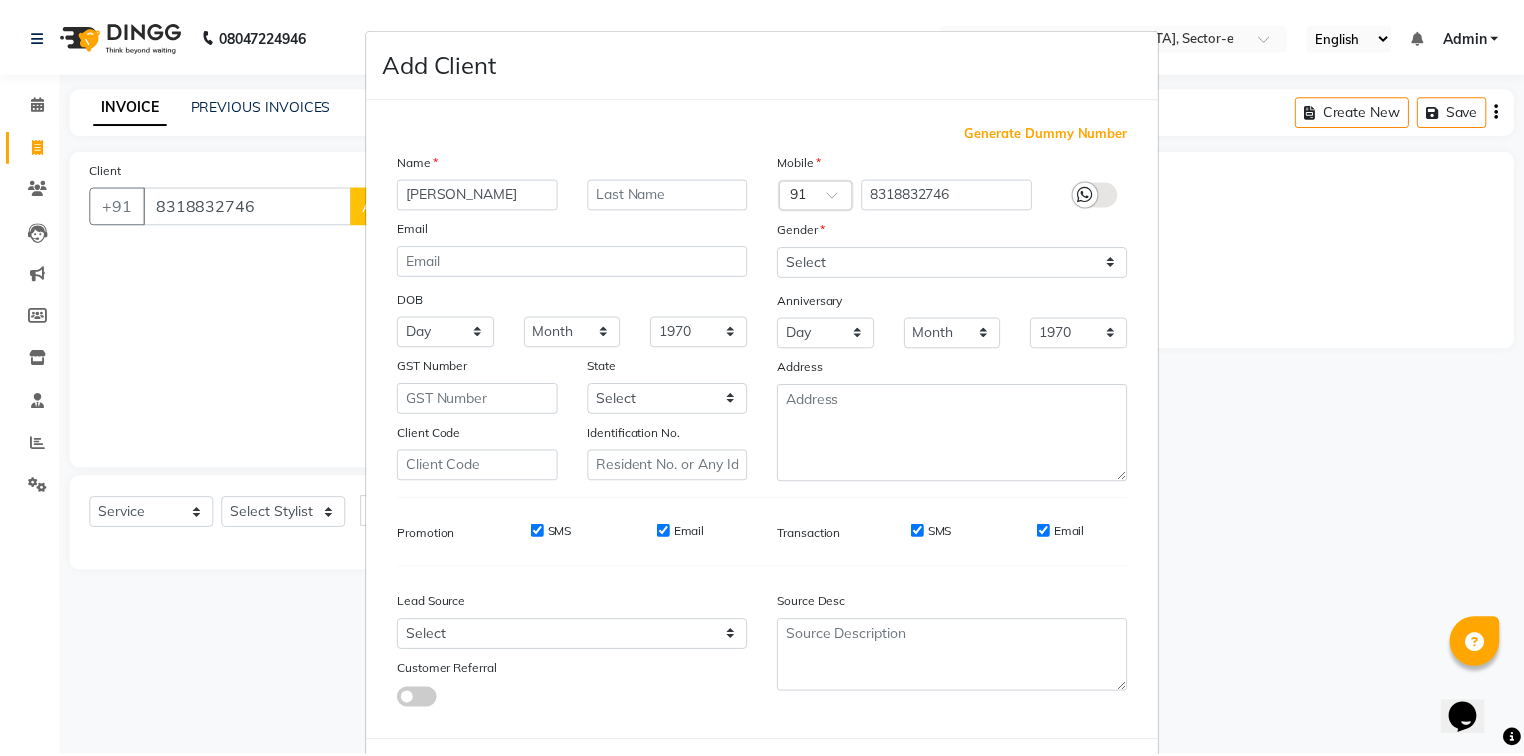 scroll, scrollTop: 100, scrollLeft: 0, axis: vertical 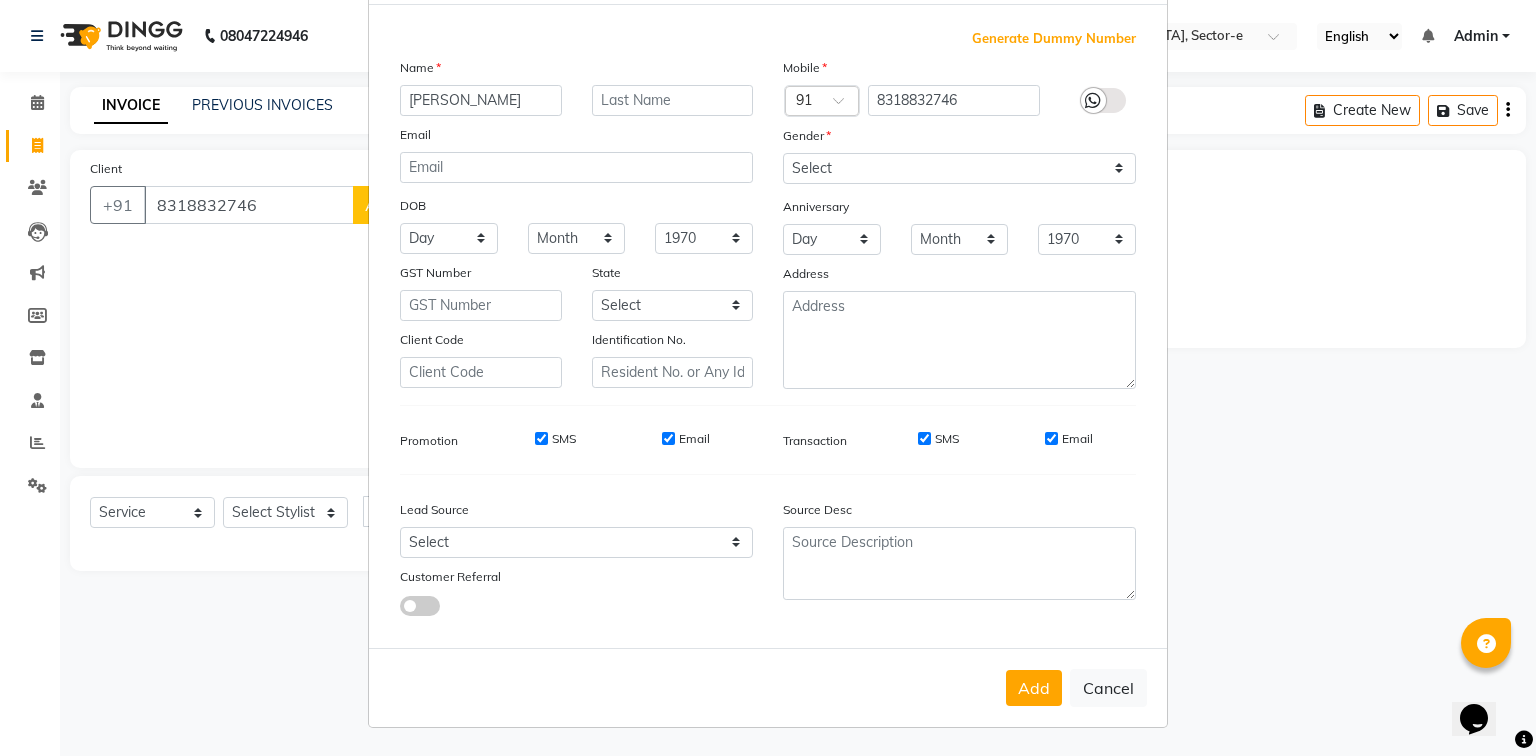 click on "Add" at bounding box center [1034, 688] 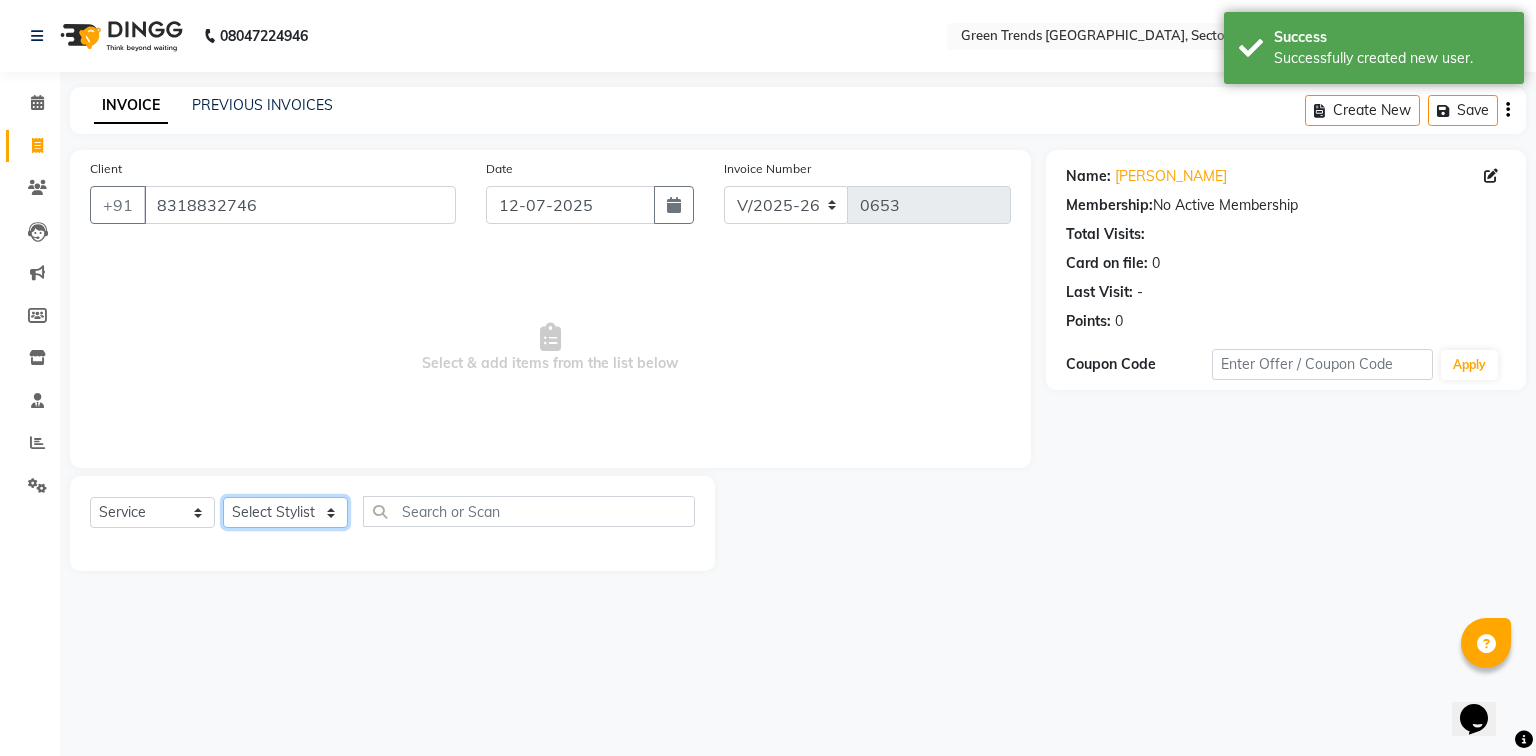 click on "Select Stylist [PERSON_NAME] [PERSON_NAME] Mo. [PERSON_NAME].[PERSON_NAME] [PERSON_NAME] Pooja [PERSON_NAME] [PERSON_NAME] [PERSON_NAME] Vishal" 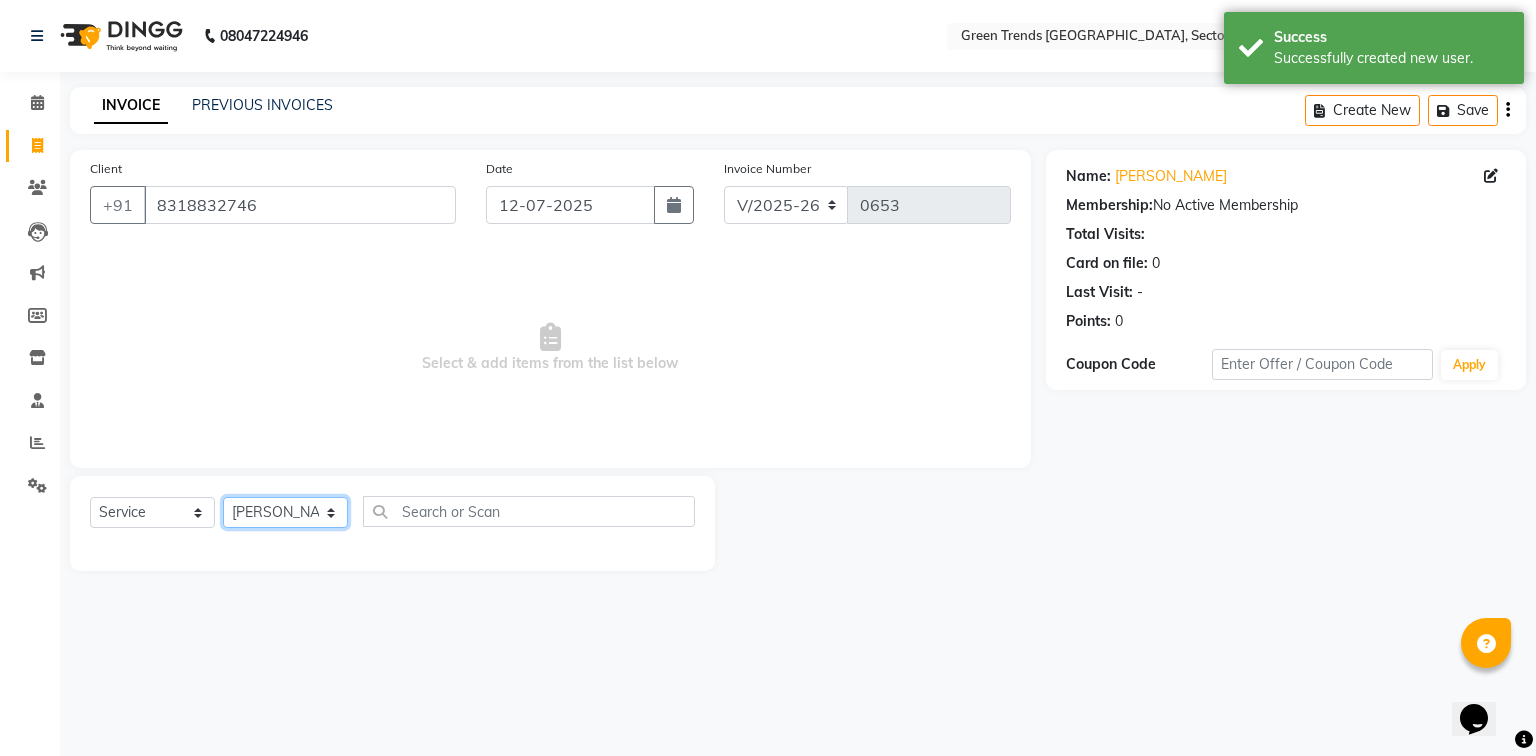 click on "Select Stylist [PERSON_NAME] [PERSON_NAME] Mo. [PERSON_NAME].[PERSON_NAME] [PERSON_NAME] Pooja [PERSON_NAME] [PERSON_NAME] [PERSON_NAME] Vishal" 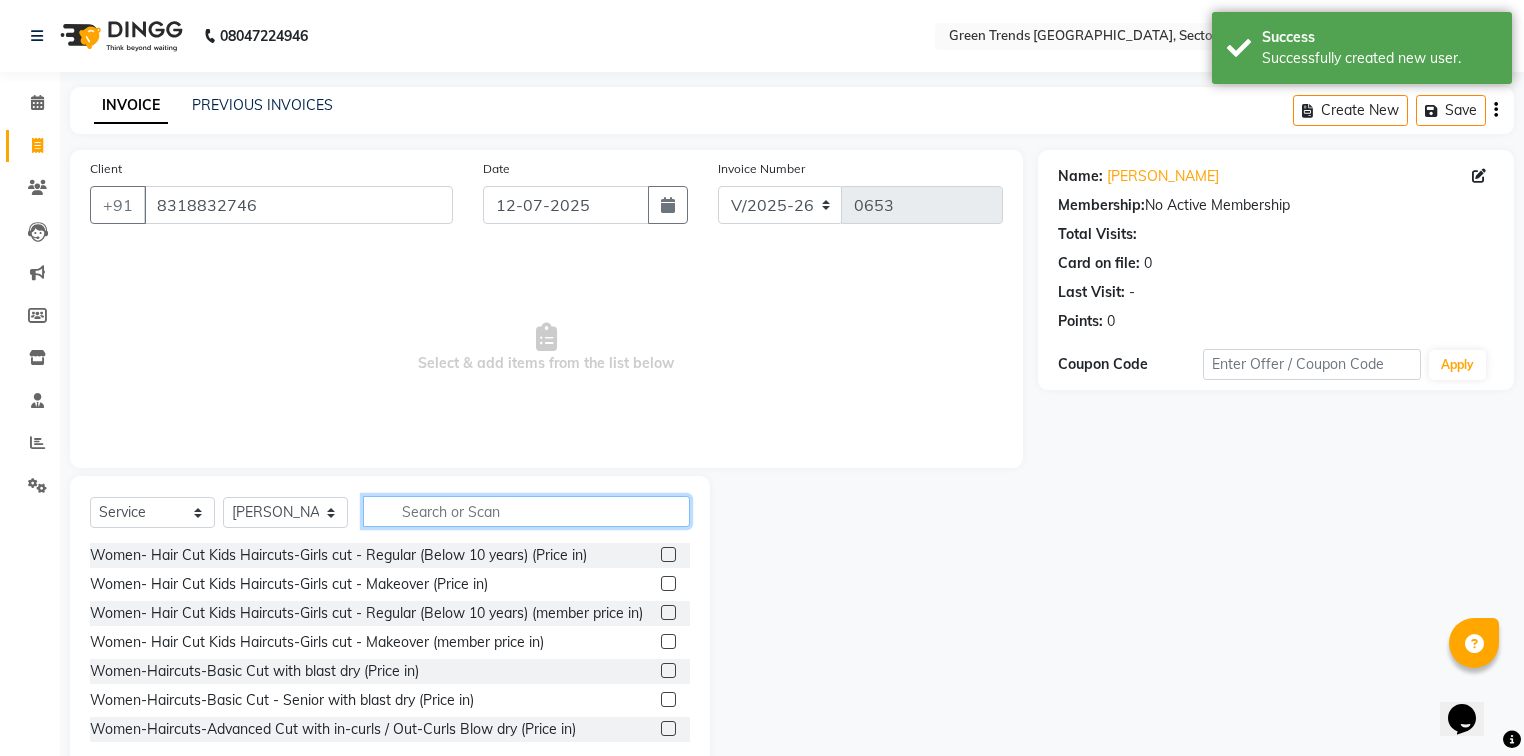 click 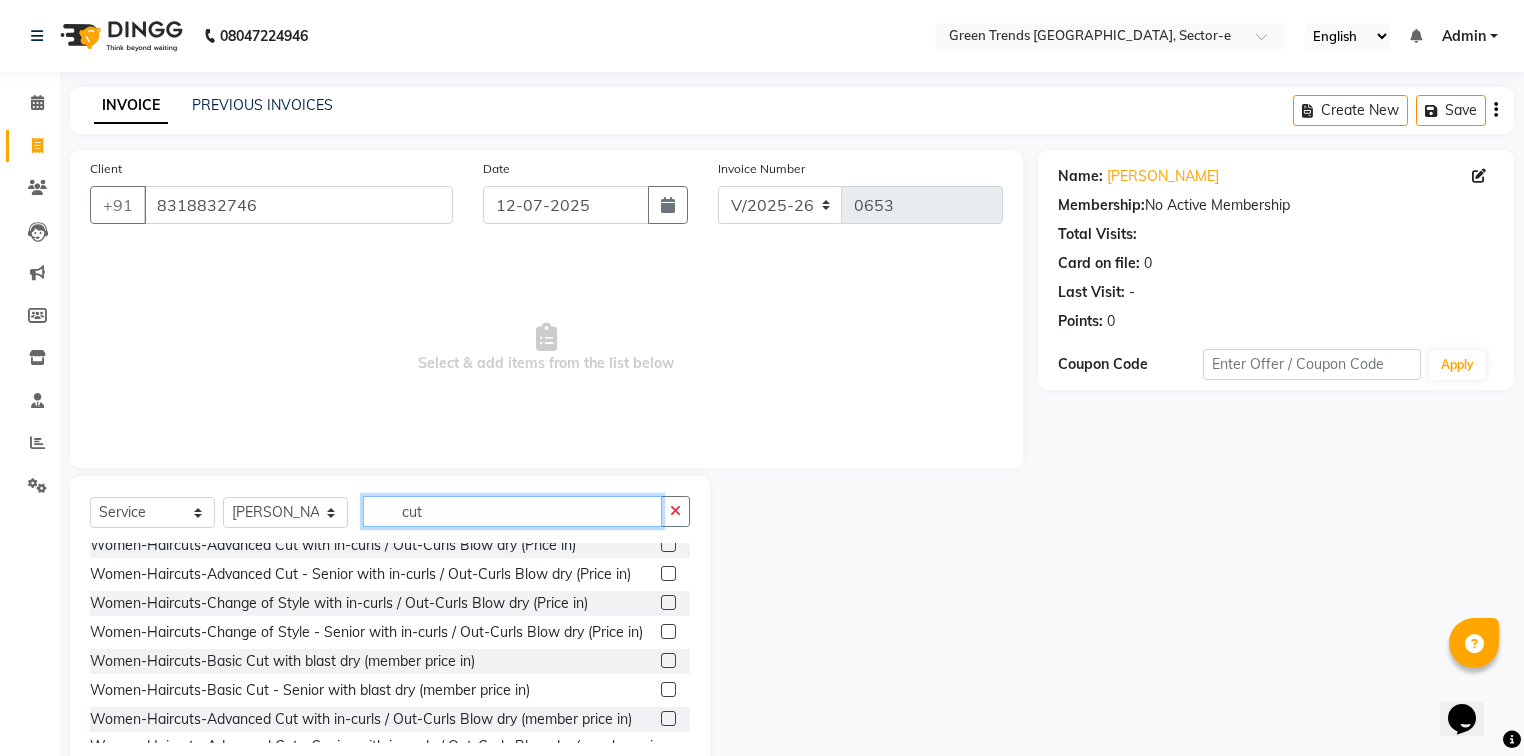 scroll, scrollTop: 218, scrollLeft: 0, axis: vertical 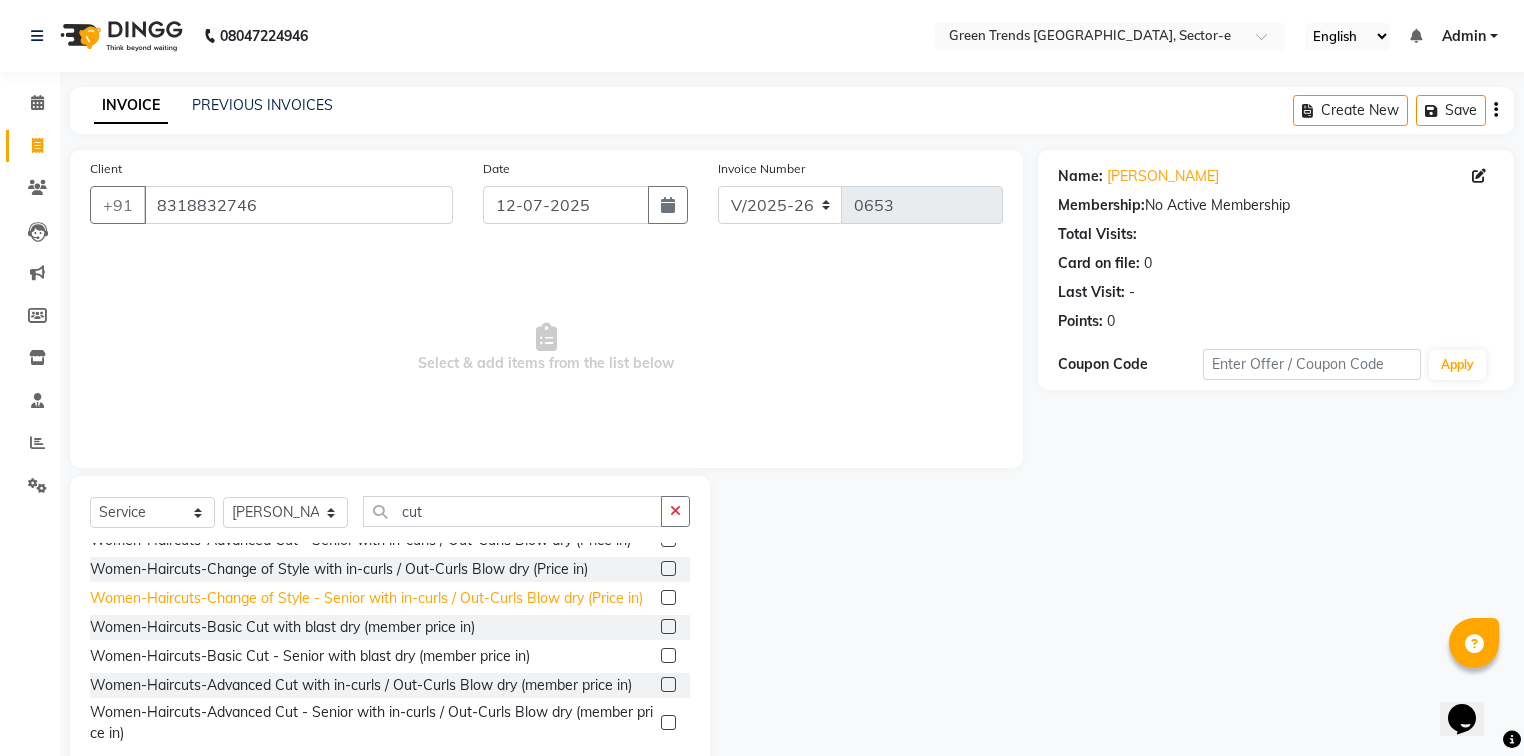 click on "Women-Haircuts-Change of Style - Senior with in-curls / Out-Curls Blow dry (Price in)" 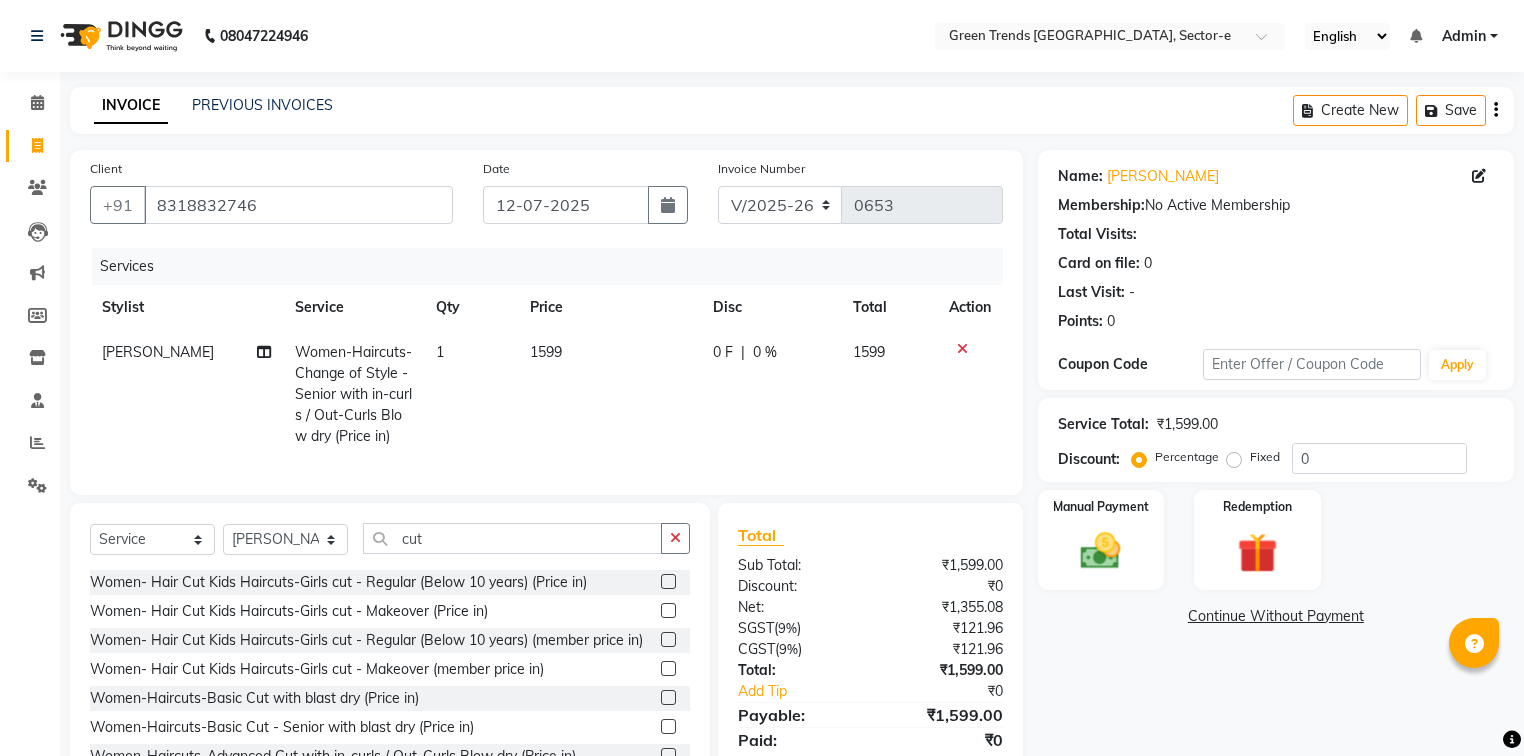 select on "7023" 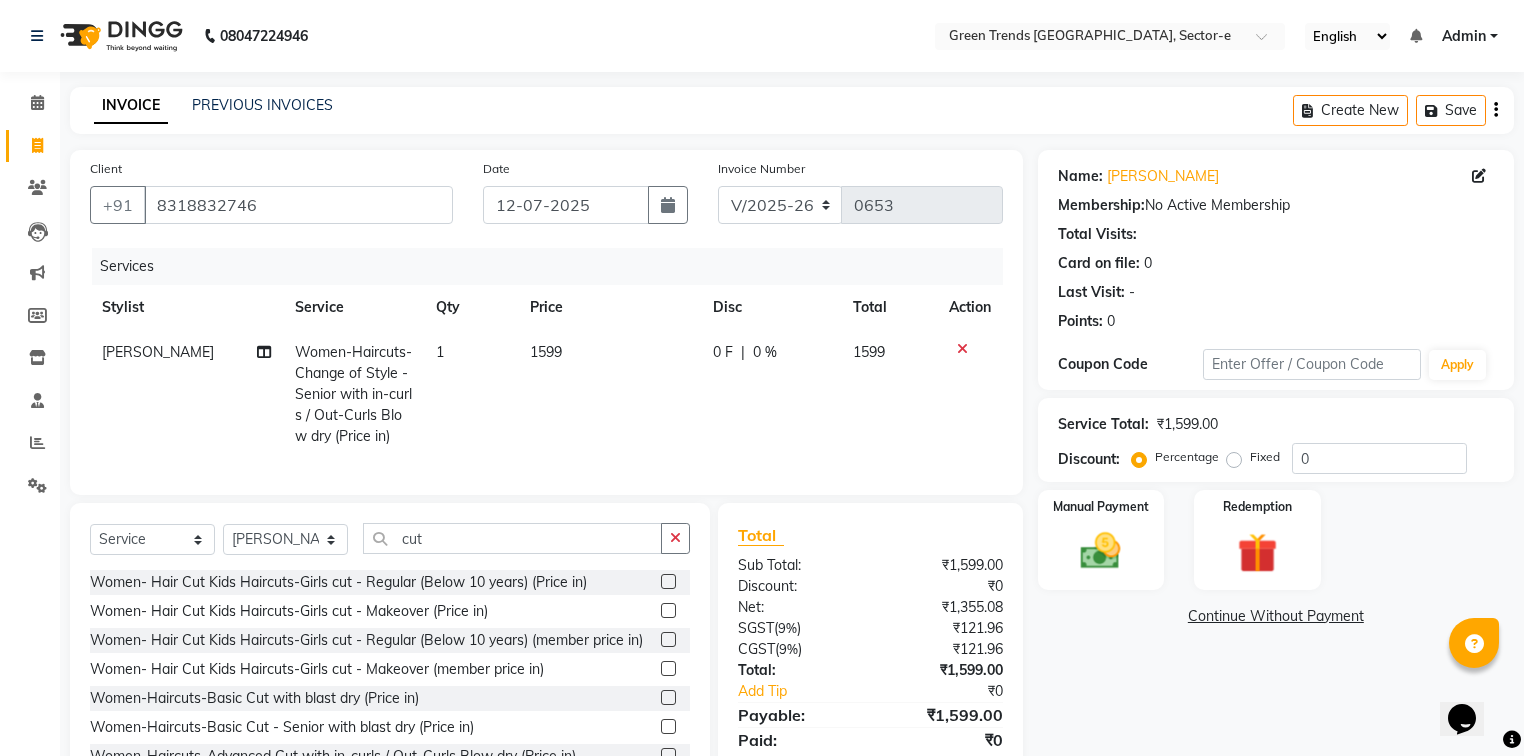 scroll, scrollTop: 0, scrollLeft: 0, axis: both 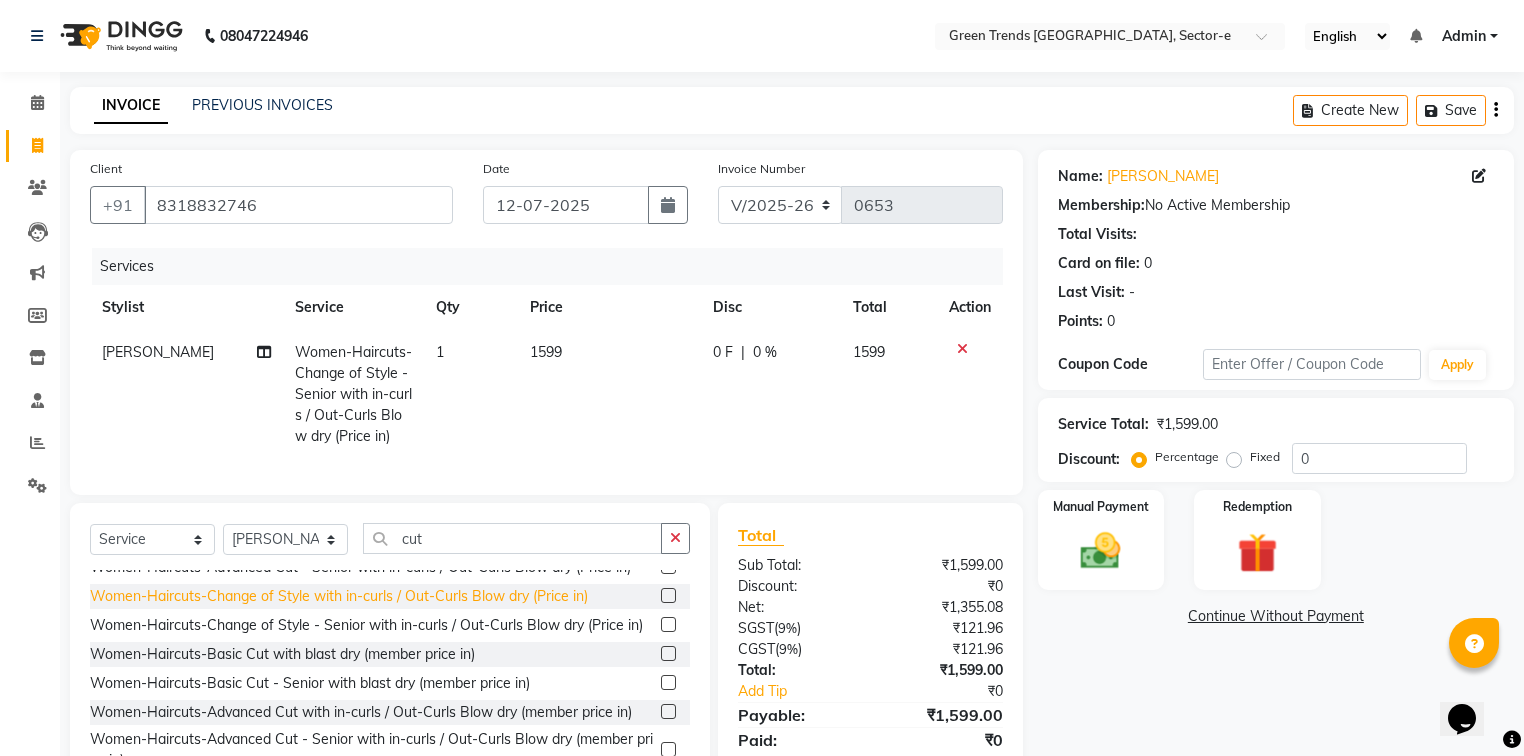 click on "Women-Haircuts-Change of Style with in-curls / Out-Curls Blow dry (Price in)" 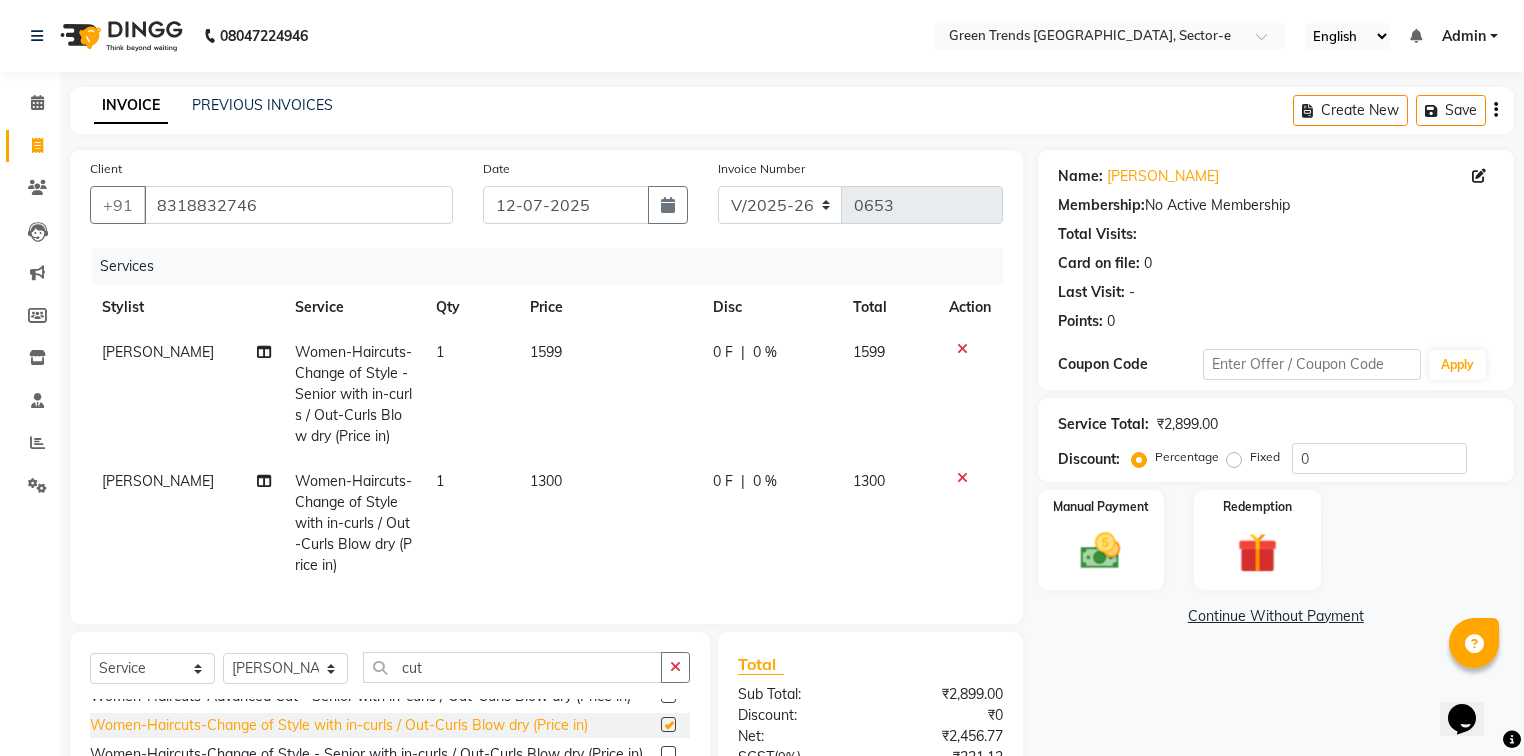checkbox on "false" 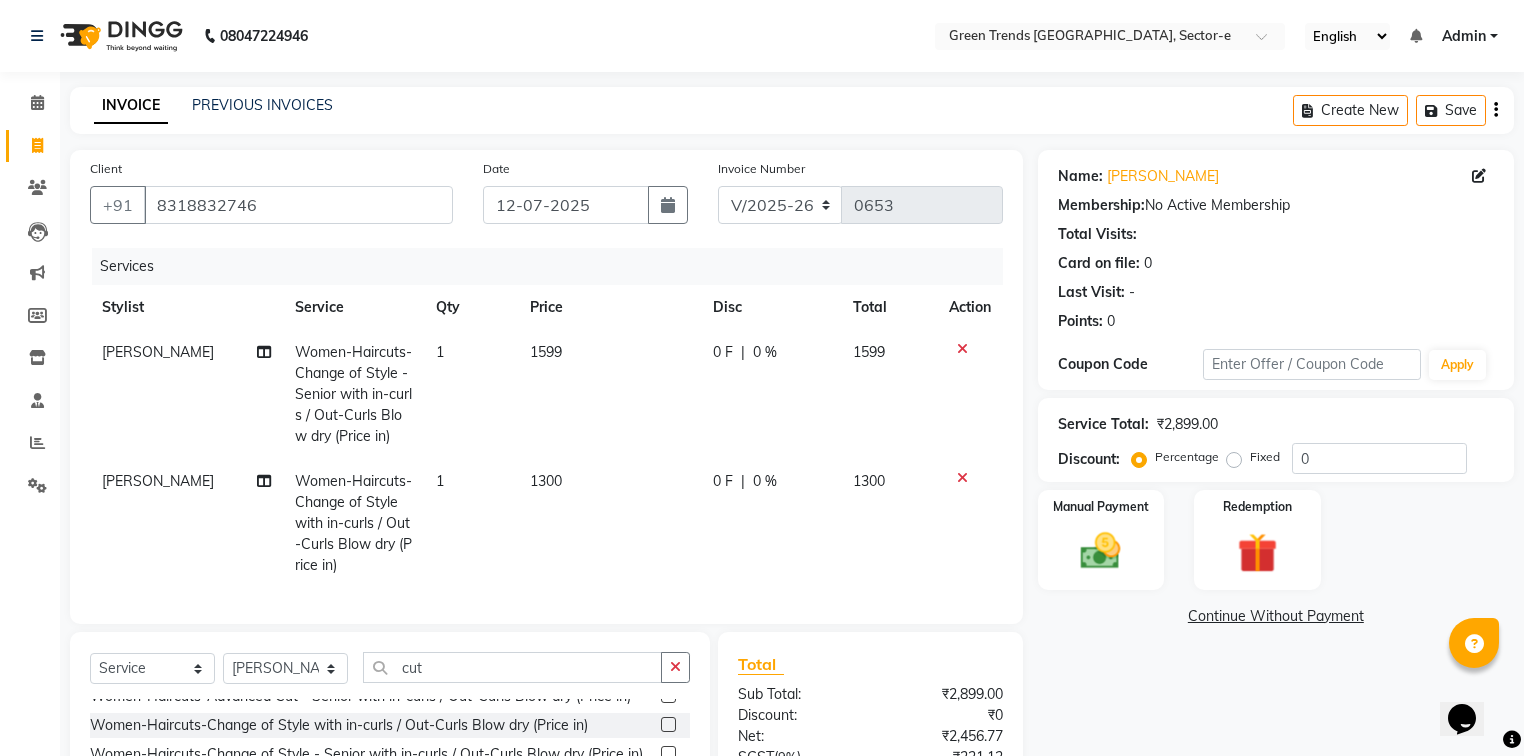 click 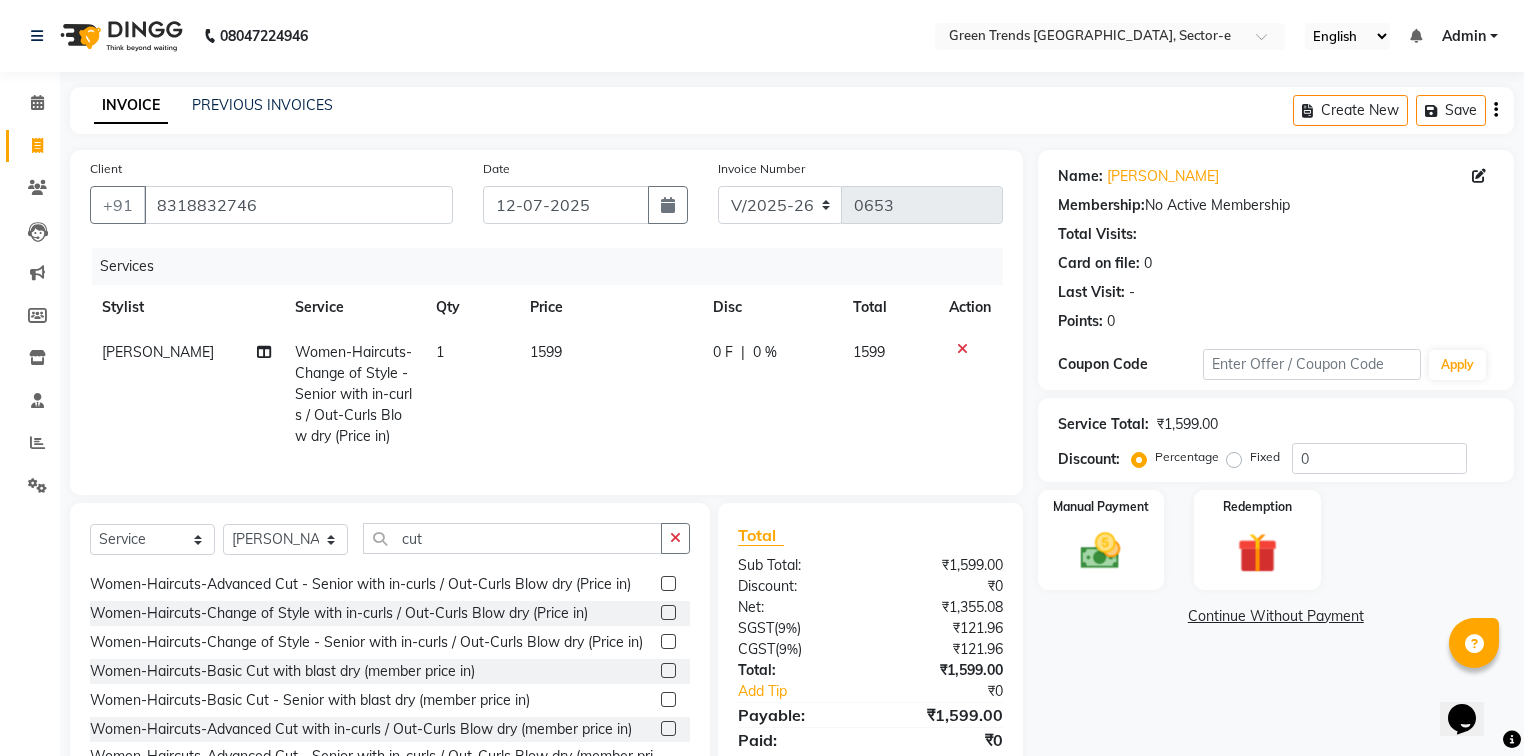 scroll, scrollTop: 142, scrollLeft: 0, axis: vertical 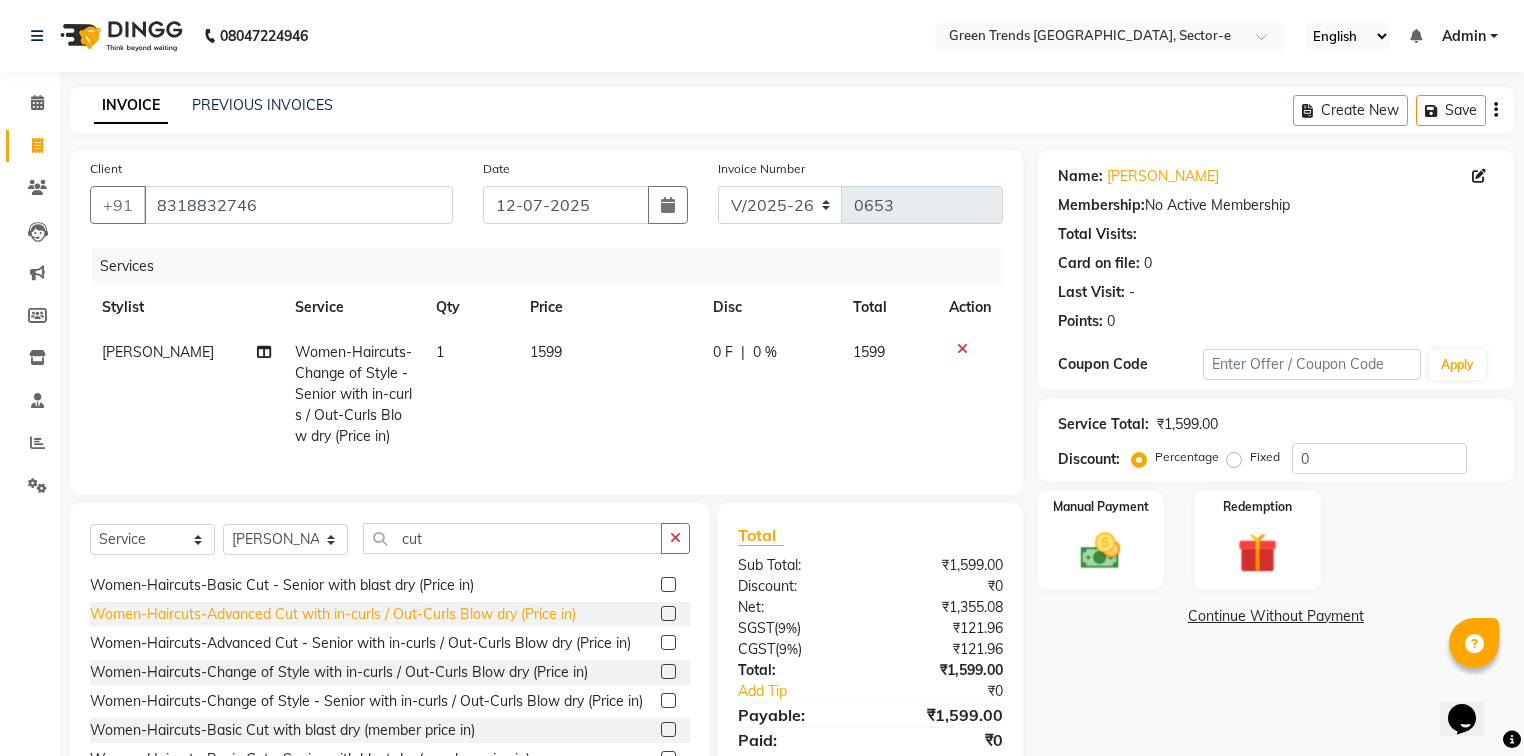 click on "Women-Haircuts-Advanced Cut with in-curls / Out-Curls Blow dry (Price in)" 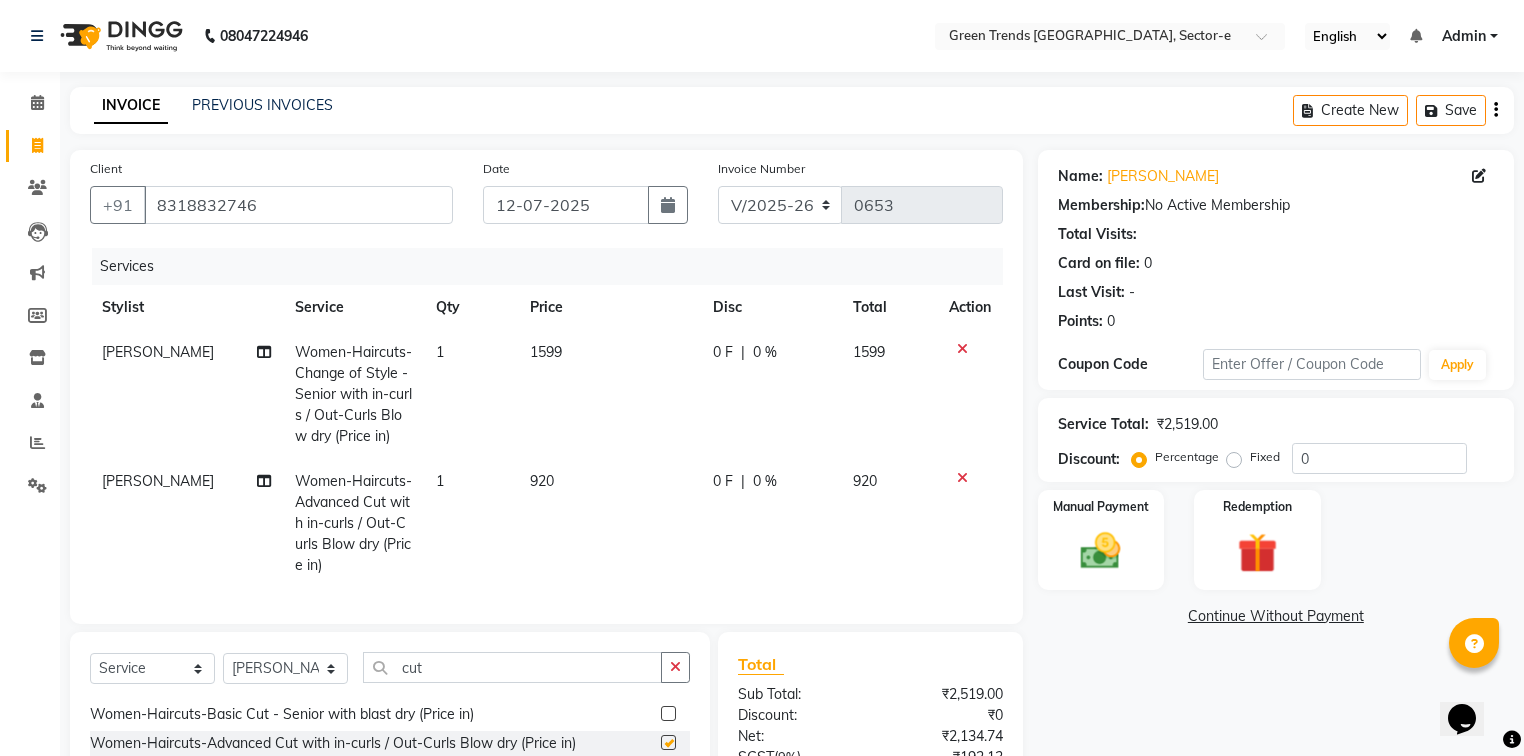 checkbox on "false" 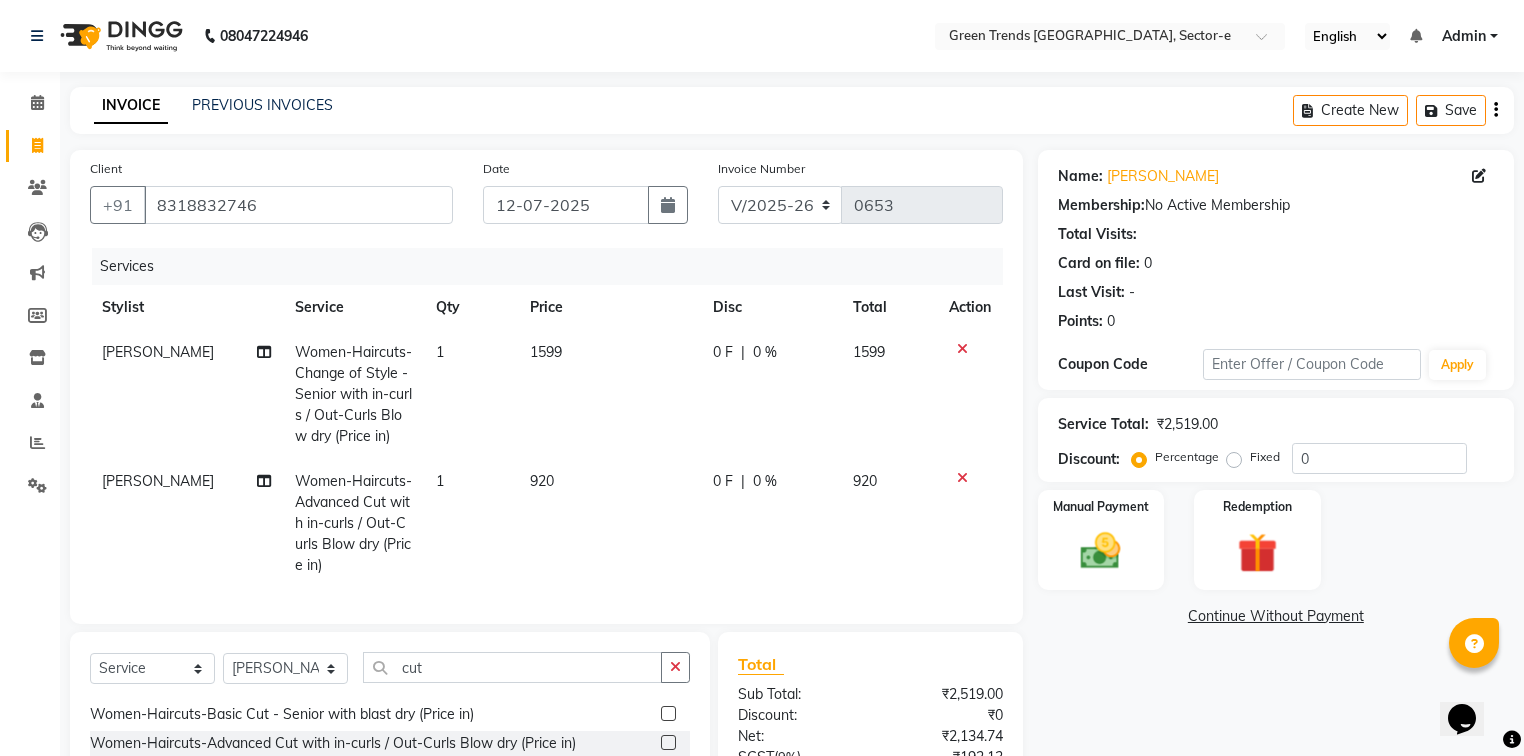 click 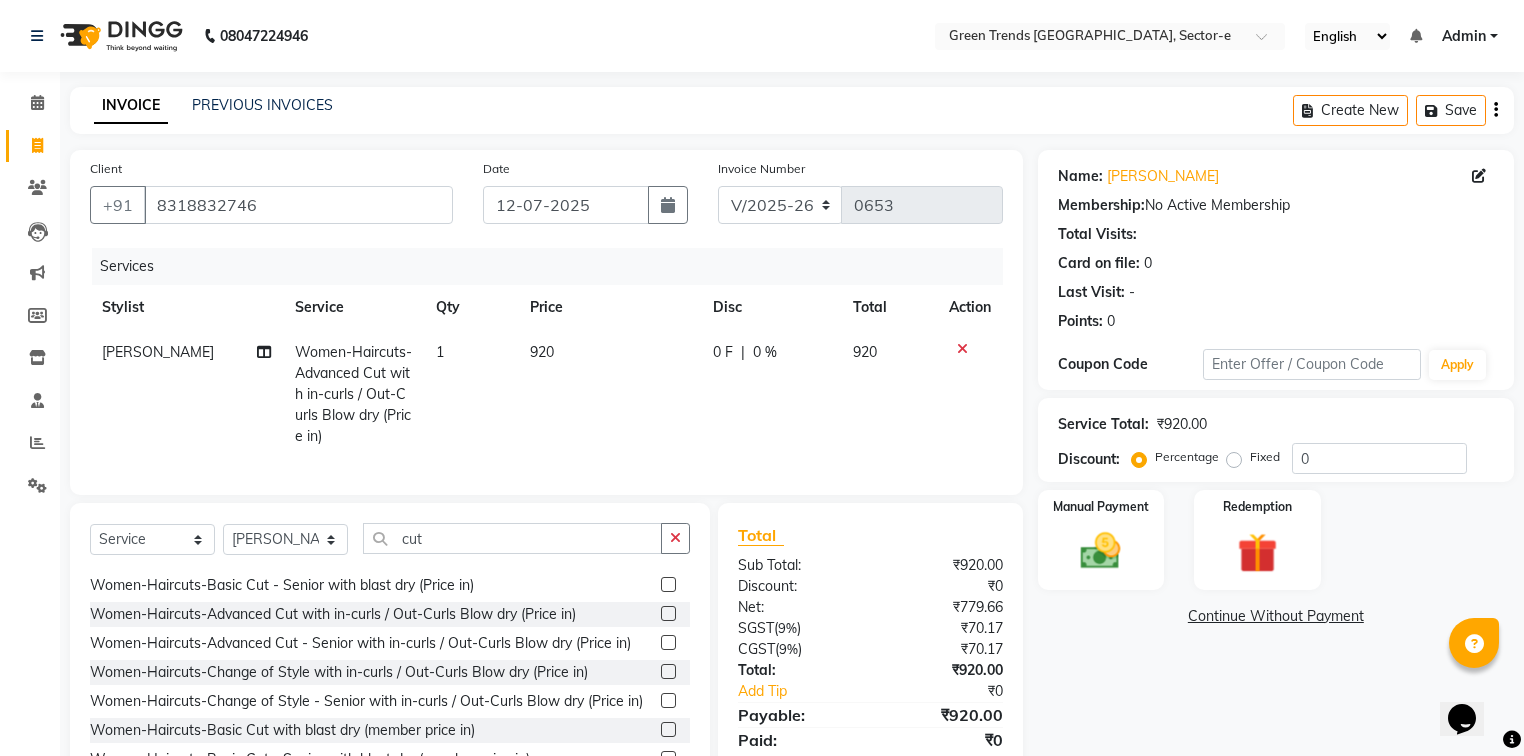 click on "0 F" 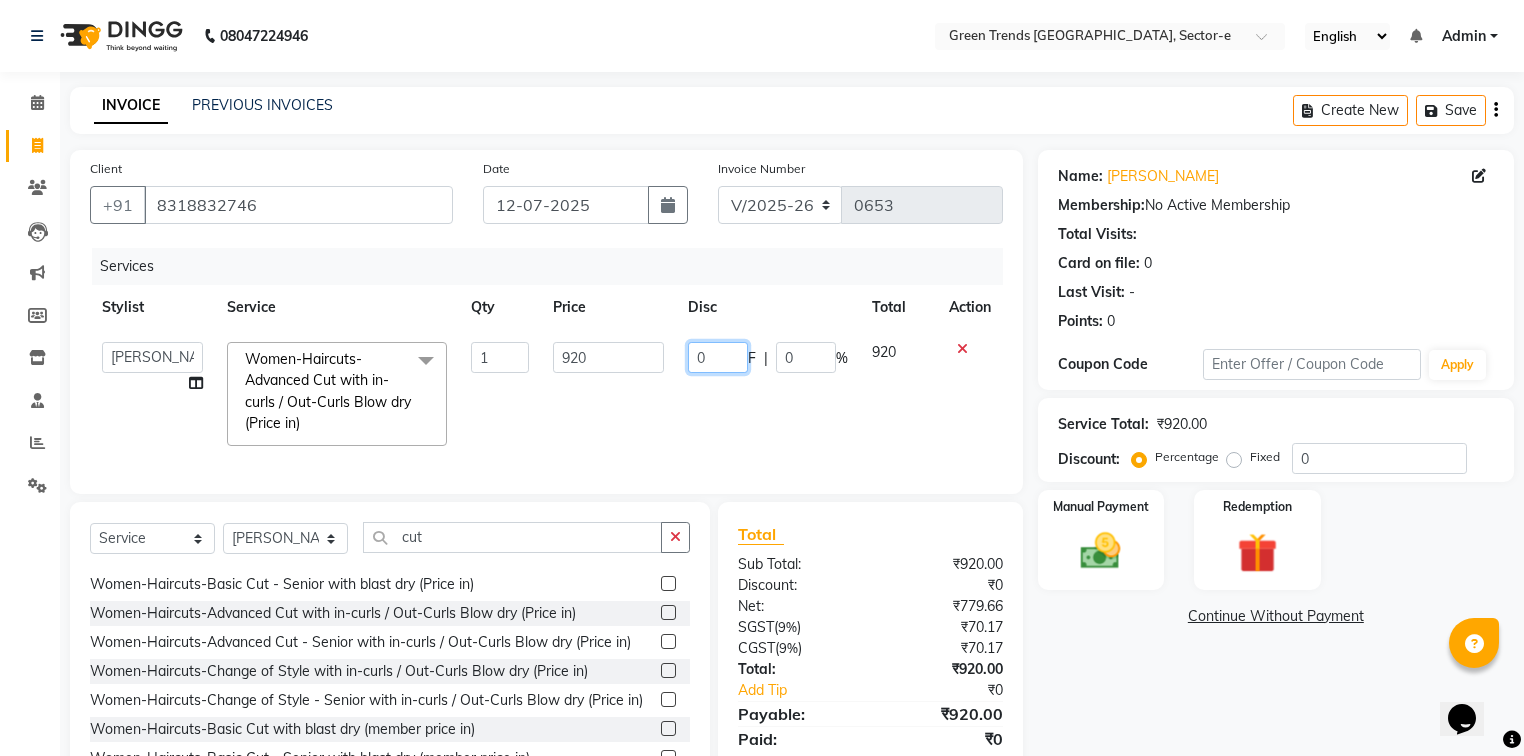 drag, startPoint x: 727, startPoint y: 359, endPoint x: 678, endPoint y: 368, distance: 49.819675 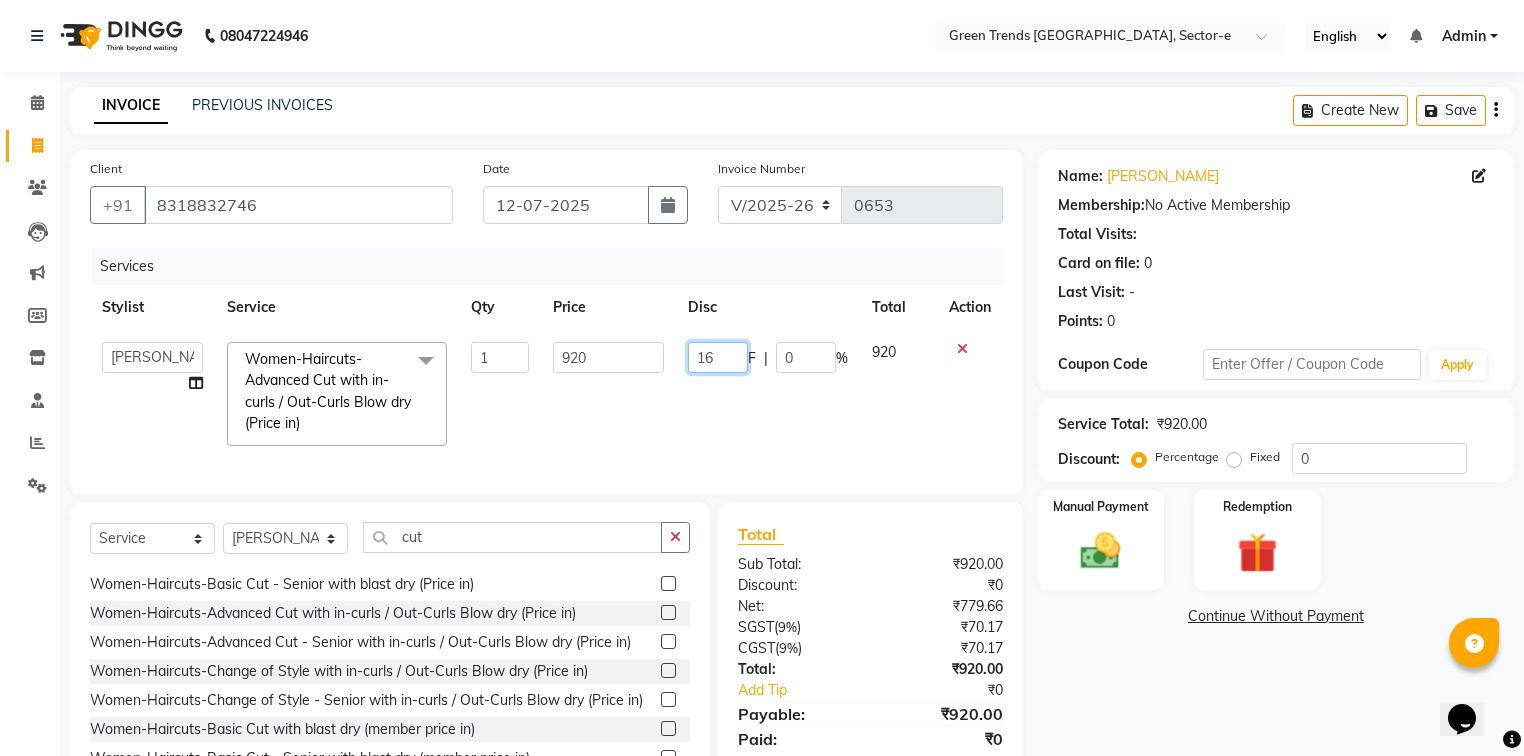 type on "160" 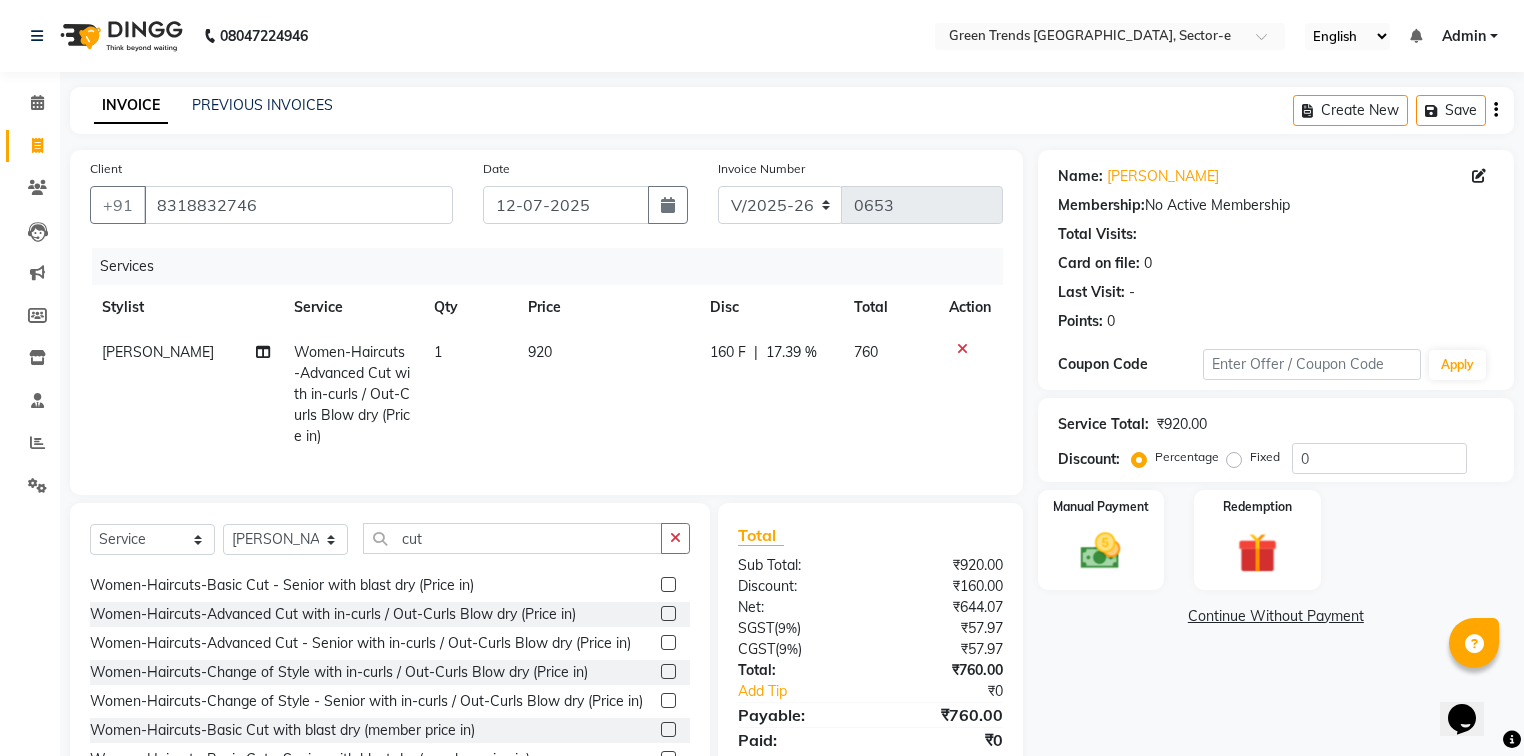 click on "920" 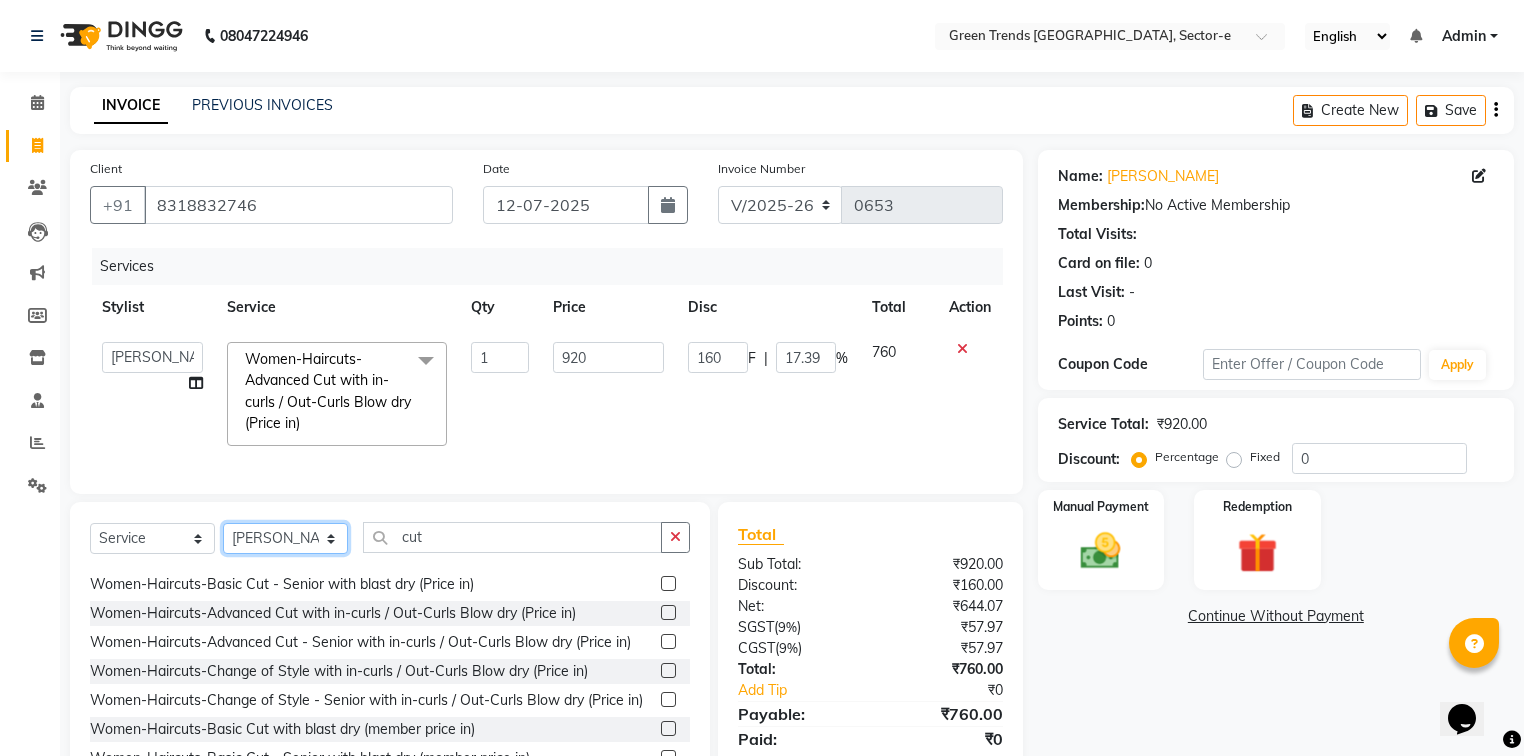 click on "Select Stylist [PERSON_NAME] [PERSON_NAME] Mo. [PERSON_NAME].[PERSON_NAME] [PERSON_NAME] Pooja [PERSON_NAME] [PERSON_NAME] [PERSON_NAME] Vishal" 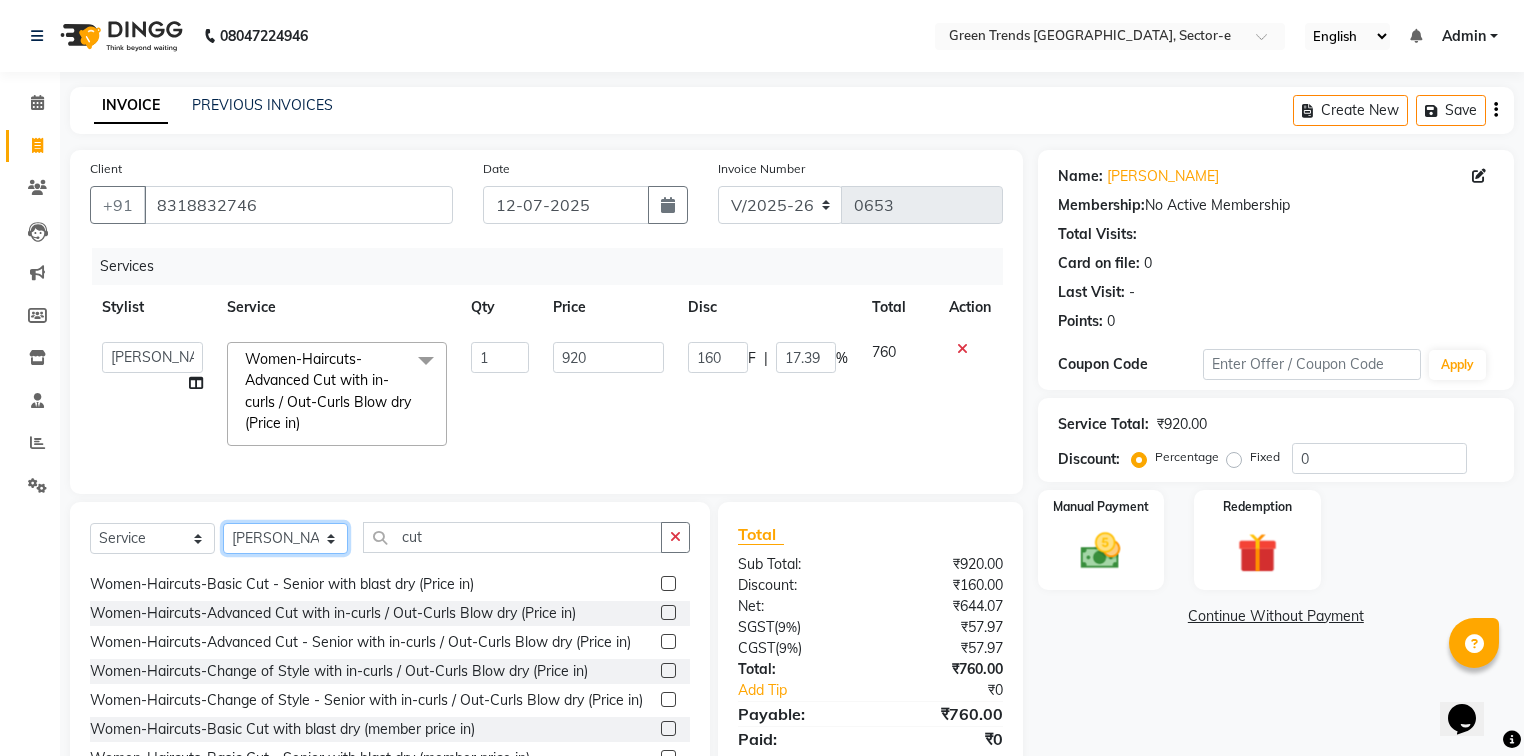 select on "62898" 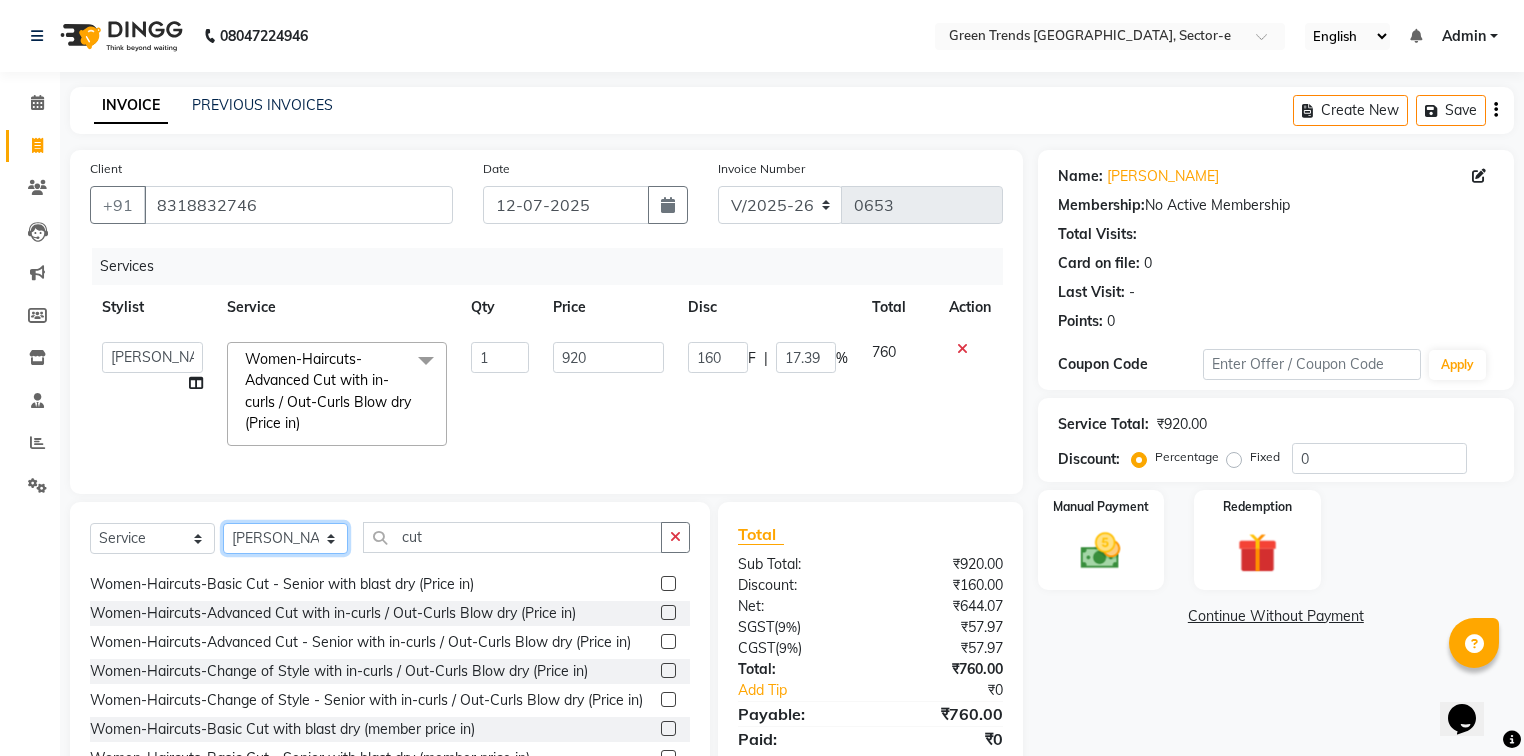 click on "Select Stylist [PERSON_NAME] [PERSON_NAME] Mo. [PERSON_NAME].[PERSON_NAME] [PERSON_NAME] Pooja [PERSON_NAME] [PERSON_NAME] [PERSON_NAME] Vishal" 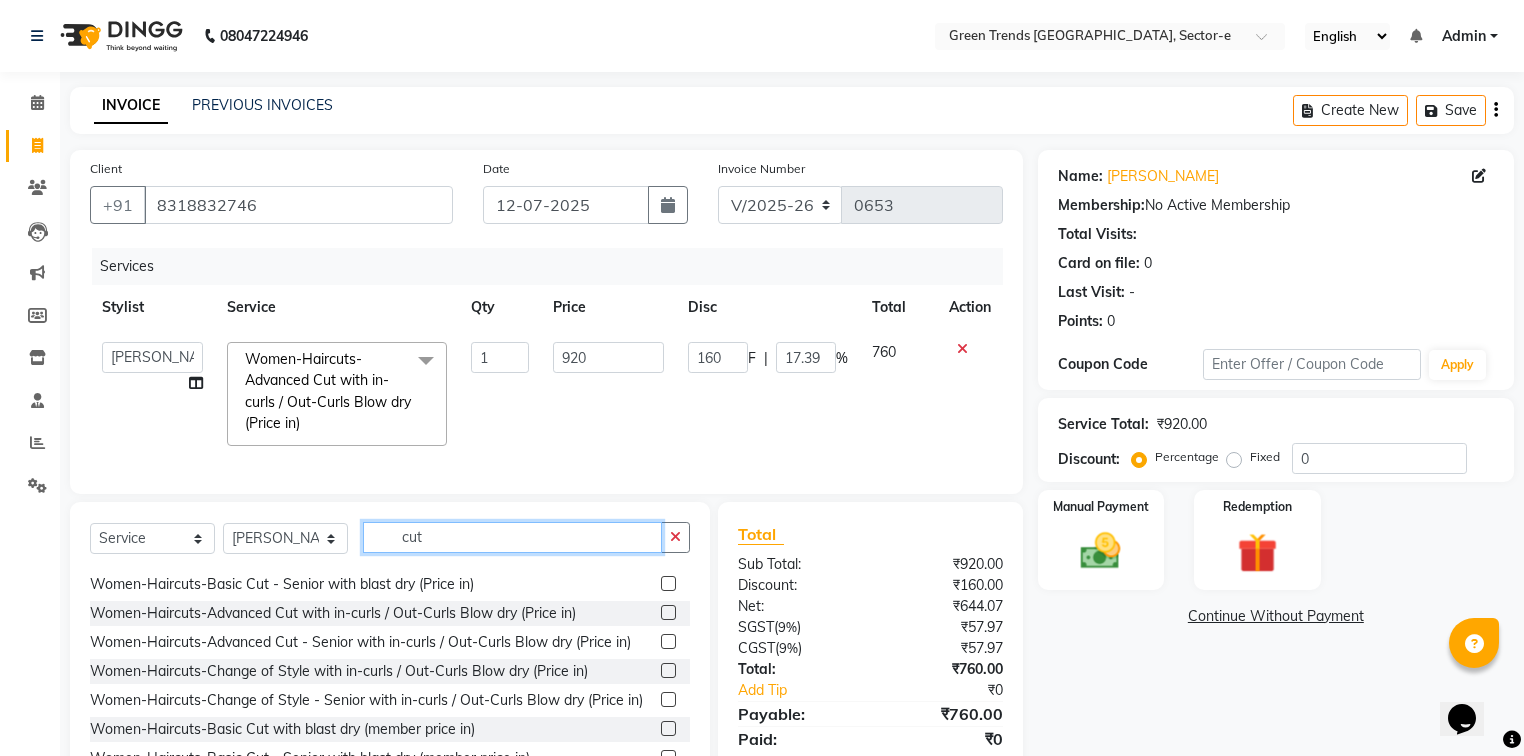drag, startPoint x: 425, startPoint y: 542, endPoint x: 377, endPoint y: 545, distance: 48.09366 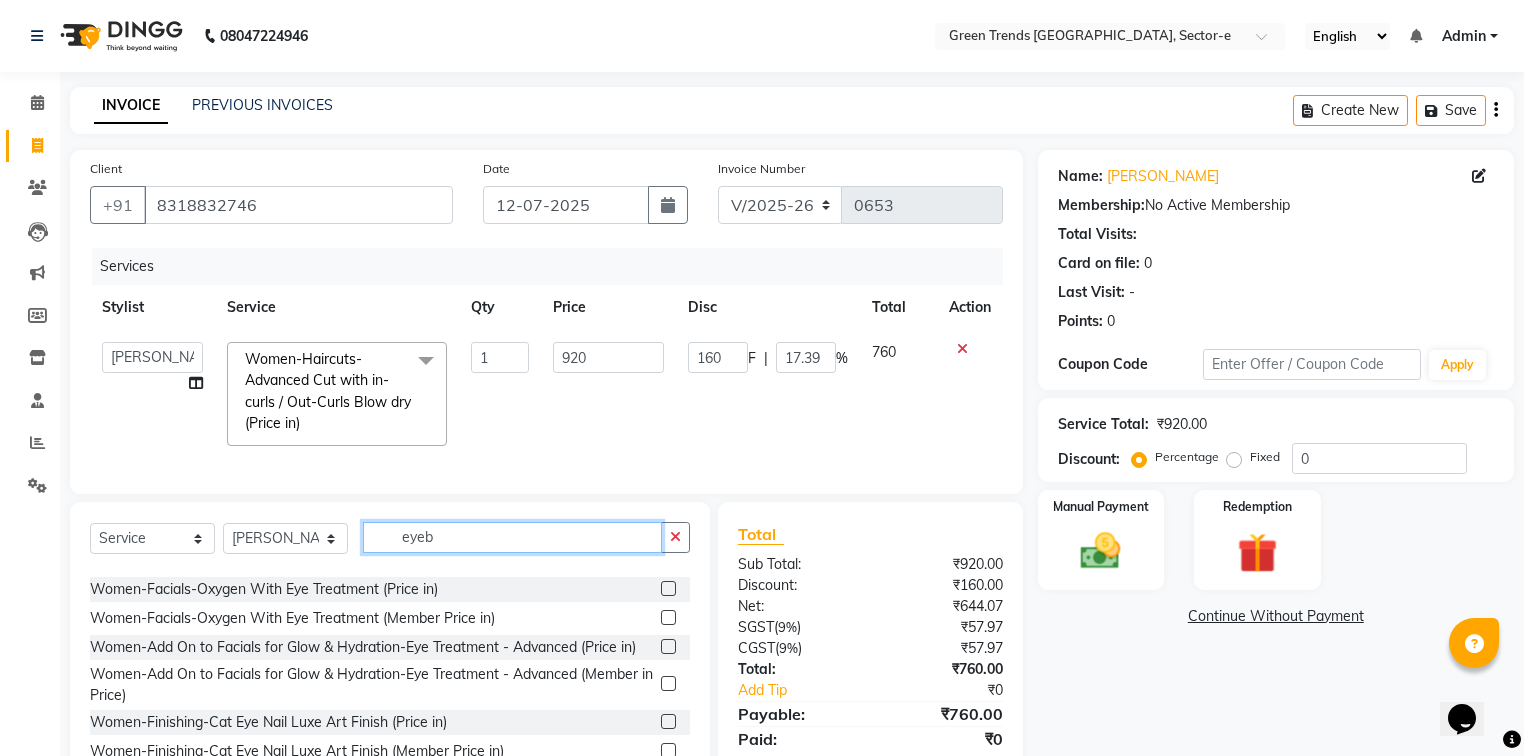scroll, scrollTop: 0, scrollLeft: 0, axis: both 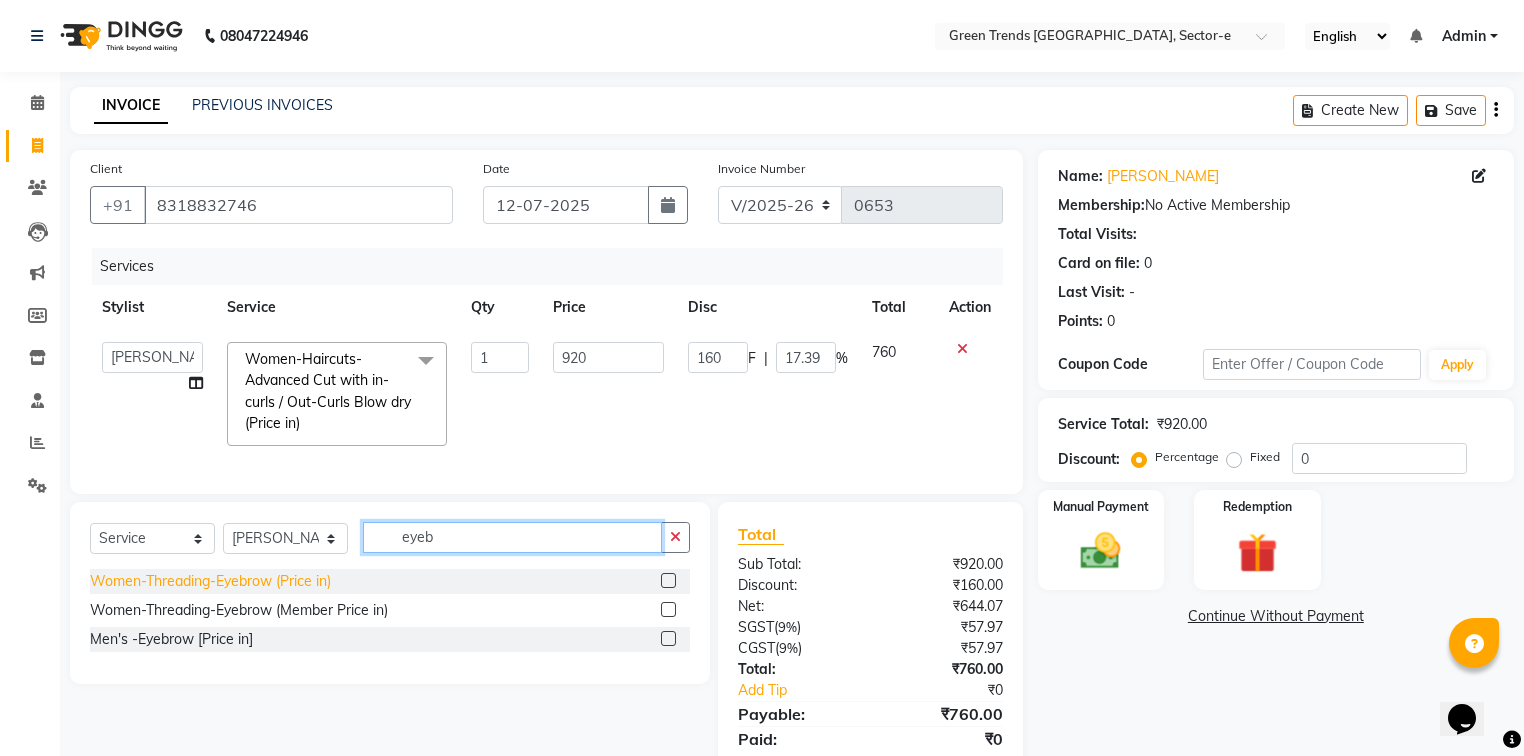 type on "eyeb" 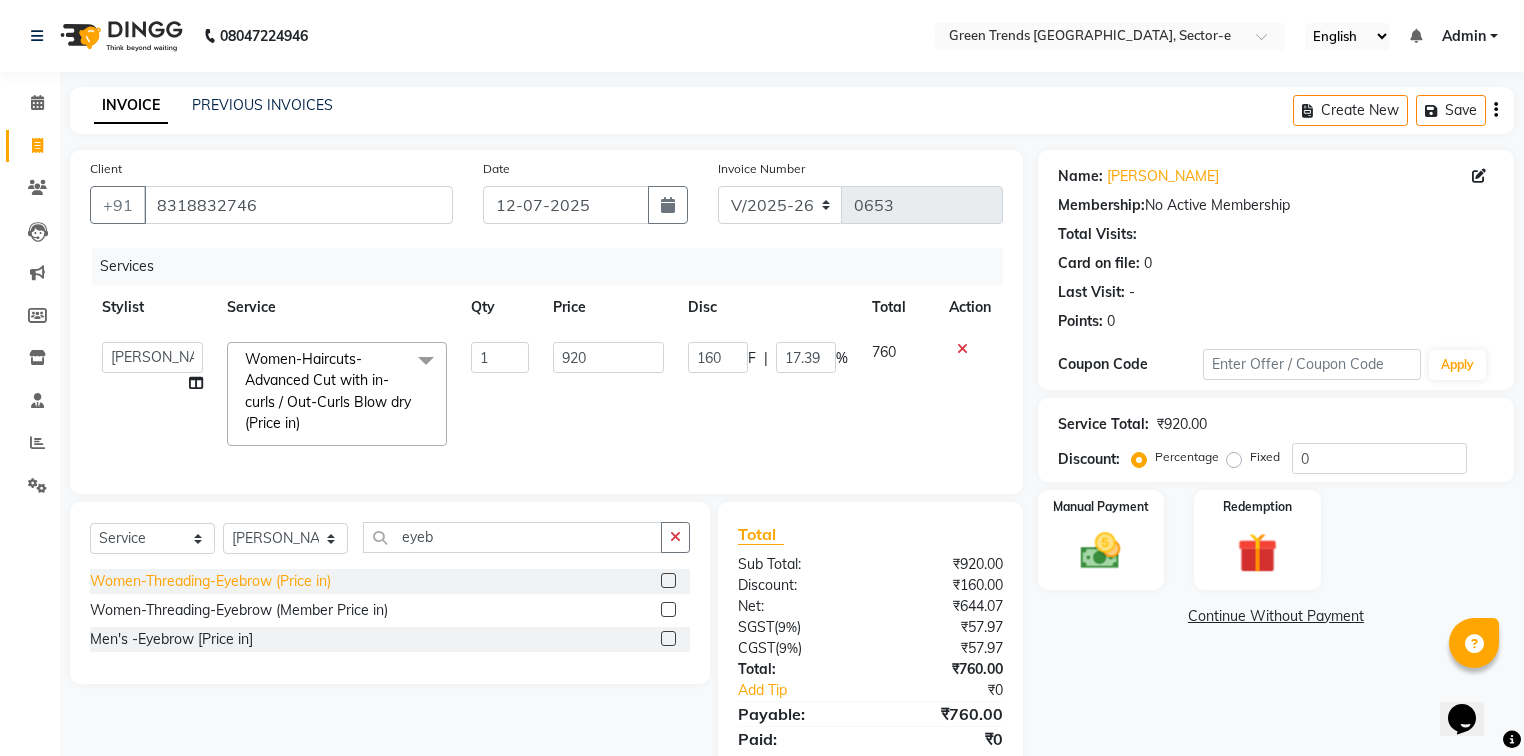 click on "Women-Threading-Eyebrow (Price in)" 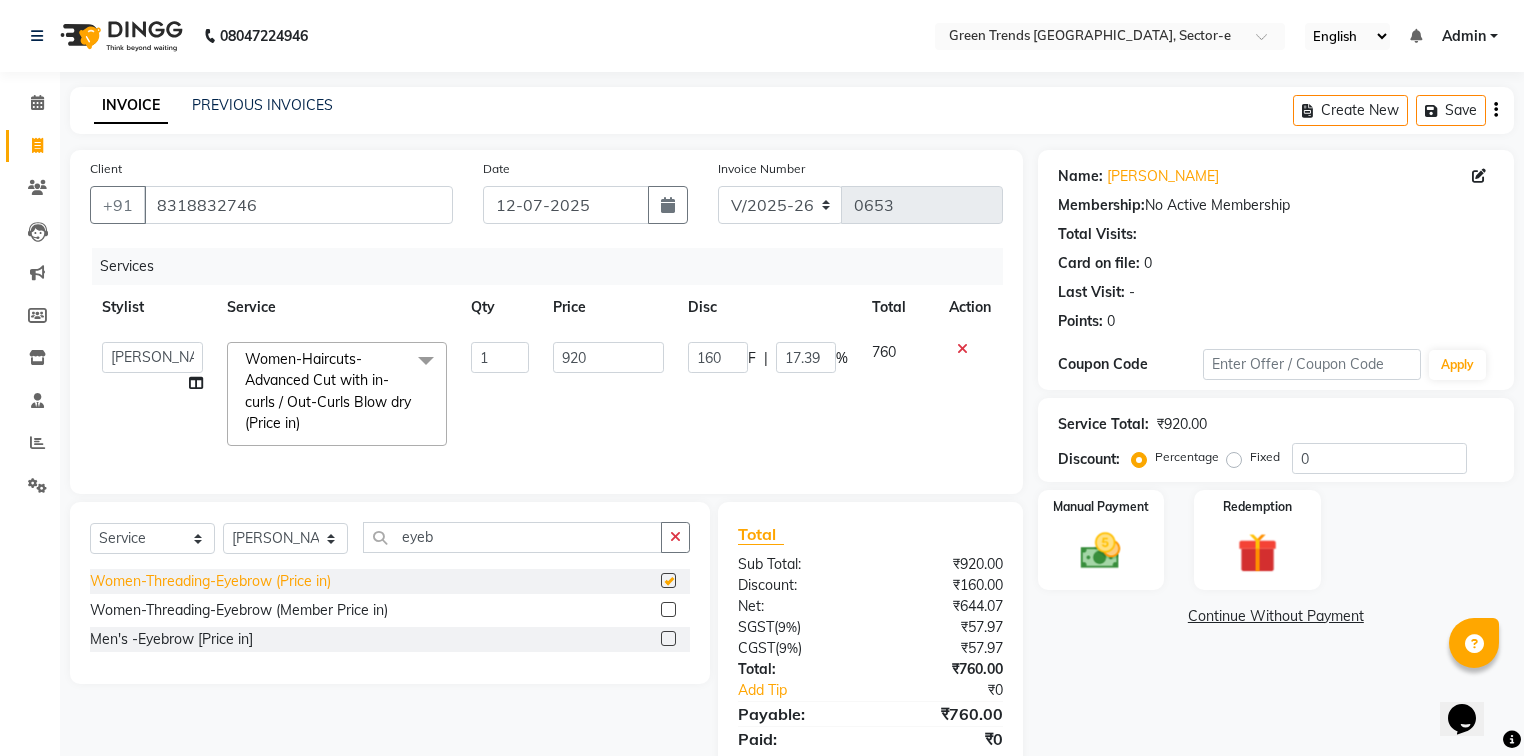 checkbox on "false" 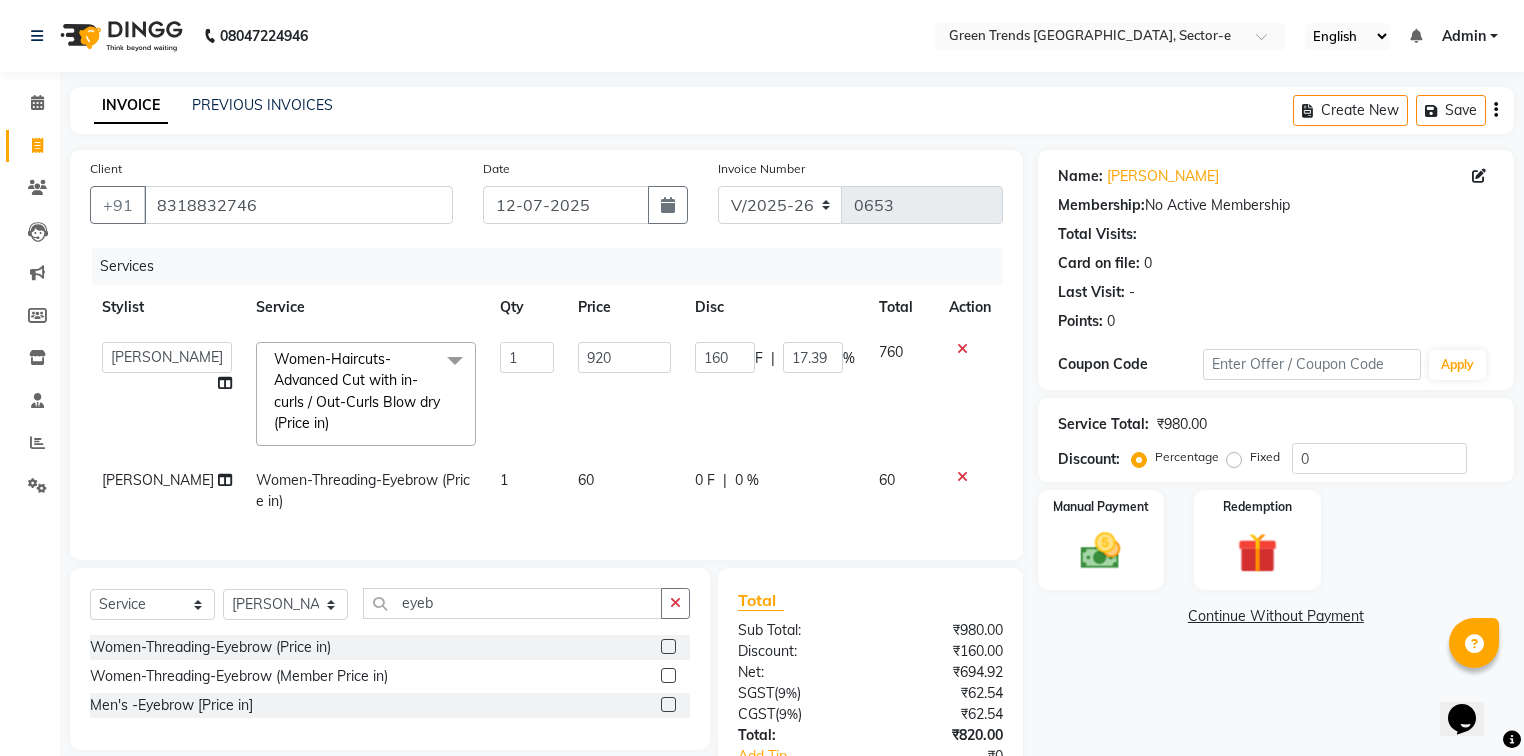 click on "0 F" 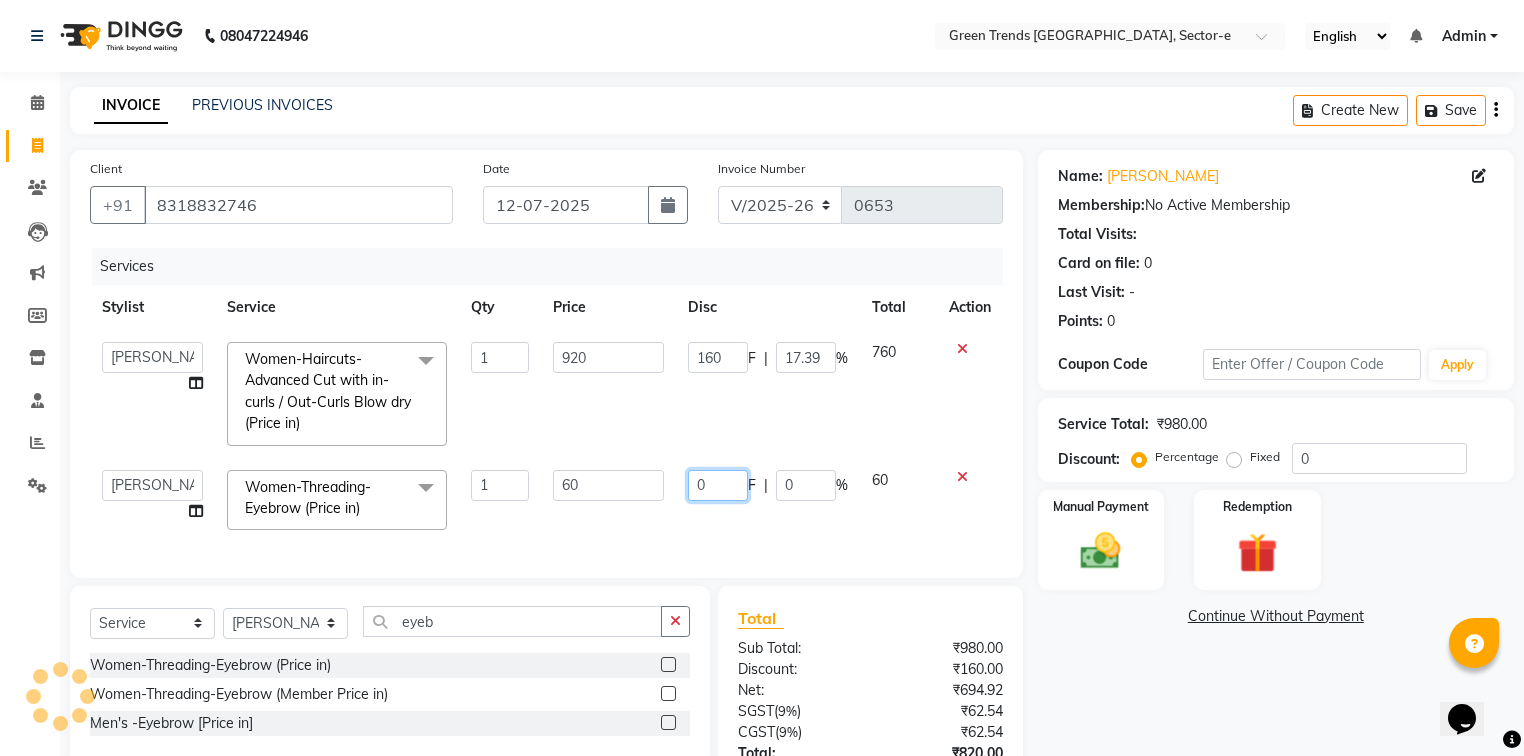 drag, startPoint x: 712, startPoint y: 484, endPoint x: 664, endPoint y: 497, distance: 49.729267 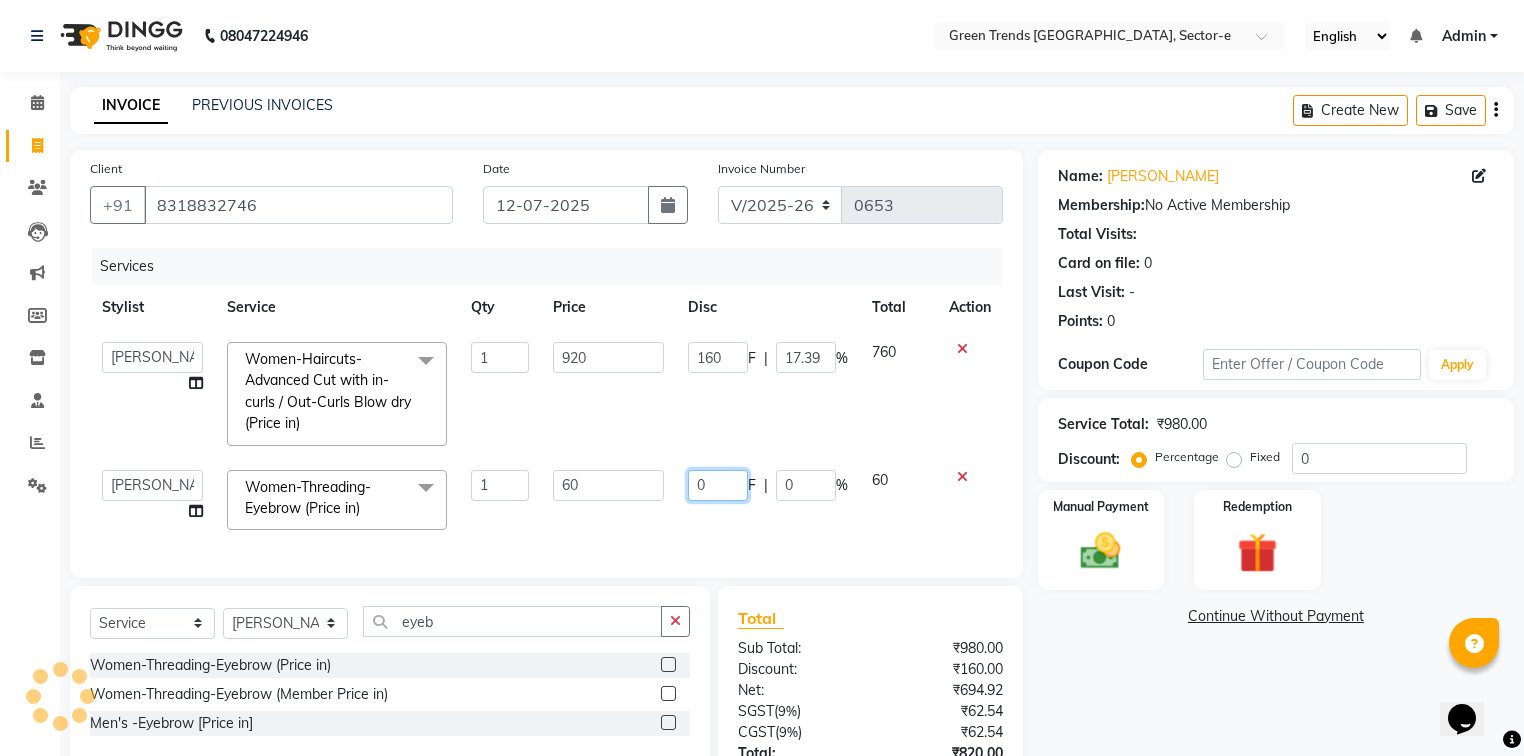 click on "Faiz alam   laxmi varma   Mo. Saif   Mo.Sirrajudin   Mukesh Saini   Nandini Pal   Pooja   Sanjeet chauhan   Sonam singh   Tariq qamar   Vishal  Women-Threading-Eyebrow (Price in)  x Women- Hair Cut Kids Haircuts-Girls cut - Regular (Below 10 years) (Price in) Women- Hair Cut Kids Haircuts-Girls cut - Makeover  (Price in) Women- Hair Cut Kids Haircuts-Girls cut - Regular (Below 10 years) (member price in) Women- Hair Cut Kids Haircuts-Girls cut - Makeover (member price in) Women-Haircuts-Basic Cut with blast dry (Price in) Women-Haircuts-Basic Cut - Senior with blast dry (Price in) Women-Haircuts-Advanced Cut with in-curls / Out-Curls Blow dry (Price in) Women-Haircuts-Advanced Cut - Senior with in-curls / Out-Curls Blow dry (Price in) Women-Haircuts-Change of Style with in-curls / Out-Curls Blow dry (Price in) Women-Haircuts-Change of Style - Senior with in-curls / Out-Curls Blow dry (Price in) Women-Haircuts-Basic Cut with blast dry (member price in) Women-Styling & Party Makeovers-Ironing - Long 1 60 0 F" 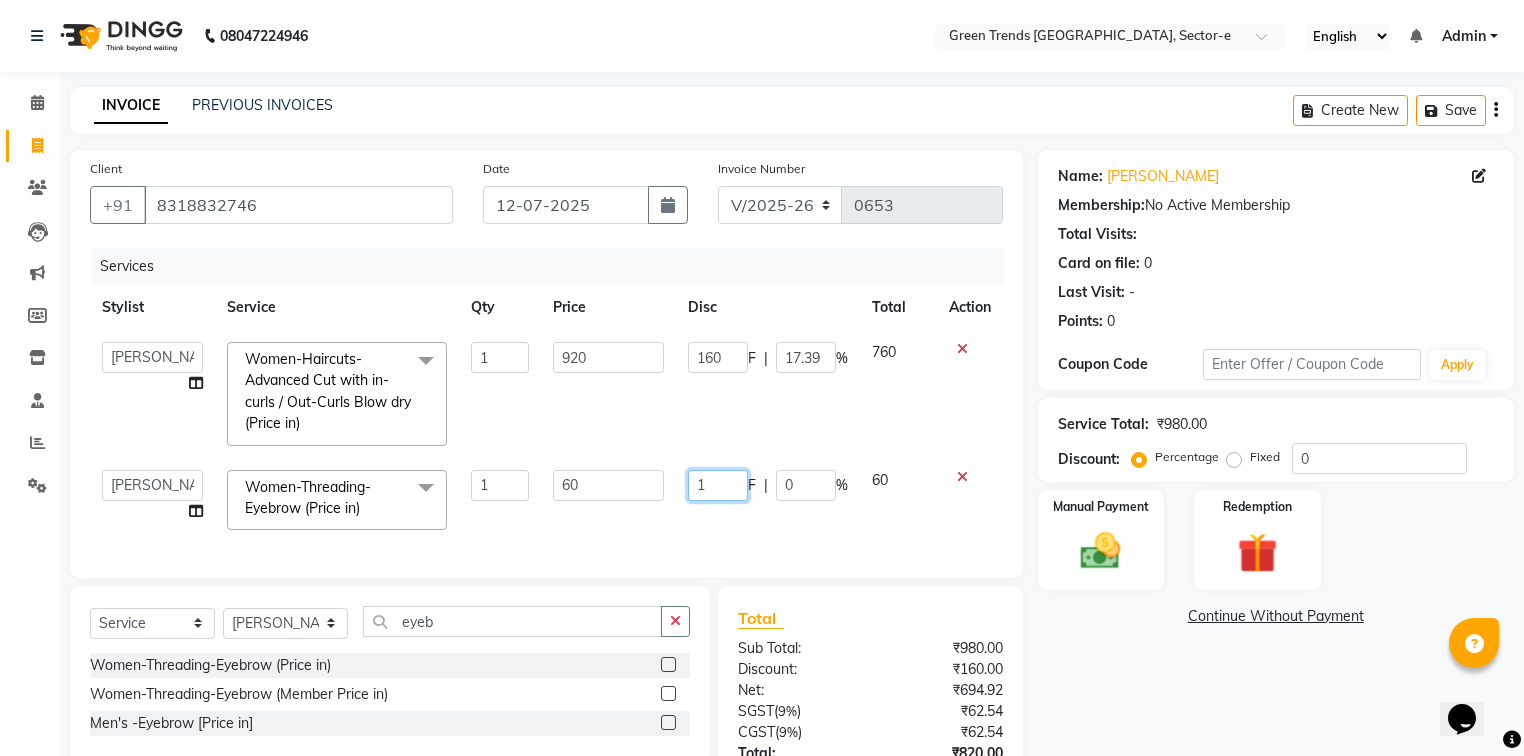 type on "10" 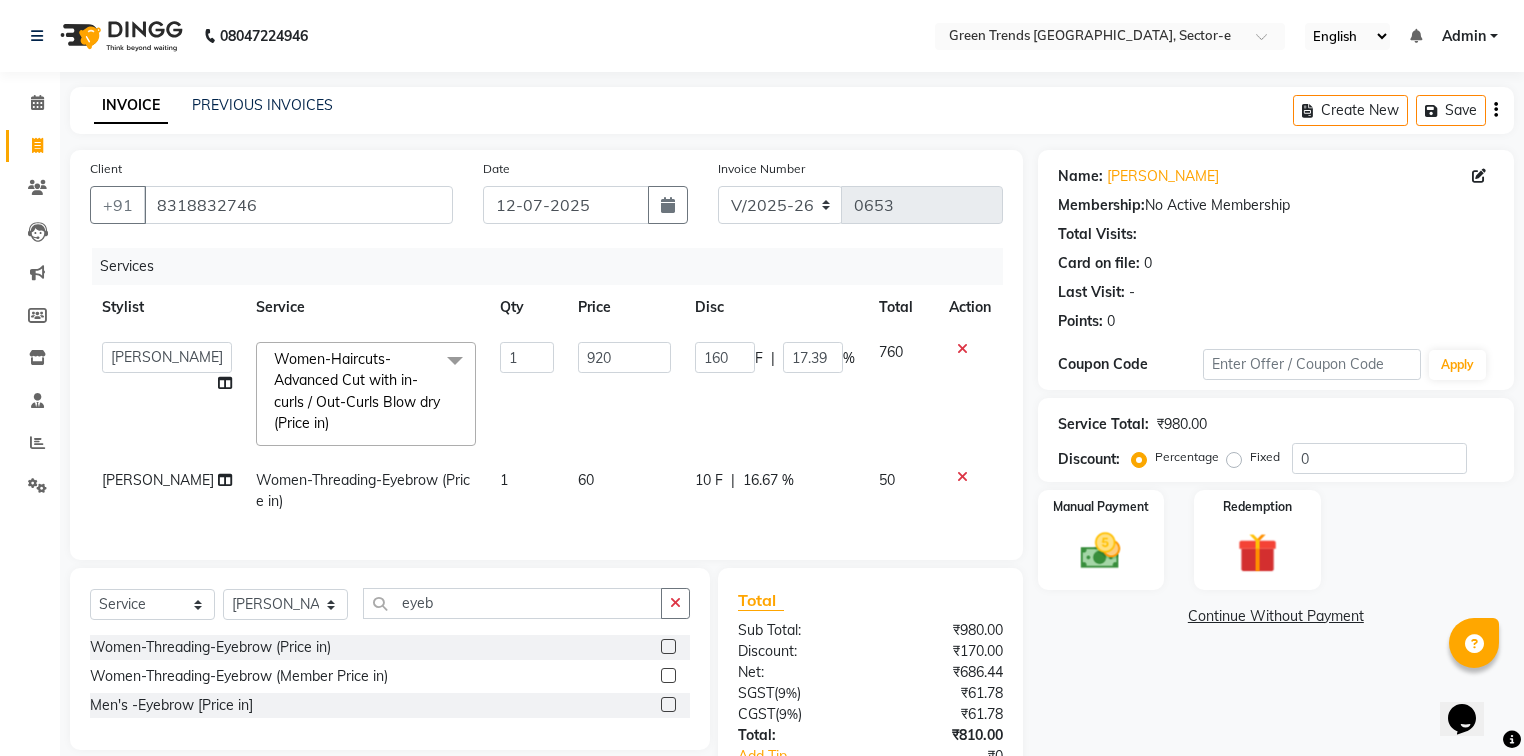 click on "Services Stylist Service Qty Price Disc Total Action  Faiz alam   laxmi varma   Mo. Saif   Mo.Sirrajudin   Mukesh Saini   Nandini Pal   Pooja   Sanjeet chauhan   Sonam singh   Tariq qamar   Vishal  Women-Haircuts-Advanced Cut with in-curls / Out-Curls Blow dry (Price in)  x Women- Hair Cut Kids Haircuts-Girls cut - Regular (Below 10 years) (Price in) Women- Hair Cut Kids Haircuts-Girls cut - Makeover  (Price in) Women- Hair Cut Kids Haircuts-Girls cut - Regular (Below 10 years) (member price in) Women- Hair Cut Kids Haircuts-Girls cut - Makeover (member price in) Women-Haircuts-Basic Cut with blast dry (Price in) Women-Haircuts-Basic Cut - Senior with blast dry (Price in) Women-Haircuts-Advanced Cut with in-curls / Out-Curls Blow dry (Price in) Women-Haircuts-Advanced Cut - Senior with in-curls / Out-Curls Blow dry (Price in) Women-Haircuts-Change of Style with in-curls / Out-Curls Blow dry (Price in) Women-Haircuts-Change of Style - Senior with in-curls / Out-Curls Blow dry (Price in) Women party makeup Mac" 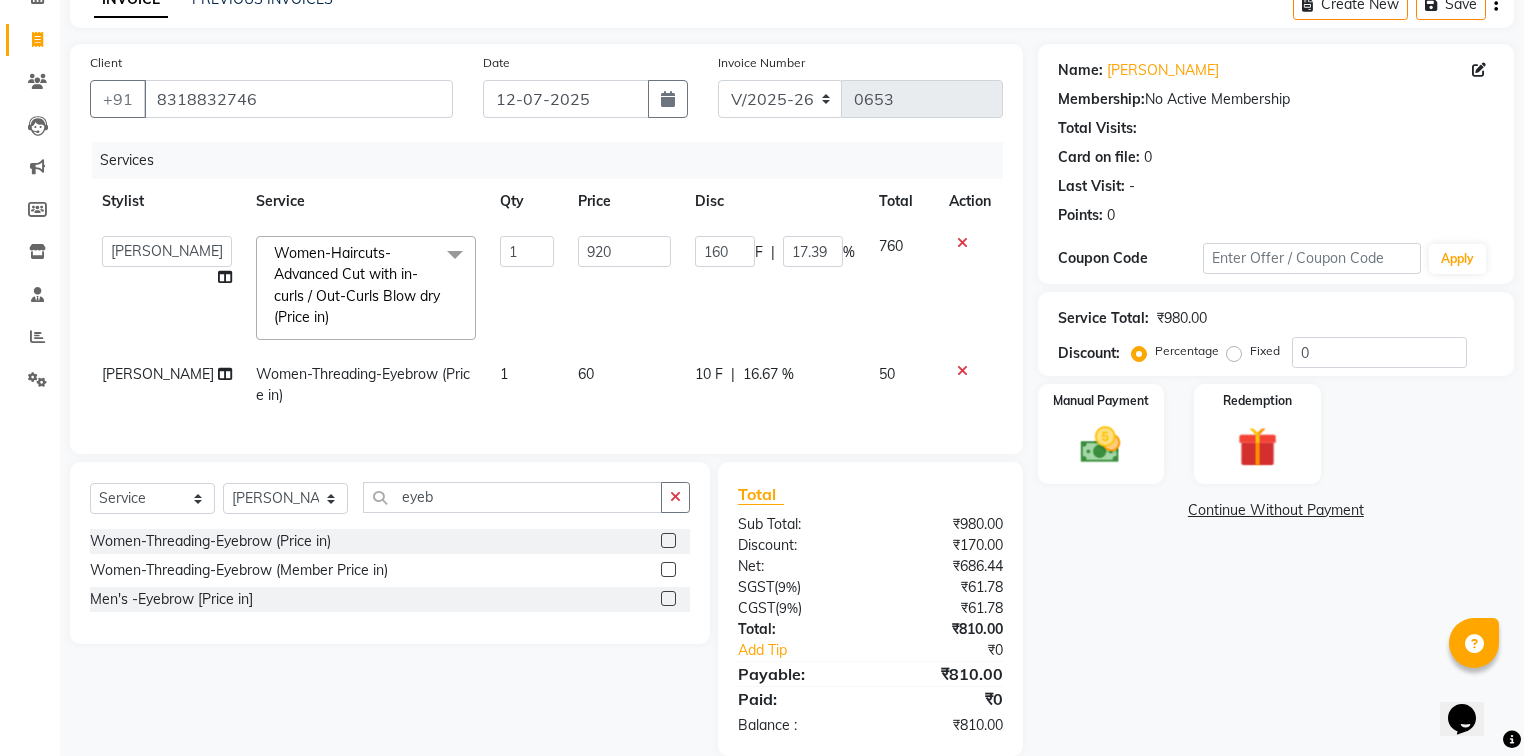 scroll, scrollTop: 148, scrollLeft: 0, axis: vertical 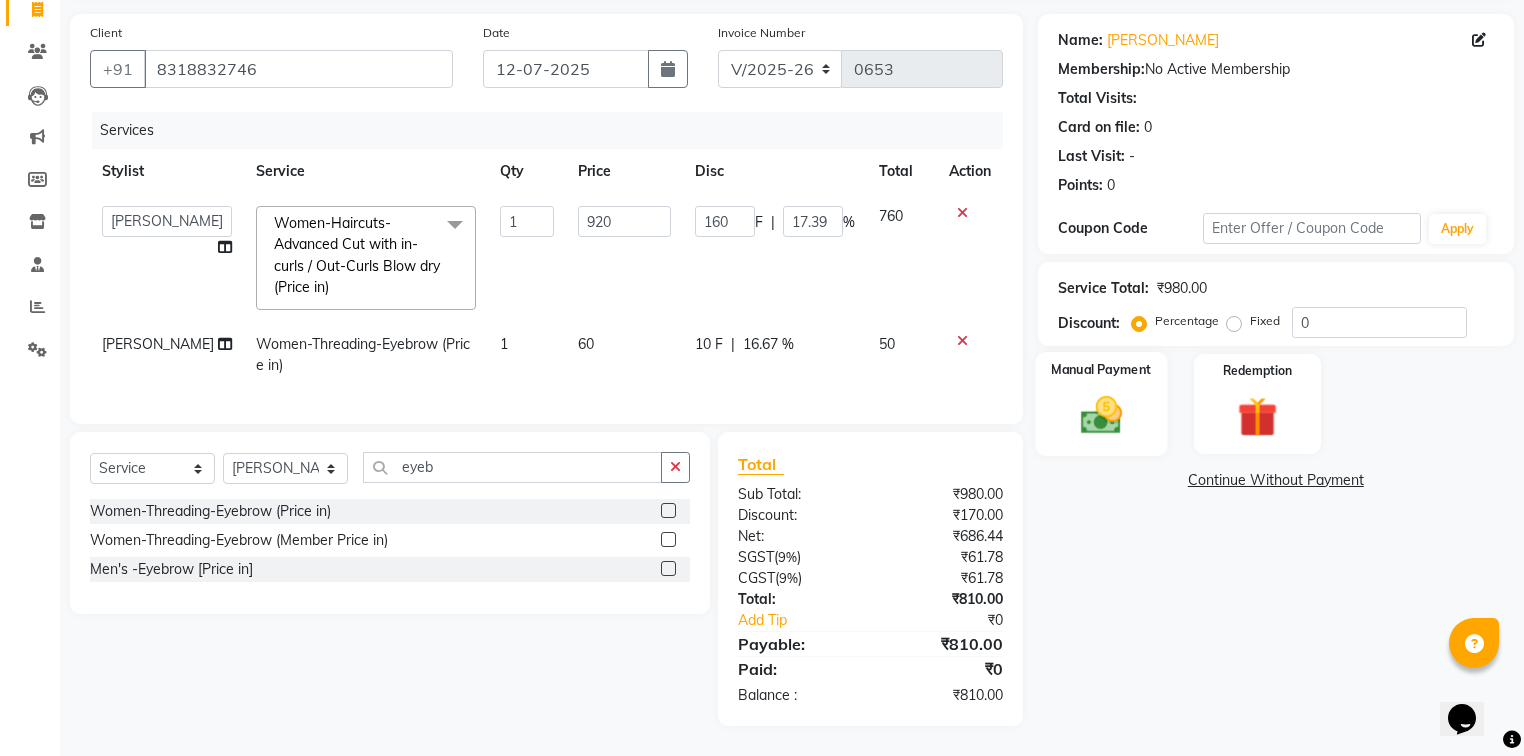 click 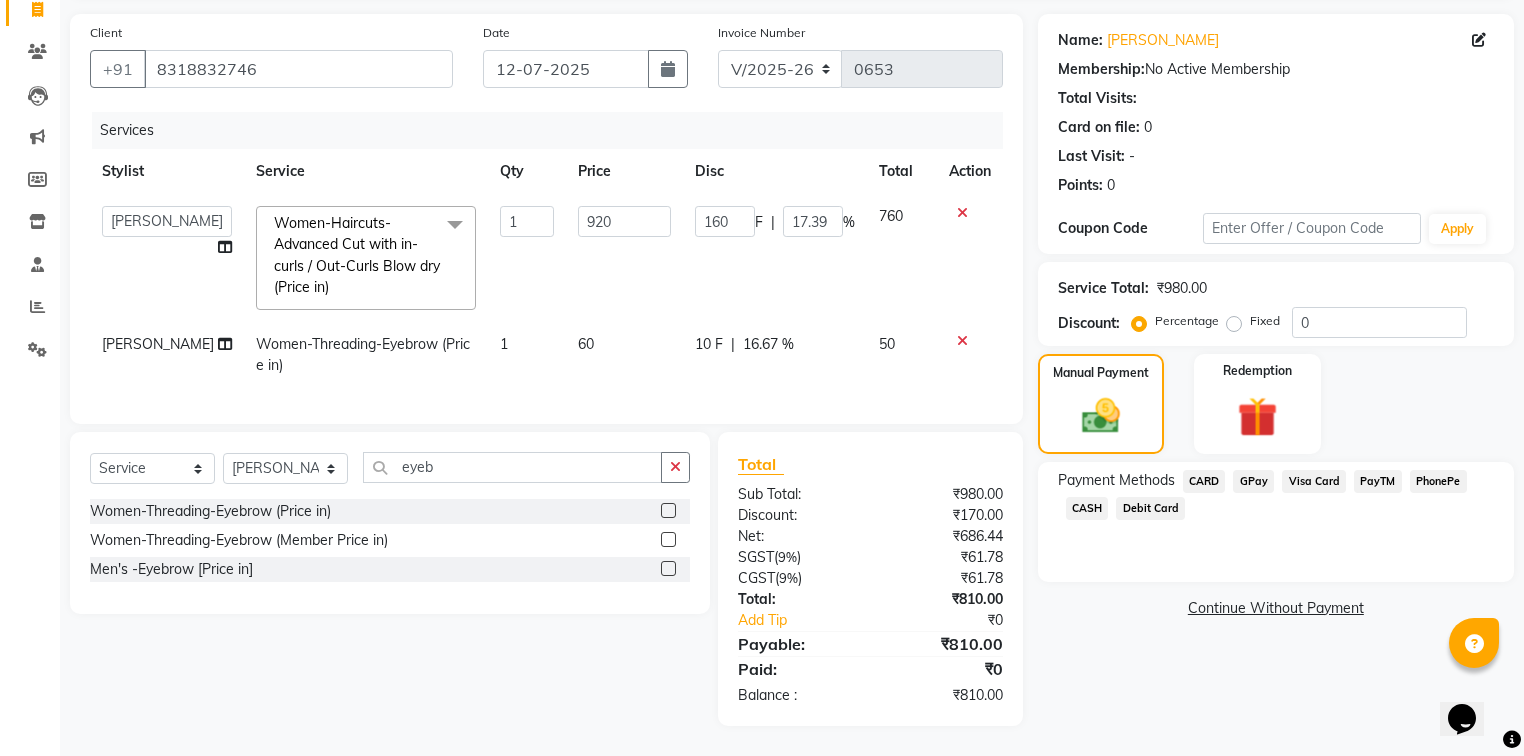 click on "CARD" 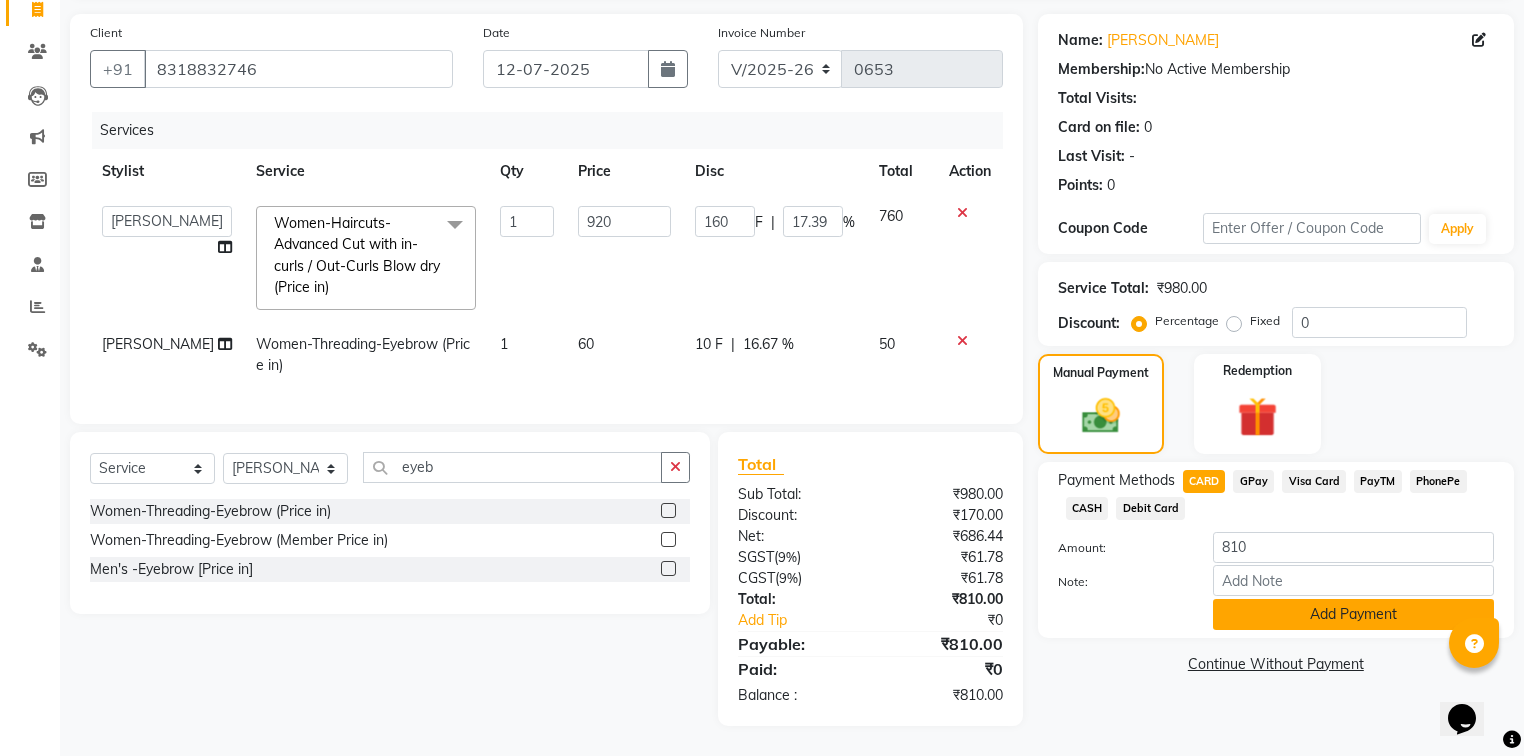 click on "Add Payment" 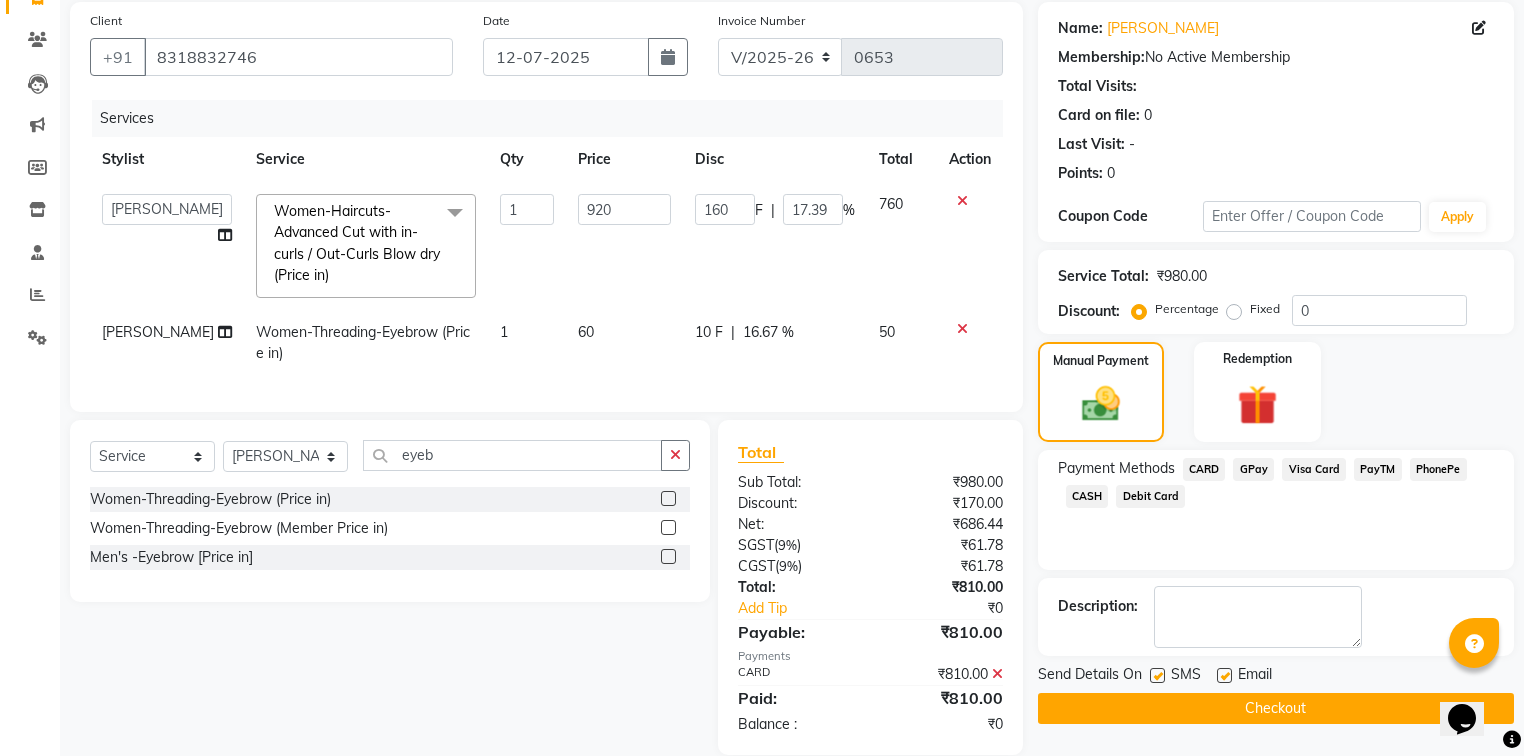 click 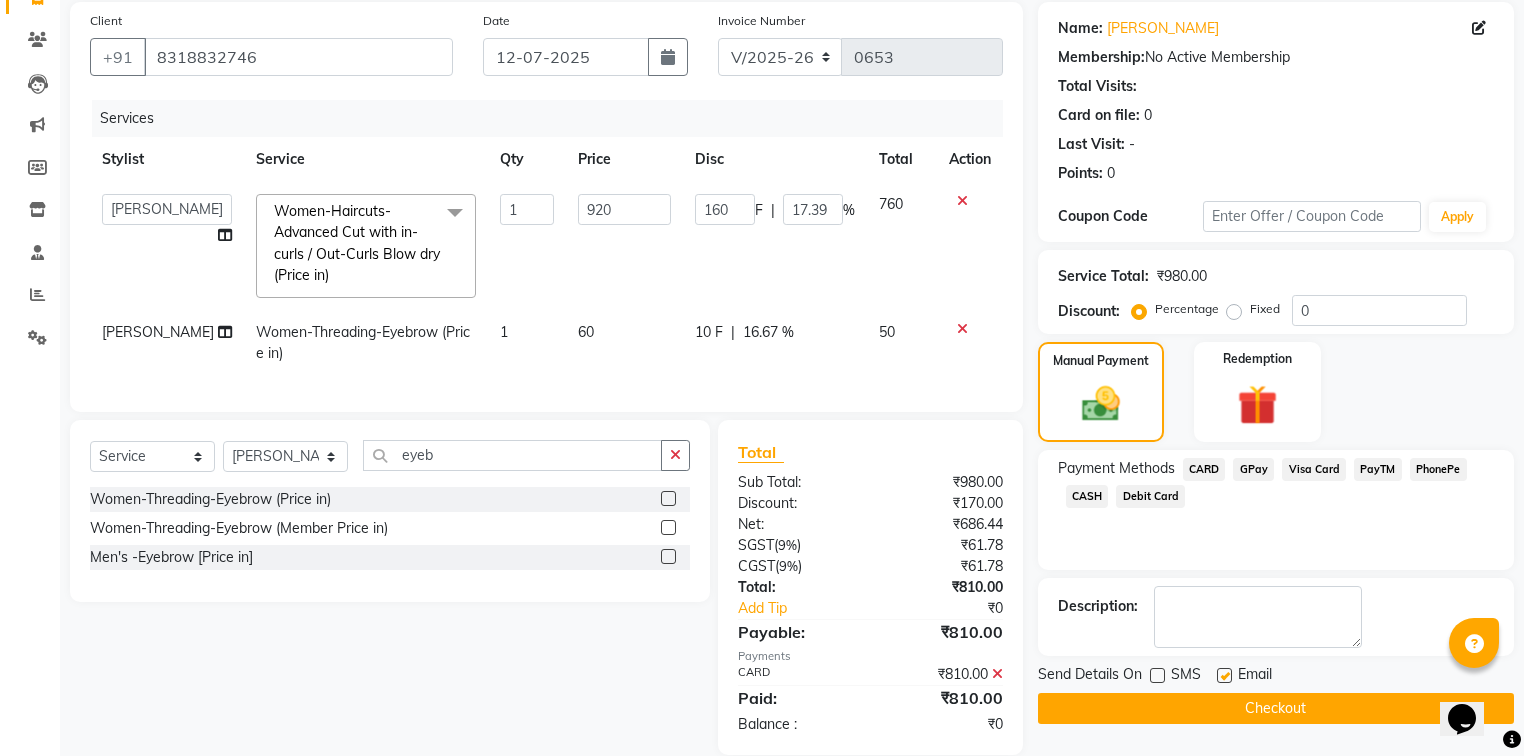 click 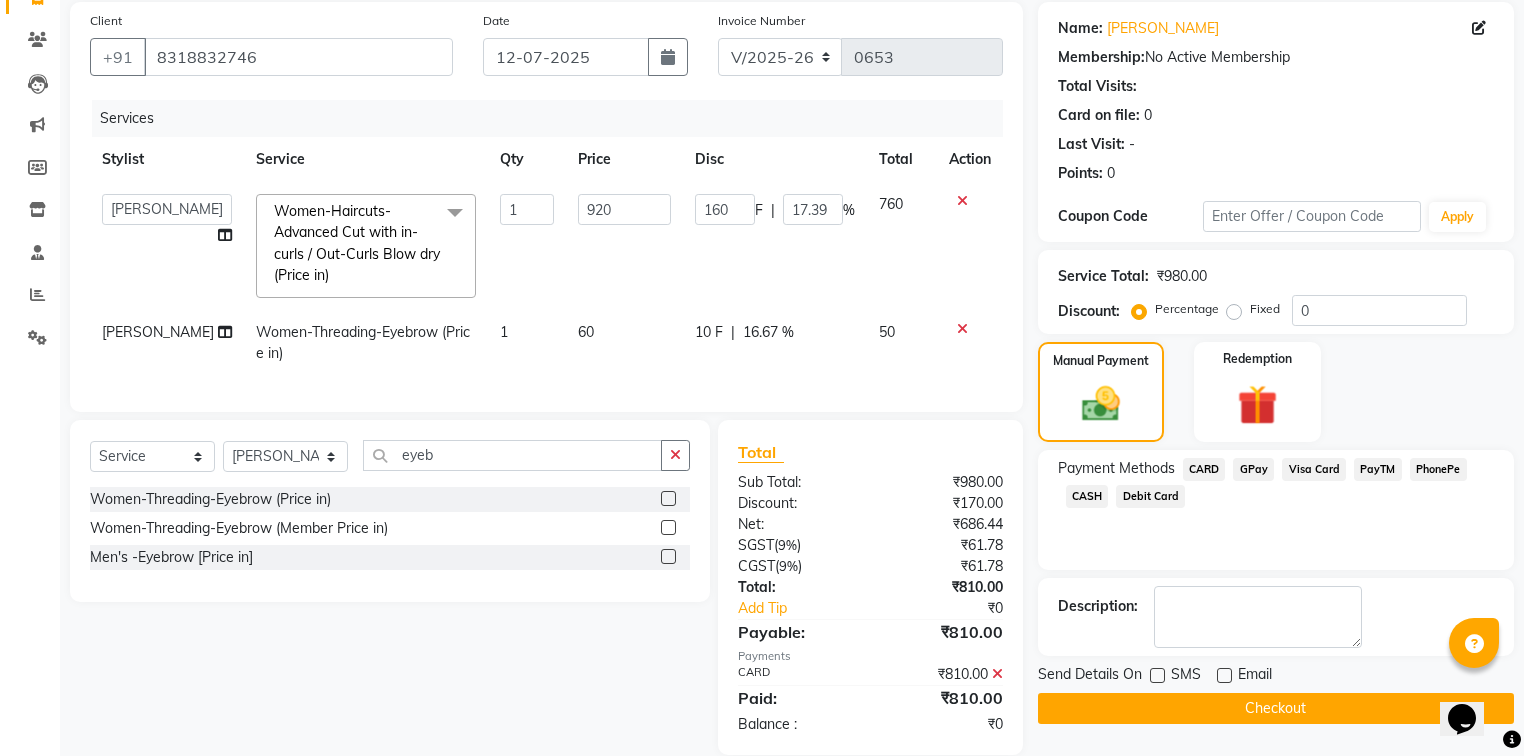 click on "Checkout" 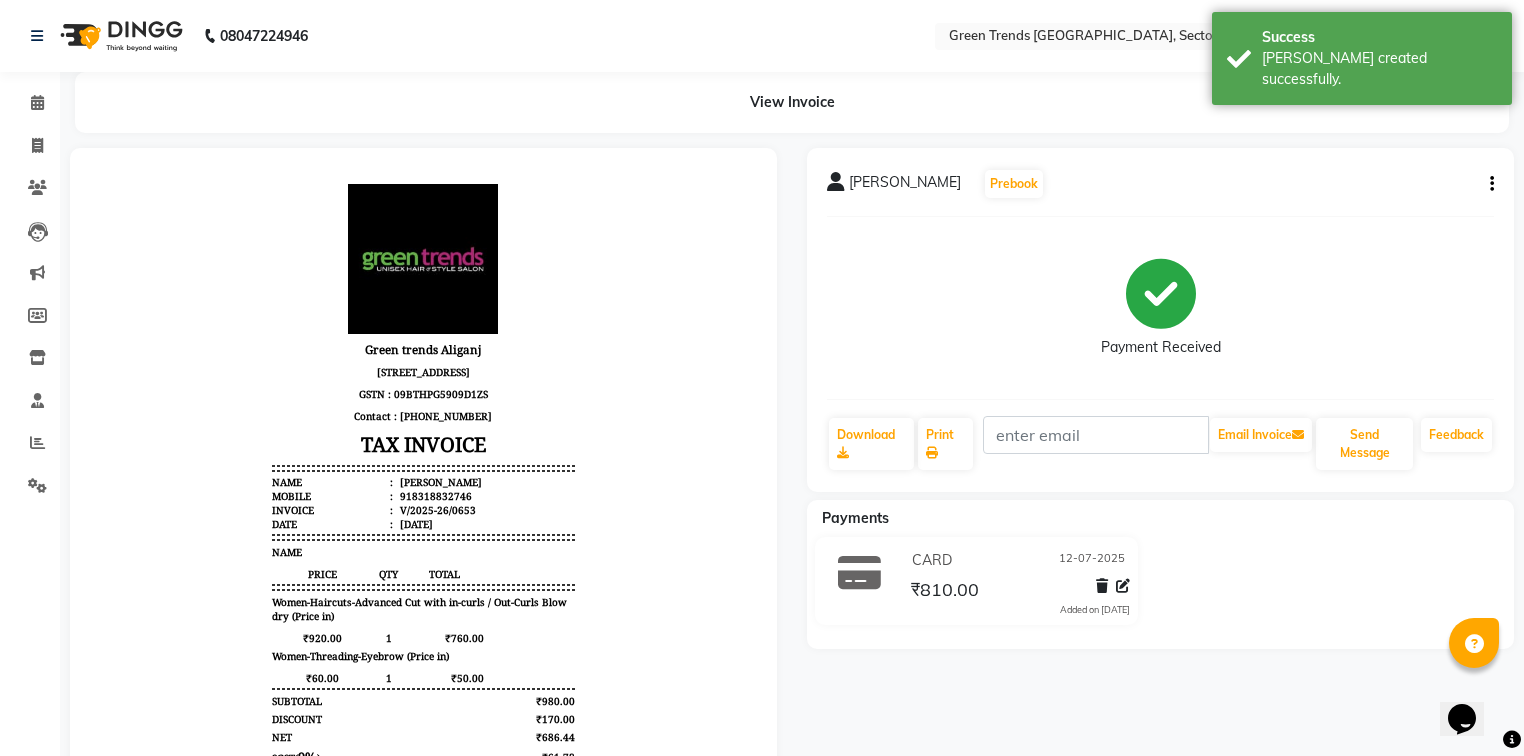 scroll, scrollTop: 0, scrollLeft: 0, axis: both 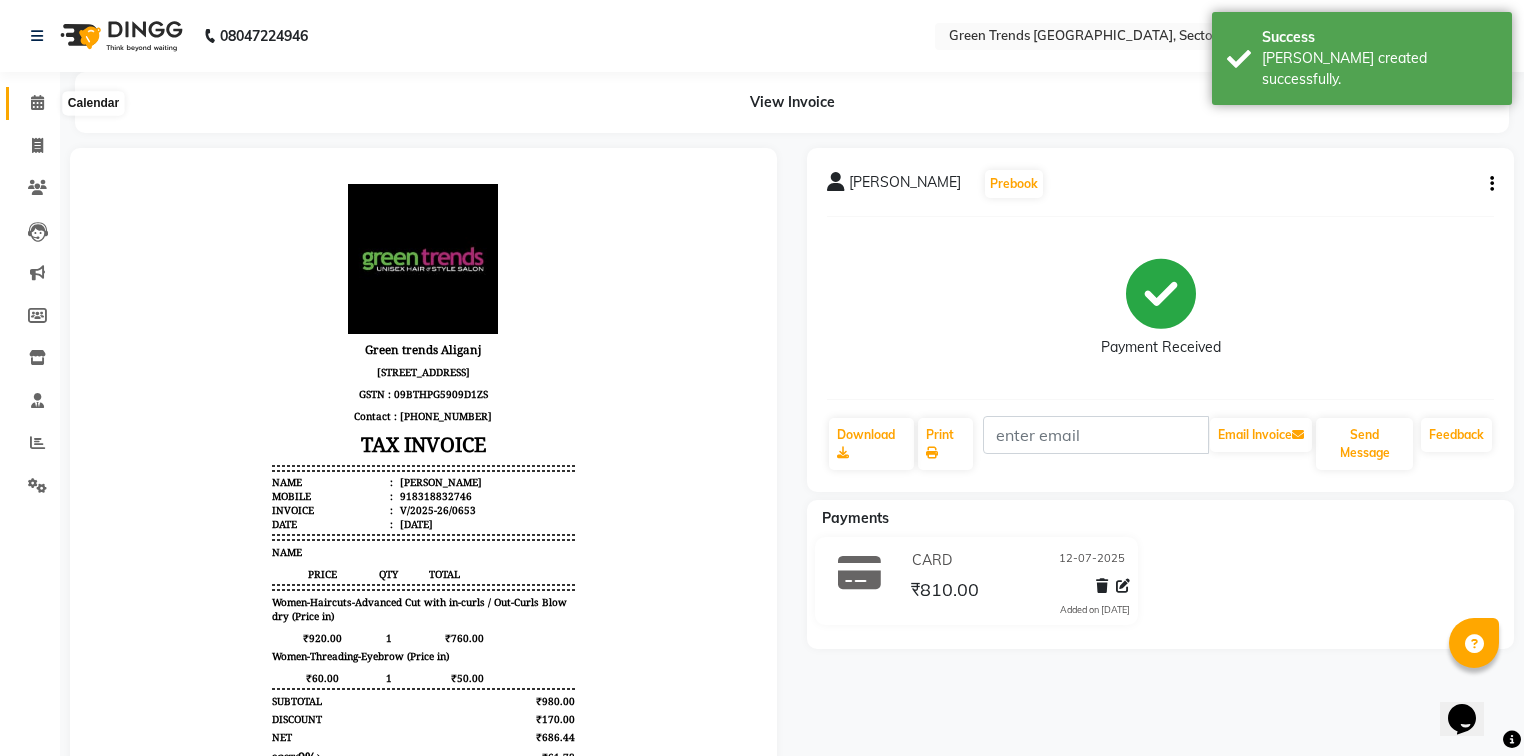 click 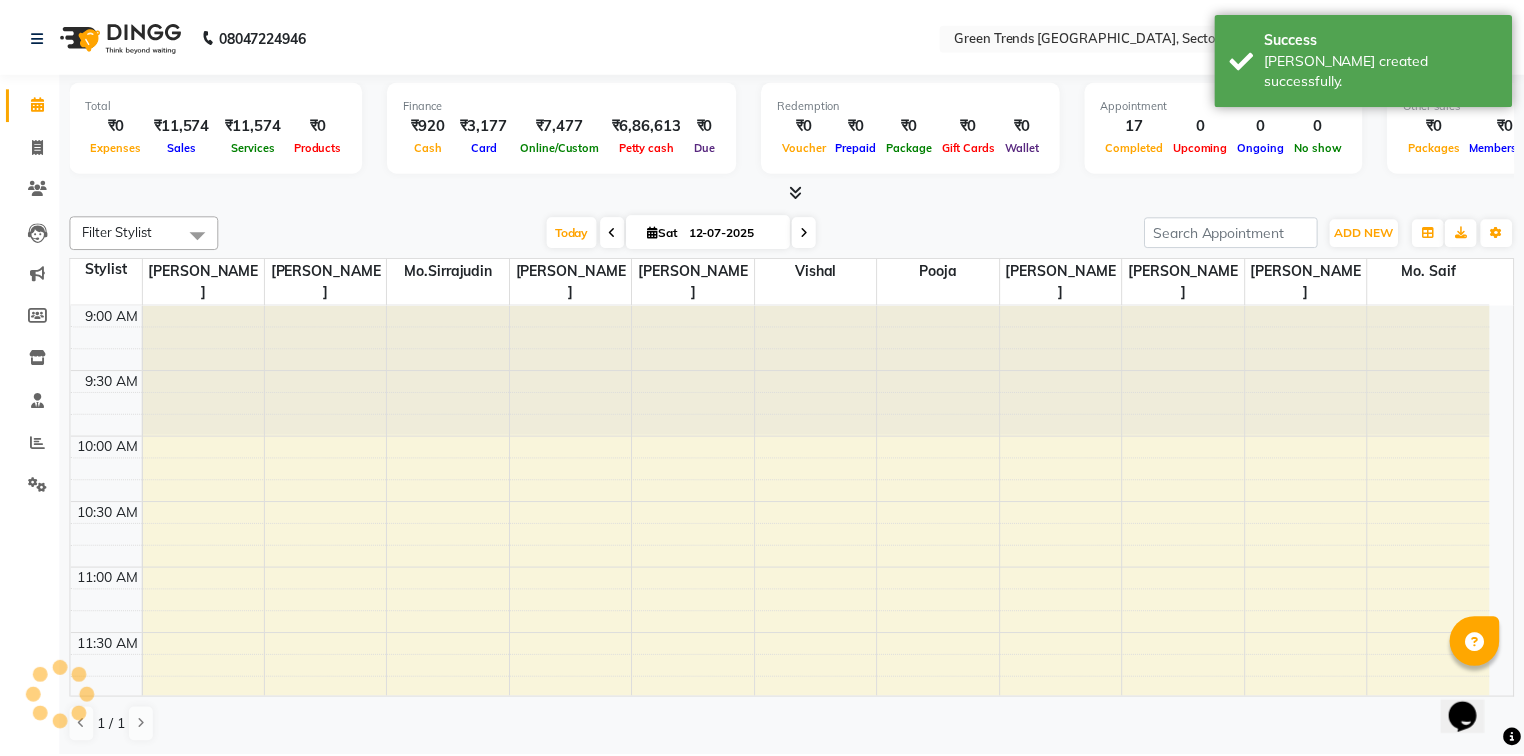 scroll, scrollTop: 0, scrollLeft: 0, axis: both 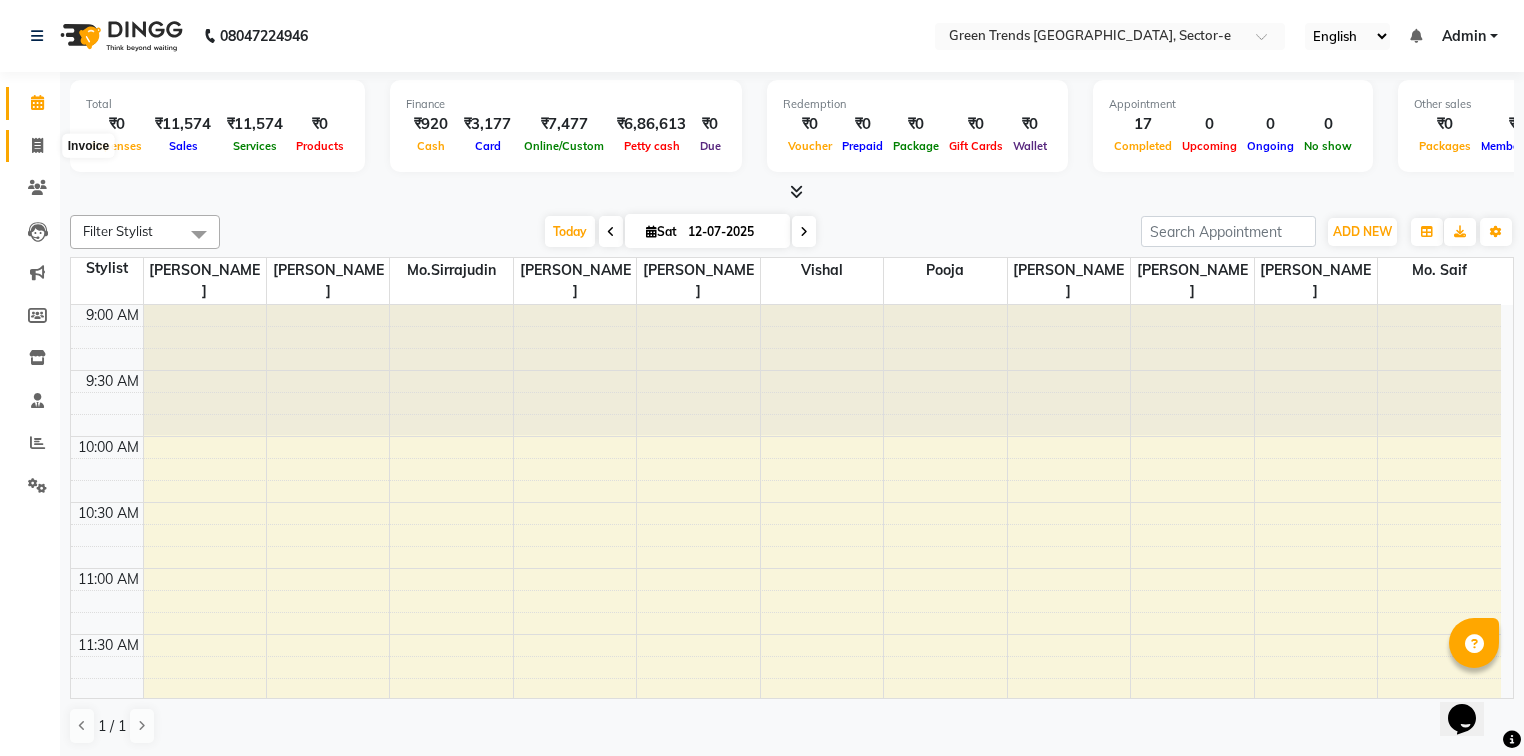 click 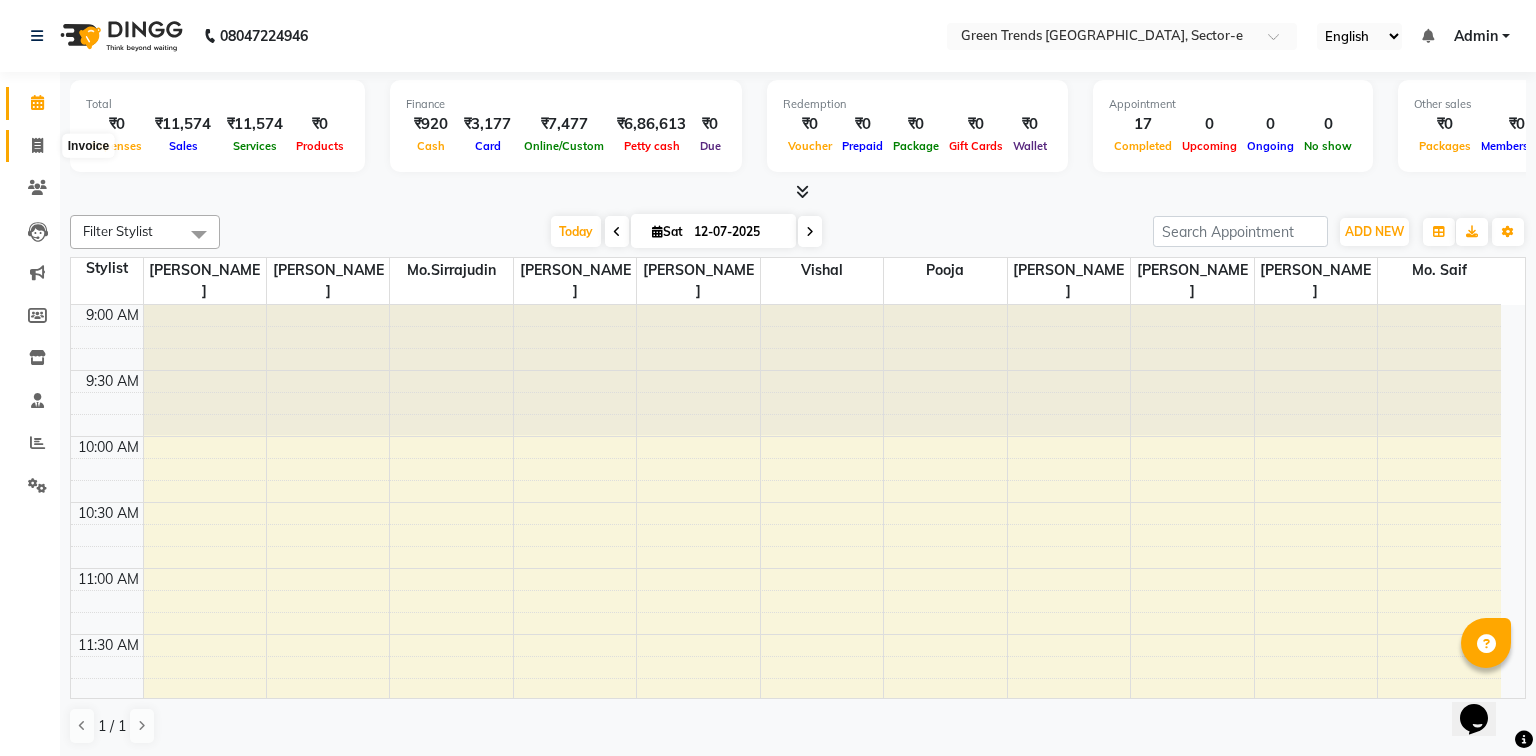 select on "7023" 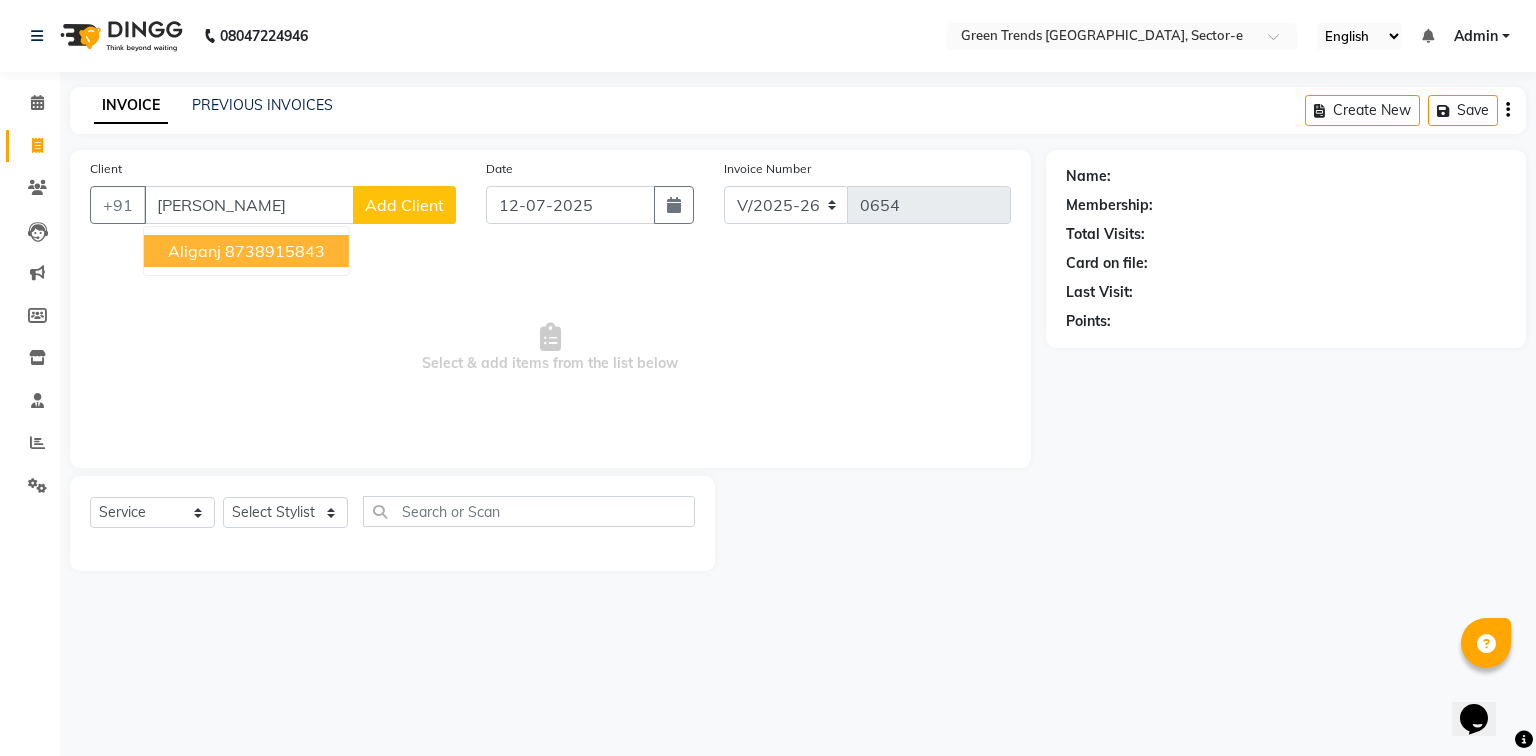click on "8738915843" at bounding box center [275, 251] 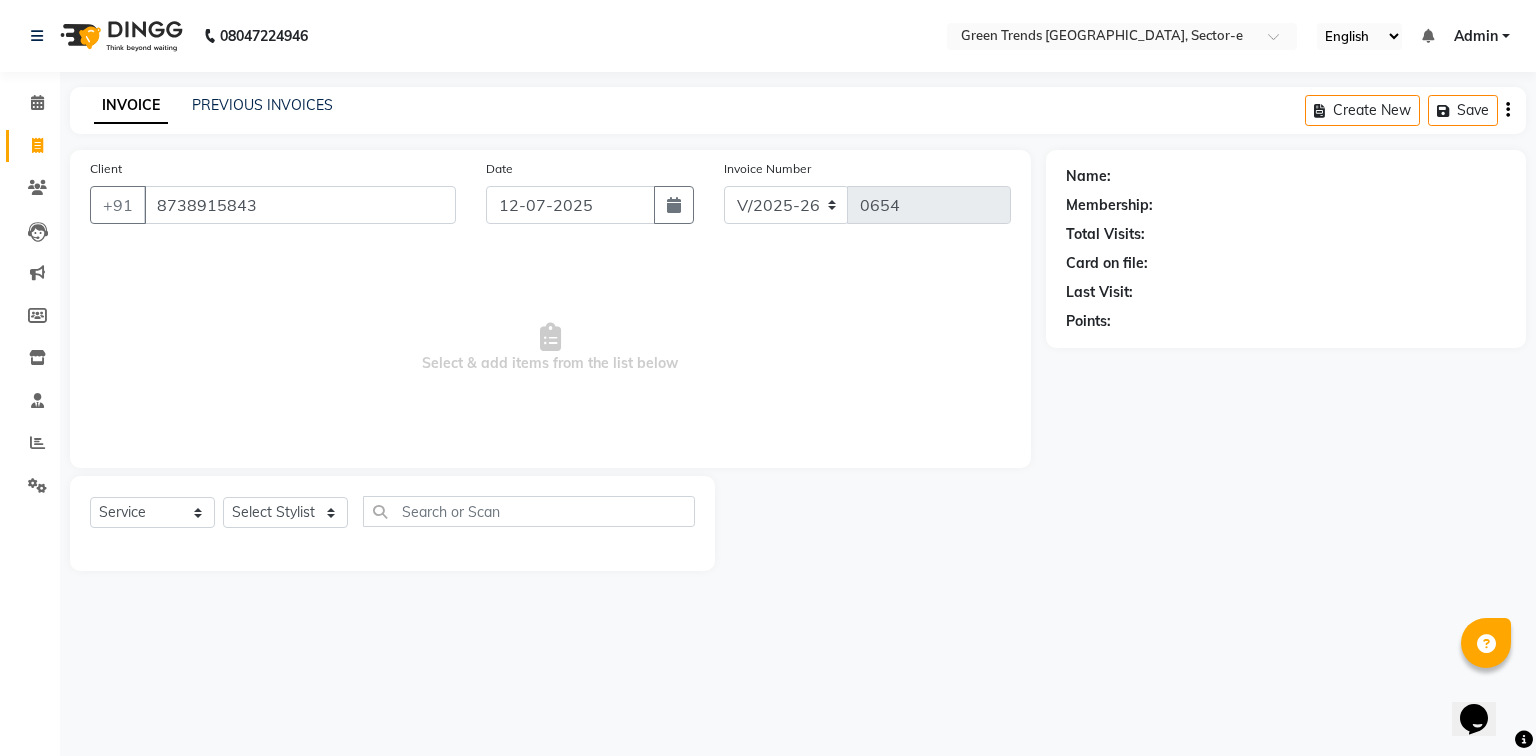 type on "8738915843" 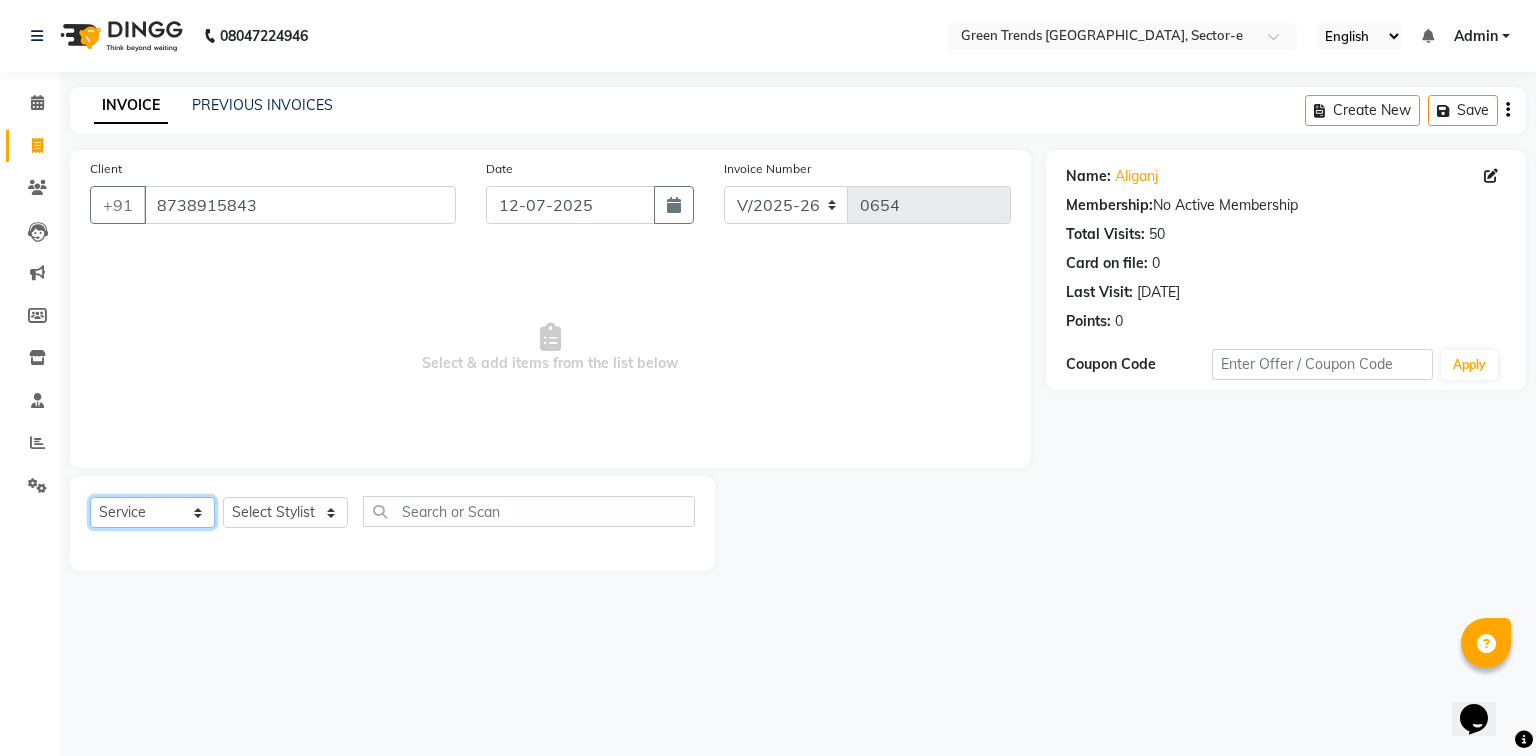 click on "Select  Service  Product  Membership  Package Voucher Prepaid Gift Card" 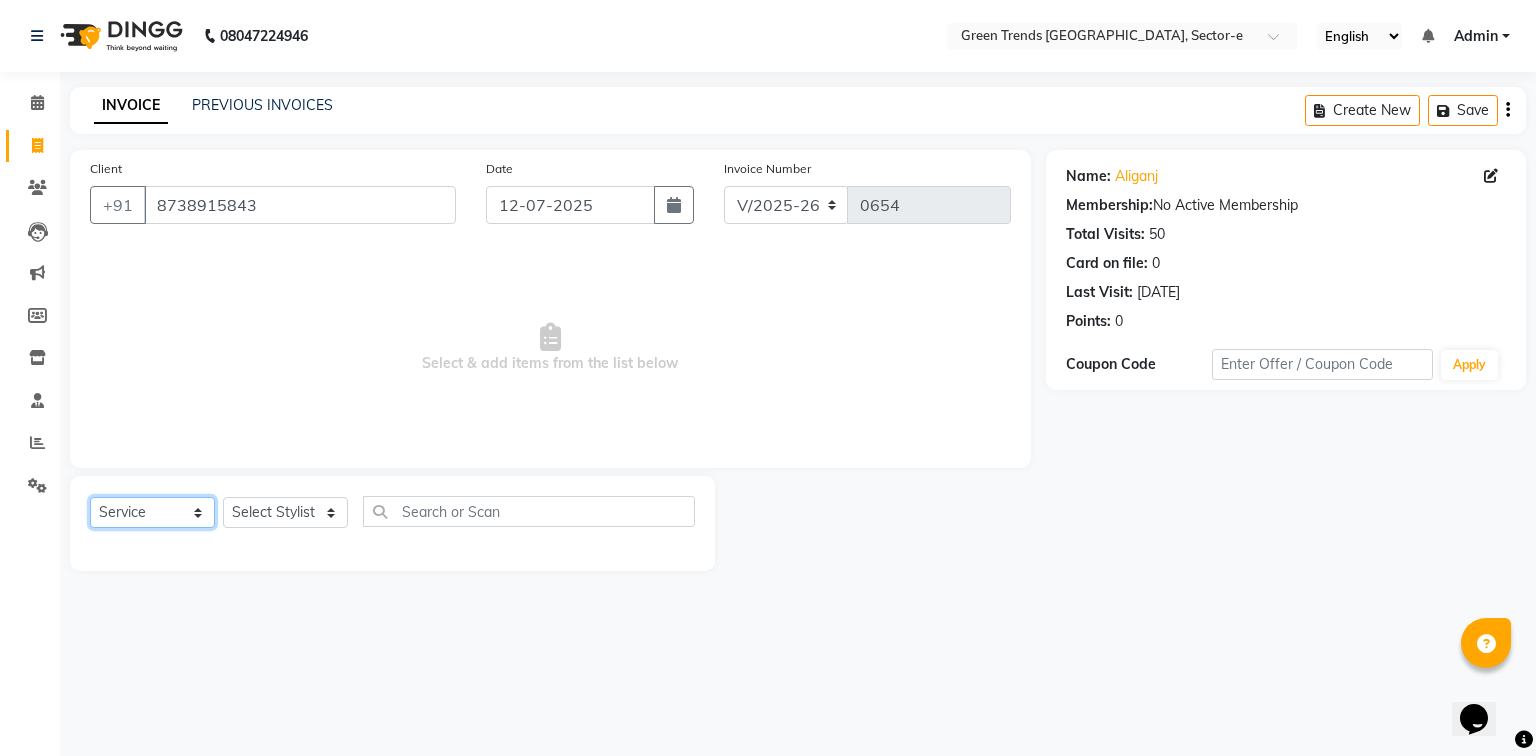 select on "product" 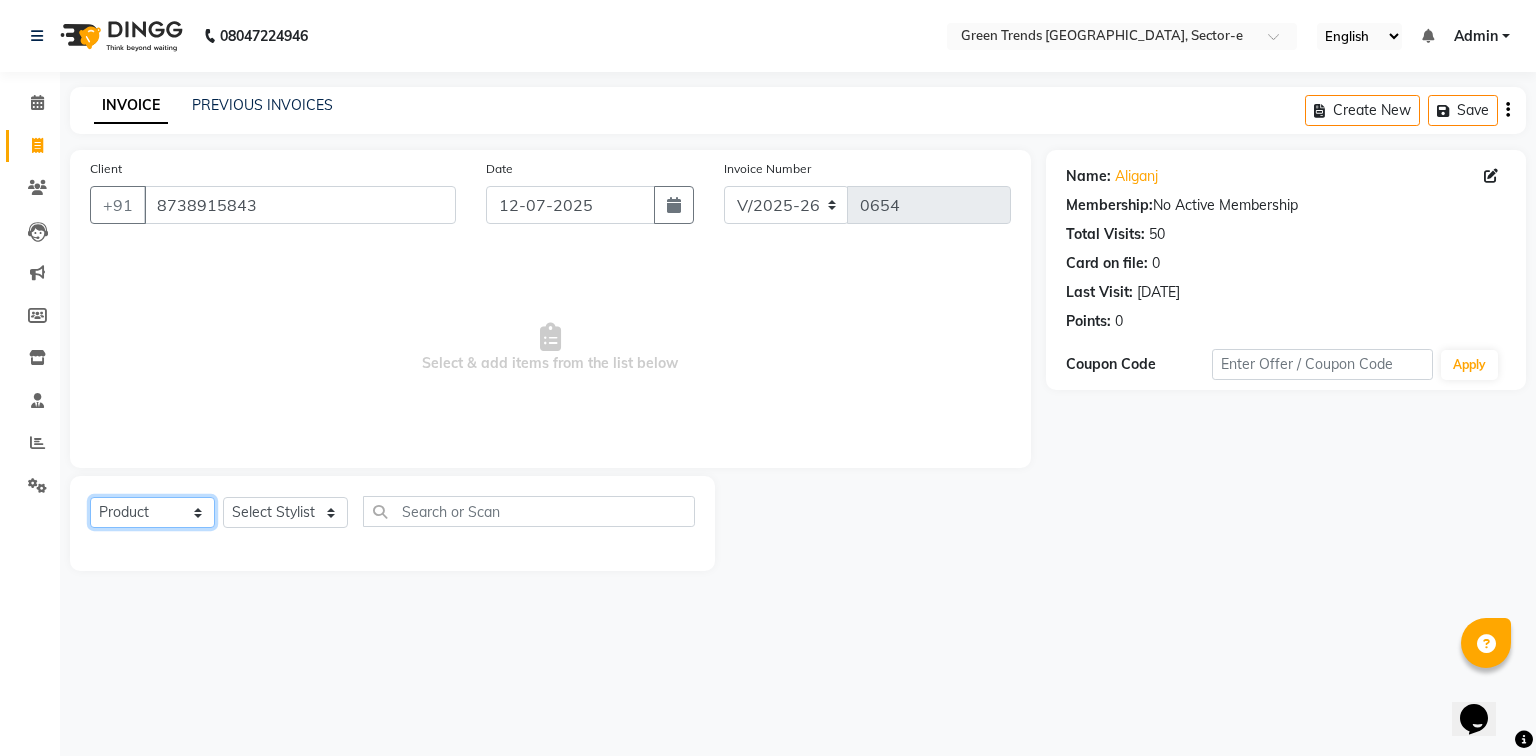 click on "Select  Service  Product  Membership  Package Voucher Prepaid Gift Card" 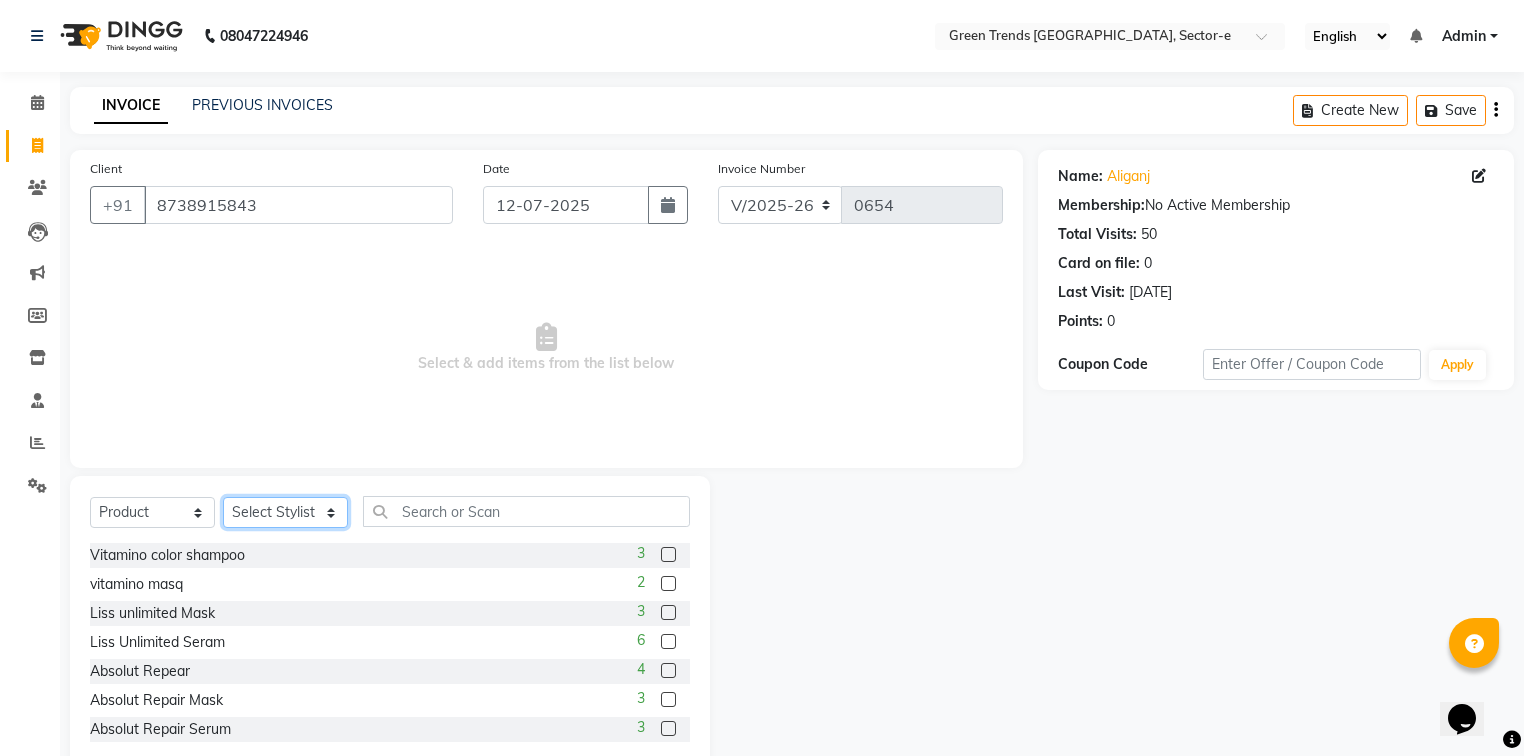 click on "Select Stylist [PERSON_NAME] [PERSON_NAME] Mo. [PERSON_NAME].[PERSON_NAME] [PERSON_NAME] Pooja [PERSON_NAME] [PERSON_NAME] [PERSON_NAME] Vishal" 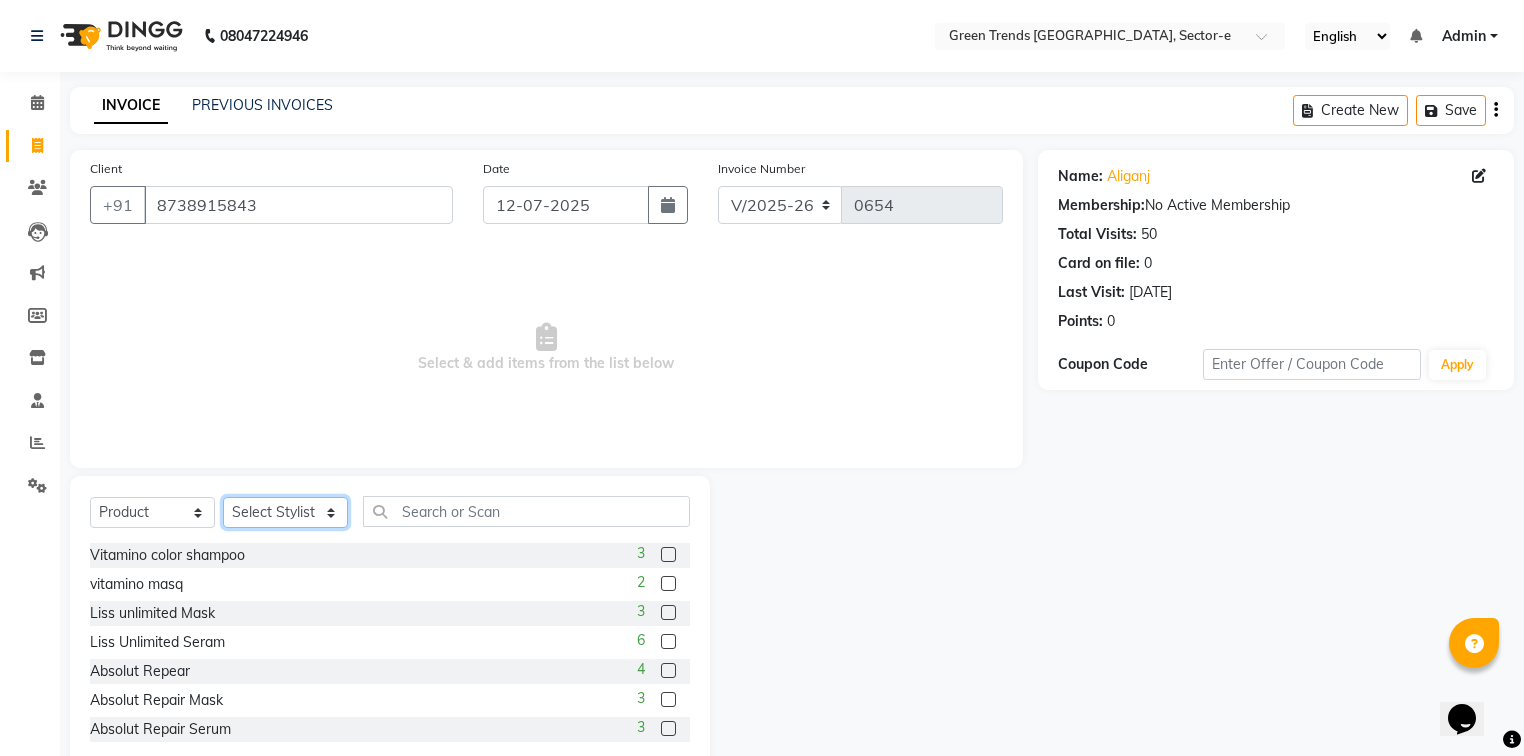 select on "62902" 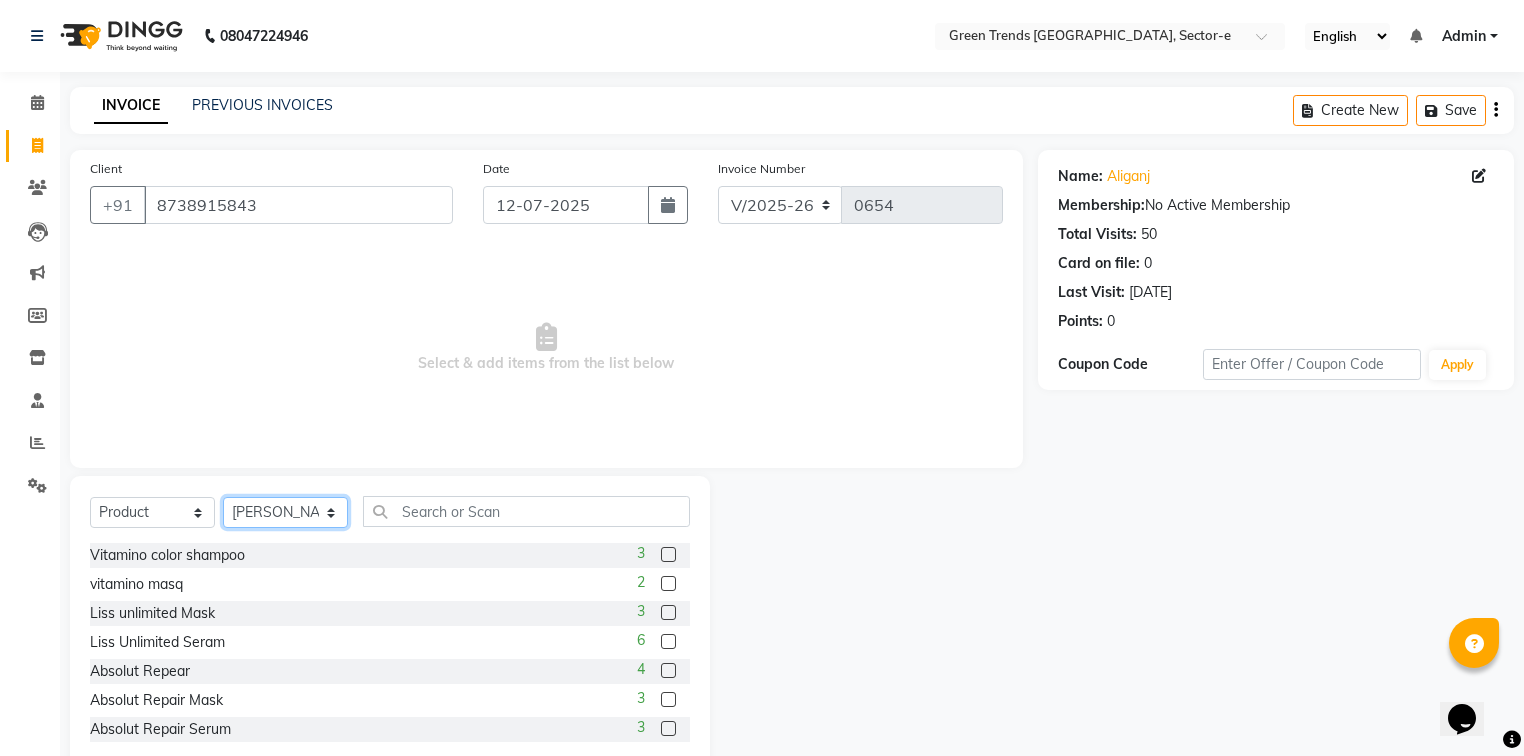 click on "Select Stylist [PERSON_NAME] [PERSON_NAME] Mo. [PERSON_NAME].[PERSON_NAME] [PERSON_NAME] Pooja [PERSON_NAME] [PERSON_NAME] [PERSON_NAME] Vishal" 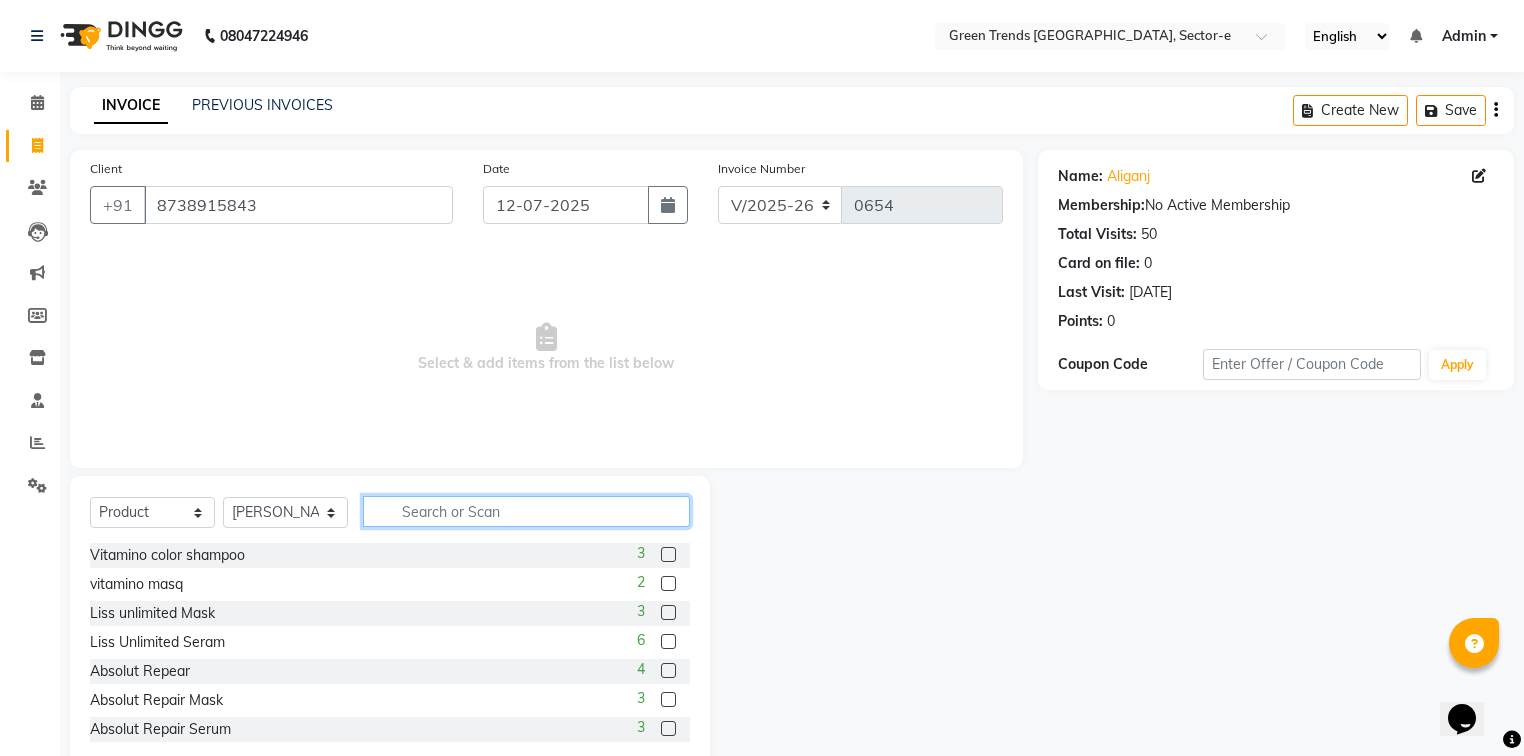 click 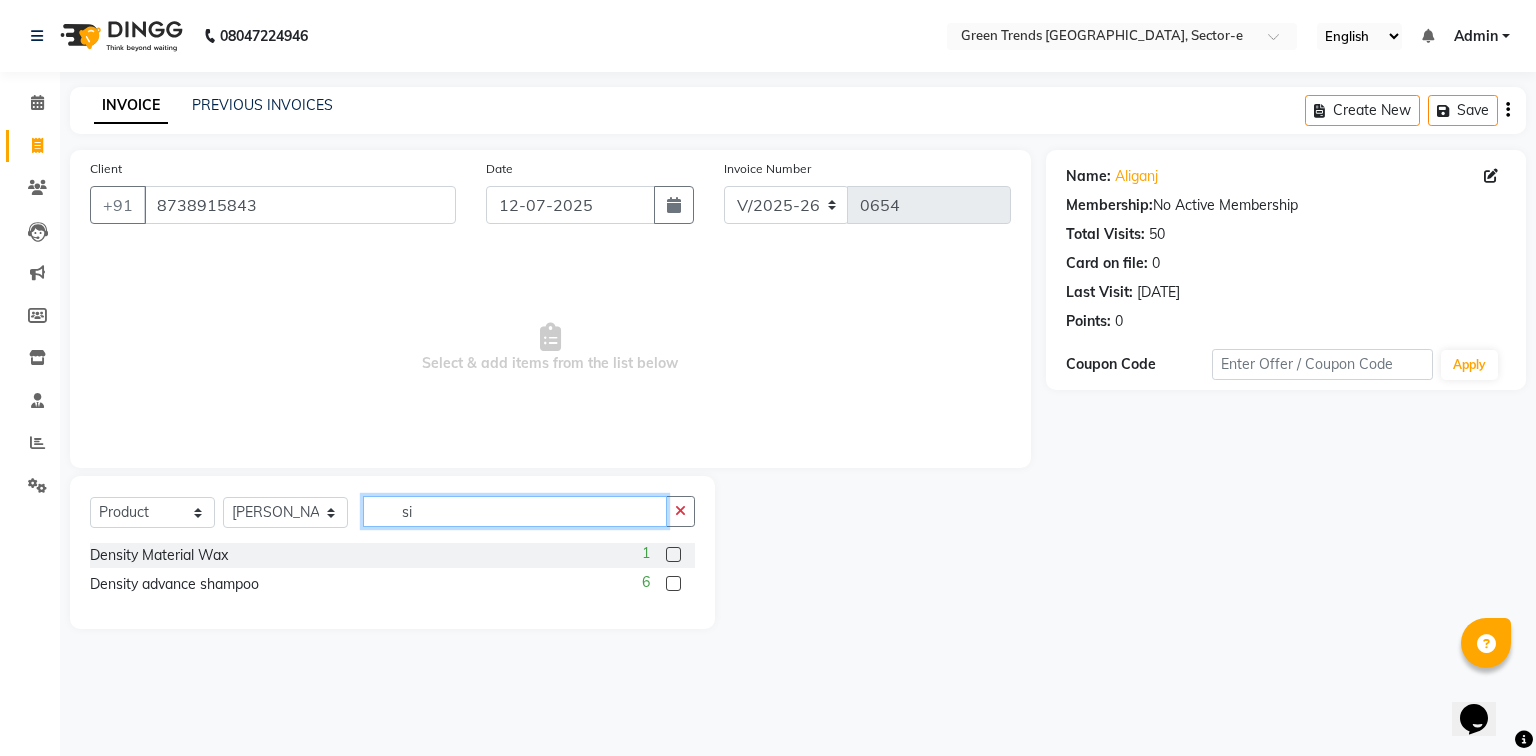 type on "s" 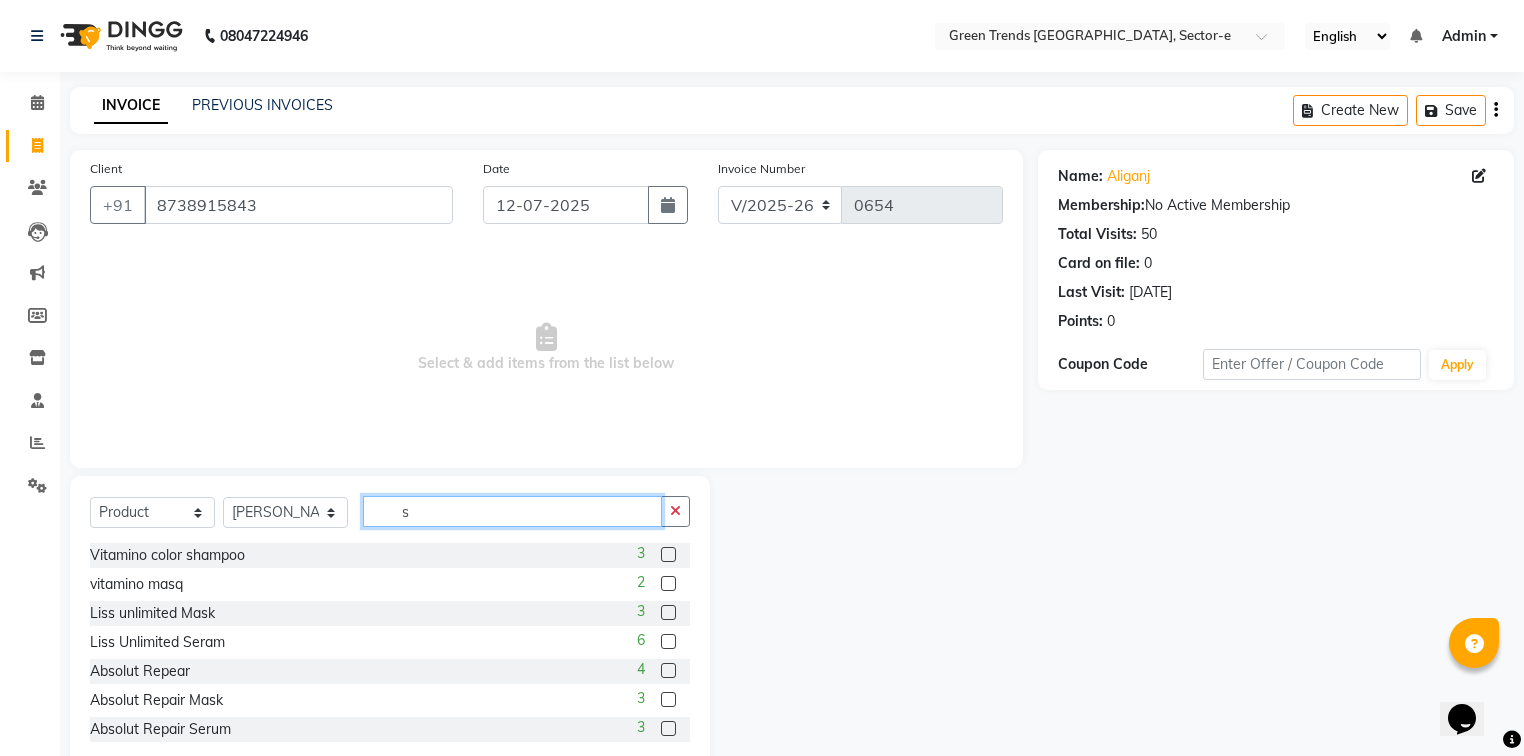 type 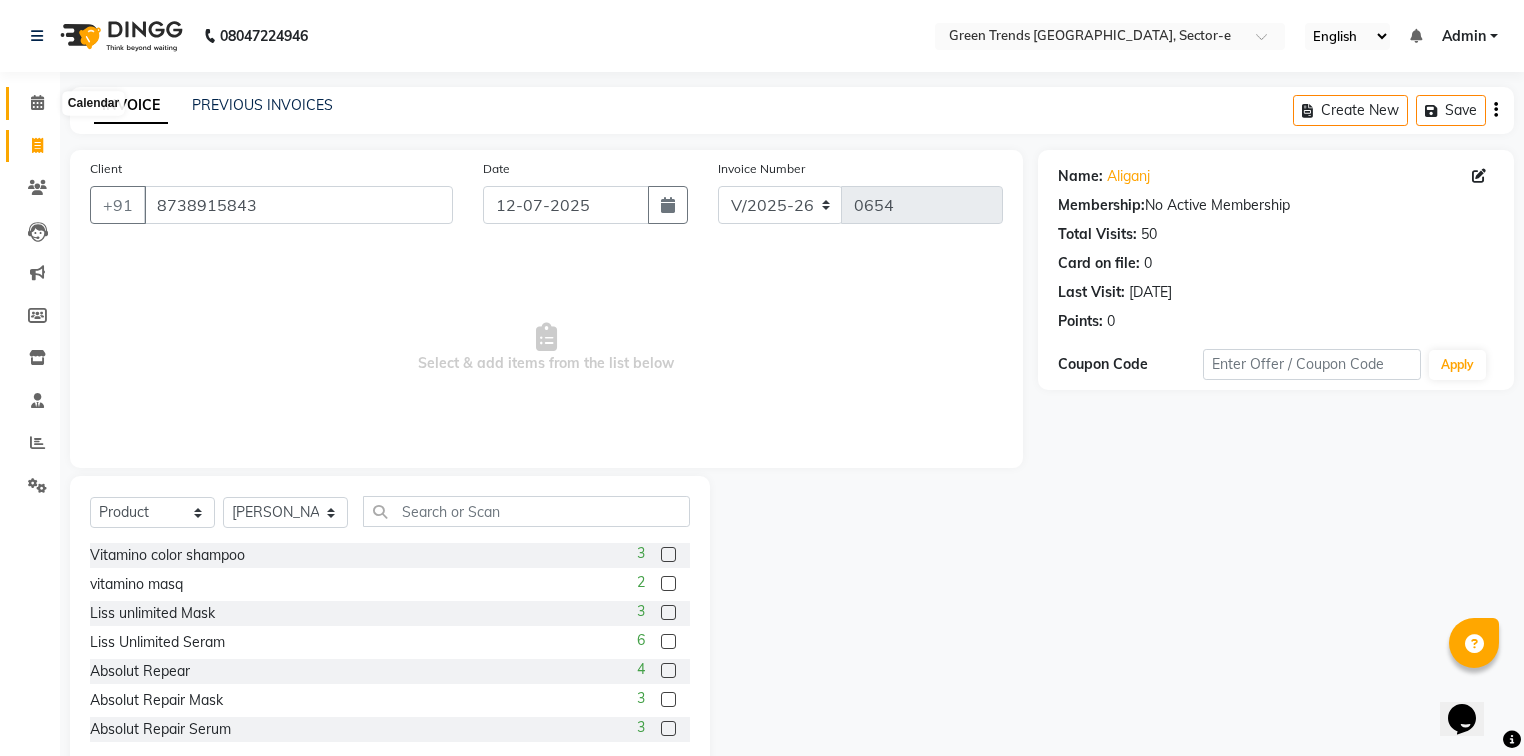 click 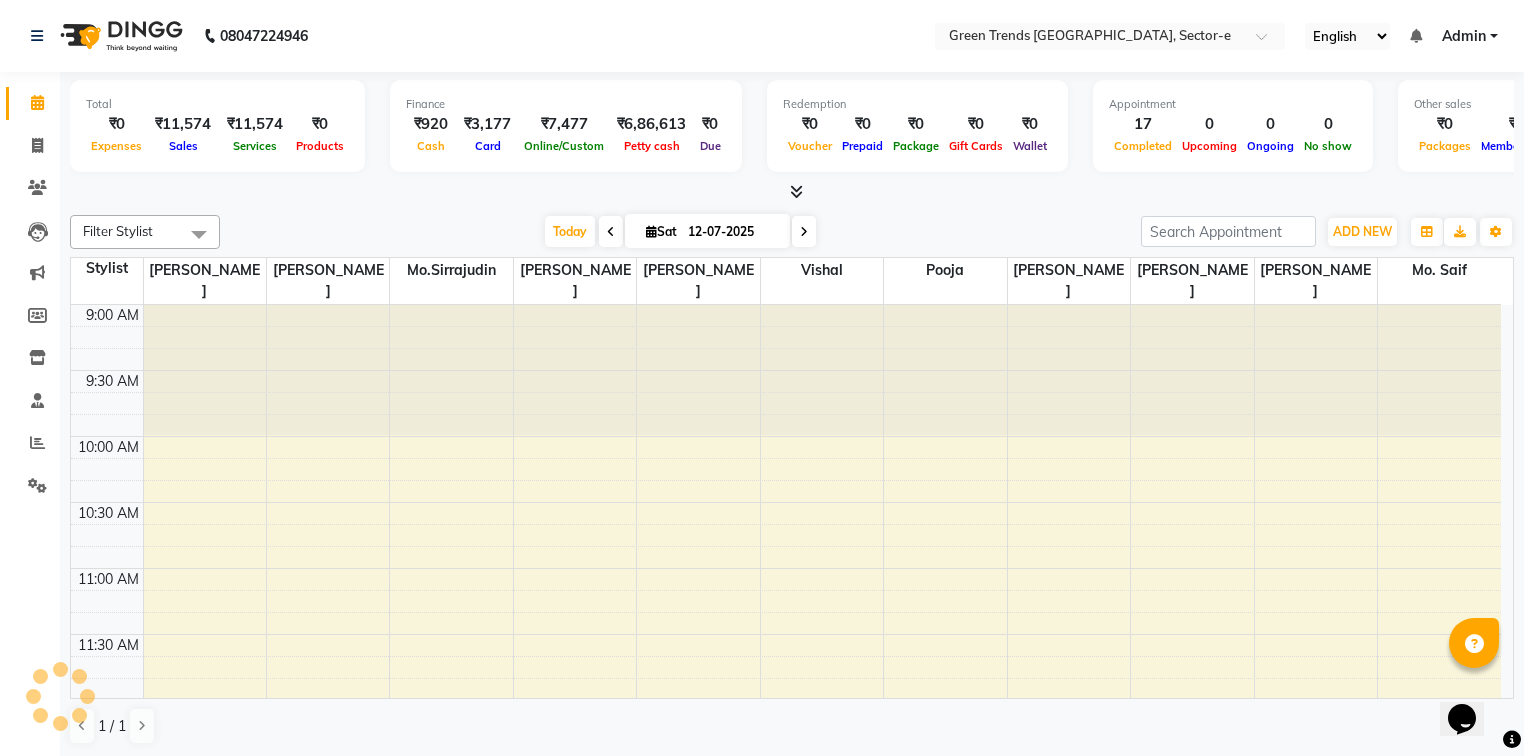 scroll, scrollTop: 0, scrollLeft: 0, axis: both 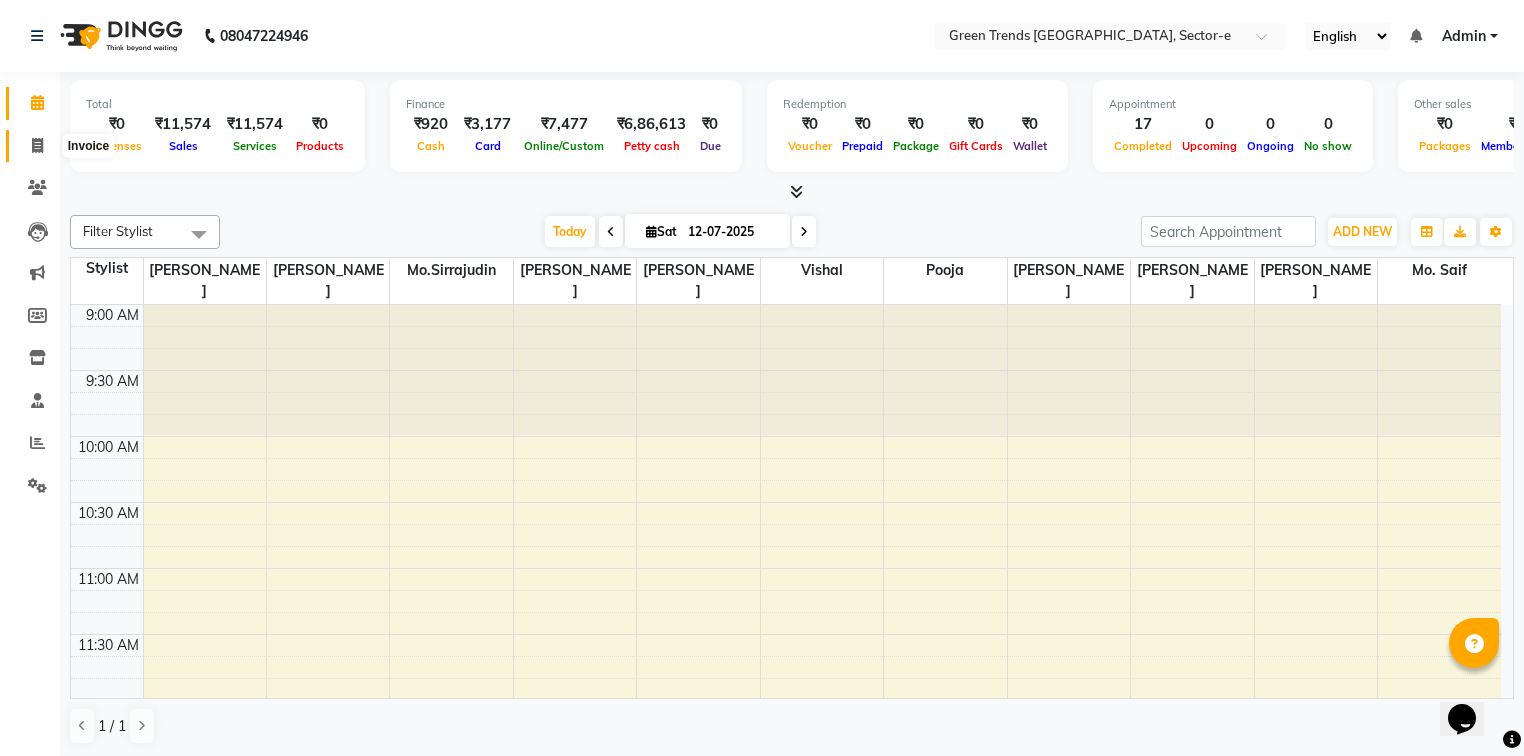 click 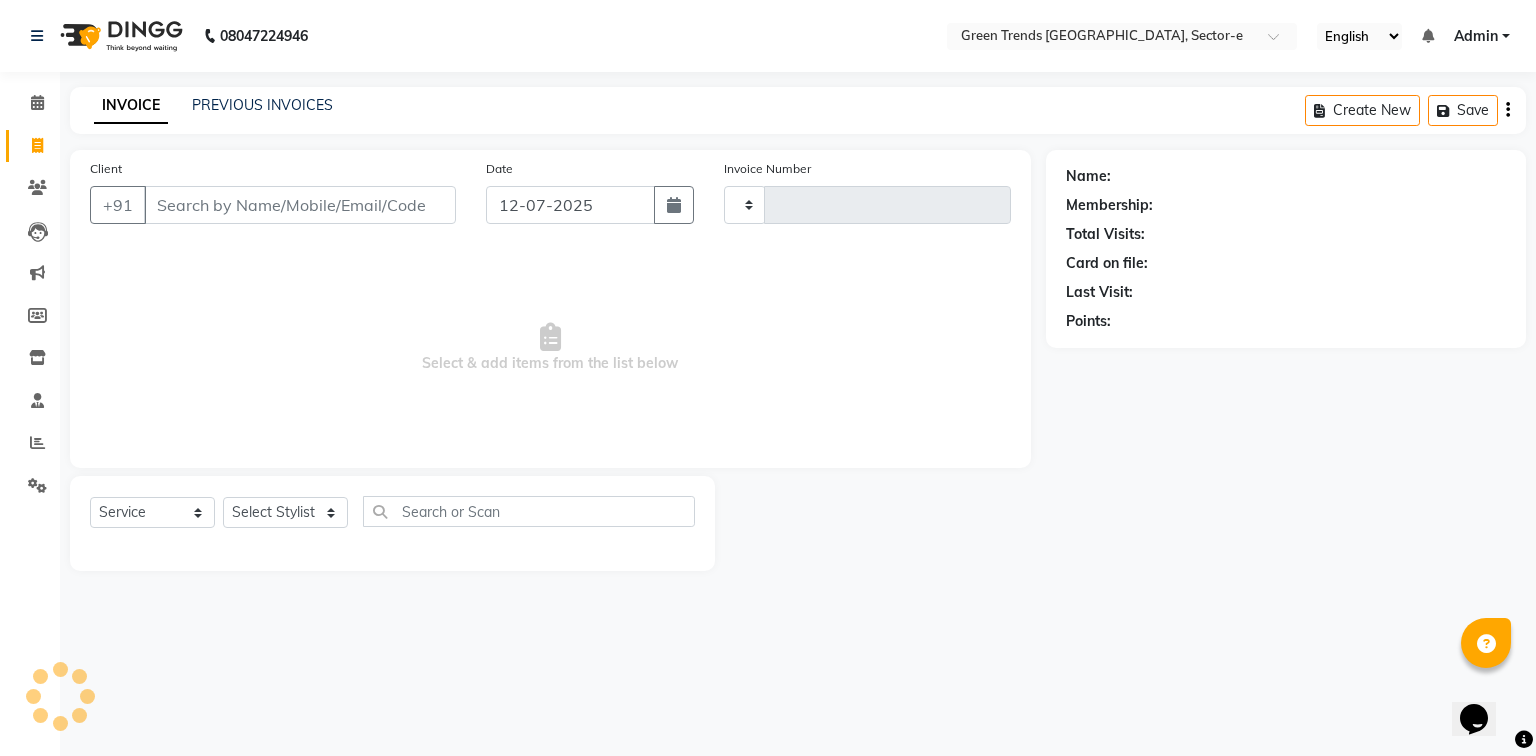 type on "0654" 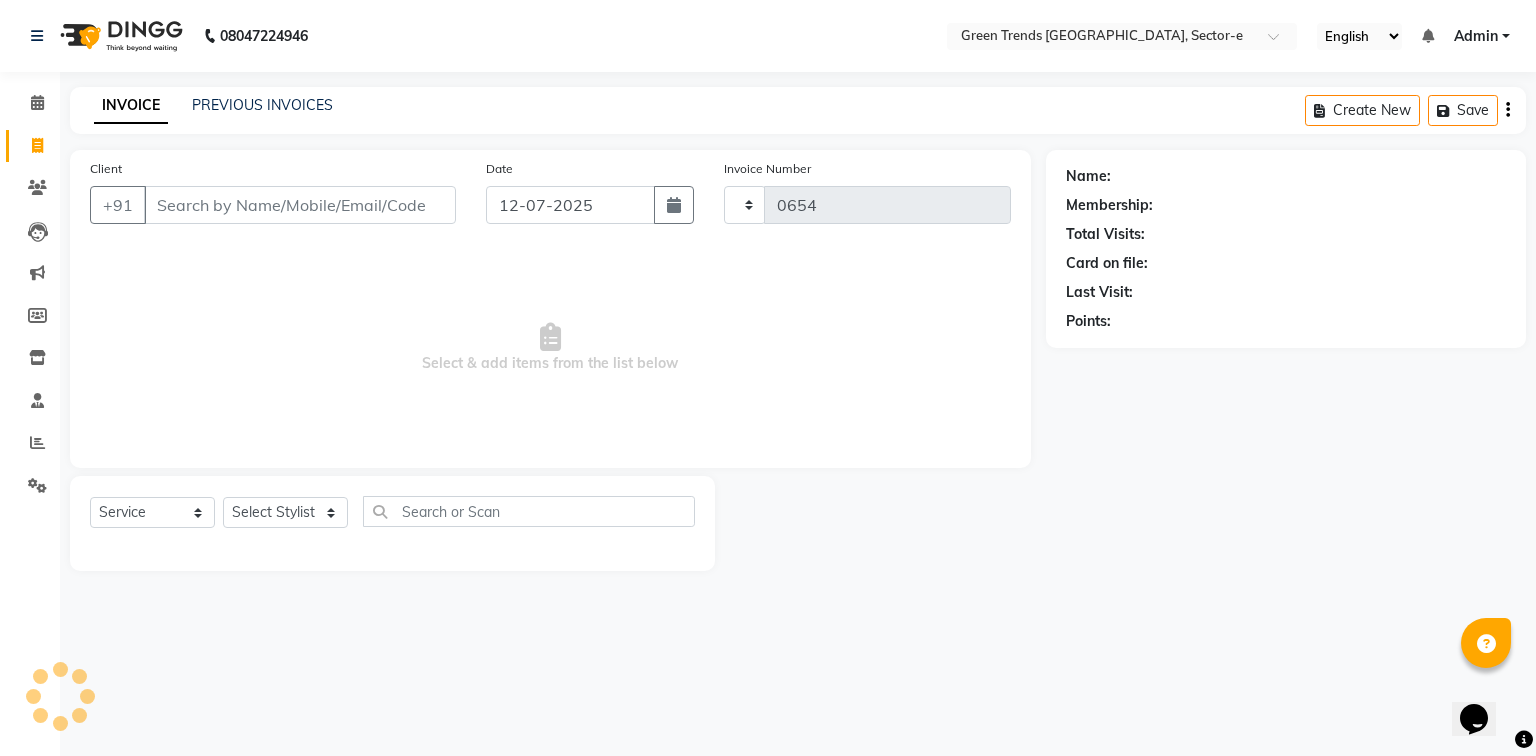 select on "7023" 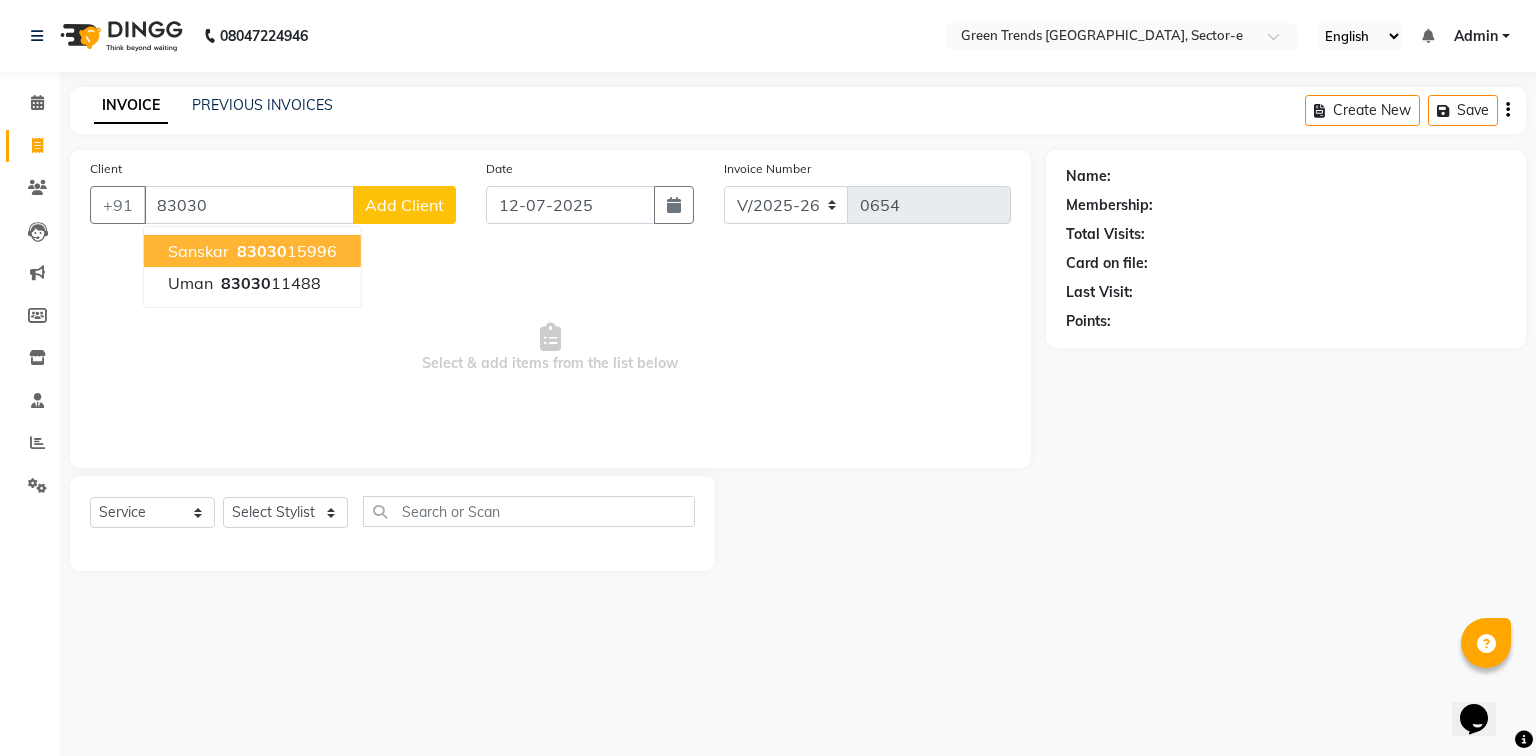 click on "83030 15996" at bounding box center (285, 251) 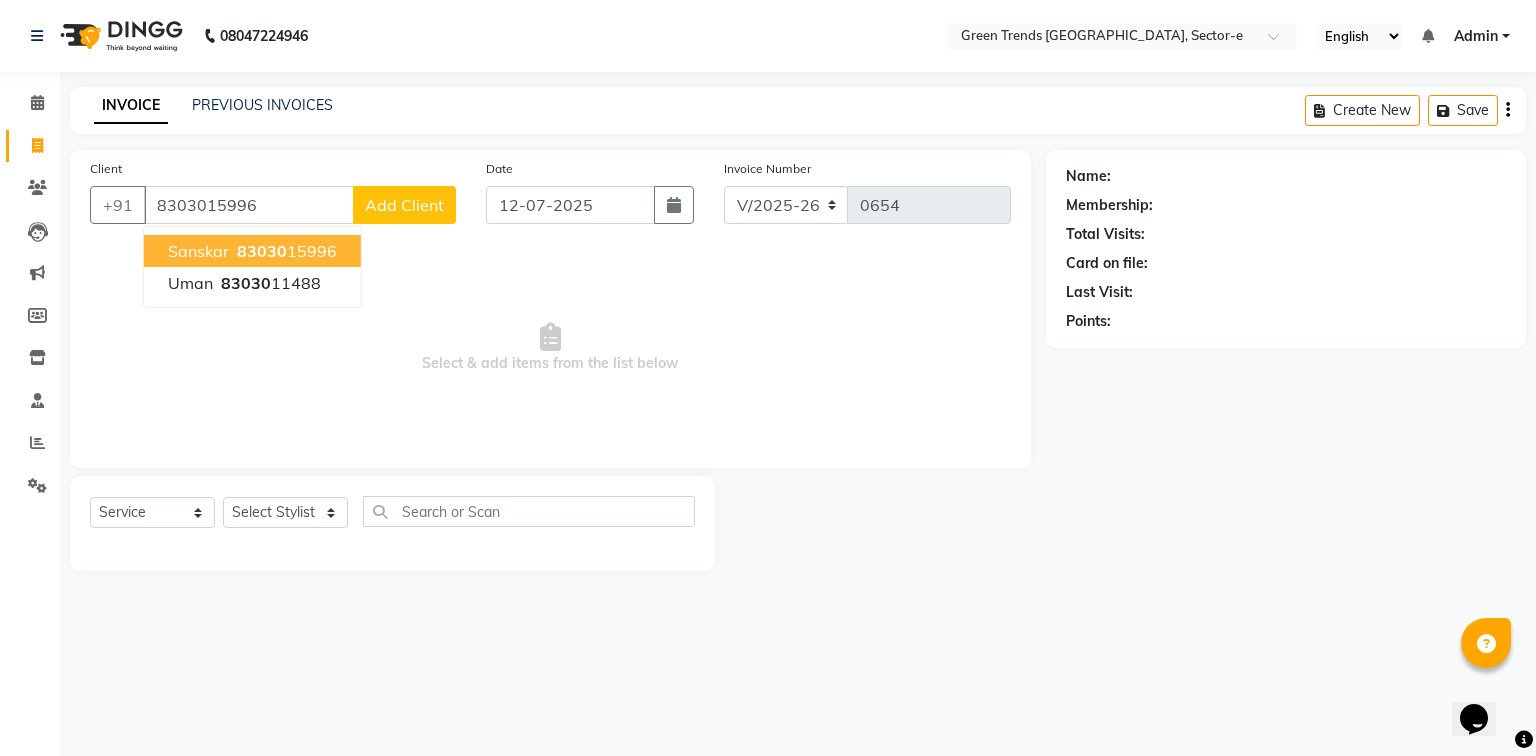 type on "8303015996" 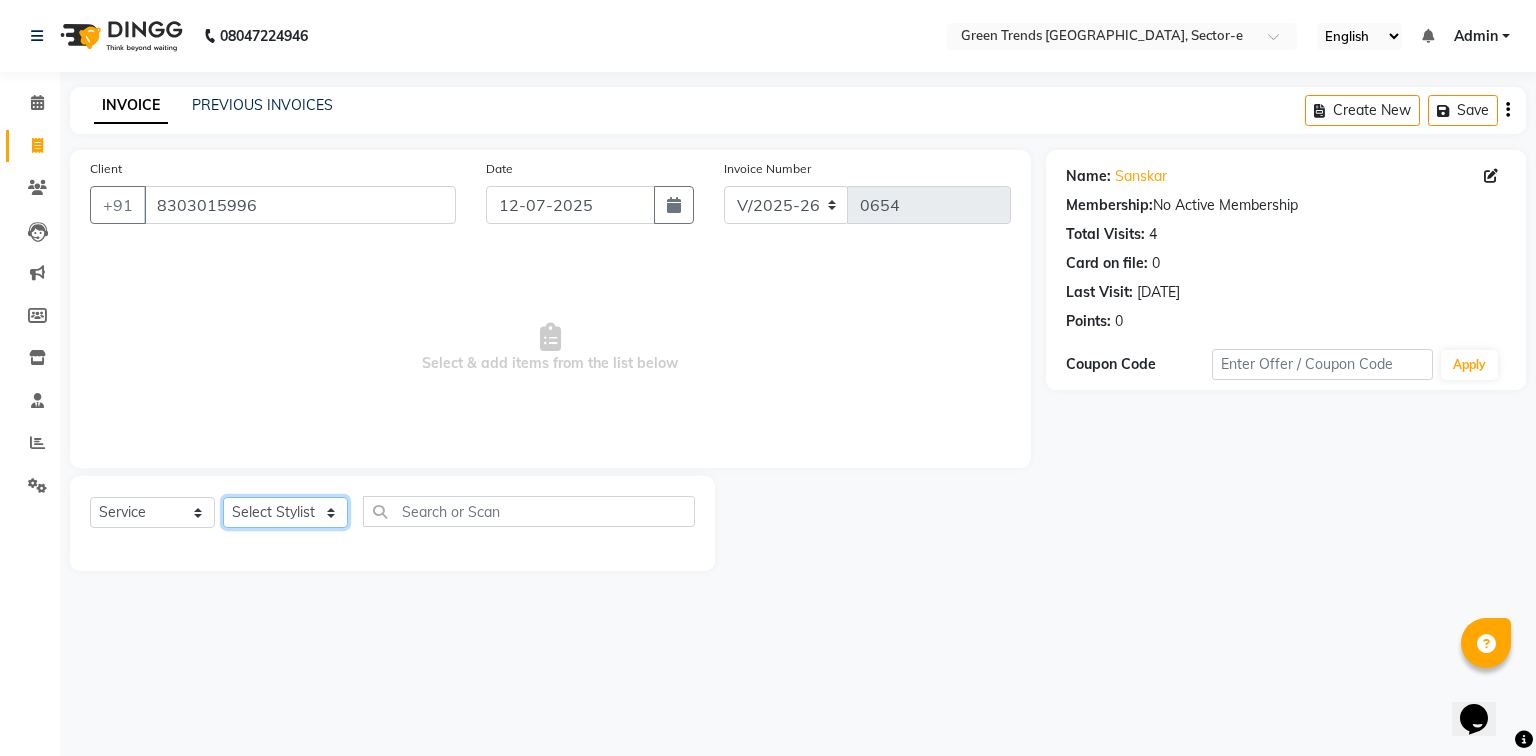 click on "Select Stylist [PERSON_NAME] [PERSON_NAME] Mo. [PERSON_NAME].[PERSON_NAME] [PERSON_NAME] Pooja [PERSON_NAME] [PERSON_NAME] [PERSON_NAME] Vishal" 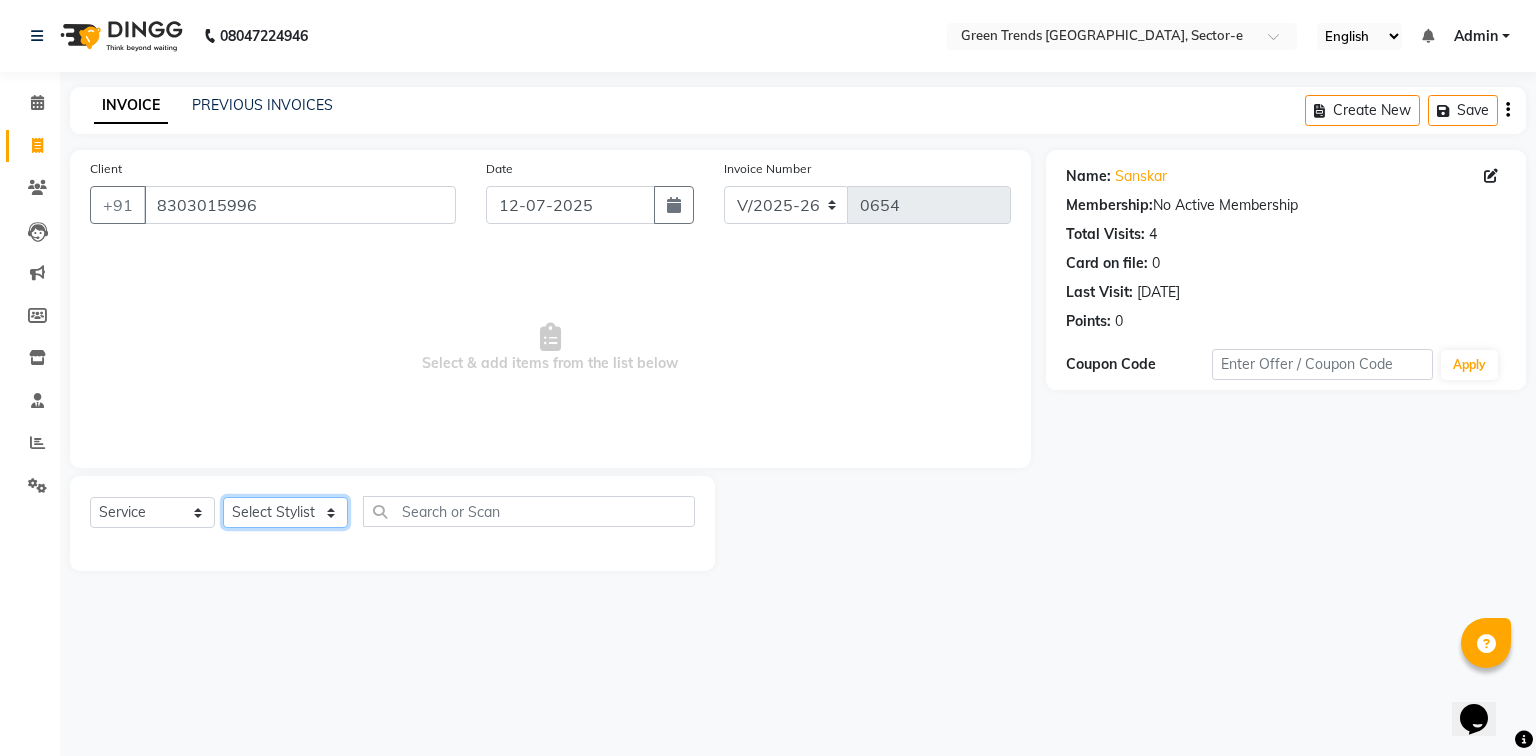 select on "58754" 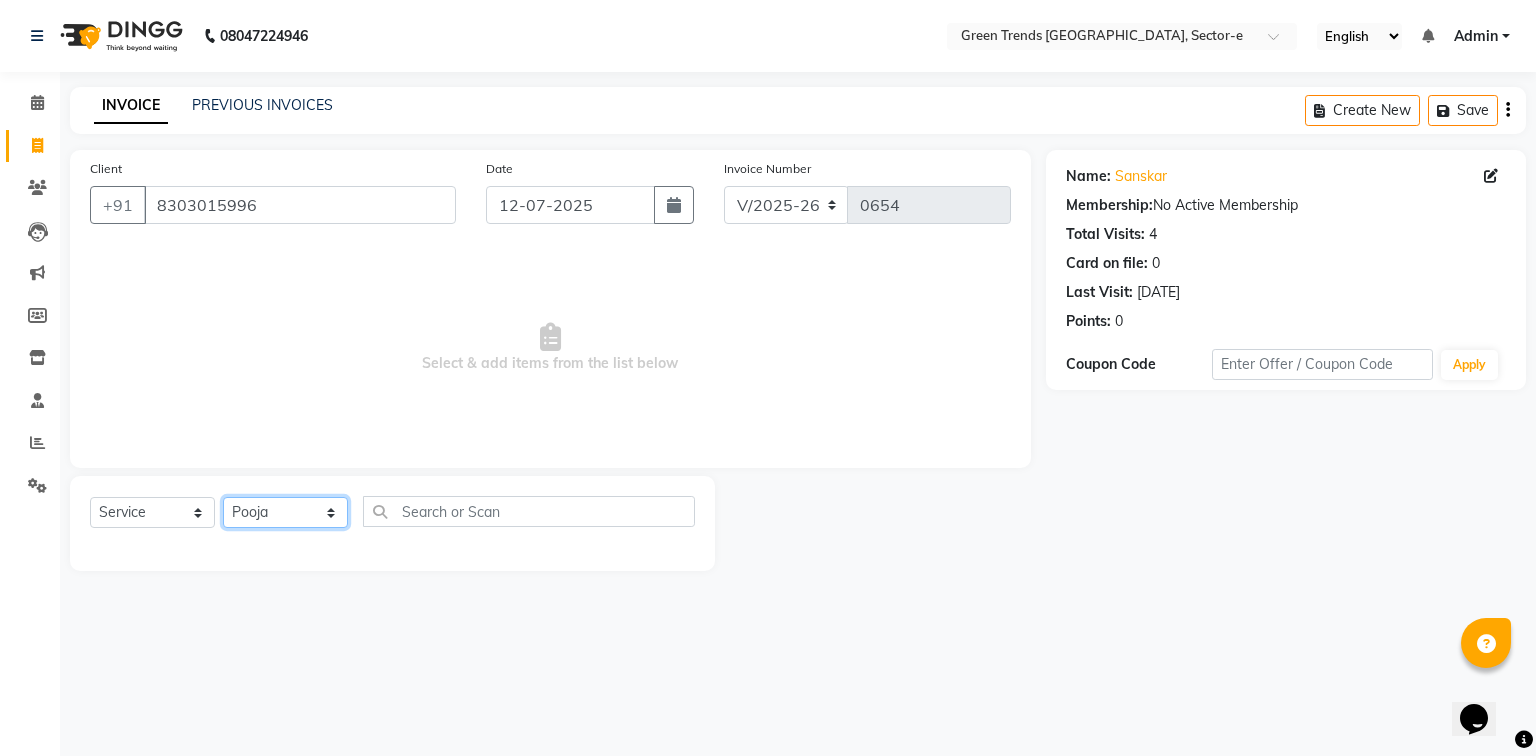 click on "Select Stylist [PERSON_NAME] [PERSON_NAME] Mo. [PERSON_NAME].[PERSON_NAME] [PERSON_NAME] Pooja [PERSON_NAME] [PERSON_NAME] [PERSON_NAME] Vishal" 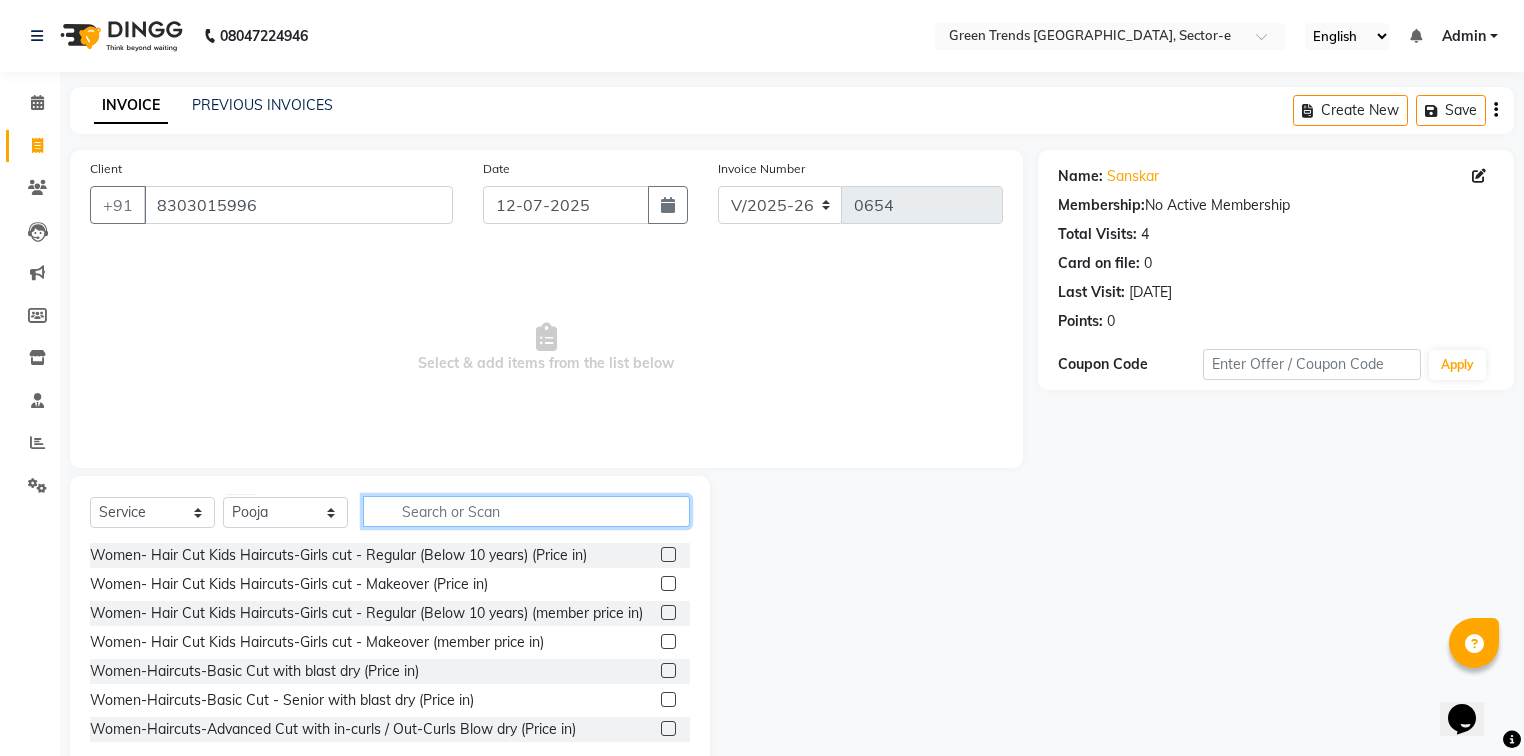 click 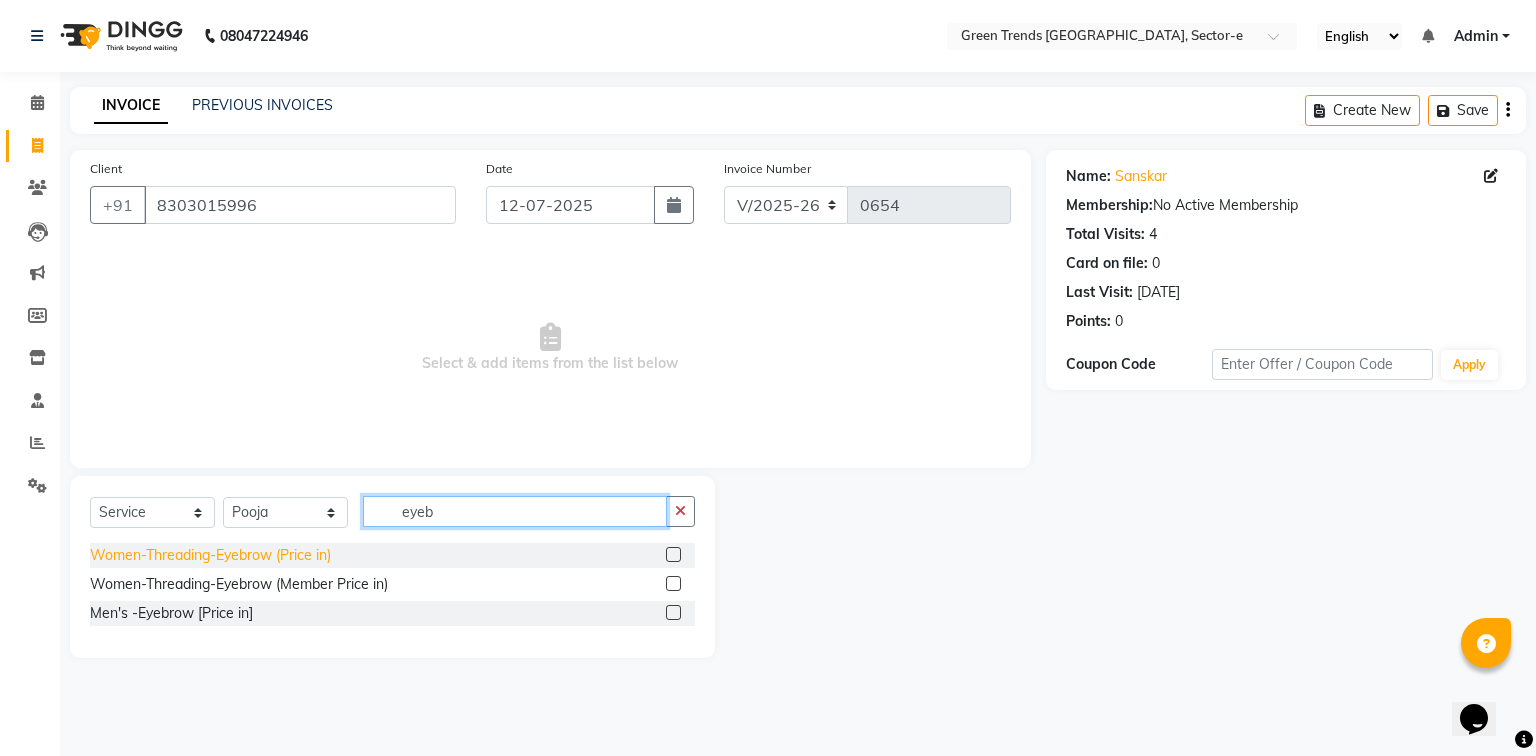 type on "eyeb" 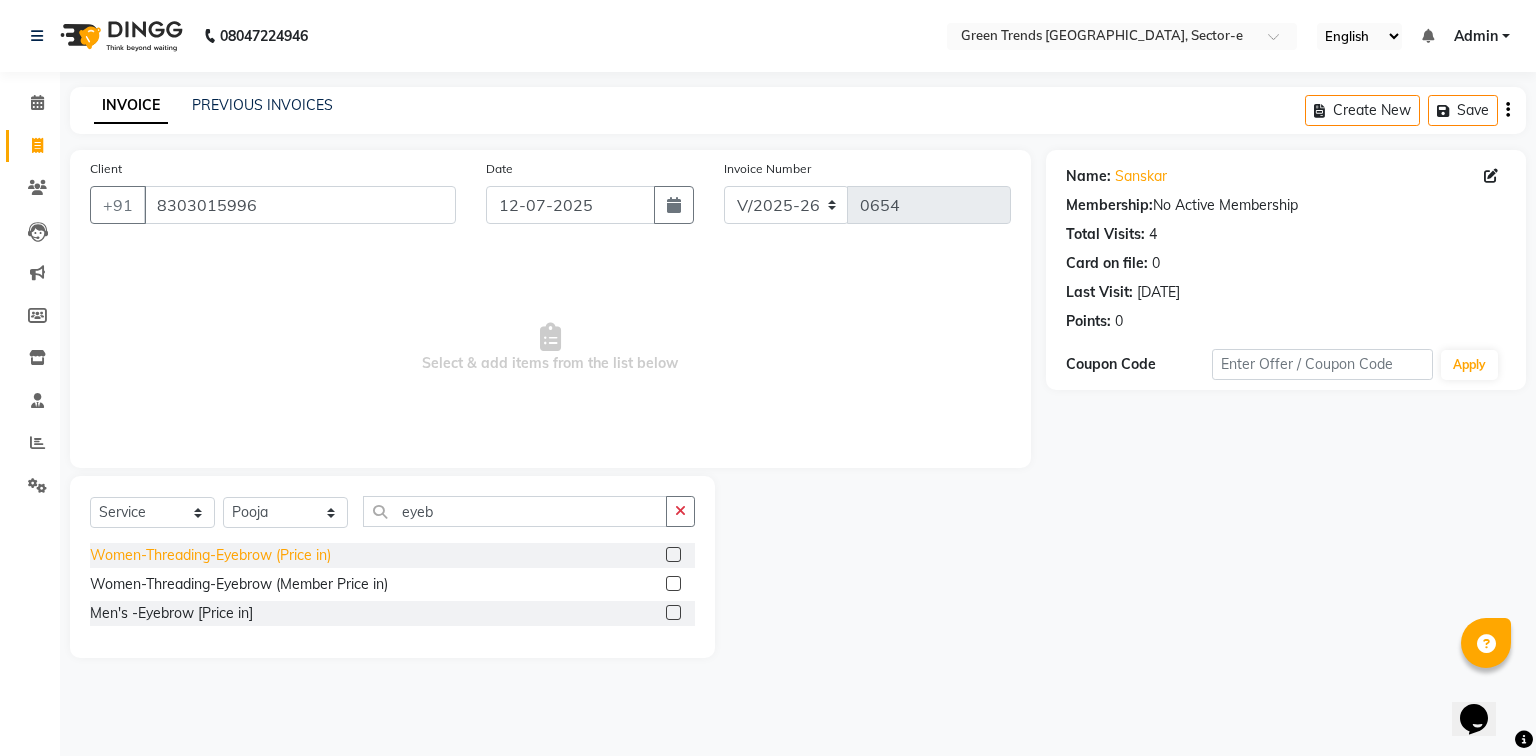click on "Women-Threading-Eyebrow (Price in)" 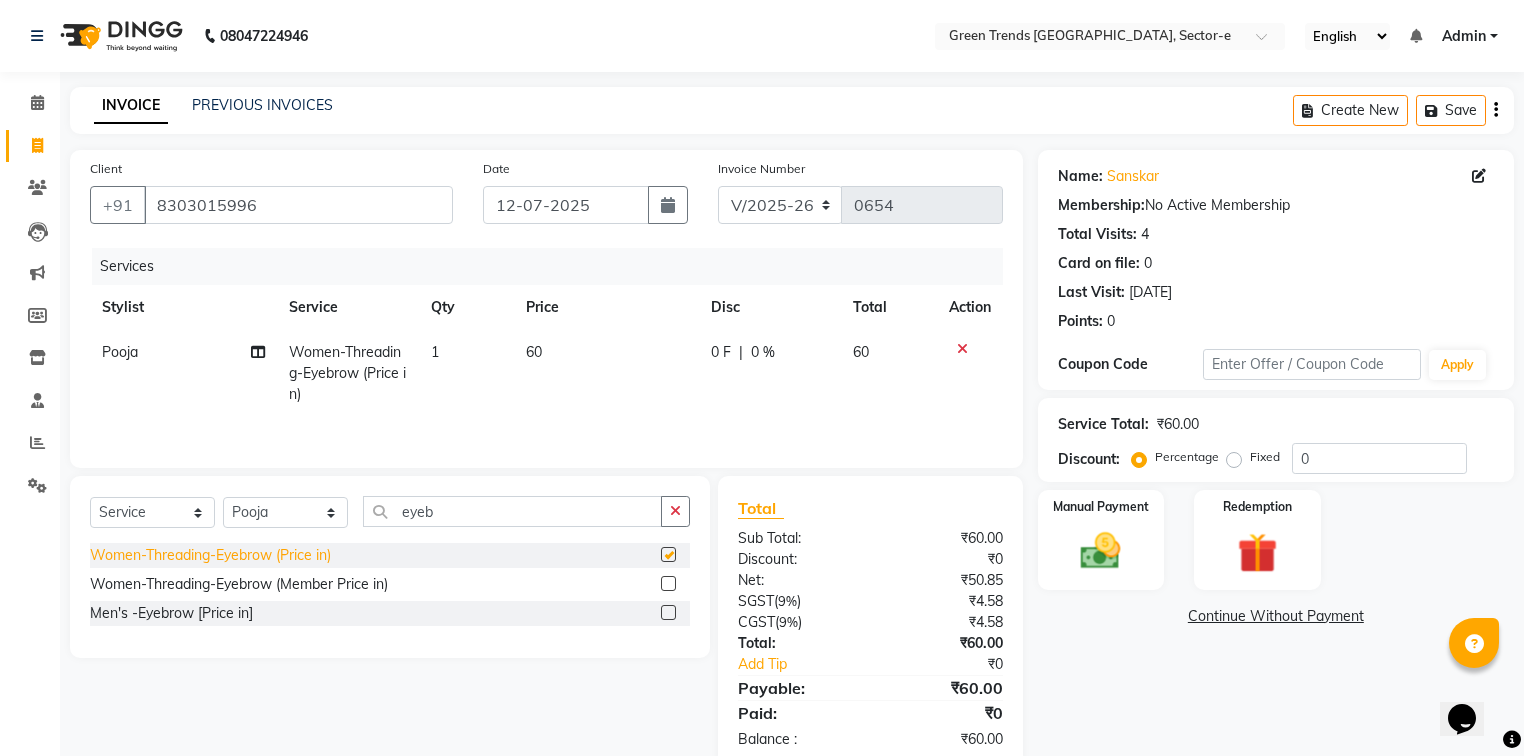 checkbox on "false" 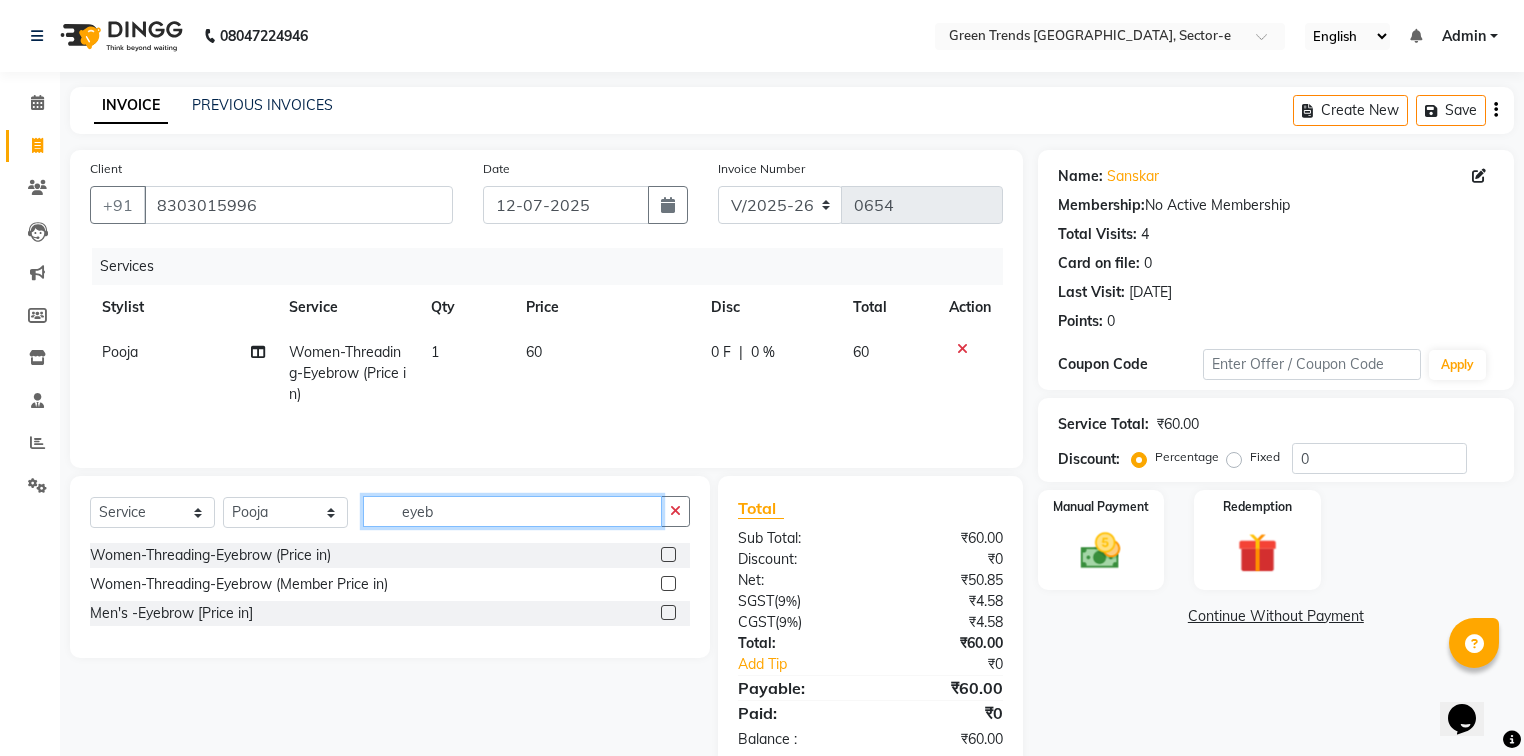 drag, startPoint x: 452, startPoint y: 506, endPoint x: 380, endPoint y: 517, distance: 72.835434 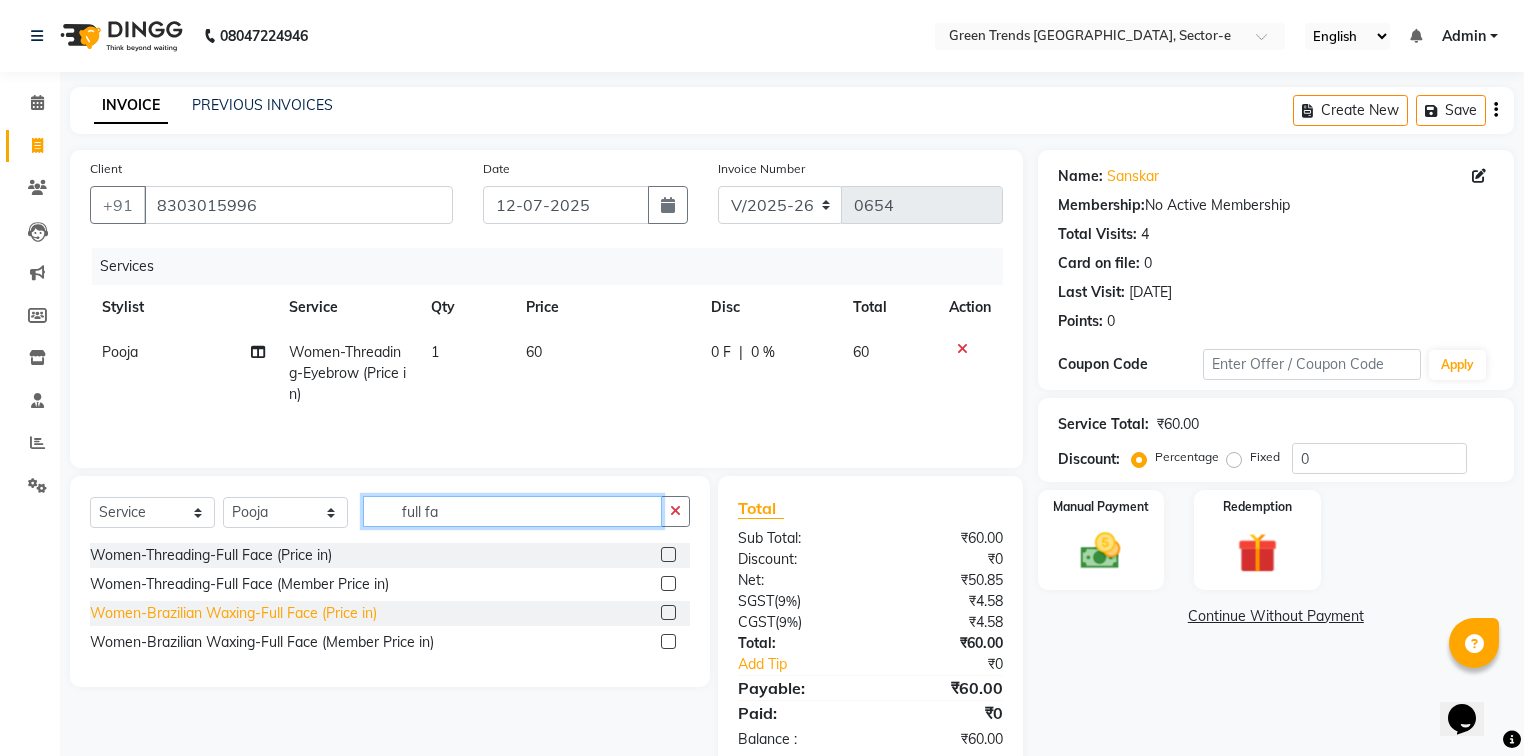 type on "full fa" 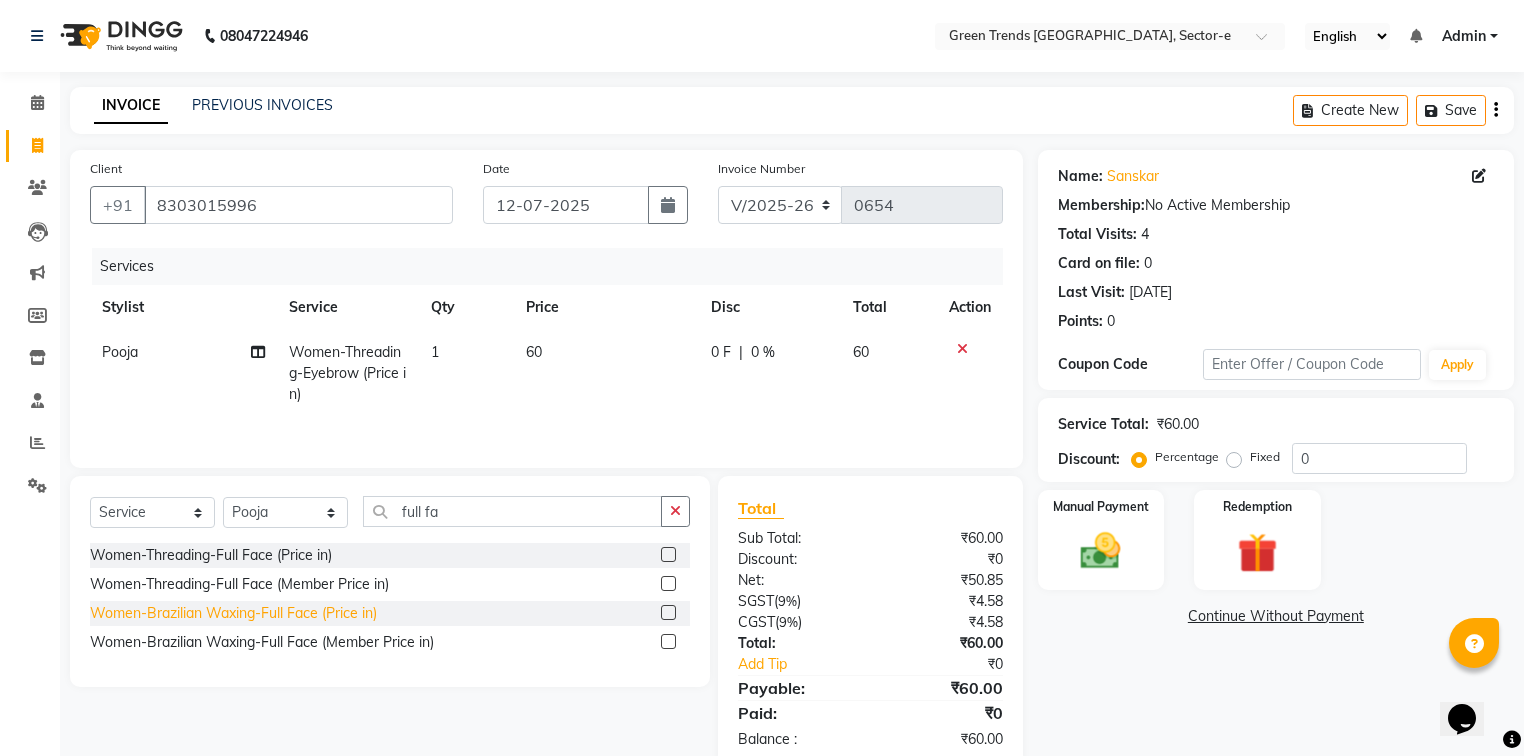 click on "Women-Brazilian Waxing-Full Face (Price in)" 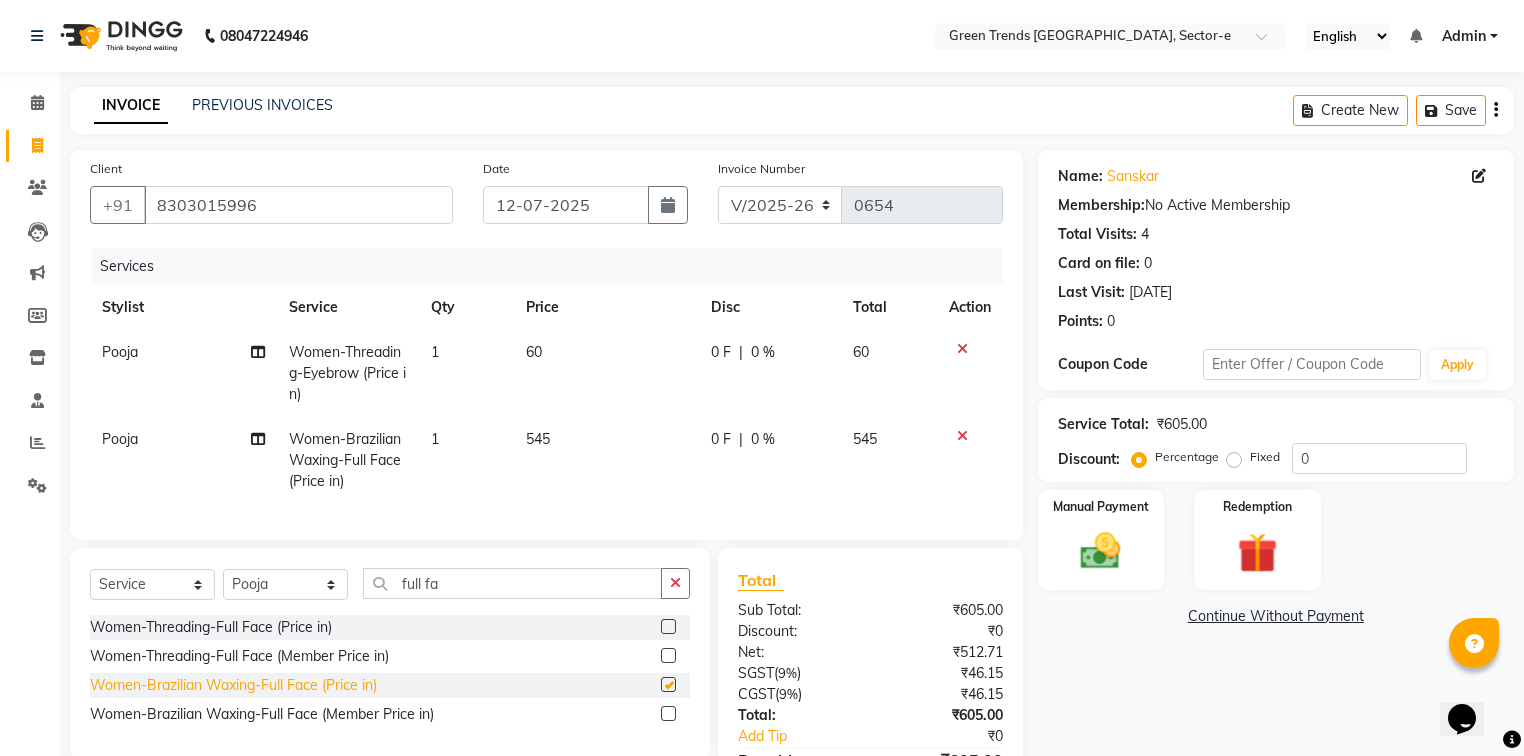 checkbox on "false" 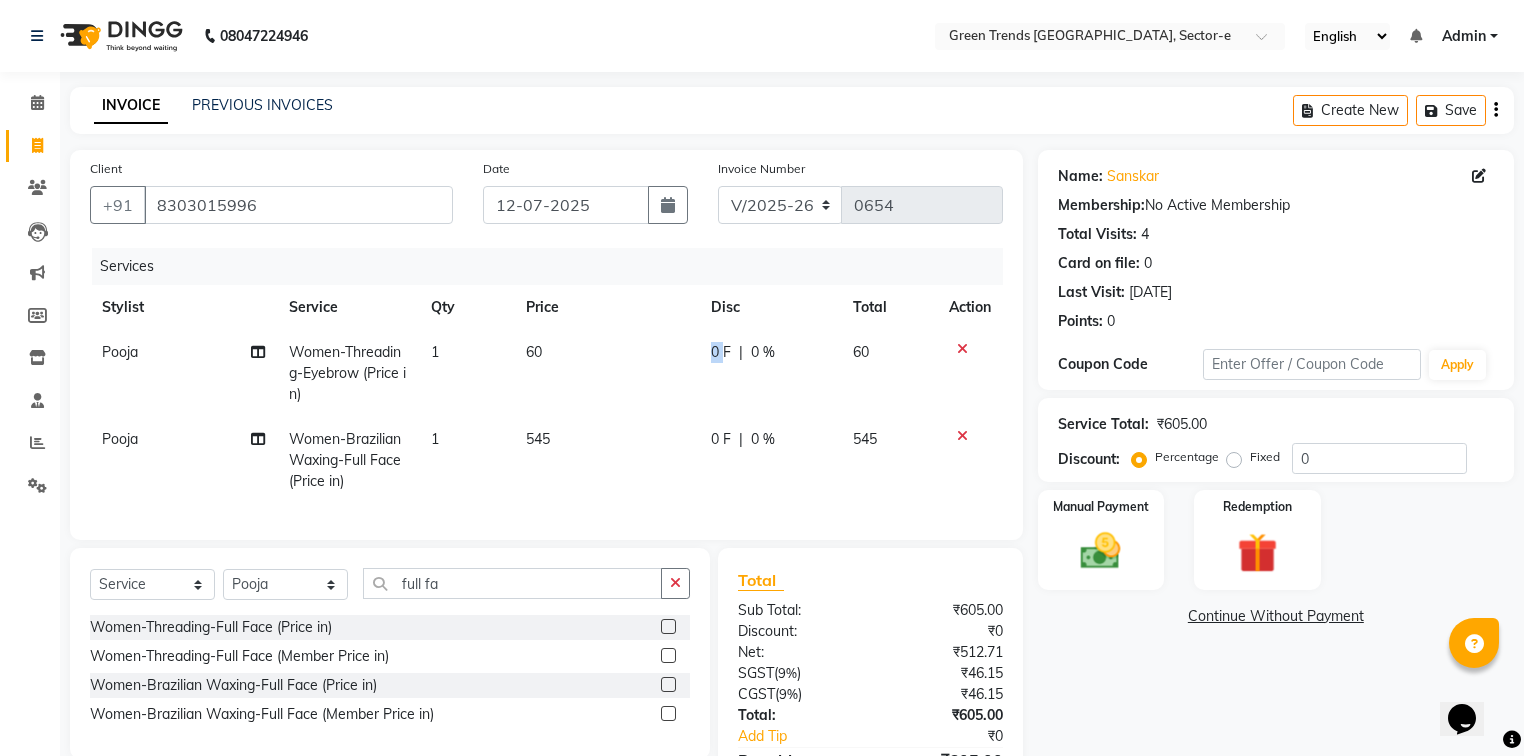 drag, startPoint x: 722, startPoint y: 353, endPoint x: 699, endPoint y: 360, distance: 24.04163 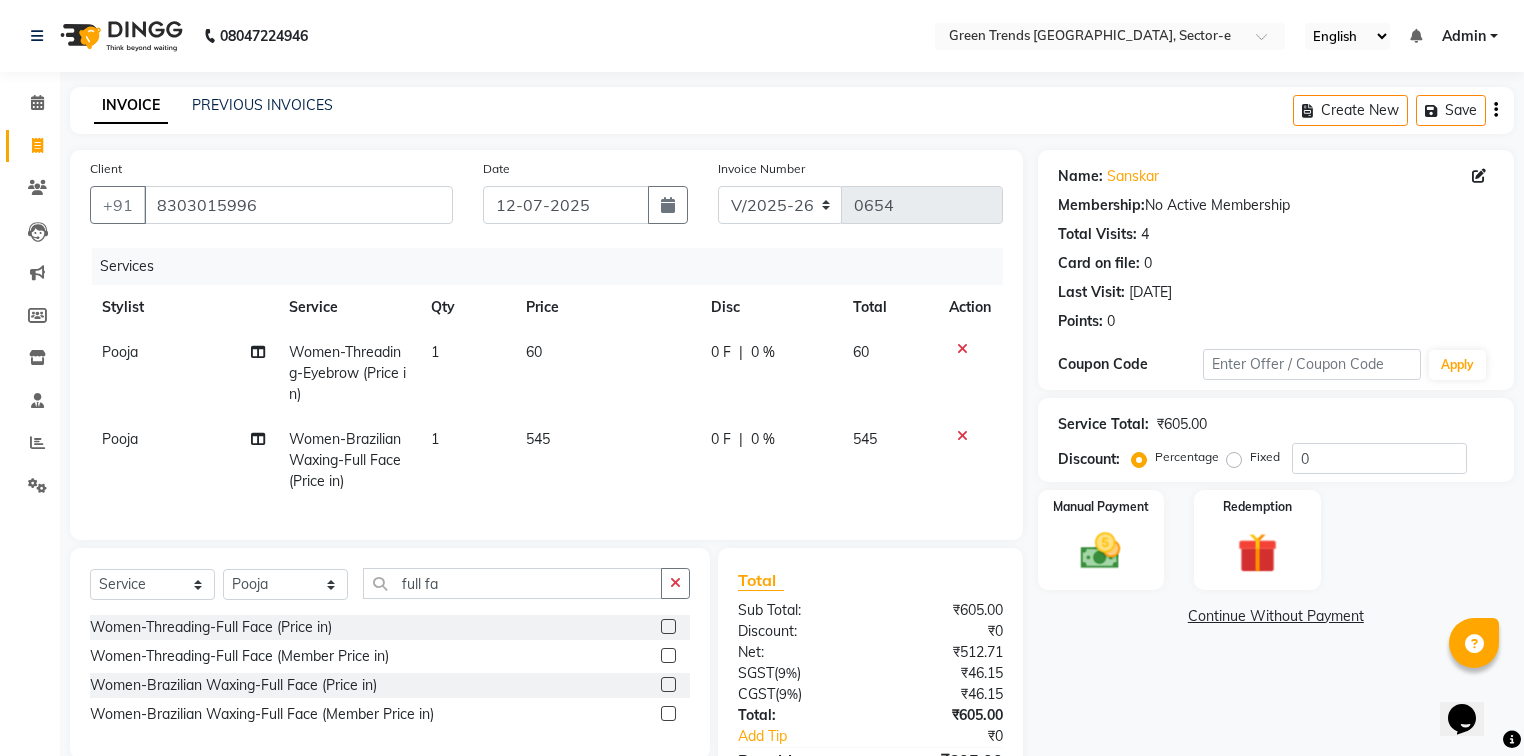 select on "58754" 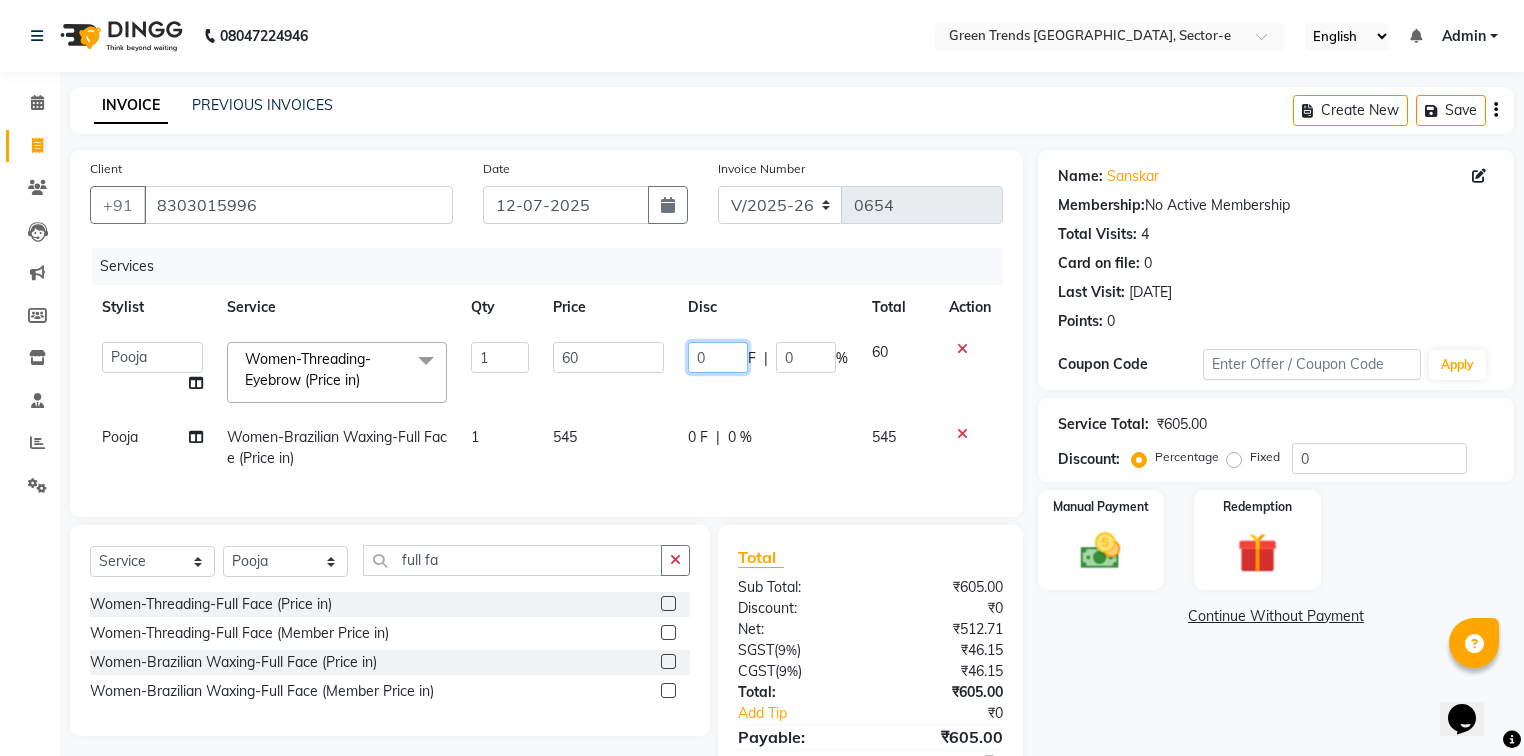 drag, startPoint x: 723, startPoint y: 348, endPoint x: 685, endPoint y: 361, distance: 40.16217 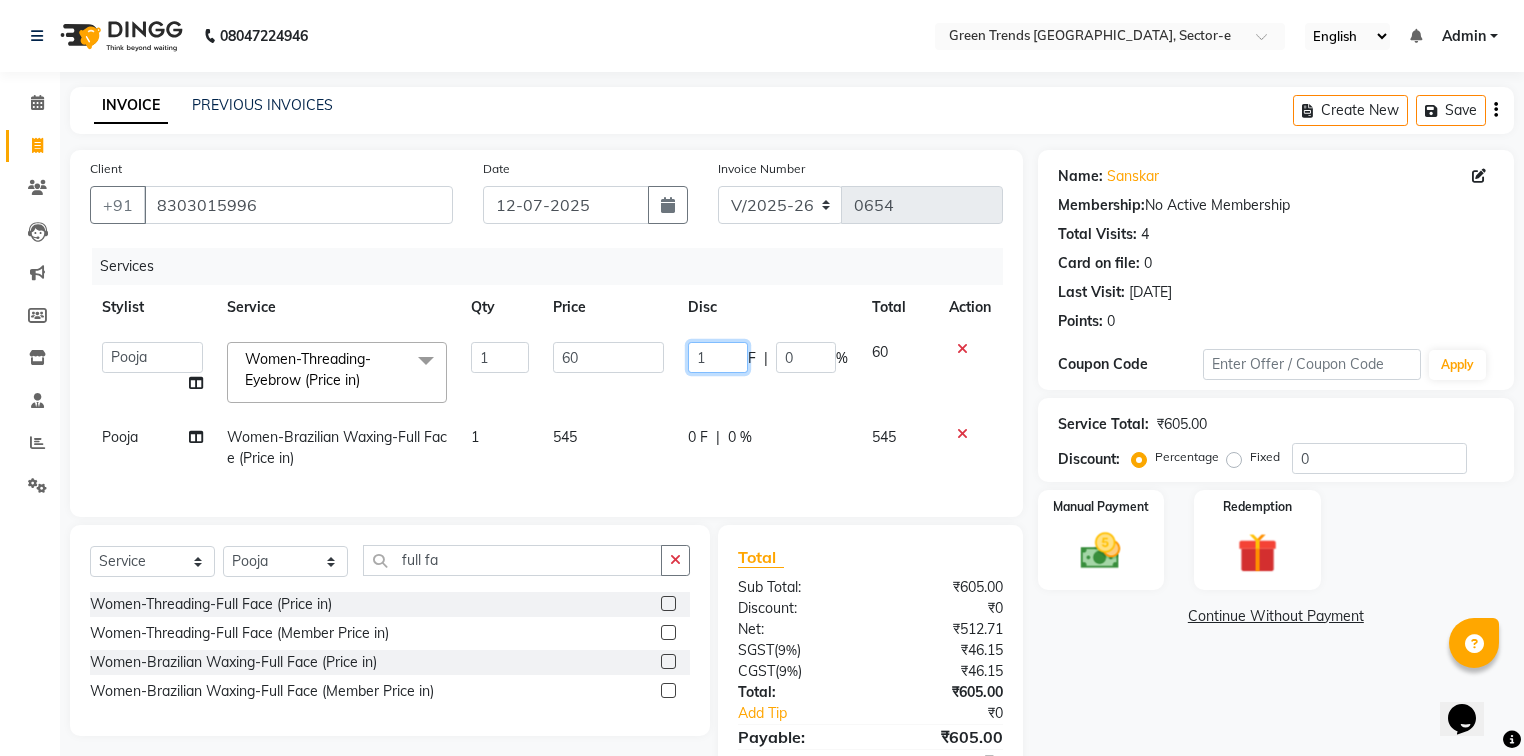 type on "10" 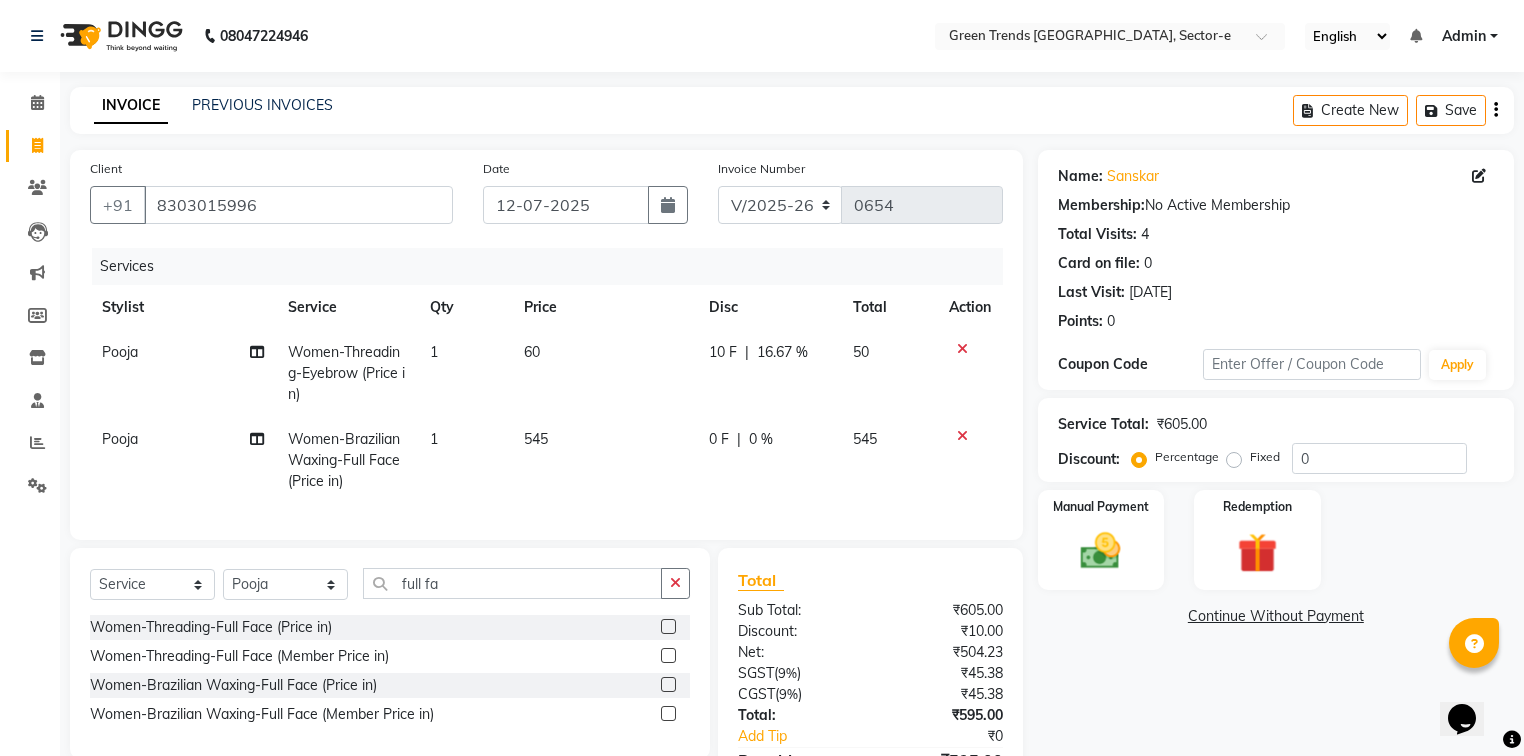 click on "0 F" 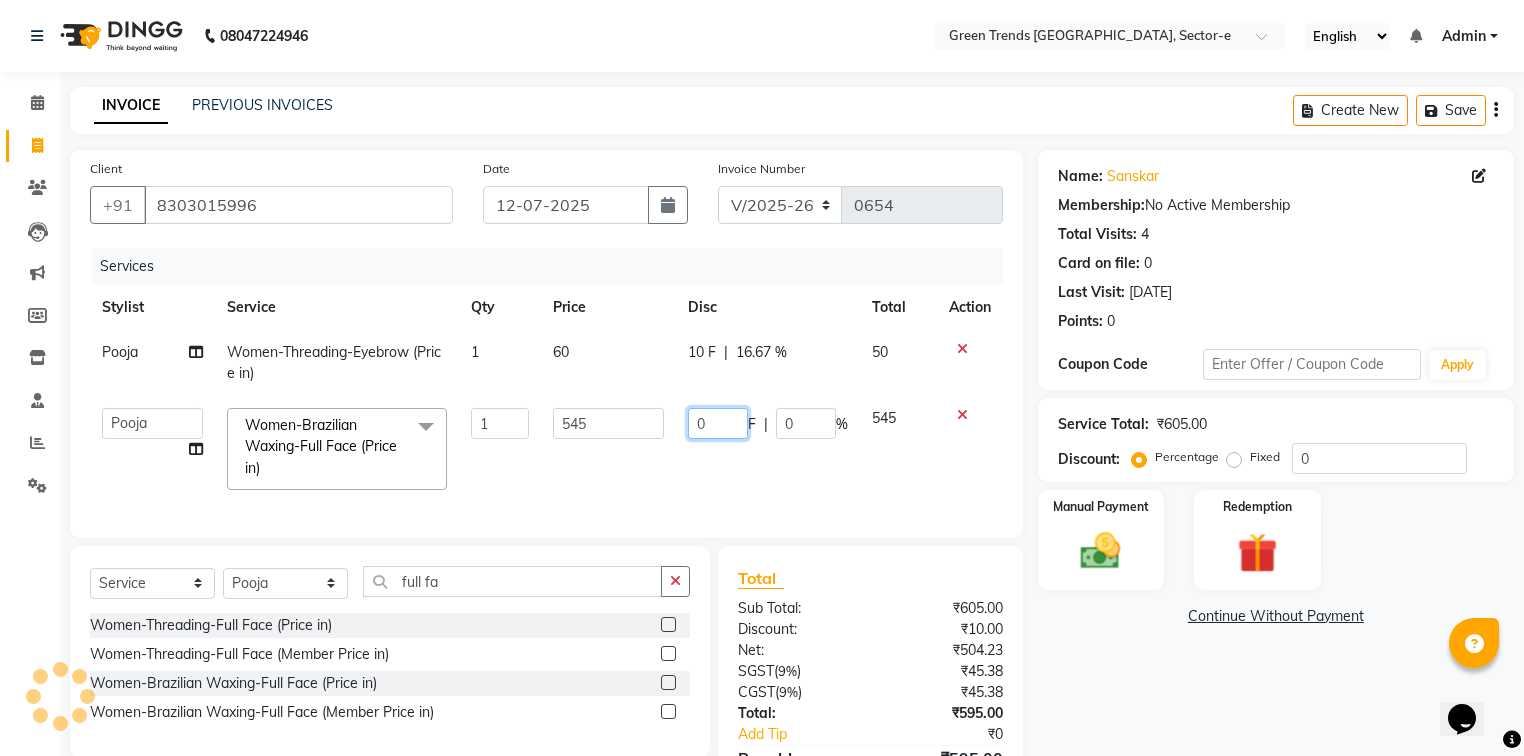 drag, startPoint x: 724, startPoint y: 420, endPoint x: 703, endPoint y: 422, distance: 21.095022 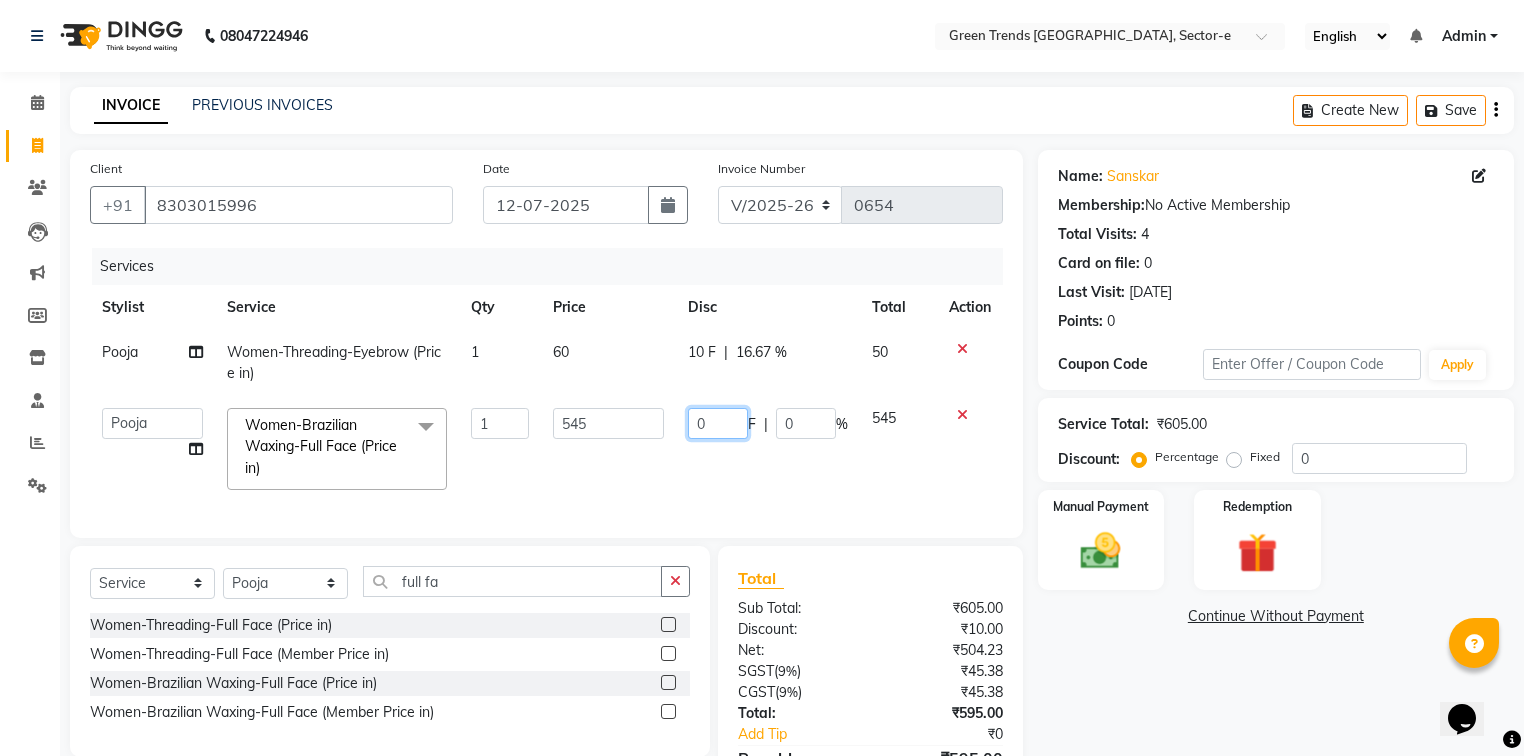 drag, startPoint x: 701, startPoint y: 422, endPoint x: 689, endPoint y: 424, distance: 12.165525 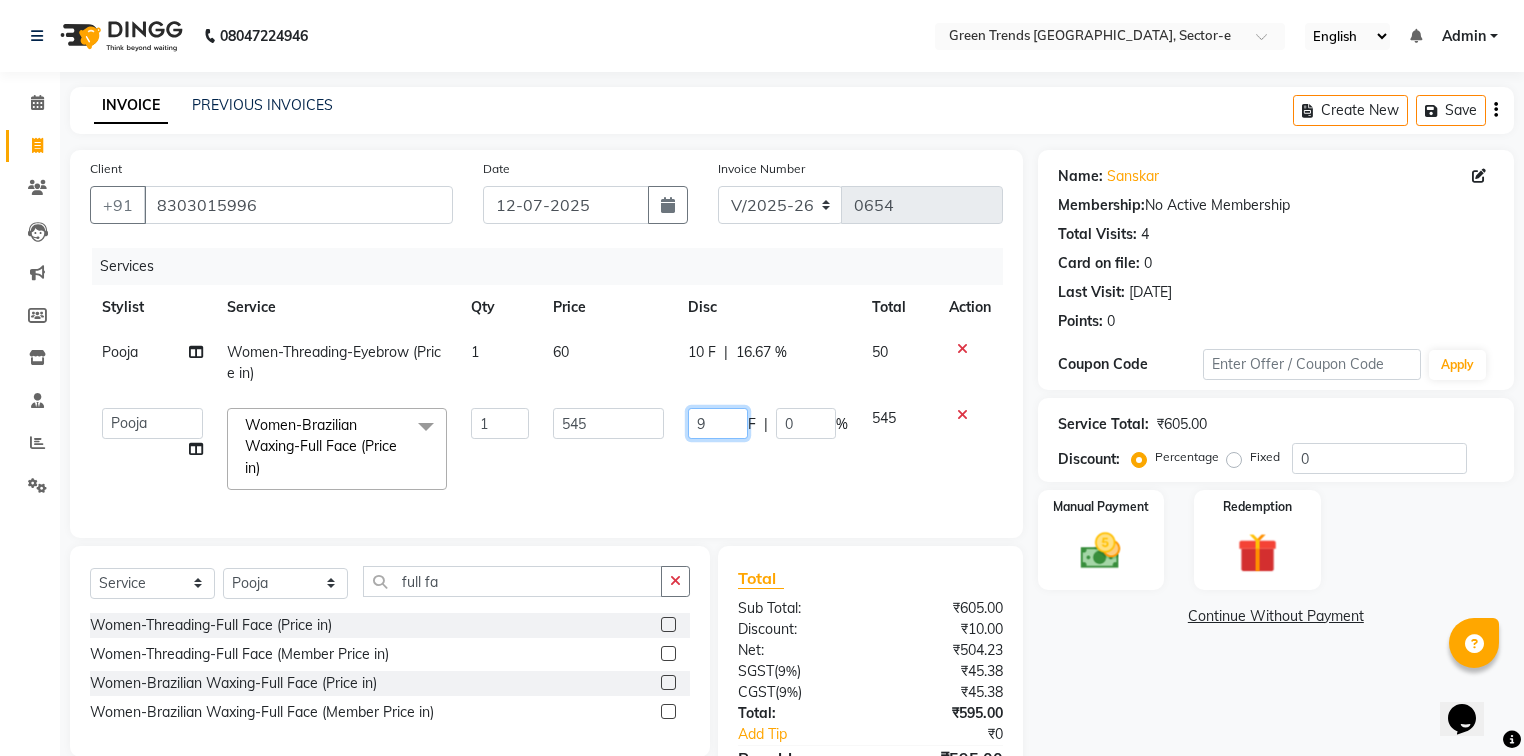 type on "95" 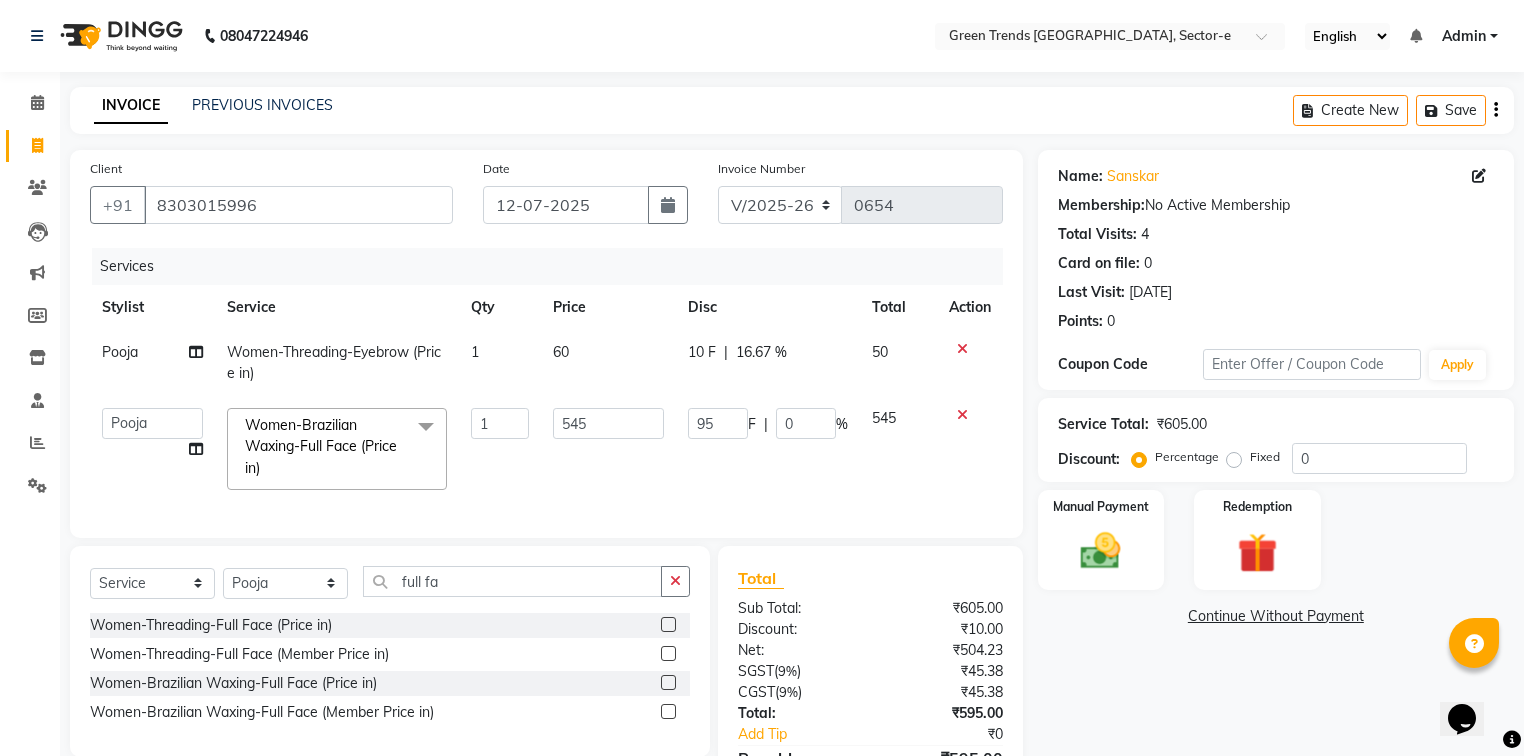 click on "545" 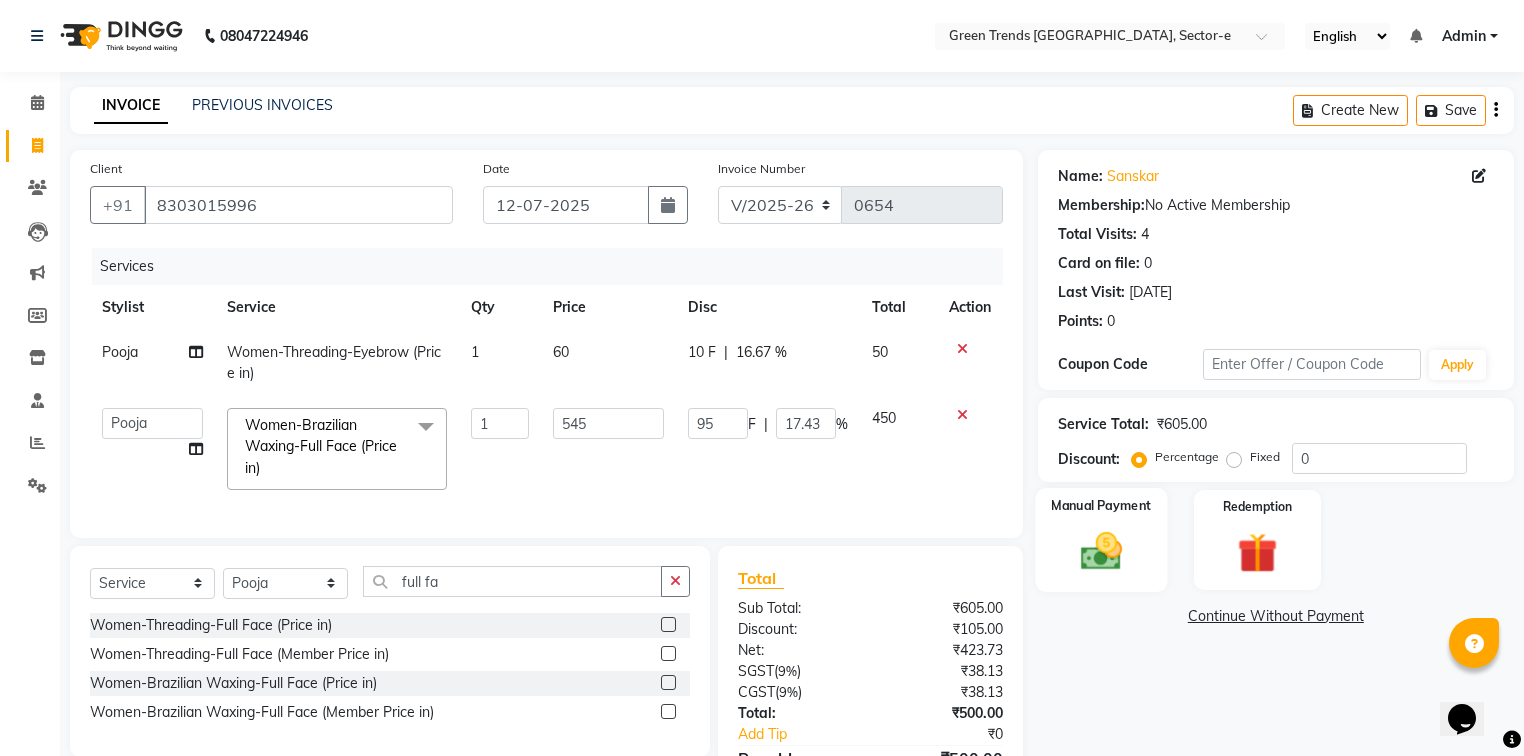 click 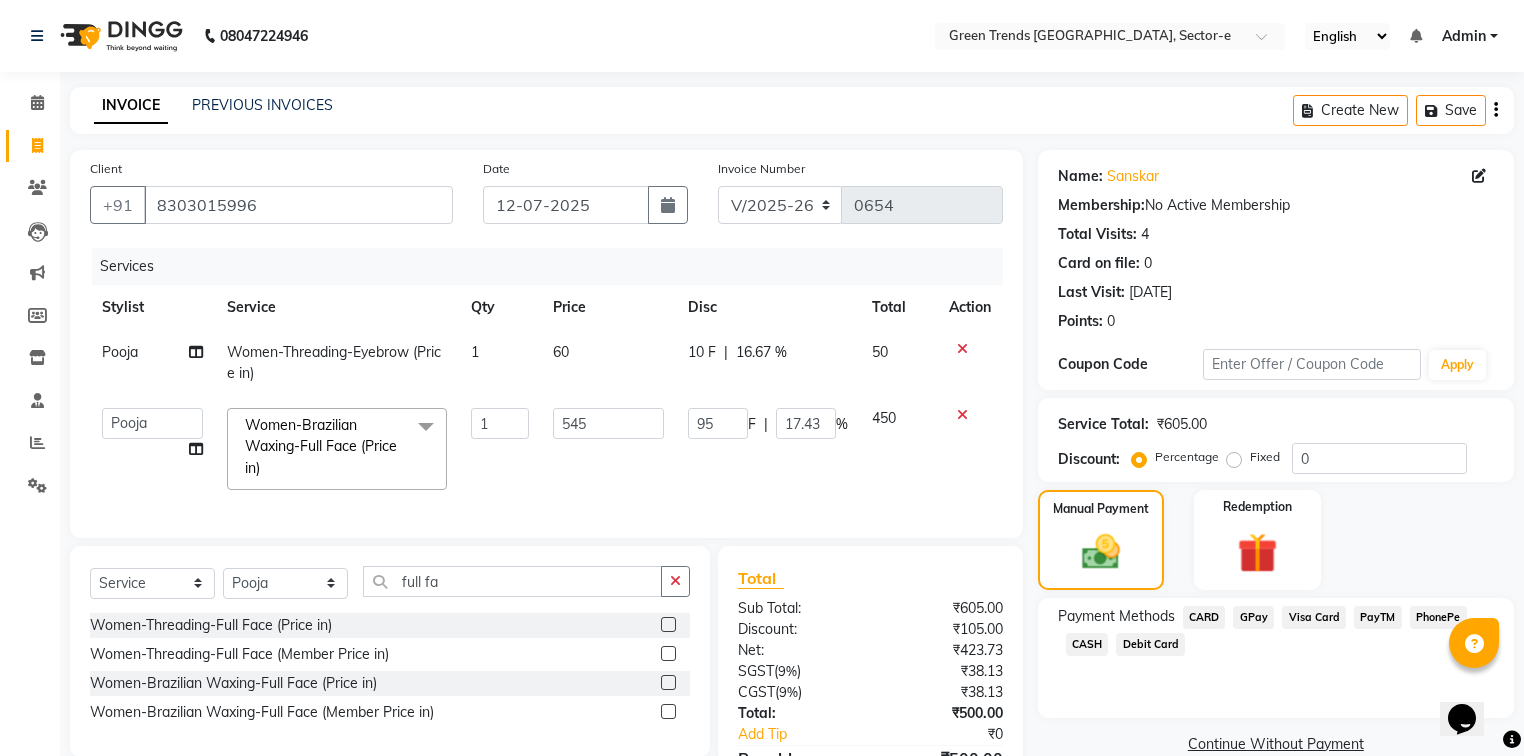 click on "GPay" 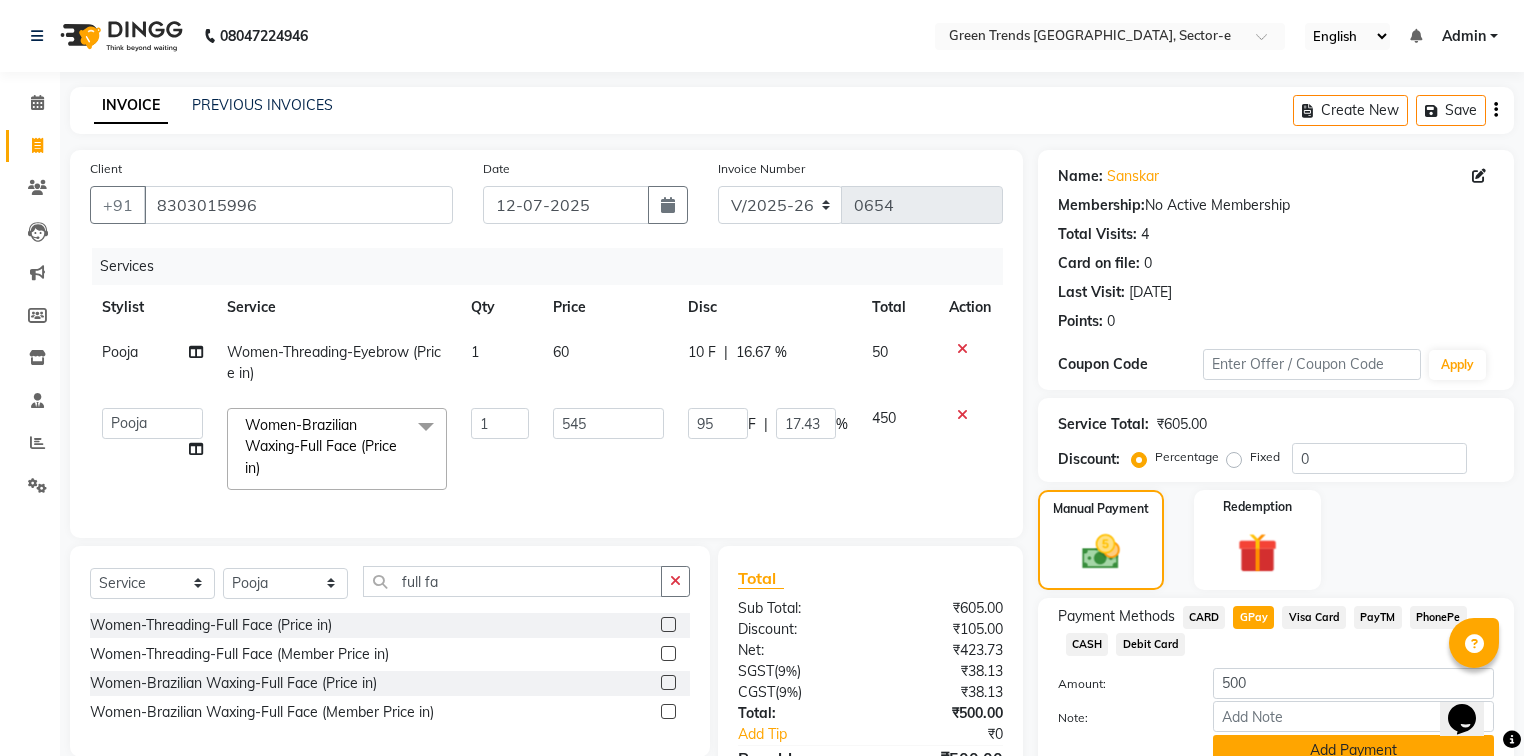 click on "Add Payment" 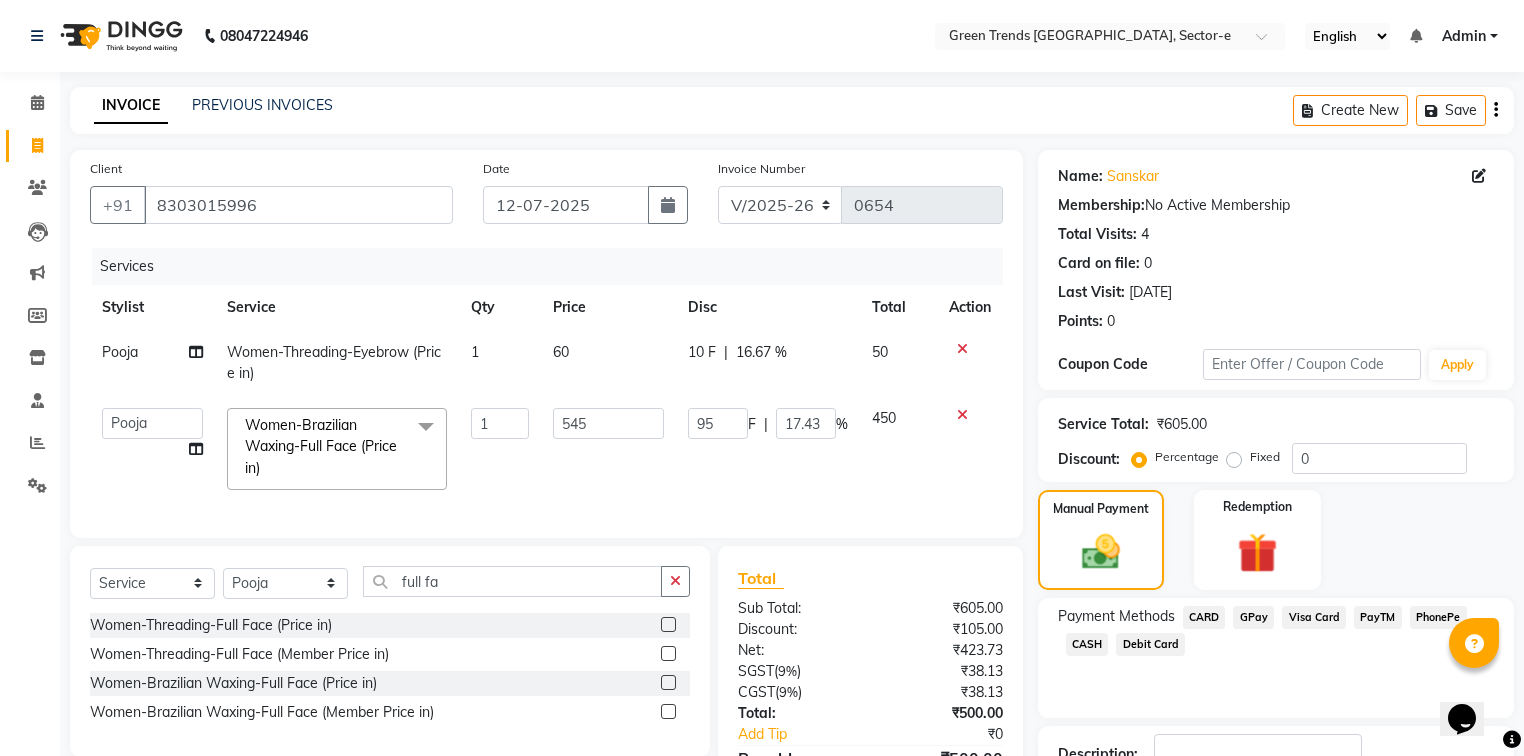 scroll, scrollTop: 168, scrollLeft: 0, axis: vertical 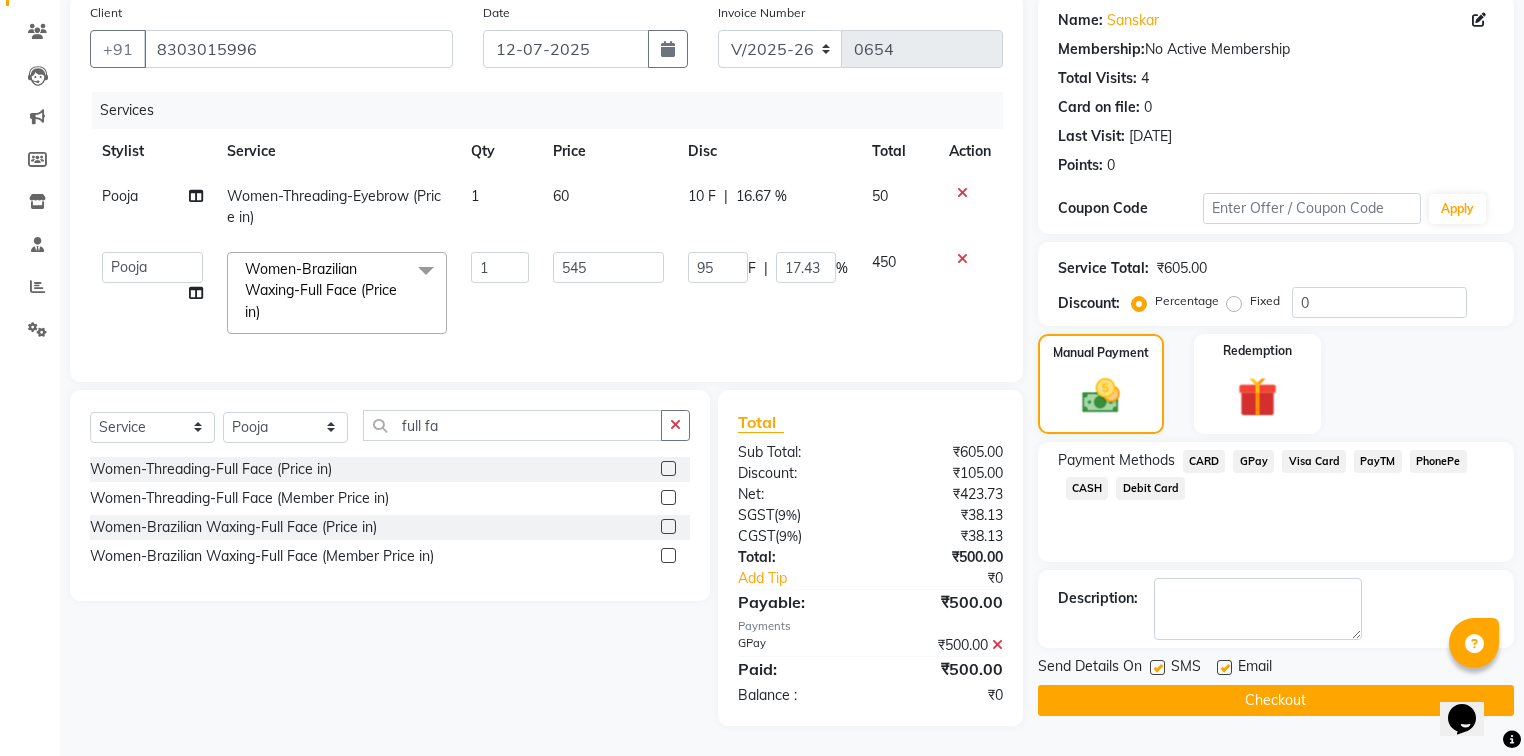 click 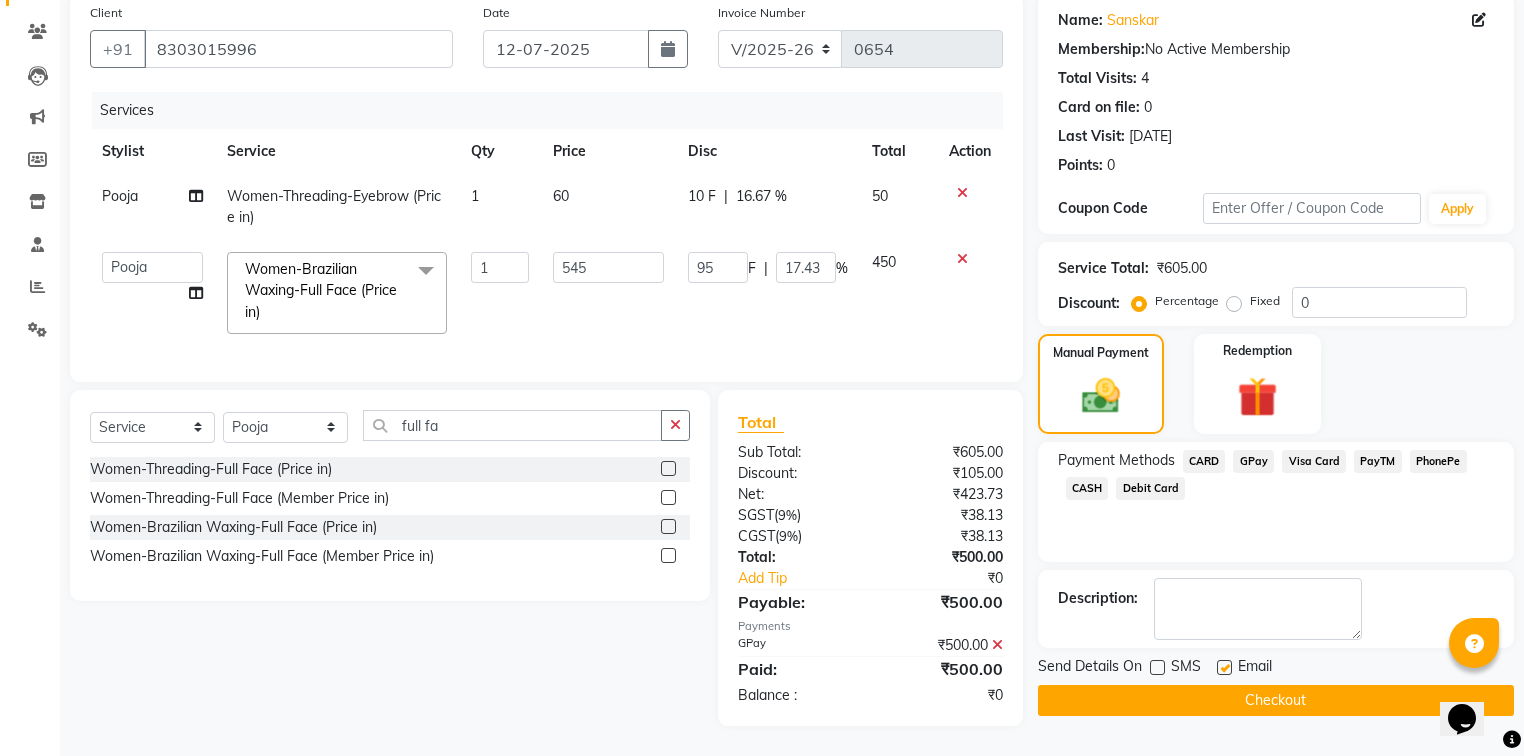 click 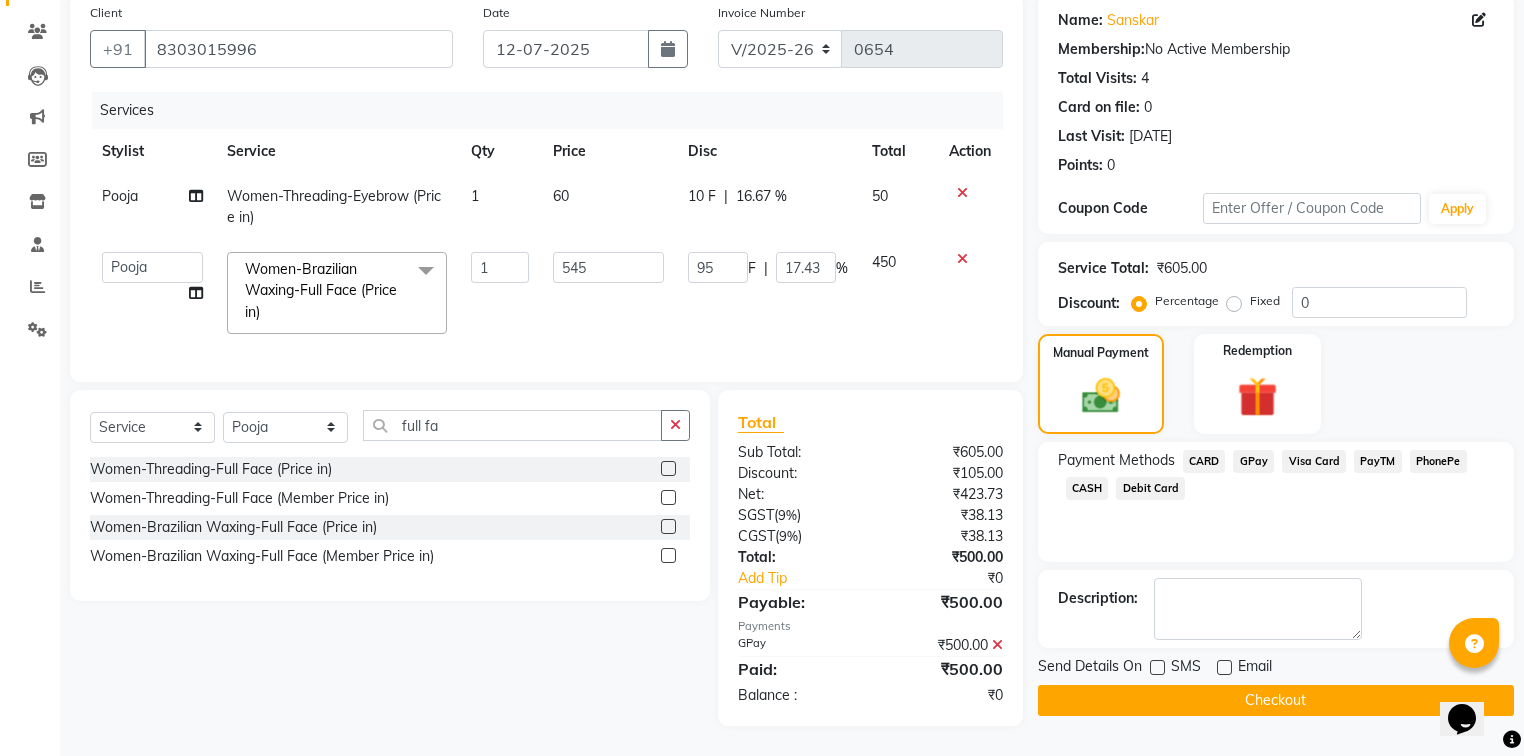 click on "Checkout" 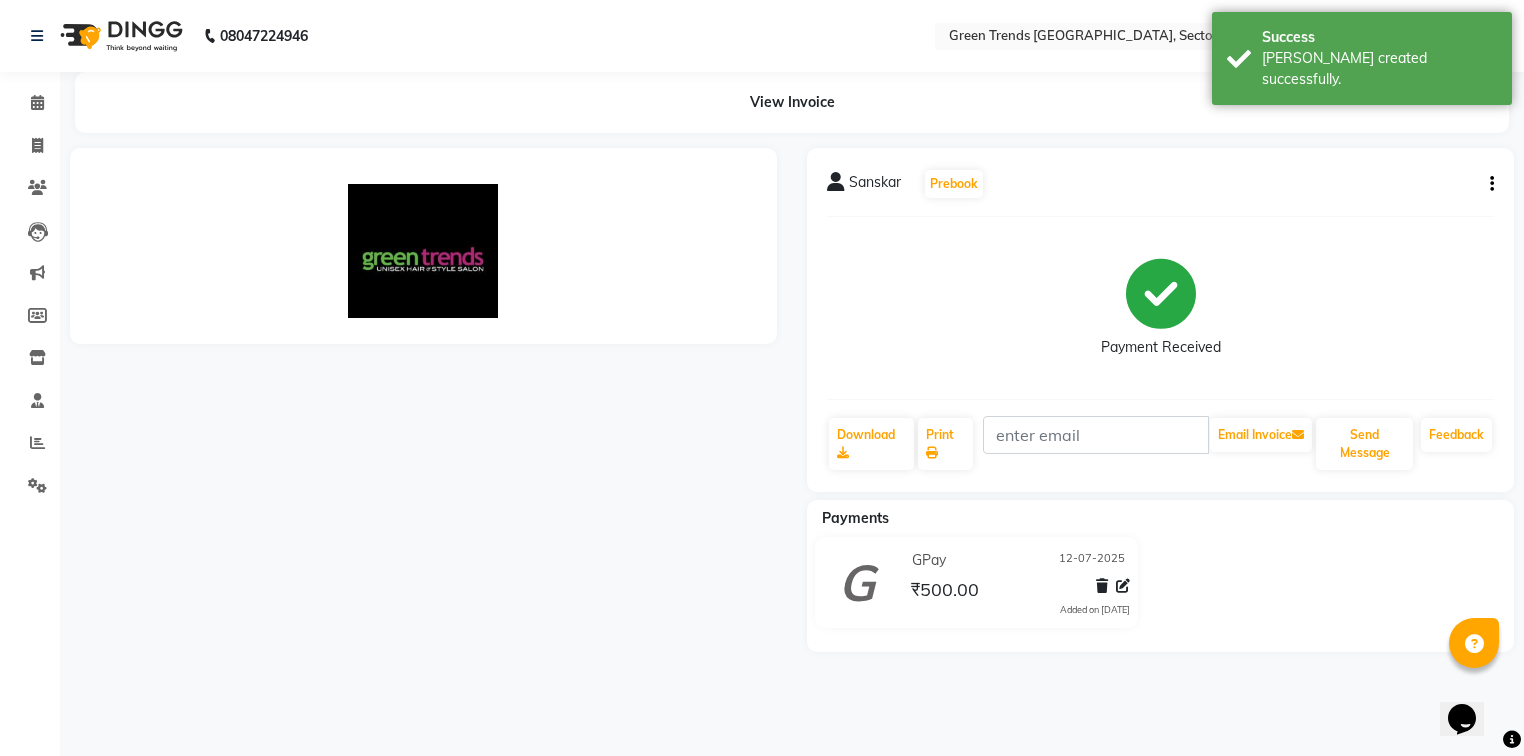 scroll, scrollTop: 0, scrollLeft: 0, axis: both 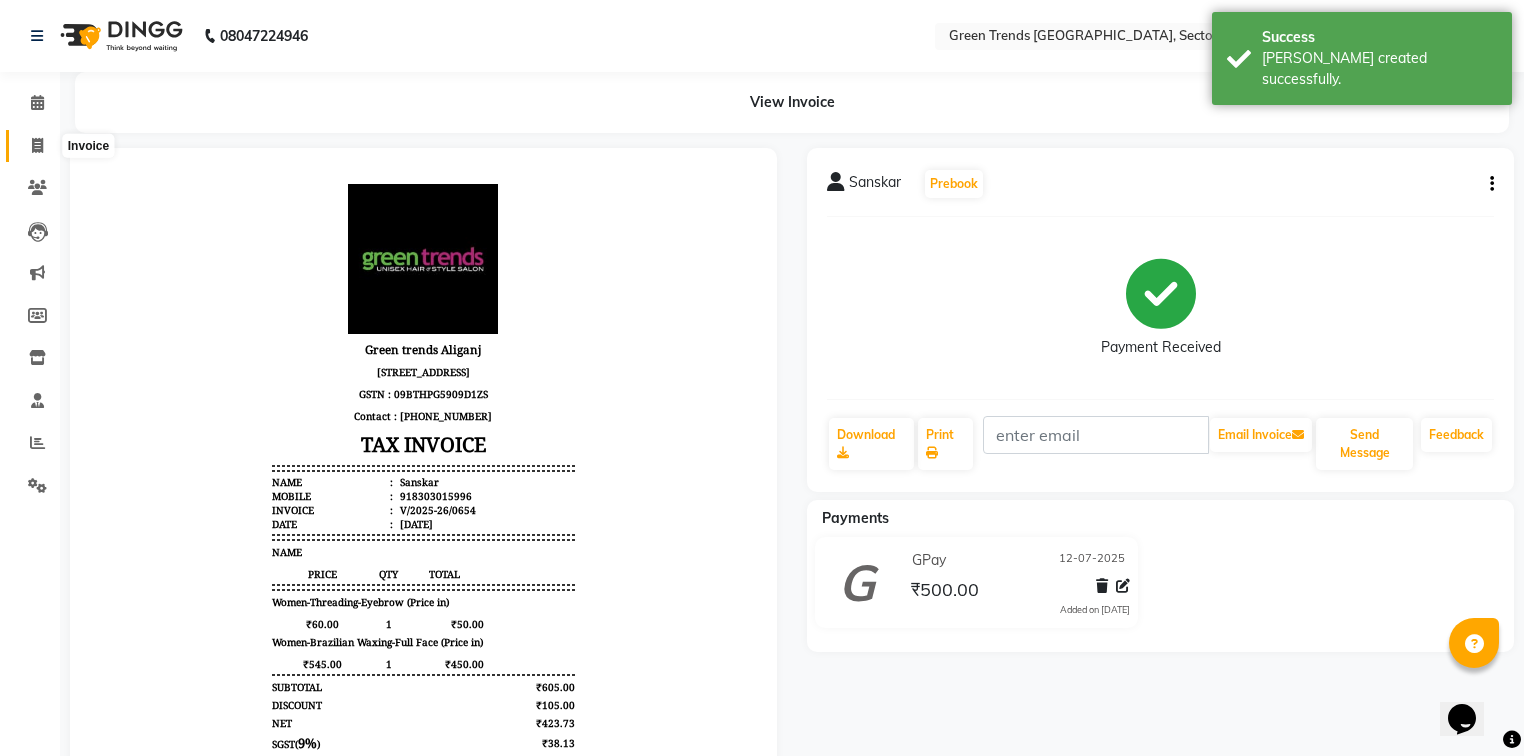 click 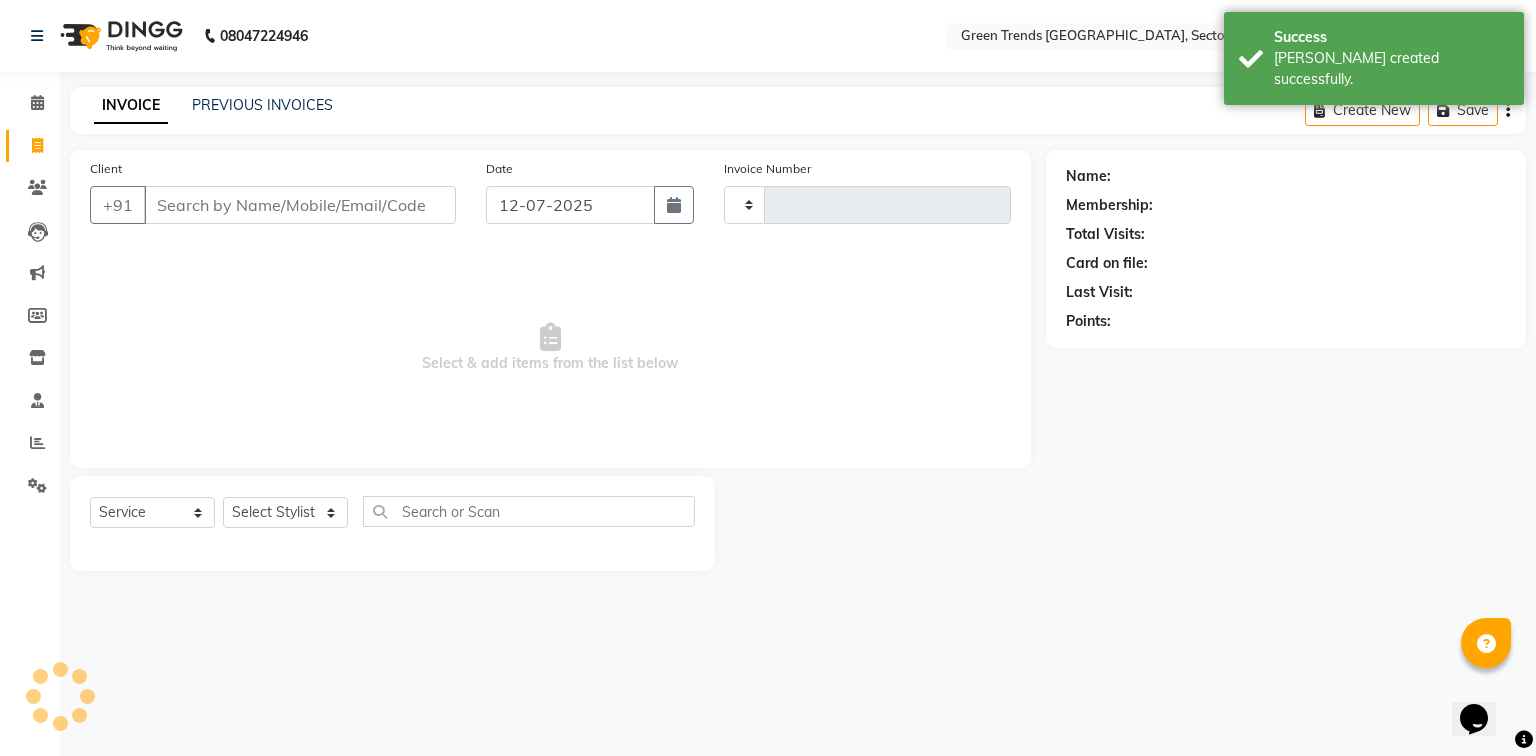 type on "0655" 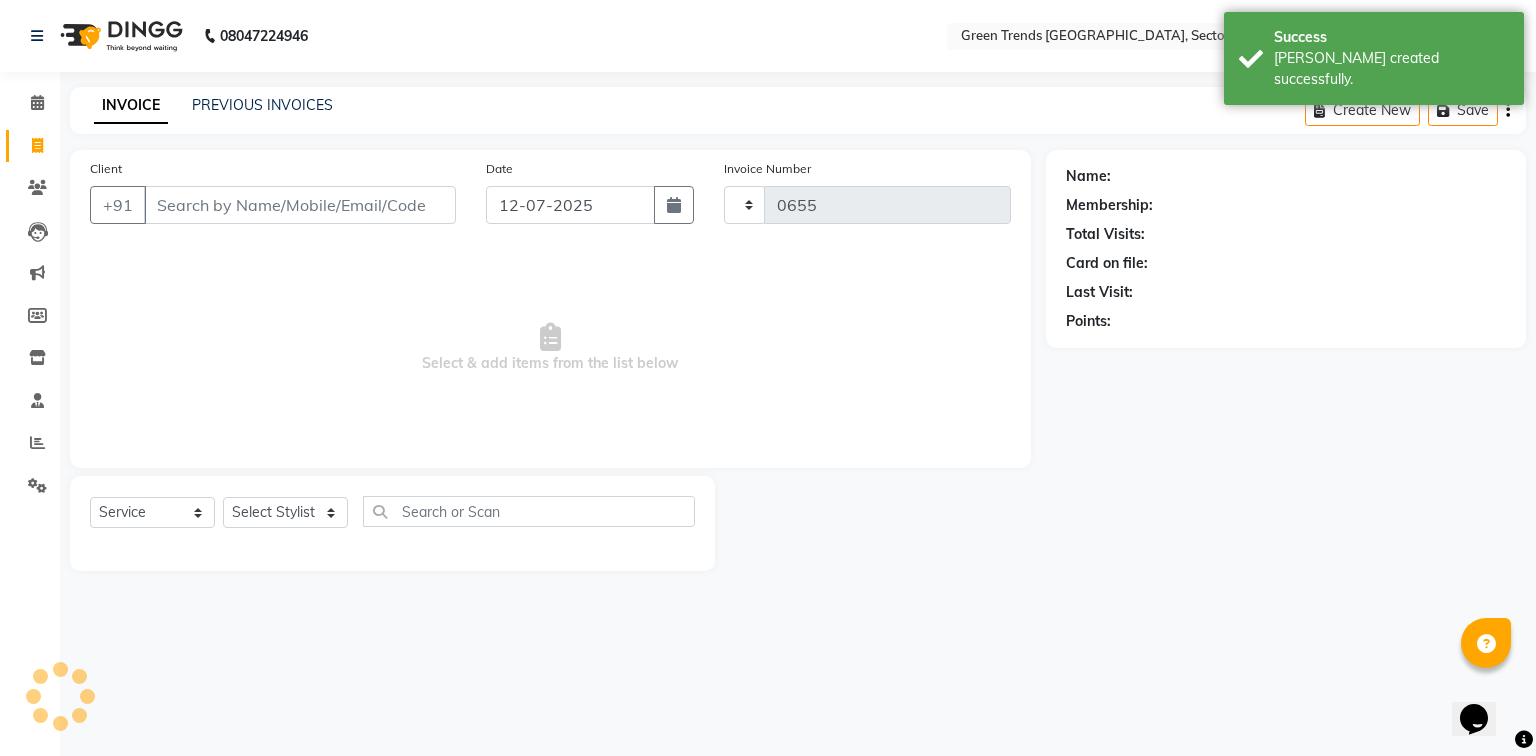 select on "7023" 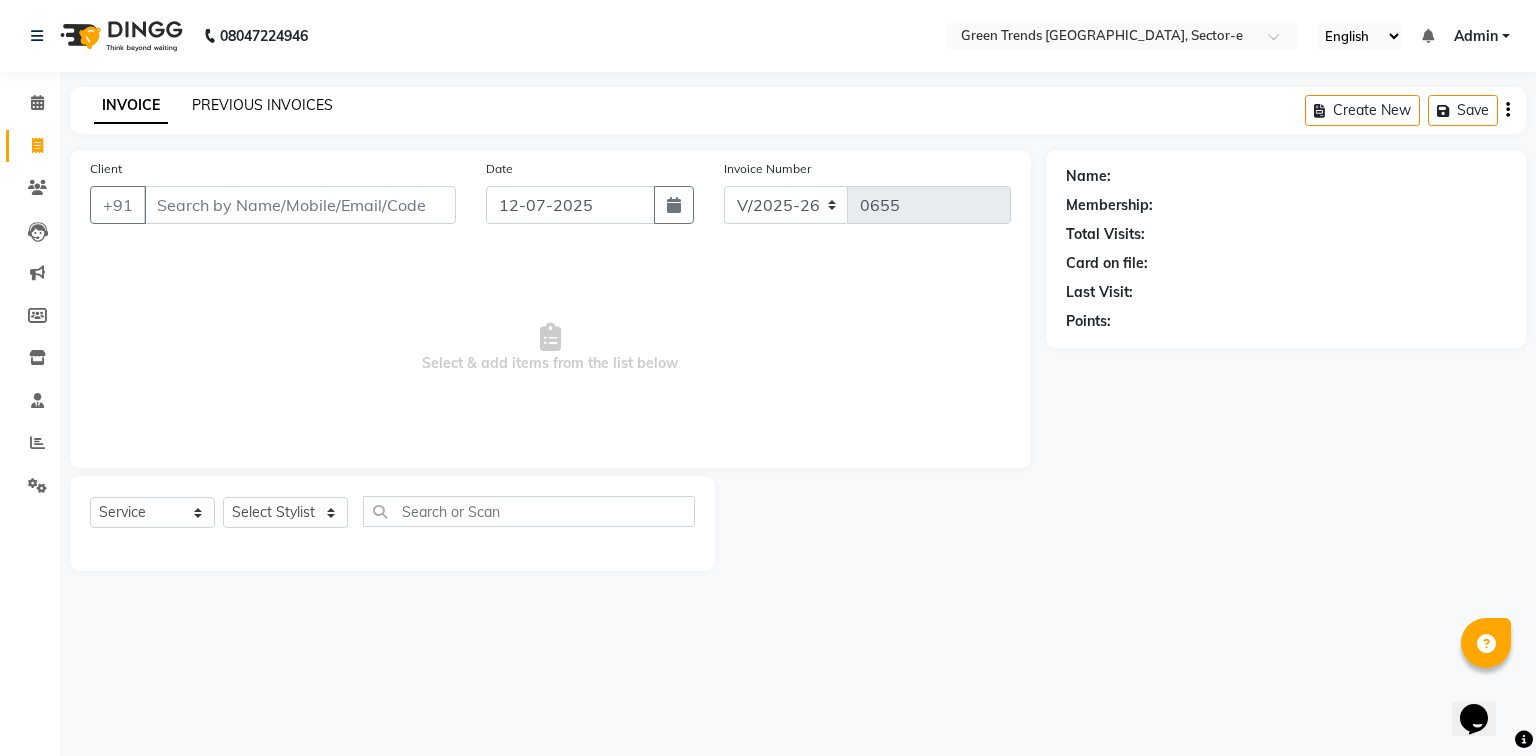 click on "PREVIOUS INVOICES" 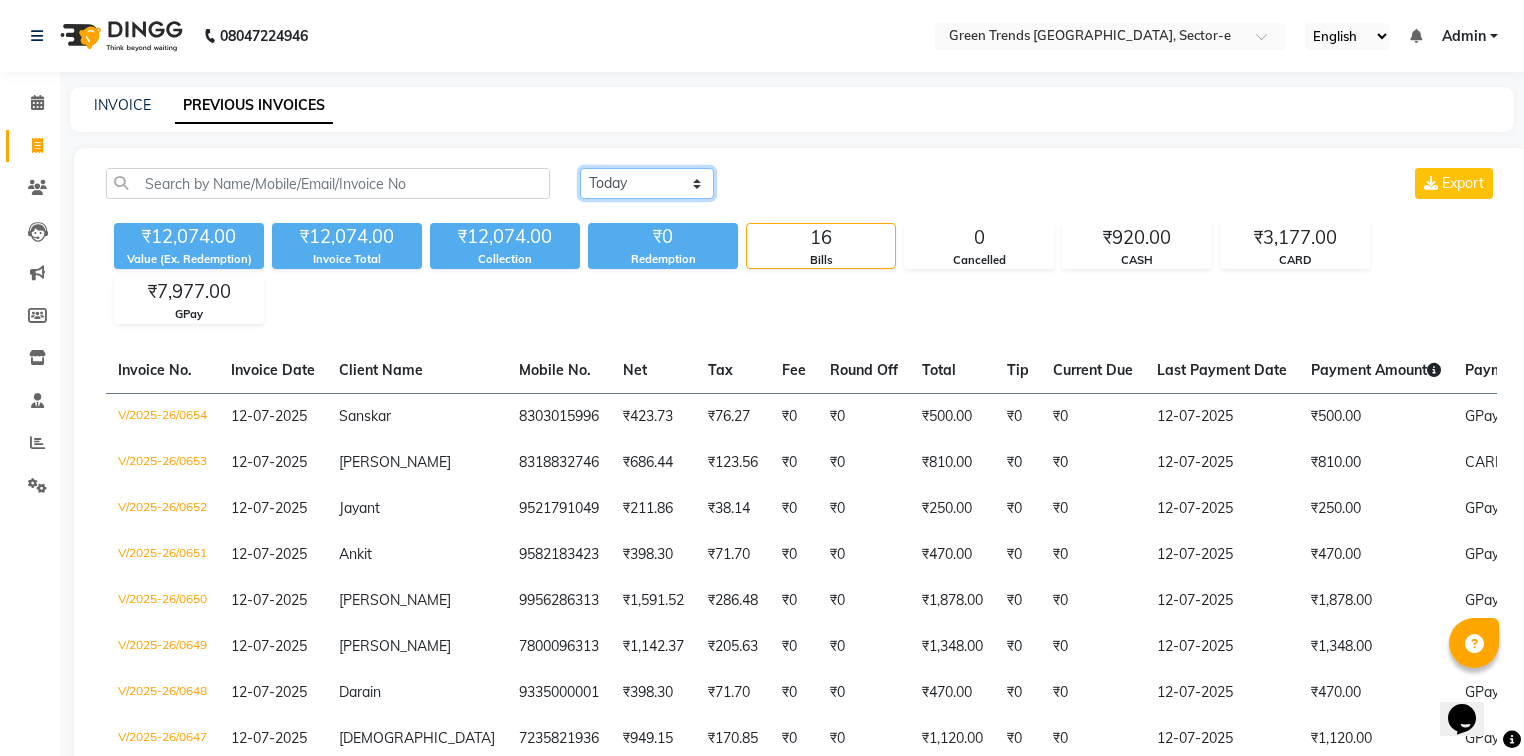 click on "Today Yesterday Custom Range" 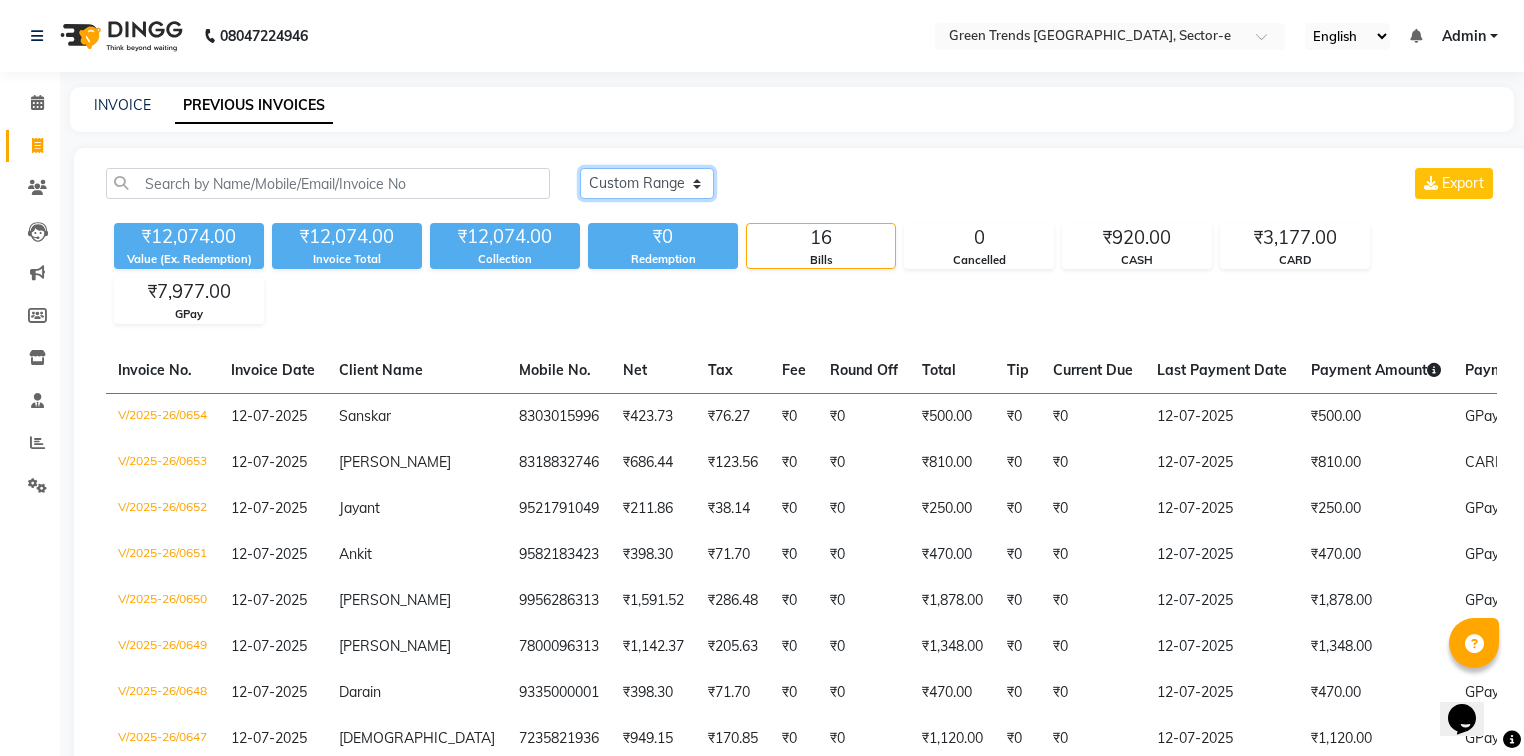 click on "Today Yesterday Custom Range" 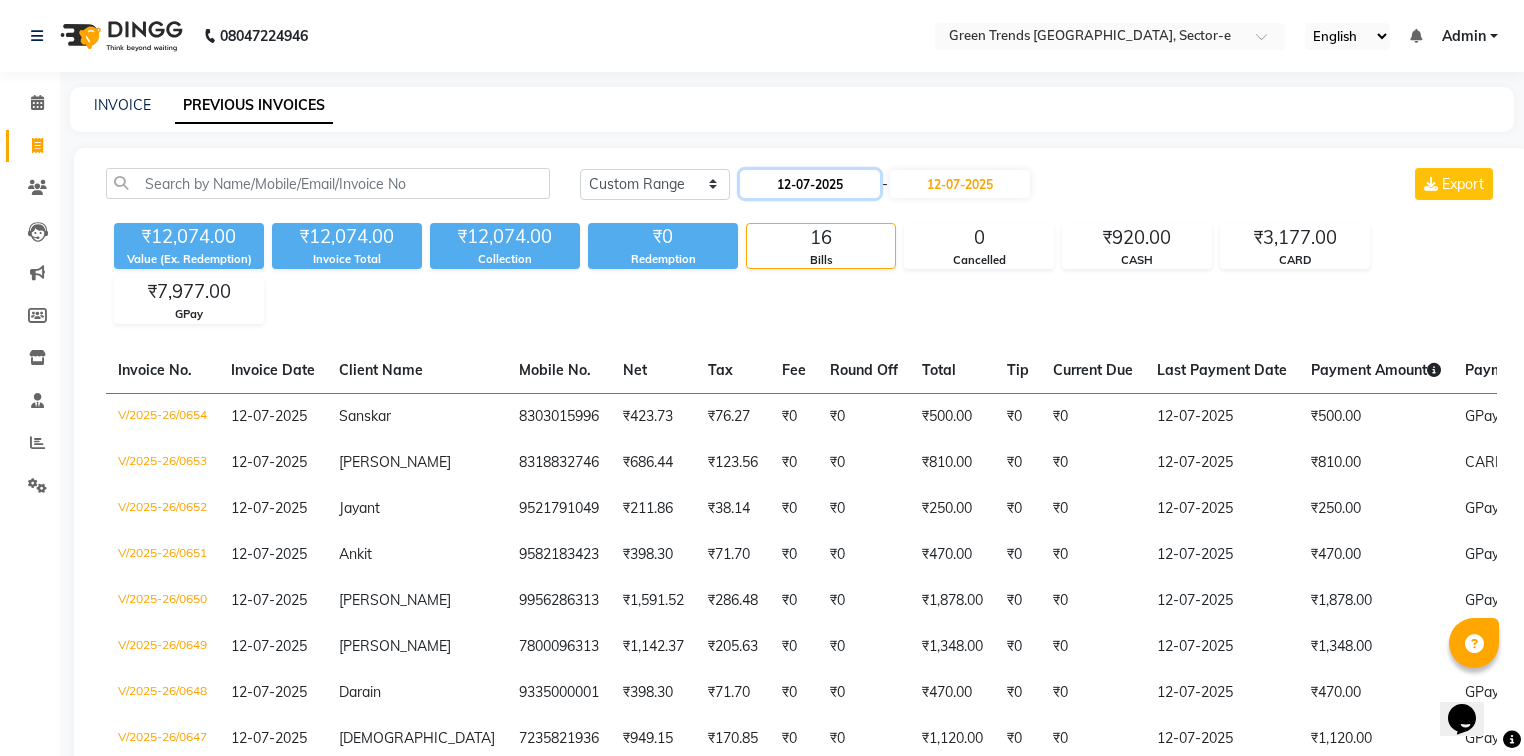 click on "12-07-2025" 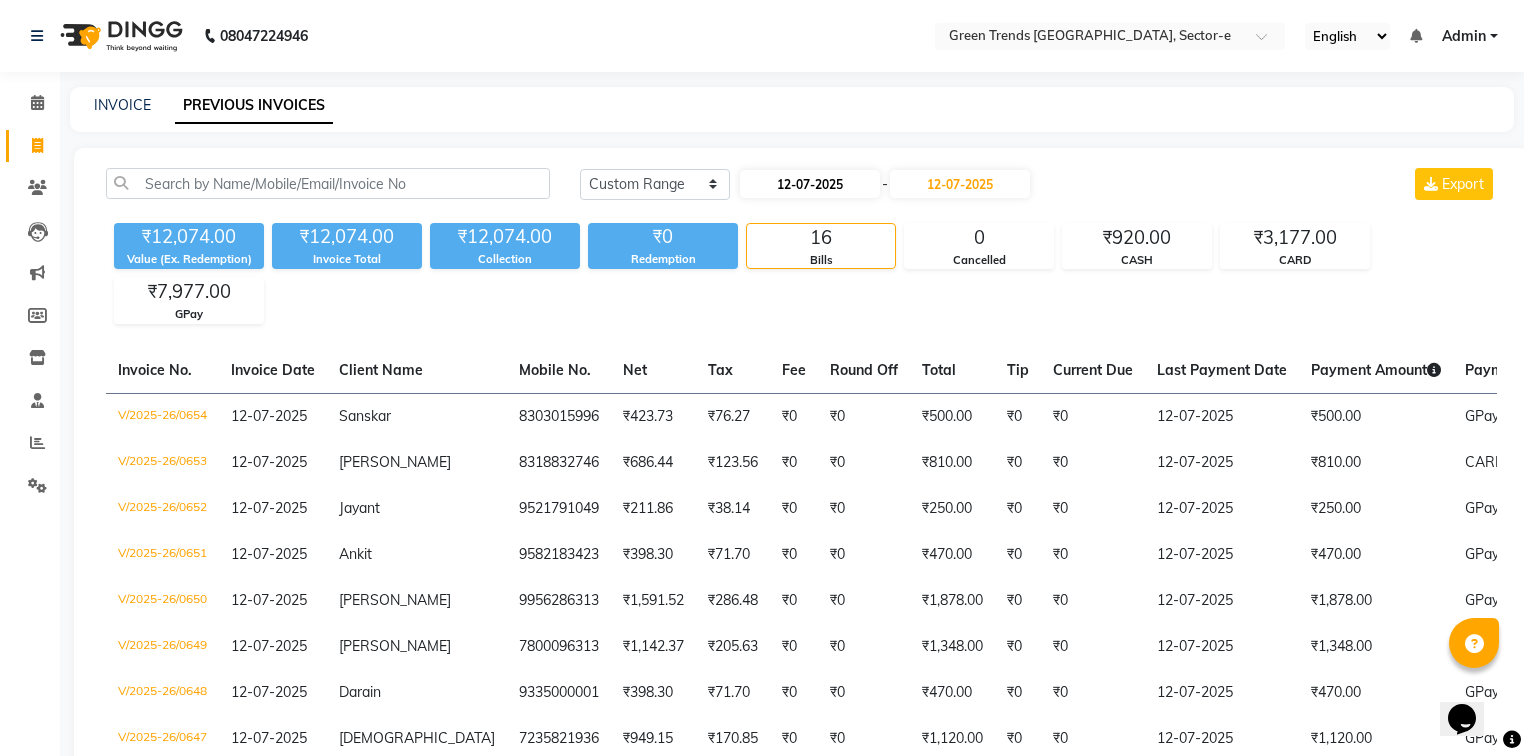 select on "7" 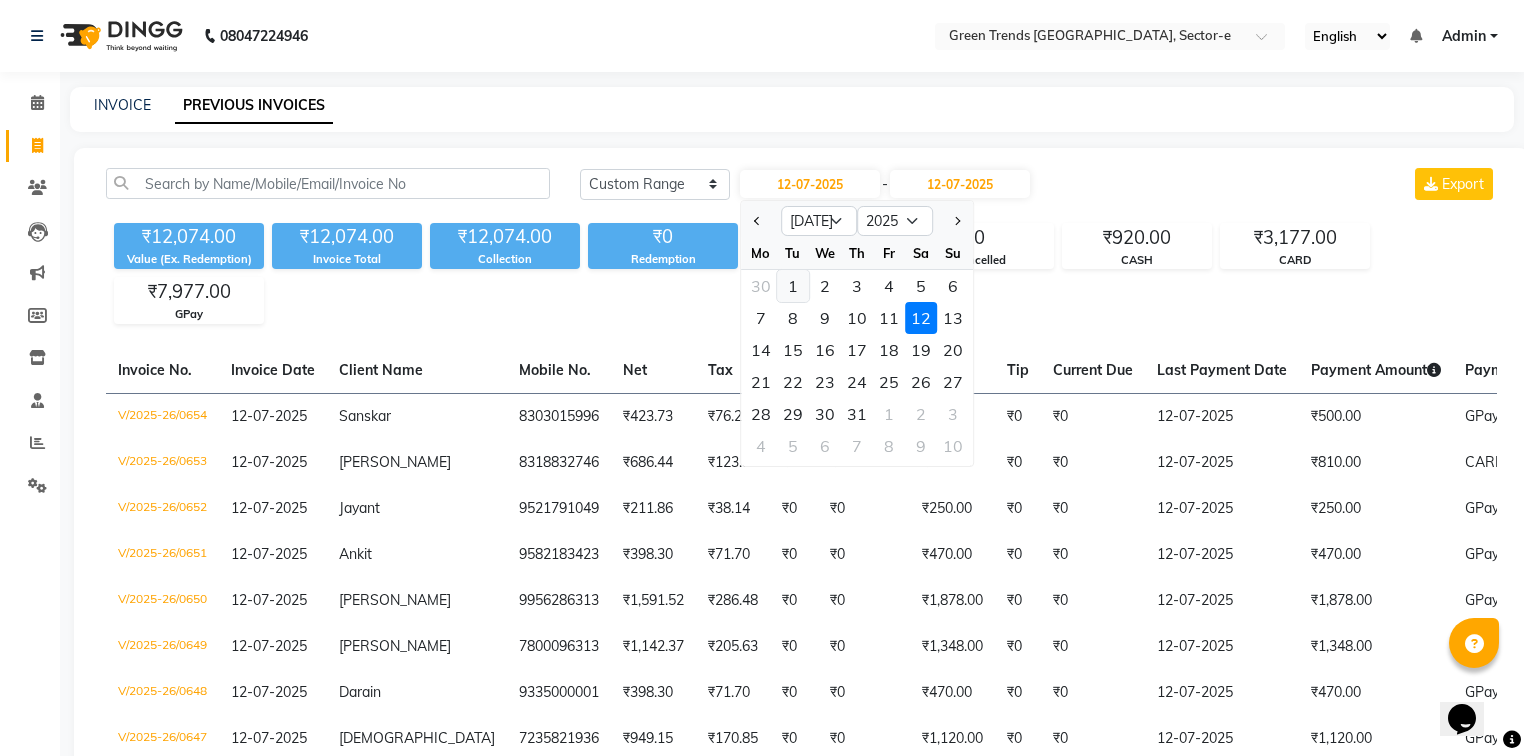 click on "1" 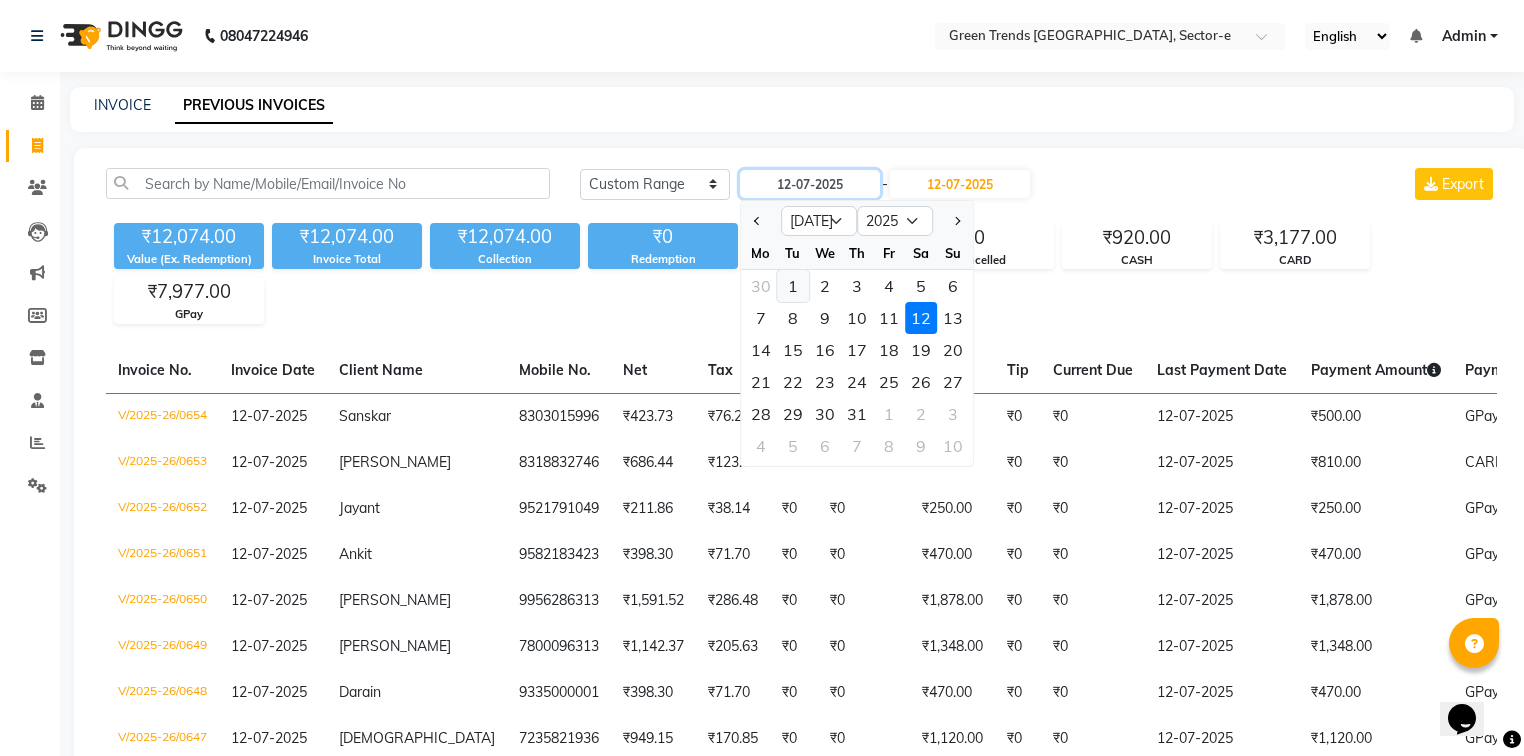 type on "01-07-2025" 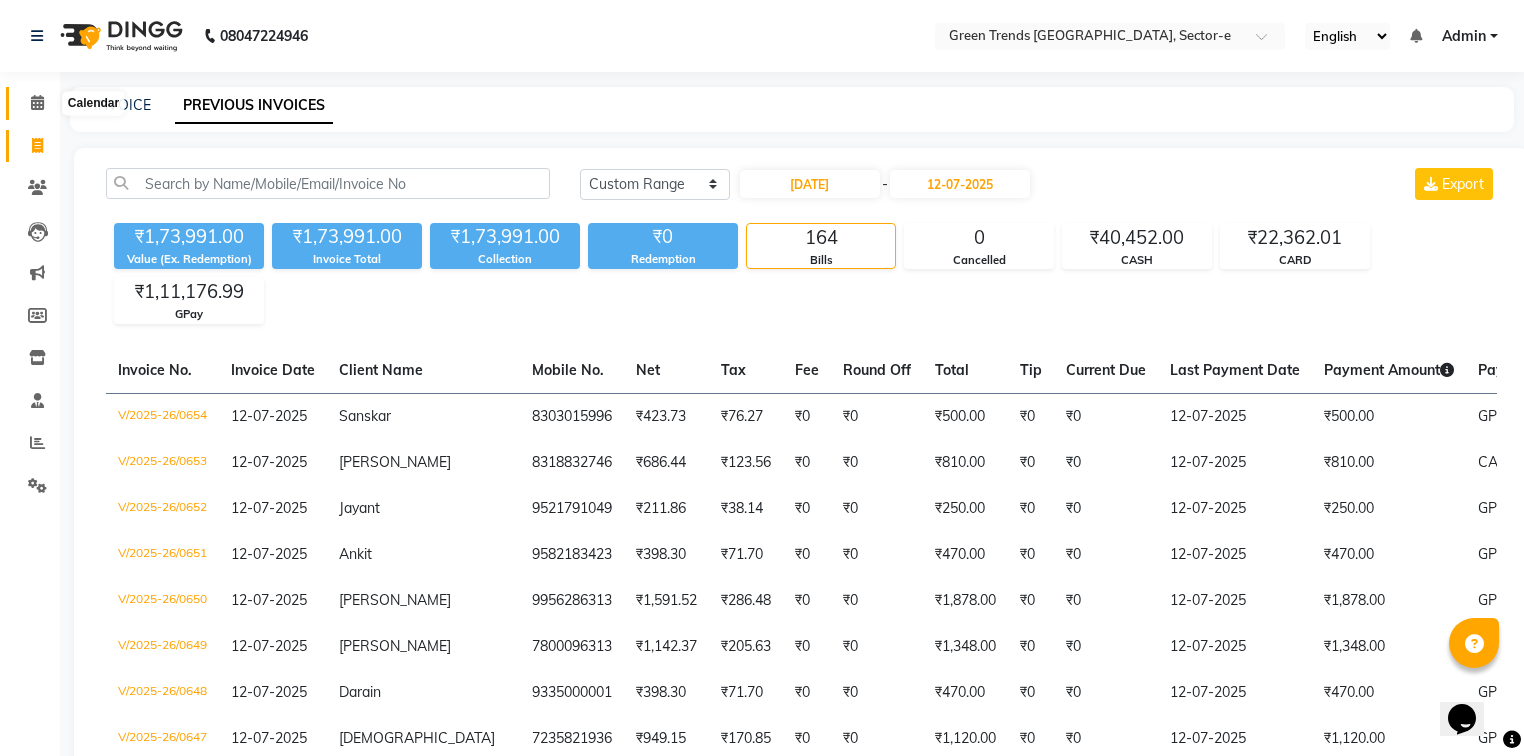 click 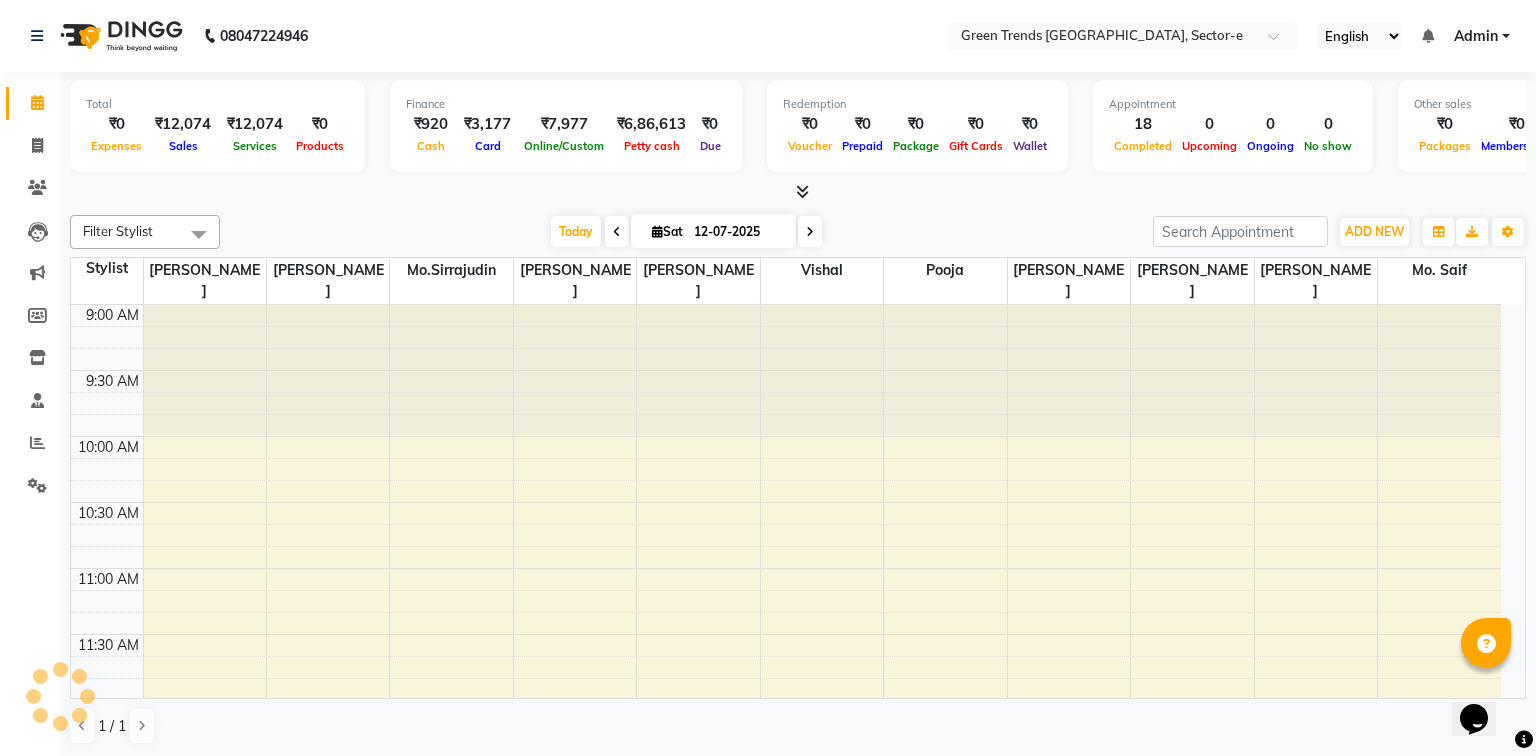 scroll, scrollTop: 0, scrollLeft: 0, axis: both 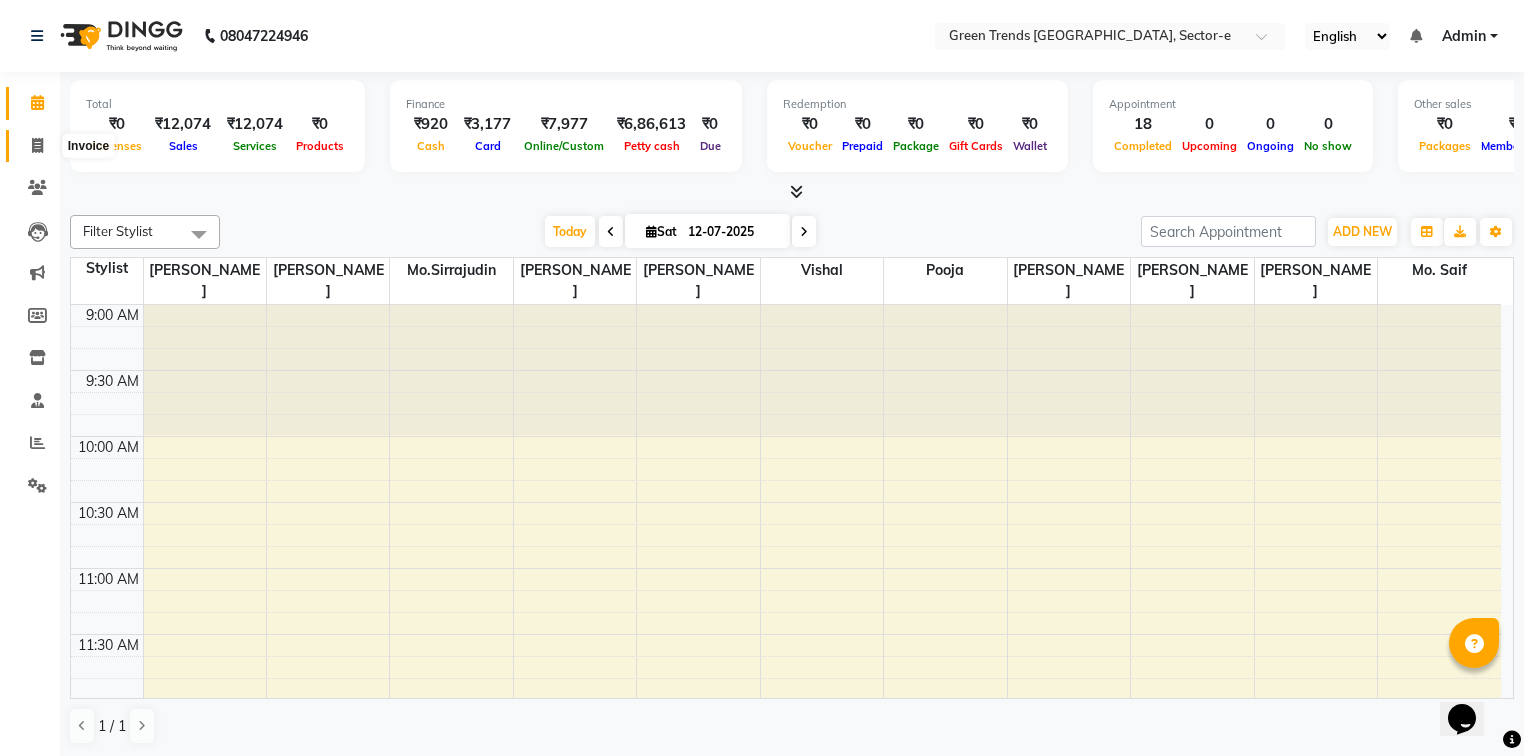 click 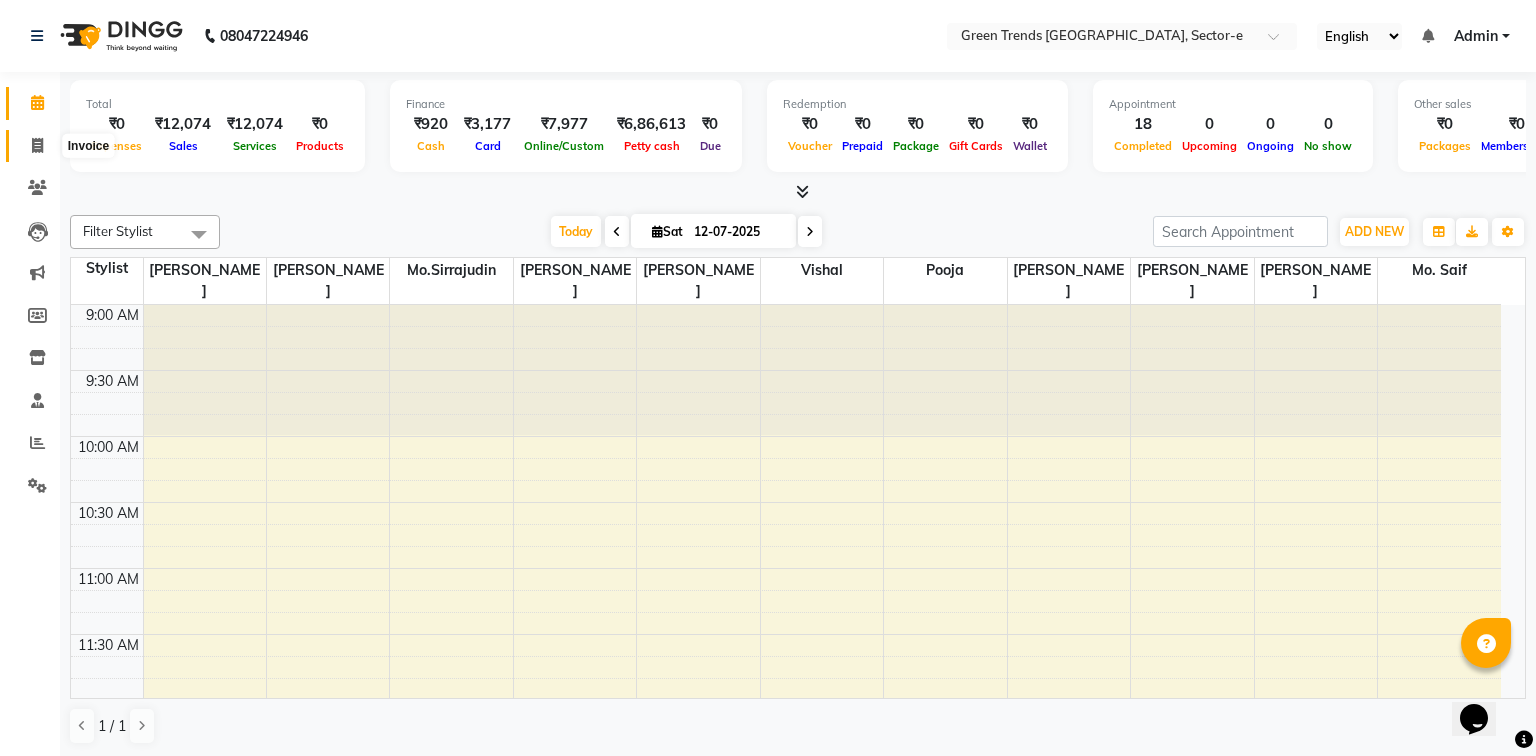 select on "7023" 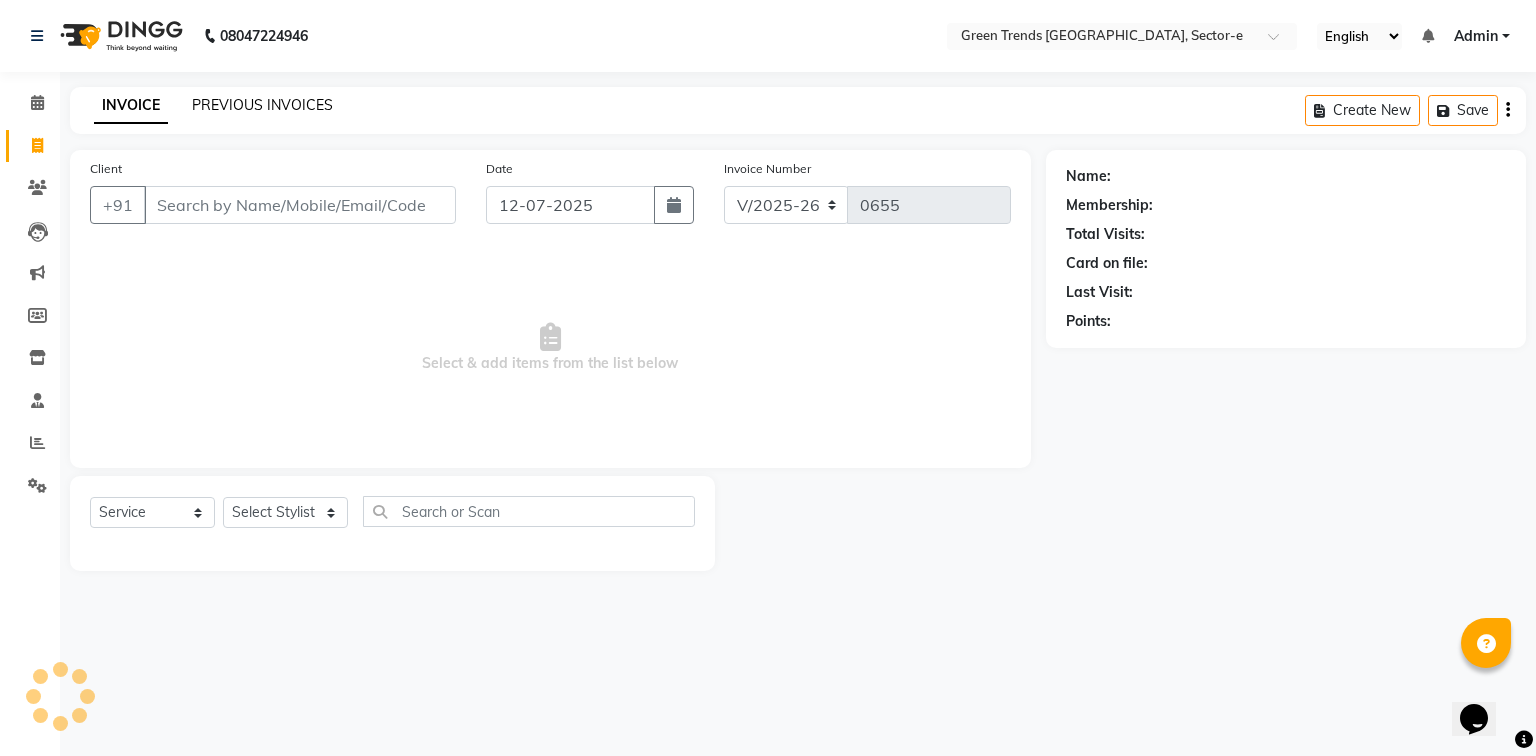 click on "PREVIOUS INVOICES" 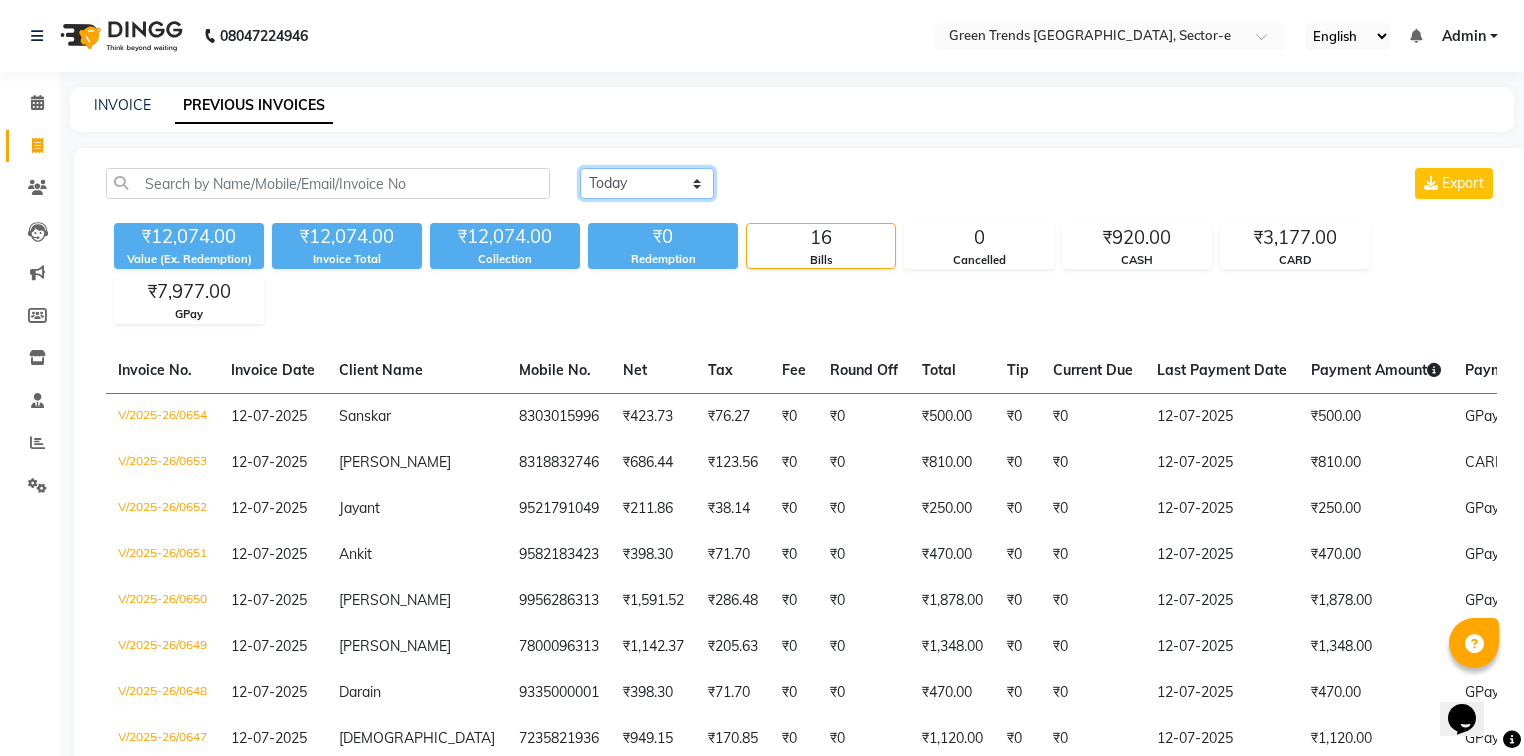 click on "Today Yesterday Custom Range" 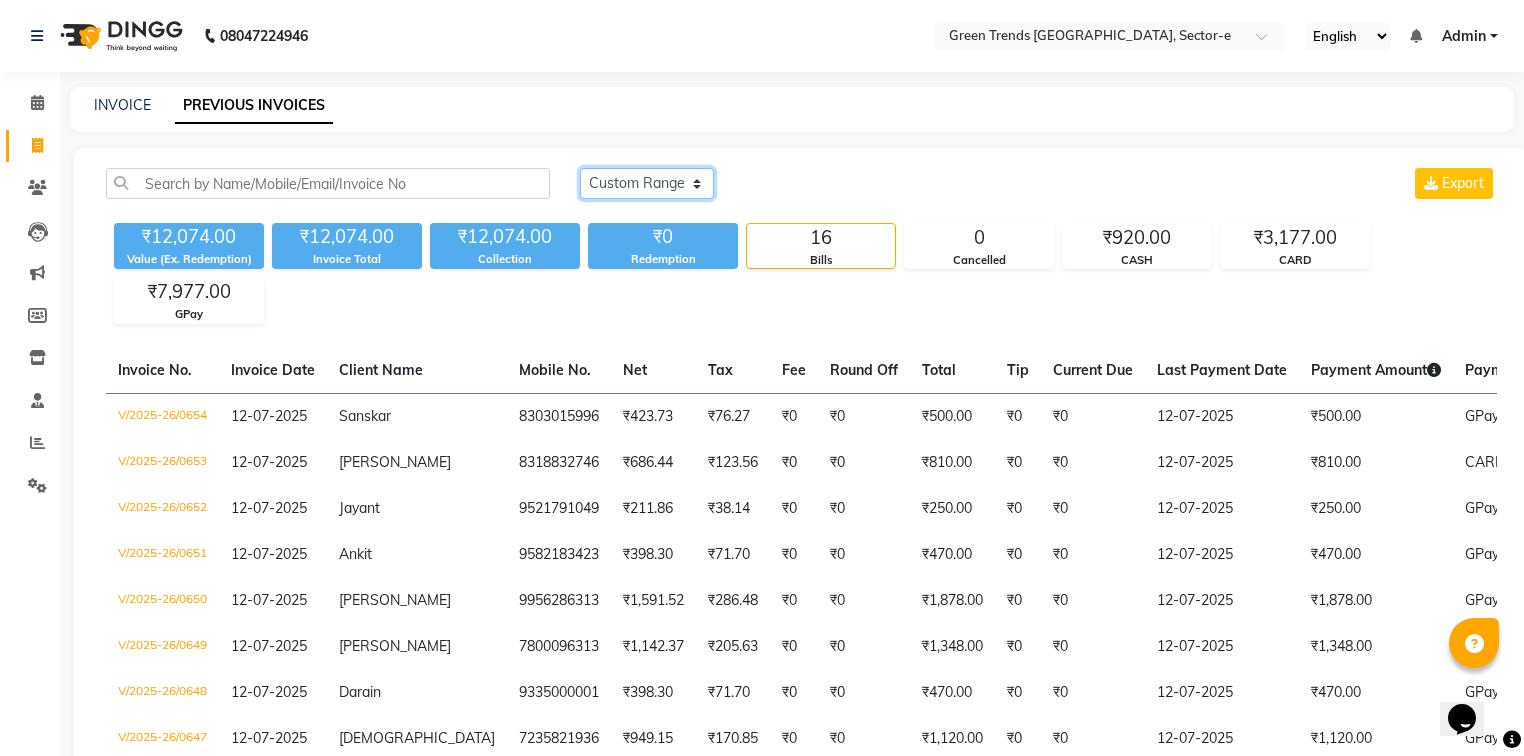 click on "Today Yesterday Custom Range" 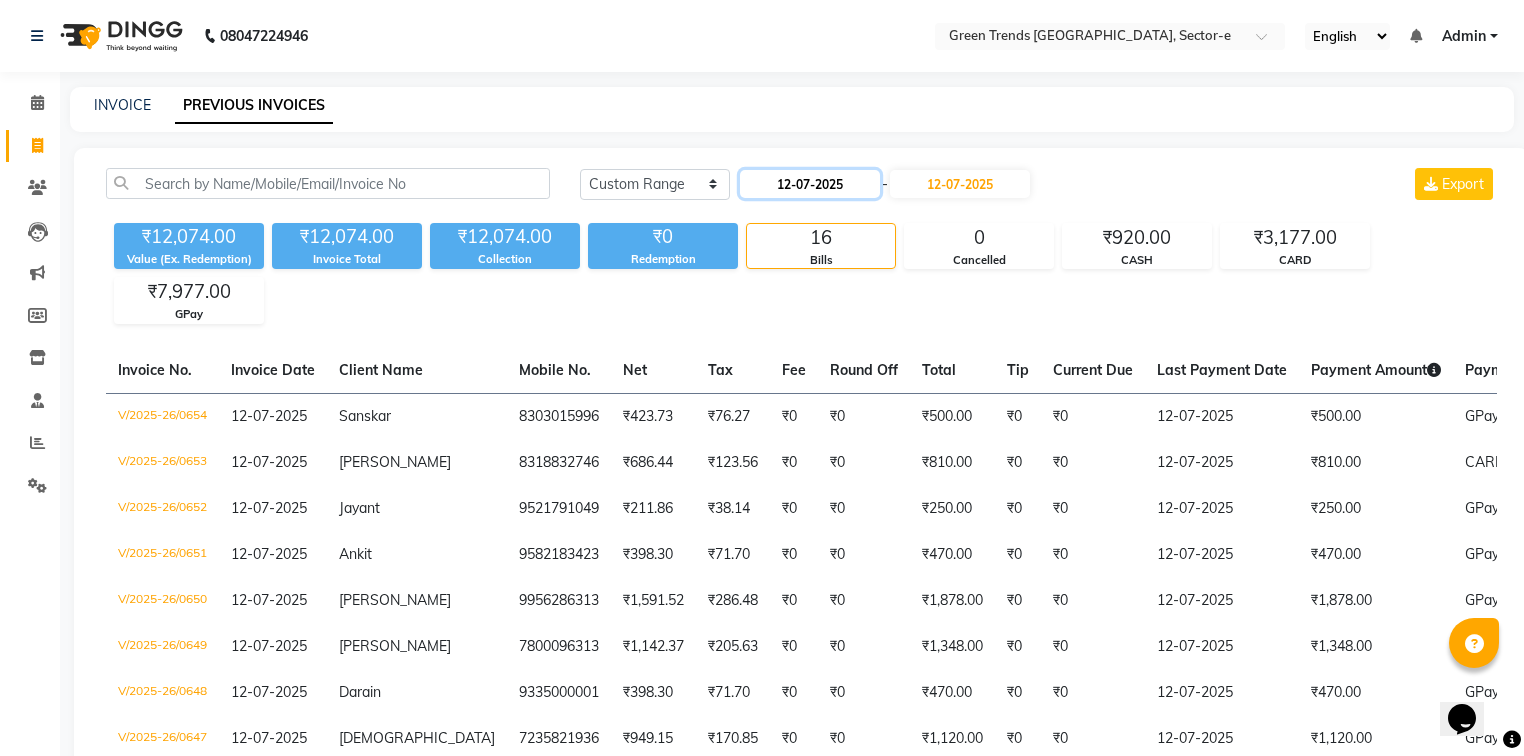 click on "12-07-2025" 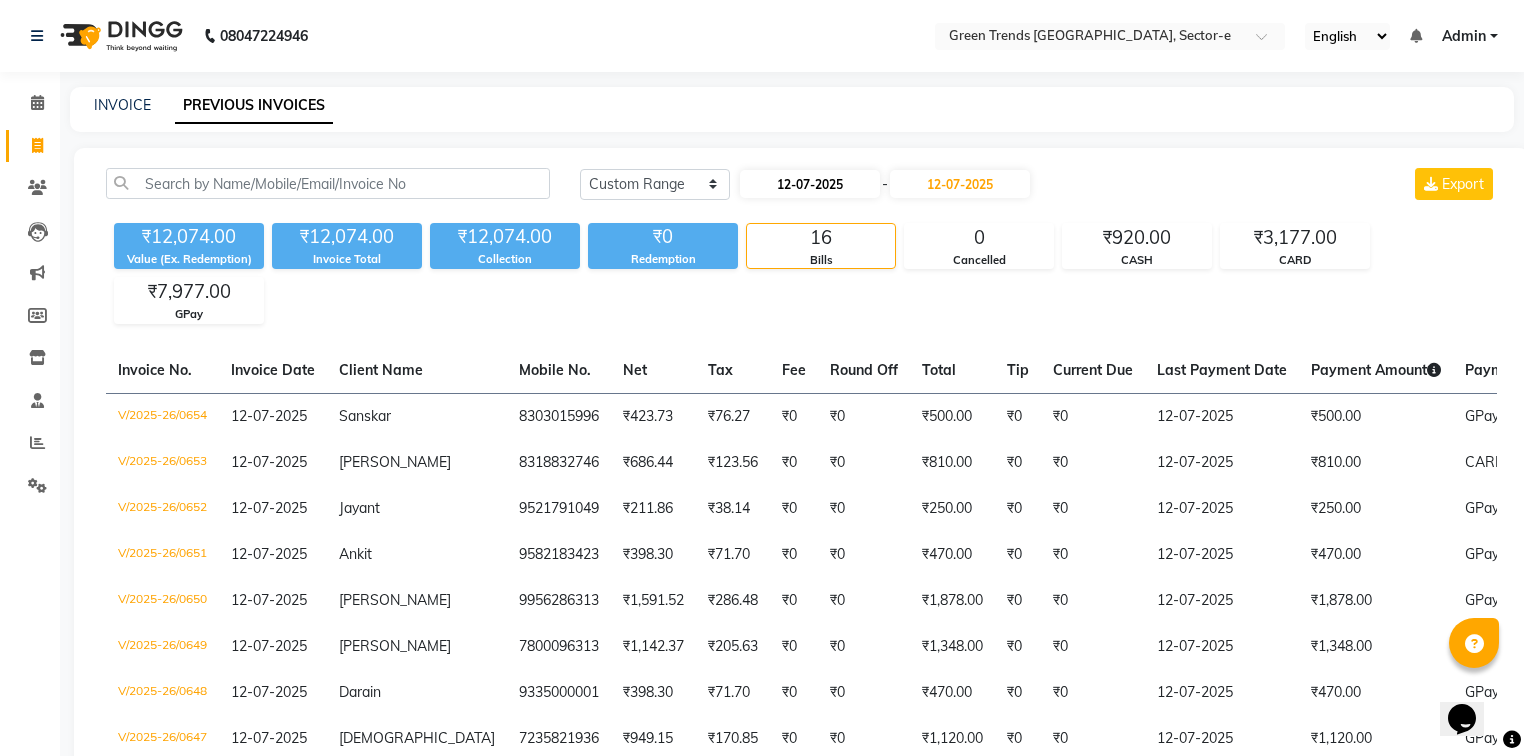 select on "7" 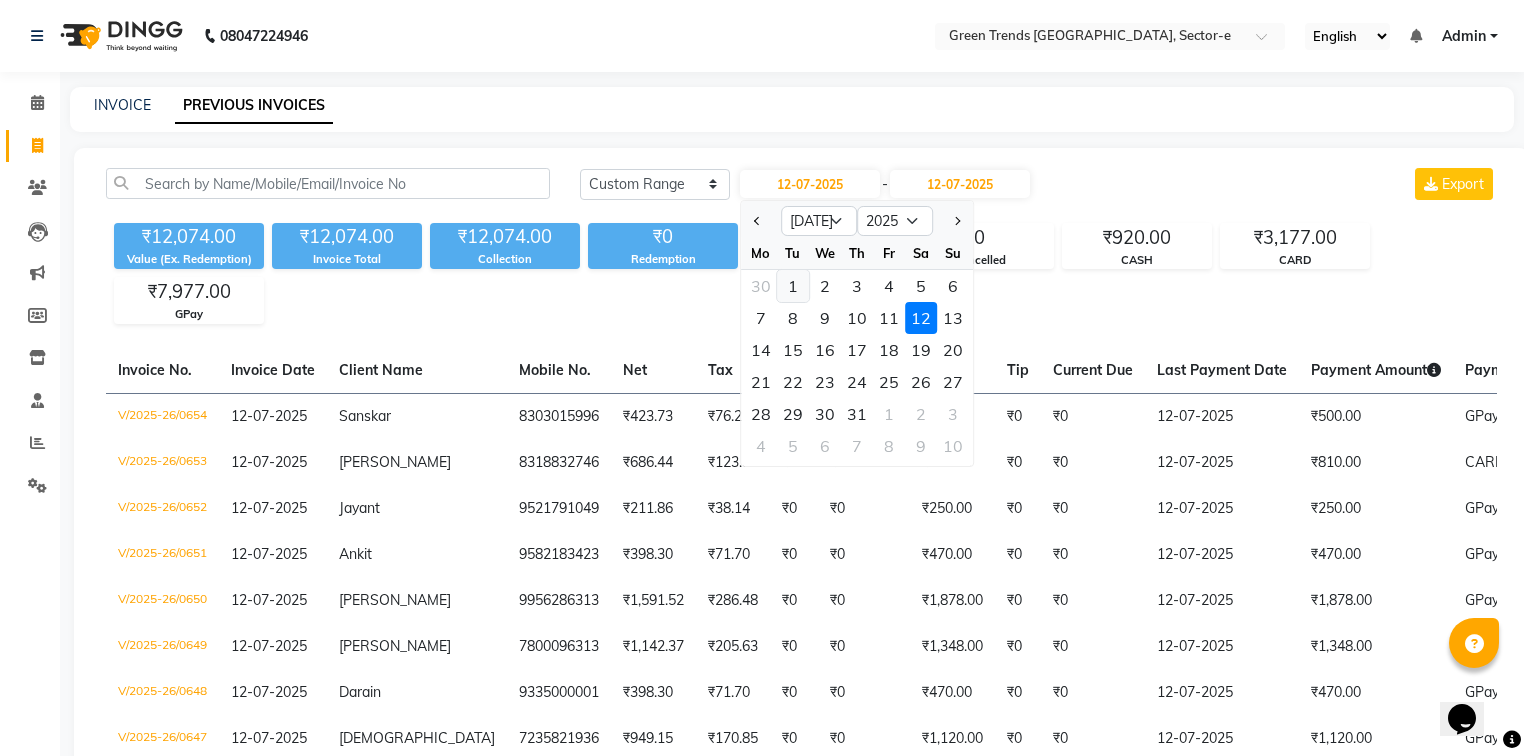 click on "1" 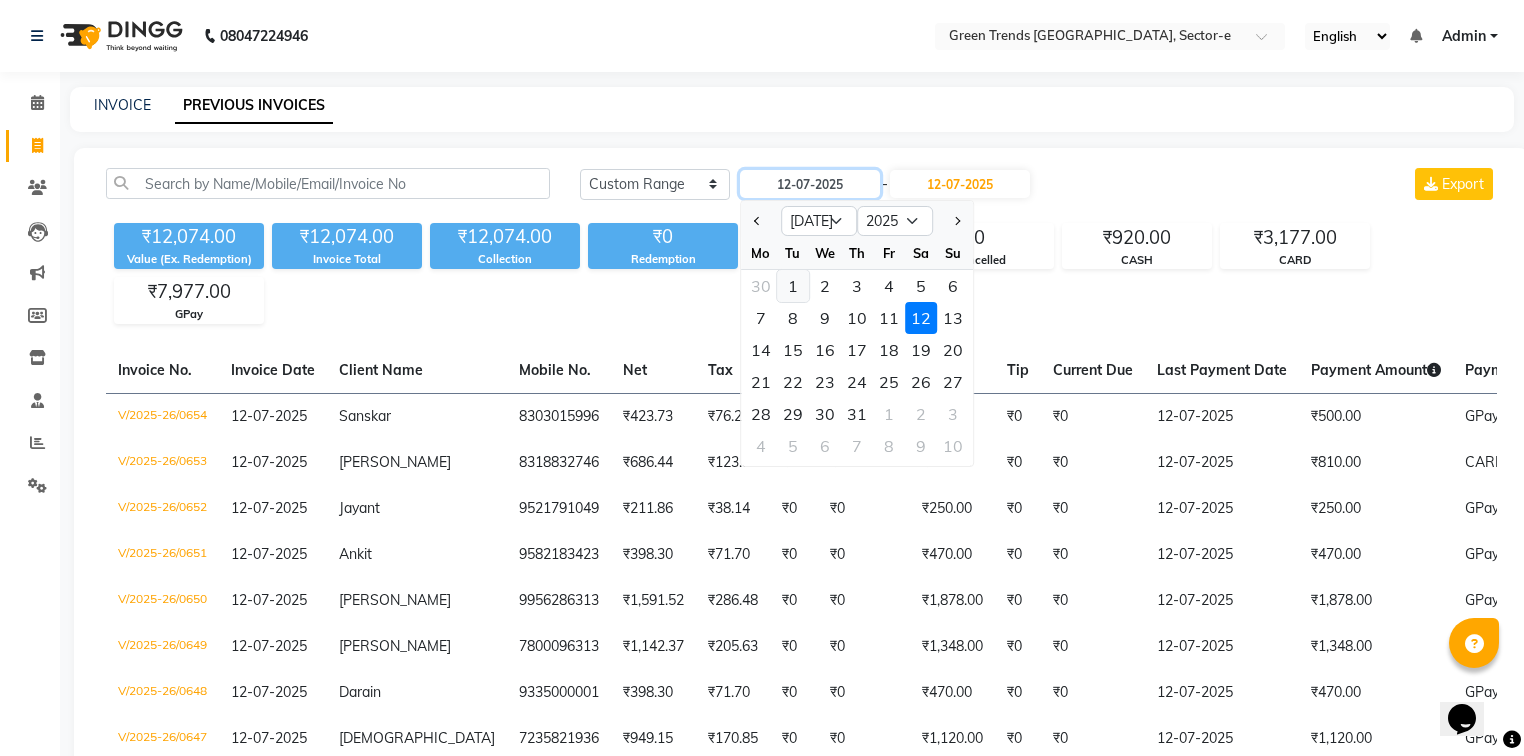 type on "01-07-2025" 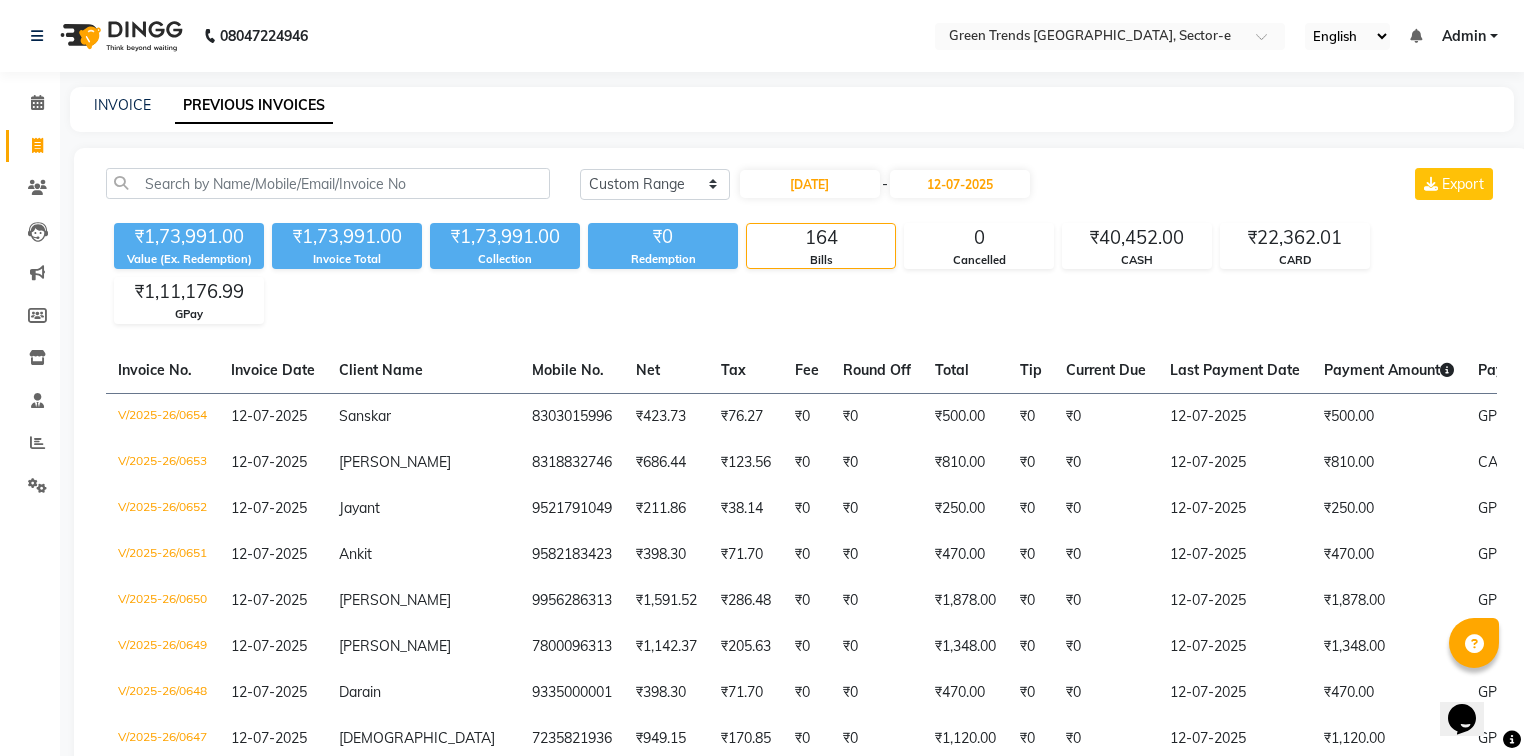 click on "Admin" at bounding box center (1464, 36) 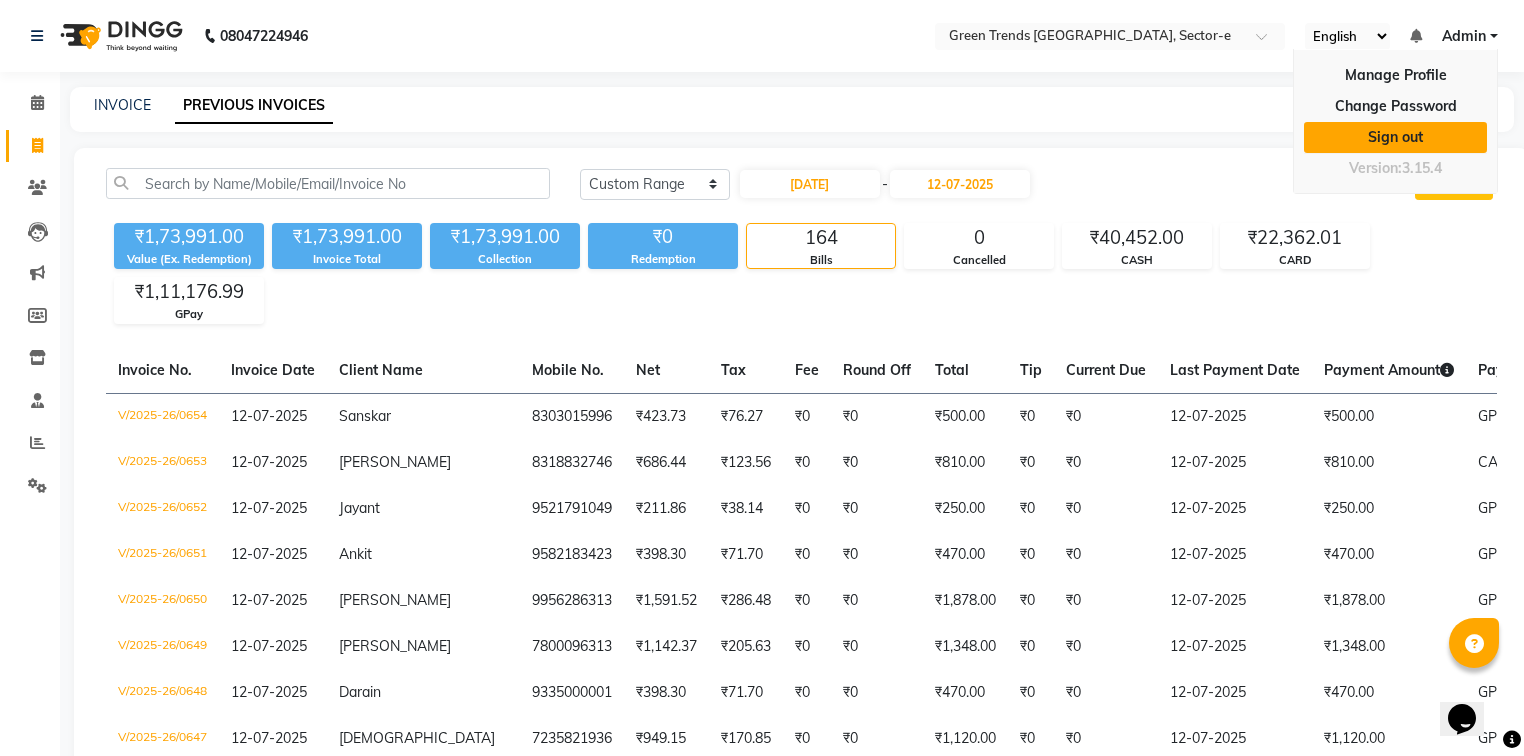 click on "Sign out" at bounding box center (1395, 137) 